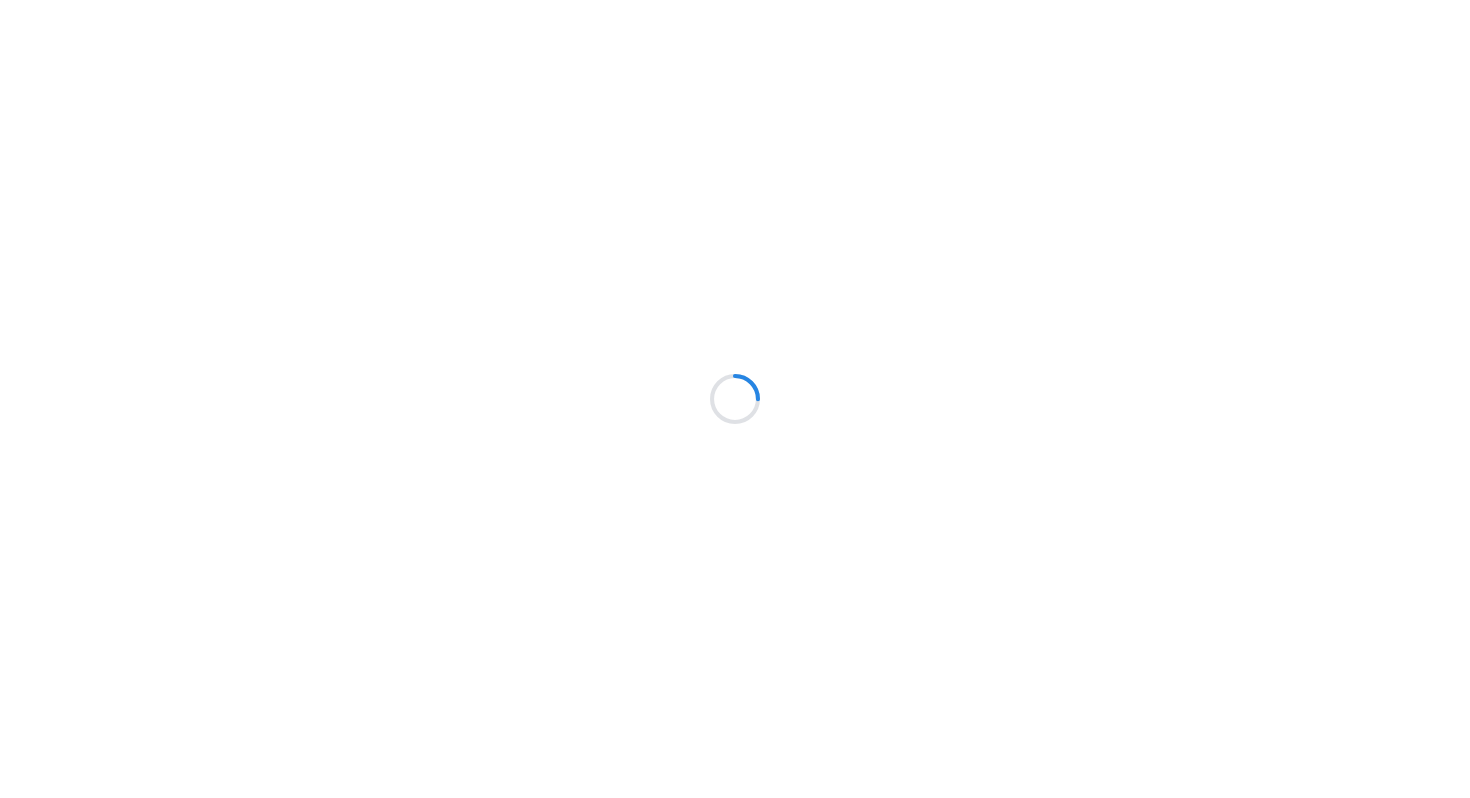 scroll, scrollTop: 0, scrollLeft: 0, axis: both 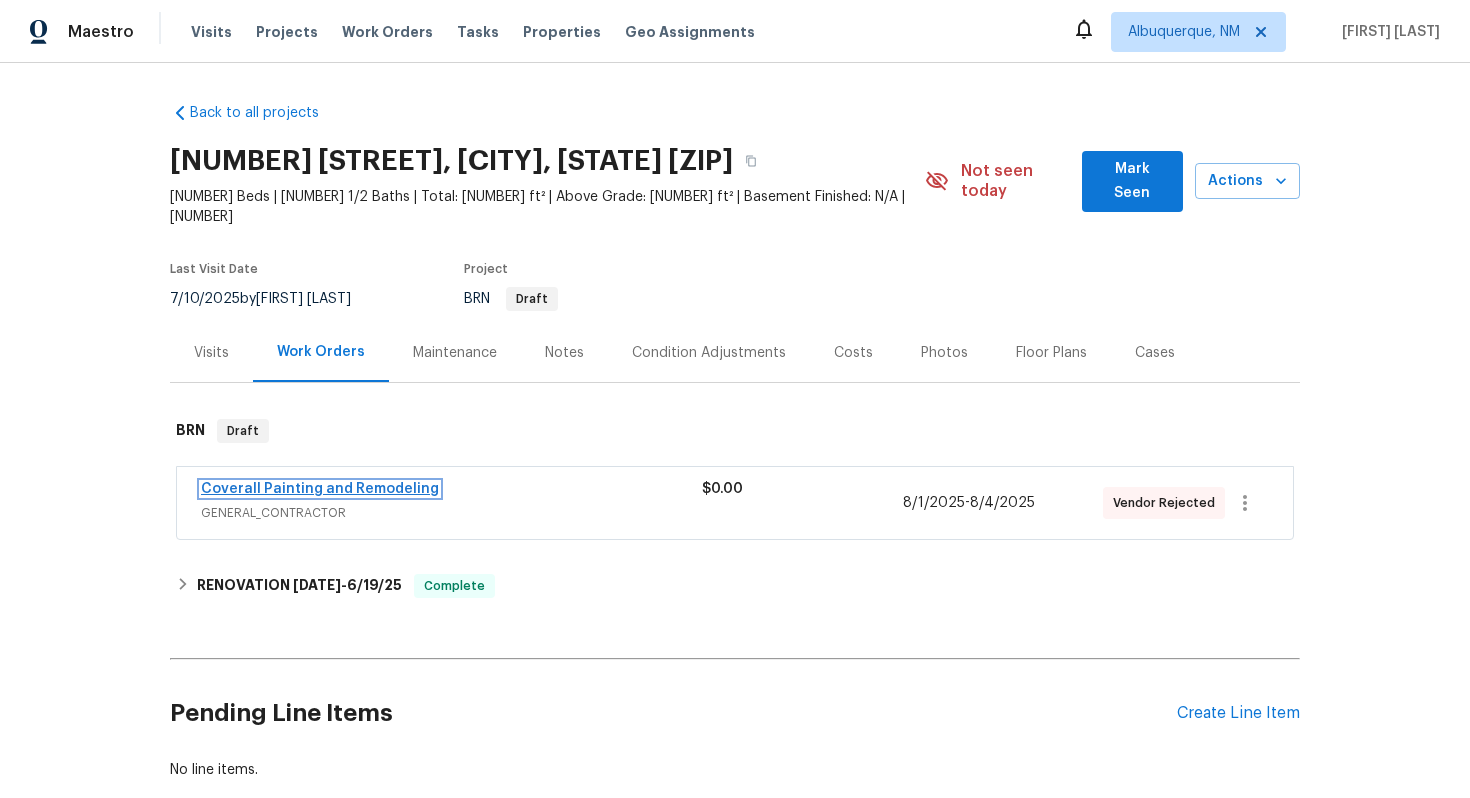 click on "Coverall Painting and Remodeling" at bounding box center (320, 489) 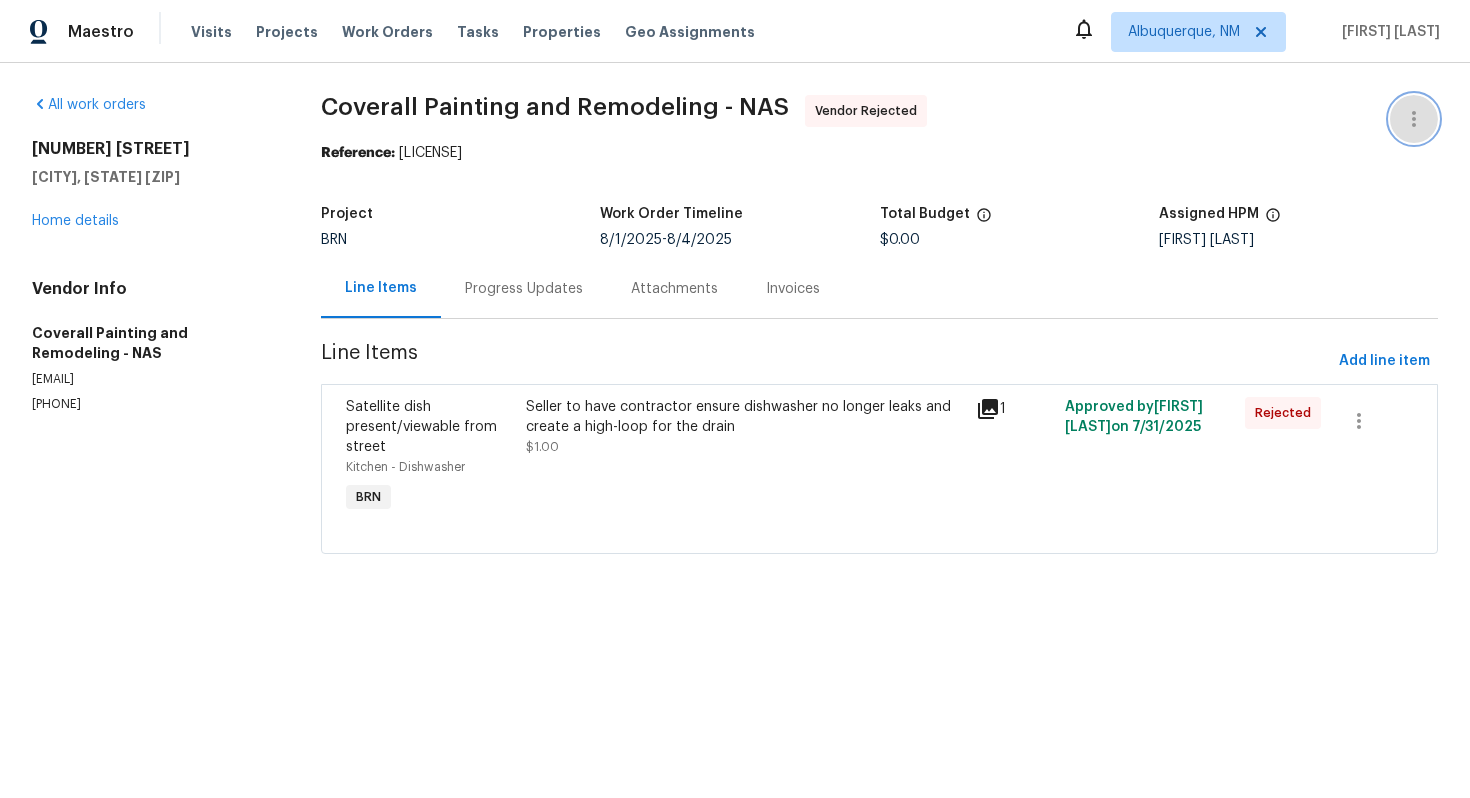 click 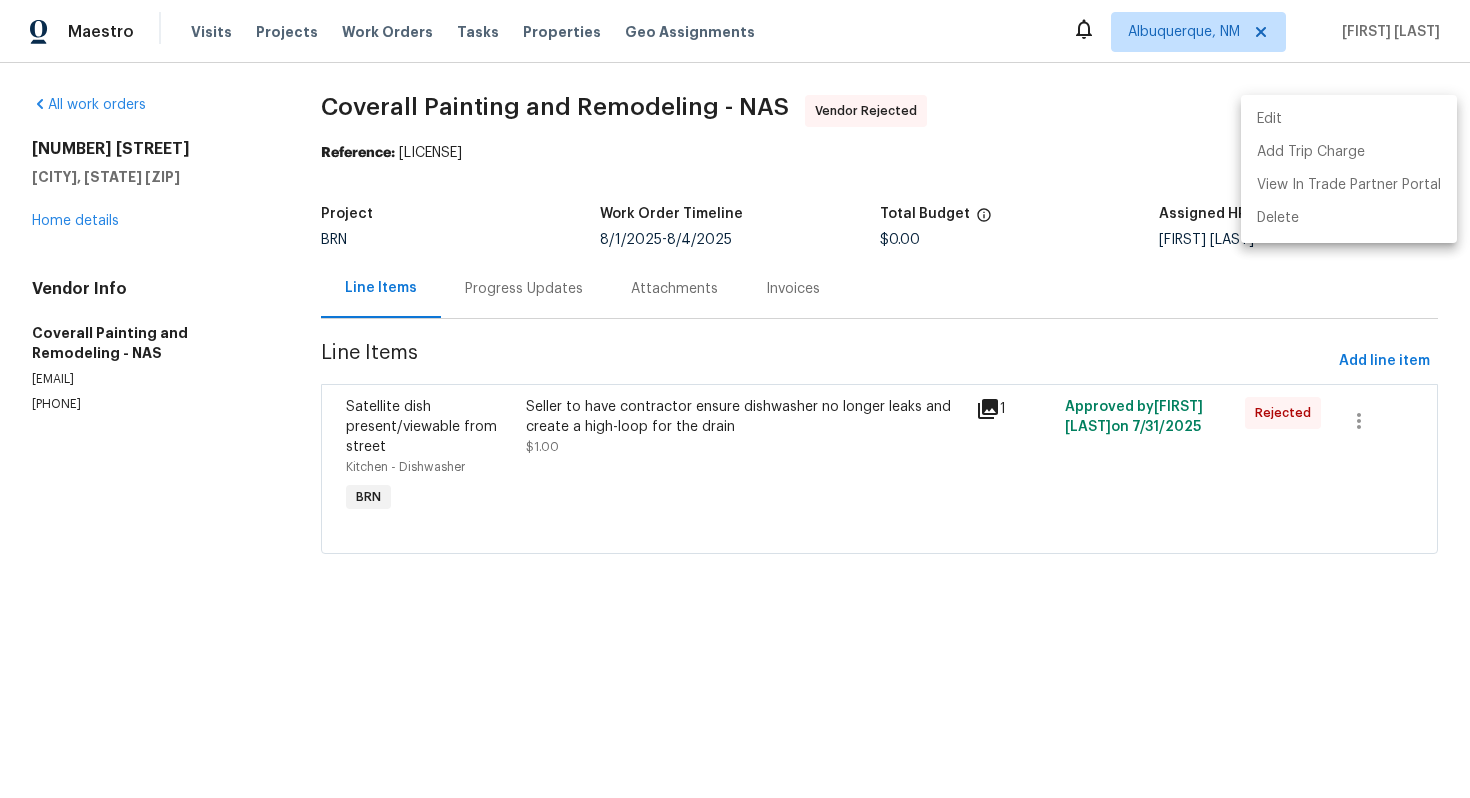 click on "Edit" at bounding box center [1349, 119] 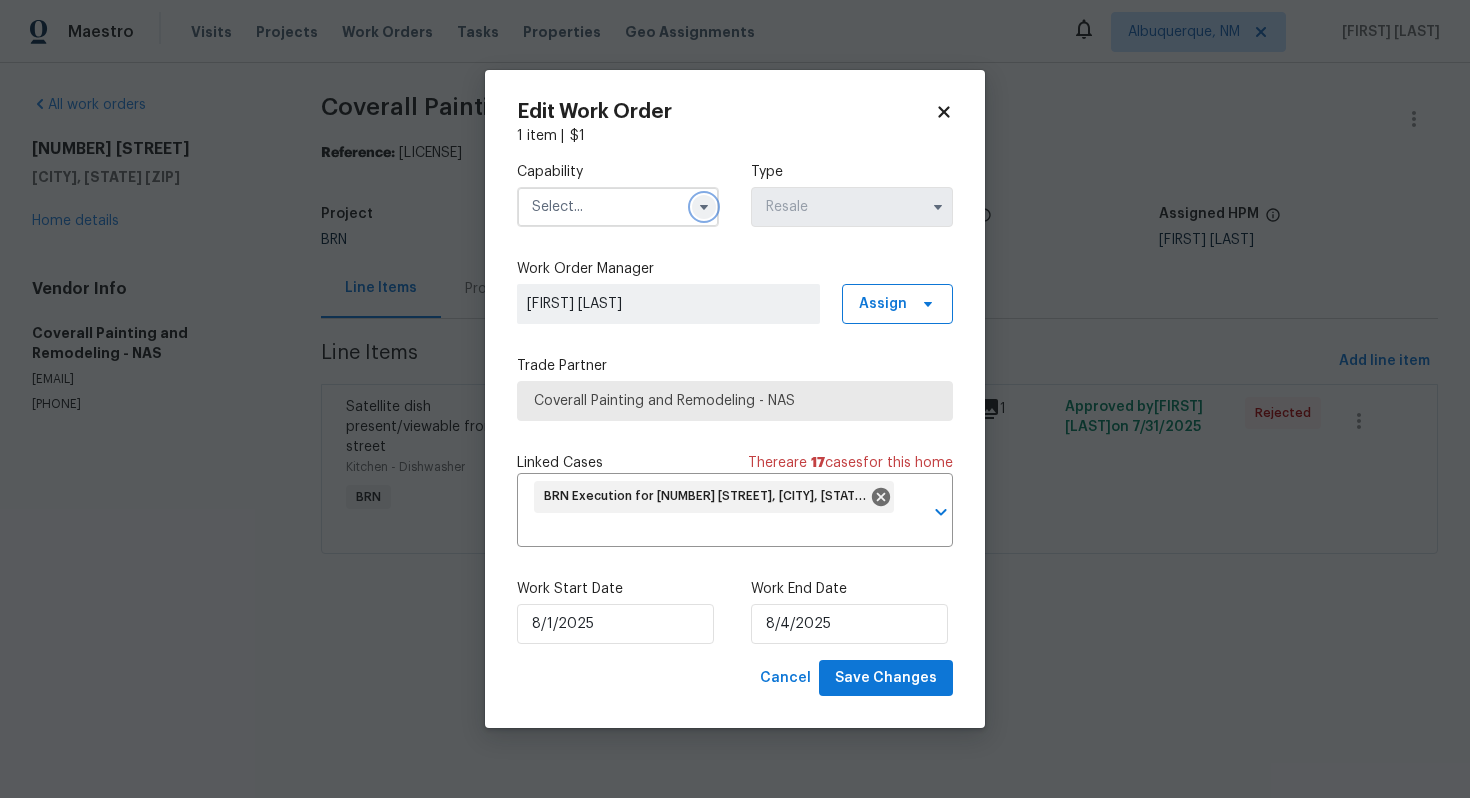 click at bounding box center [704, 207] 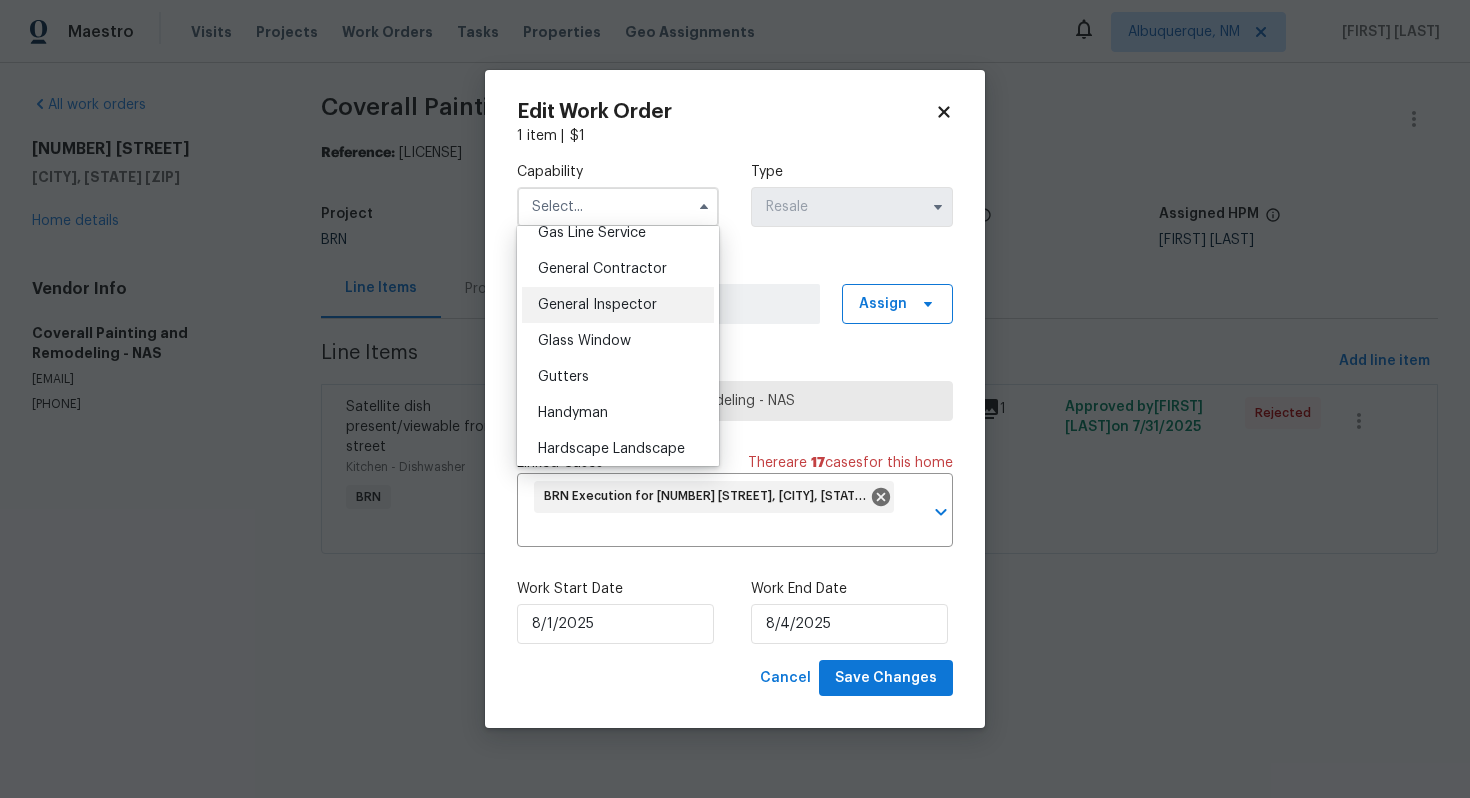 scroll, scrollTop: 958, scrollLeft: 0, axis: vertical 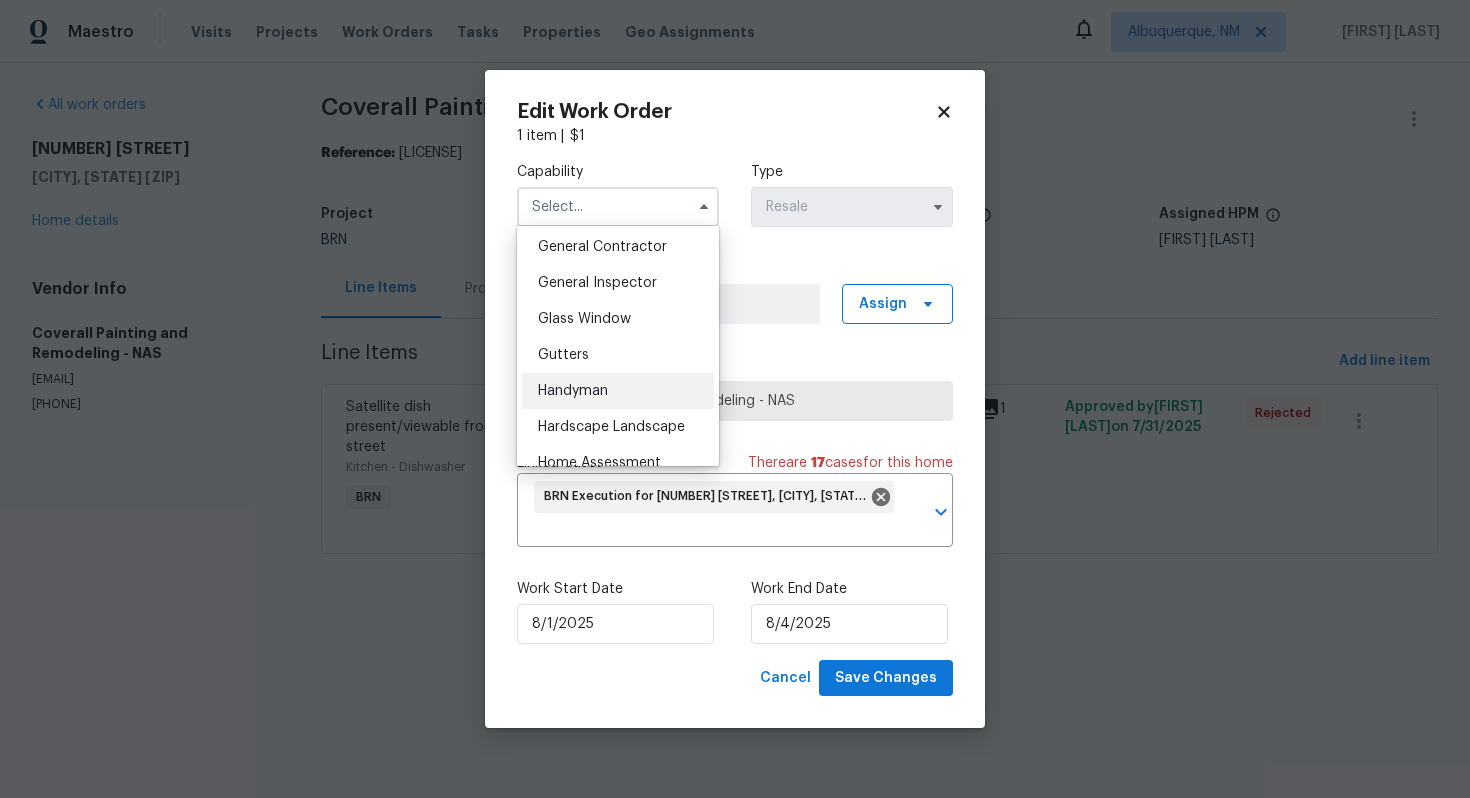 click on "Handyman" at bounding box center (573, 391) 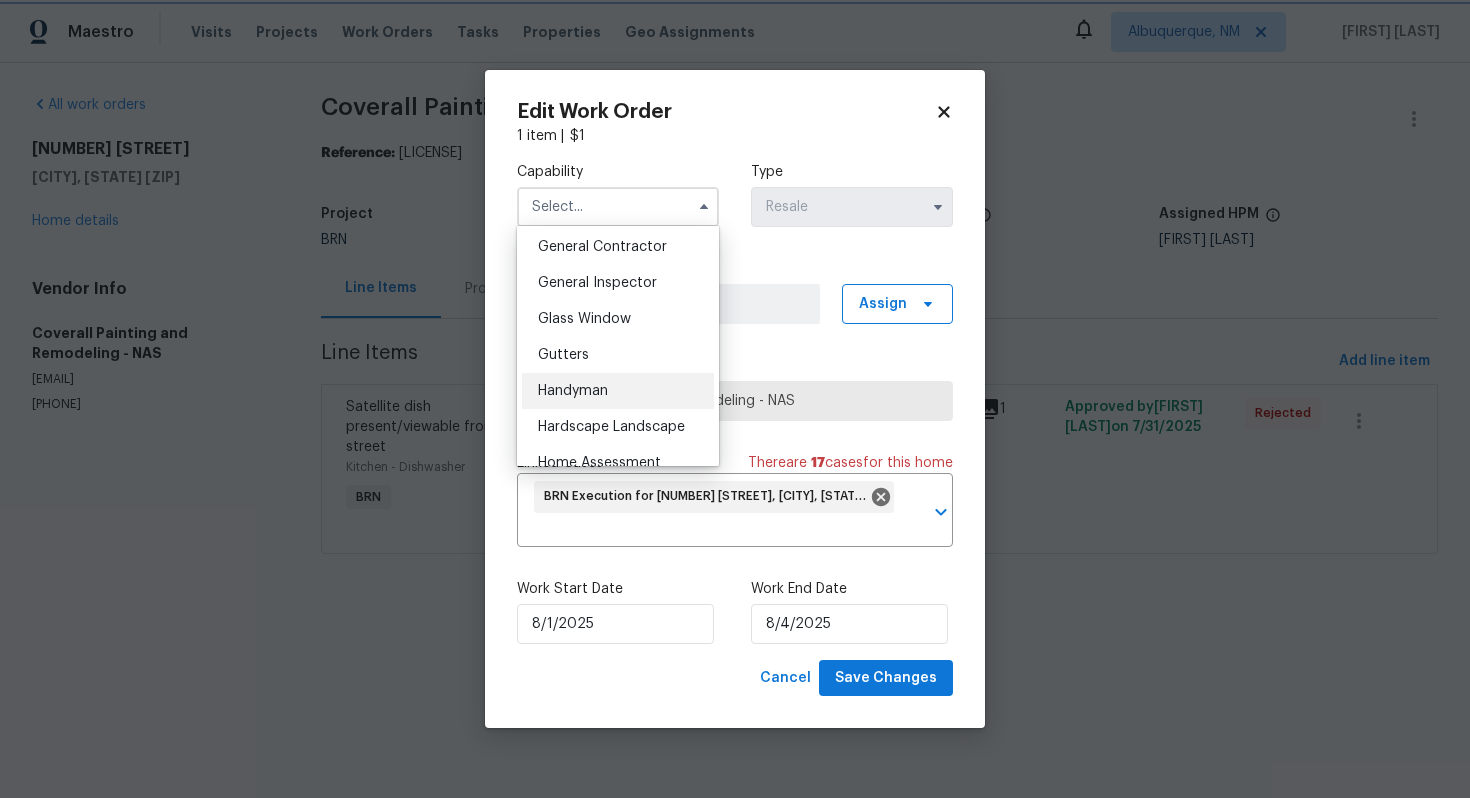 type on "Handyman" 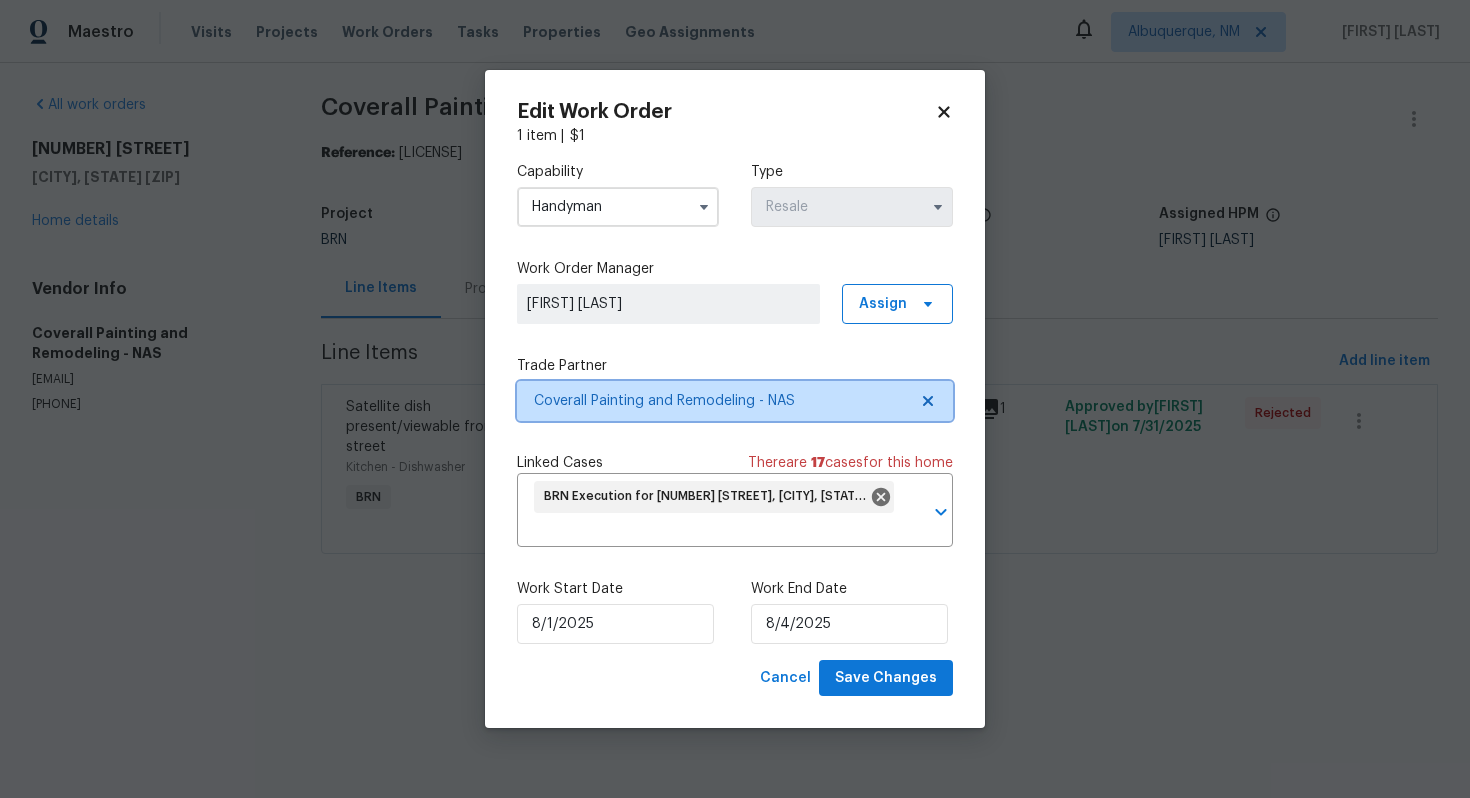 click 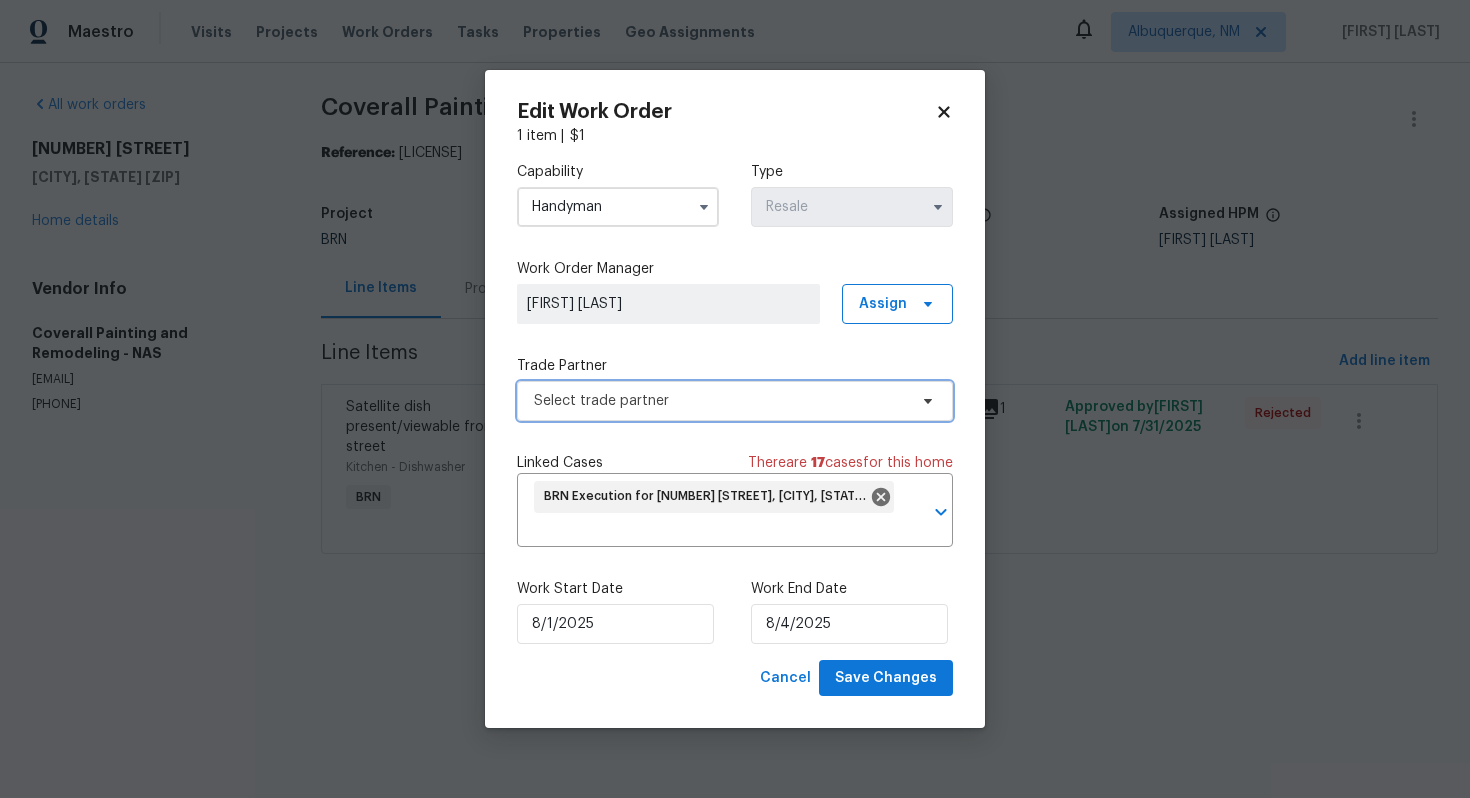 click on "Select trade partner" at bounding box center (720, 401) 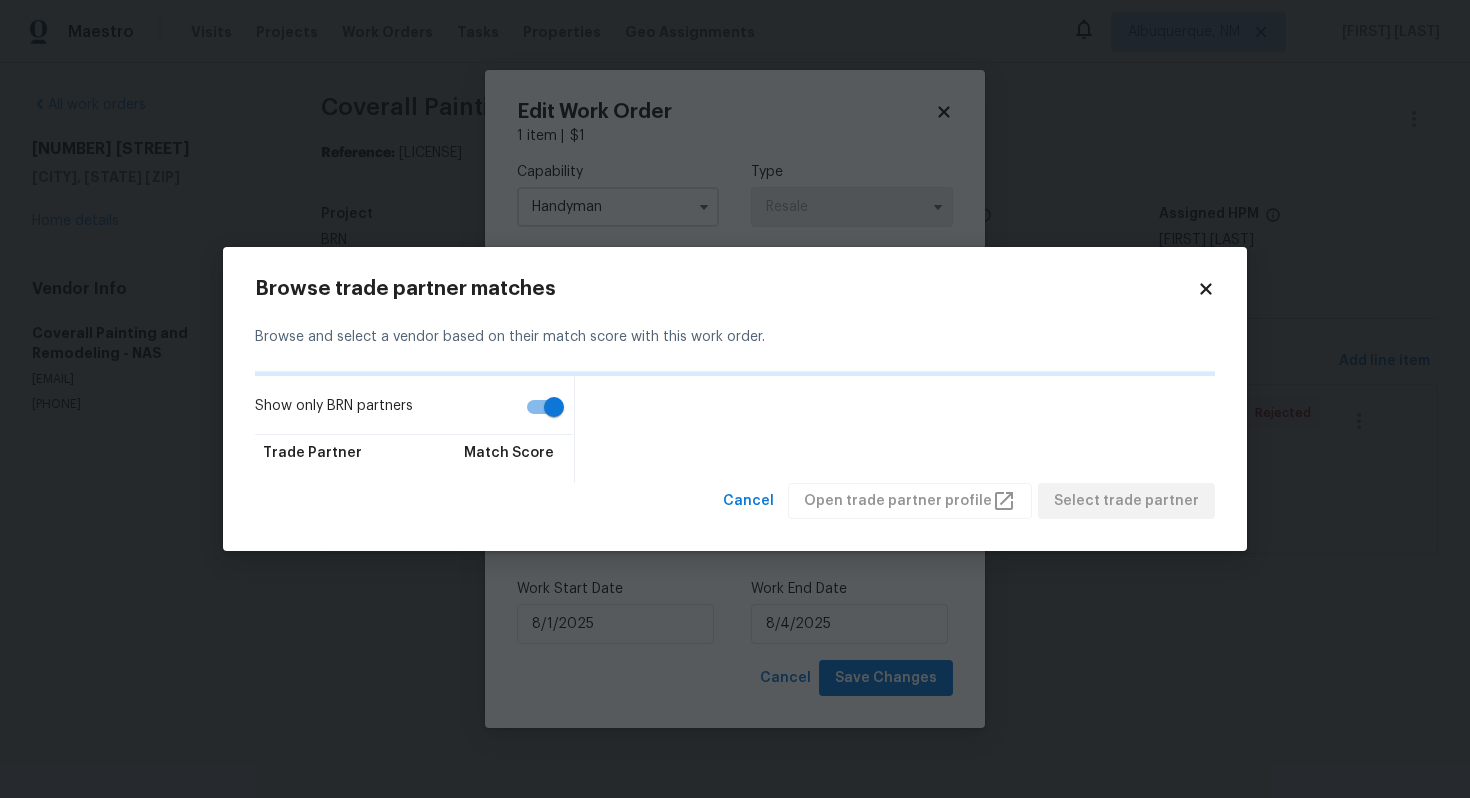 click on "Show only BRN partners" at bounding box center (554, 407) 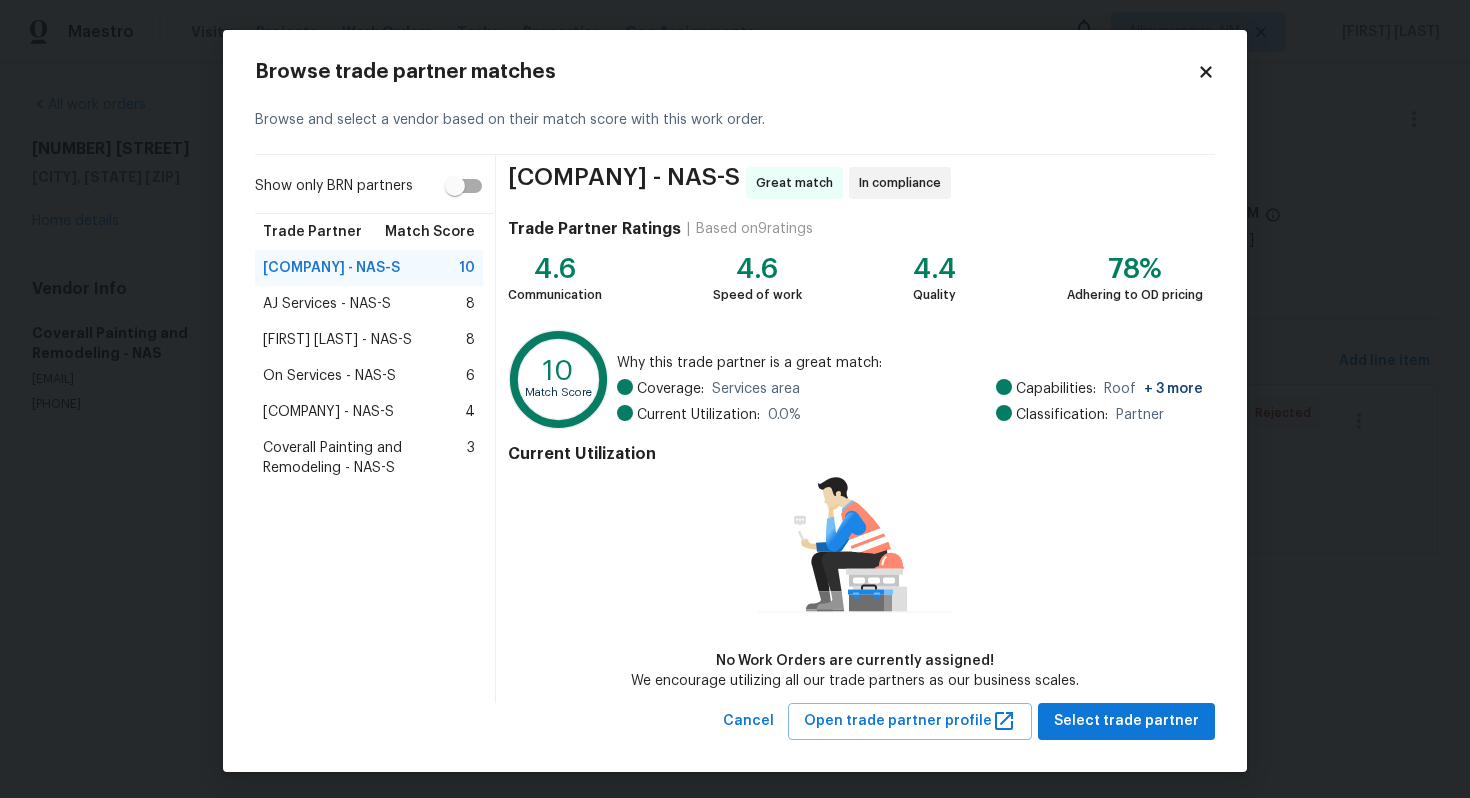 click on "Fernando Ruiz Hernandez - NAS-S" at bounding box center [337, 340] 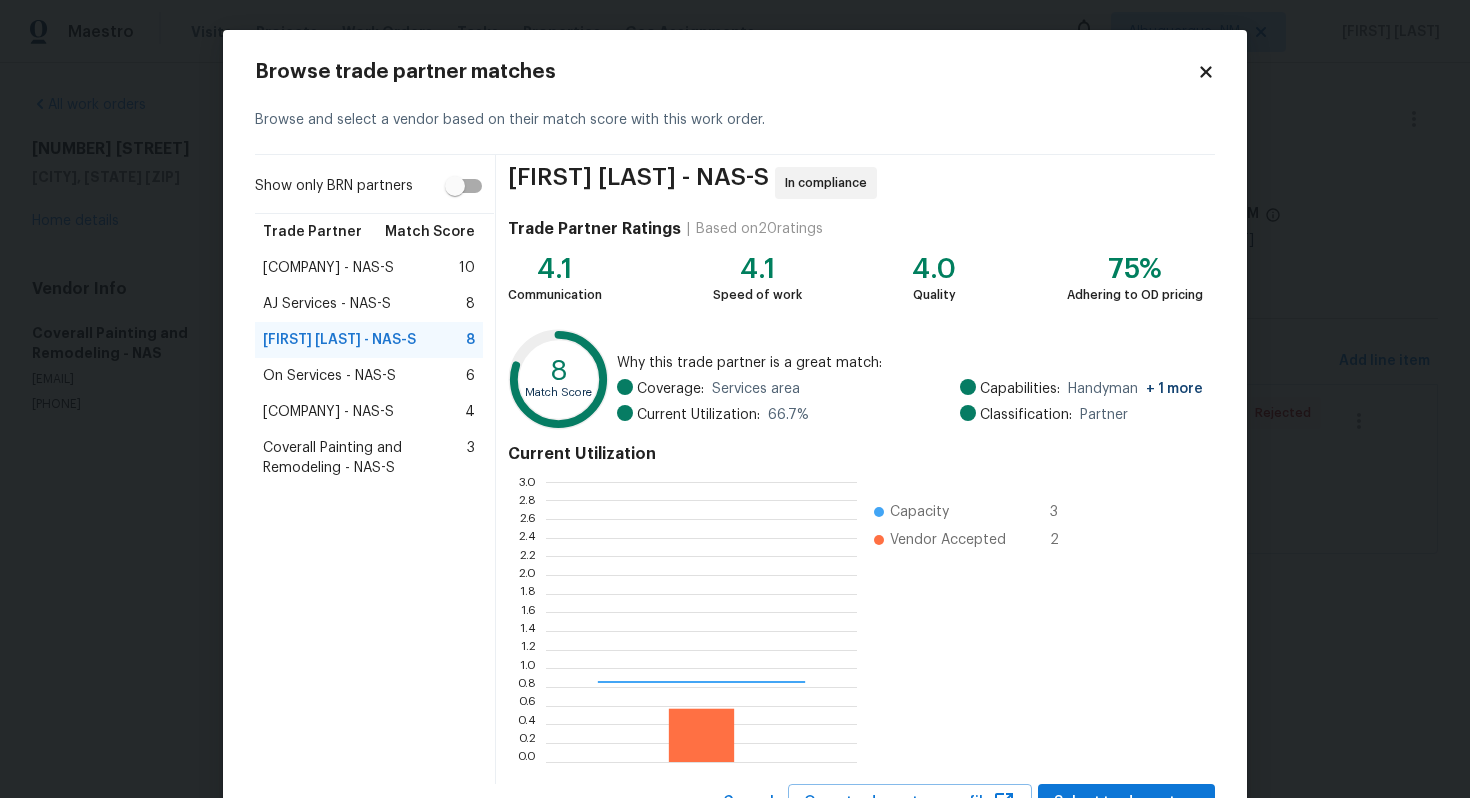 scroll, scrollTop: 2, scrollLeft: 1, axis: both 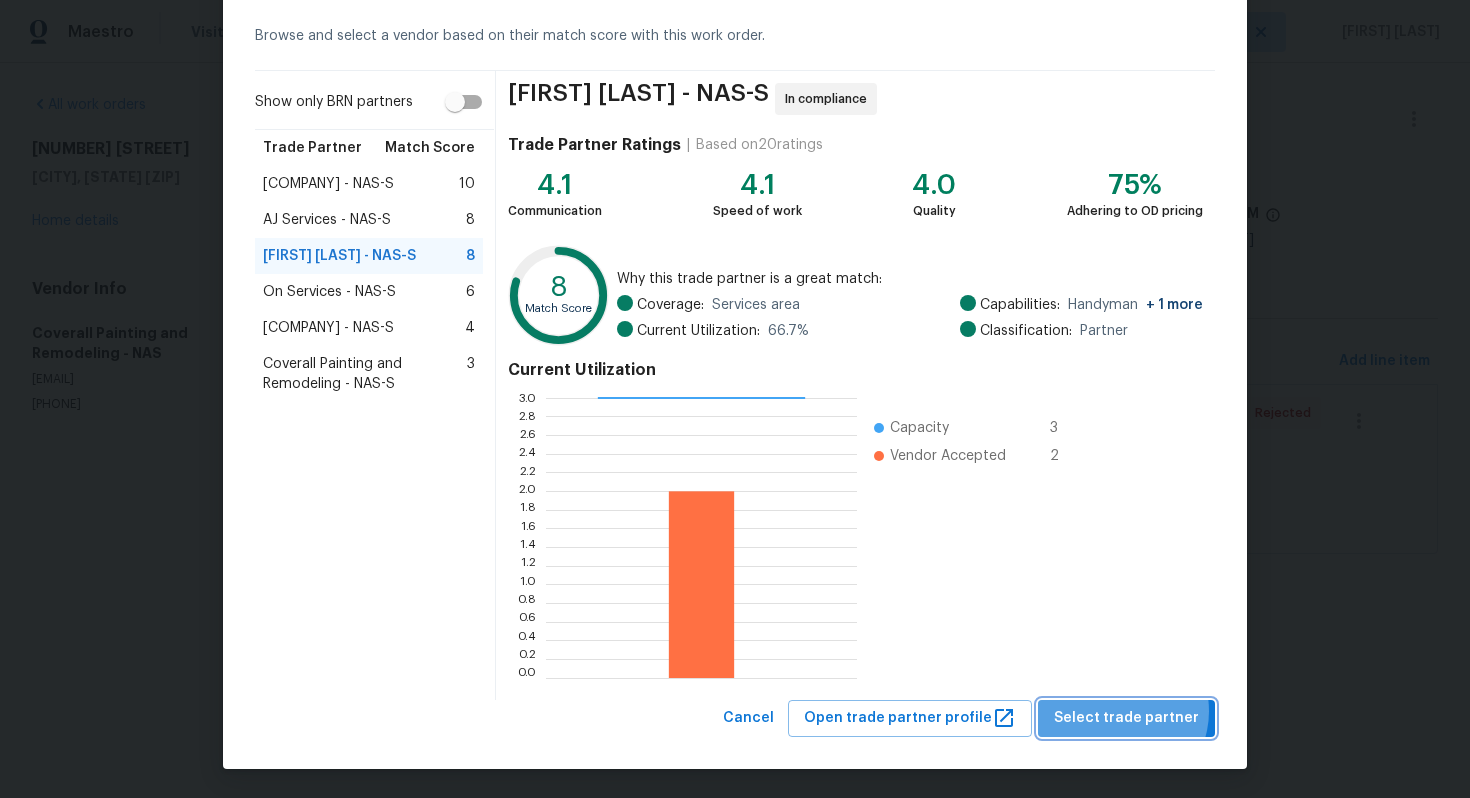 click on "Select trade partner" at bounding box center [1126, 718] 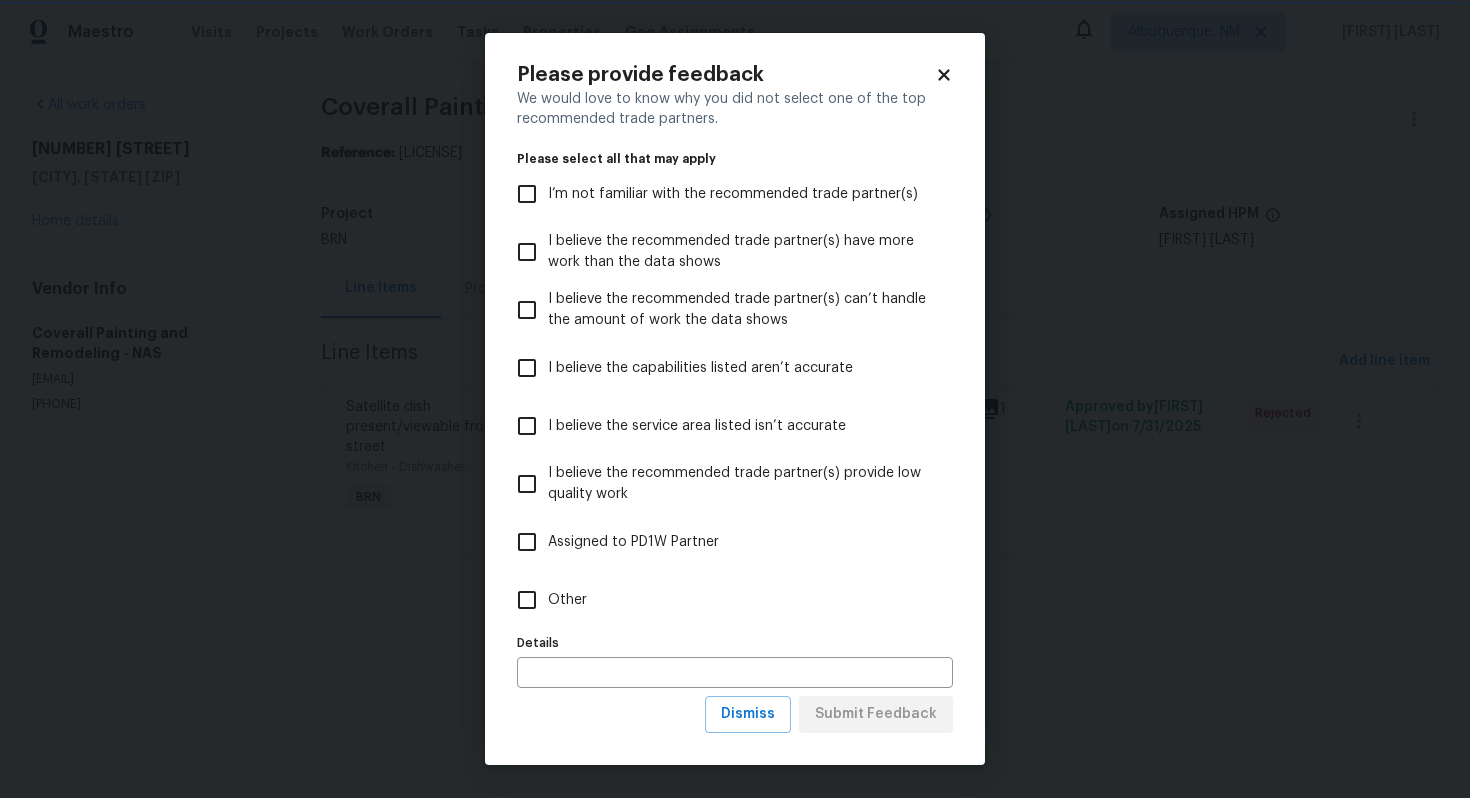 scroll, scrollTop: 0, scrollLeft: 0, axis: both 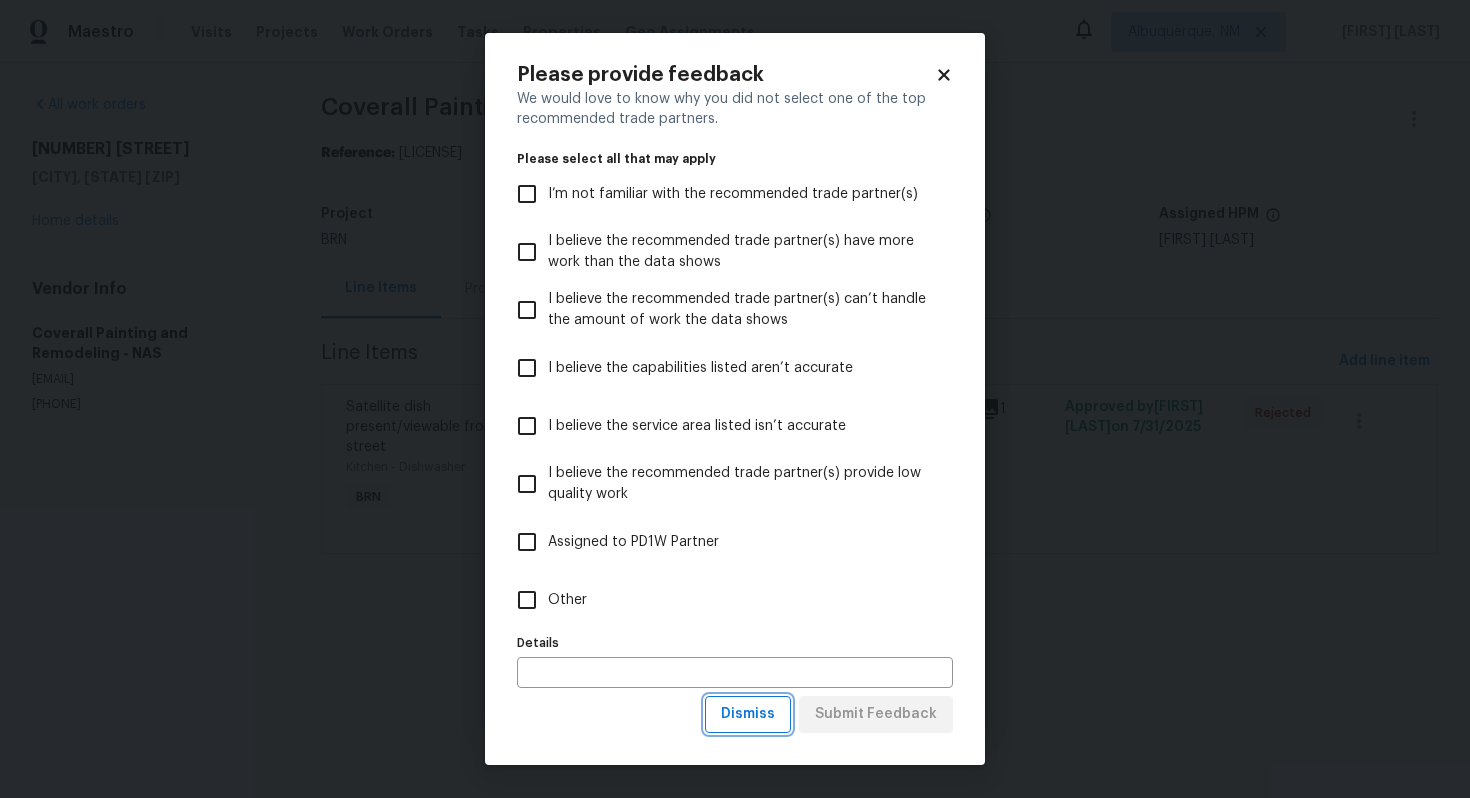 click on "Dismiss" at bounding box center (748, 714) 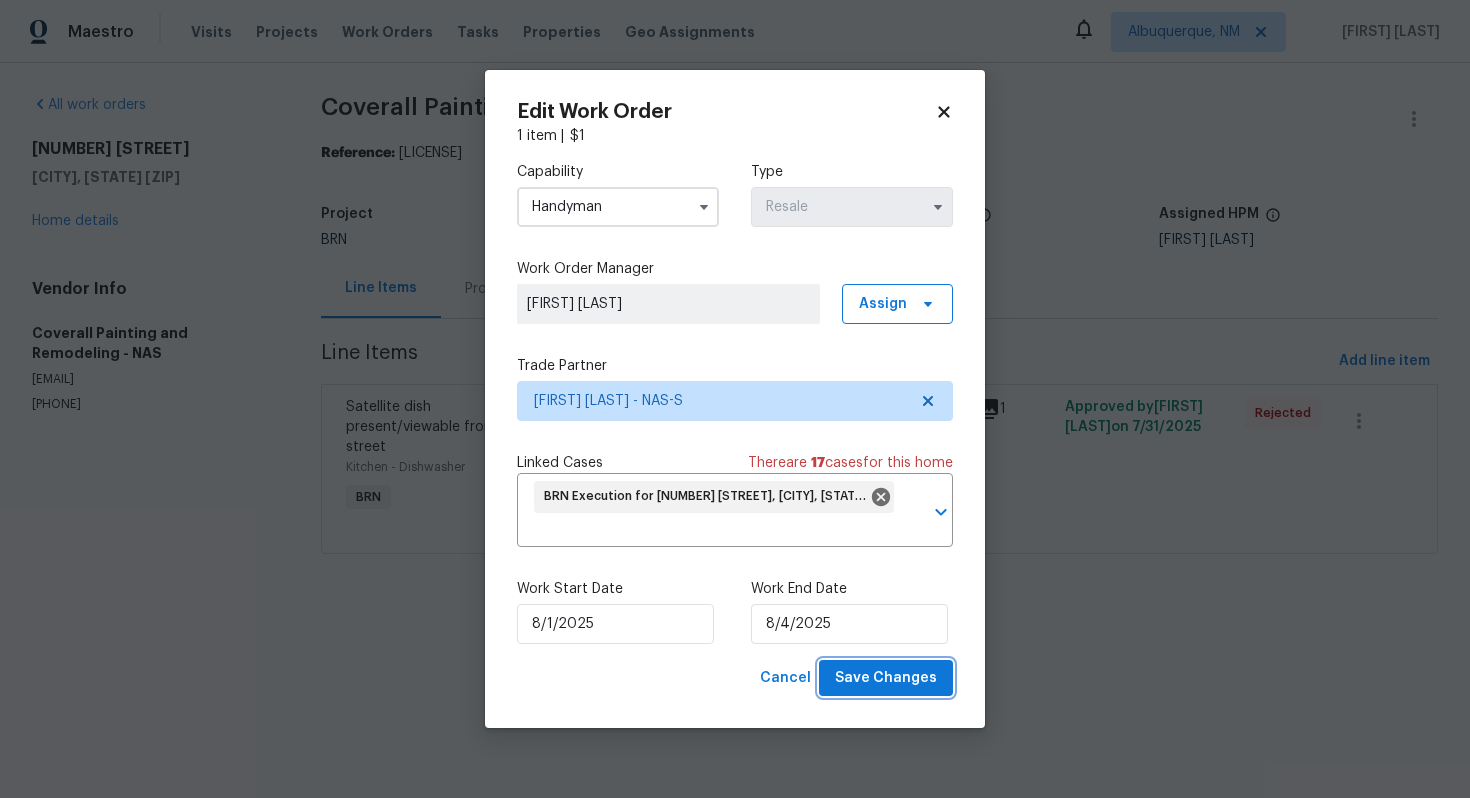 click on "Save Changes" at bounding box center [886, 678] 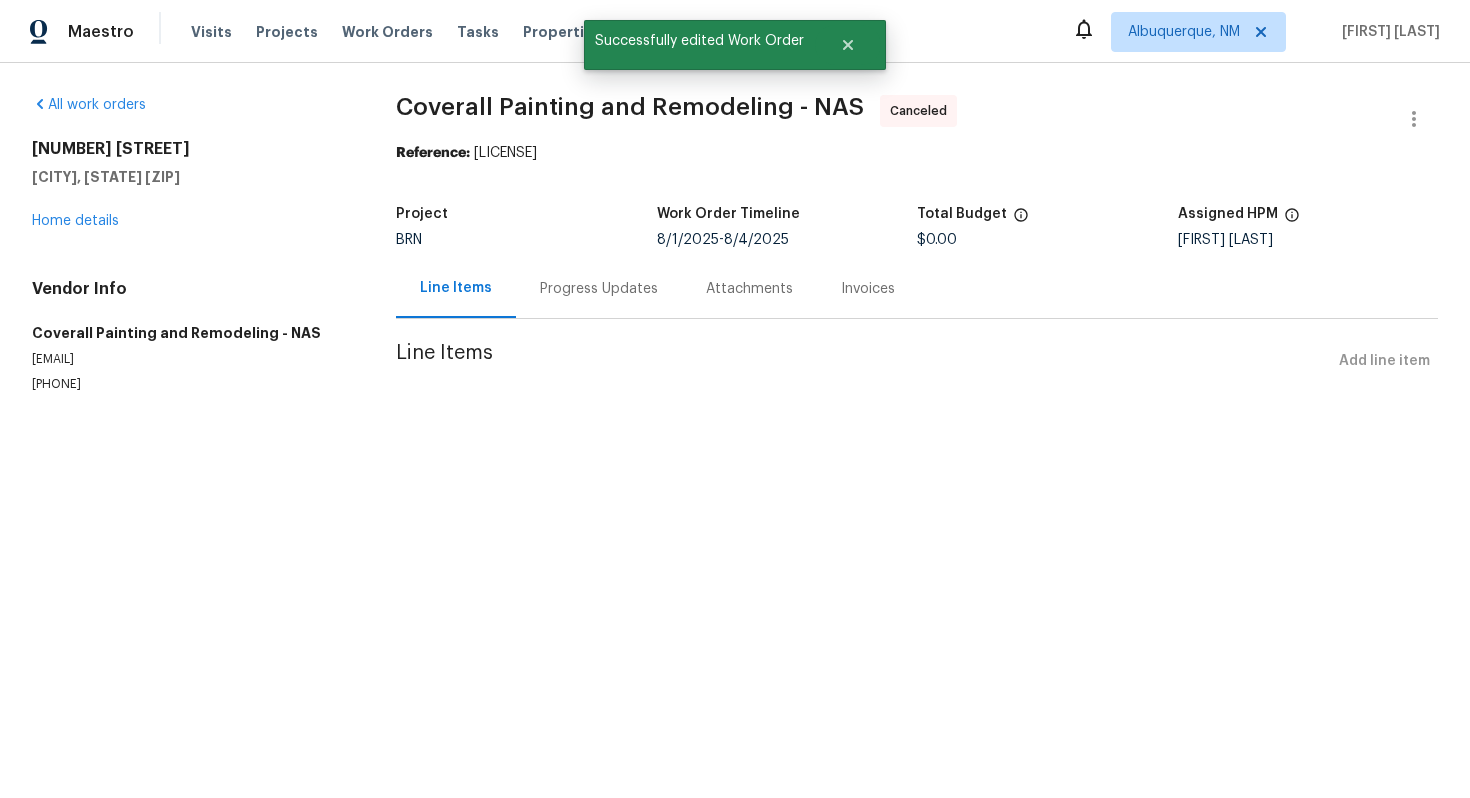 click on "Progress Updates" at bounding box center [599, 288] 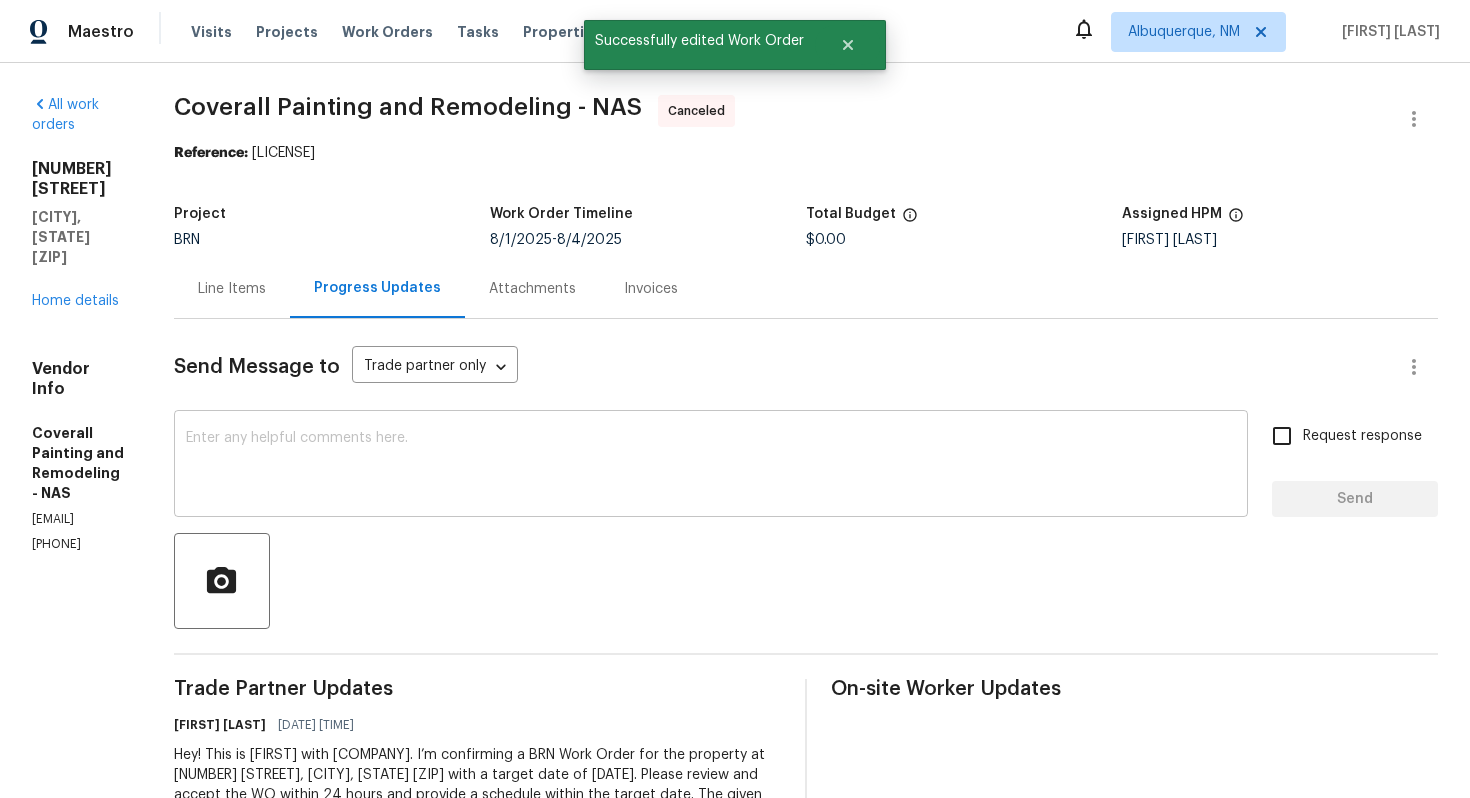 scroll, scrollTop: 163, scrollLeft: 0, axis: vertical 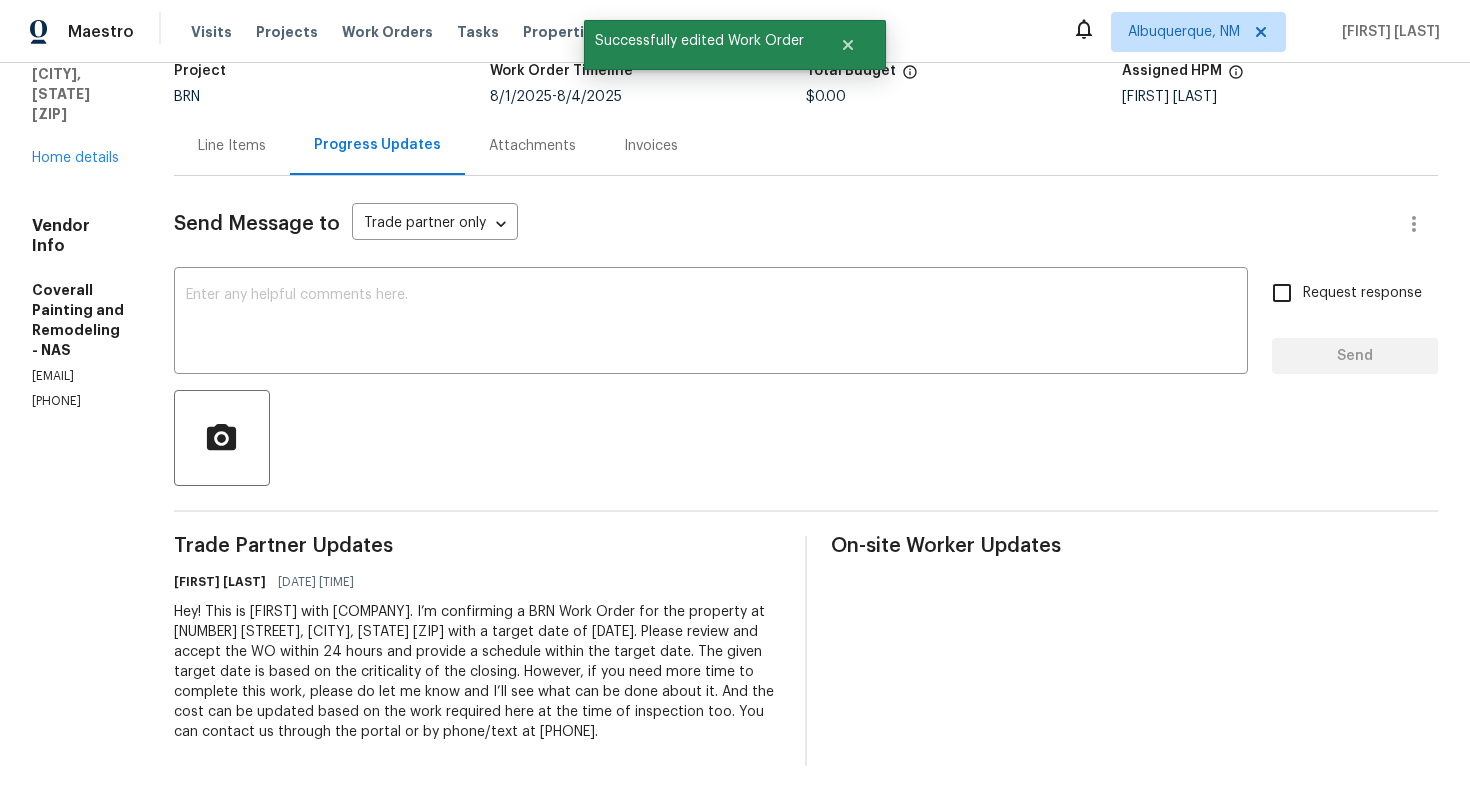 click on "Hey! This is Ajay with Opendoor. I’m confirming a BRN Work Order for the property at 1184 Cynthia Ln, Spring Hill, TN 37174 with a target date of 8/4. Please review and accept the WO within 24 hours and provide a schedule within the target date. The given target date is based on the criticality of the closing. However, if you need more time to complete this work, please do let me know and I’ll see what can be done about it. And the cost can be updated based on the work required here at the time of inspection too. You can contact us through the portal or by phone/text at 650-800-9524." at bounding box center (477, 672) 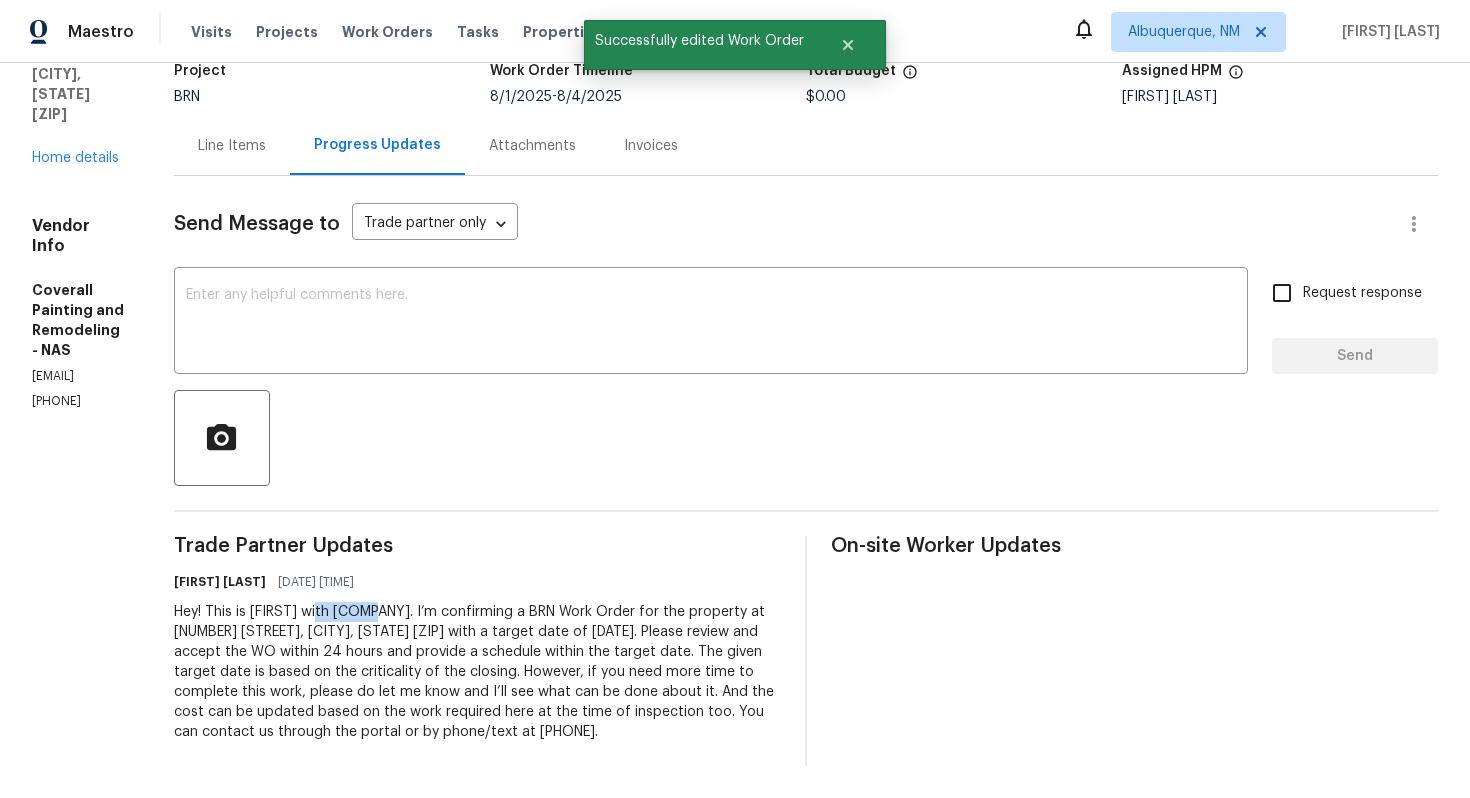 click on "Hey! This is Ajay with Opendoor. I’m confirming a BRN Work Order for the property at 1184 Cynthia Ln, Spring Hill, TN 37174 with a target date of 8/4. Please review and accept the WO within 24 hours and provide a schedule within the target date. The given target date is based on the criticality of the closing. However, if you need more time to complete this work, please do let me know and I’ll see what can be done about it. And the cost can be updated based on the work required here at the time of inspection too. You can contact us through the portal or by phone/text at 650-800-9524." at bounding box center (477, 672) 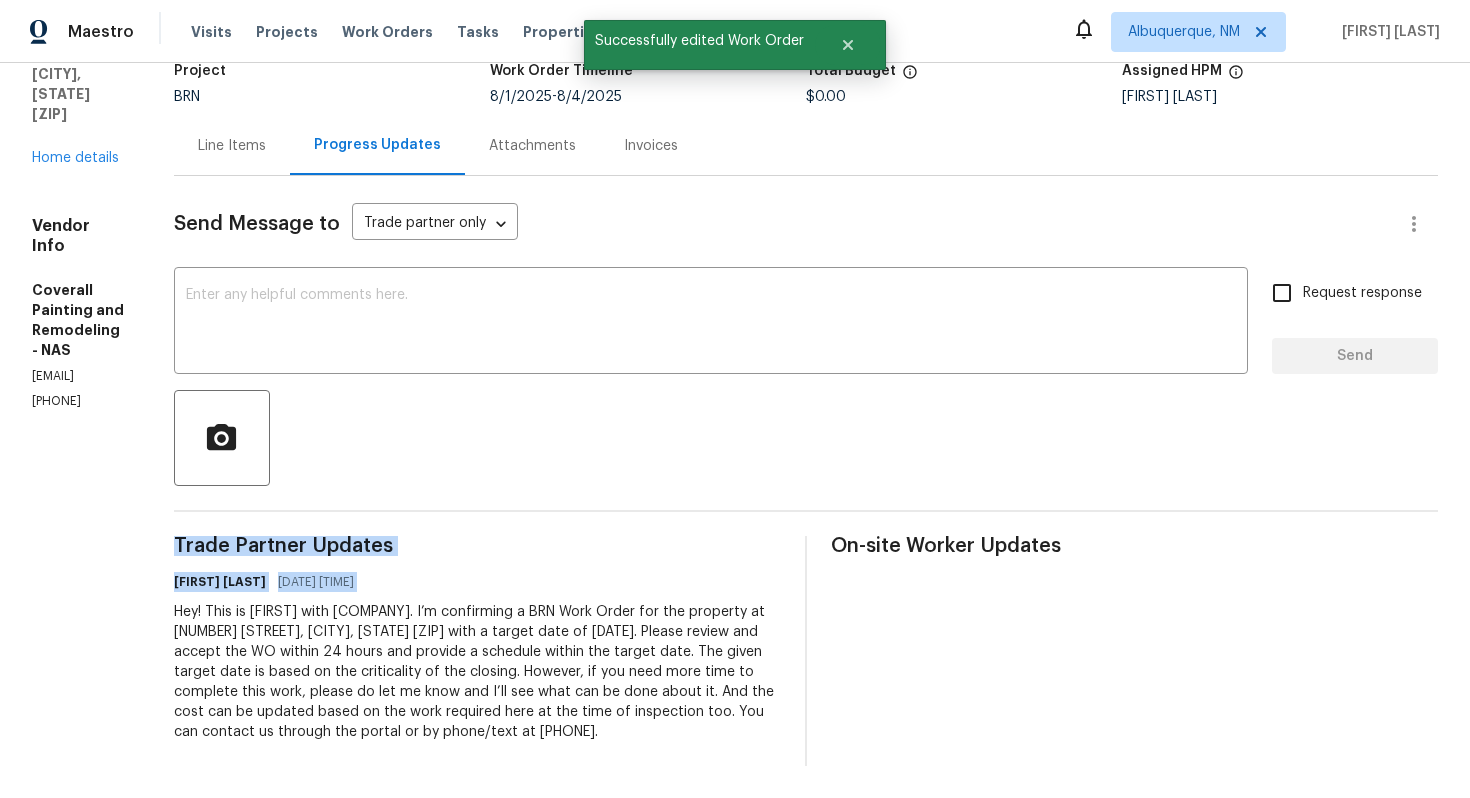 copy on "Trade Partner Updates Ajay Godson 07/31/2025 12:08 PM" 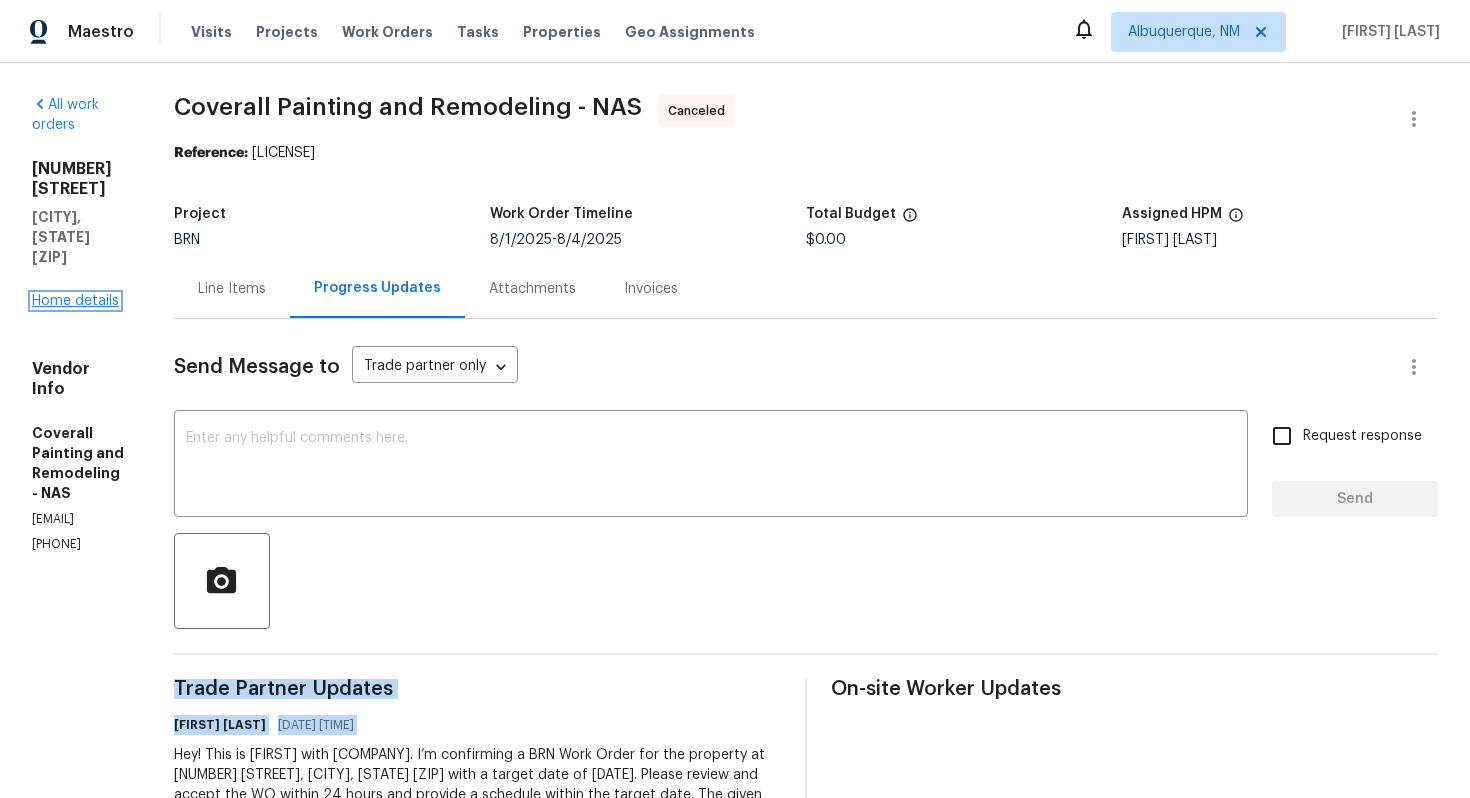 click on "Home details" at bounding box center (75, 301) 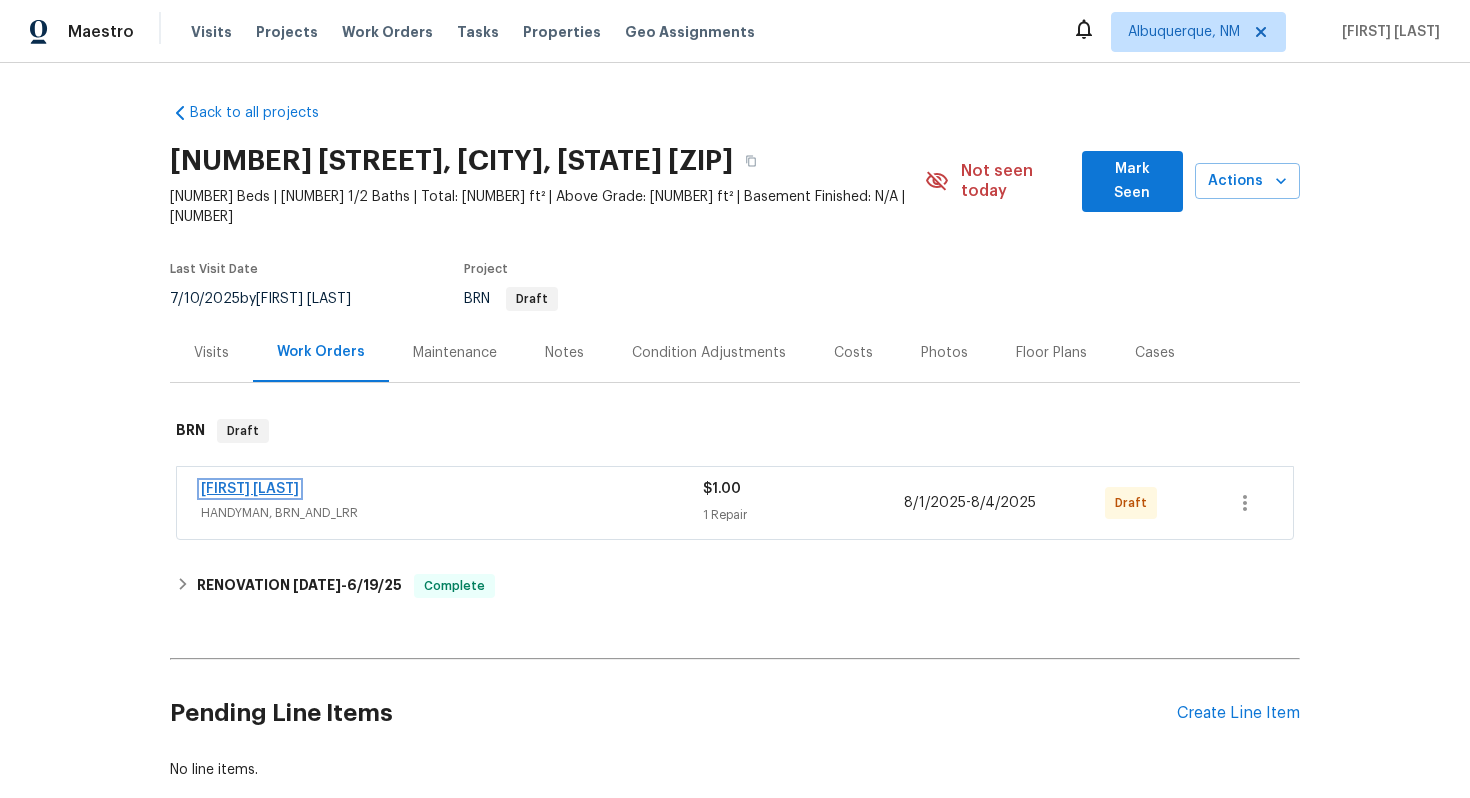click on "Fernando Ruiz Hernandez" at bounding box center [250, 489] 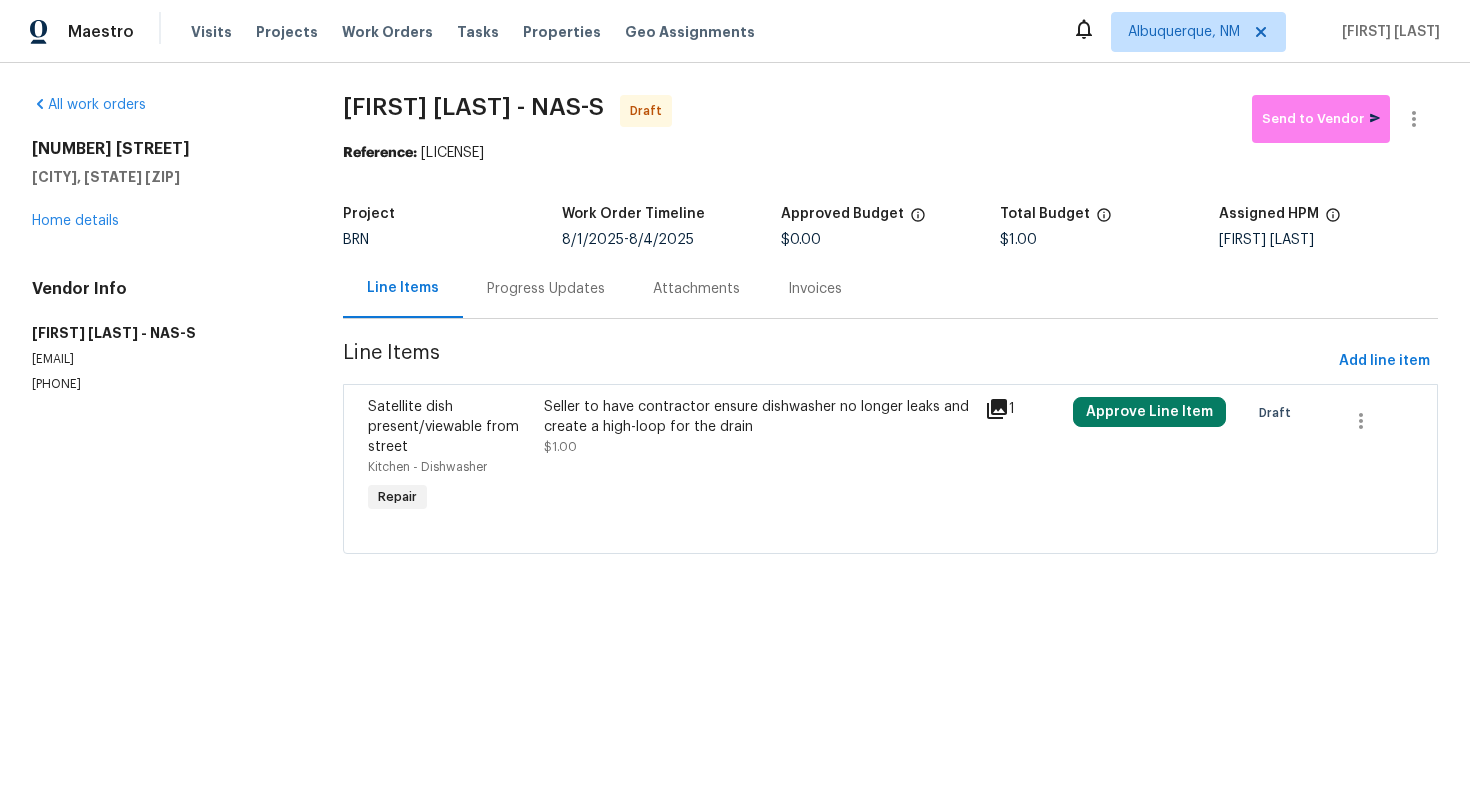 click on "Progress Updates" at bounding box center (546, 289) 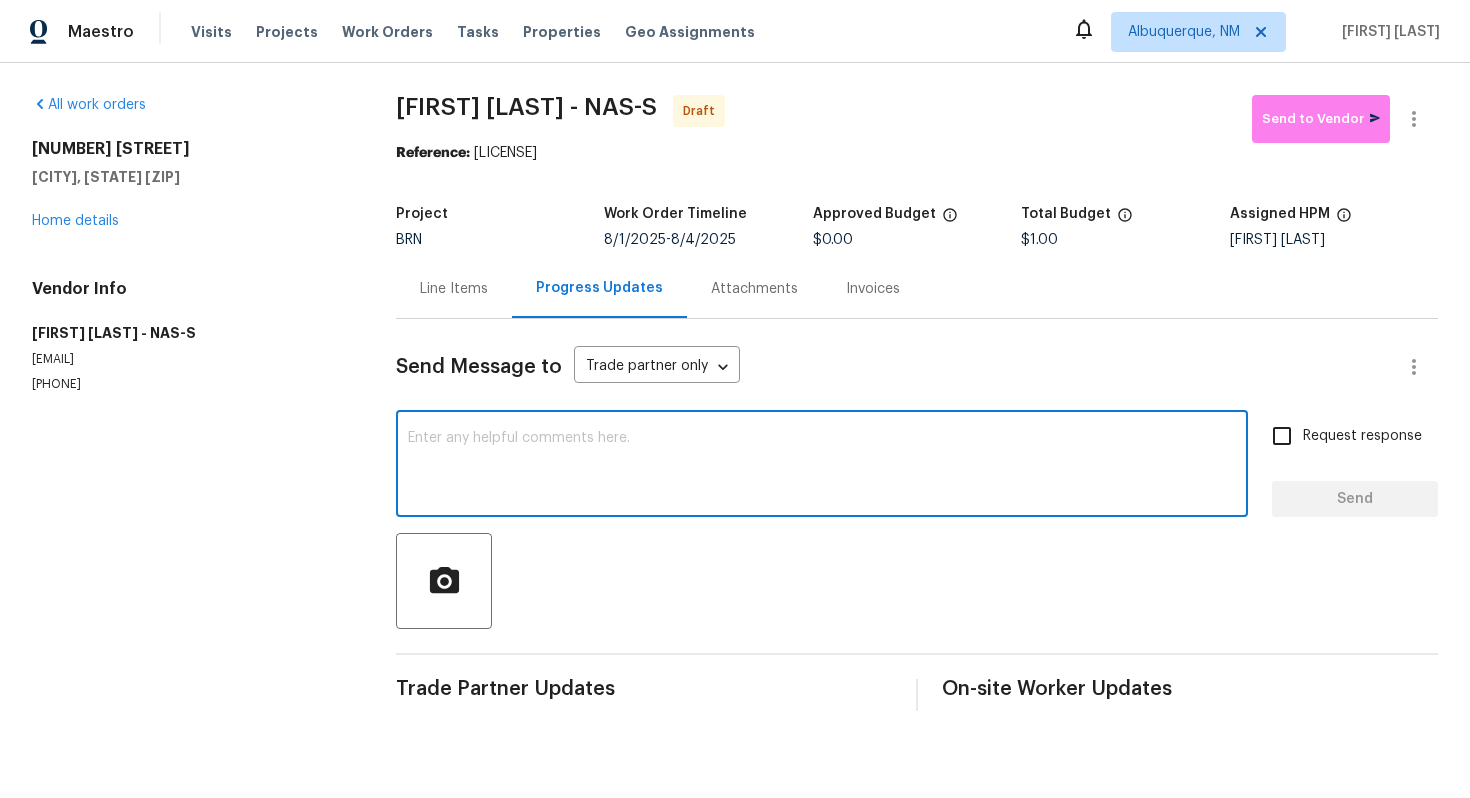 click at bounding box center [822, 466] 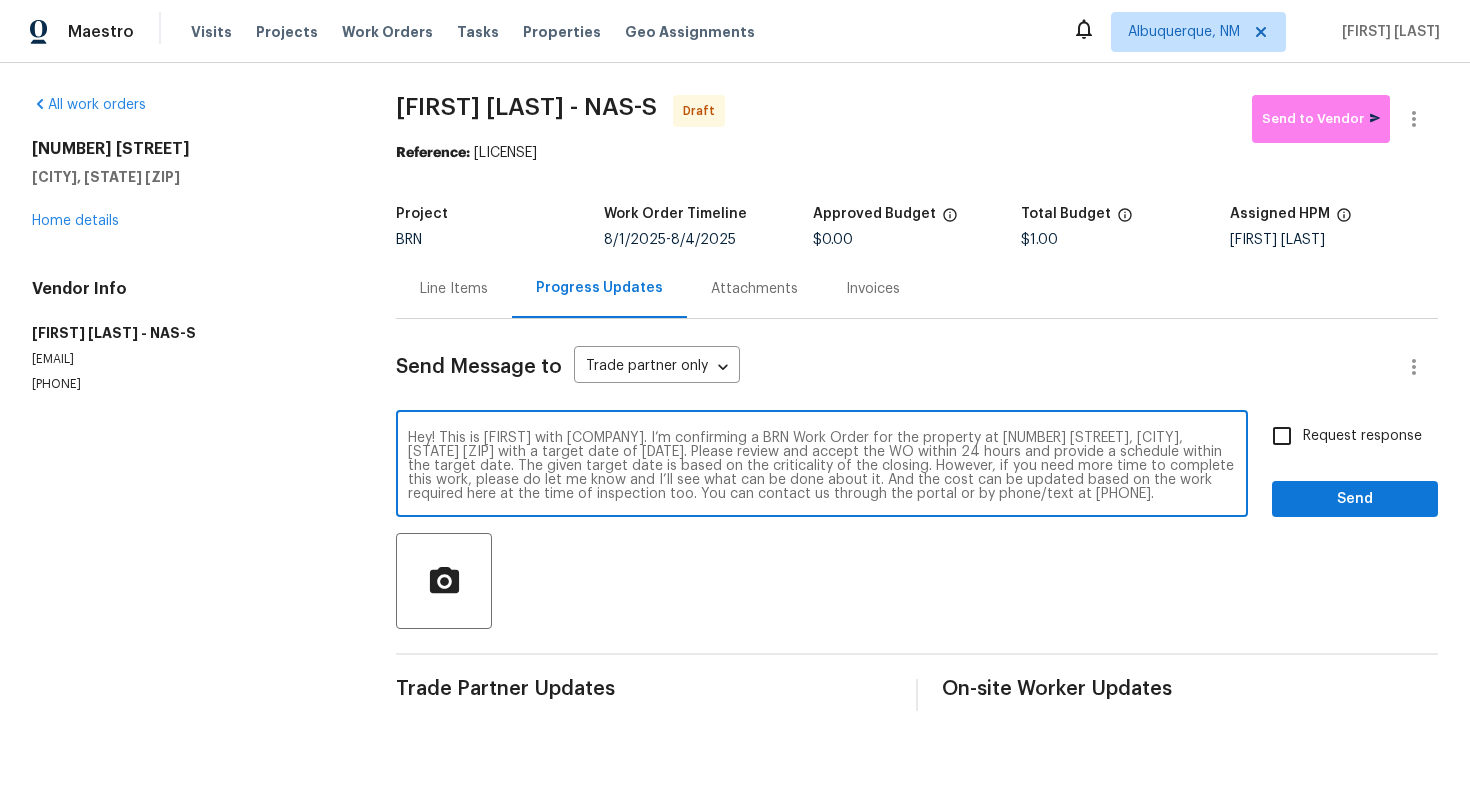 scroll, scrollTop: 0, scrollLeft: 0, axis: both 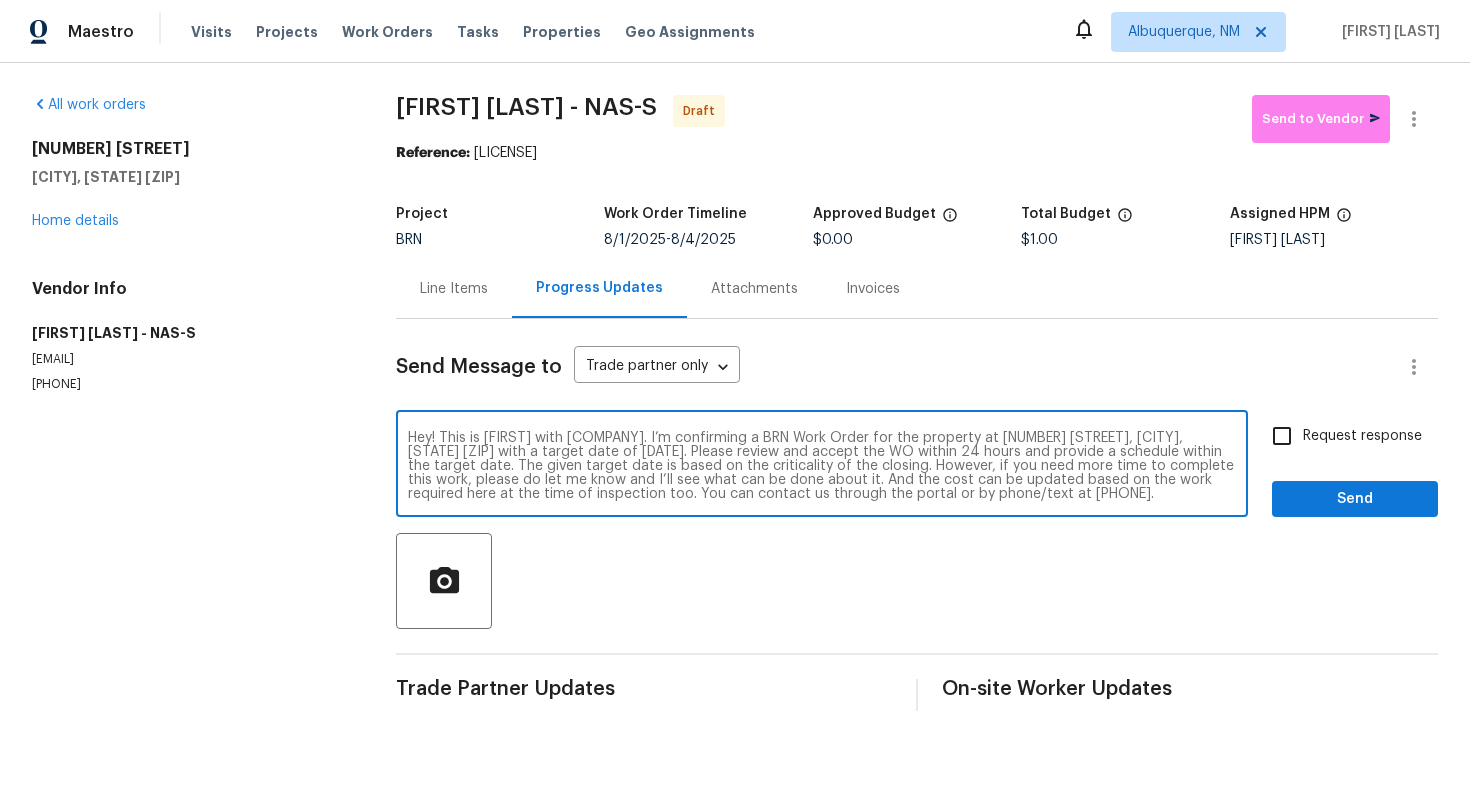 type on "Hey! This is Ajay with Opendoor. I’m confirming a BRN Work Order for the property at 1184 Cynthia Ln, Spring Hill, TN 37174 with a target date of 8/4. Please review and accept the WO within 24 hours and provide a schedule within the target date. The given target date is based on the criticality of the closing. However, if you need more time to complete this work, please do let me know and I’ll see what can be done about it. And the cost can be updated based on the work required here at the time of inspection too. You can contact us through the portal or by phone/text at 650-800-9524." 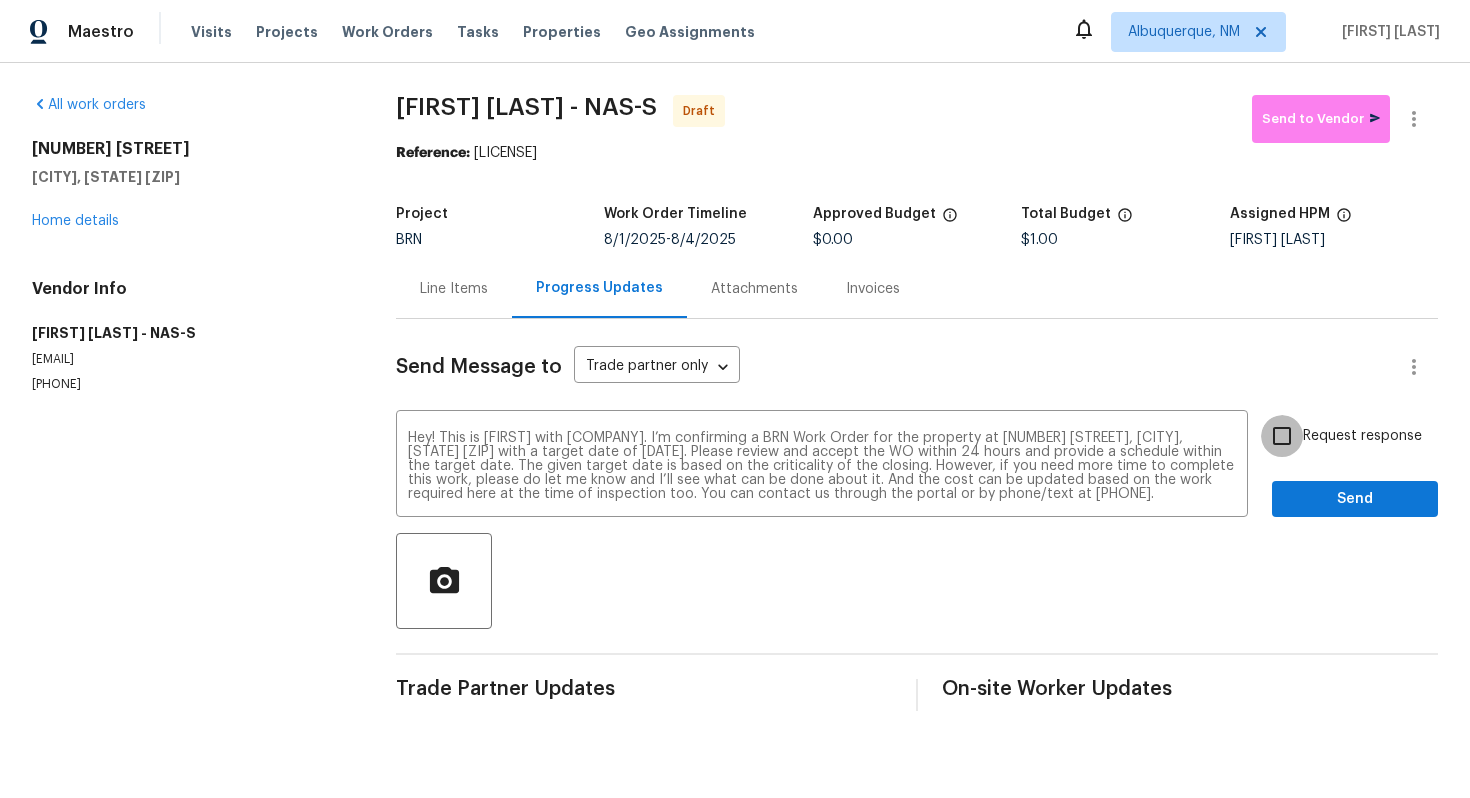 click on "Request response" at bounding box center [1282, 436] 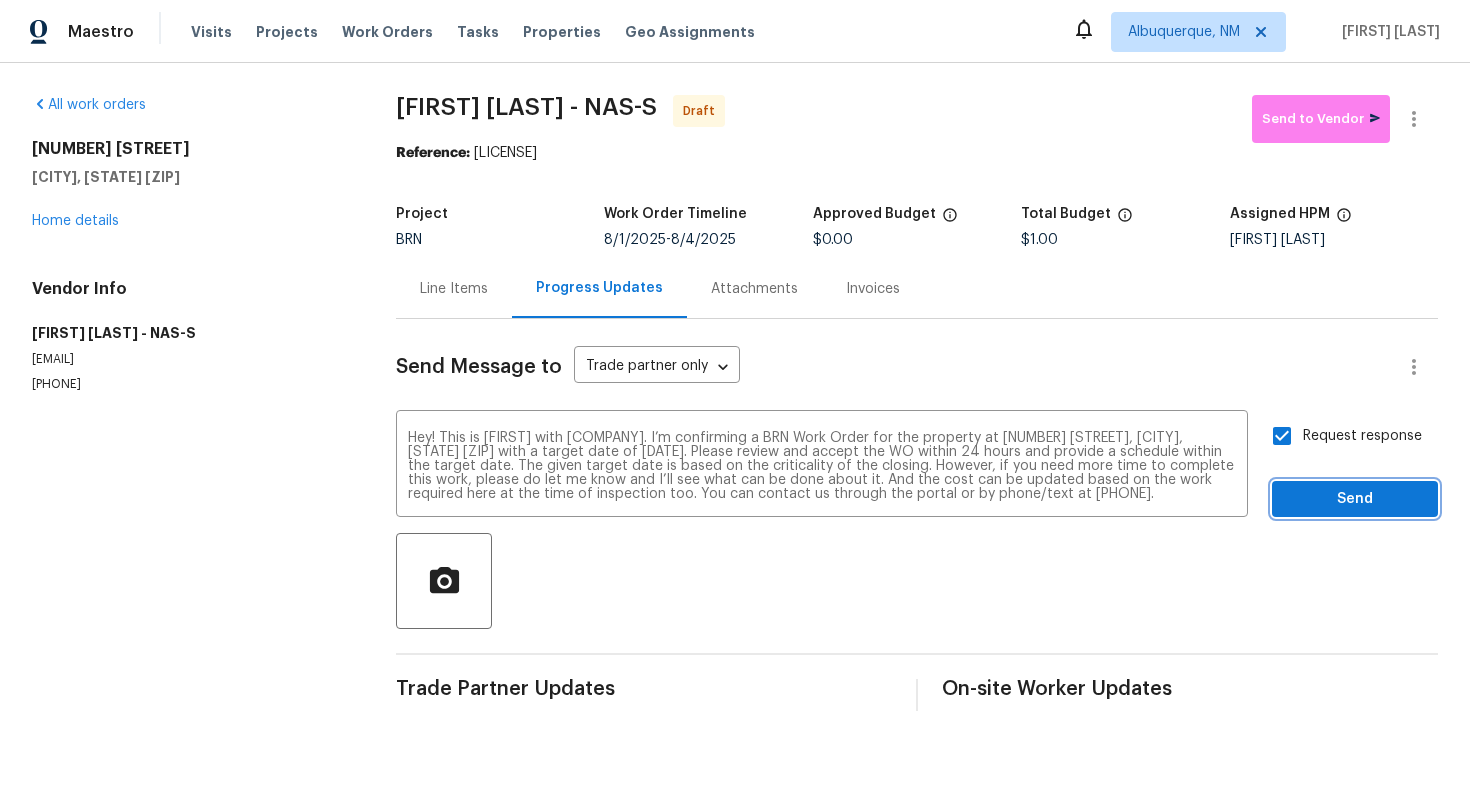 click on "Send" at bounding box center (1355, 499) 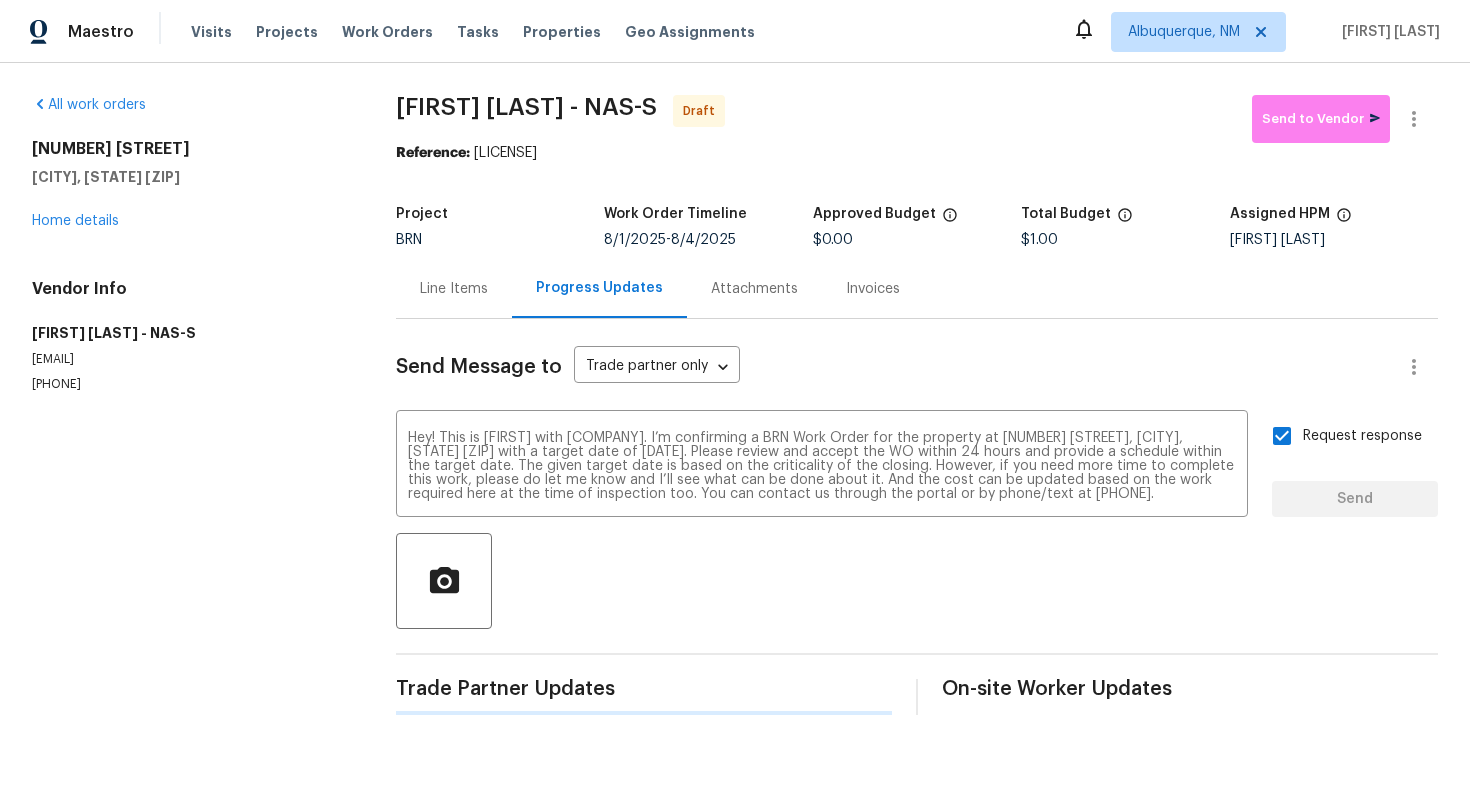 type 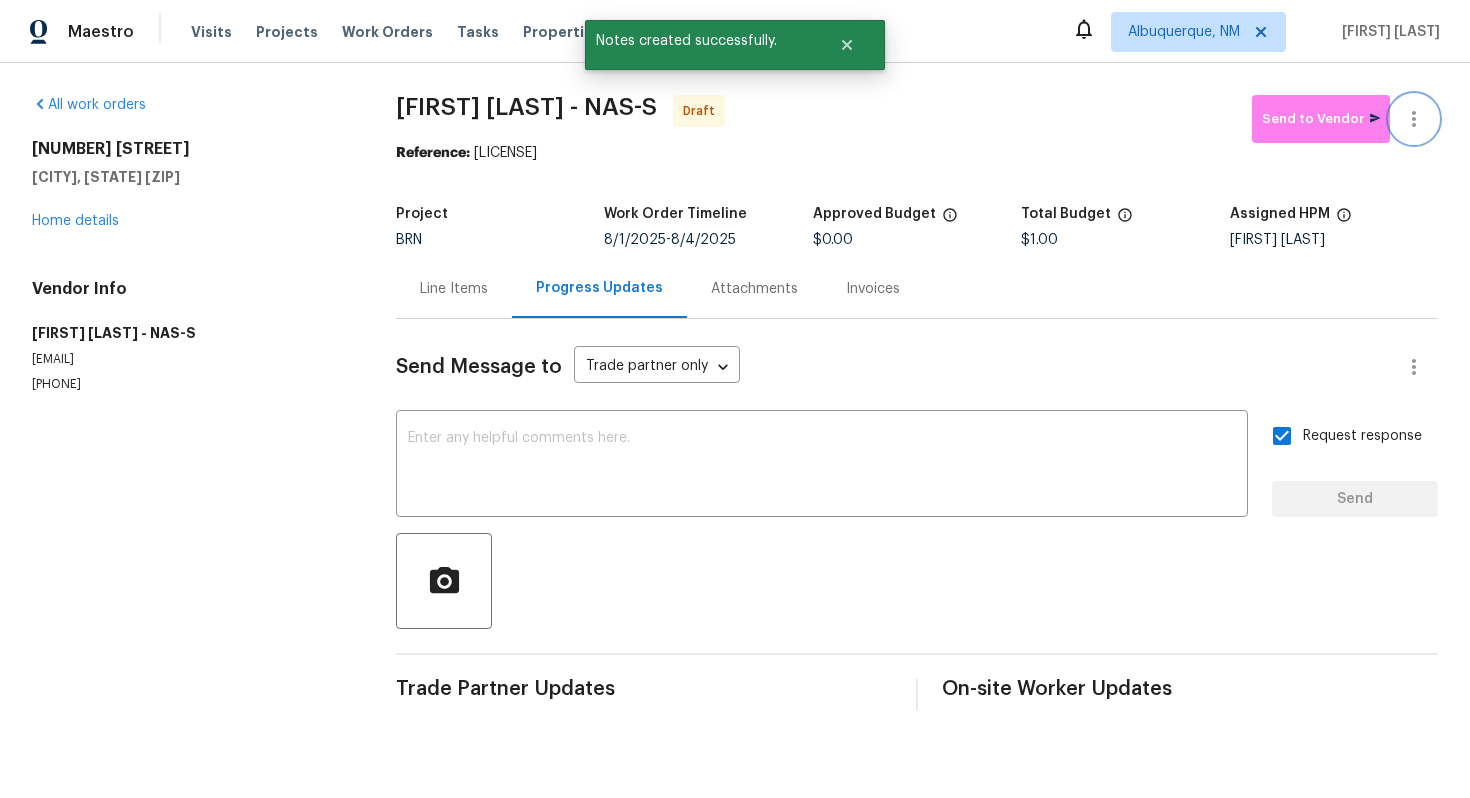 click 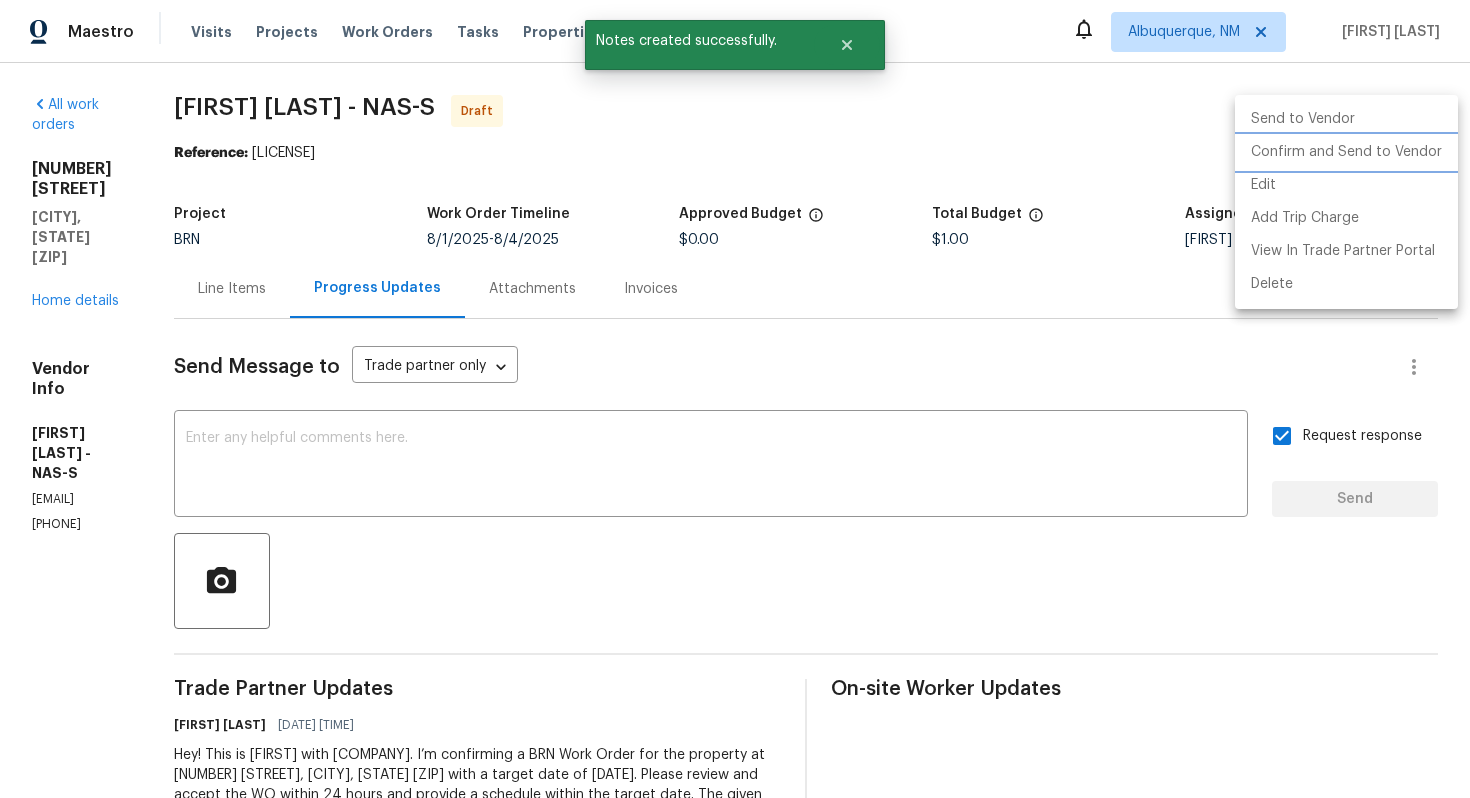 click on "Confirm and Send to Vendor" at bounding box center (1346, 152) 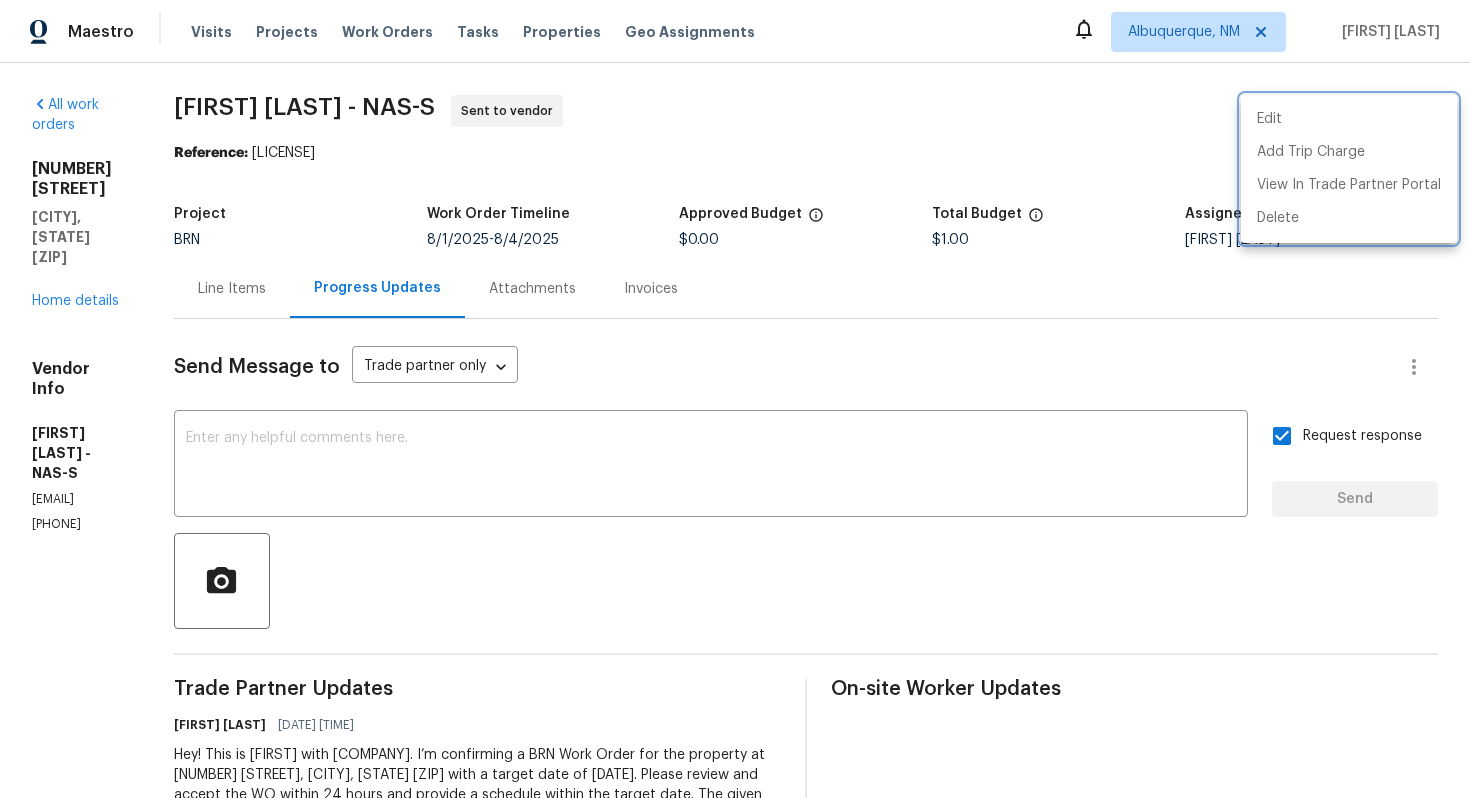 click at bounding box center [735, 399] 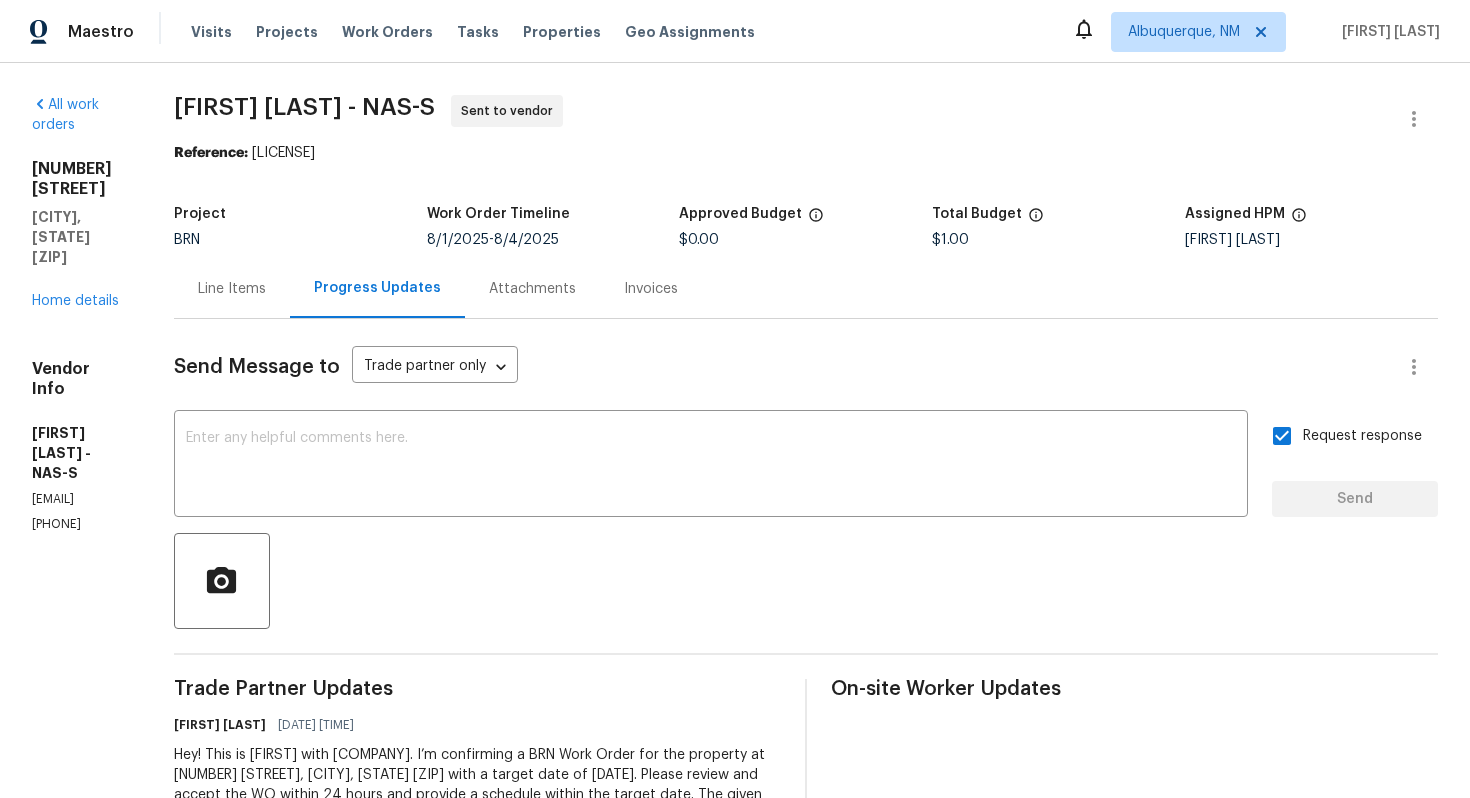 click on "Line Items" at bounding box center (232, 289) 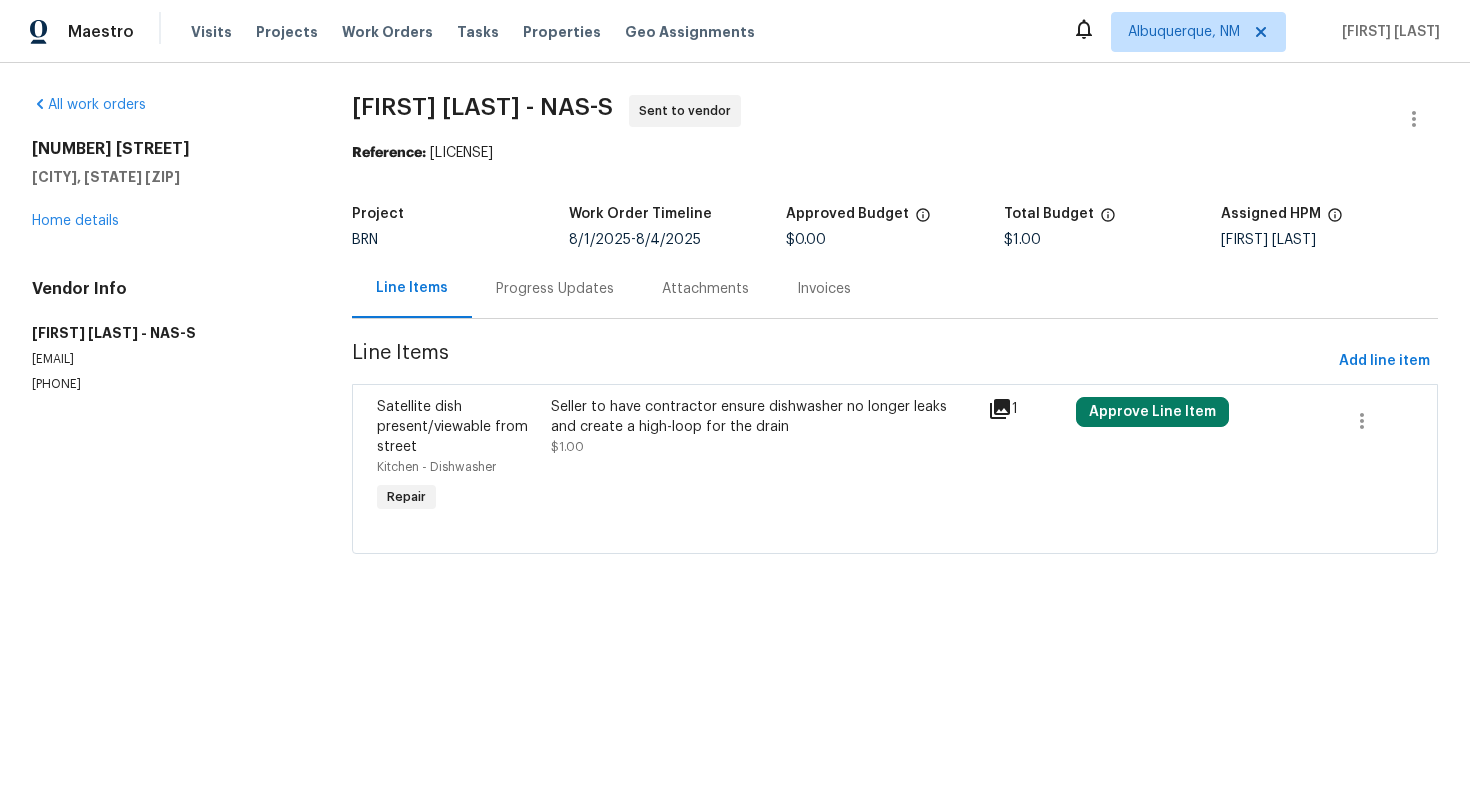 click at bounding box center [895, 529] 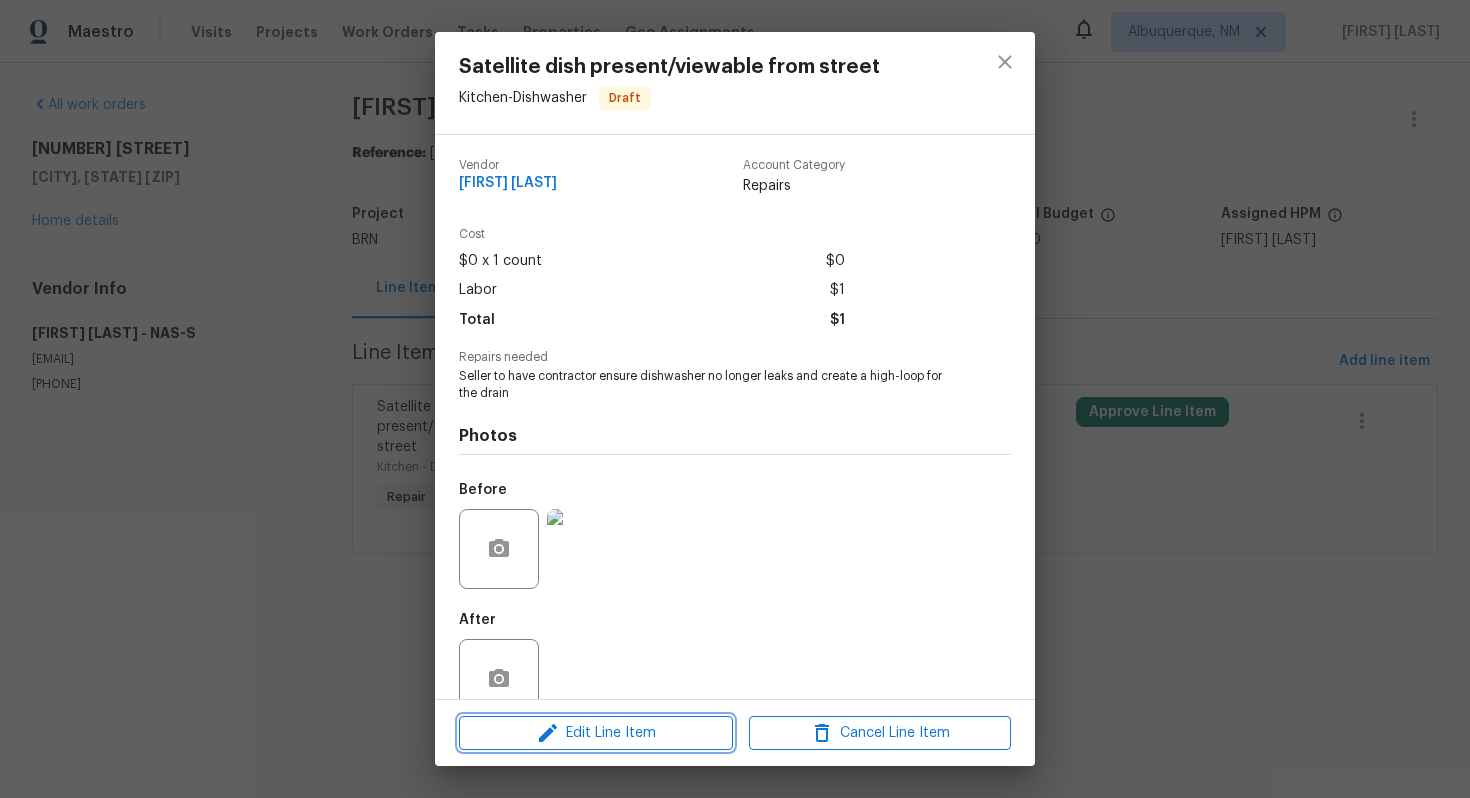 click on "Edit Line Item" at bounding box center [596, 733] 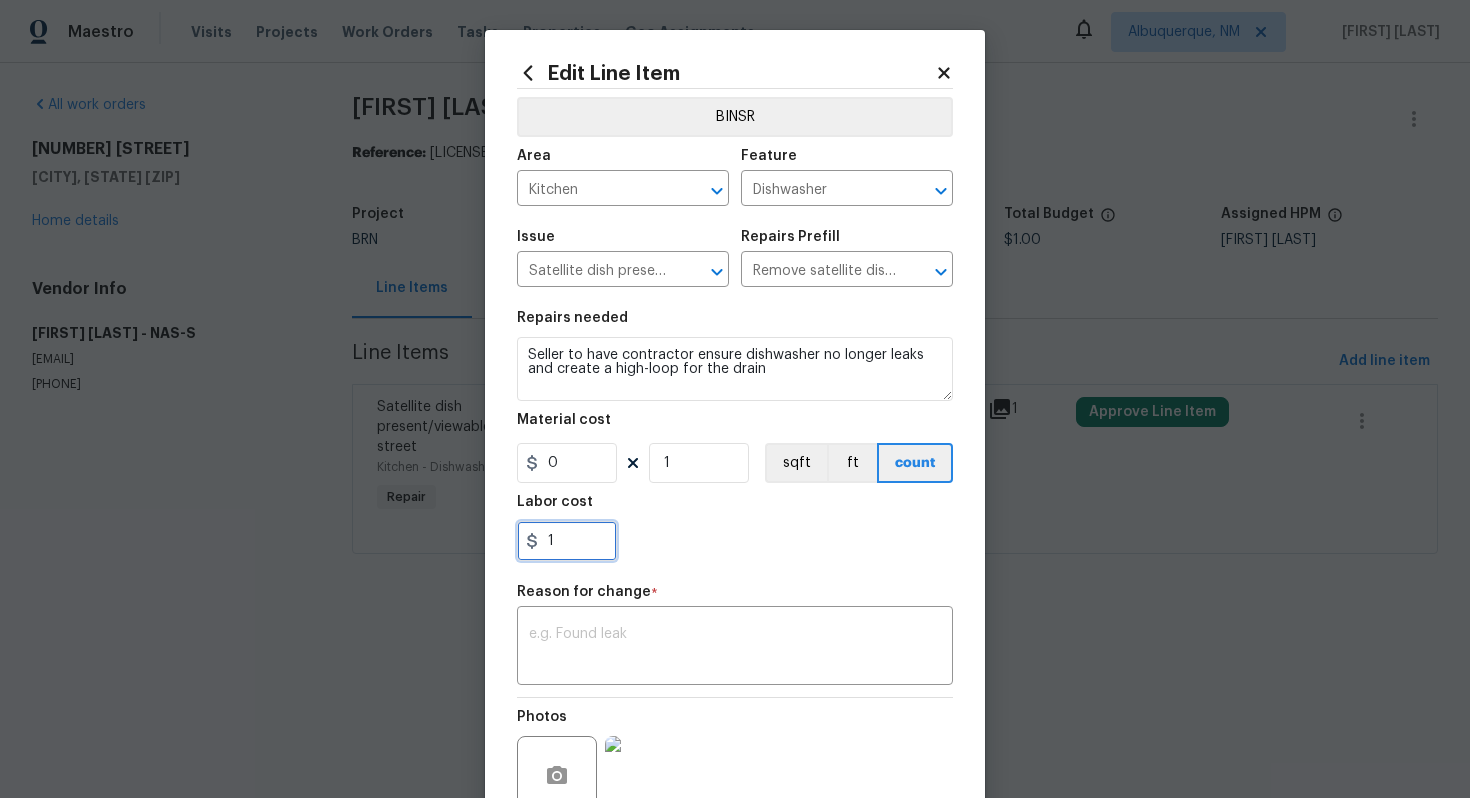 click on "1" at bounding box center (567, 541) 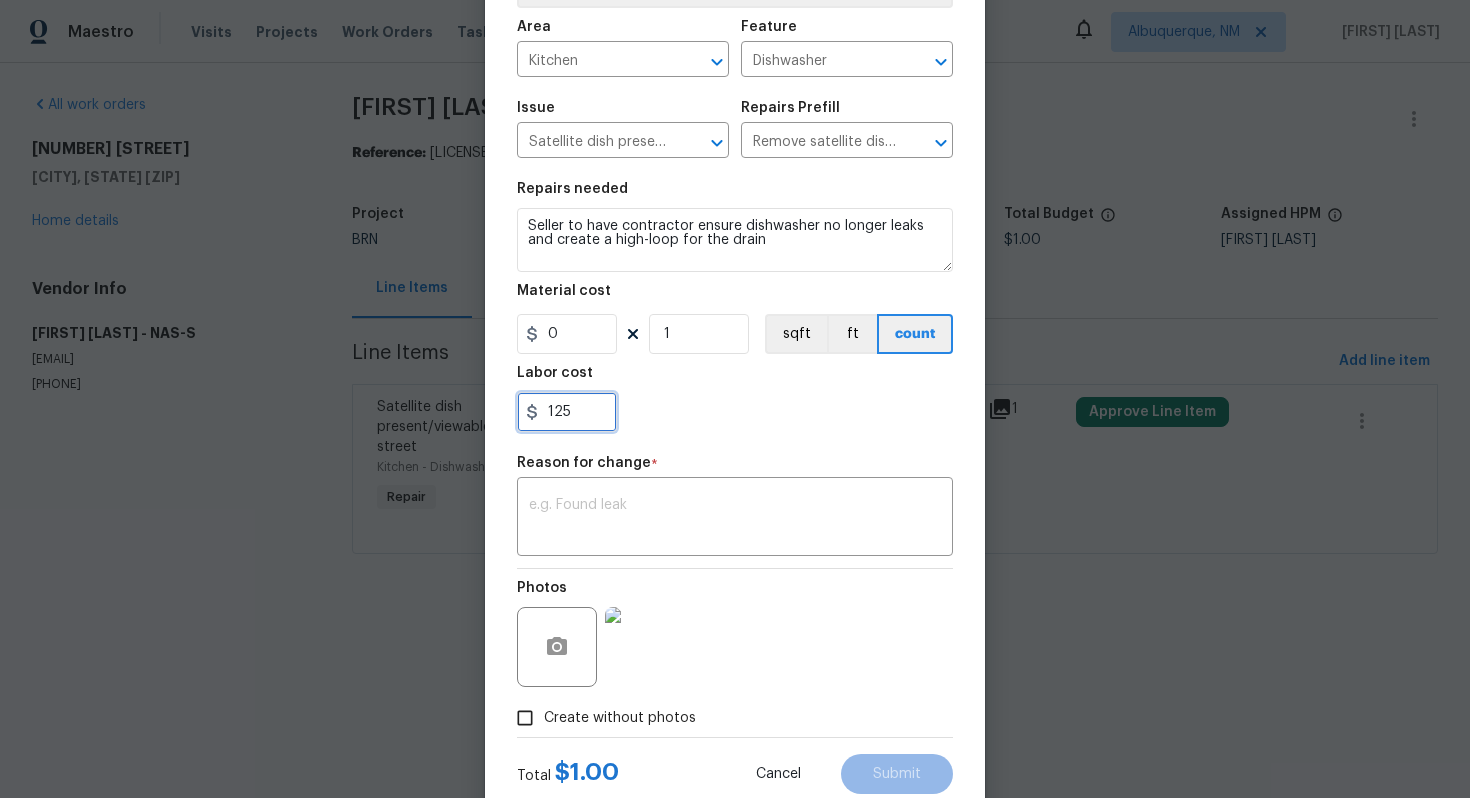 scroll, scrollTop: 155, scrollLeft: 0, axis: vertical 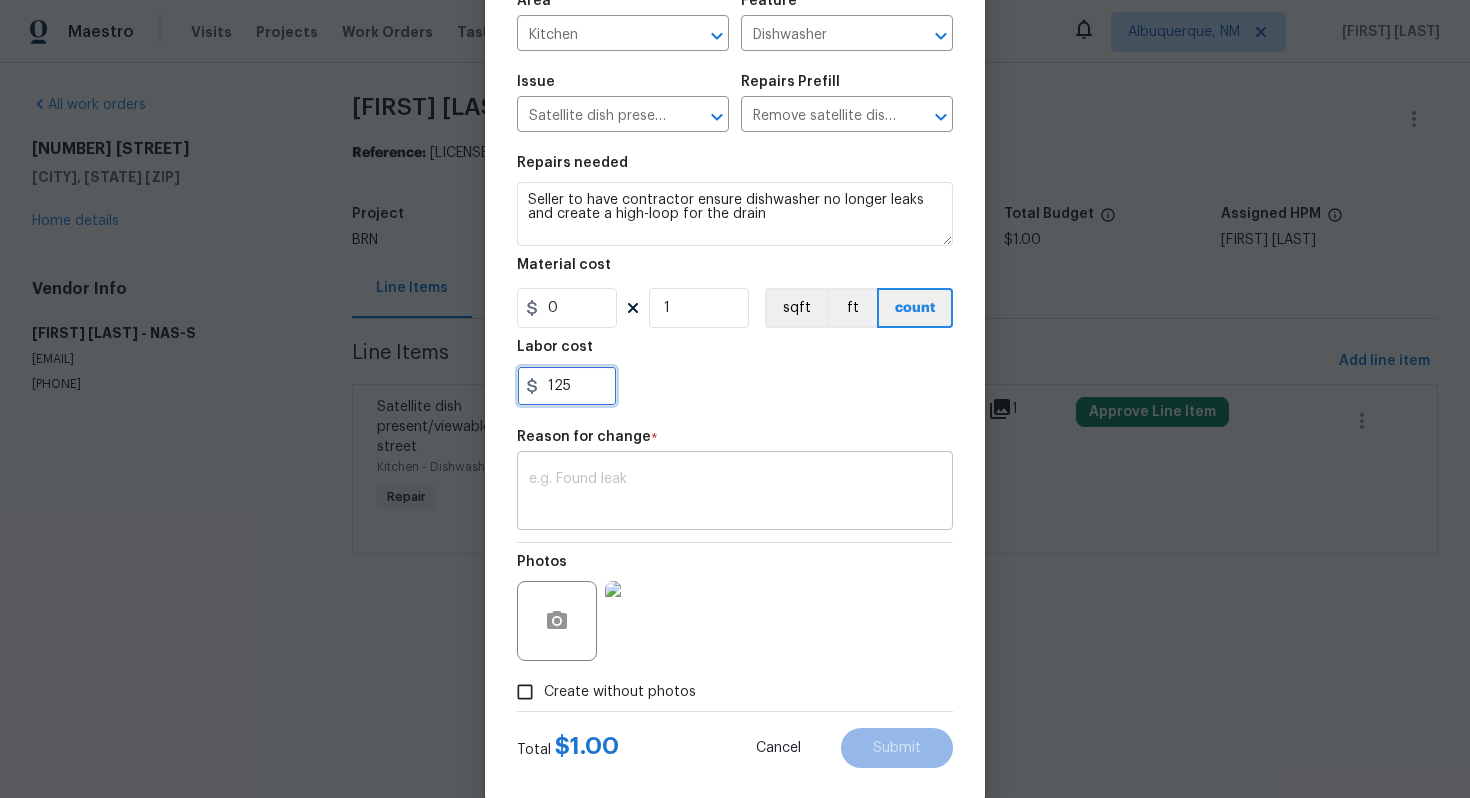 type on "125" 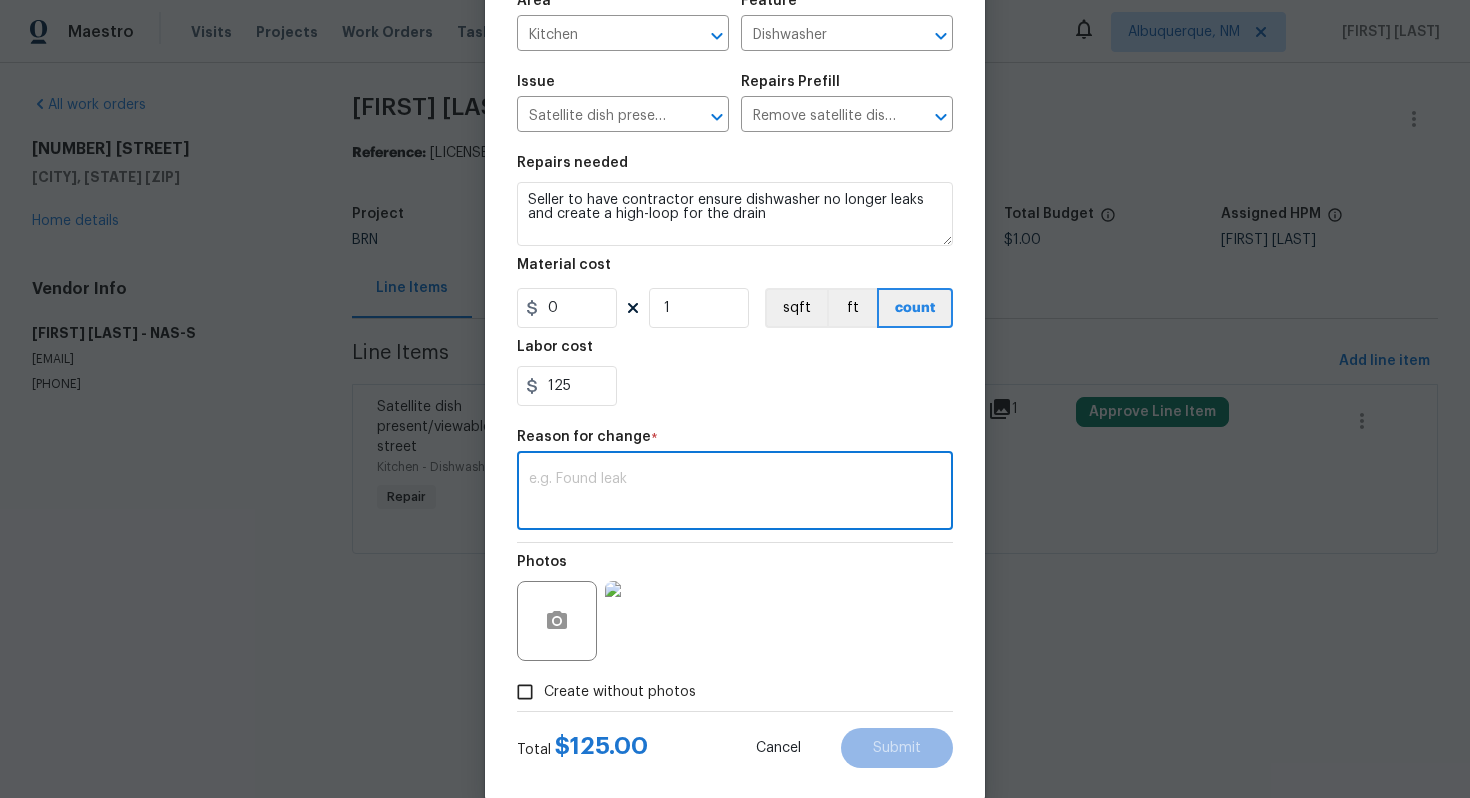 click at bounding box center [735, 493] 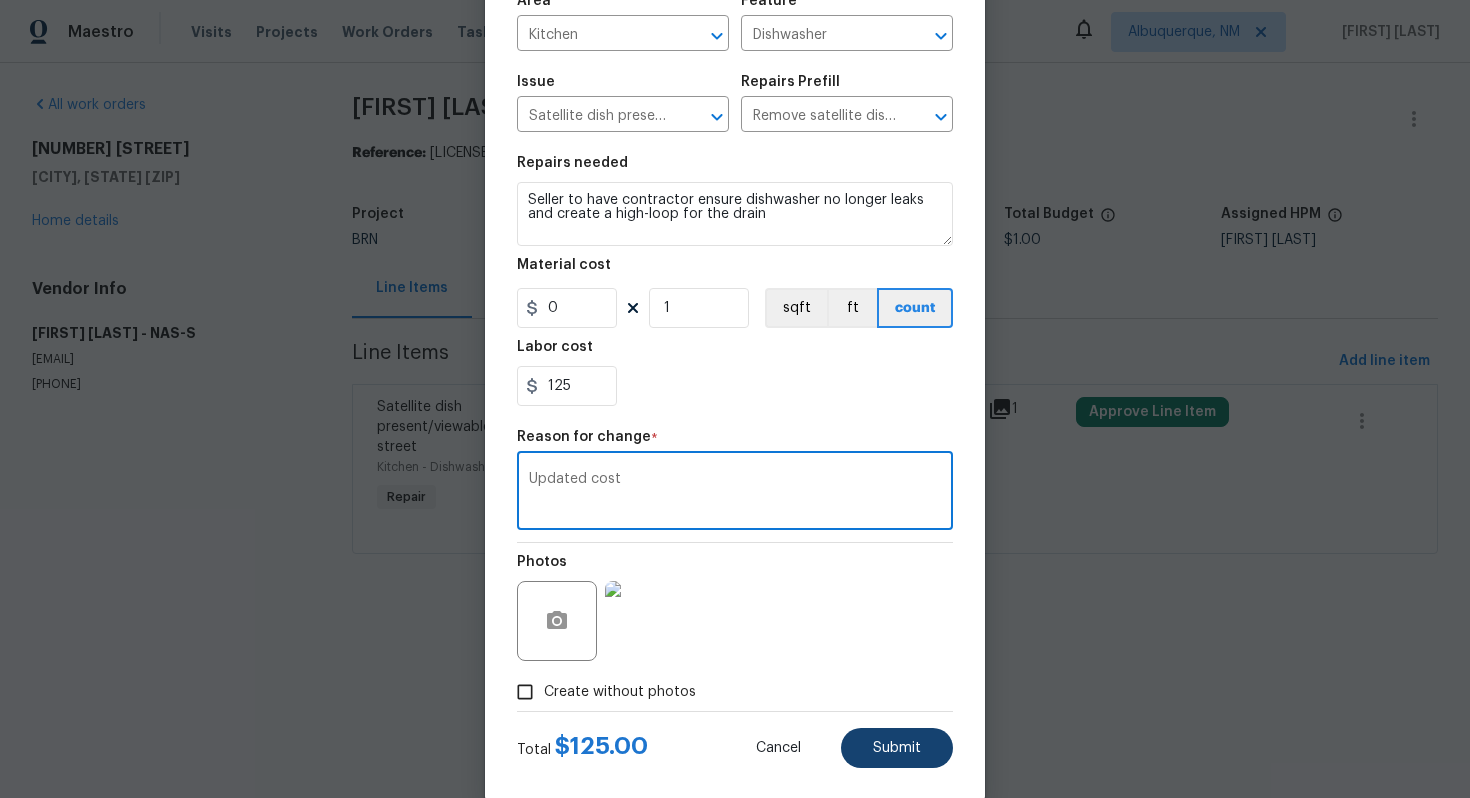 type on "Updated cost" 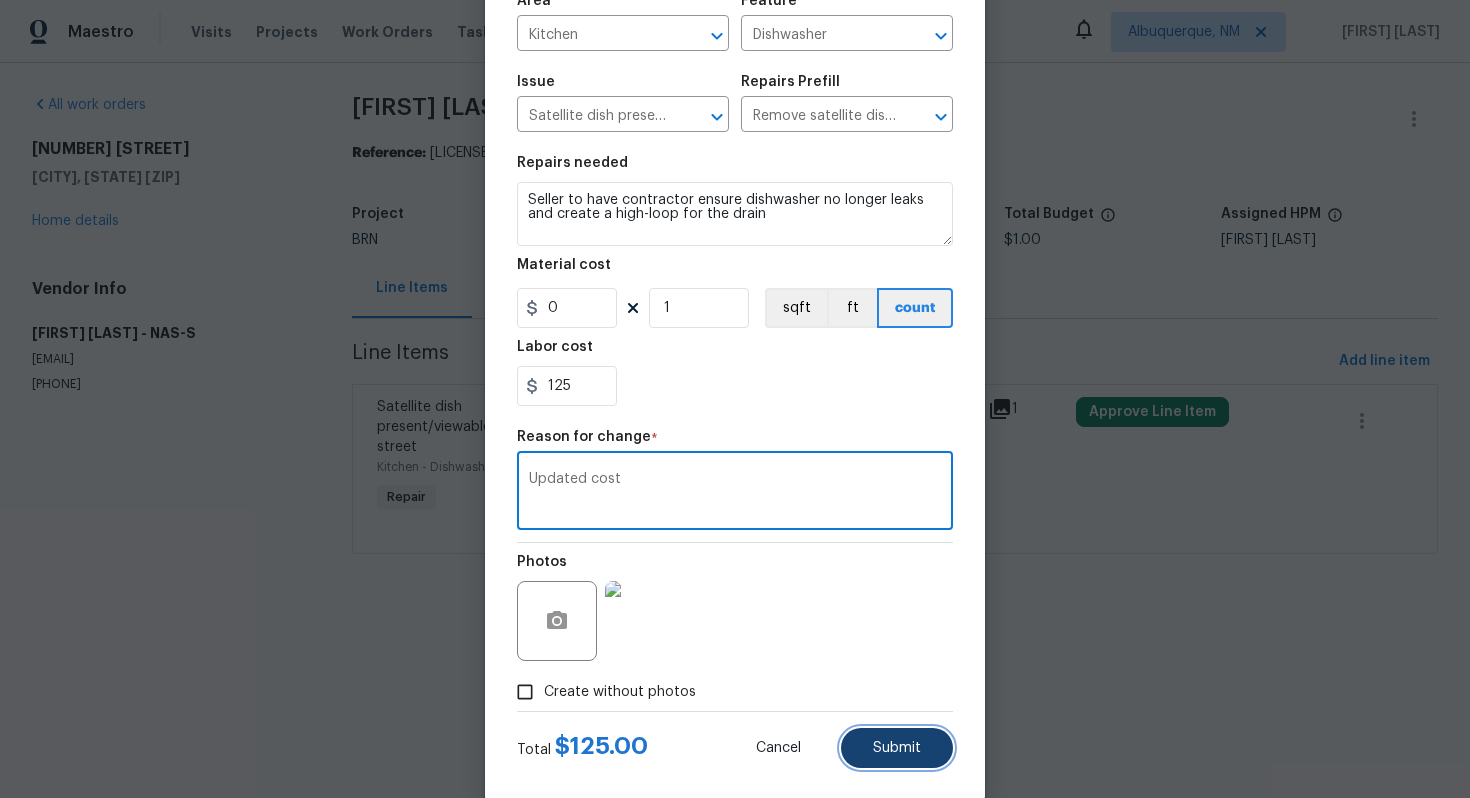 click on "Submit" at bounding box center (897, 748) 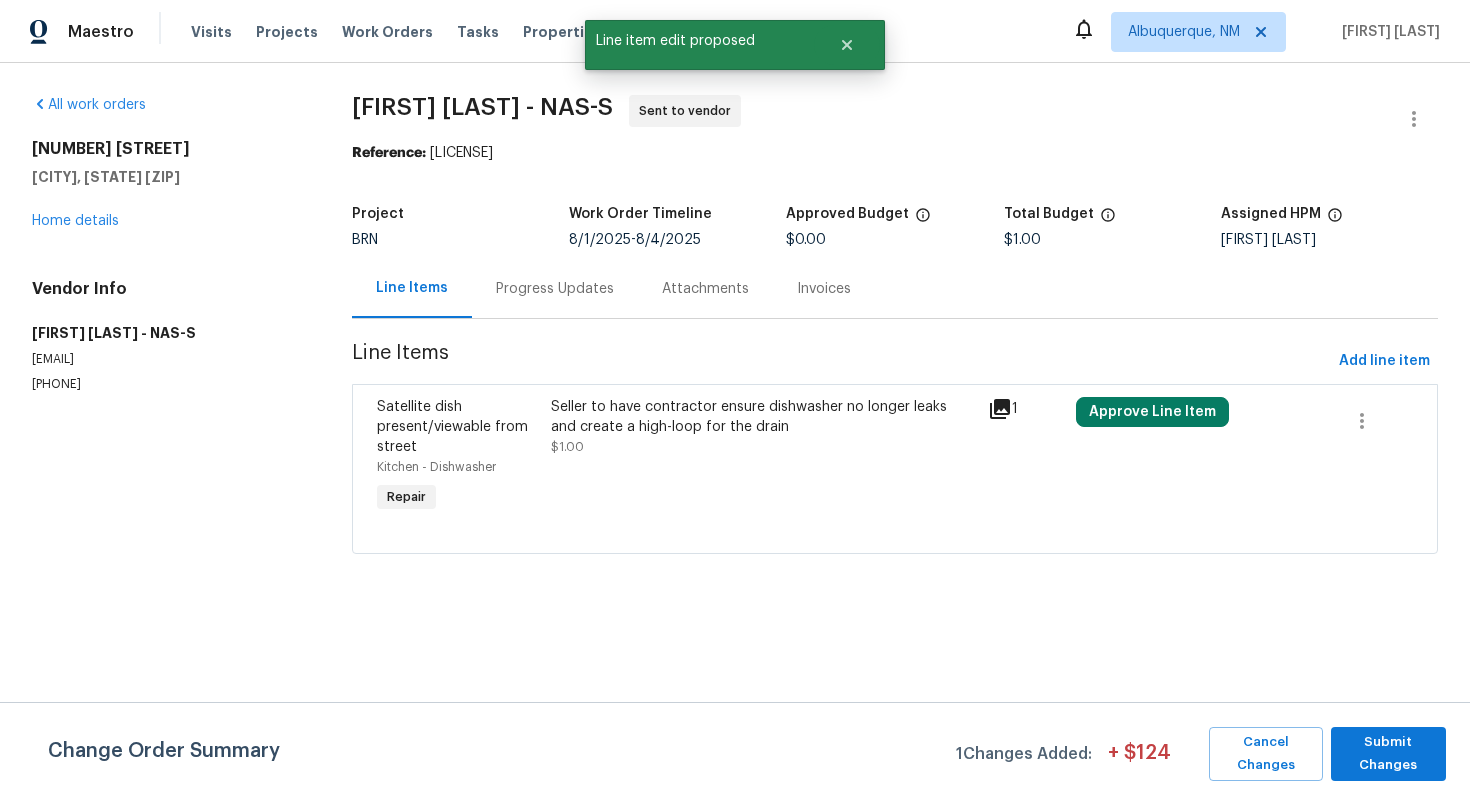 scroll, scrollTop: 0, scrollLeft: 0, axis: both 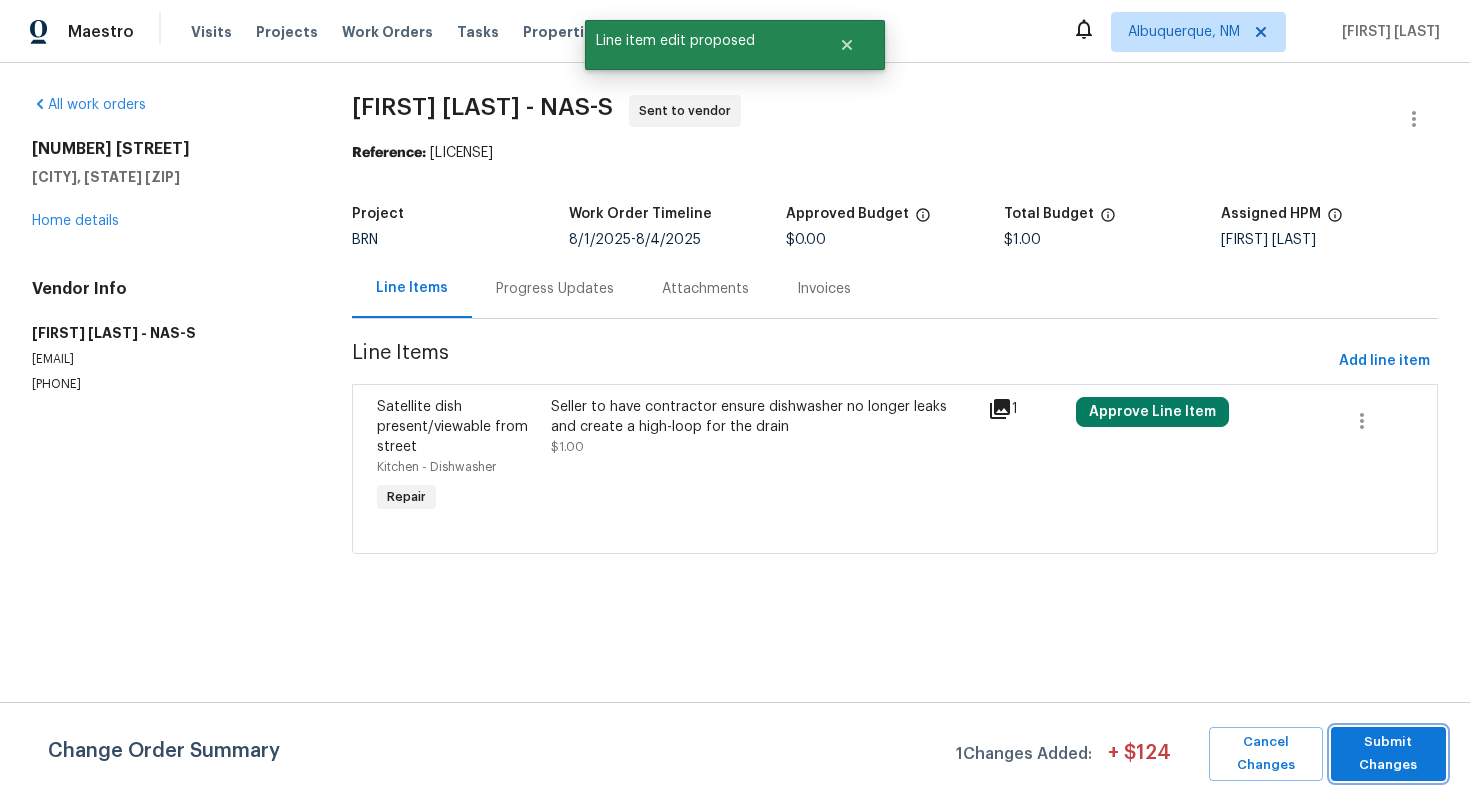 click on "Submit Changes" at bounding box center (1388, 754) 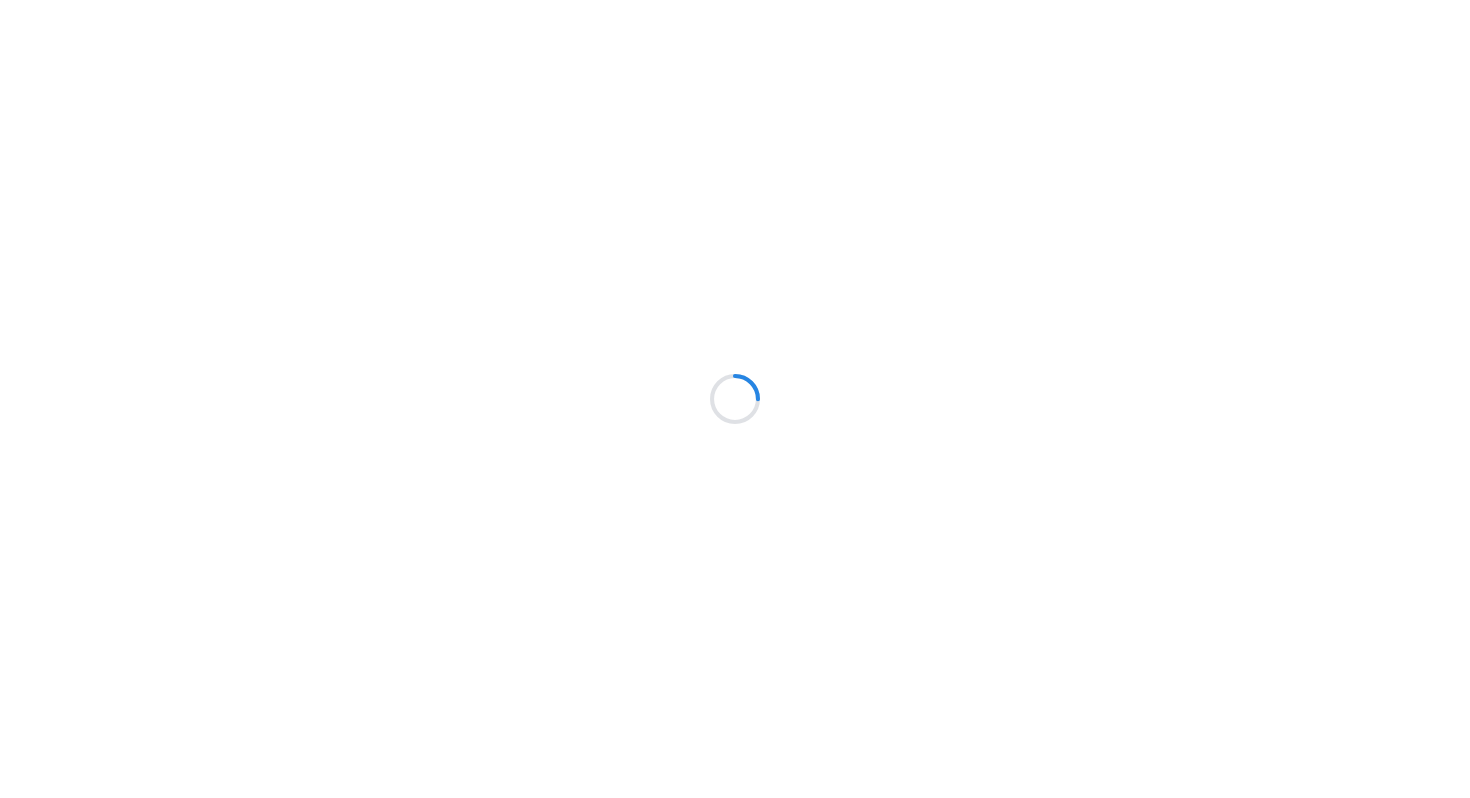 scroll, scrollTop: 0, scrollLeft: 0, axis: both 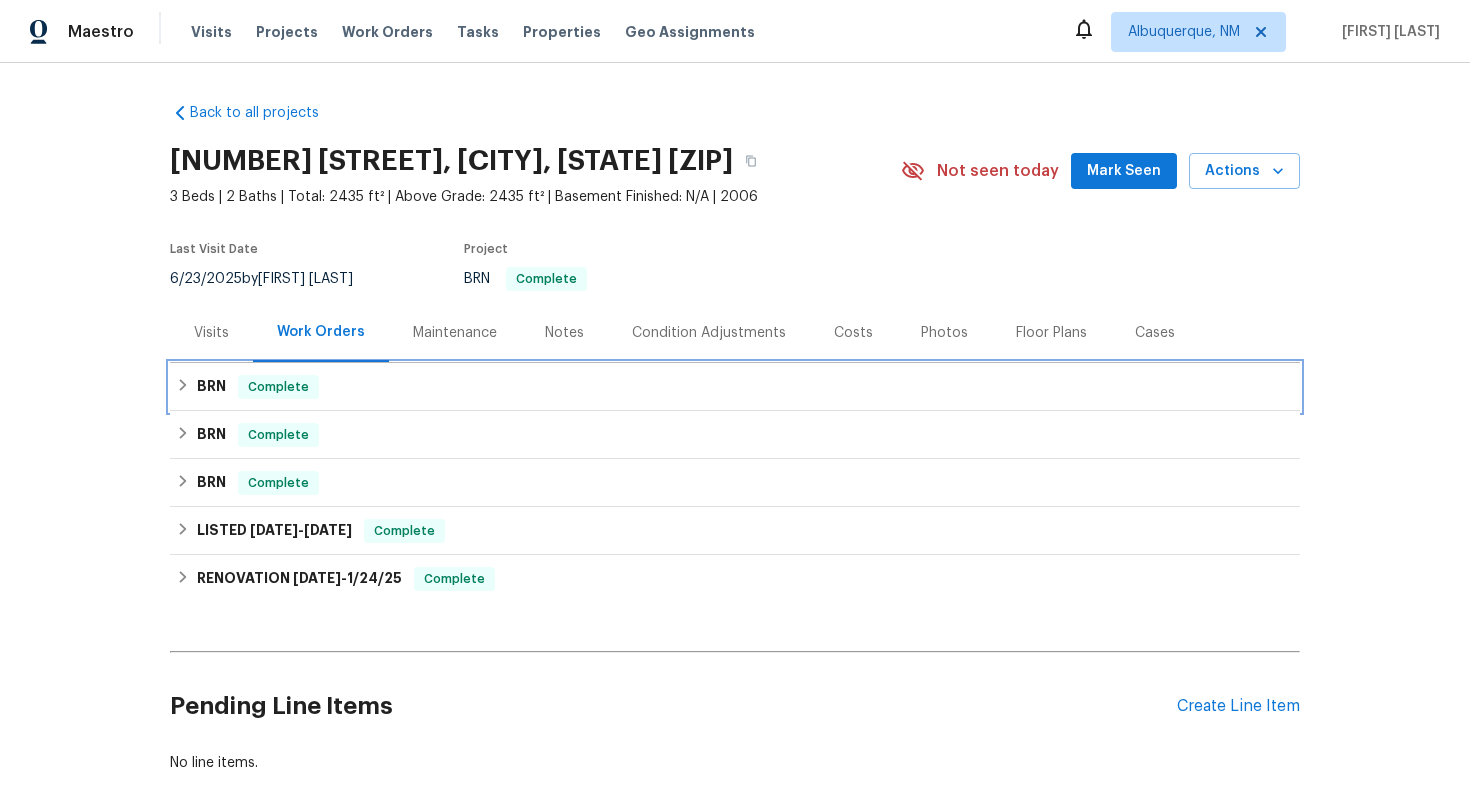 click on "BRN   Complete" at bounding box center [735, 387] 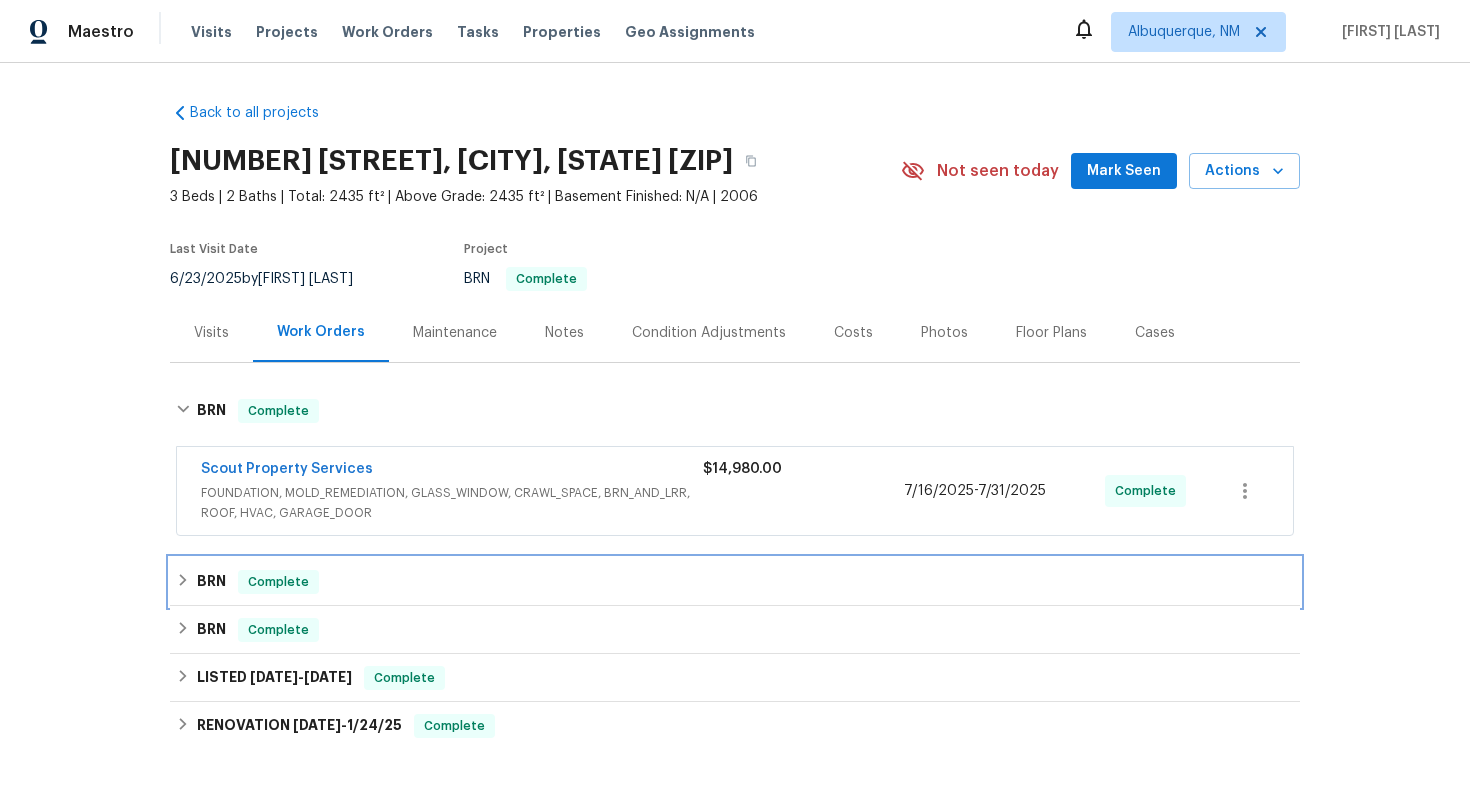 click on "BRN" at bounding box center [211, 582] 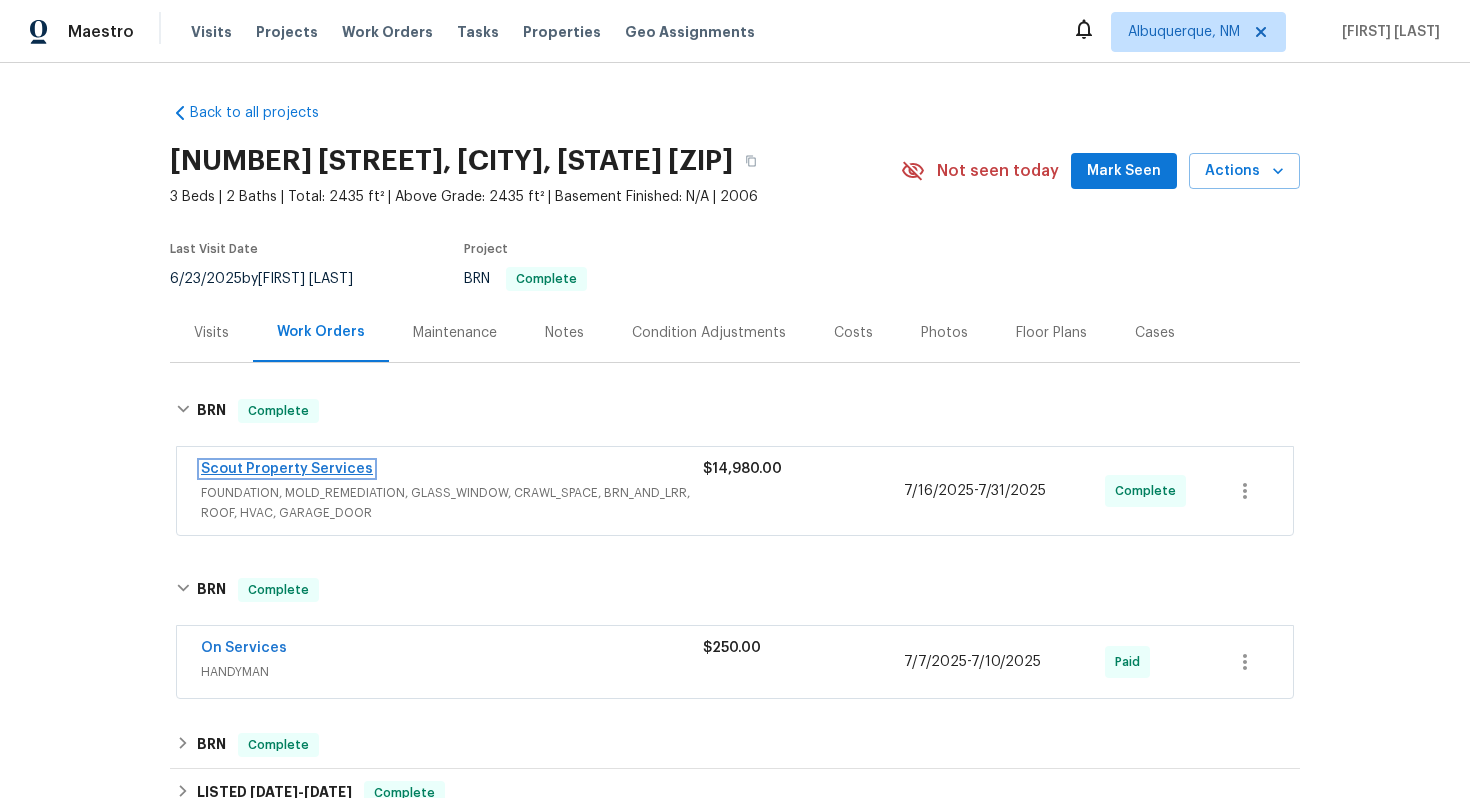 click on "Scout Property Services" at bounding box center (287, 469) 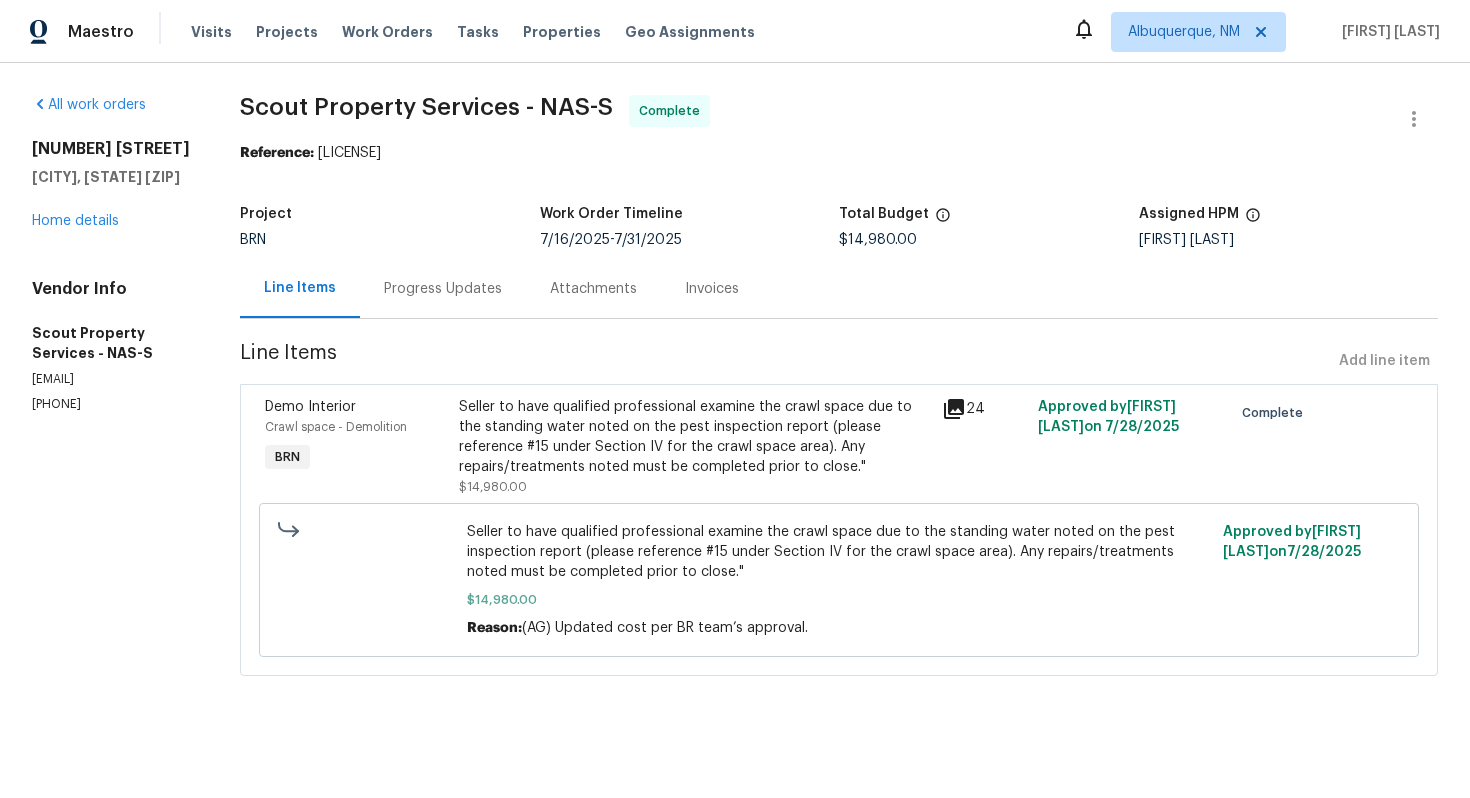 click on "Progress Updates" at bounding box center [443, 289] 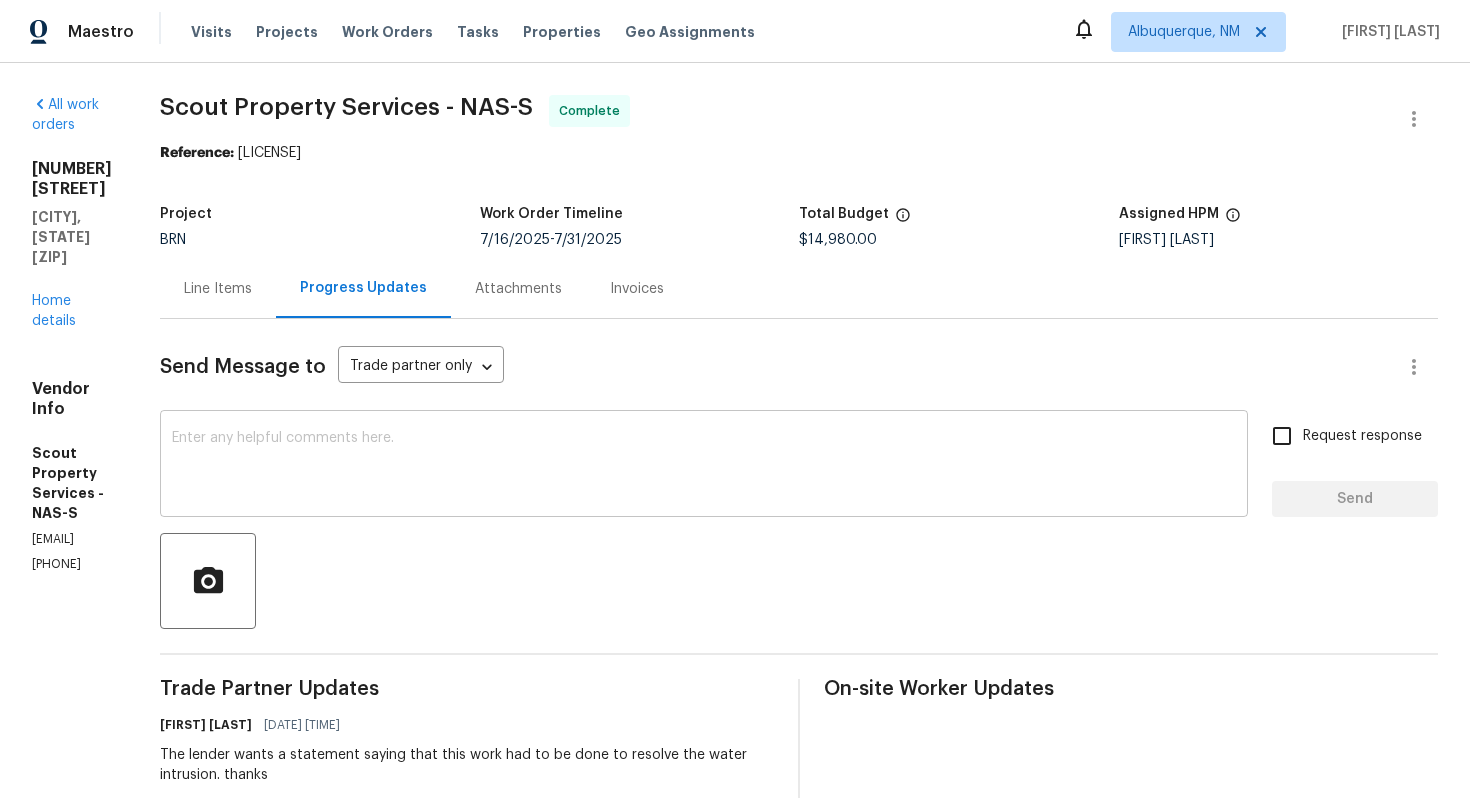 click at bounding box center (704, 466) 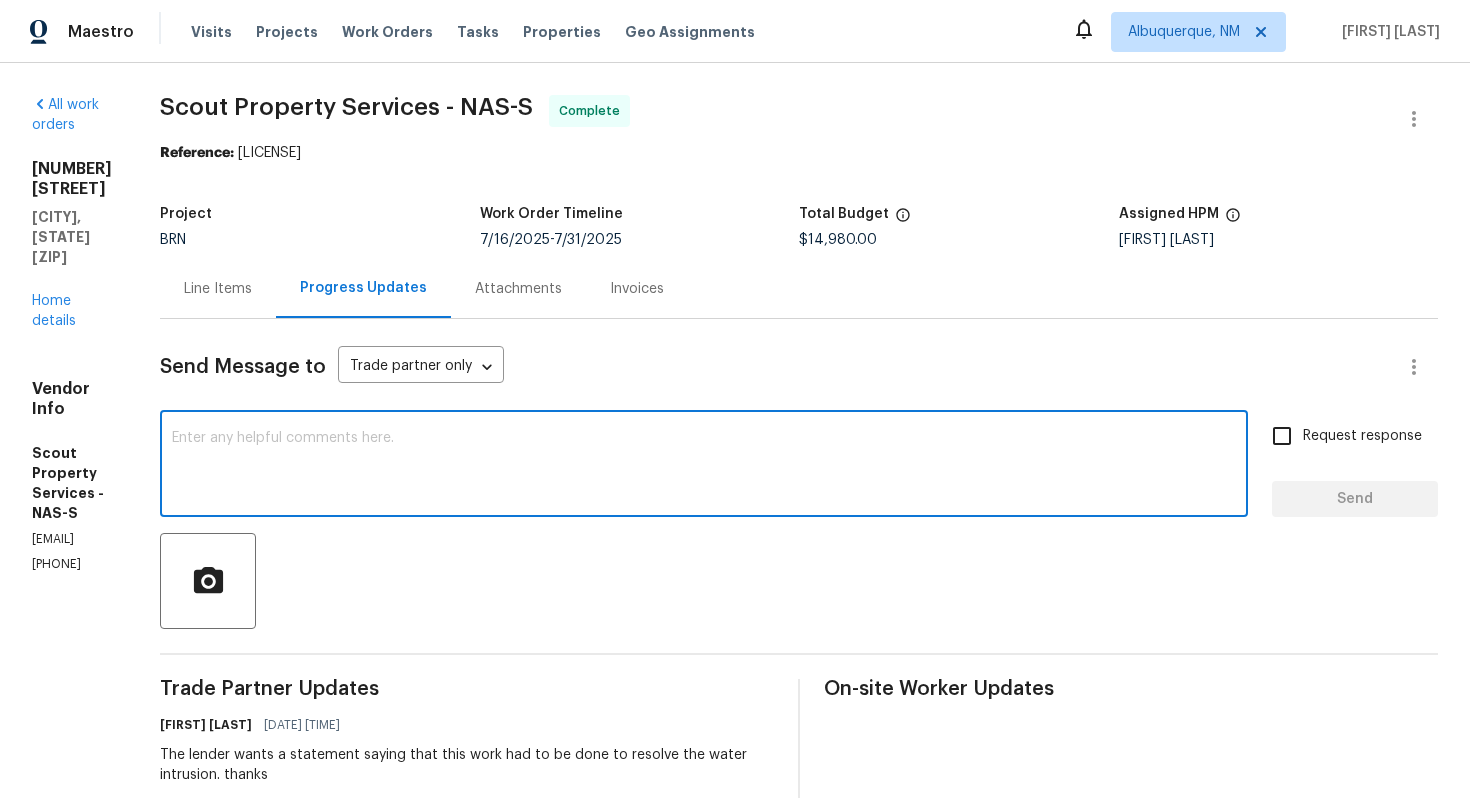 paste on "This is there latest email- A letter from a qualified inspector stating what the problem was and that the repair that was done, does rectify the issue in the crawl space in regards to the standing water referenced in the termite letter." 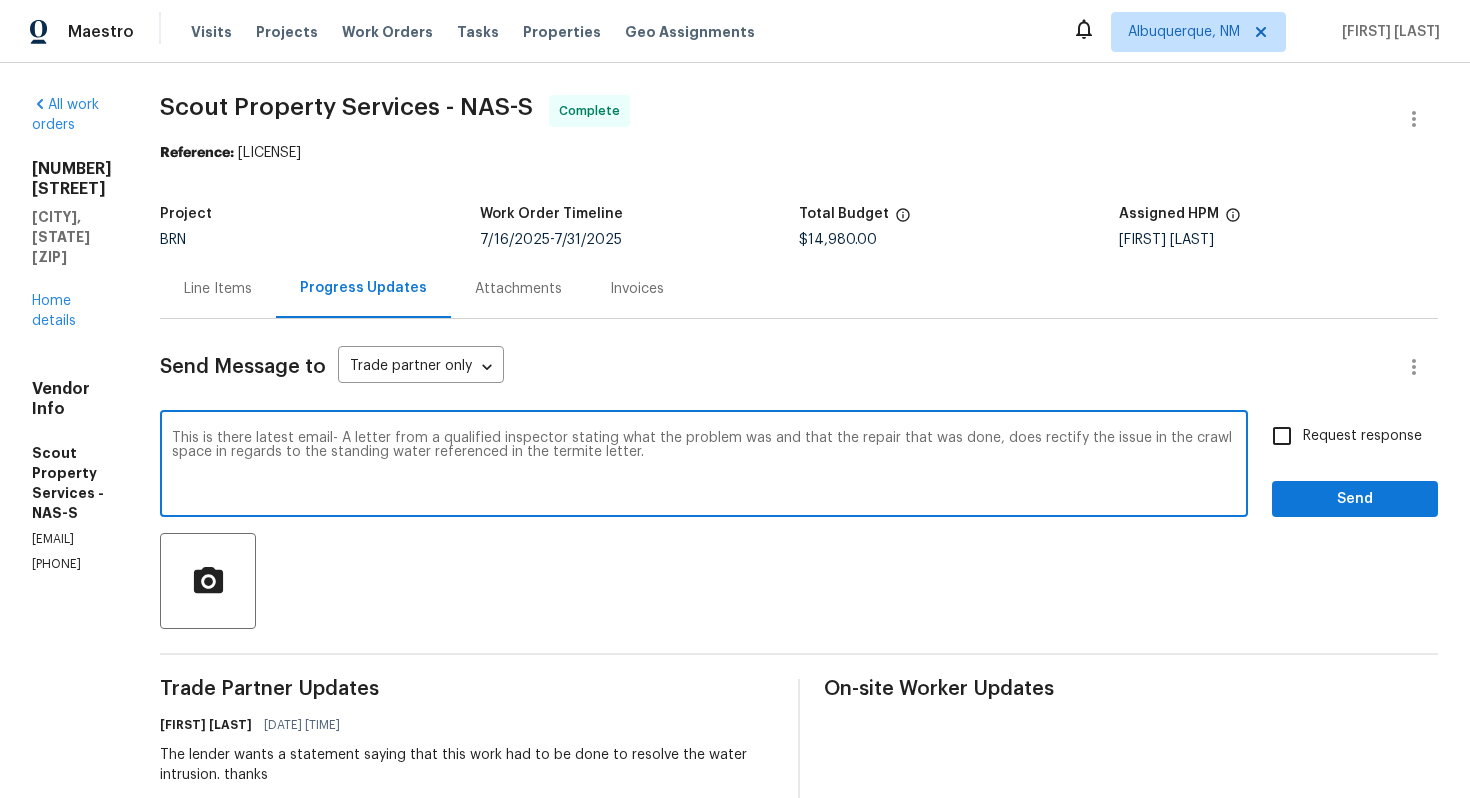 type on "This is there latest email- A letter from a qualified inspector stating what the problem was and that the repair that was done, does rectify the issue in the crawl space in regards to the standing water referenced in the termite letter." 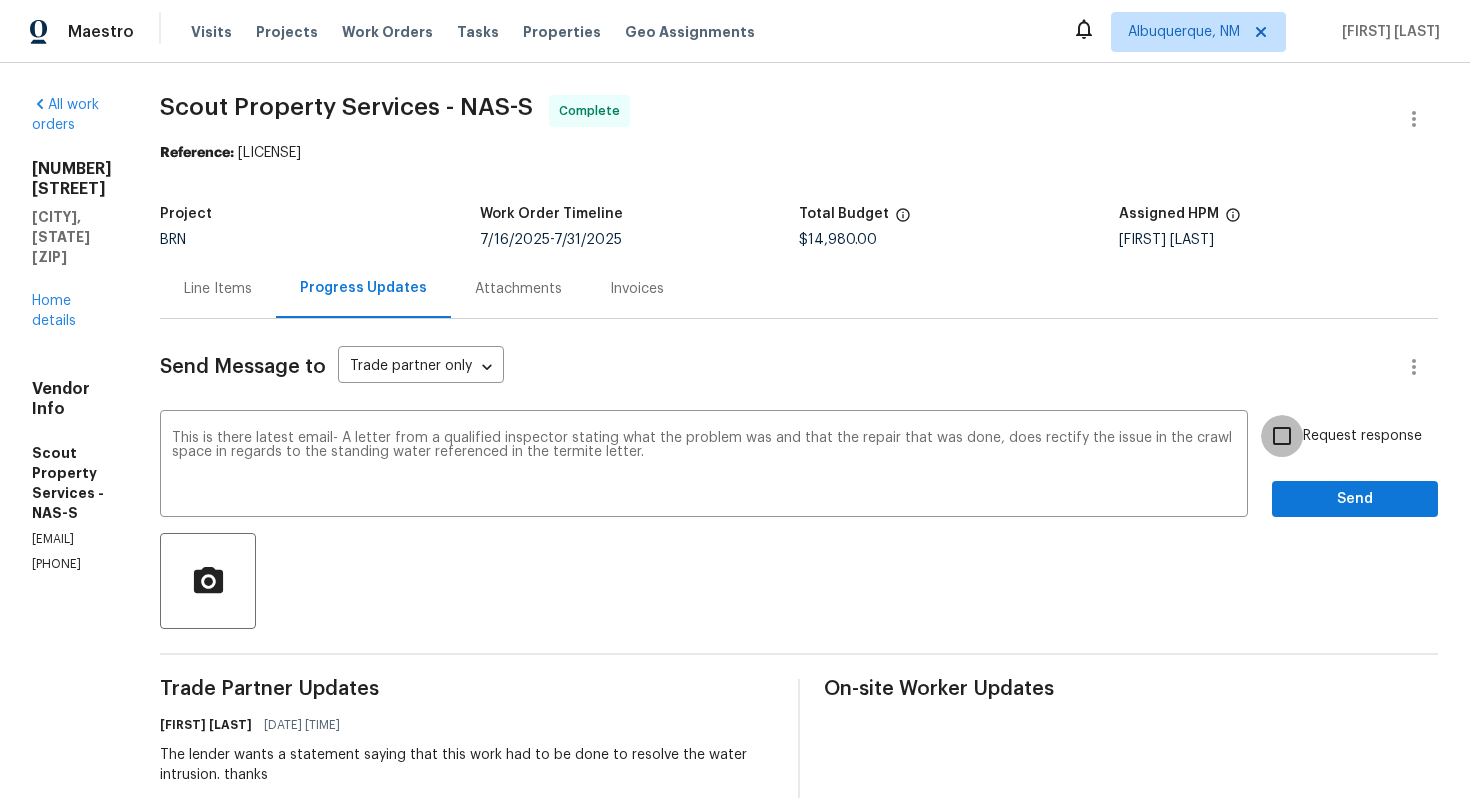 click on "Request response" at bounding box center [1282, 436] 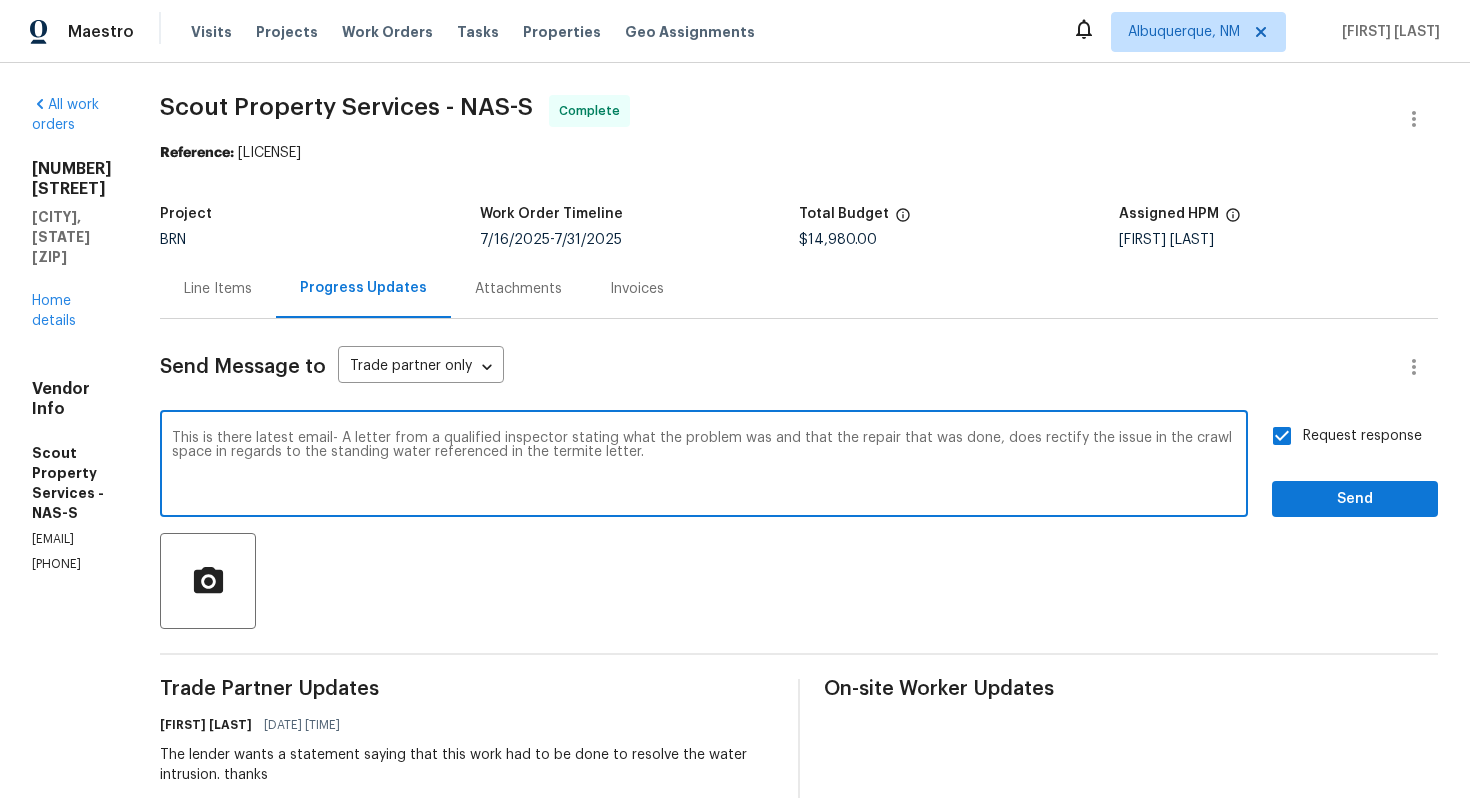 drag, startPoint x: 260, startPoint y: 441, endPoint x: 229, endPoint y: 436, distance: 31.400637 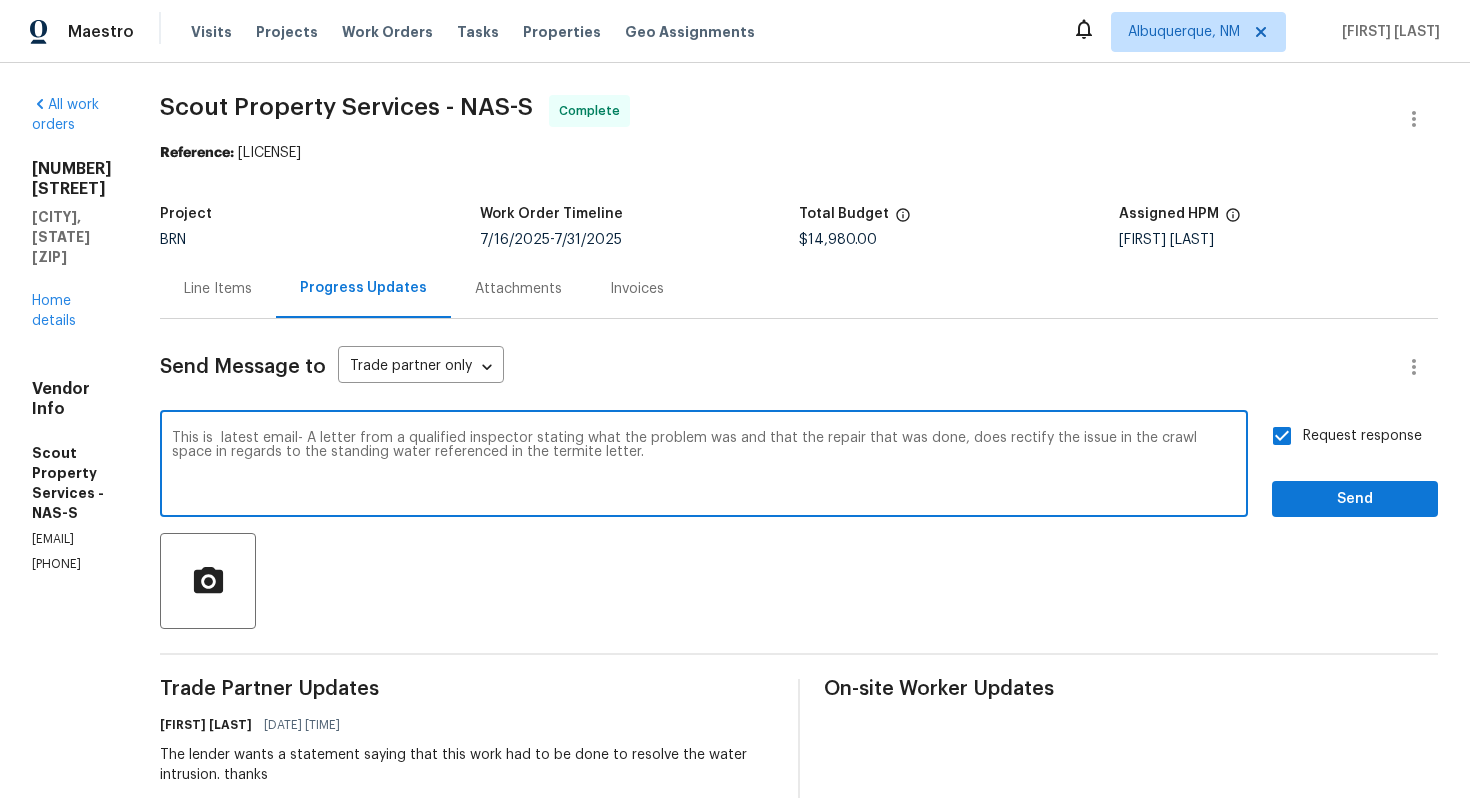 click on "This is  latest email- A letter from a qualified inspector stating what the problem was and that the repair that was done, does rectify the issue in the crawl space in regards to the standing water referenced in the termite letter." at bounding box center [704, 466] 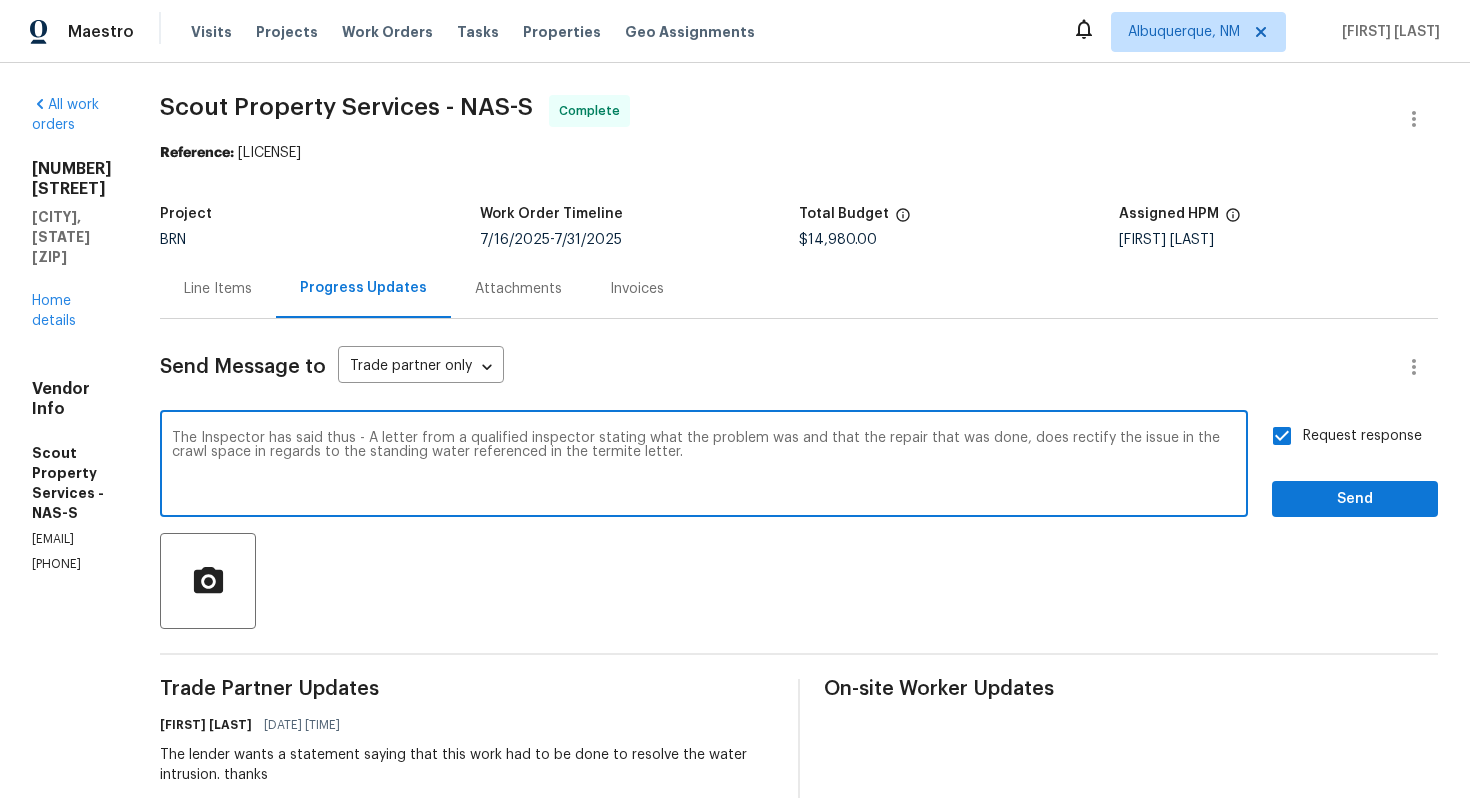 type on "The Inspector has said thus - A letter from a qualified inspector stating what the problem was and that the repair that was done, does rectify the issue in the crawl space in regards to the standing water referenced in the termite letter." 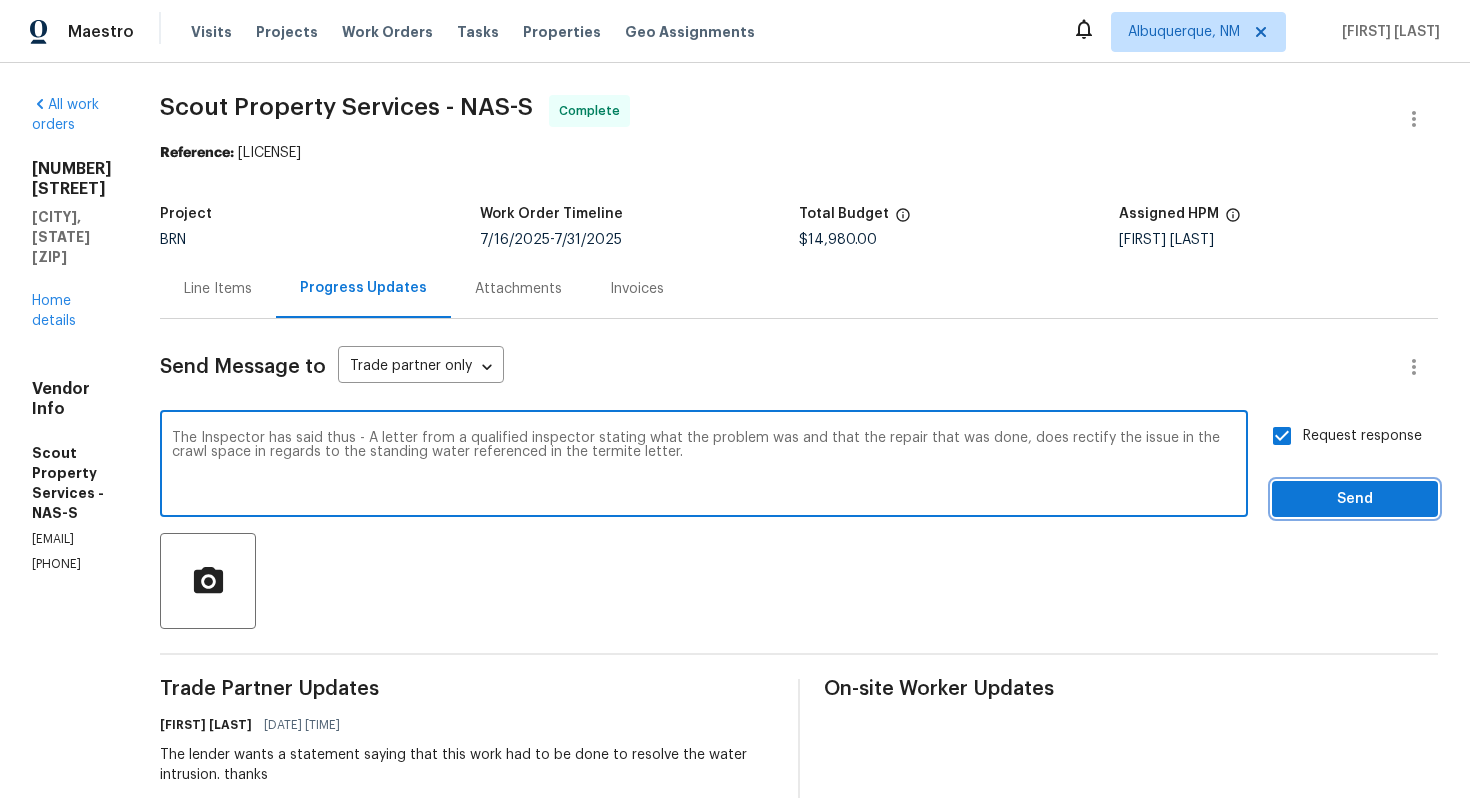 click on "Send" at bounding box center [1355, 499] 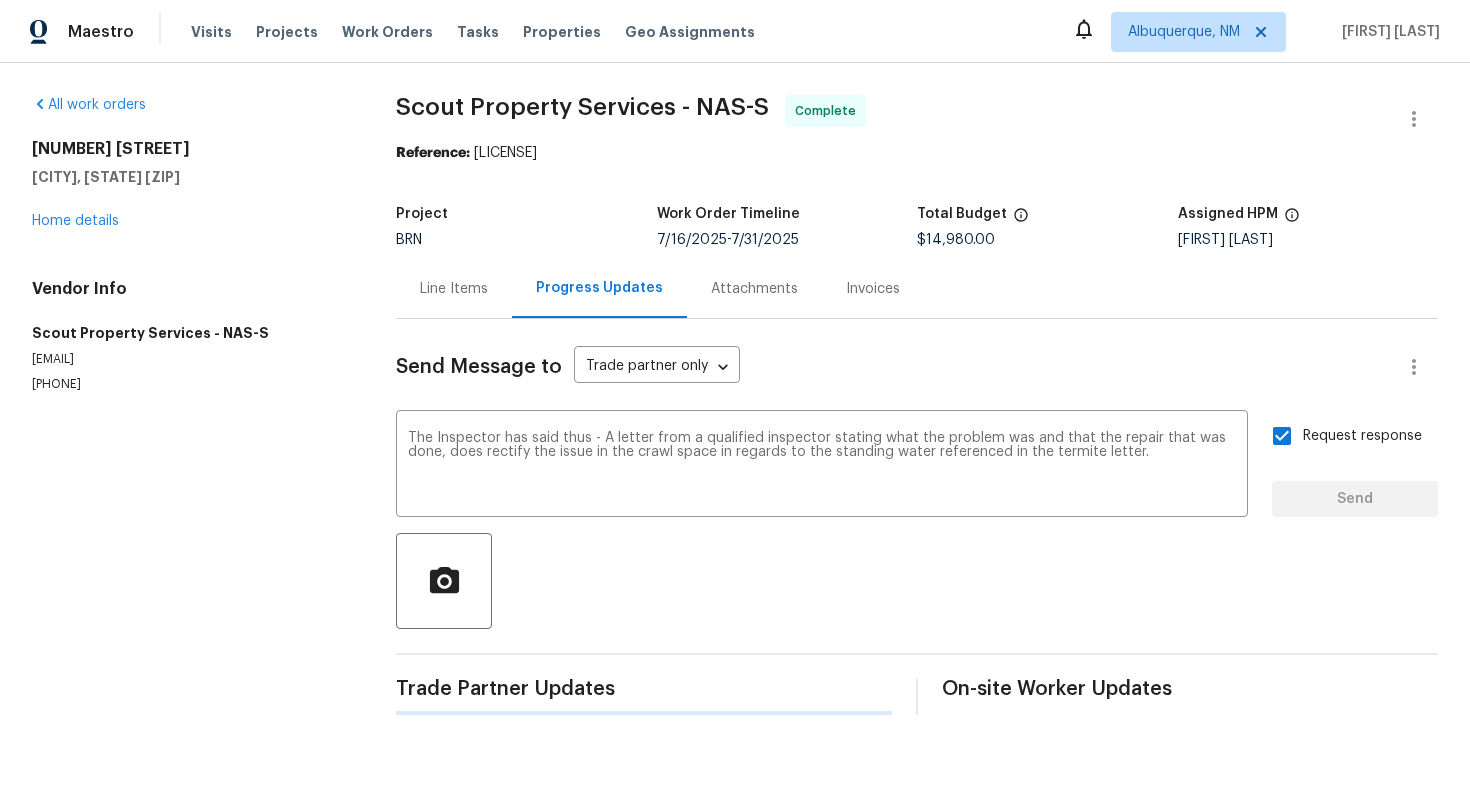 type 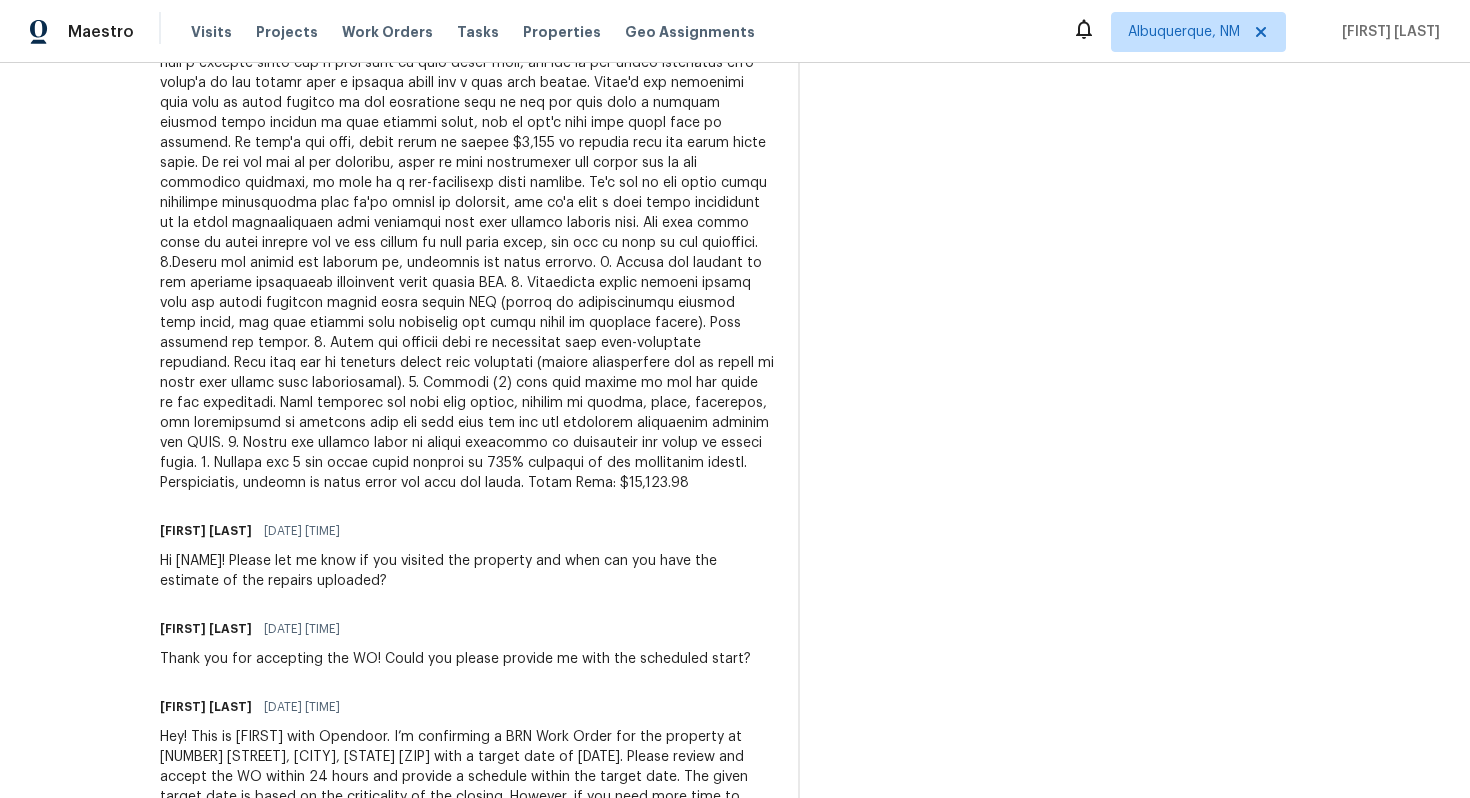 scroll, scrollTop: 0, scrollLeft: 0, axis: both 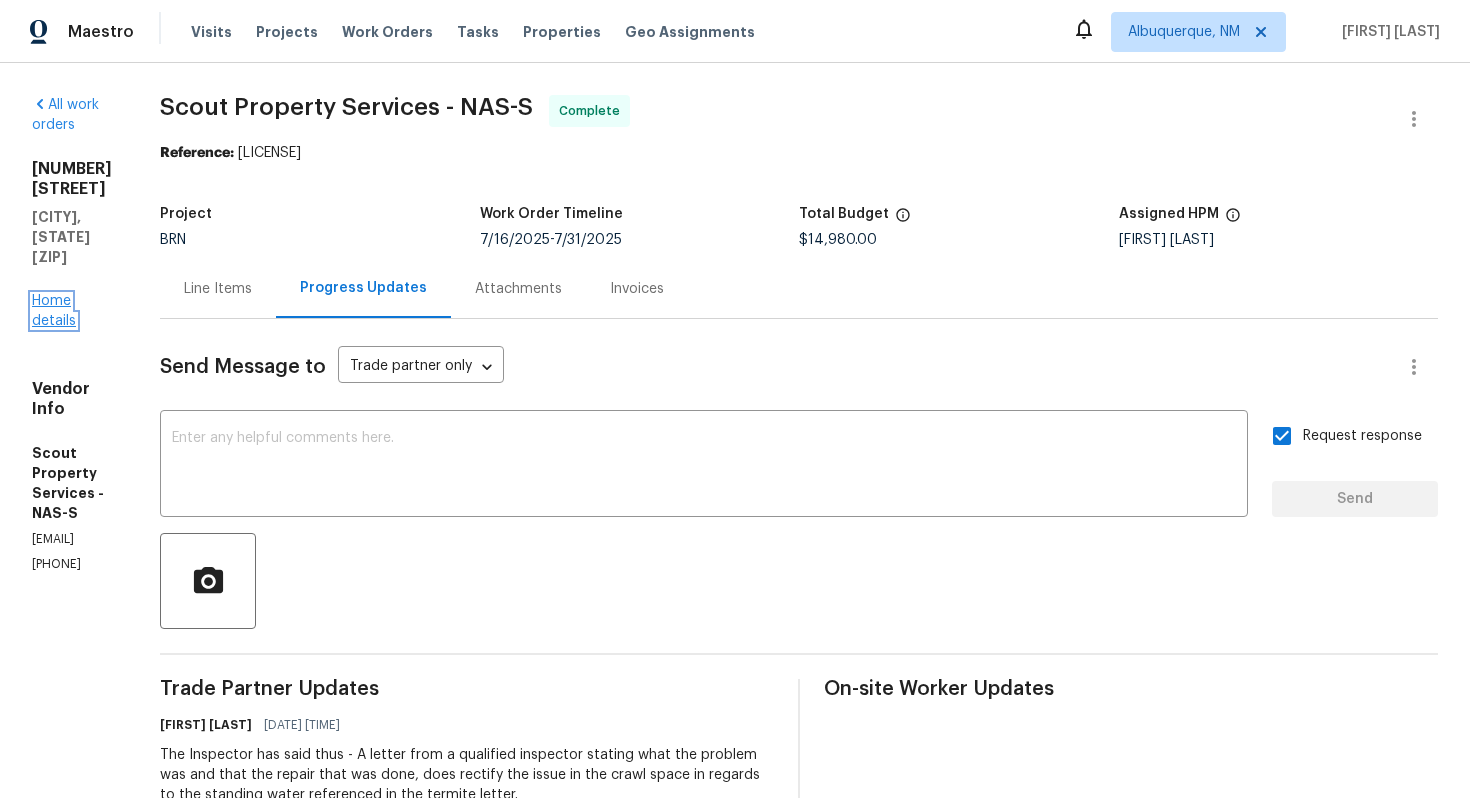 click on "Home details" at bounding box center [54, 311] 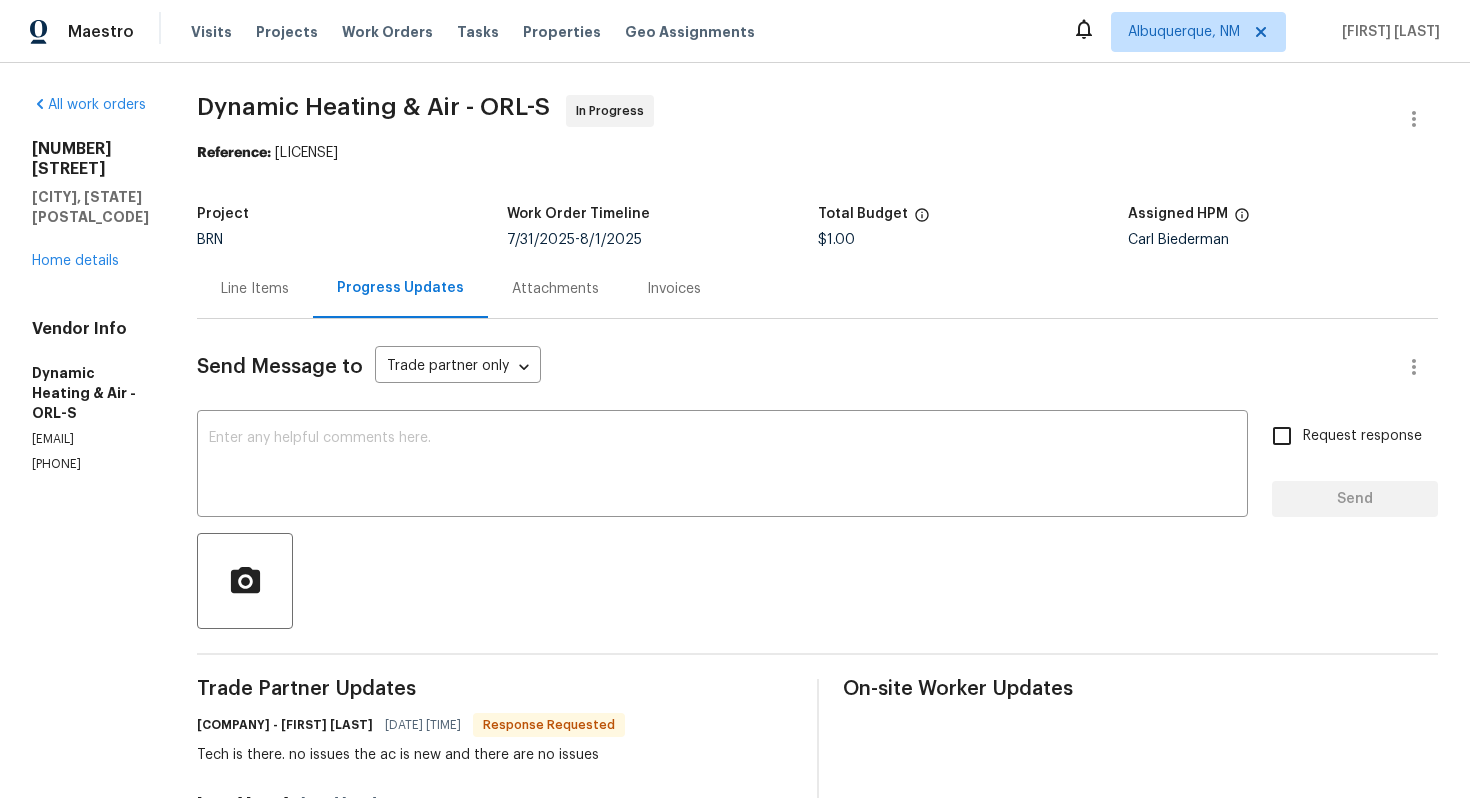 scroll, scrollTop: 0, scrollLeft: 0, axis: both 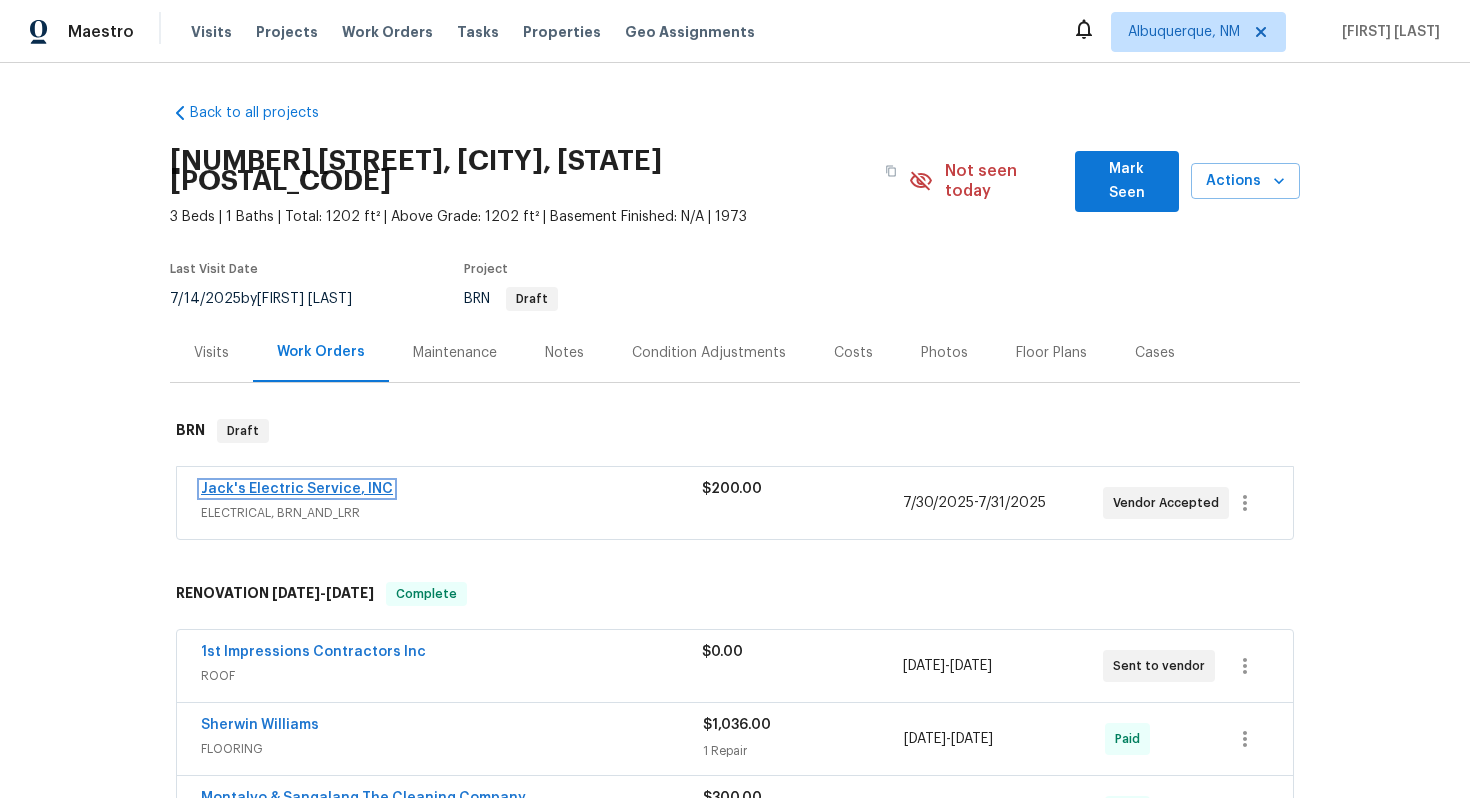 click on "Jack's Electric Service, INC" at bounding box center [297, 489] 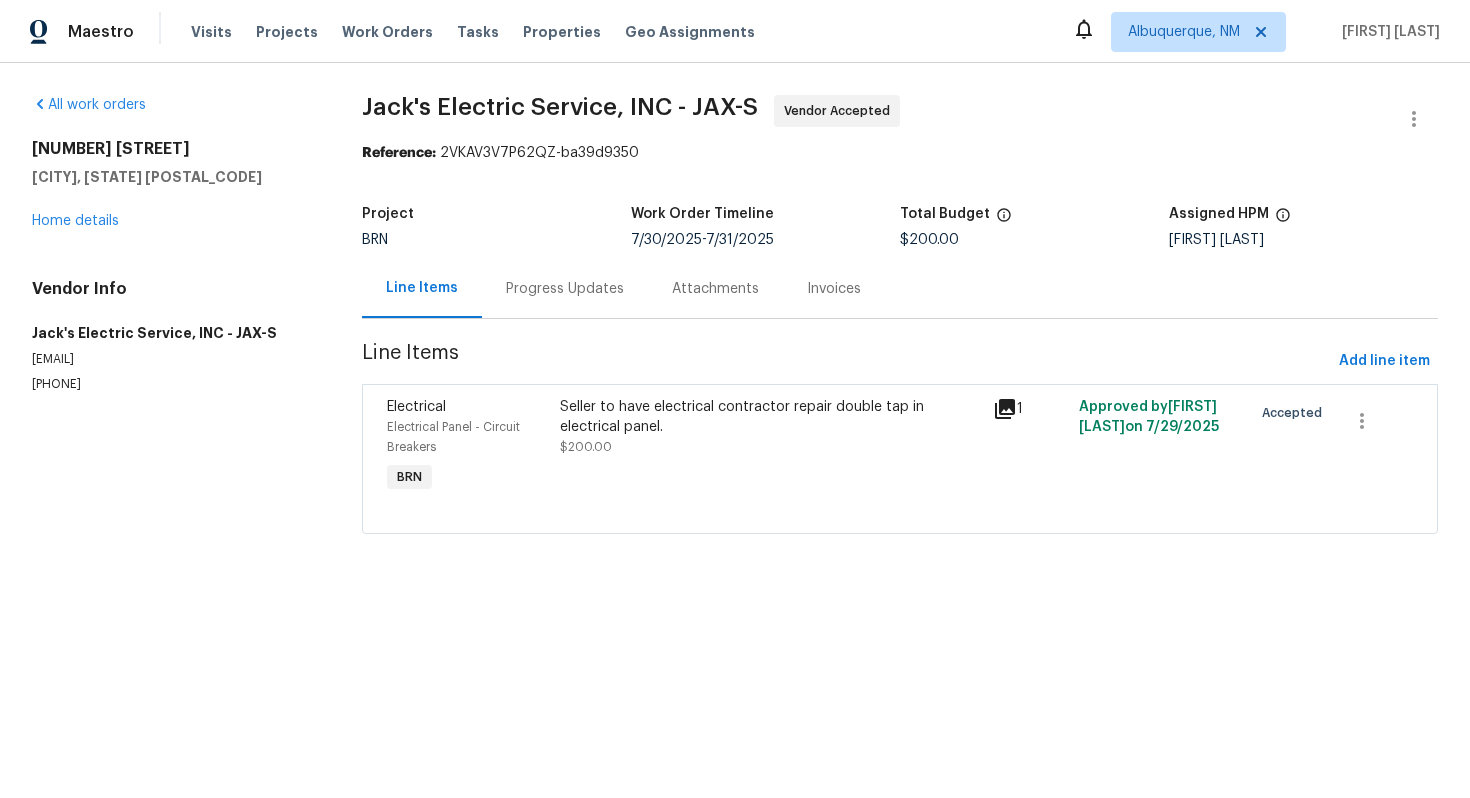 click on "Progress Updates" at bounding box center [565, 288] 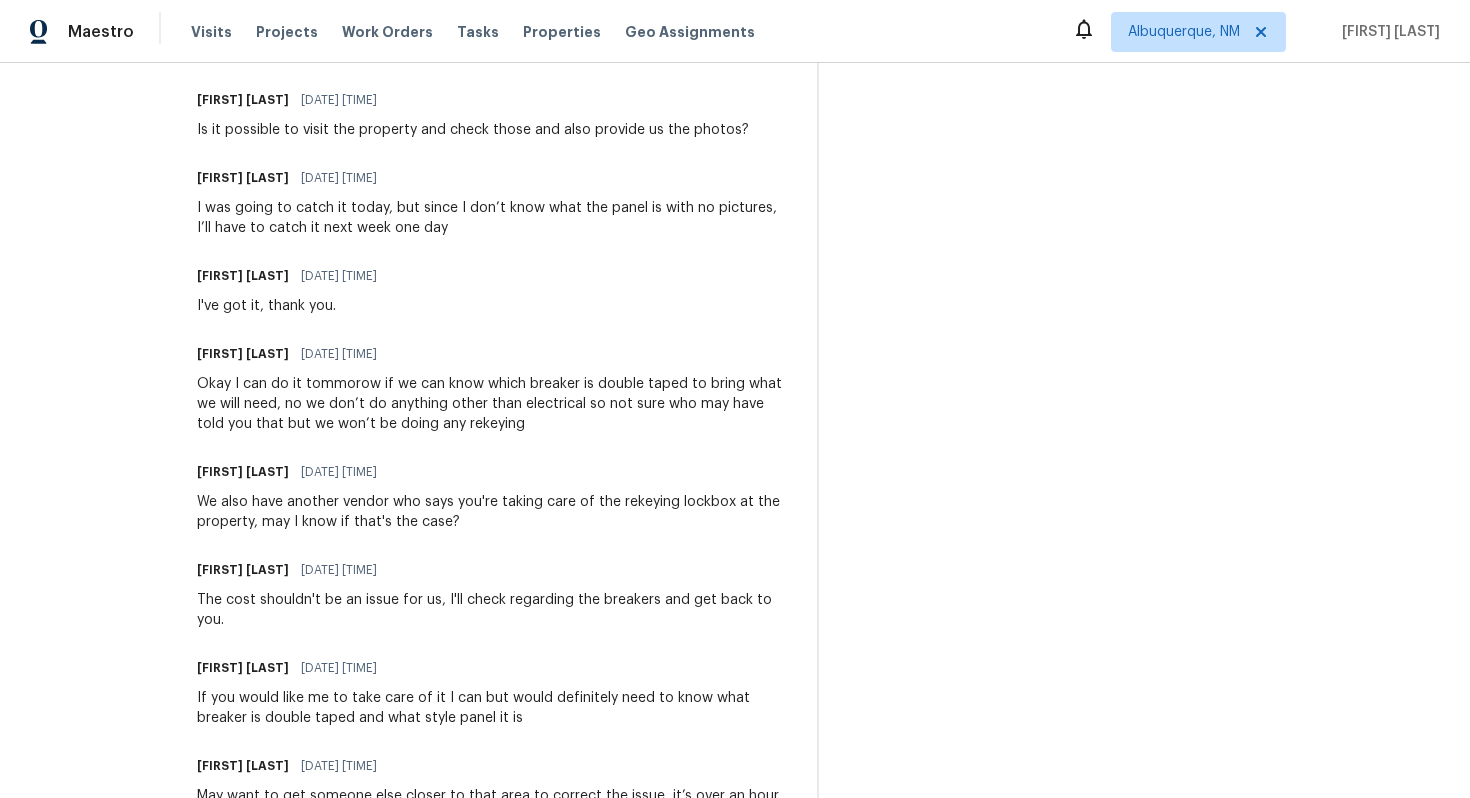 scroll, scrollTop: 868, scrollLeft: 0, axis: vertical 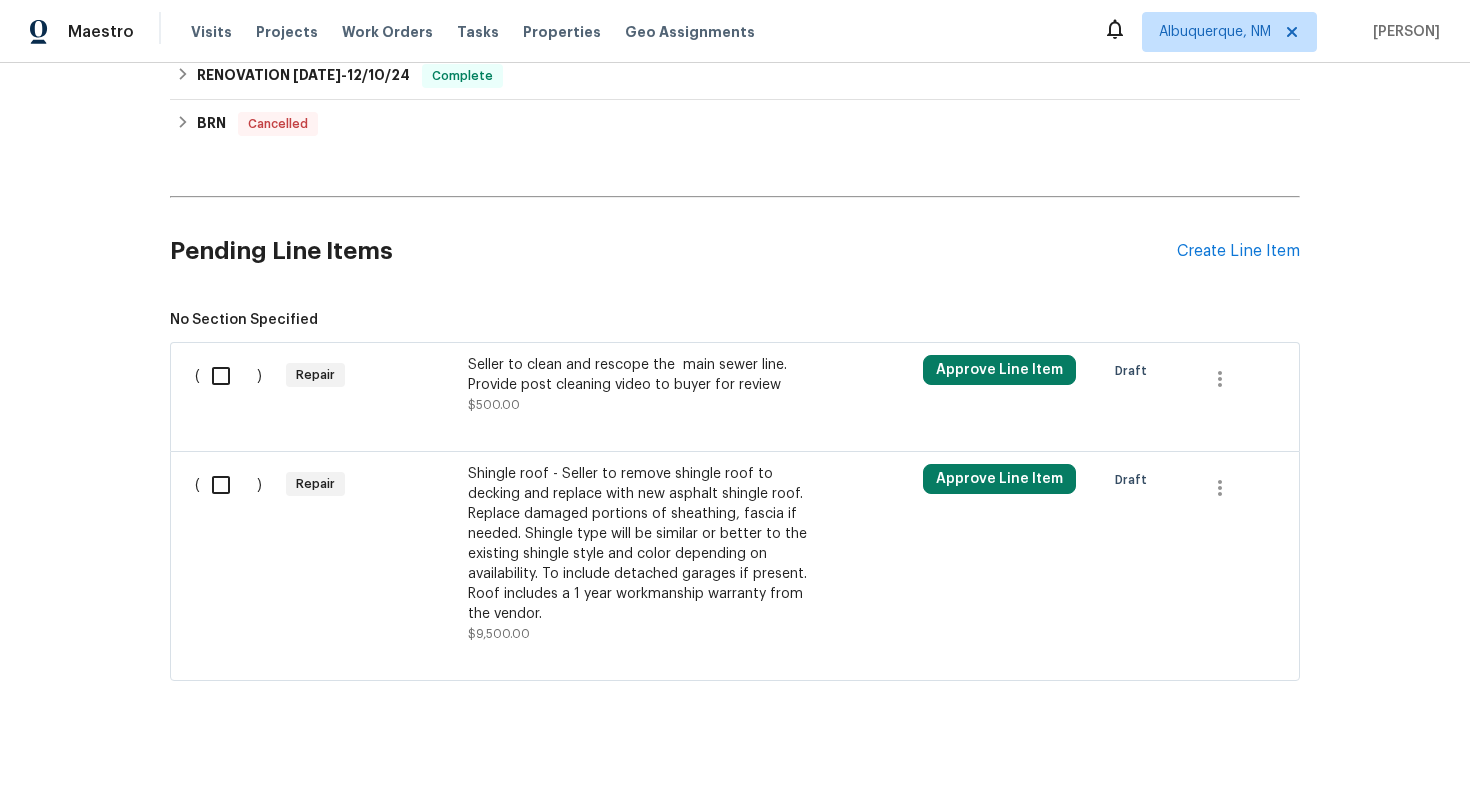 click on "Seller to clean and rescope the main sewer line. Provide post cleaning video to buyer for review $500.00" at bounding box center (644, 385) 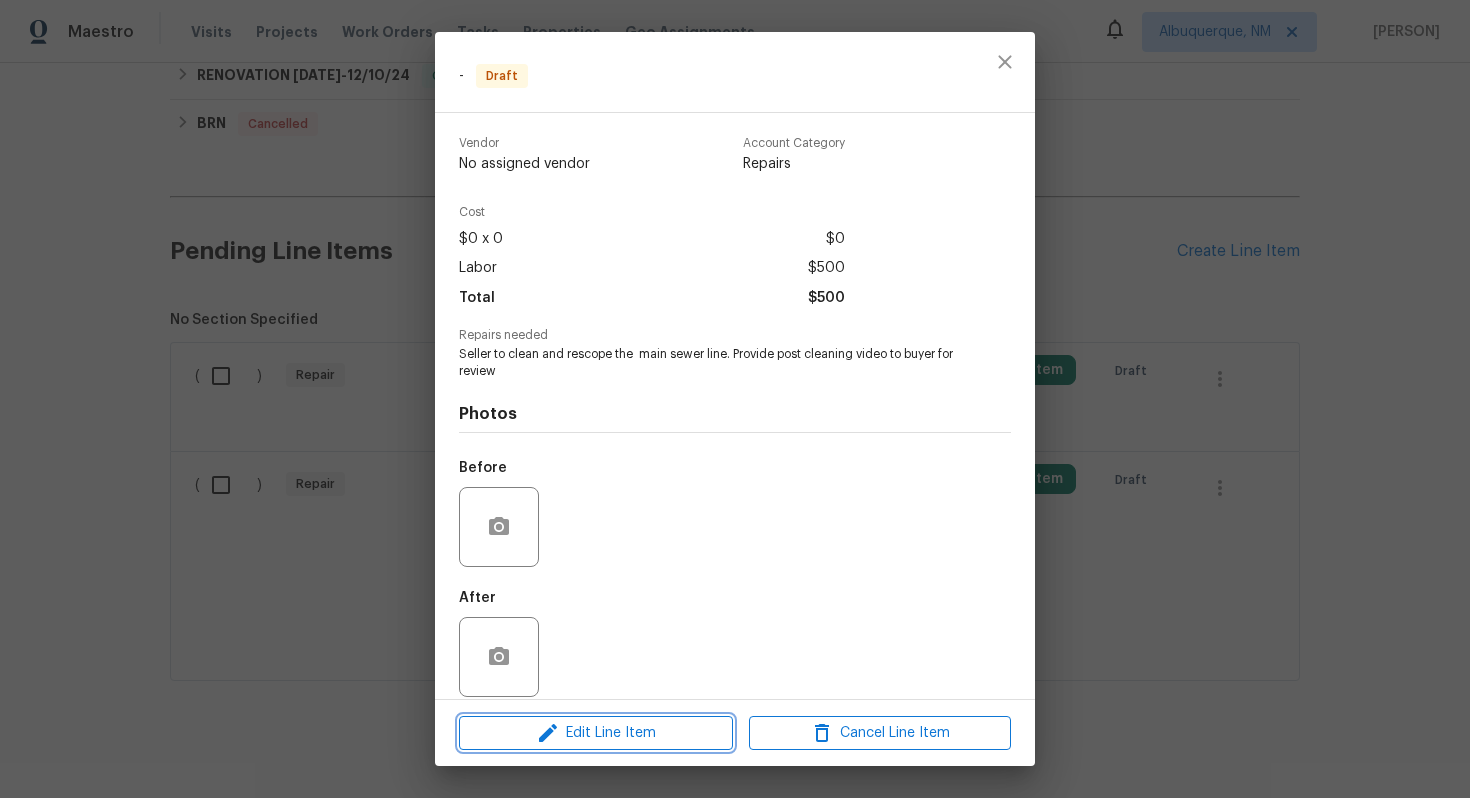 click on "Edit Line Item" at bounding box center (596, 733) 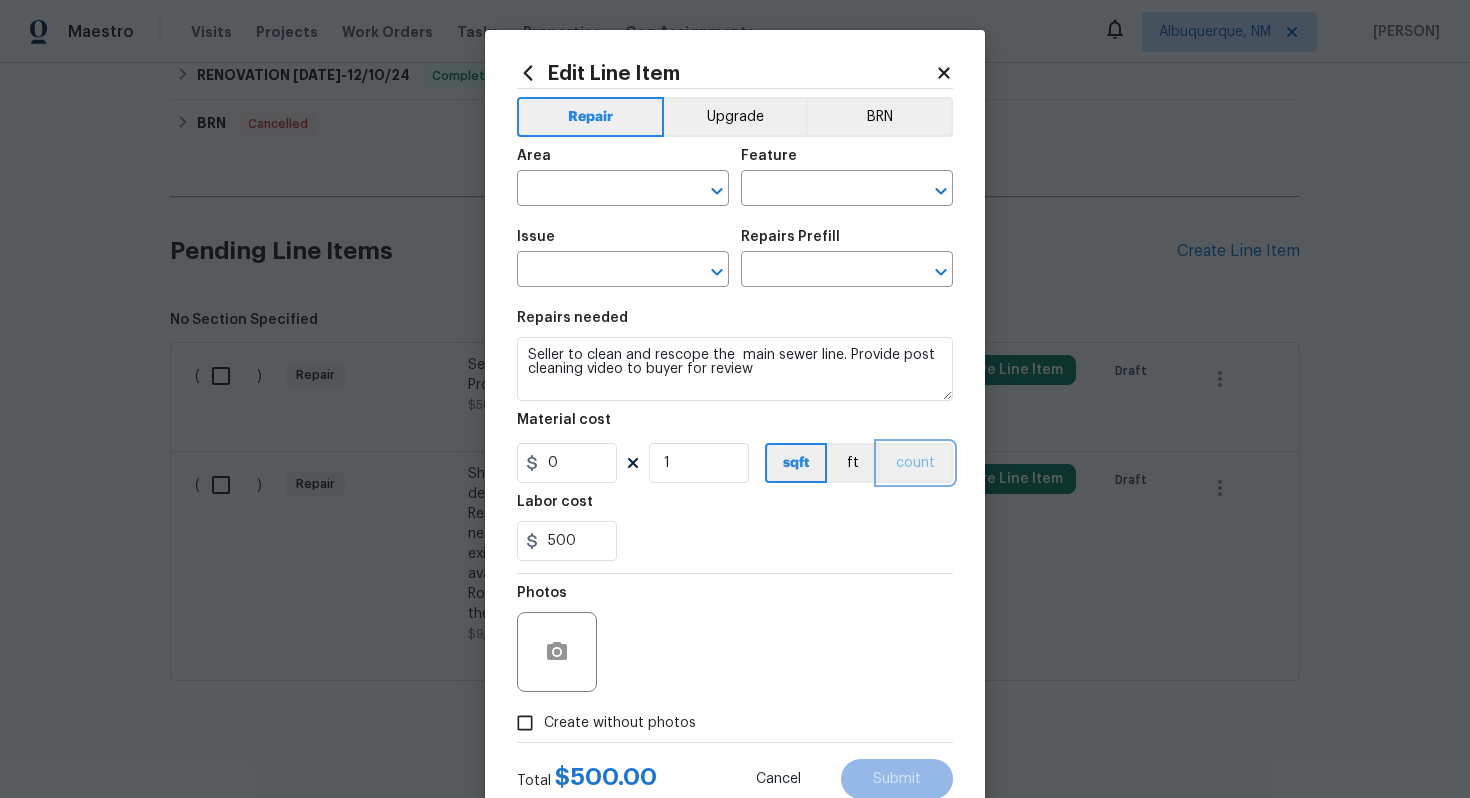 click on "count" at bounding box center (915, 463) 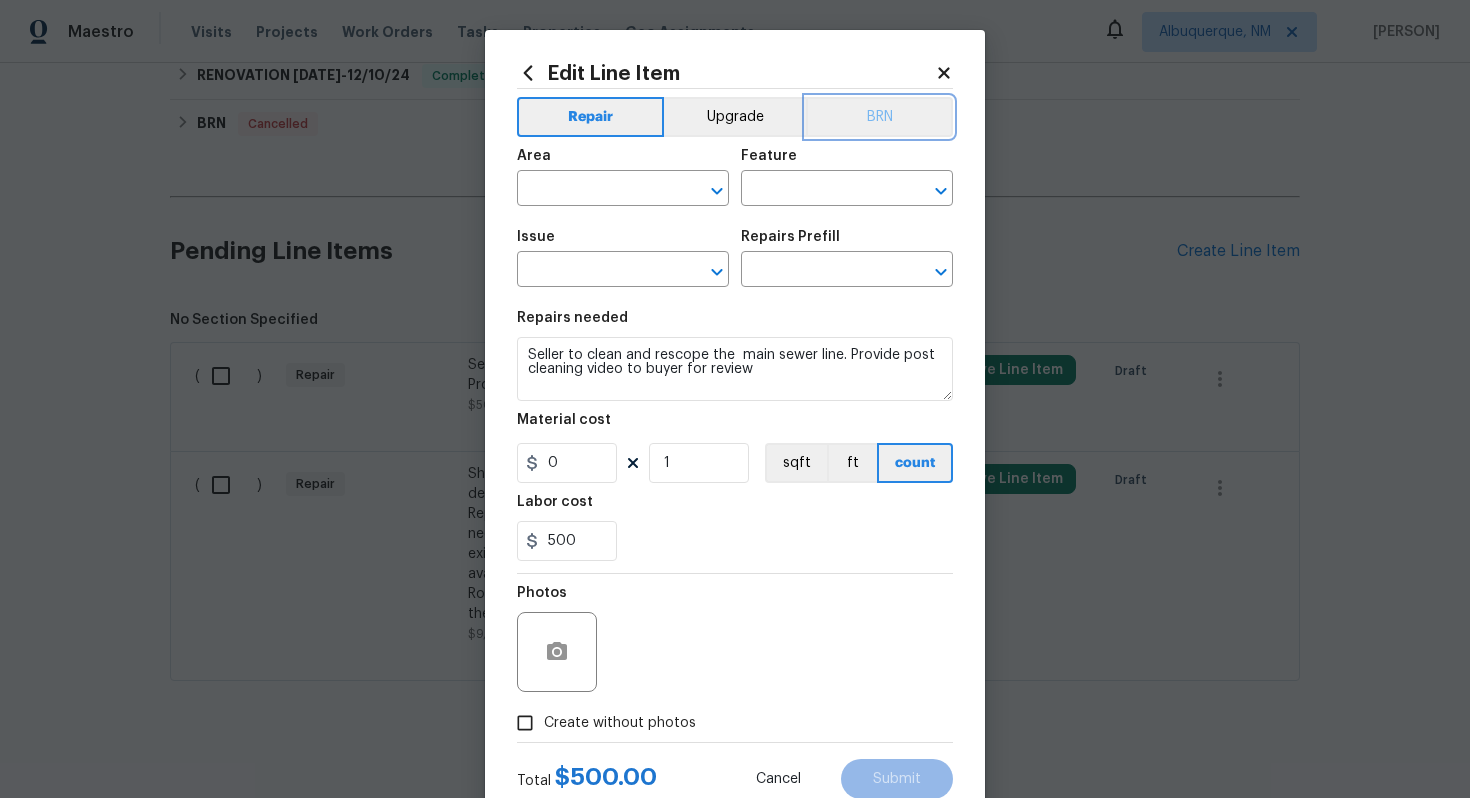 click on "BRN" at bounding box center (879, 117) 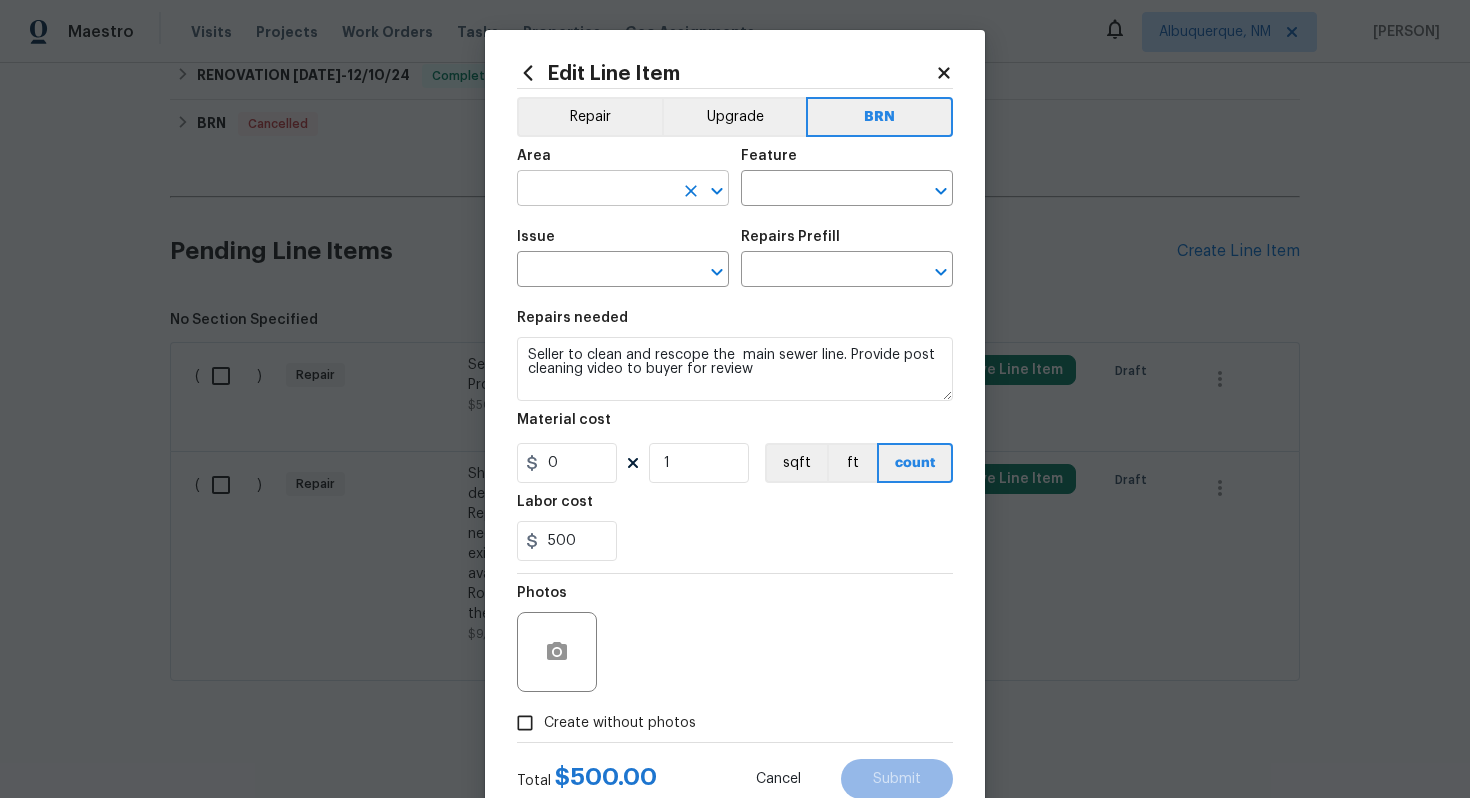 click at bounding box center (595, 190) 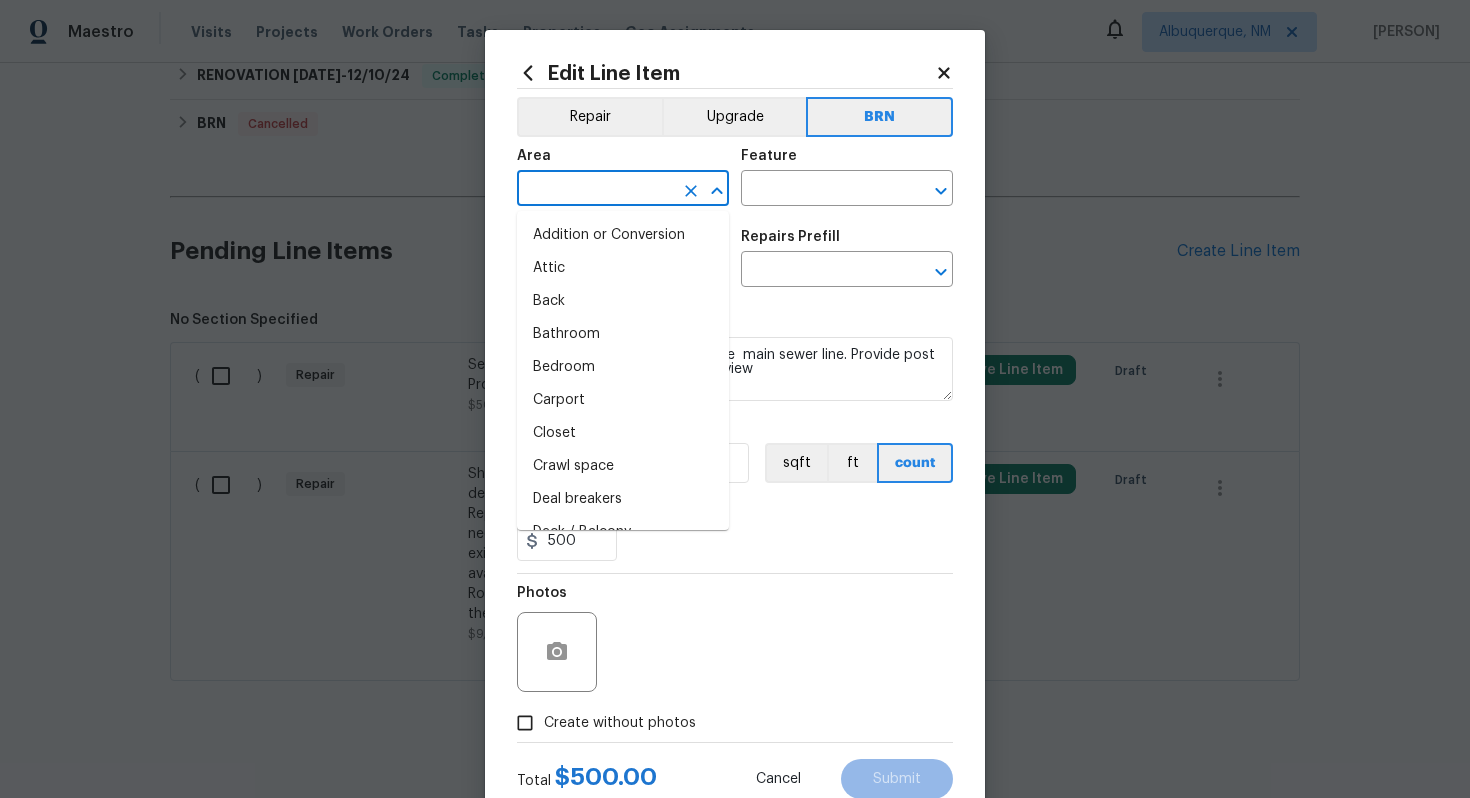 type on "p" 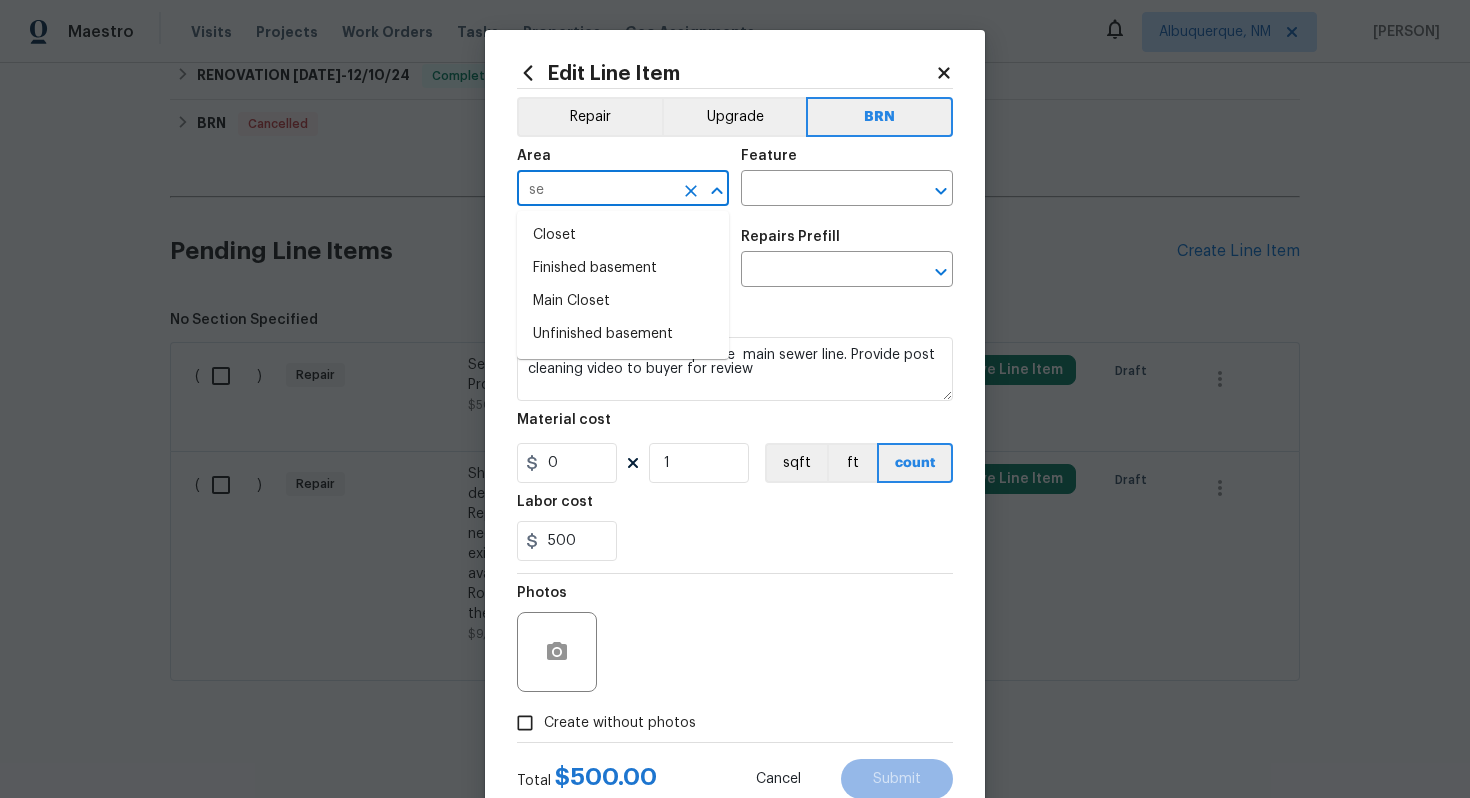 type on "s" 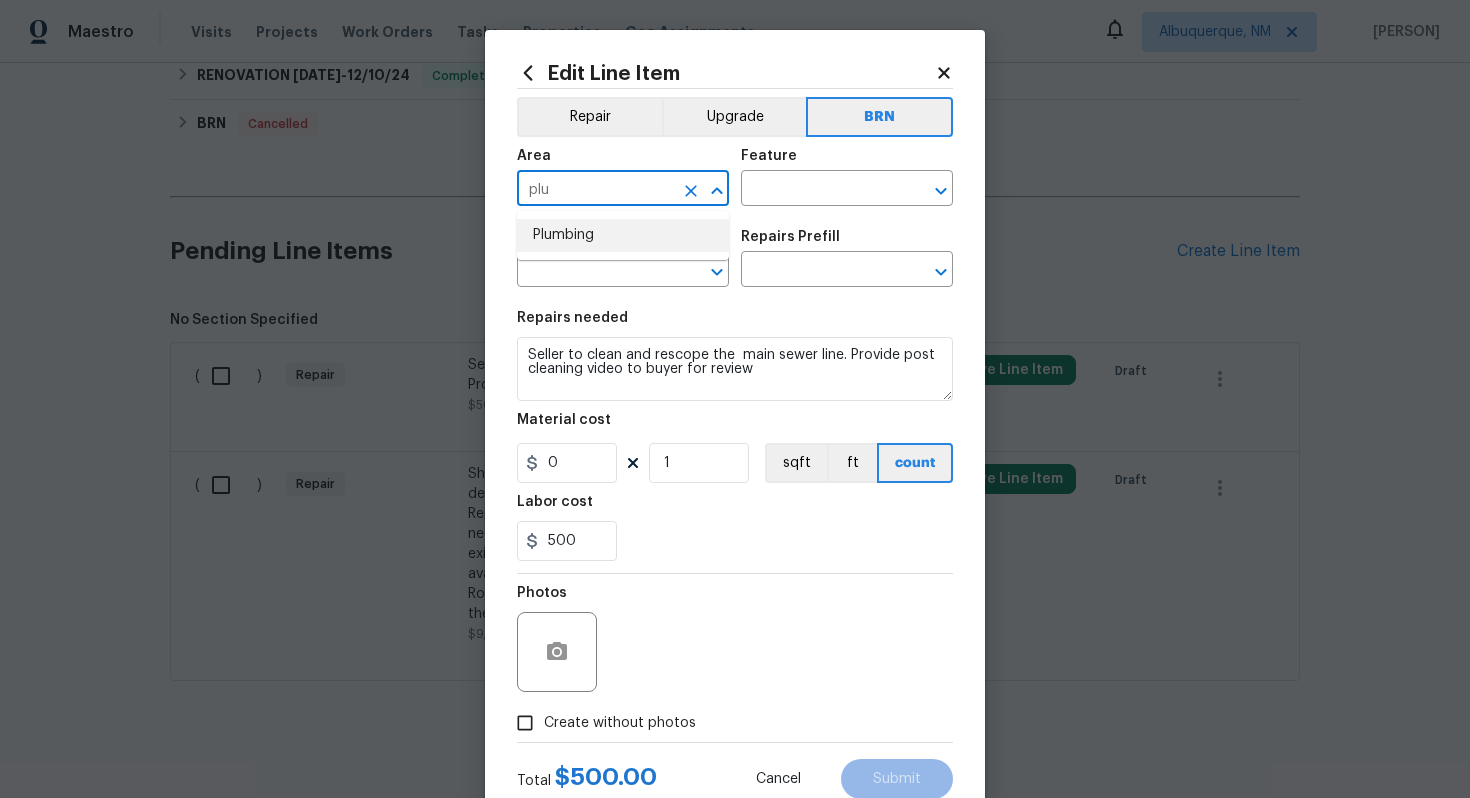 click on "Plumbing" at bounding box center [623, 235] 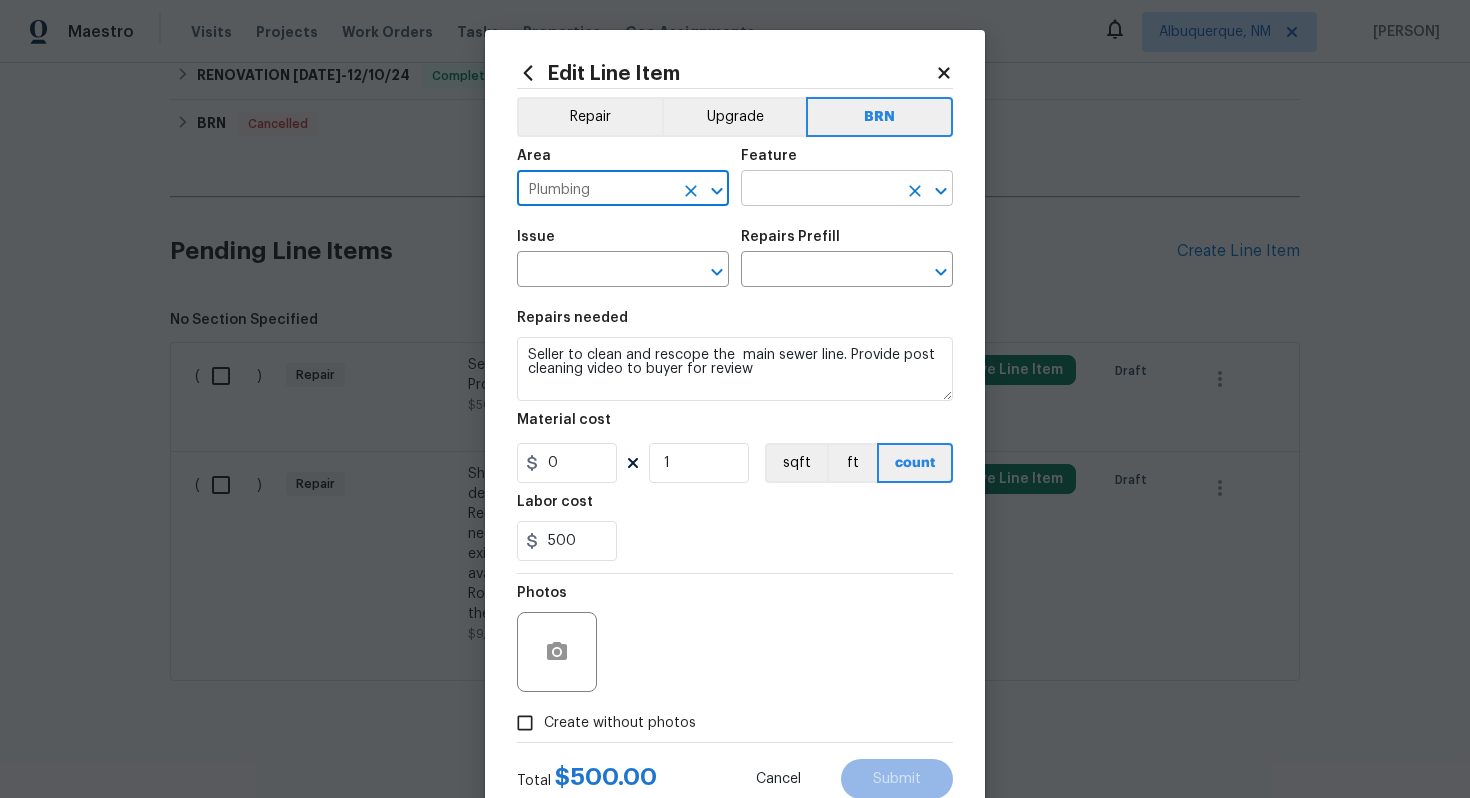type on "Plumbing" 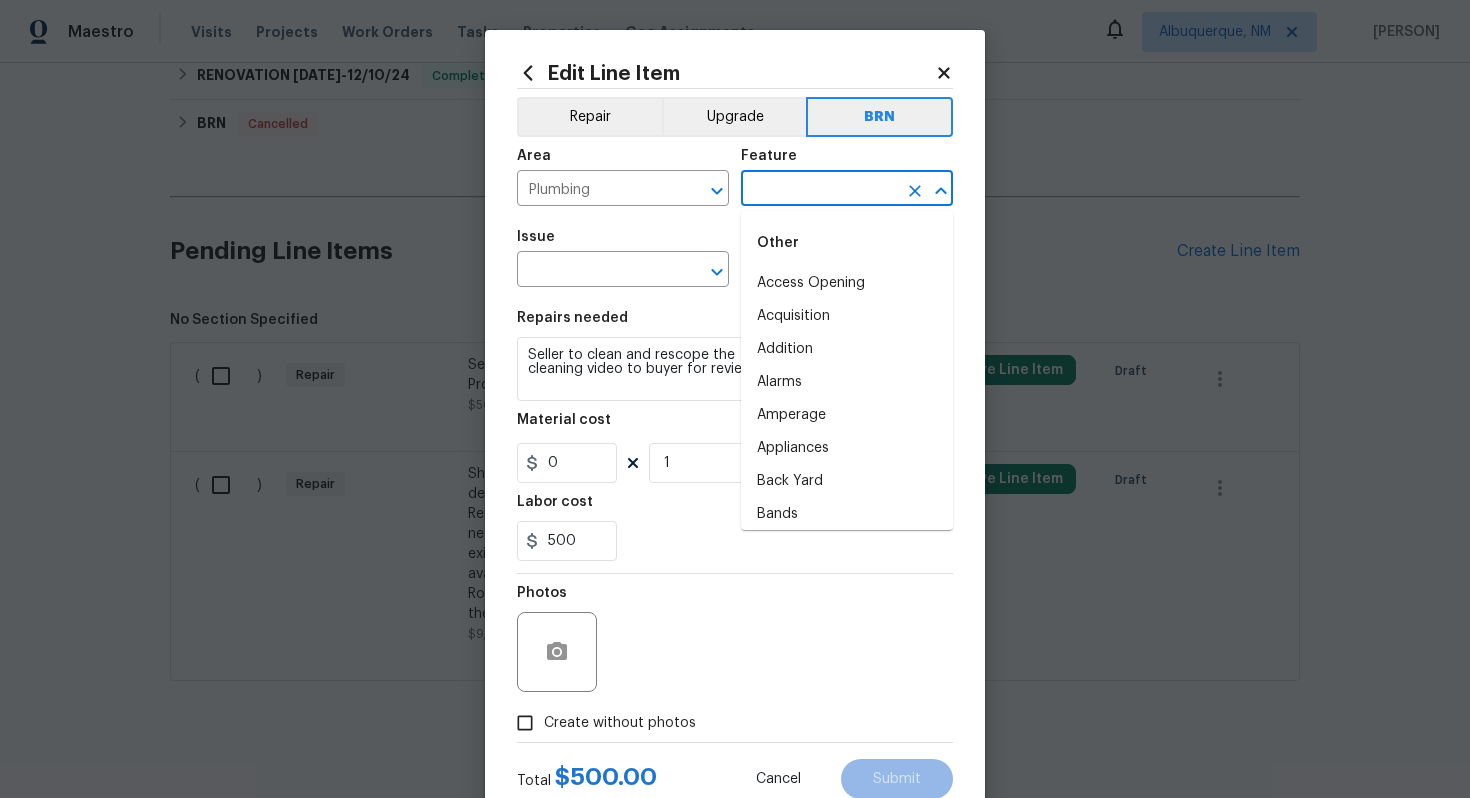 click at bounding box center (819, 190) 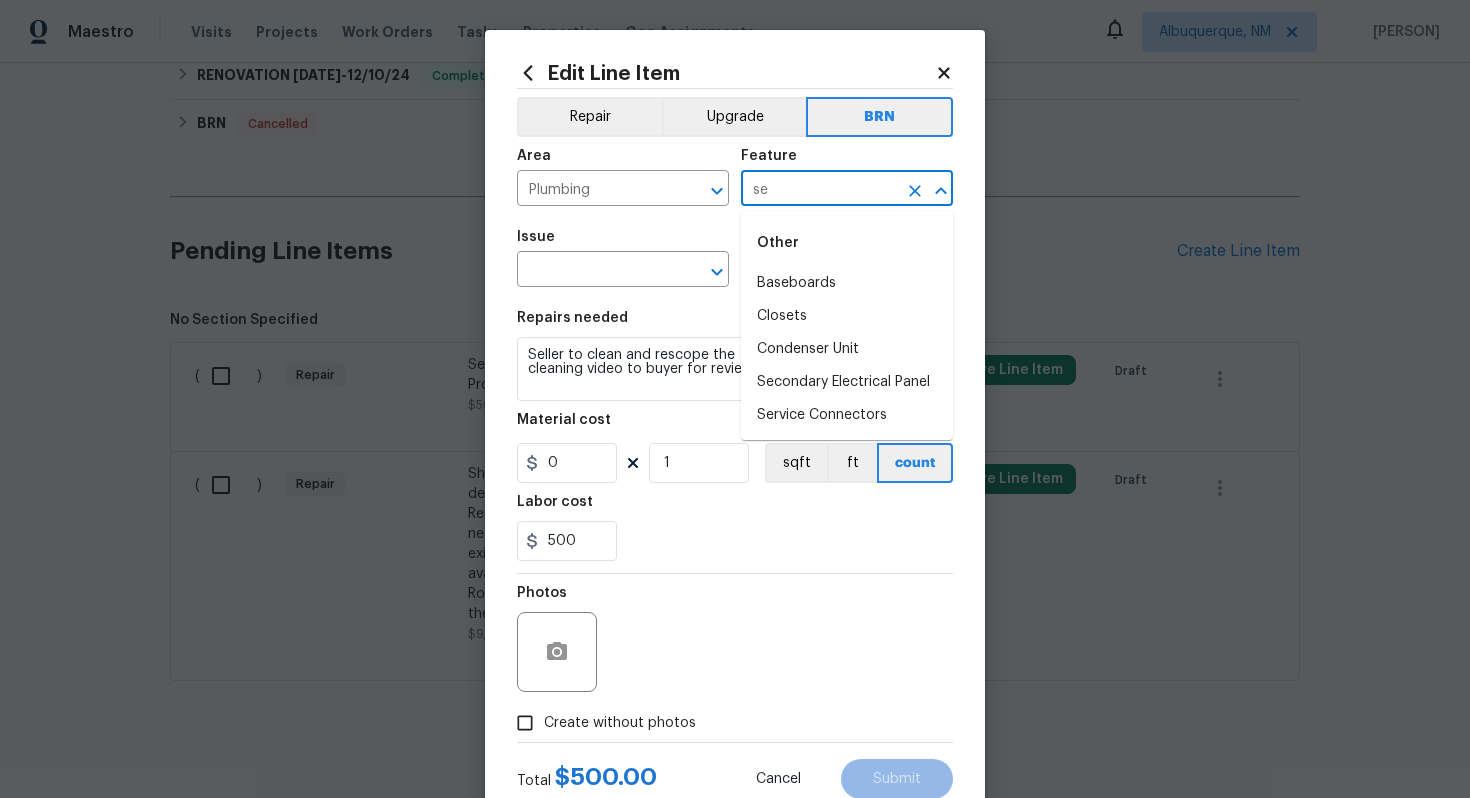 type on "s" 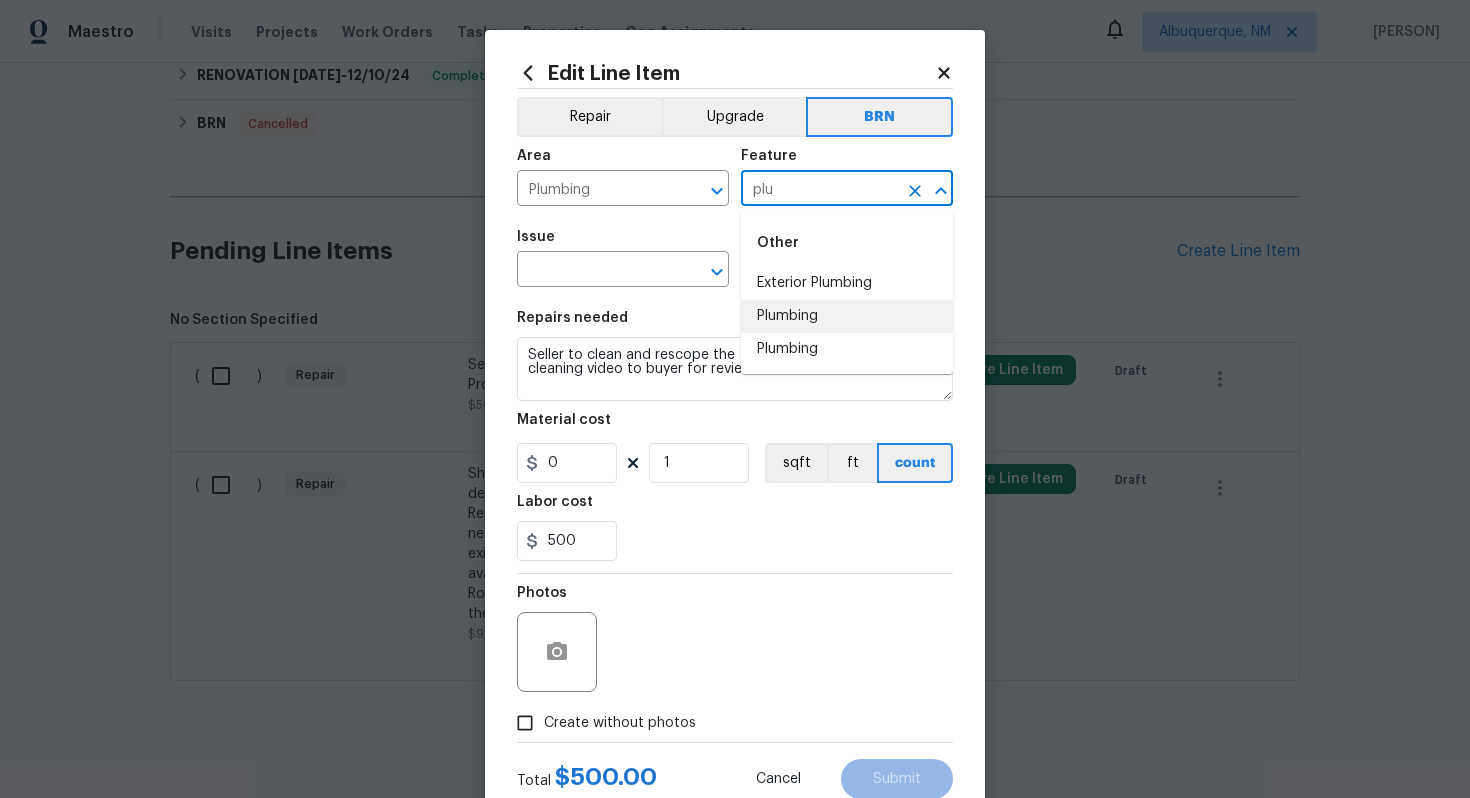 click on "Plumbing" at bounding box center (847, 316) 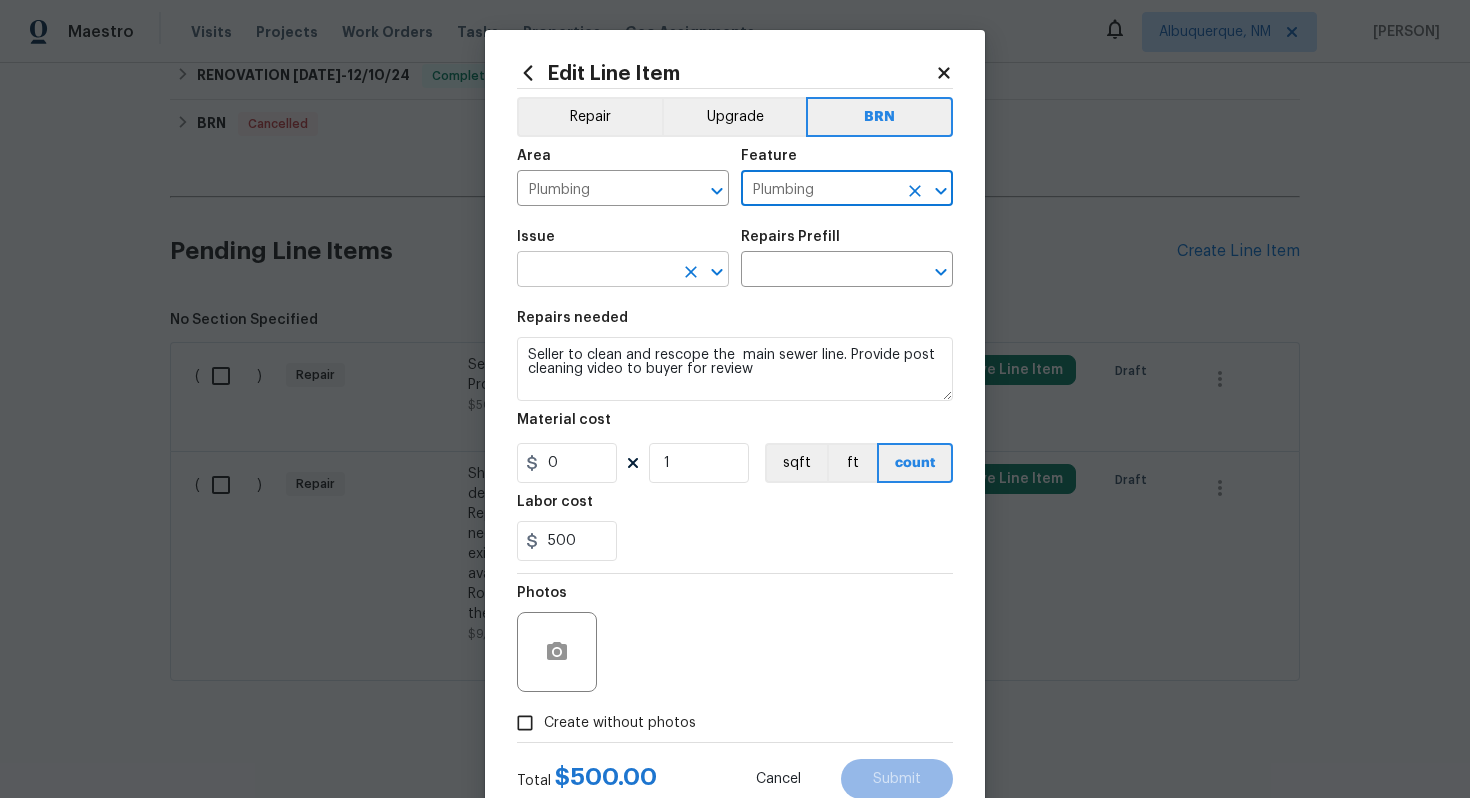 type on "Plumbing" 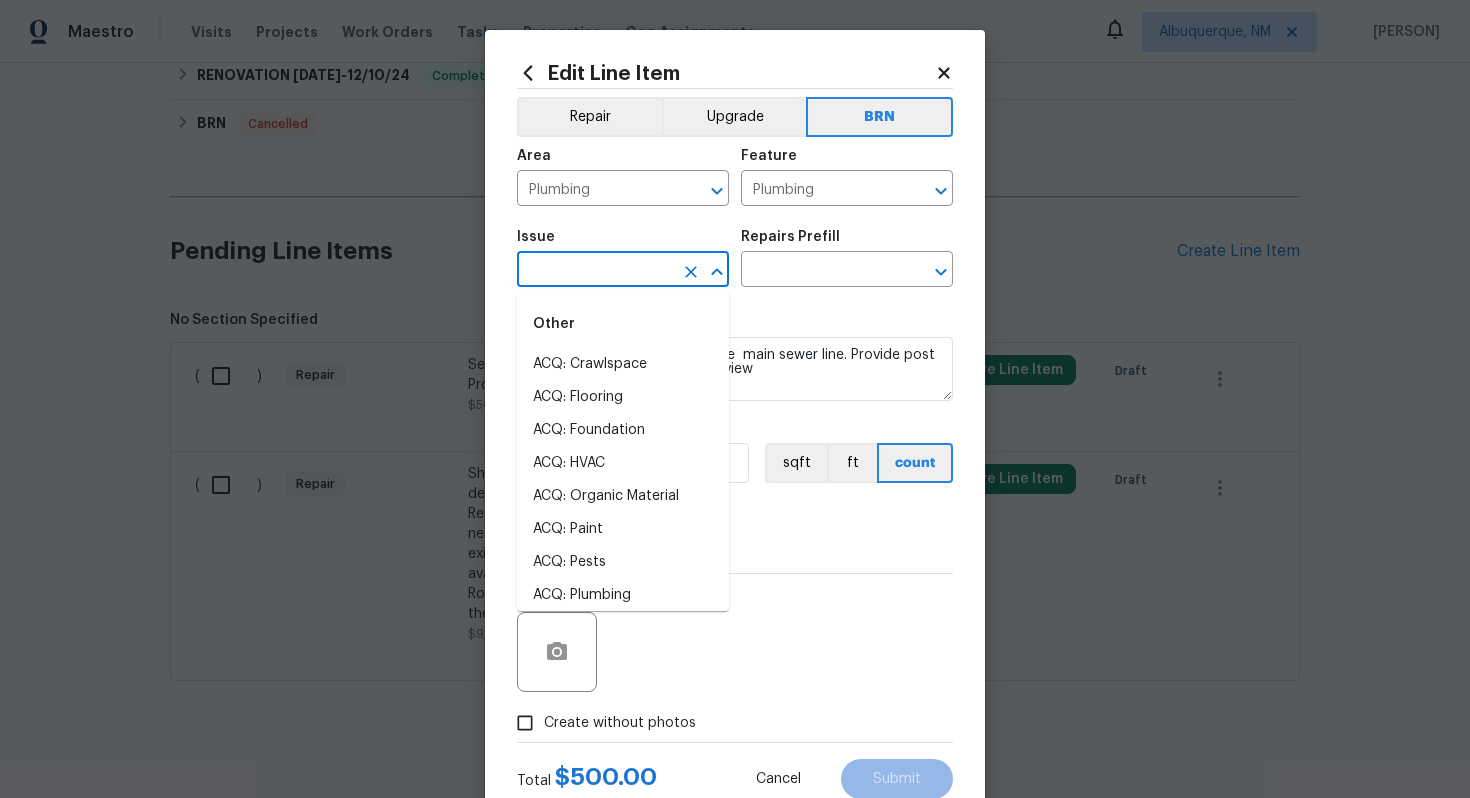 click at bounding box center (595, 271) 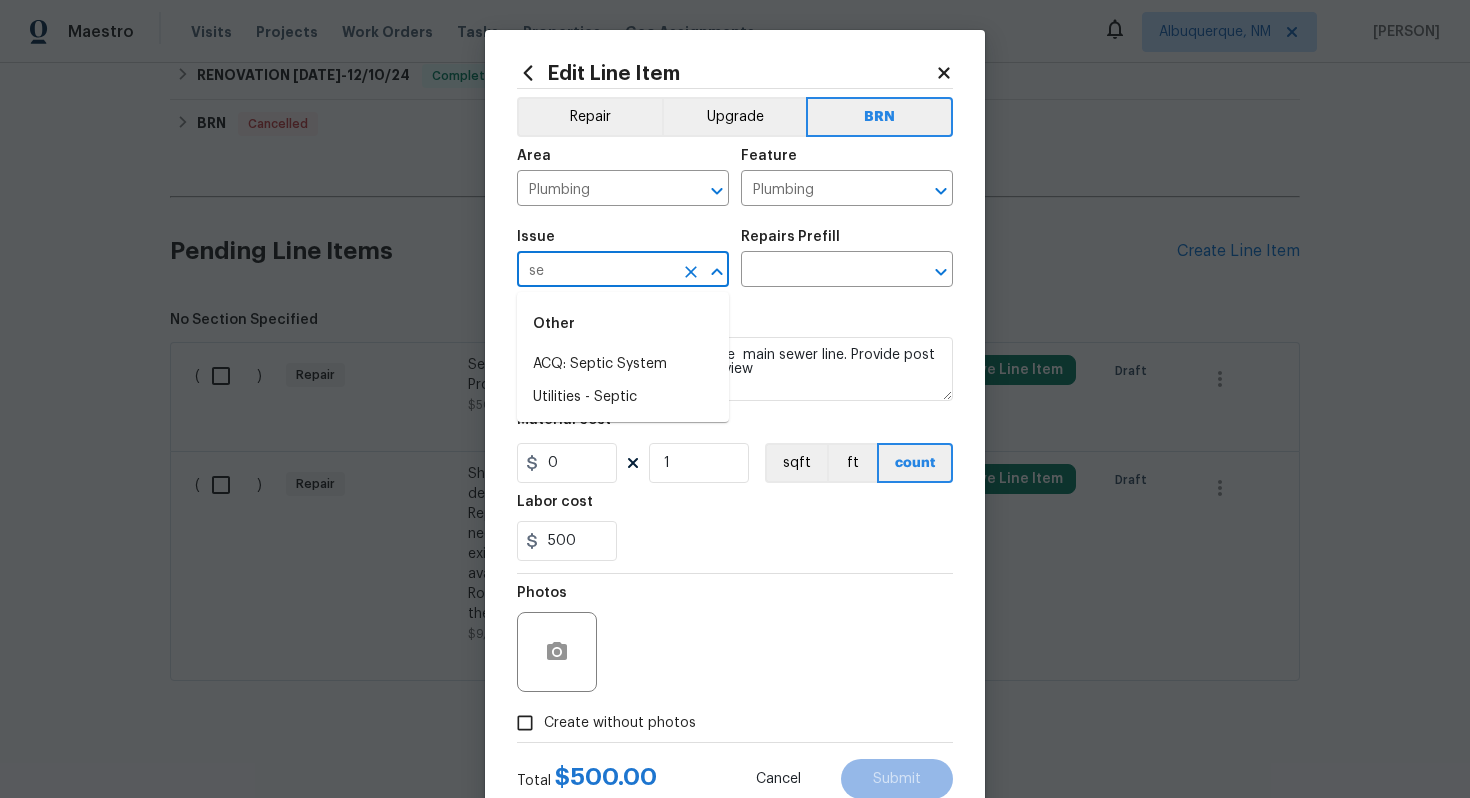 type on "s" 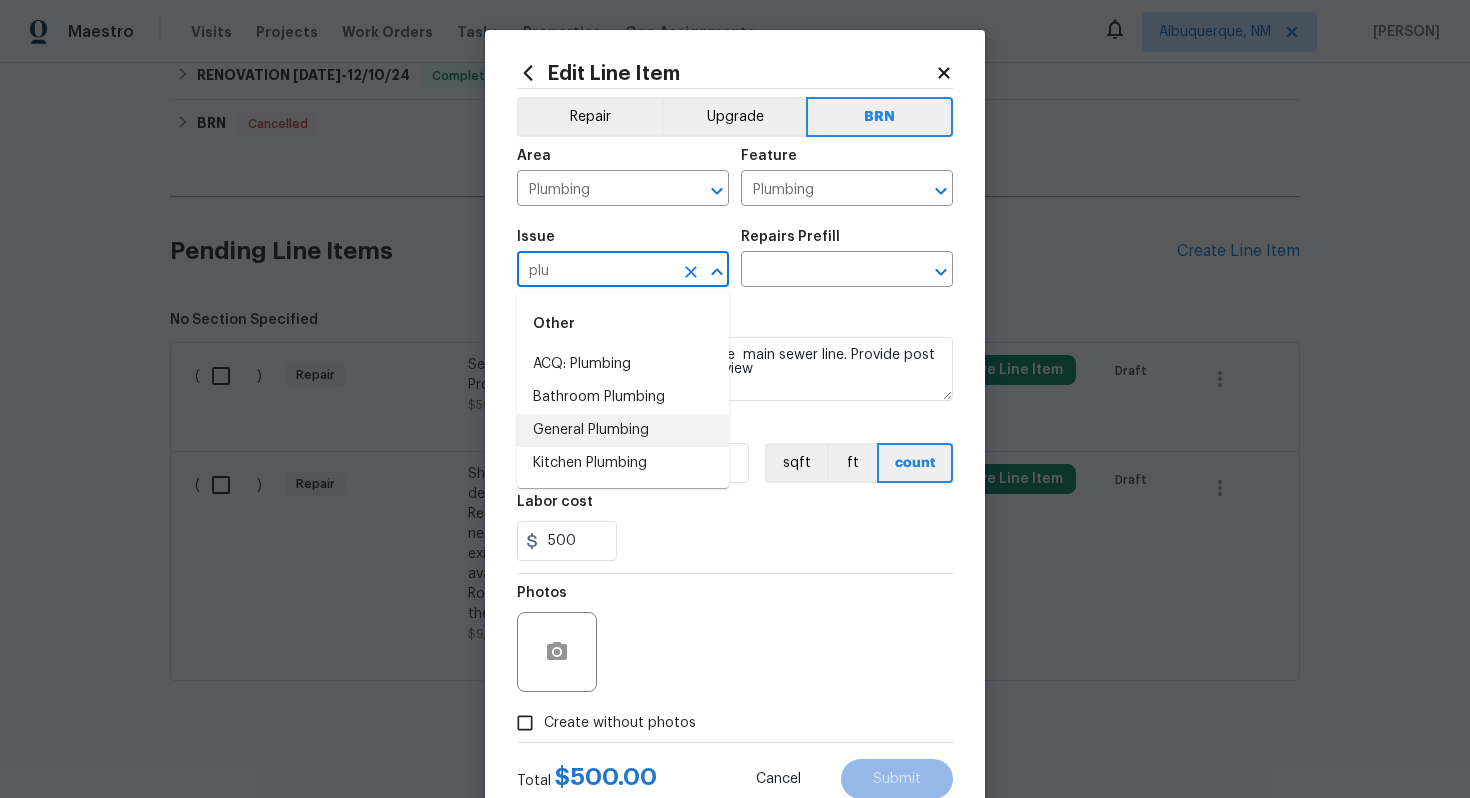 click on "General Plumbing" at bounding box center [623, 430] 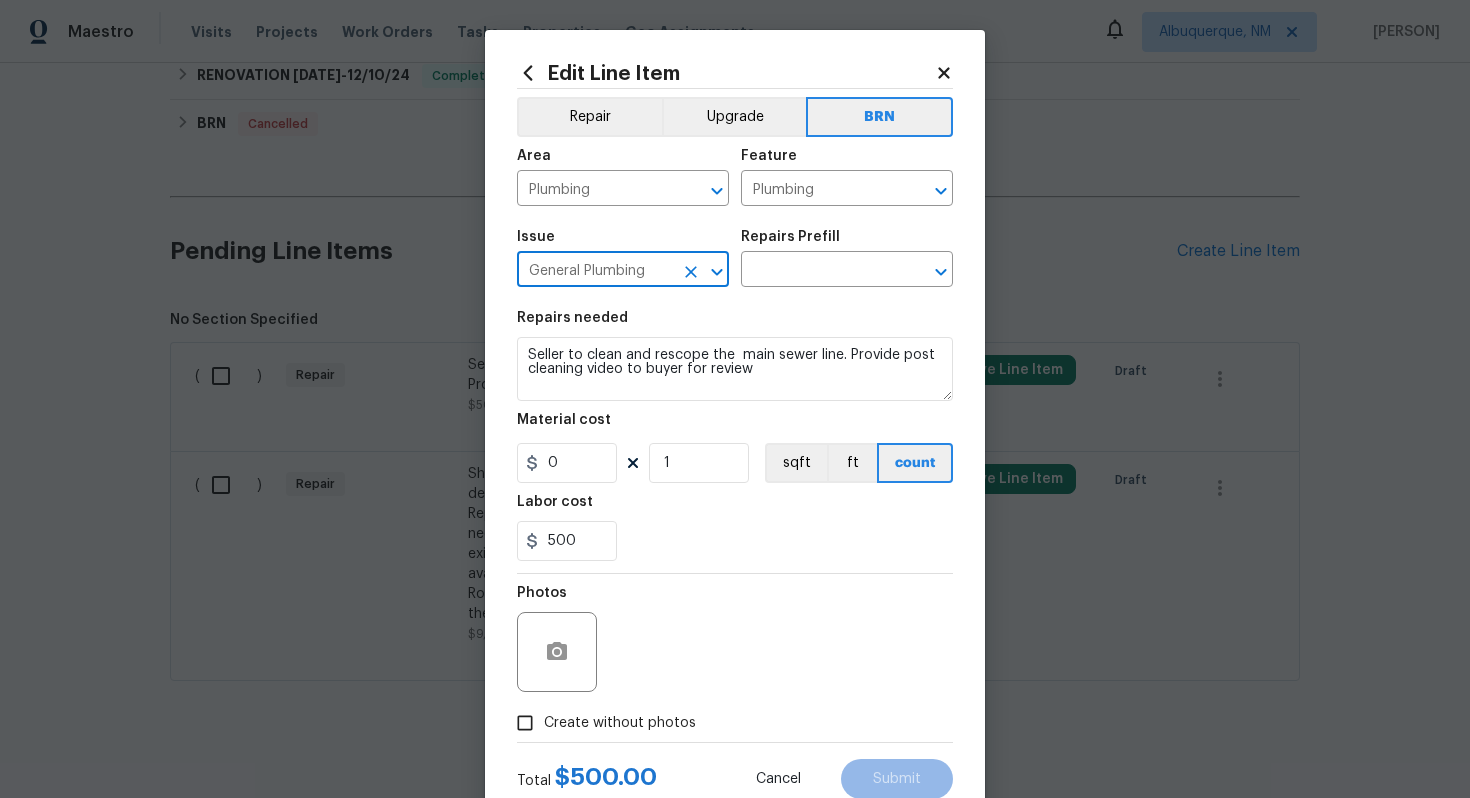 type on "General Plumbing" 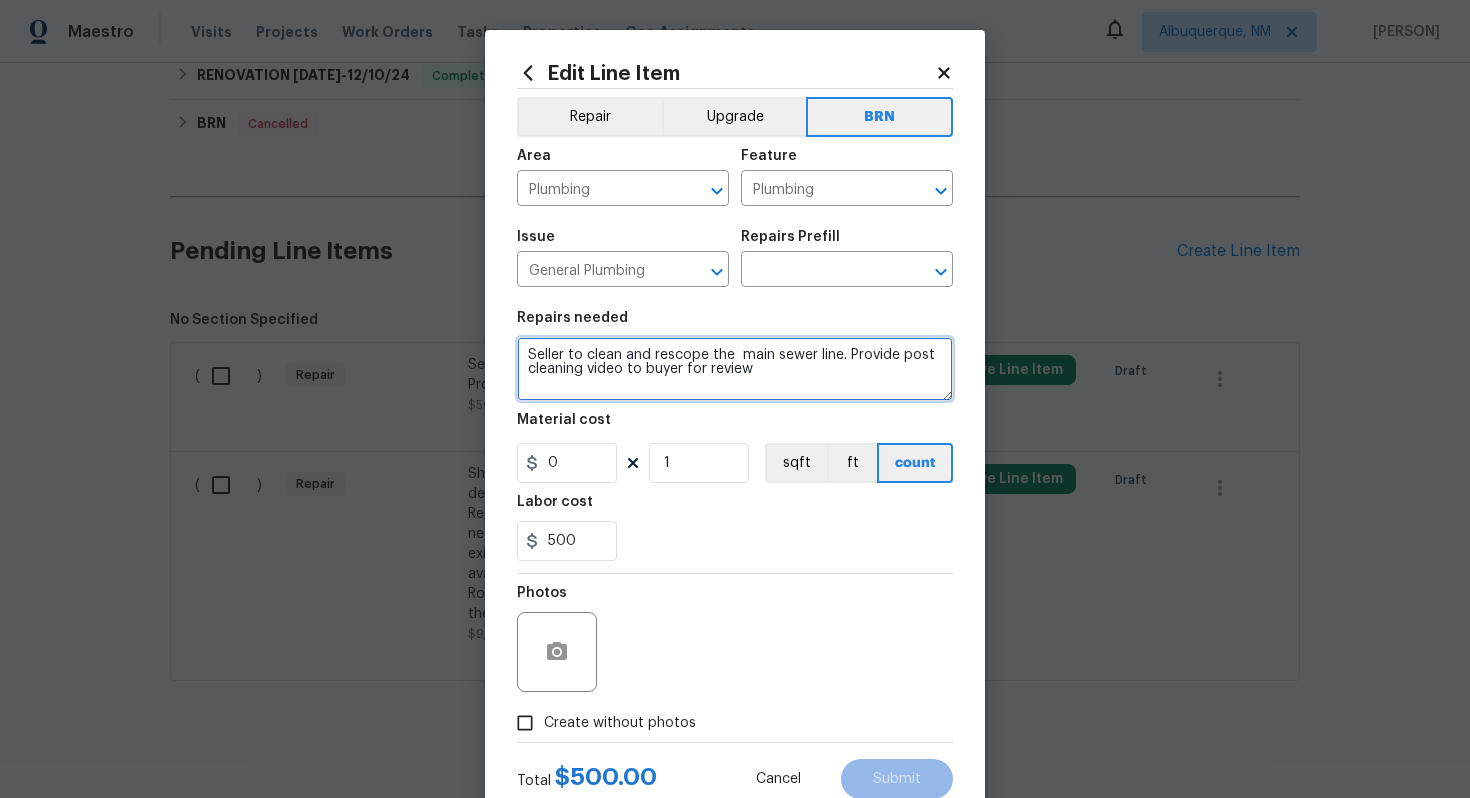 drag, startPoint x: 525, startPoint y: 351, endPoint x: 729, endPoint y: 394, distance: 208.48262 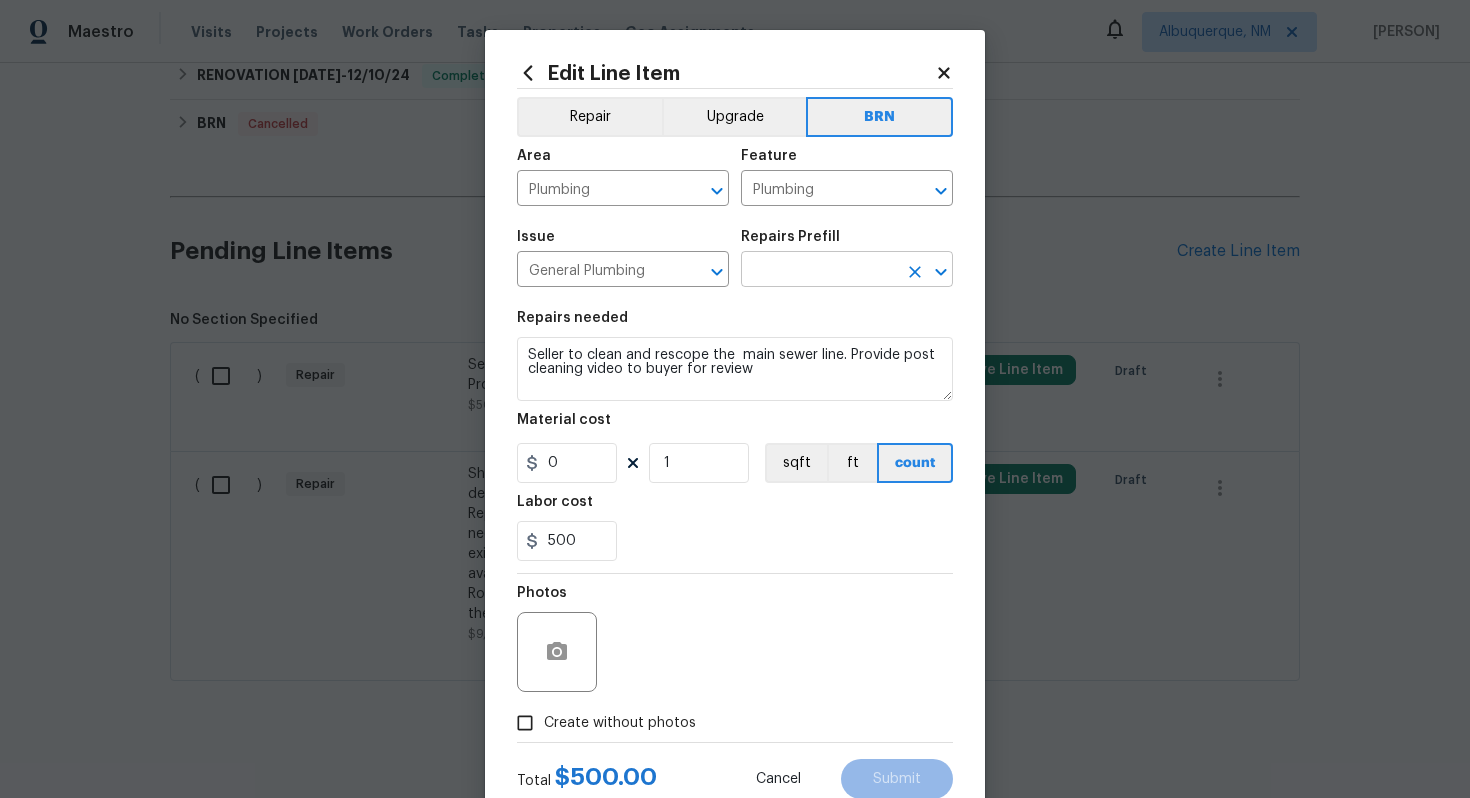 click at bounding box center [819, 271] 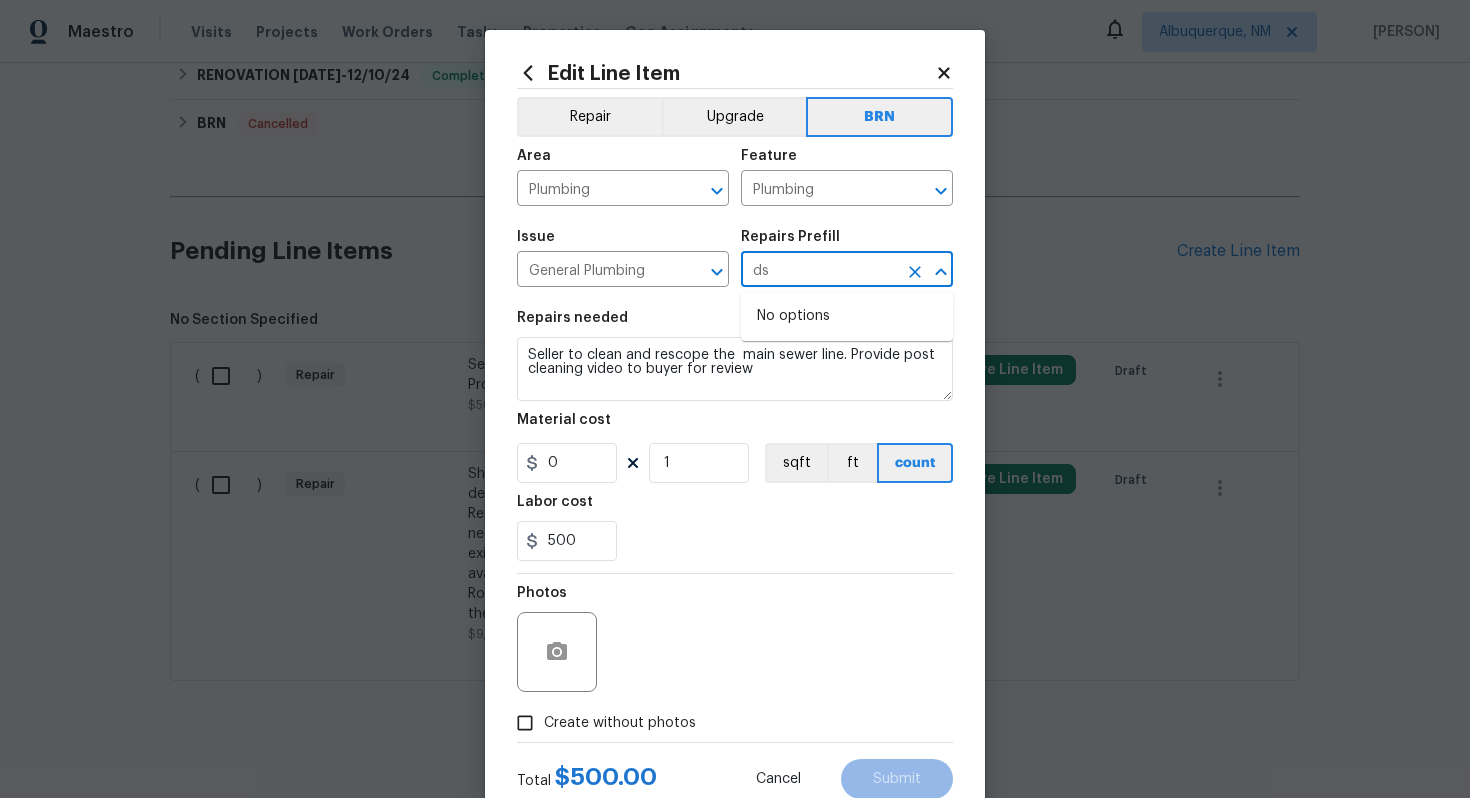 type on "d" 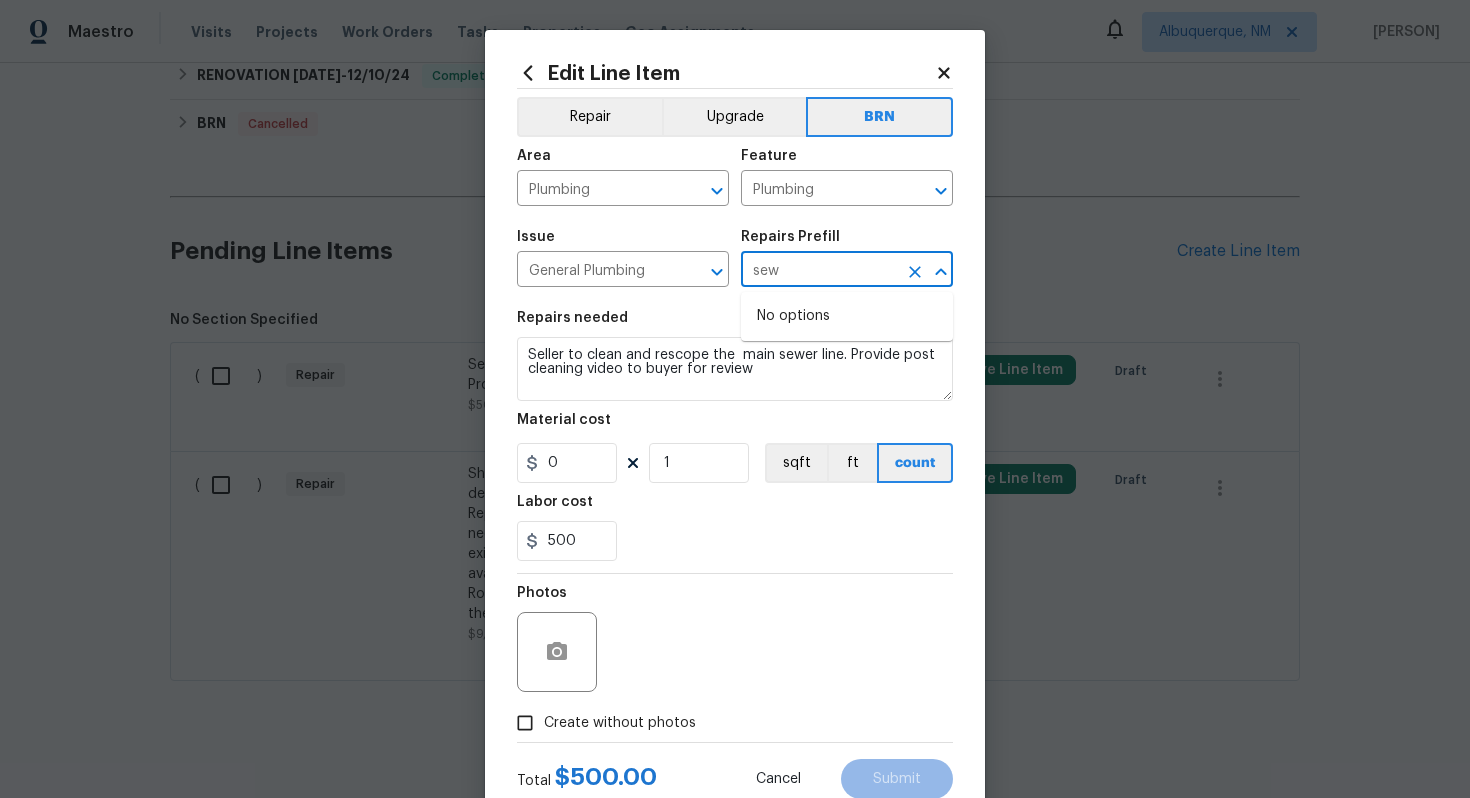 type on "se" 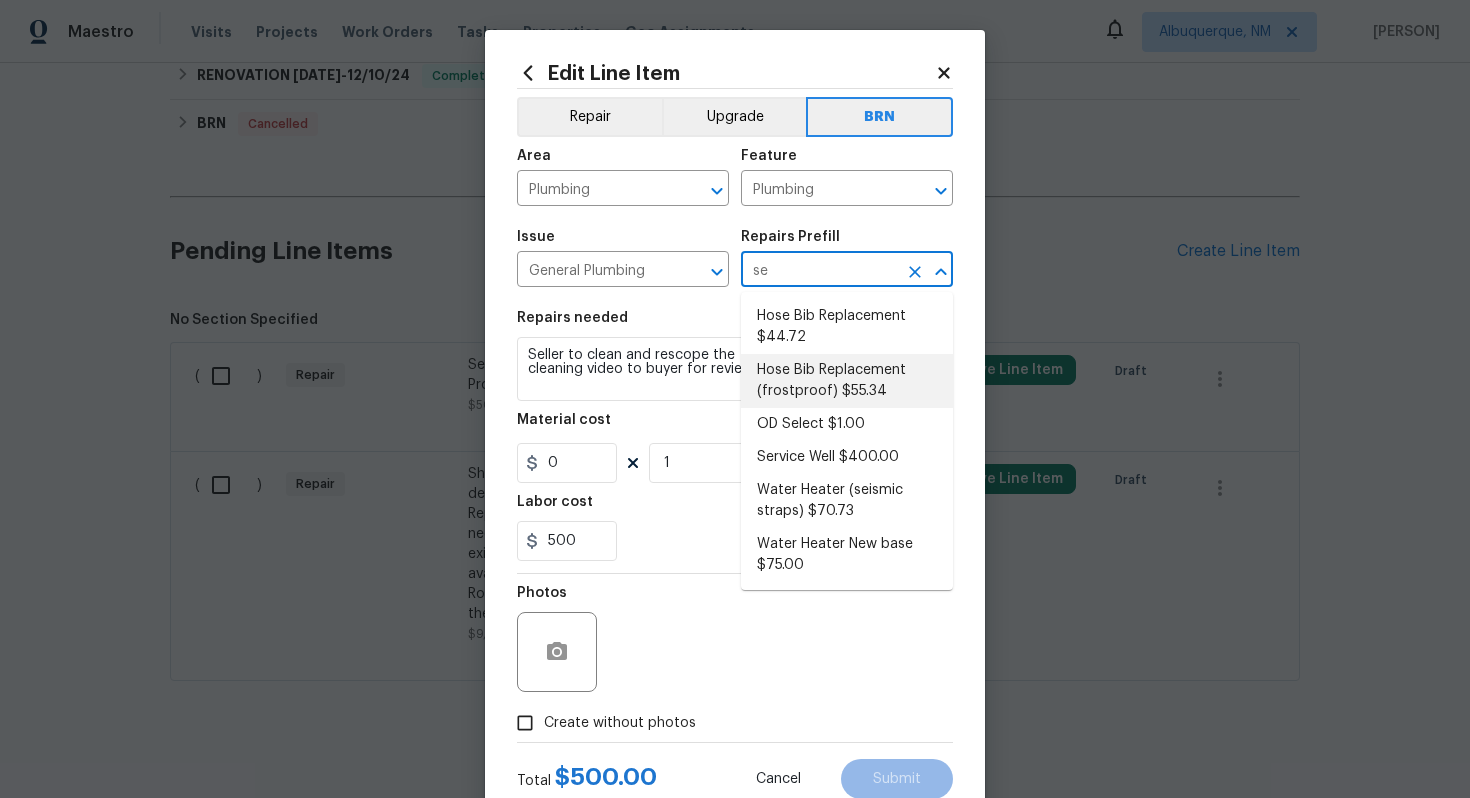 click on "Hose Bib Replacement (frostproof) $55.34" at bounding box center (847, 381) 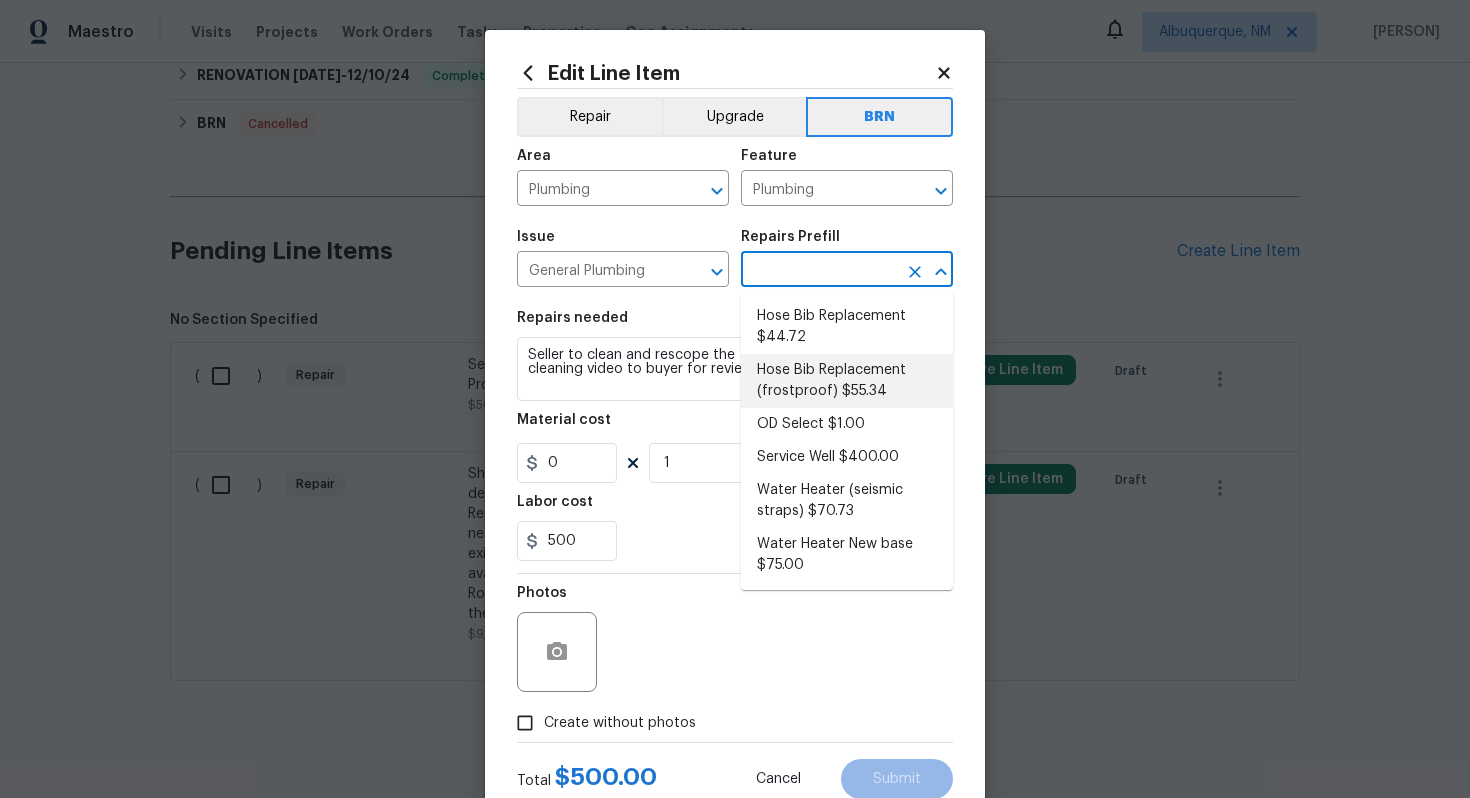 type on "Hose Bib Replacement (frostproof) $55.34" 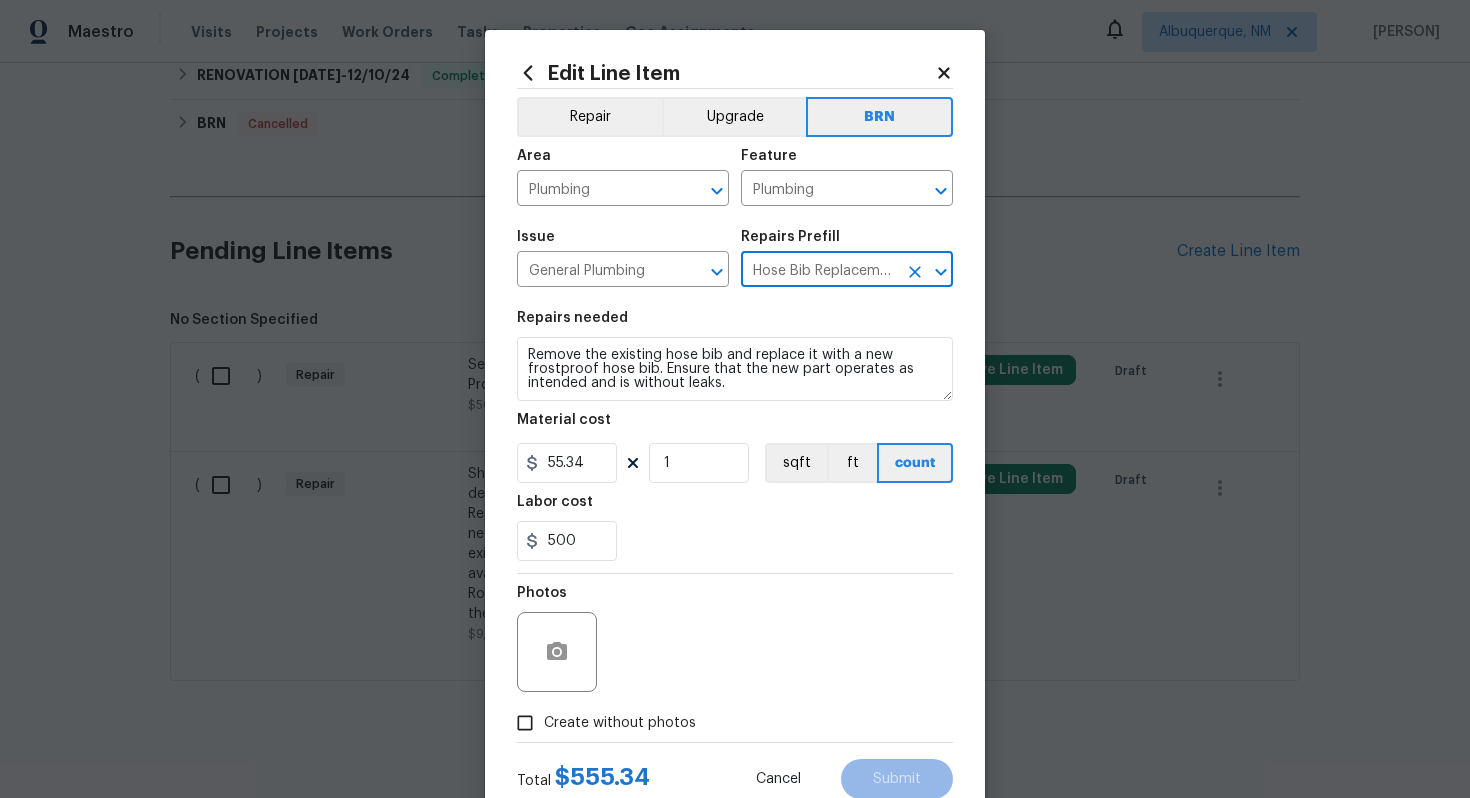 type on "Hose Bib Replacement (frostproof) $55.34" 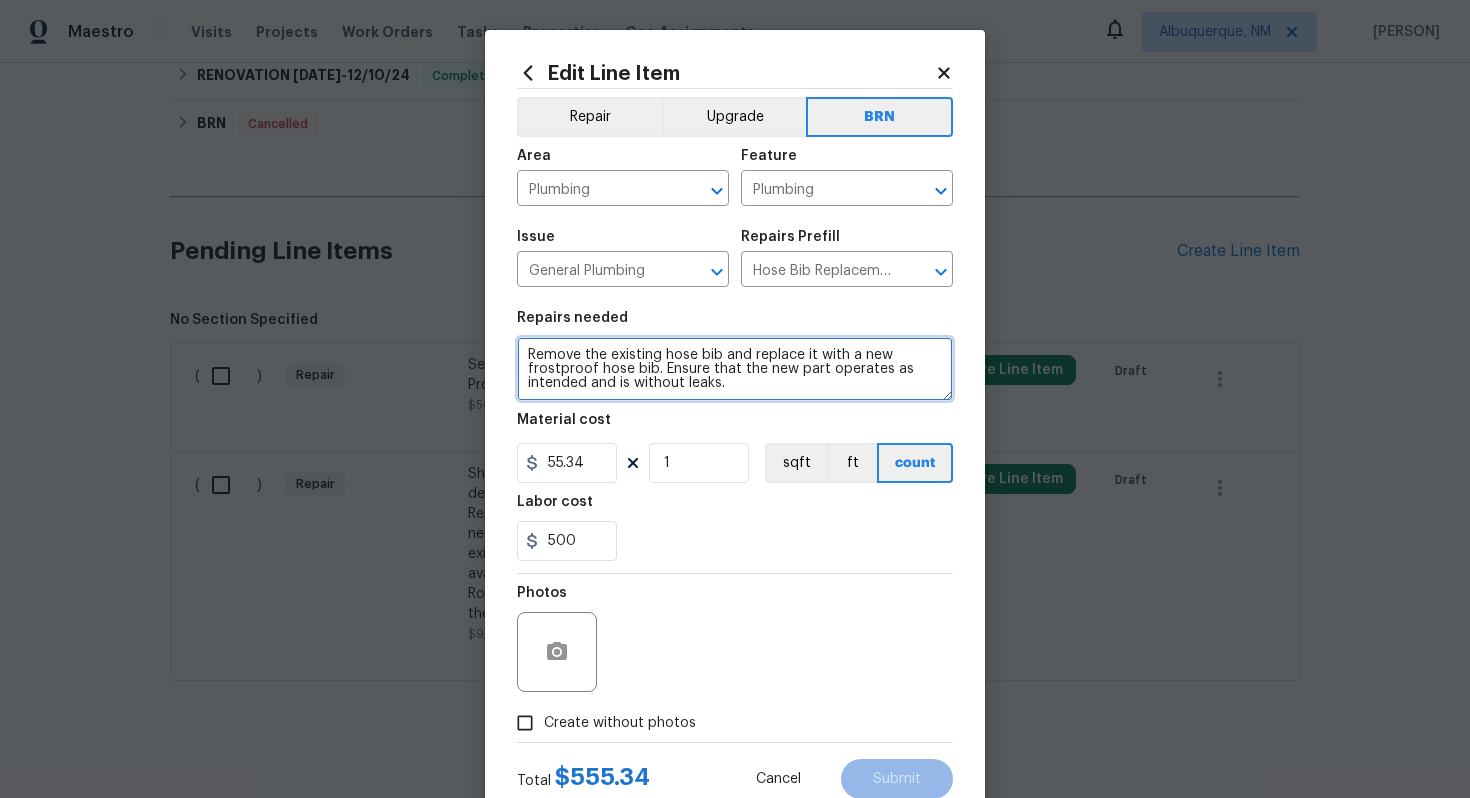 drag, startPoint x: 524, startPoint y: 355, endPoint x: 707, endPoint y: 423, distance: 195.22551 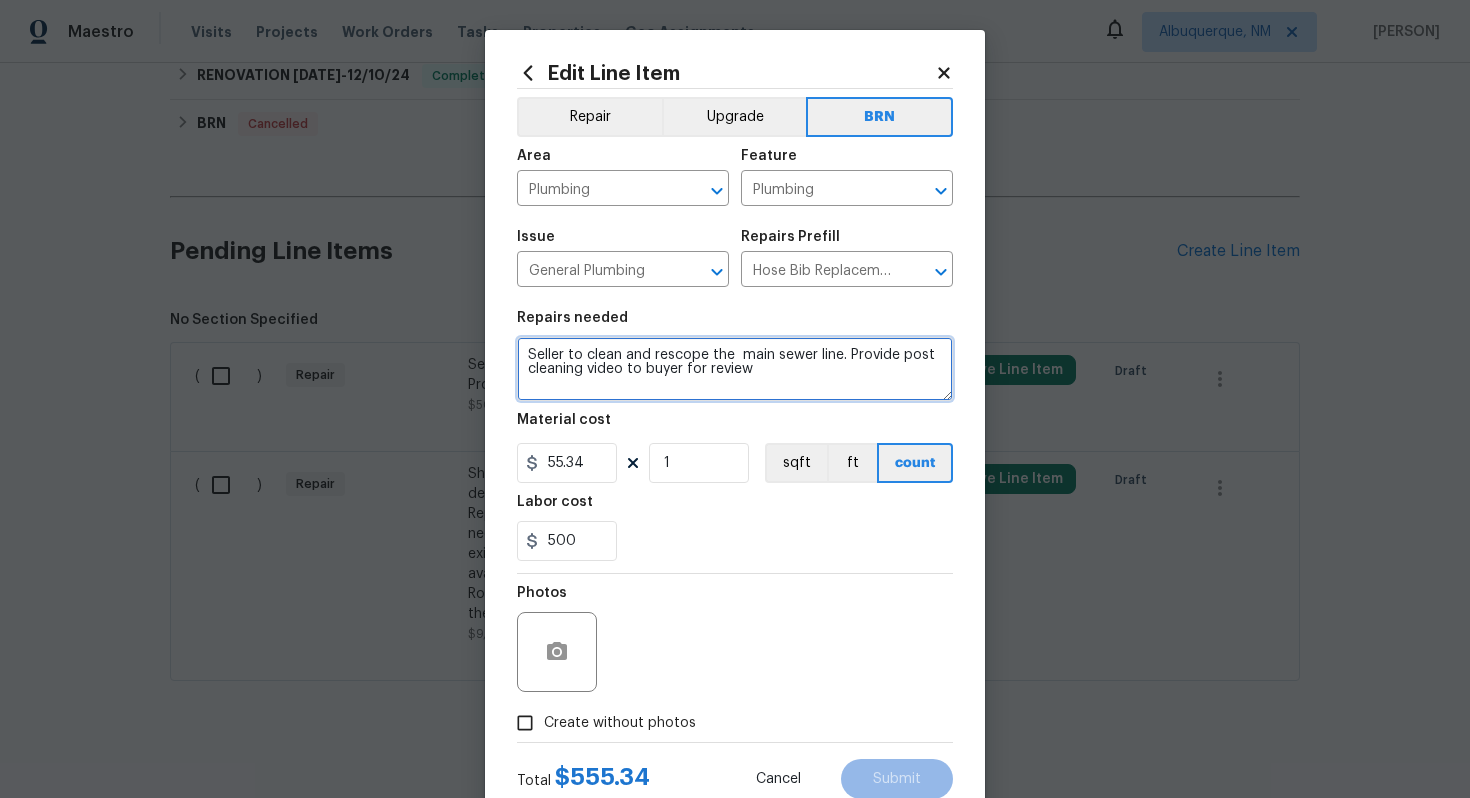 type on "Seller to clean and rescope the  main sewer line. Provide post cleaning video to buyer for review" 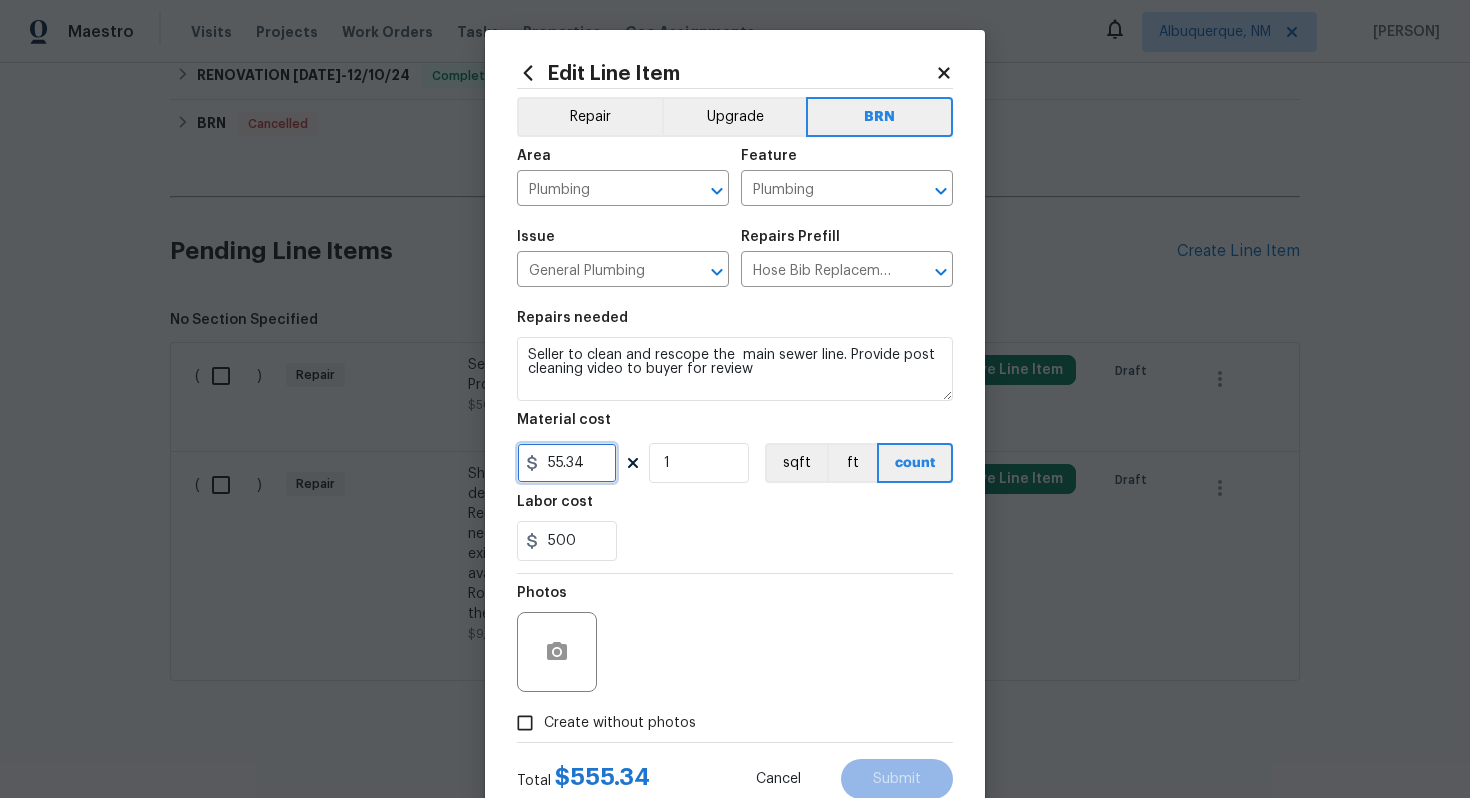 drag, startPoint x: 595, startPoint y: 466, endPoint x: 521, endPoint y: 465, distance: 74.00676 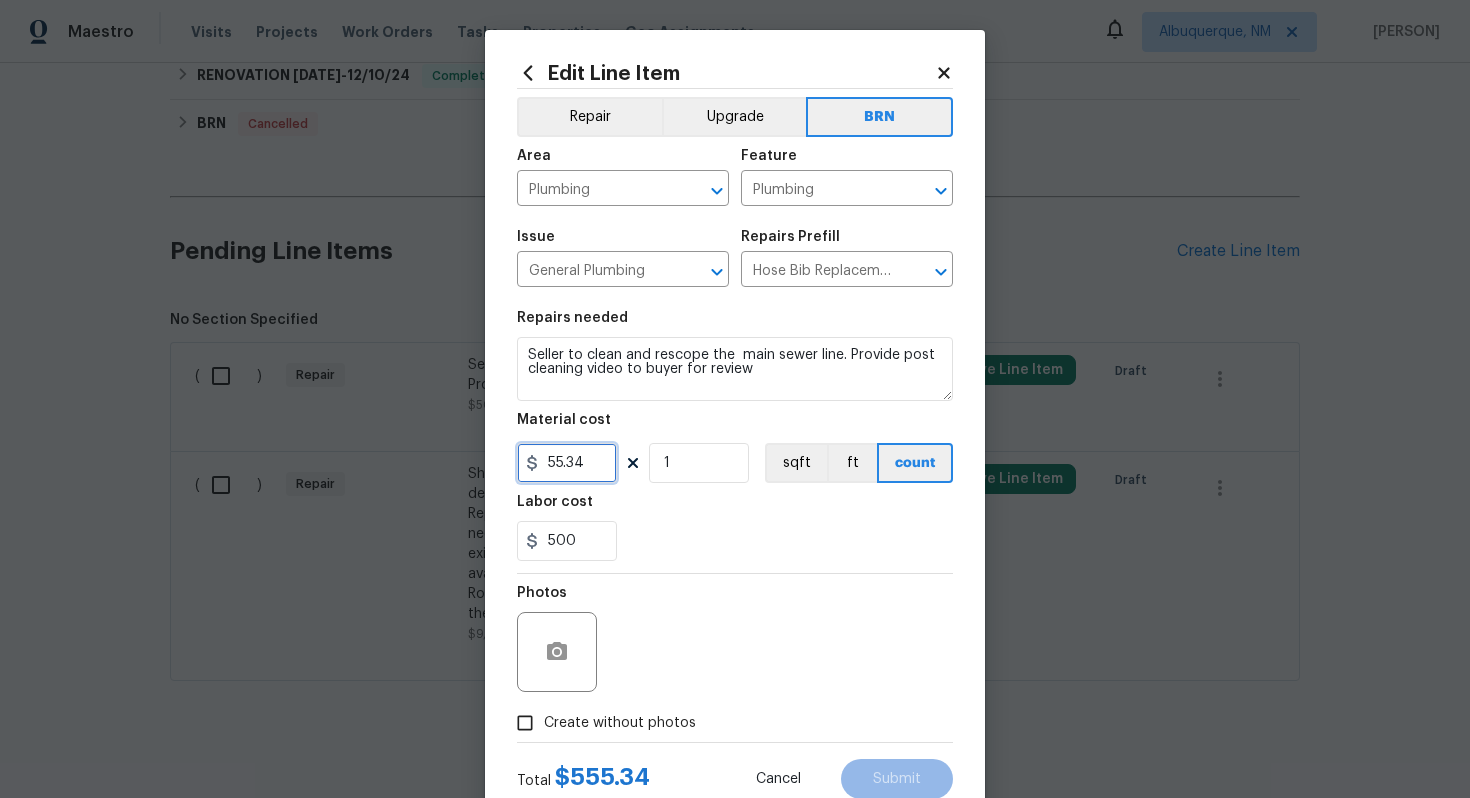 click on "55.34" at bounding box center [567, 463] 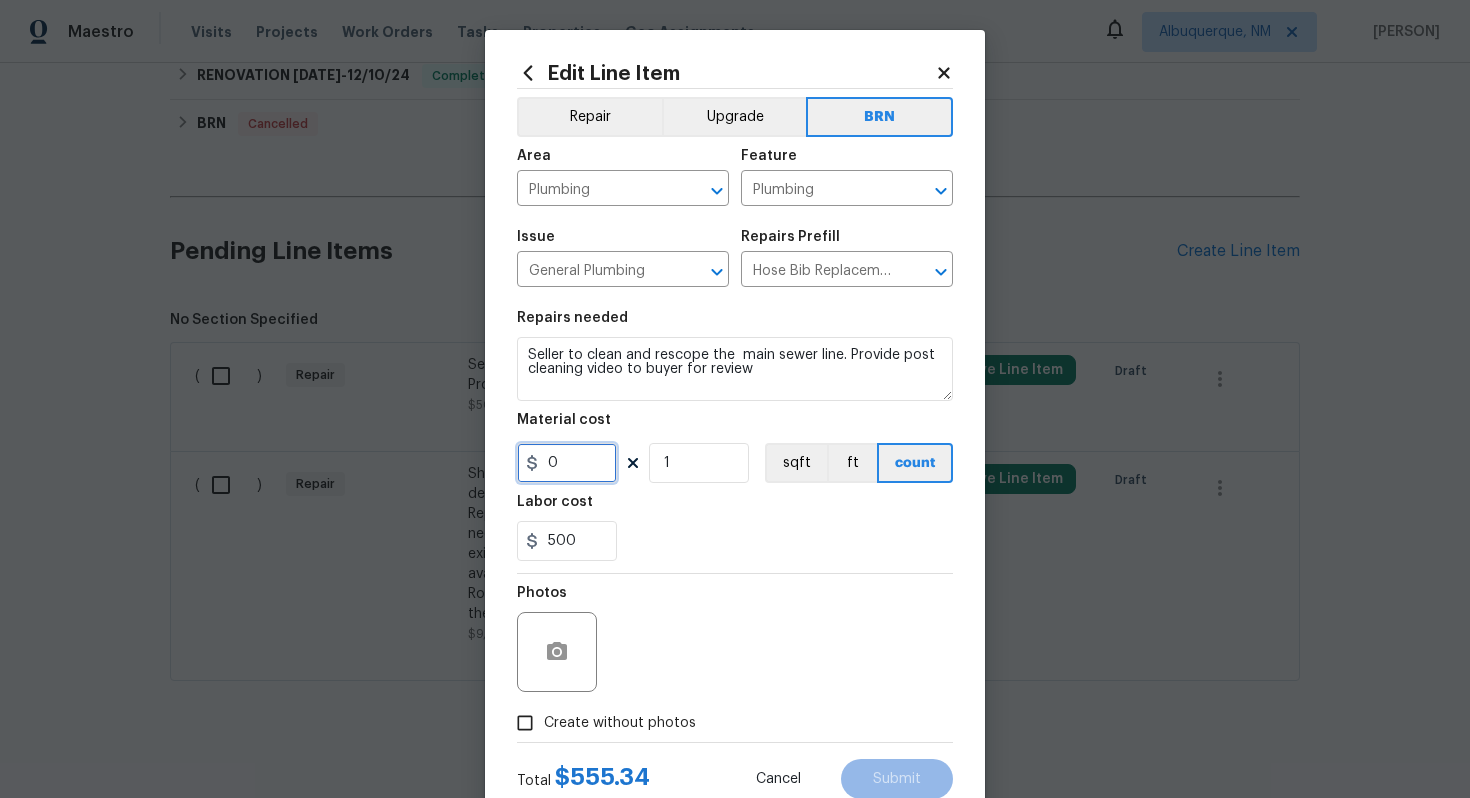 type on "0" 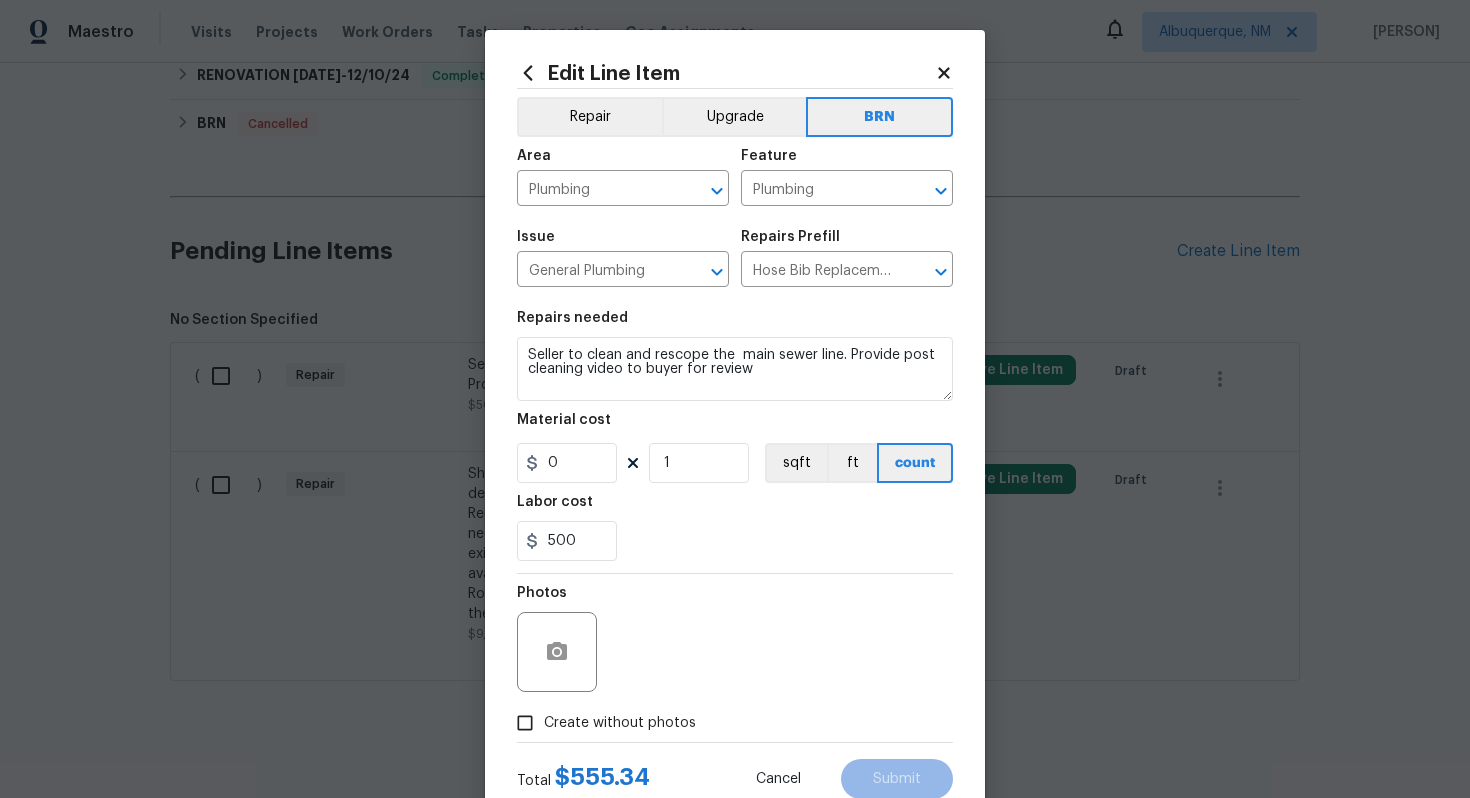 click on "Photos" at bounding box center [735, 639] 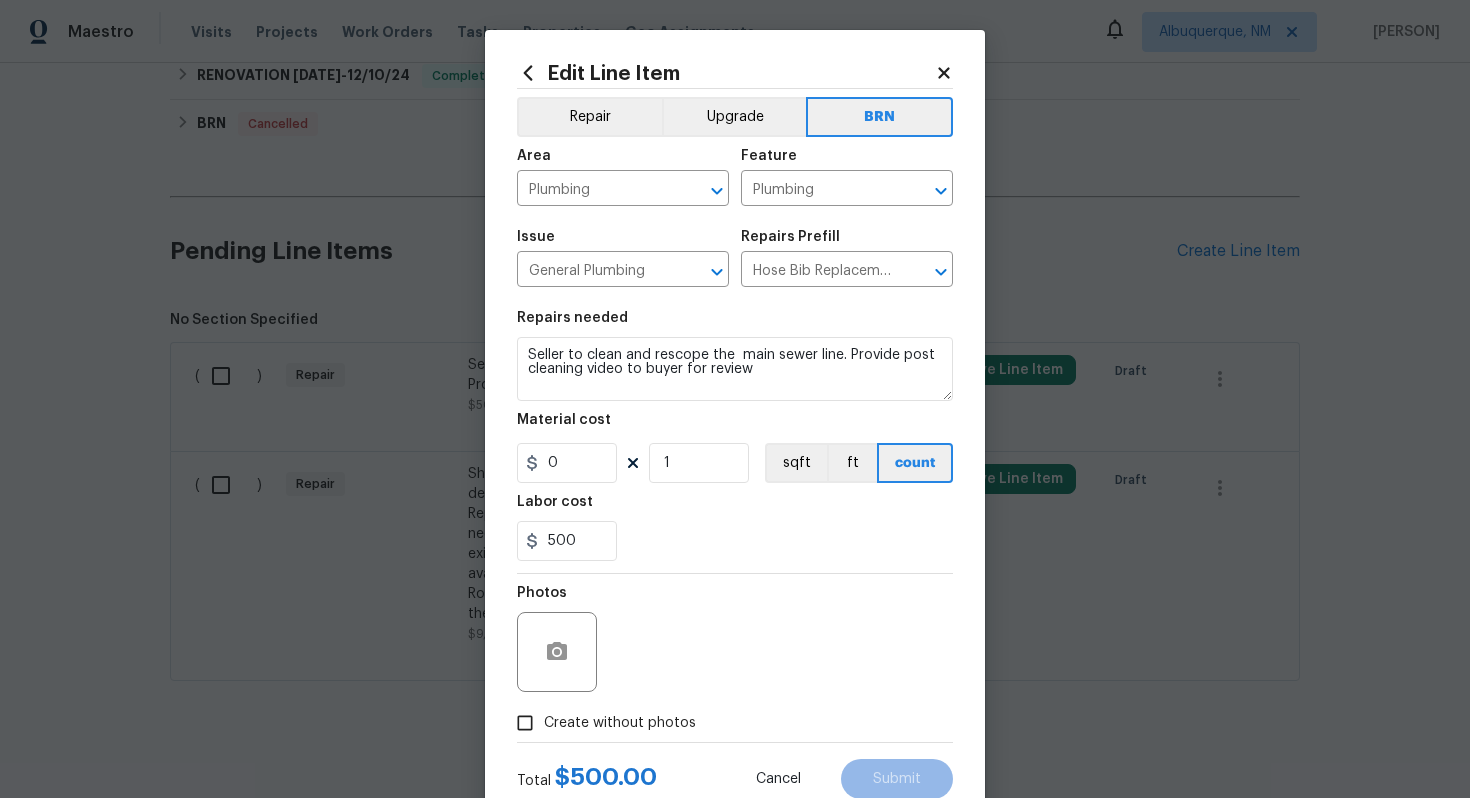 scroll, scrollTop: 64, scrollLeft: 0, axis: vertical 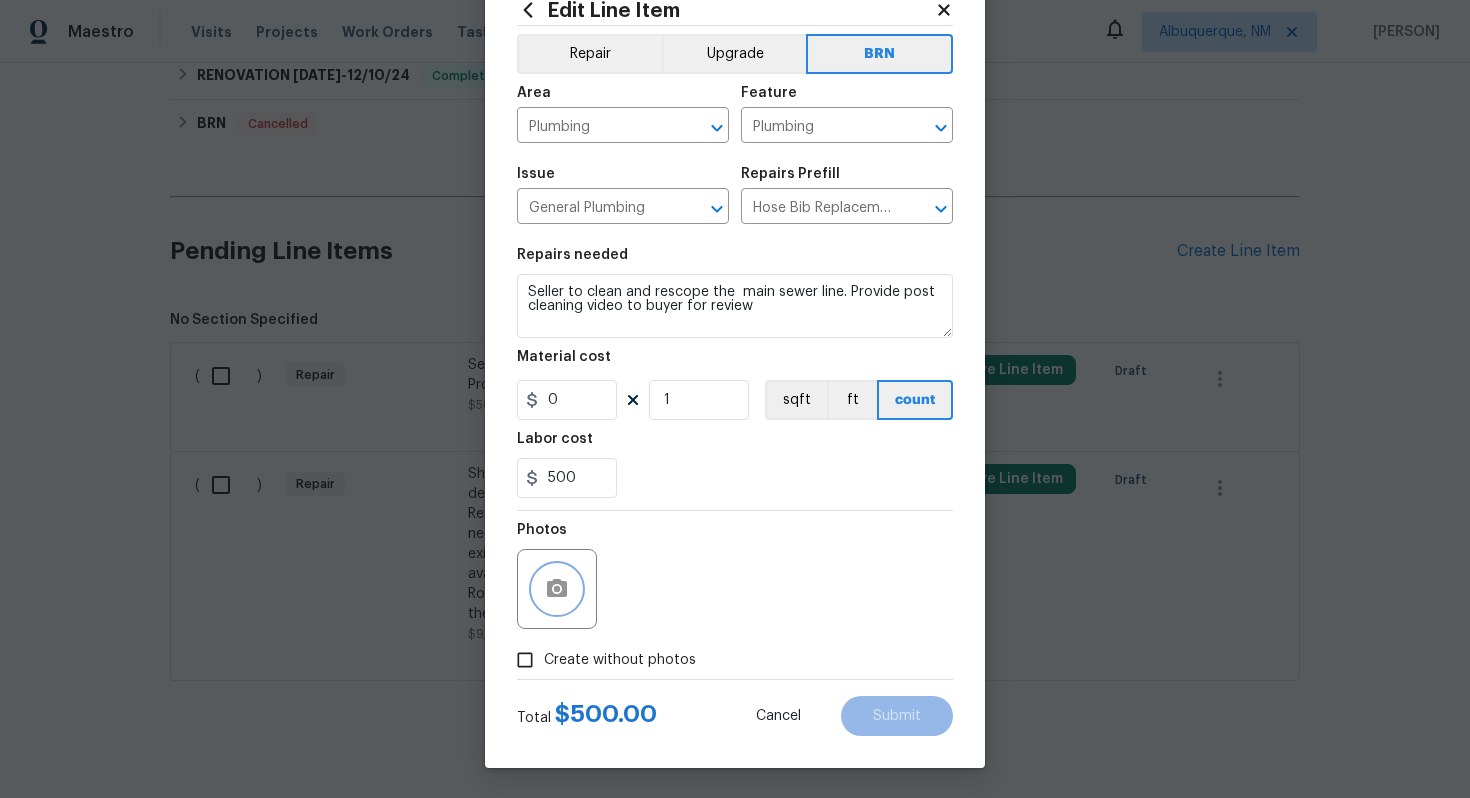 click 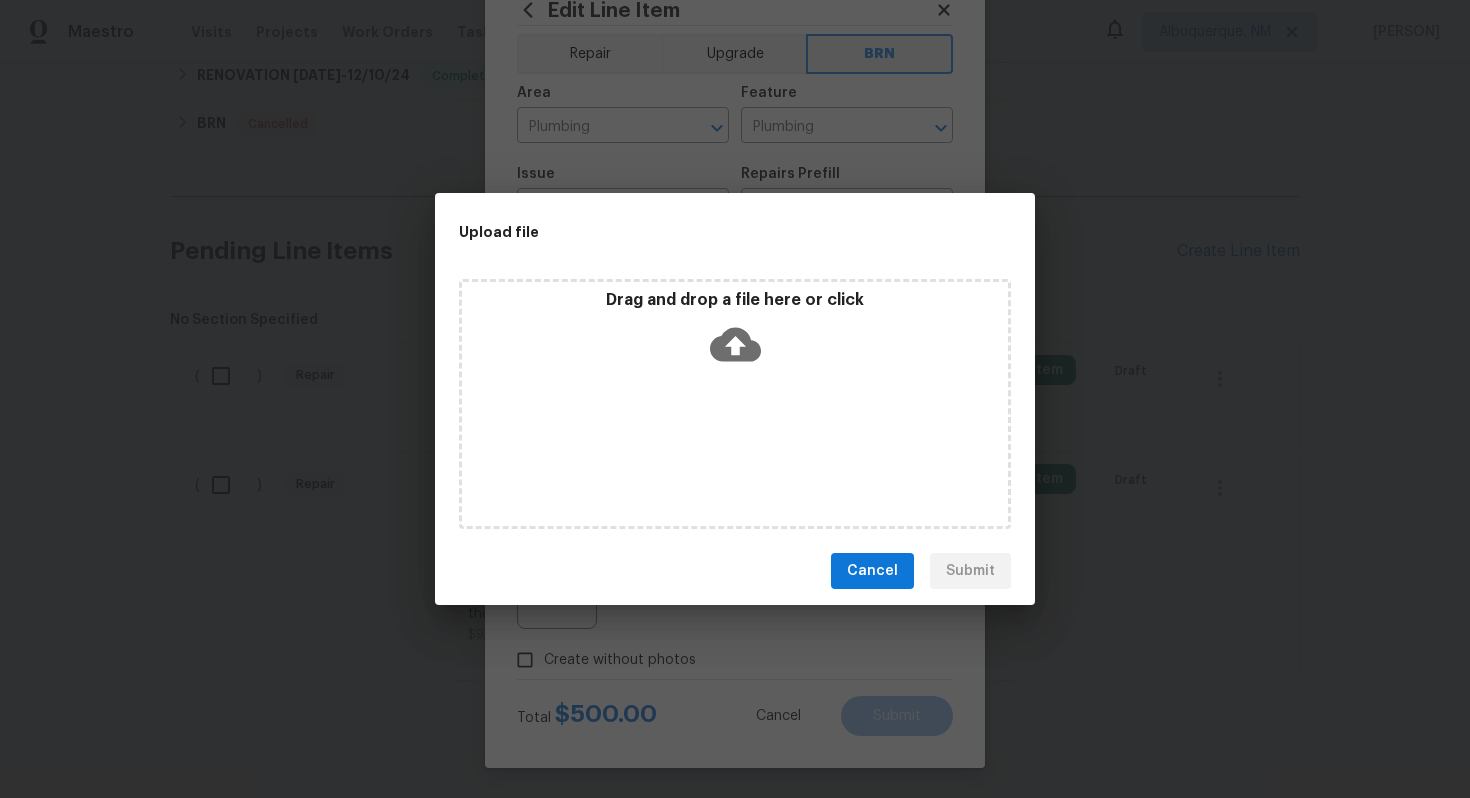 click on "Cancel" at bounding box center [872, 571] 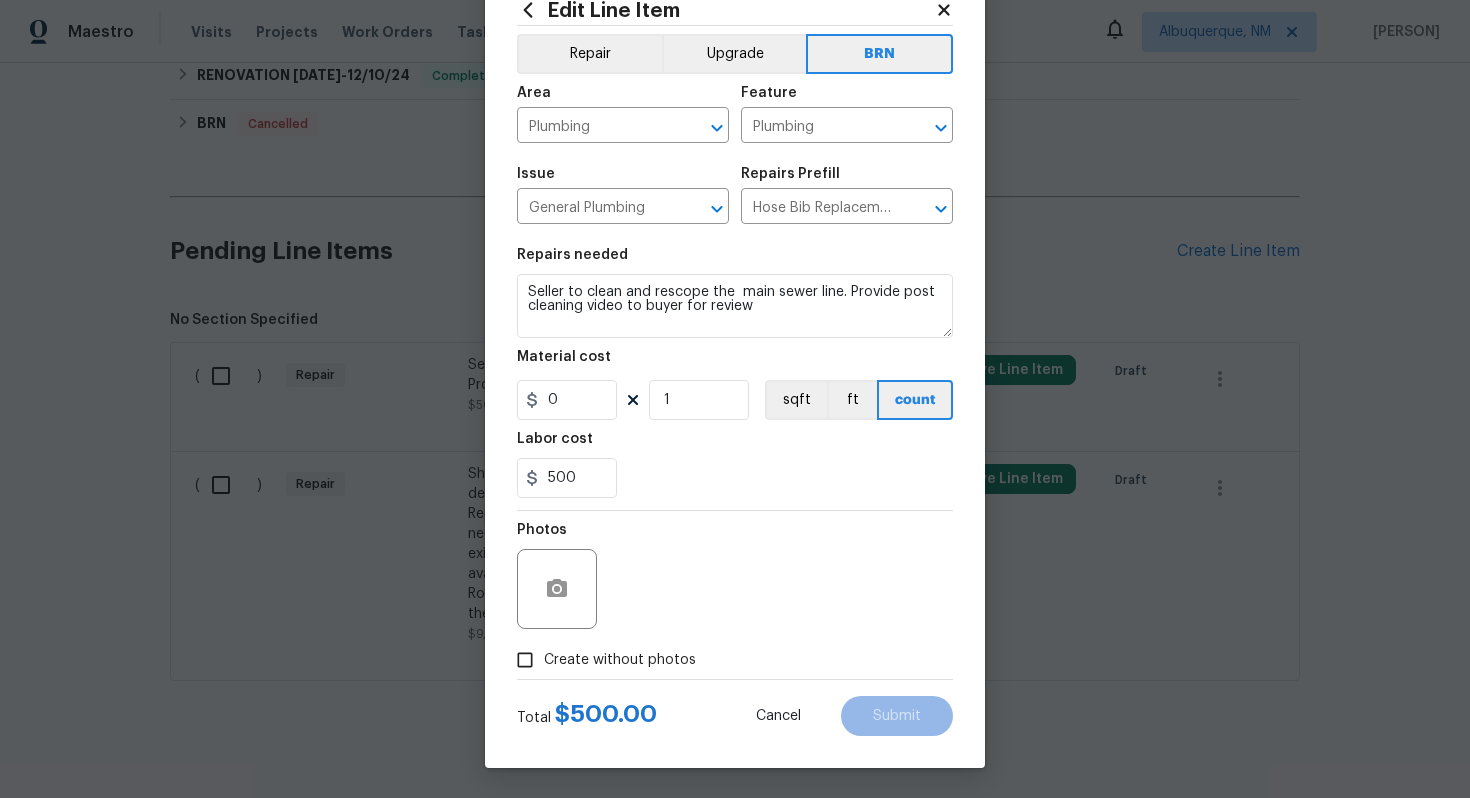 click on "Create without photos" at bounding box center (620, 660) 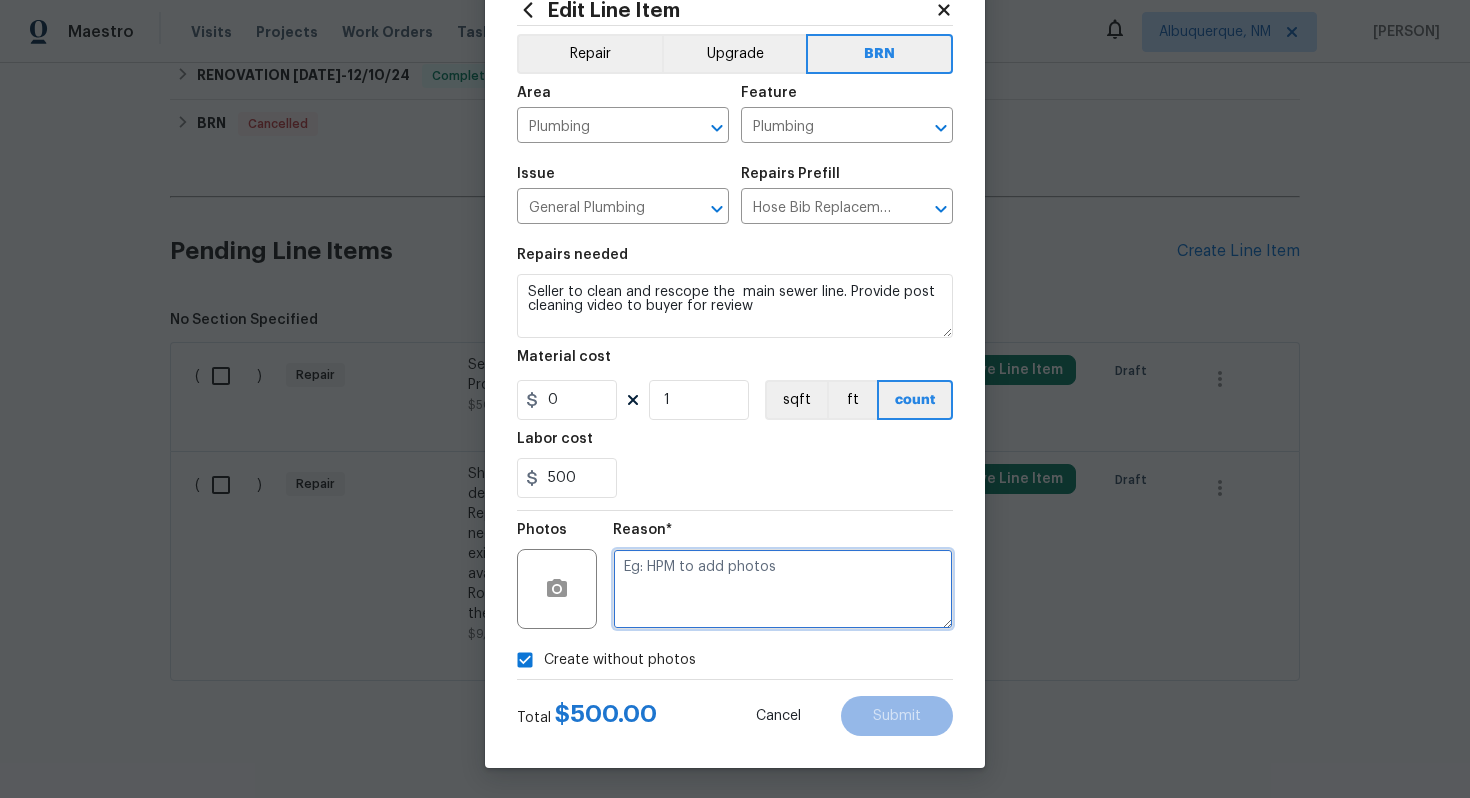 click at bounding box center (783, 589) 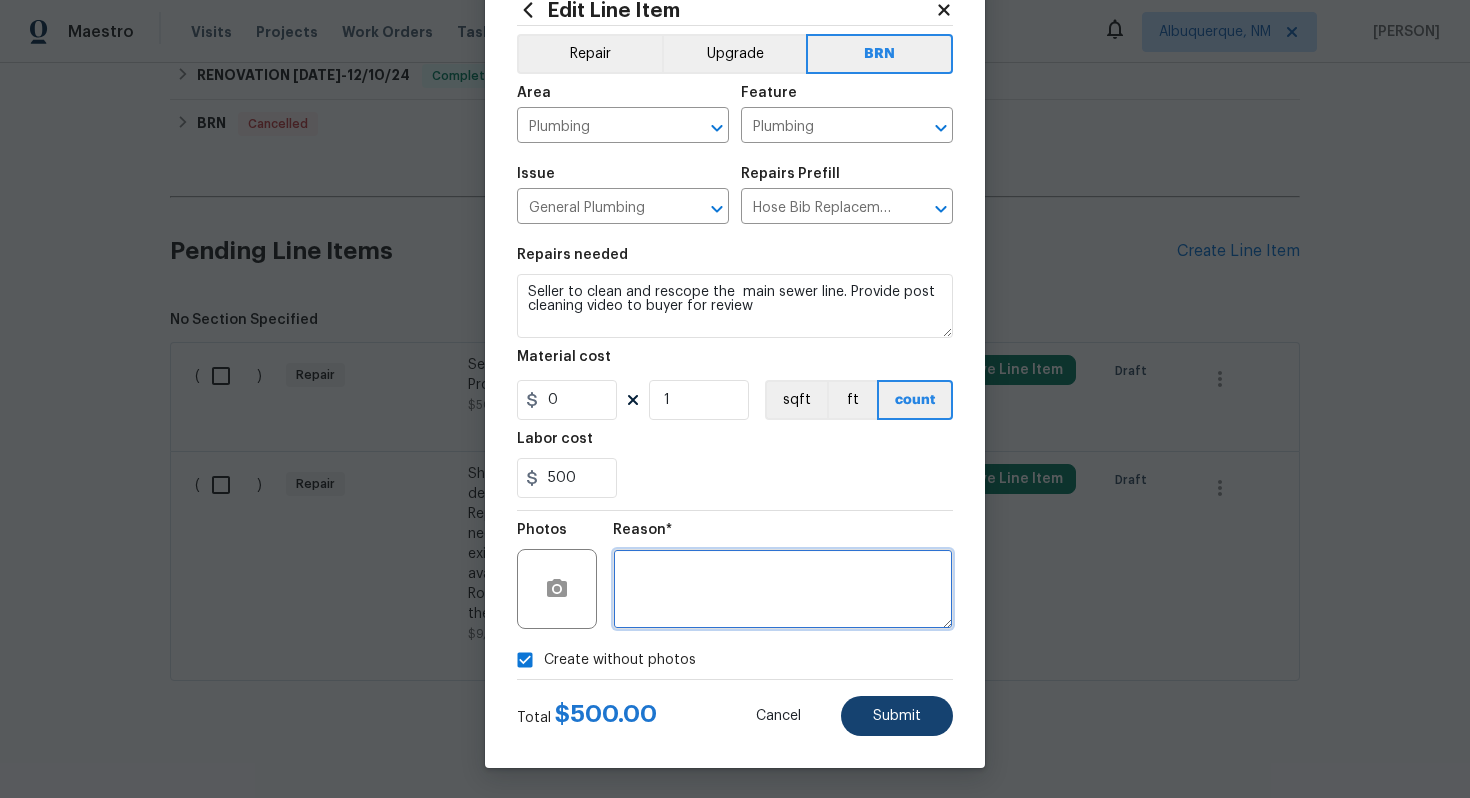 type 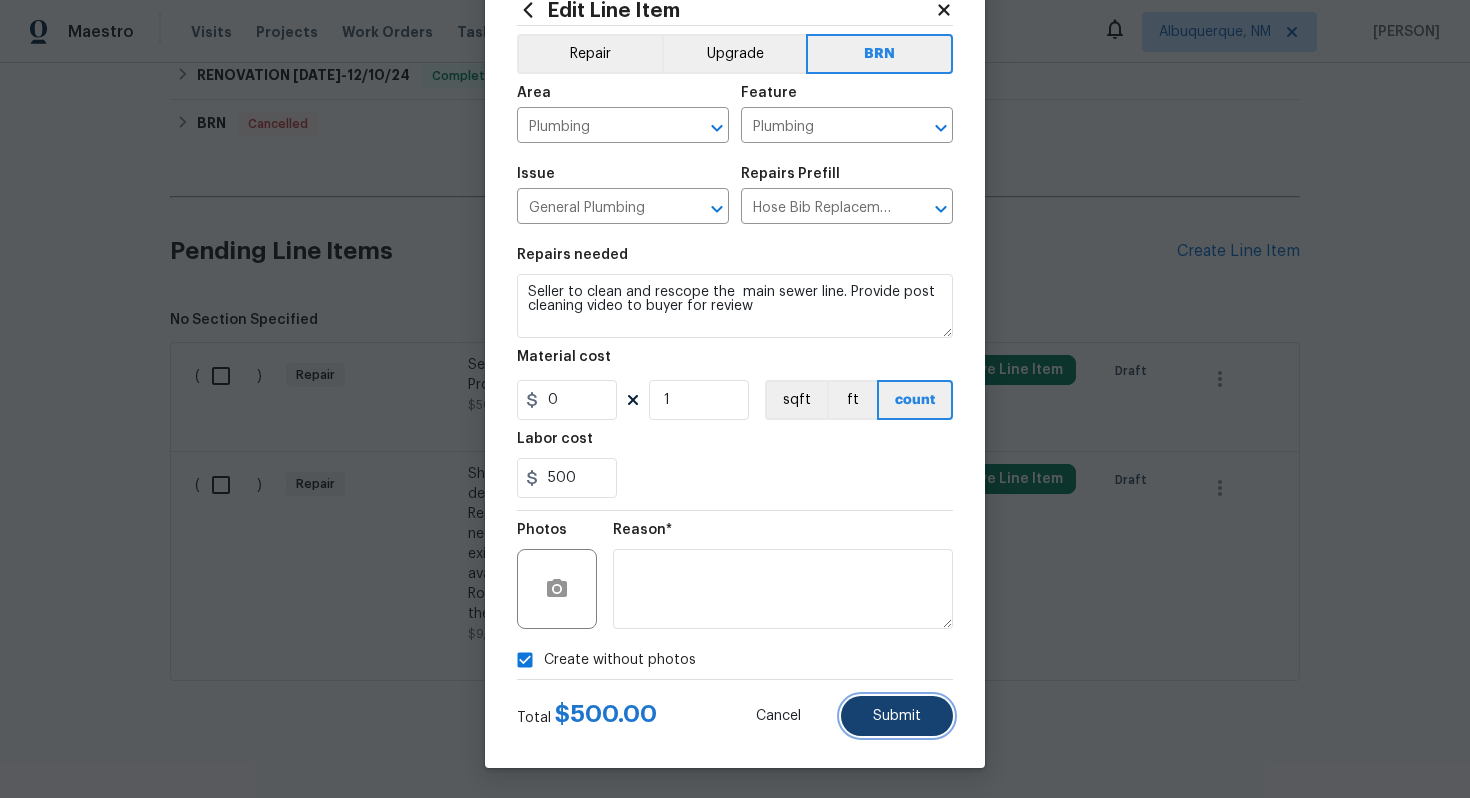 click on "Submit" at bounding box center (897, 716) 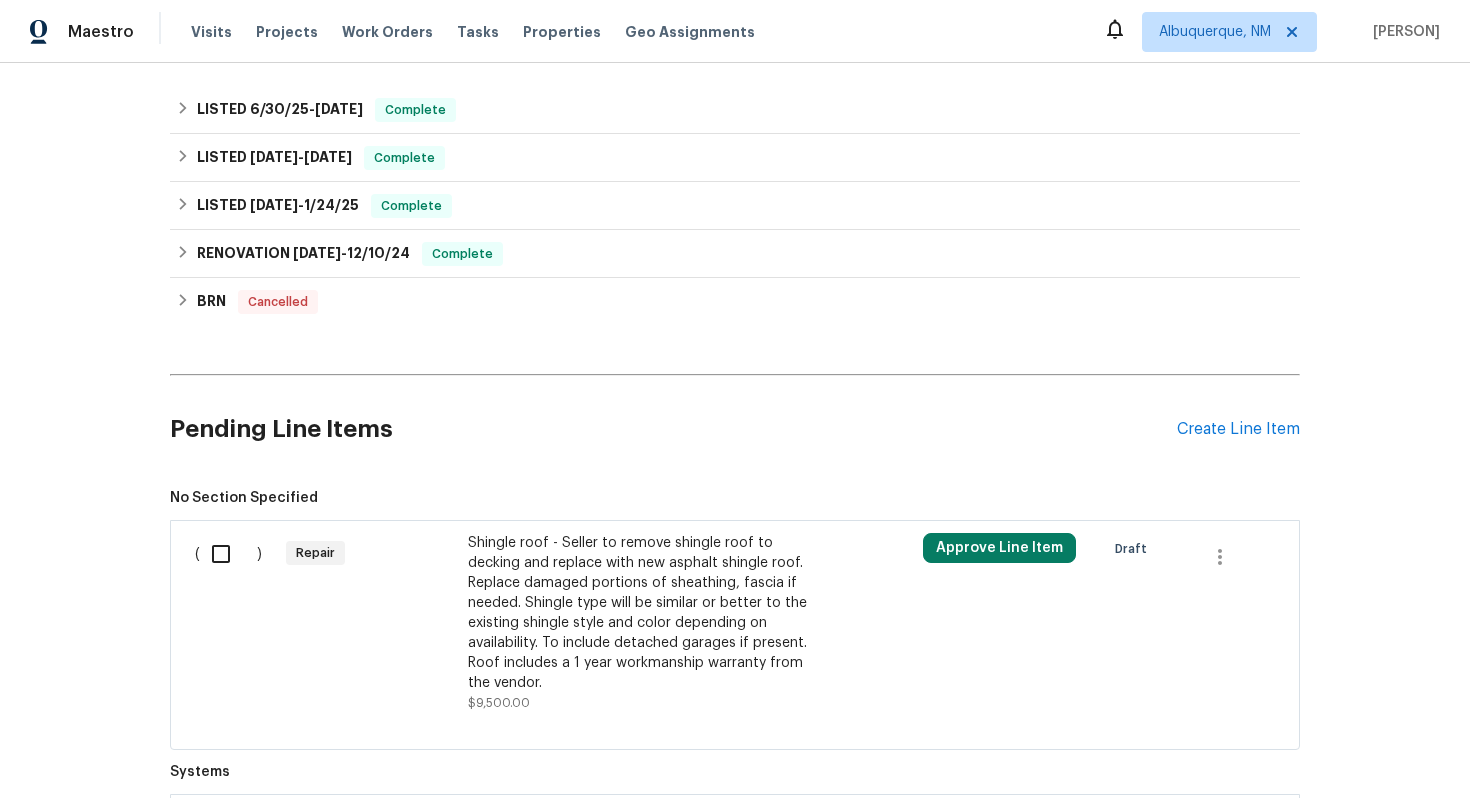 scroll, scrollTop: 601, scrollLeft: 0, axis: vertical 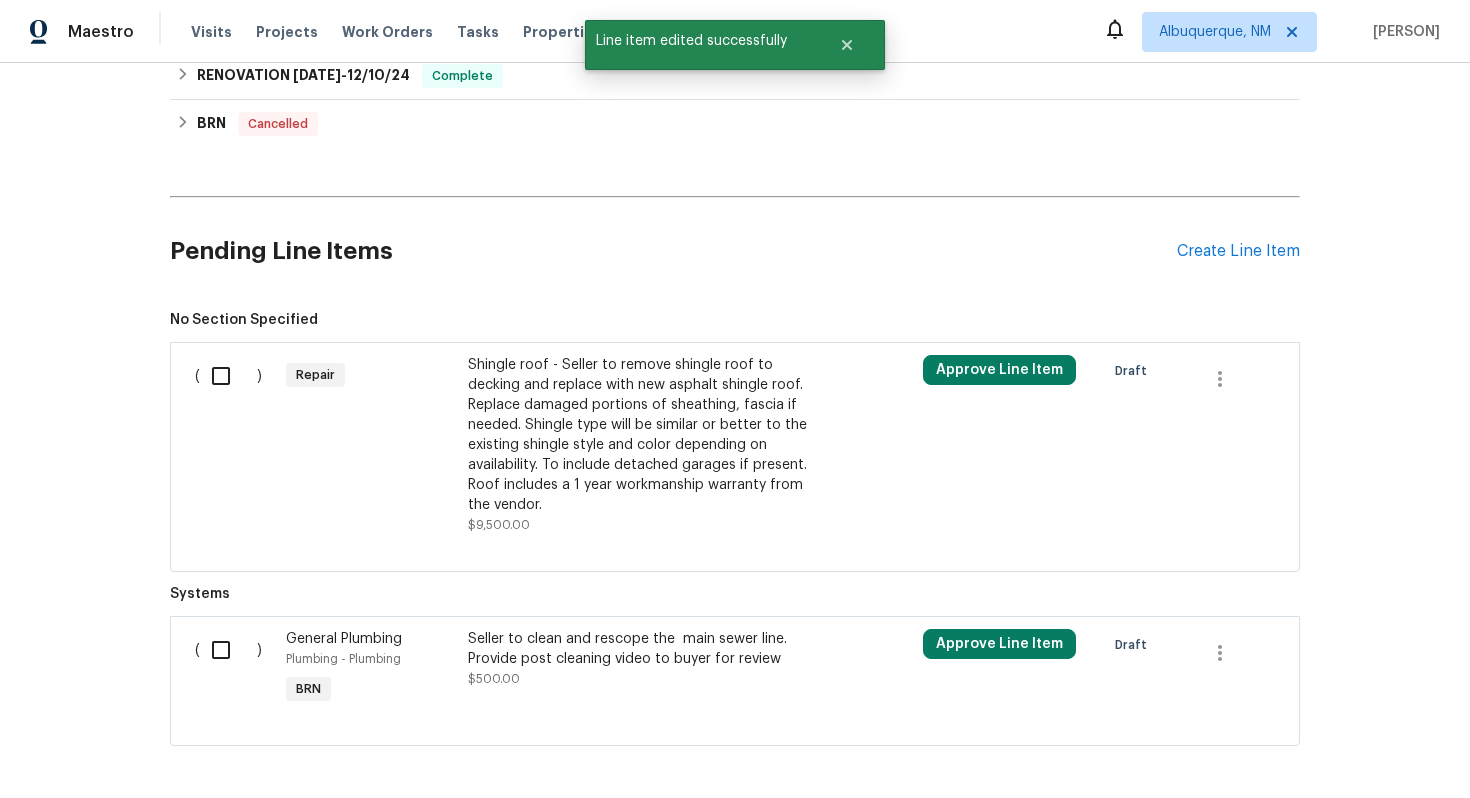 click at bounding box center [228, 650] 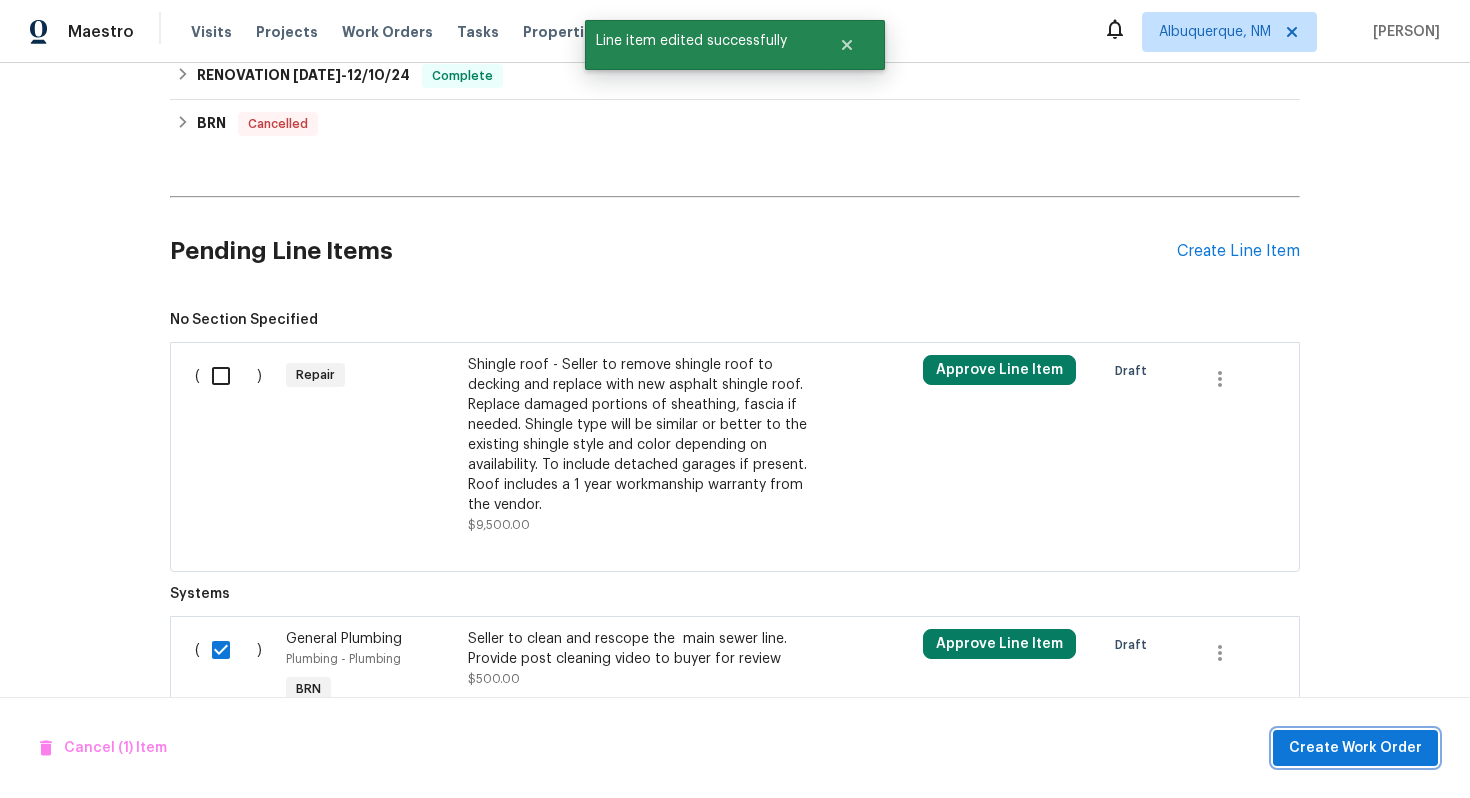 click on "Create Work Order" at bounding box center (1355, 748) 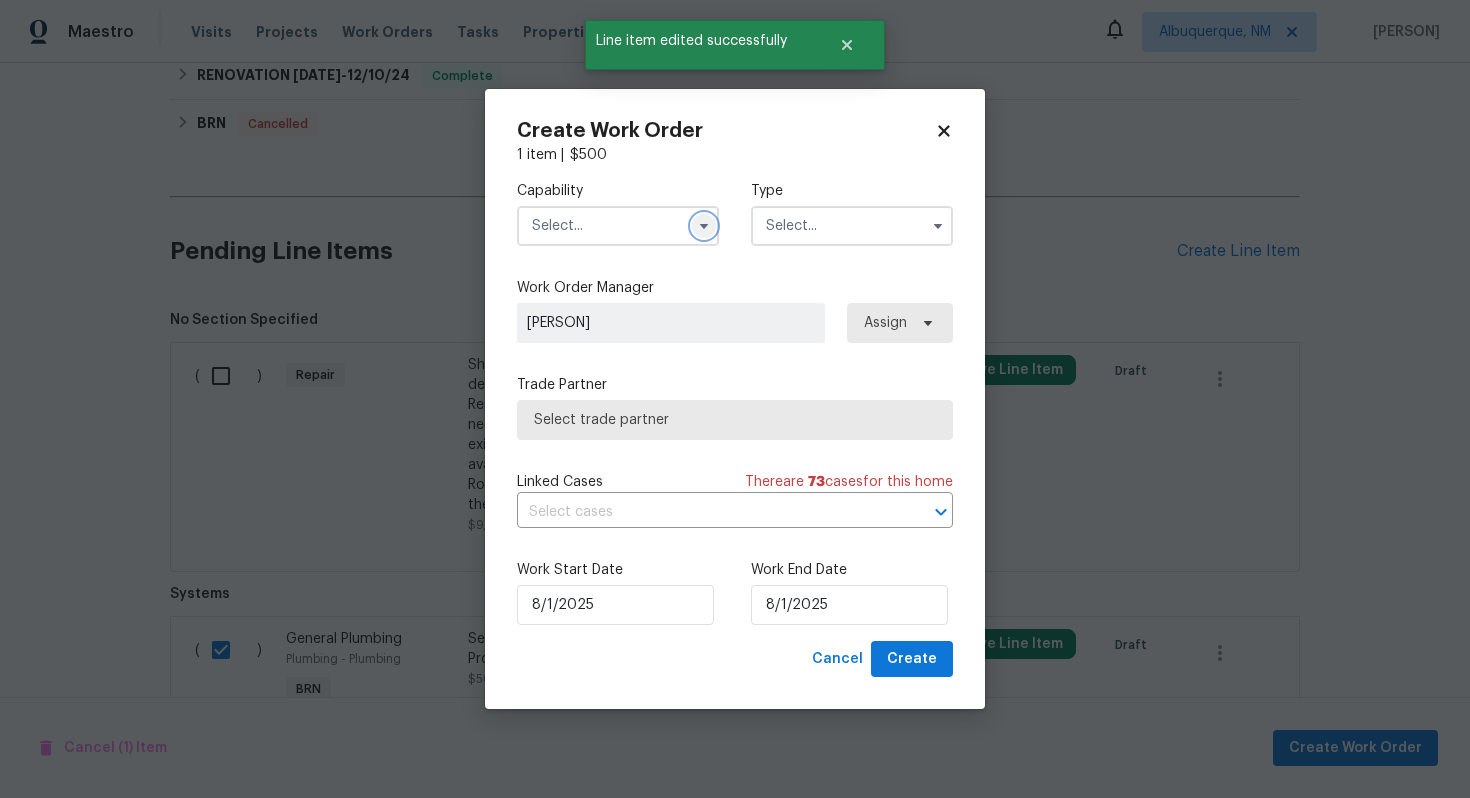 click at bounding box center [704, 226] 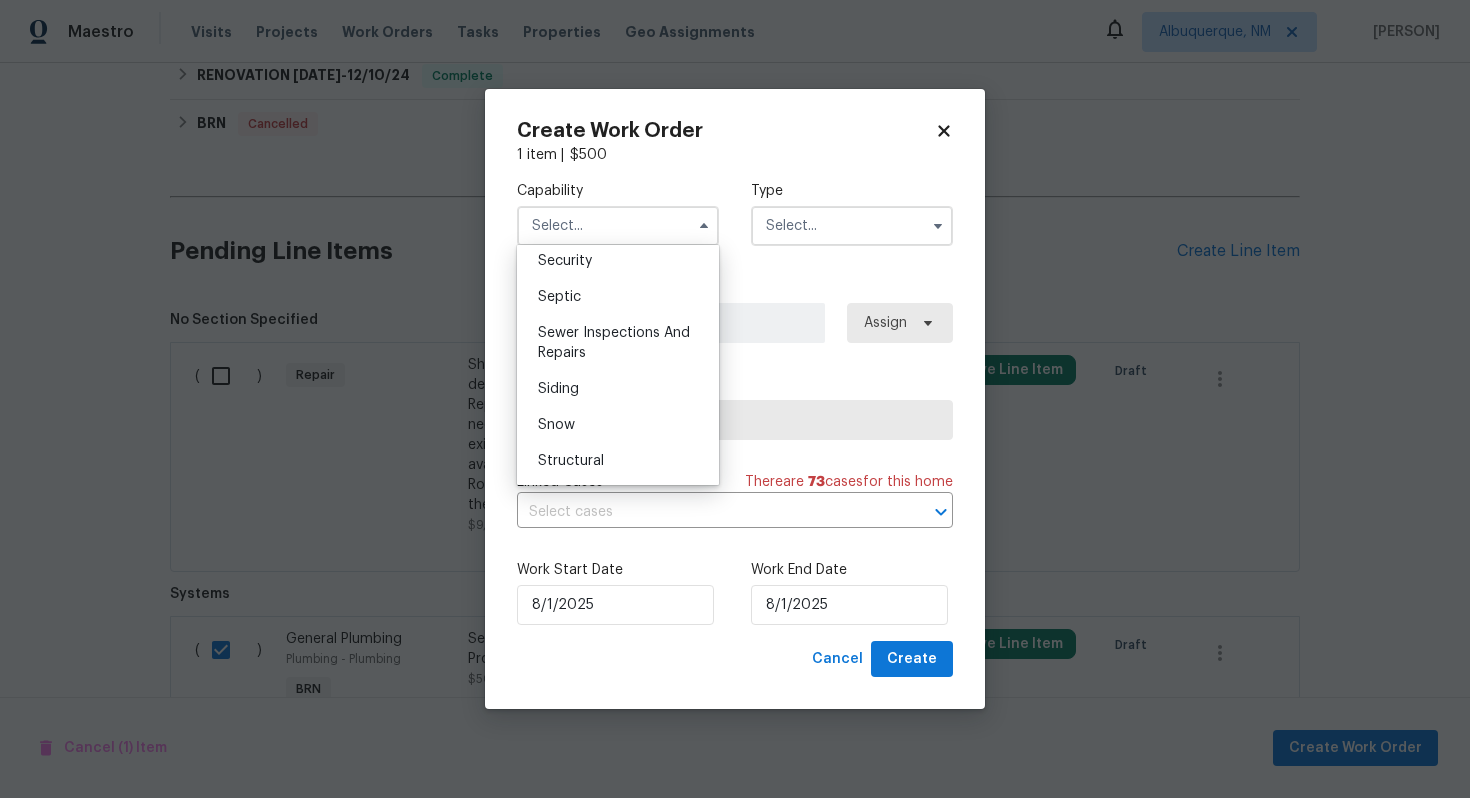 scroll, scrollTop: 2059, scrollLeft: 0, axis: vertical 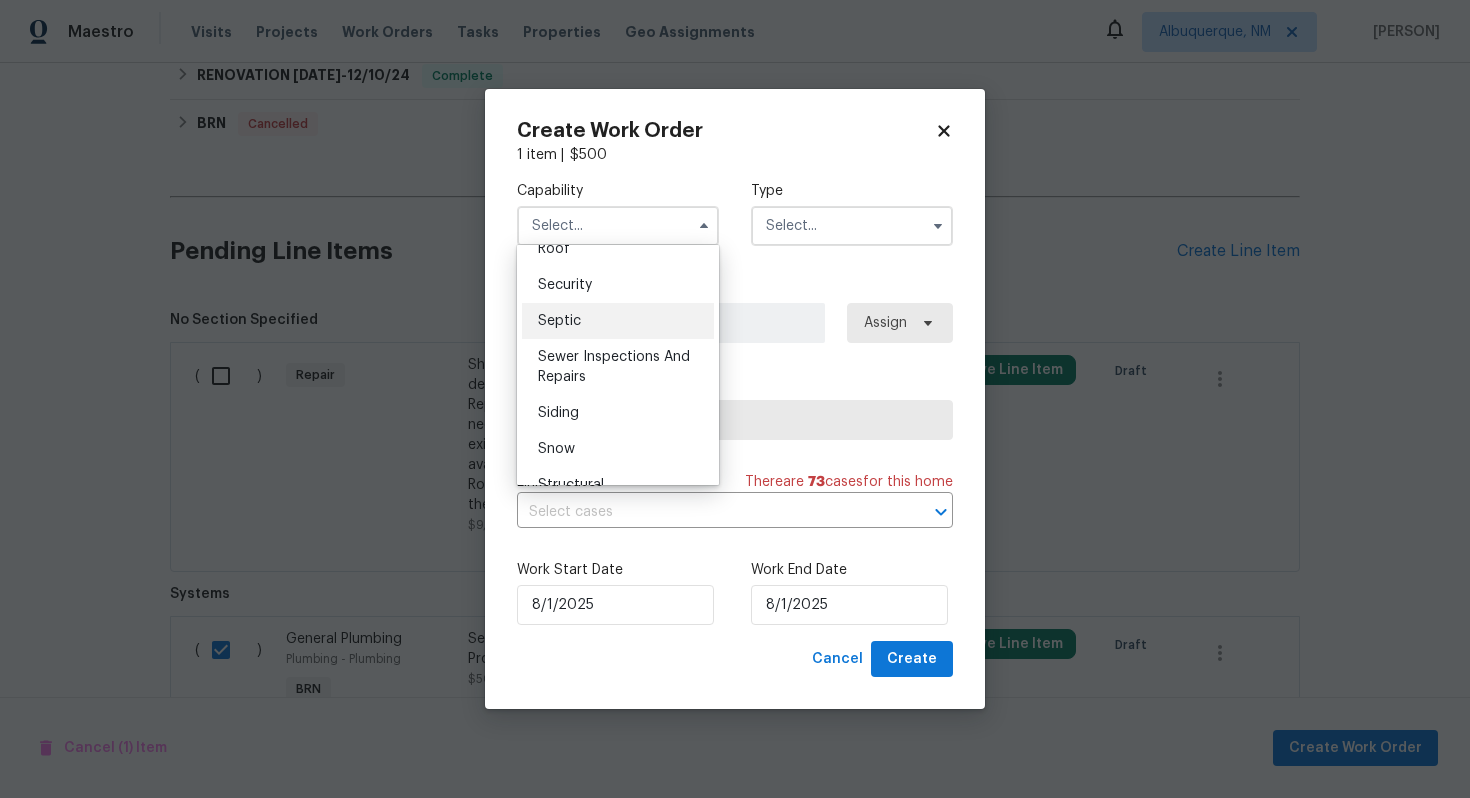 click on "Septic" at bounding box center (618, 321) 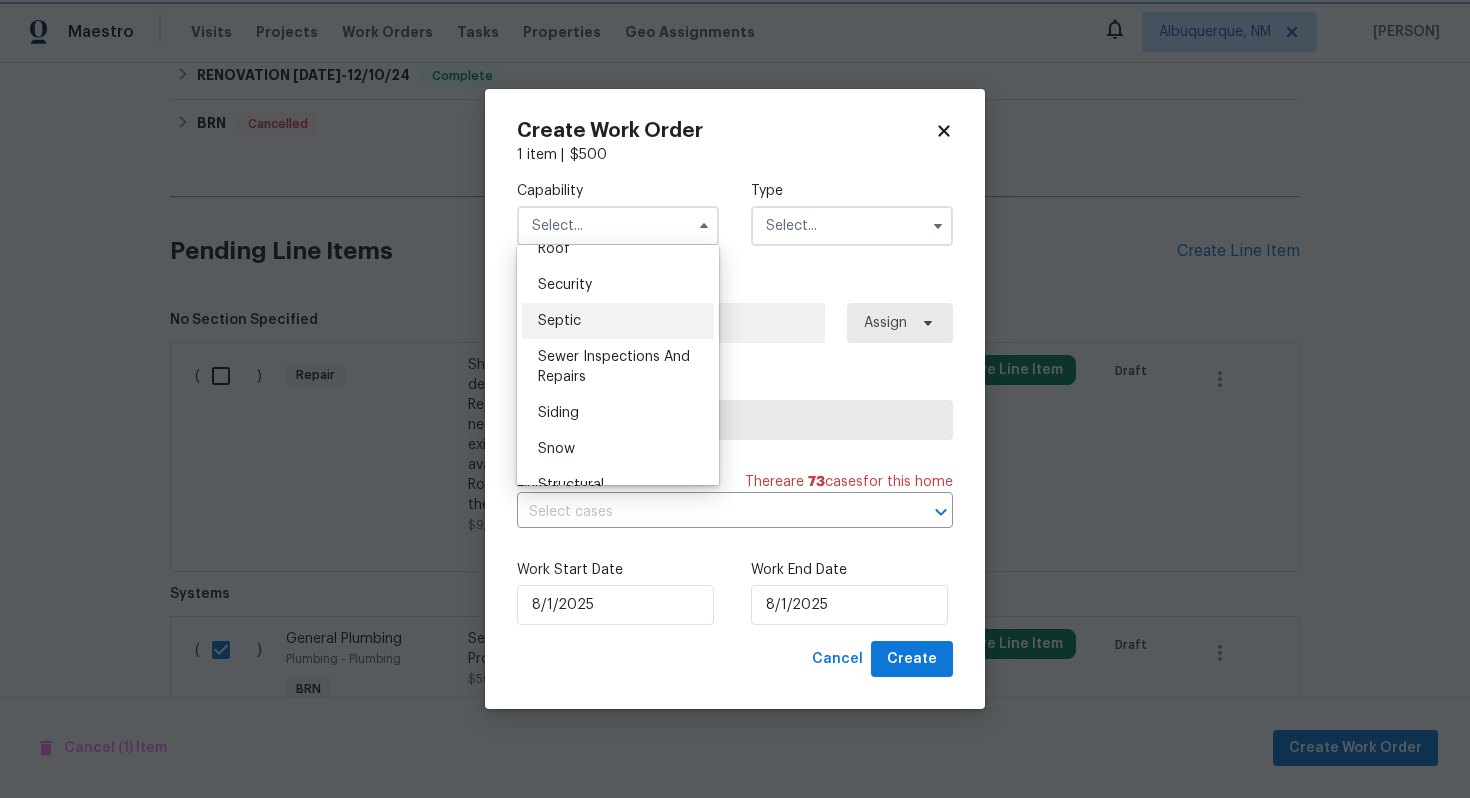 type on "Septic" 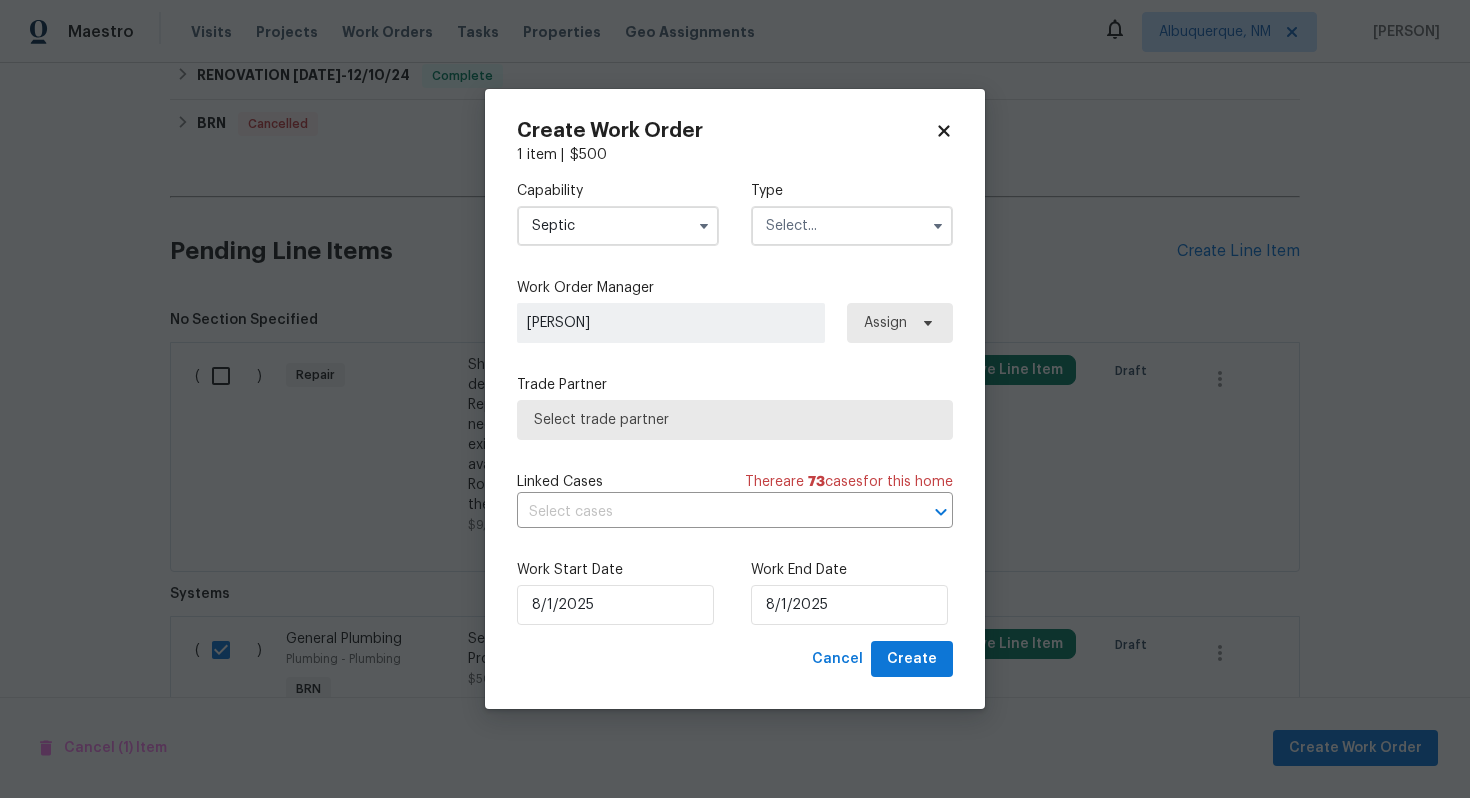 click at bounding box center (852, 226) 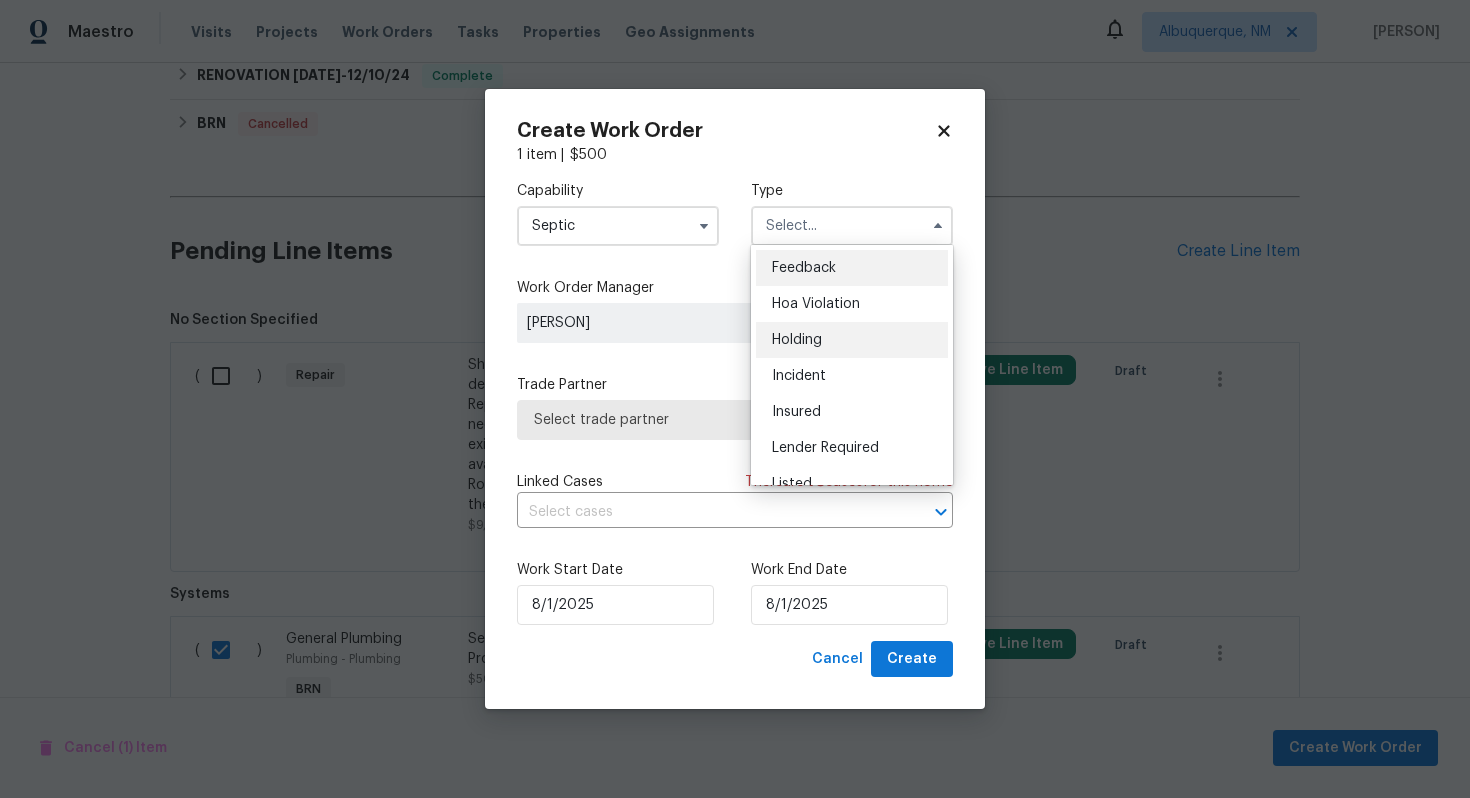 scroll, scrollTop: 454, scrollLeft: 0, axis: vertical 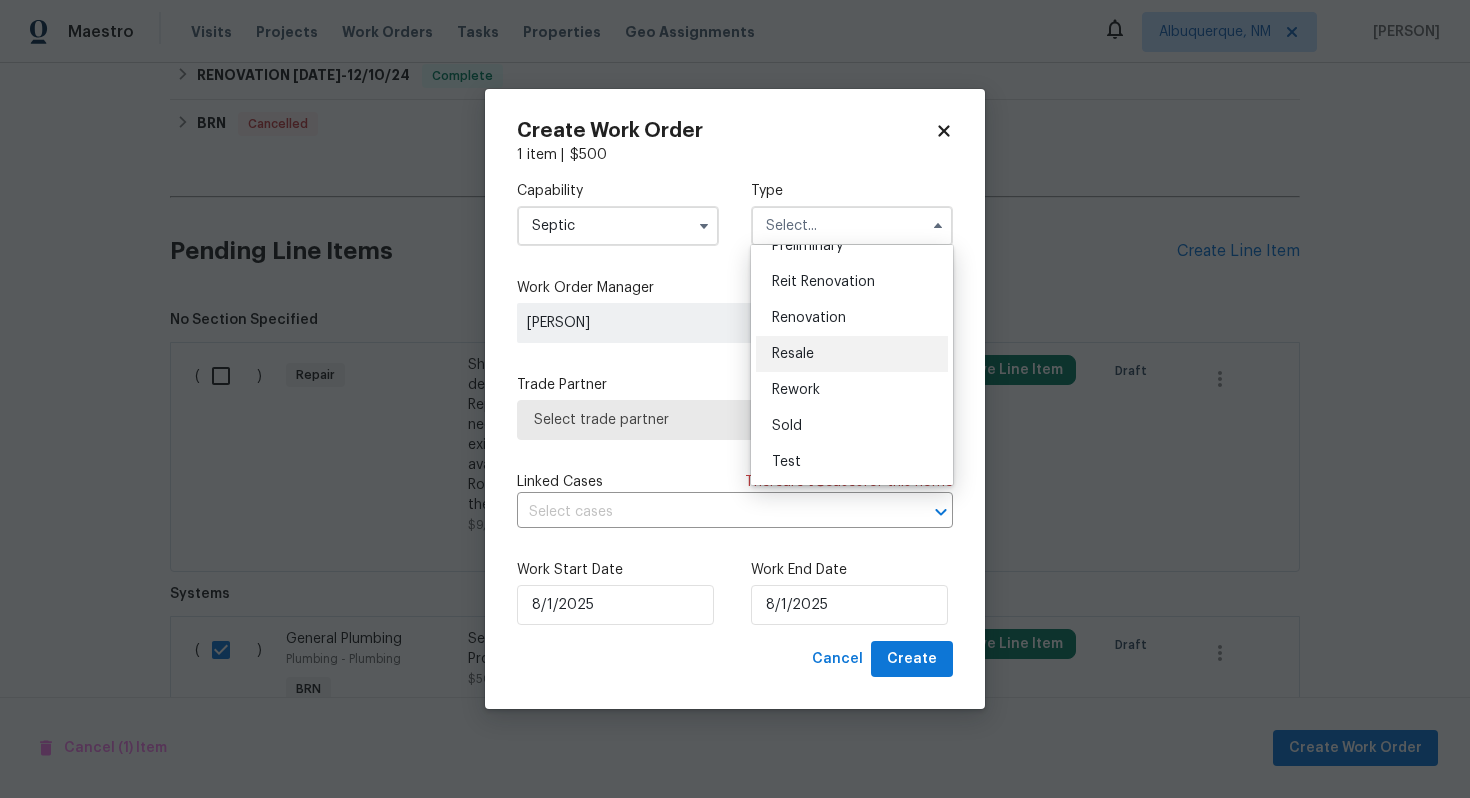 click on "Resale" at bounding box center [852, 354] 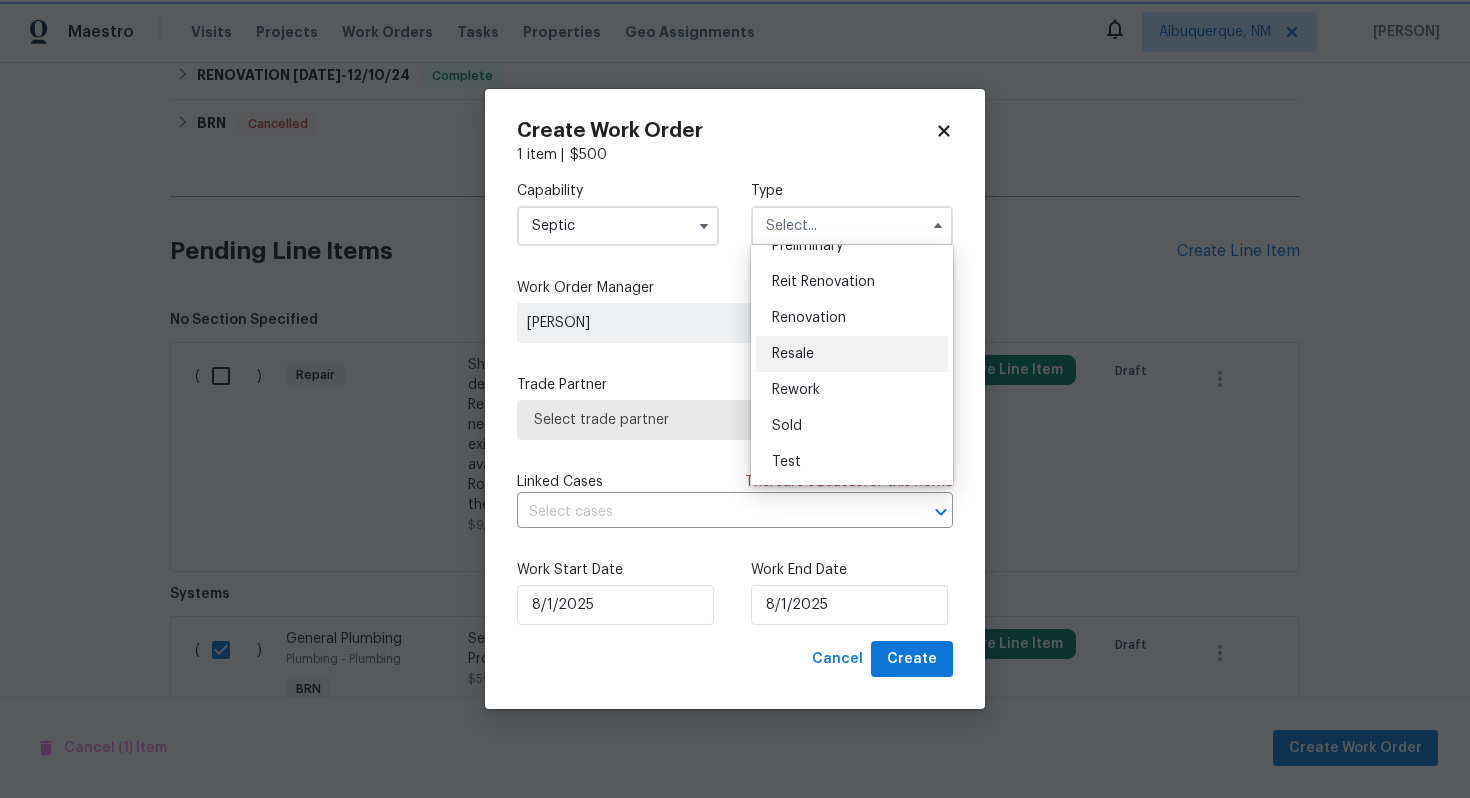 type on "Resale" 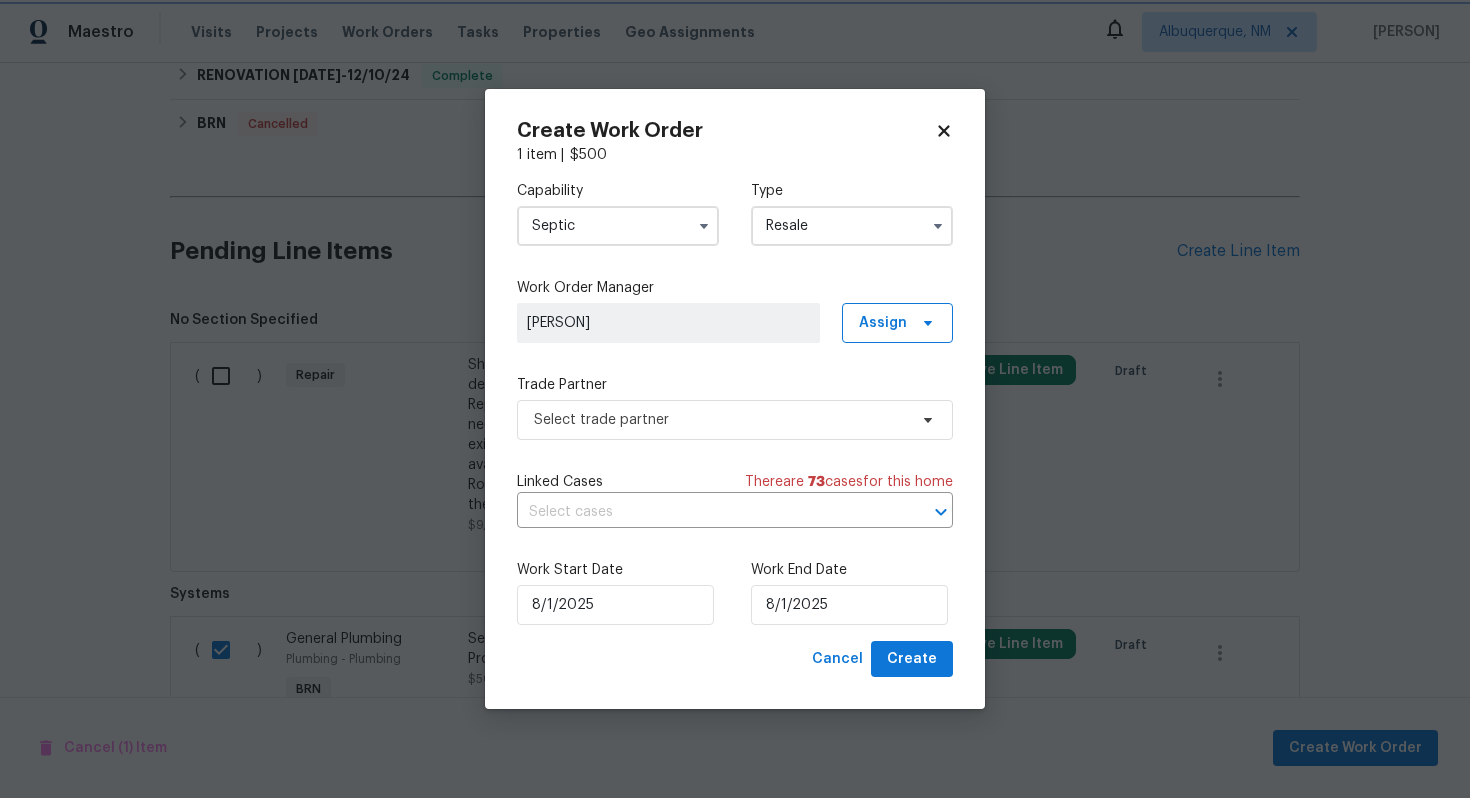 scroll, scrollTop: 0, scrollLeft: 0, axis: both 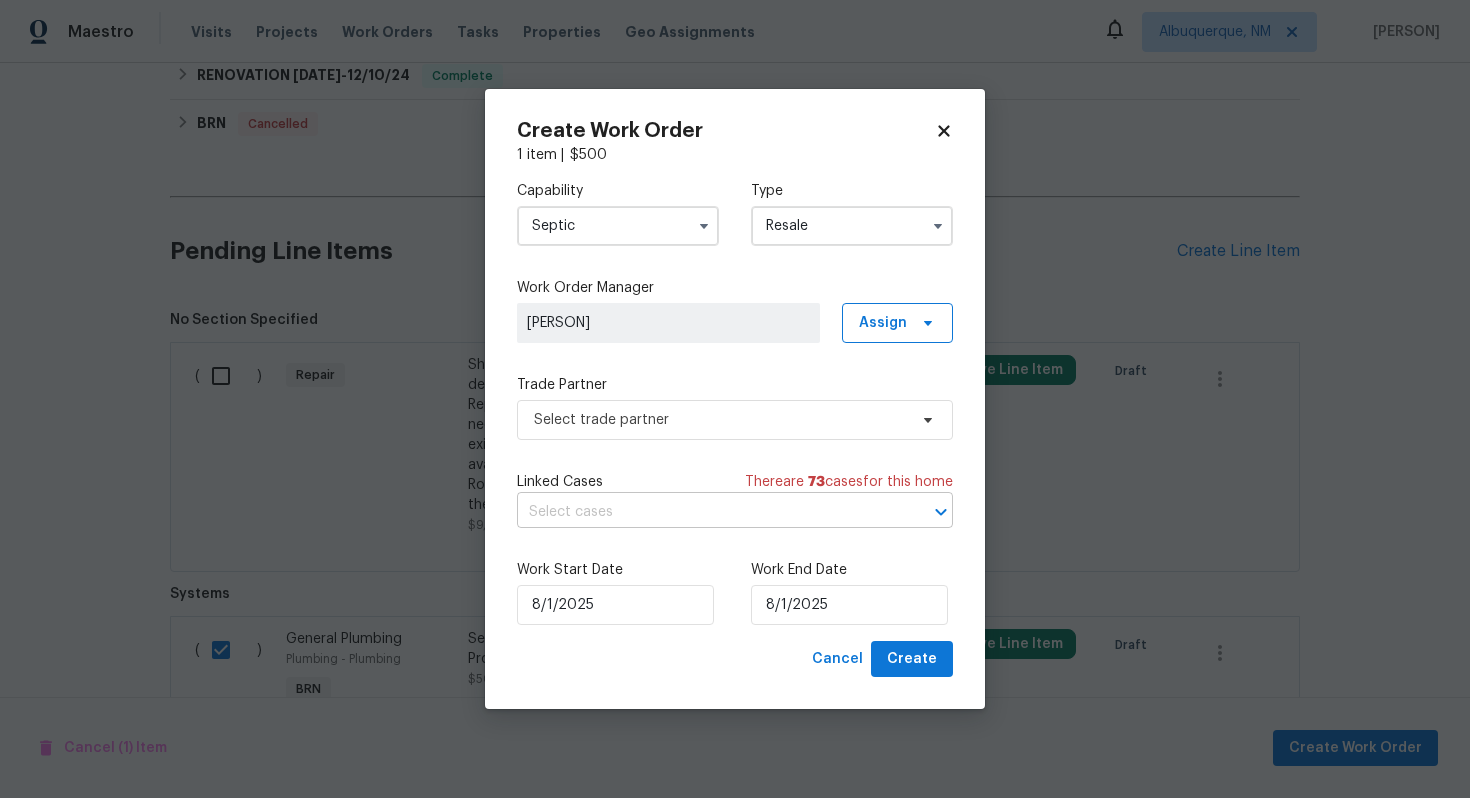 click at bounding box center (707, 512) 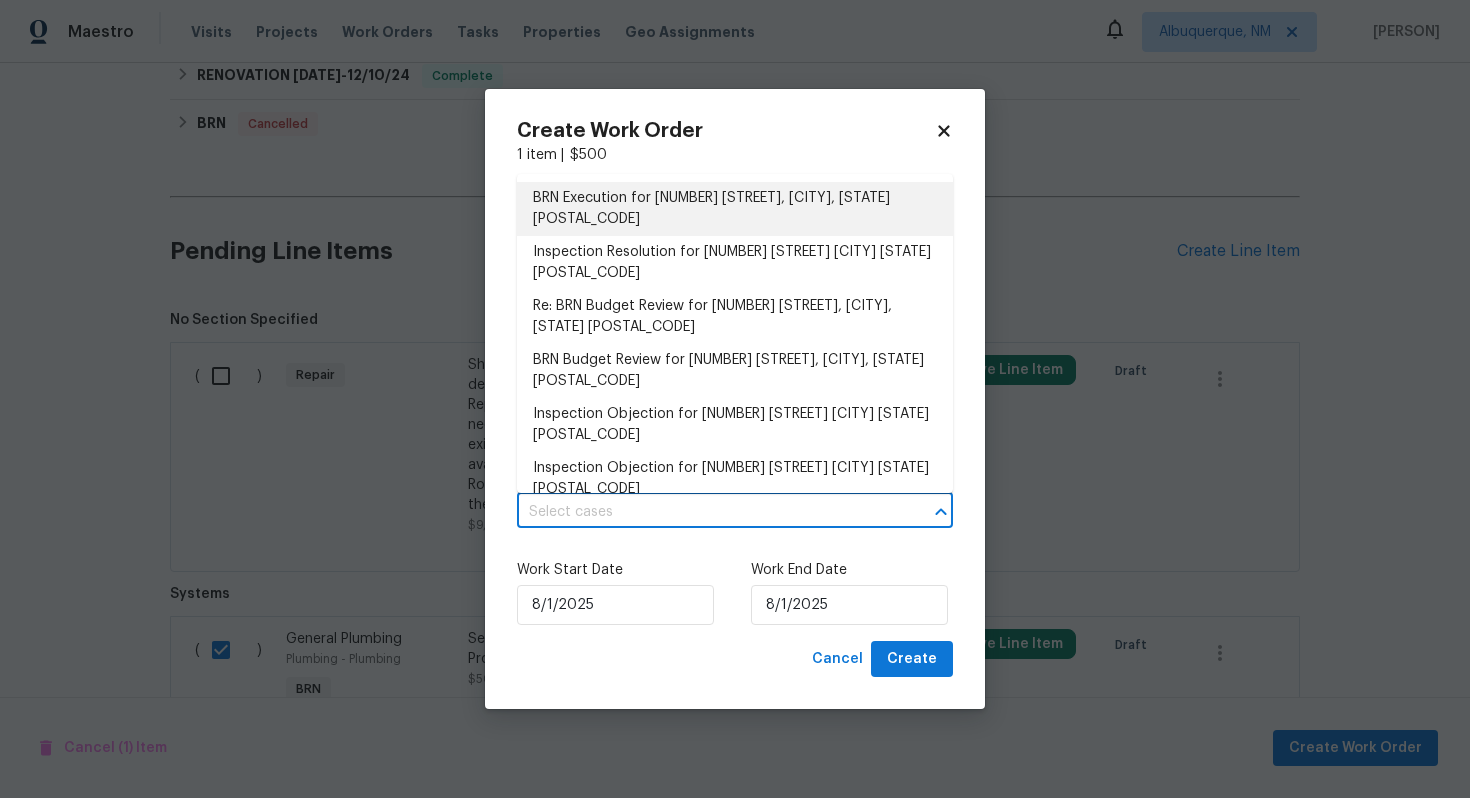 click on "BRN Execution for 4635 Sable St, Denver, CO 80239" at bounding box center (735, 209) 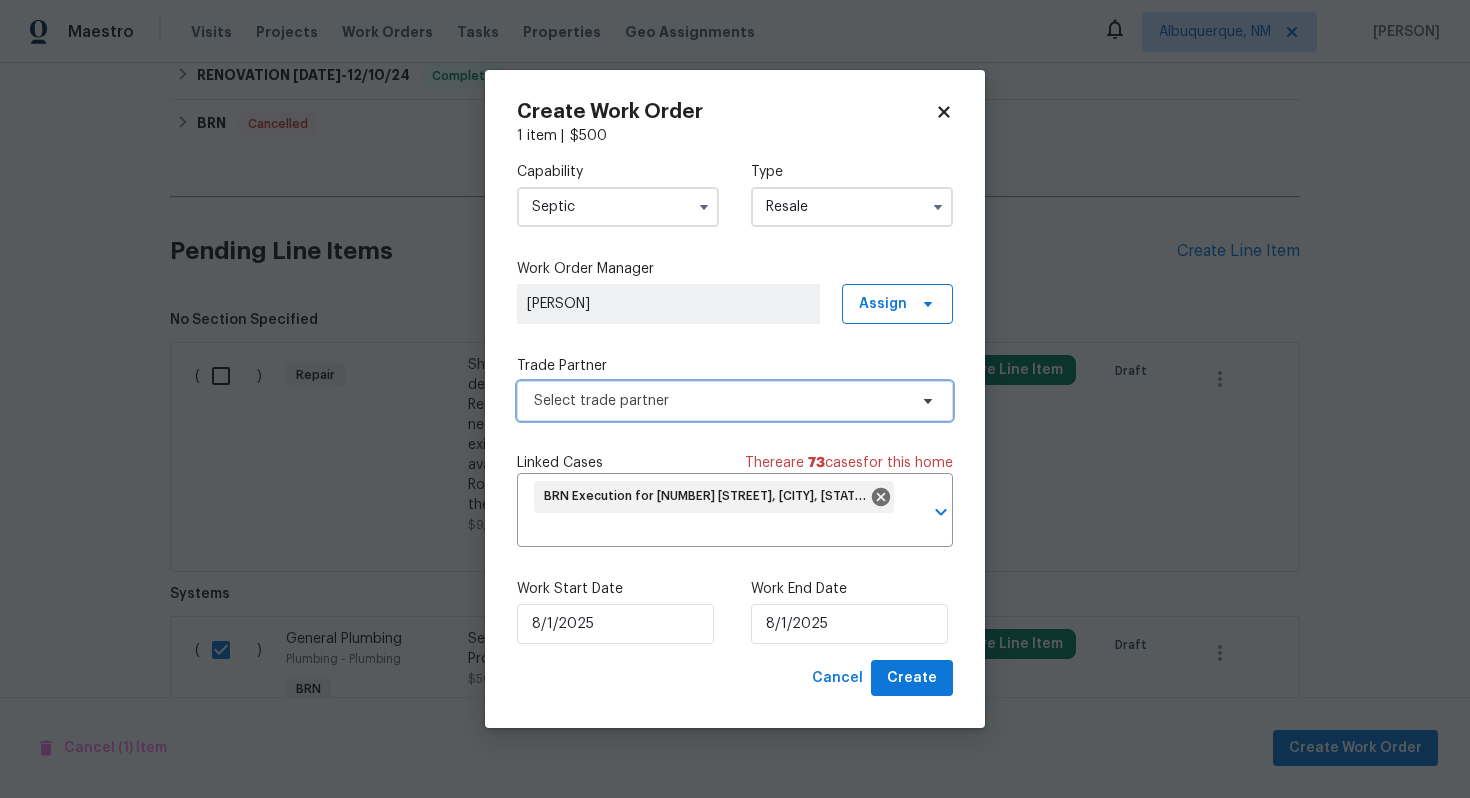 click on "Select trade partner" at bounding box center [735, 401] 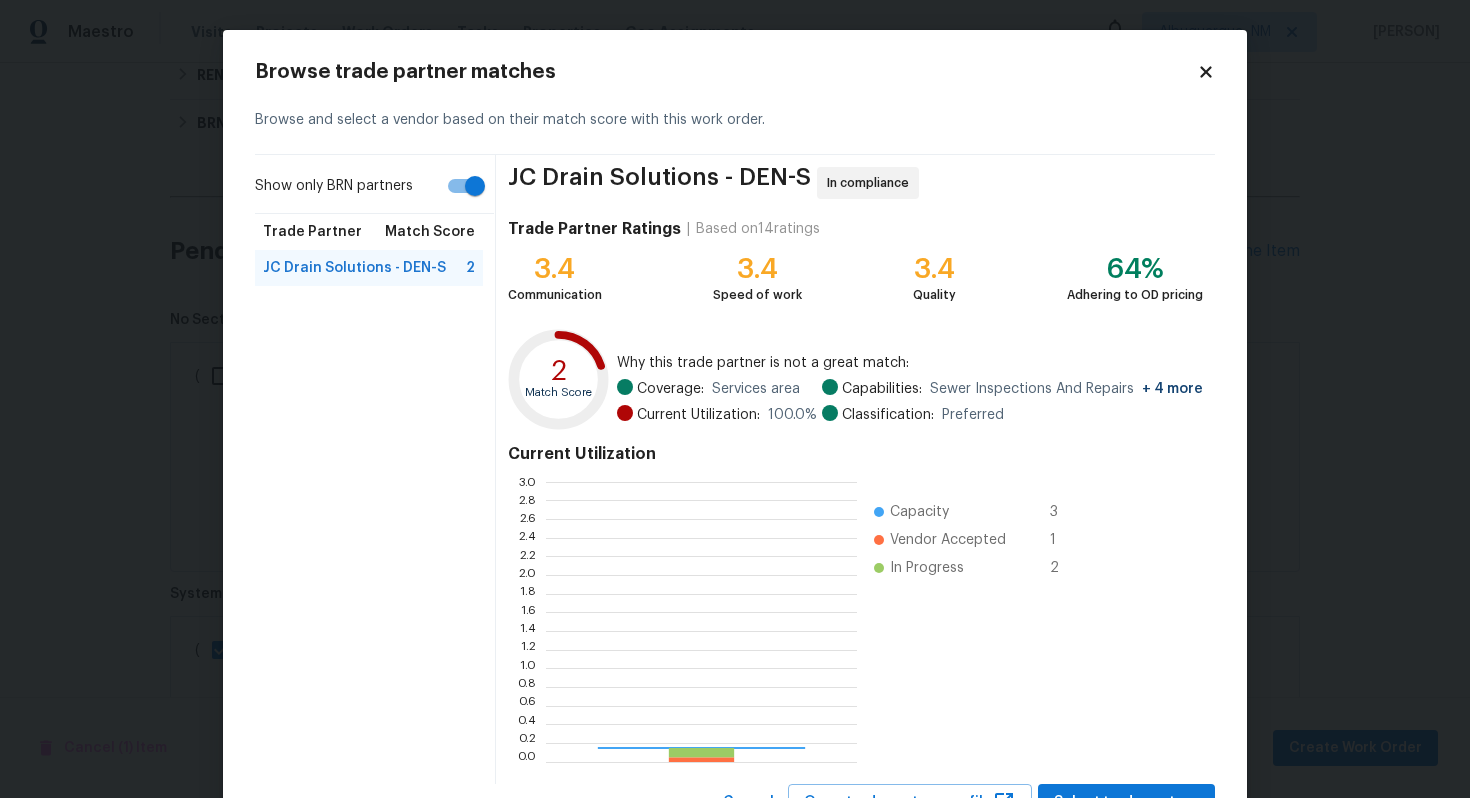 scroll, scrollTop: 2, scrollLeft: 1, axis: both 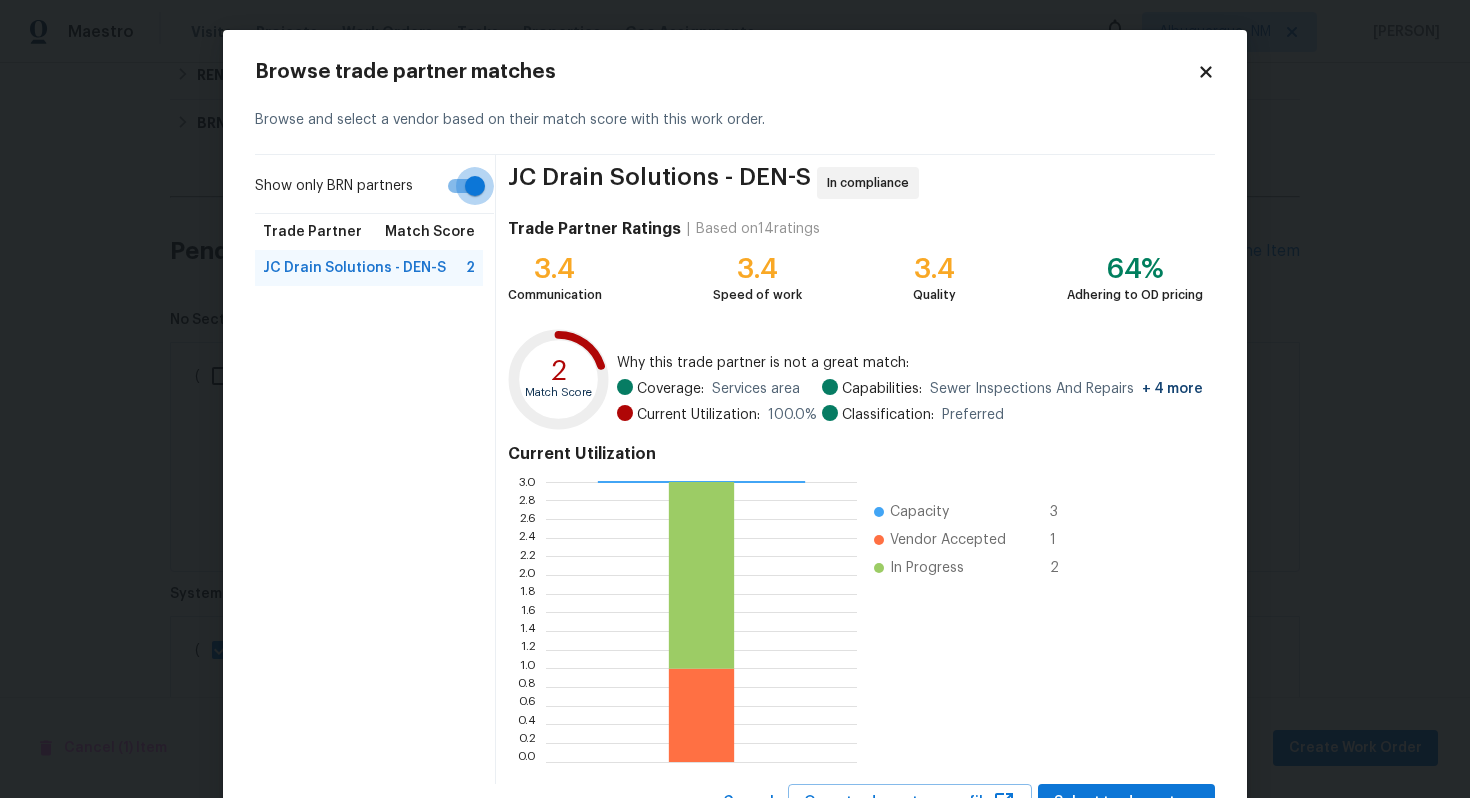 click on "Show only BRN partners" at bounding box center [475, 186] 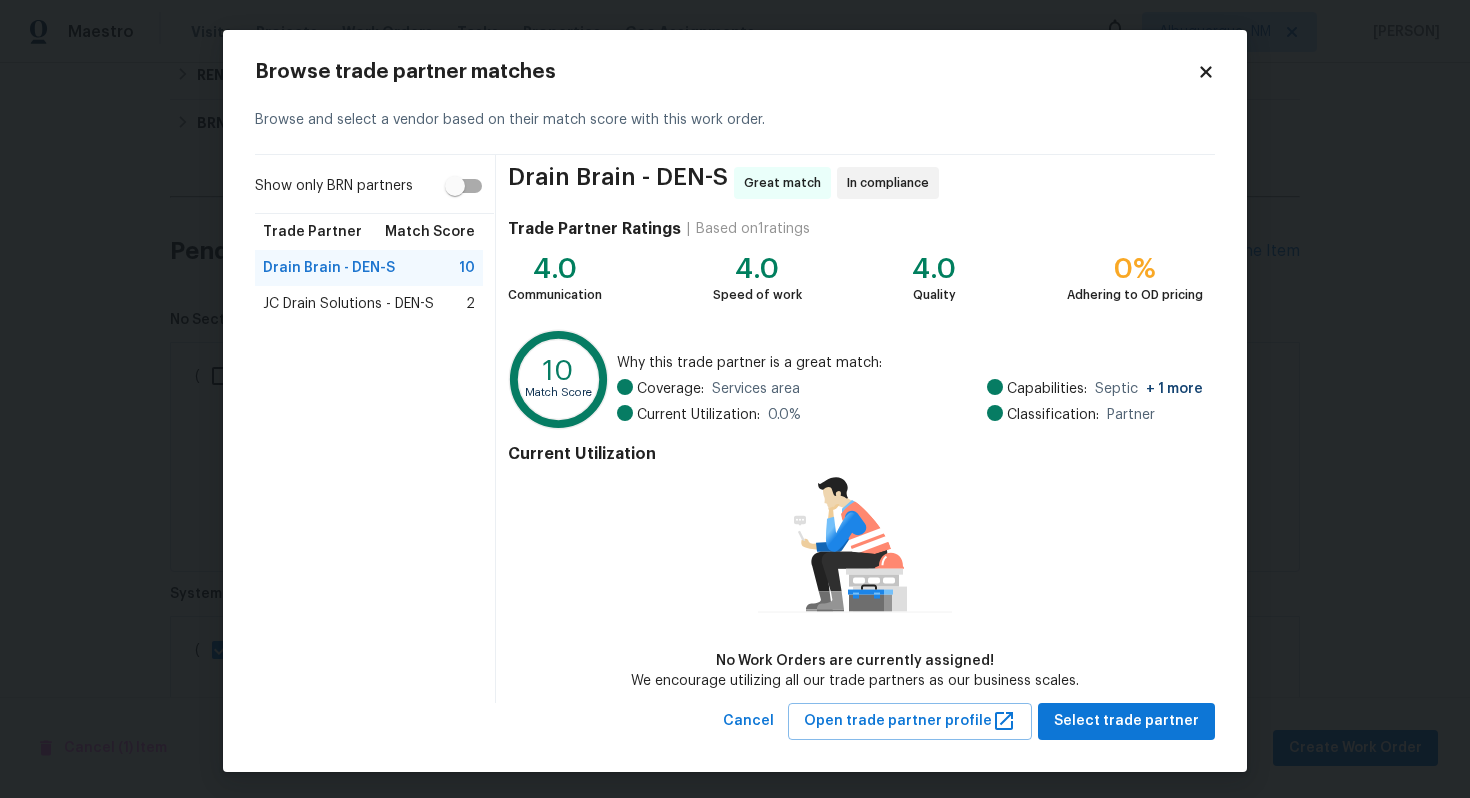 click on "JC Drain Solutions - DEN-S" at bounding box center [348, 304] 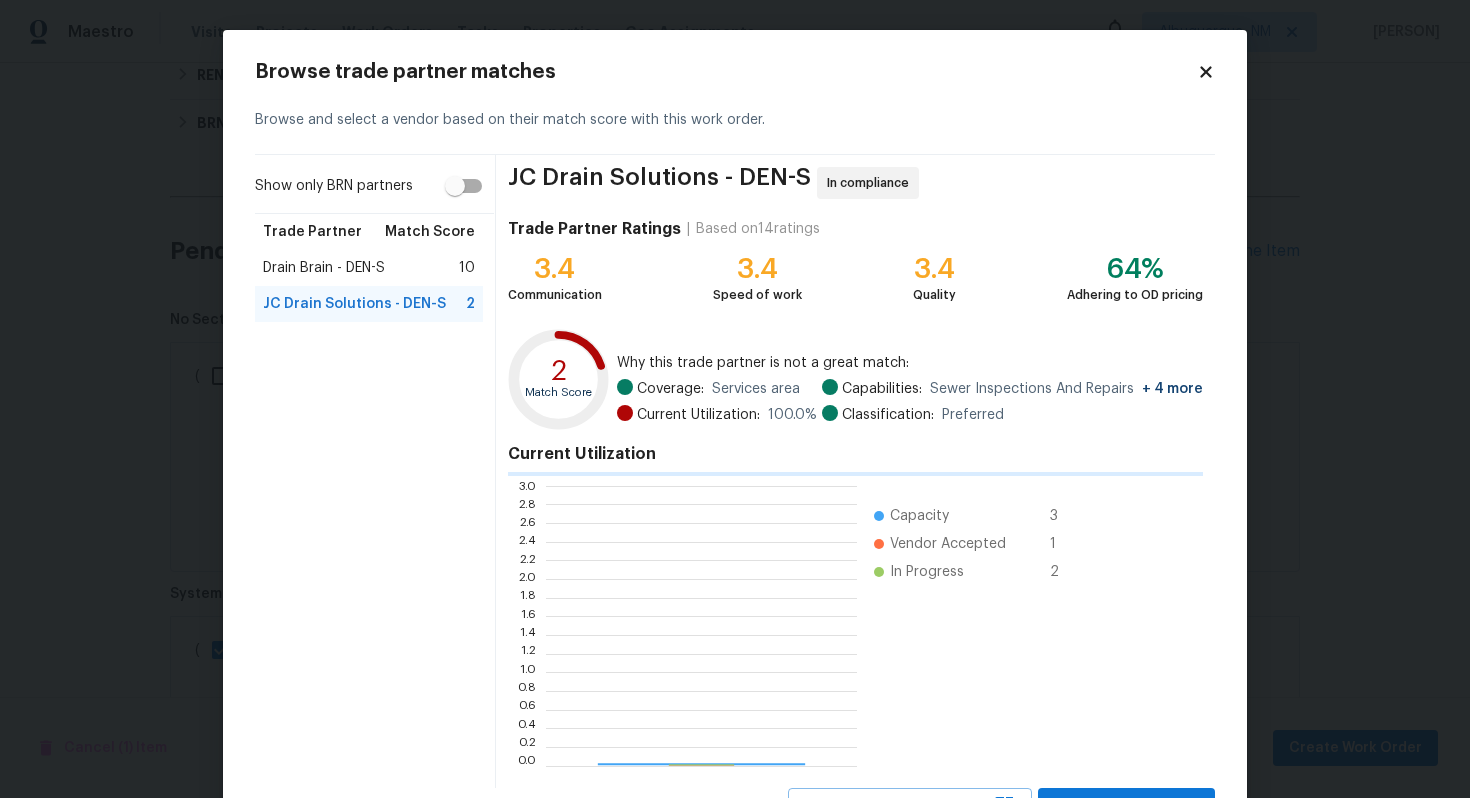 scroll, scrollTop: 2, scrollLeft: 1, axis: both 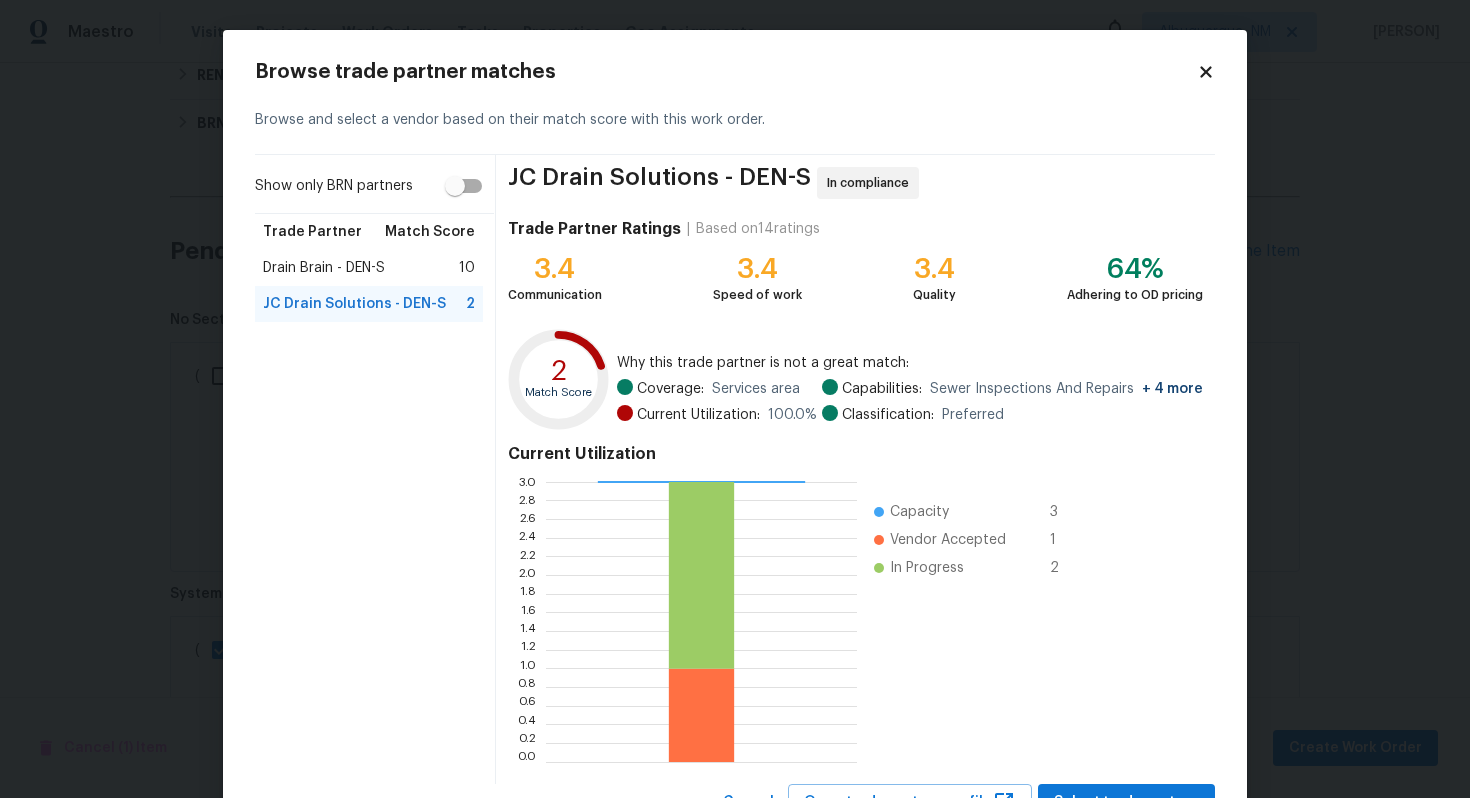 click on "Drain Brain - DEN-S" at bounding box center (324, 268) 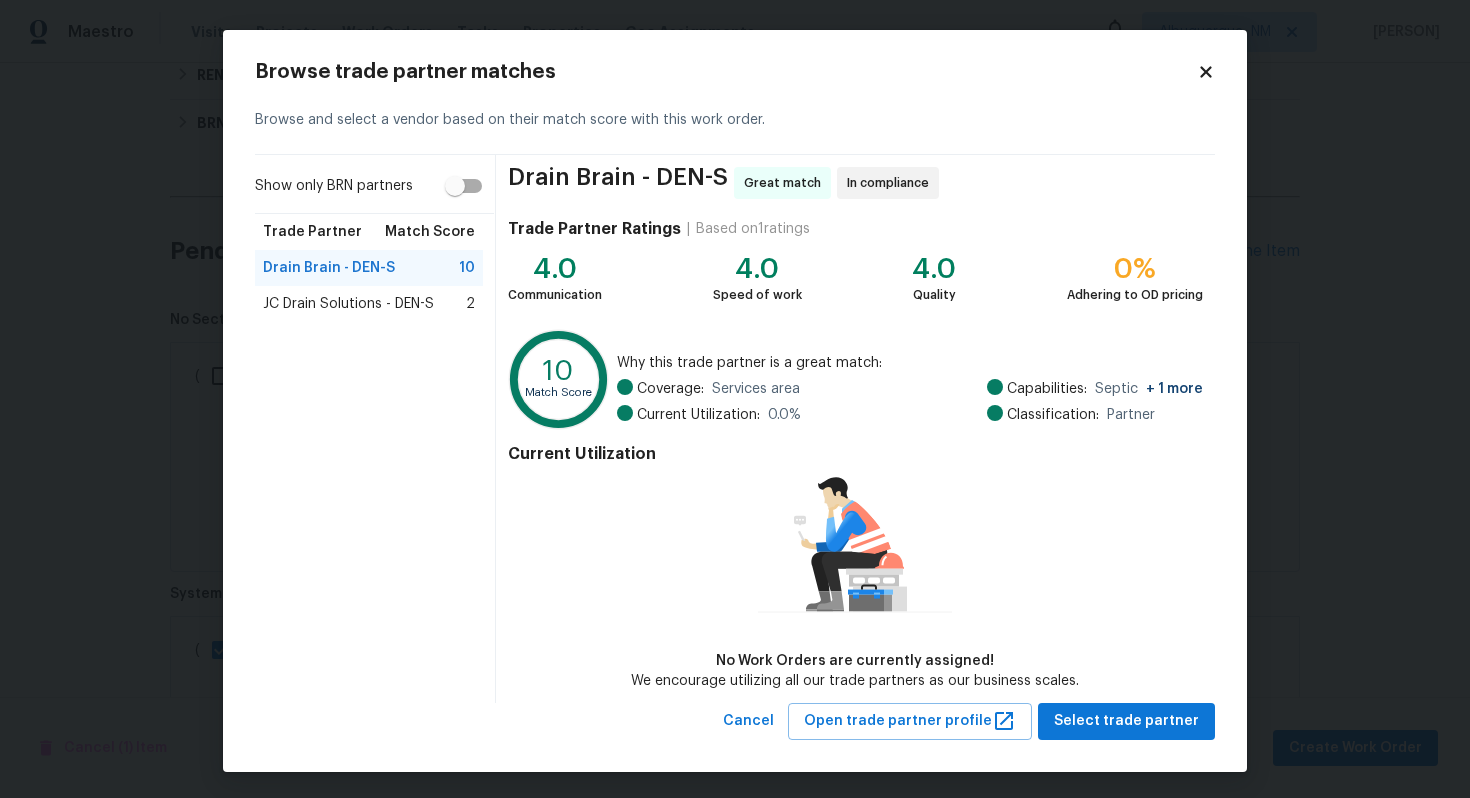 scroll, scrollTop: 2, scrollLeft: 0, axis: vertical 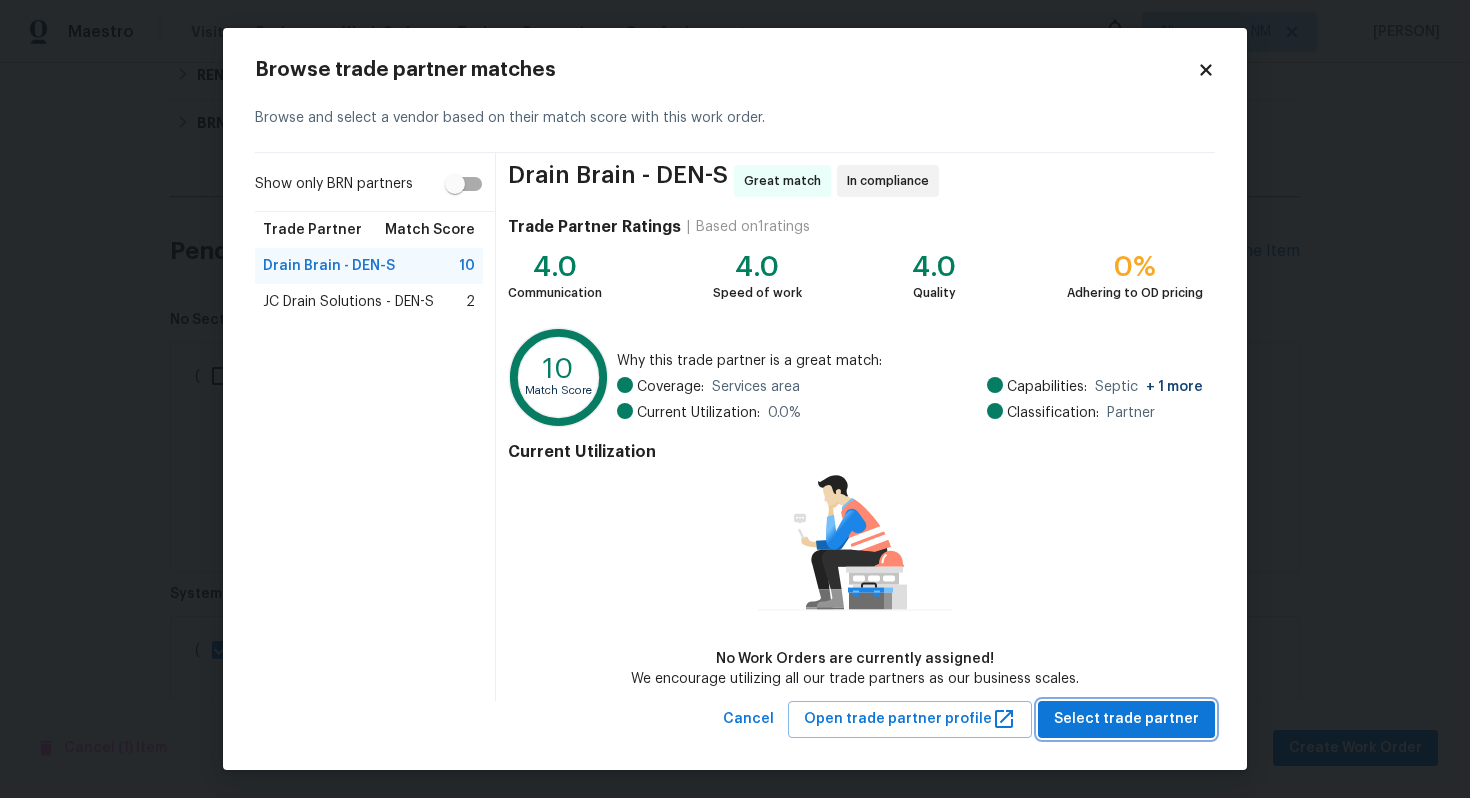 click on "Select trade partner" at bounding box center (1126, 719) 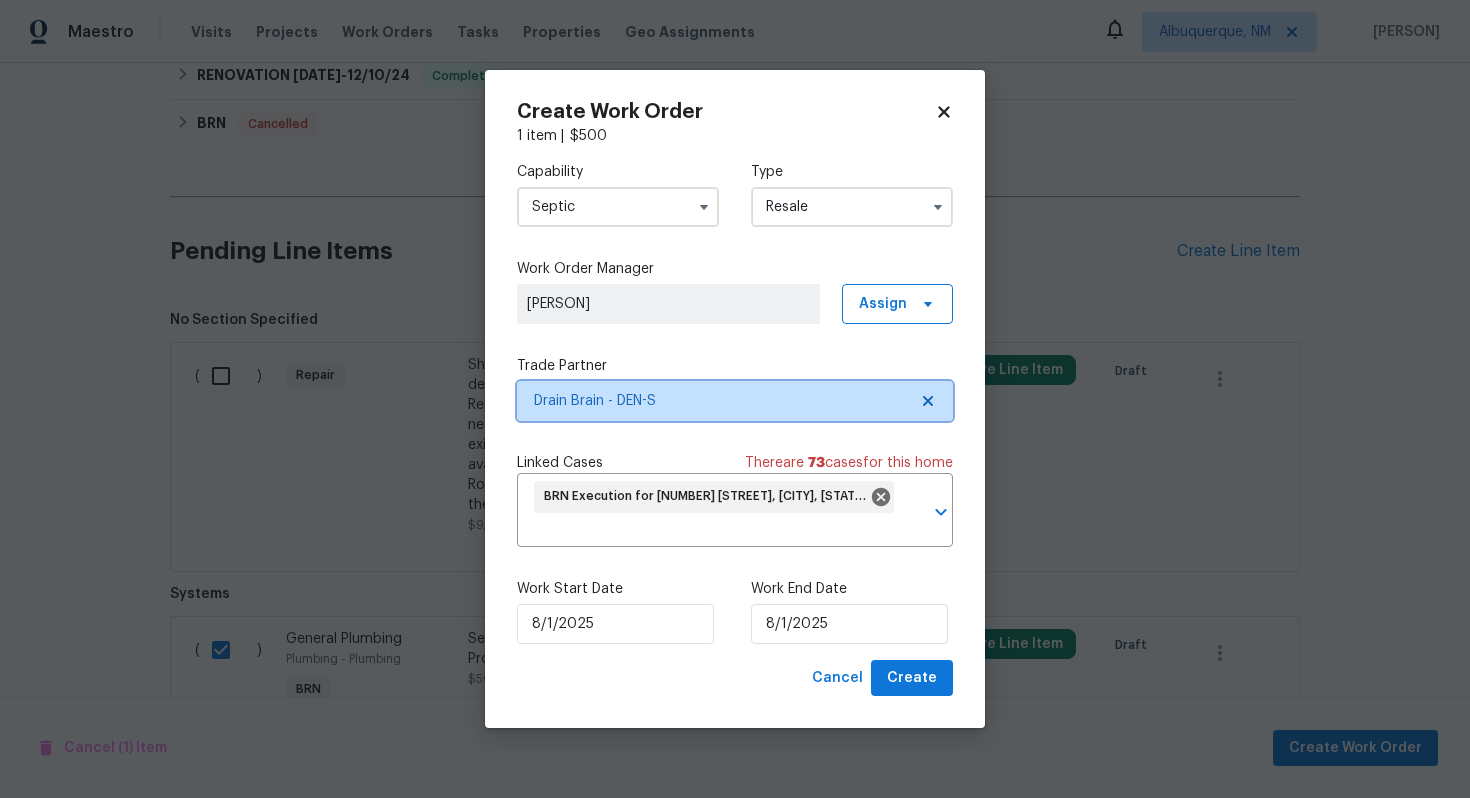 scroll, scrollTop: 0, scrollLeft: 0, axis: both 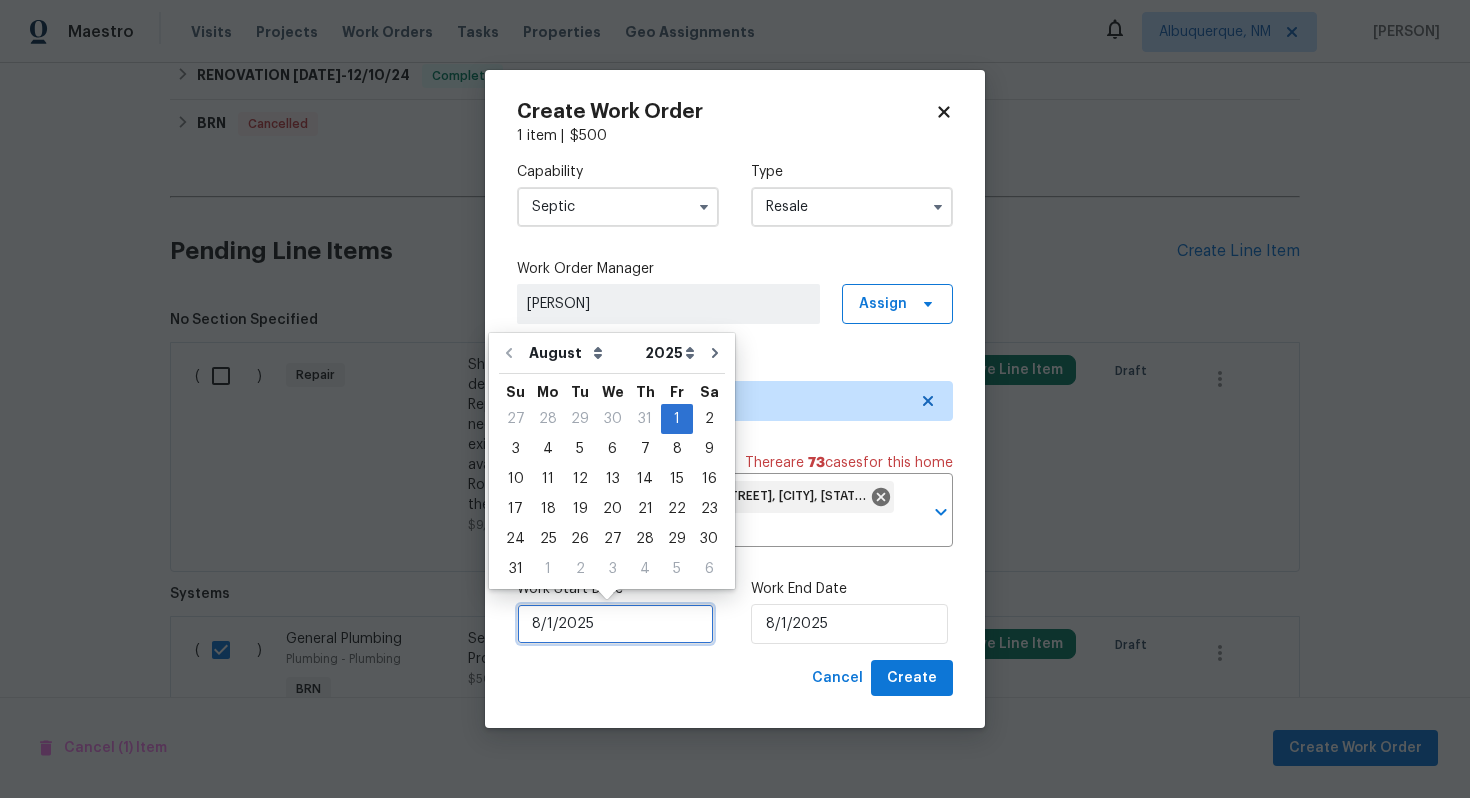click on "8/1/2025" at bounding box center [615, 624] 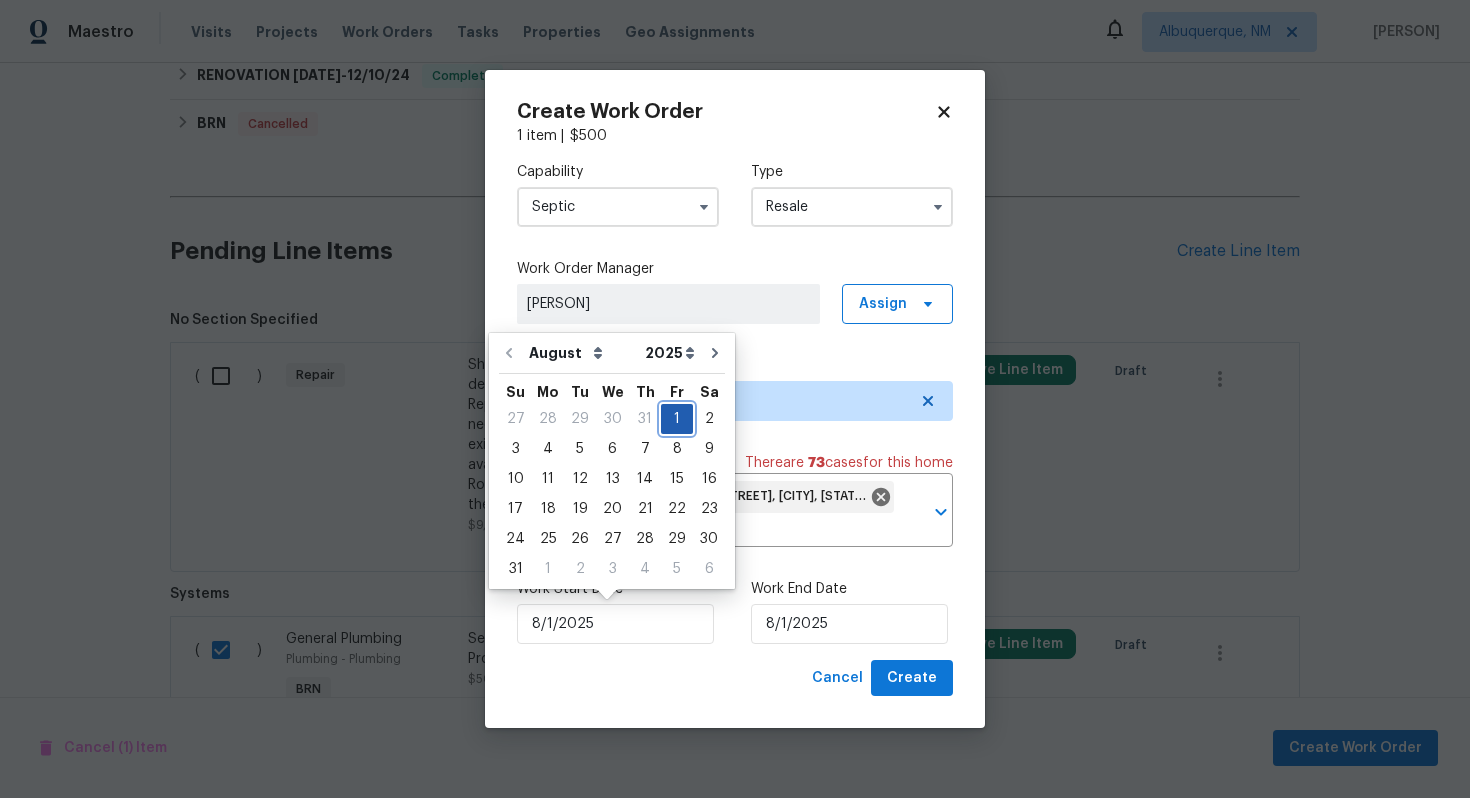 click on "1" at bounding box center (677, 419) 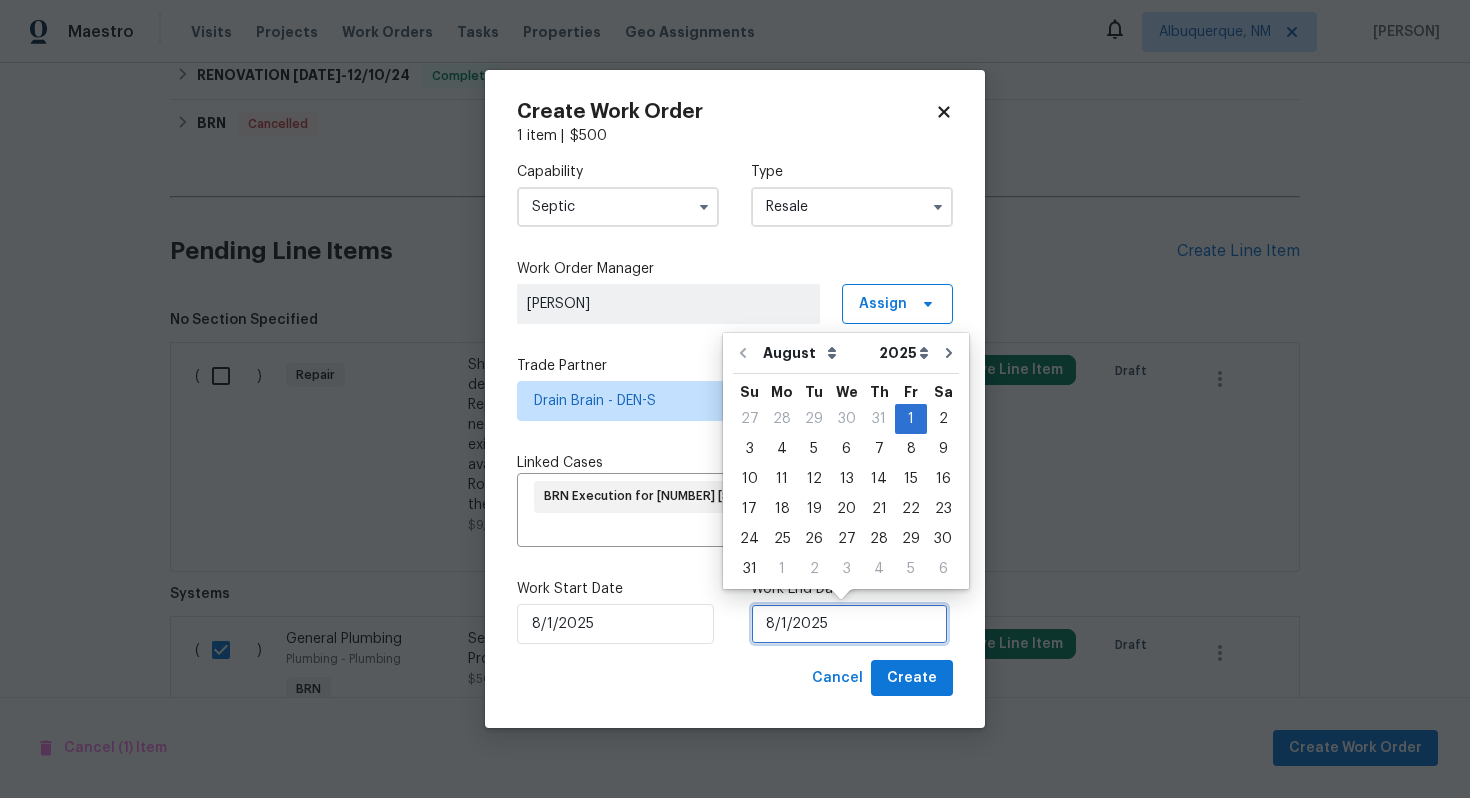 click on "8/1/2025" at bounding box center (849, 624) 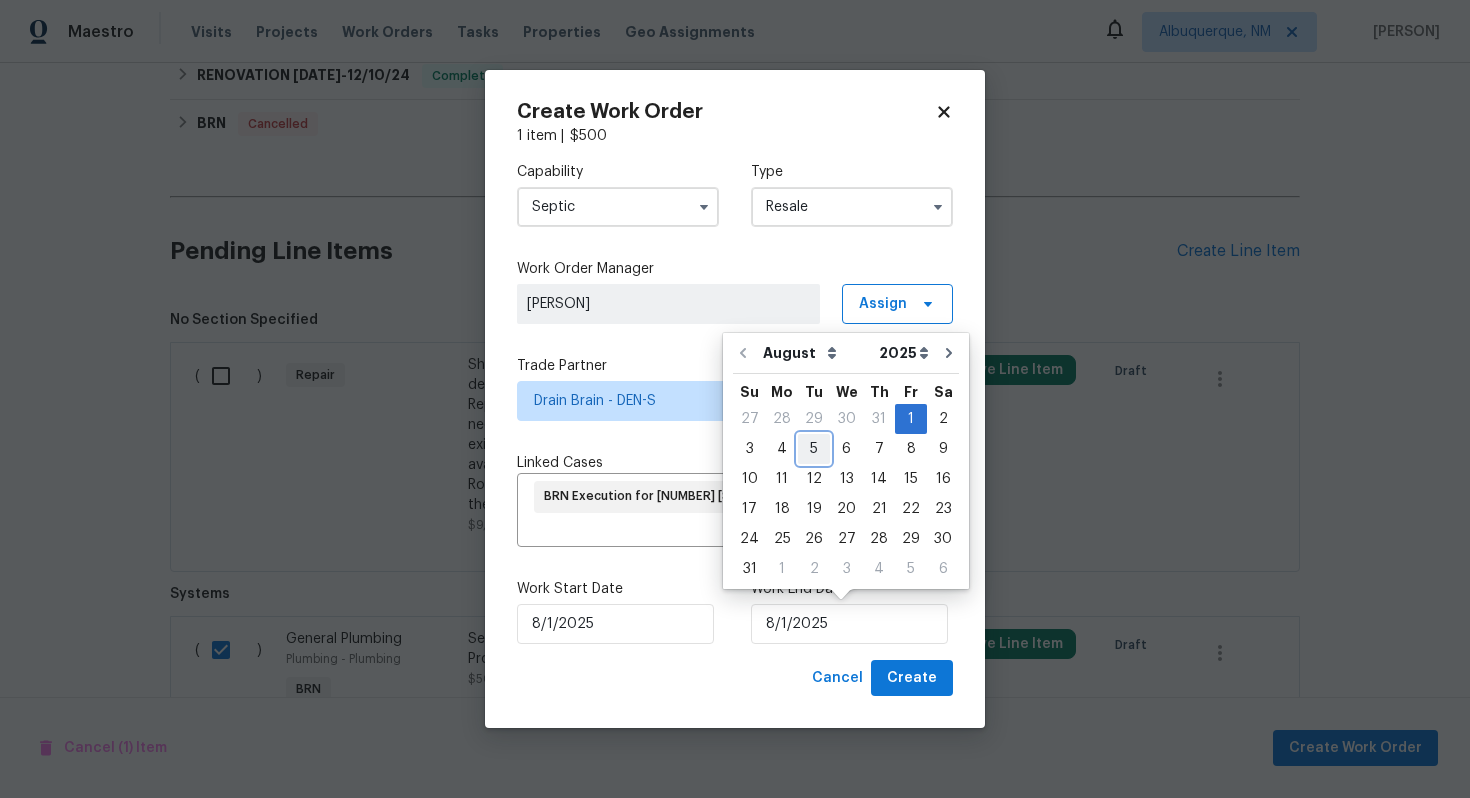 click on "5" at bounding box center [814, 449] 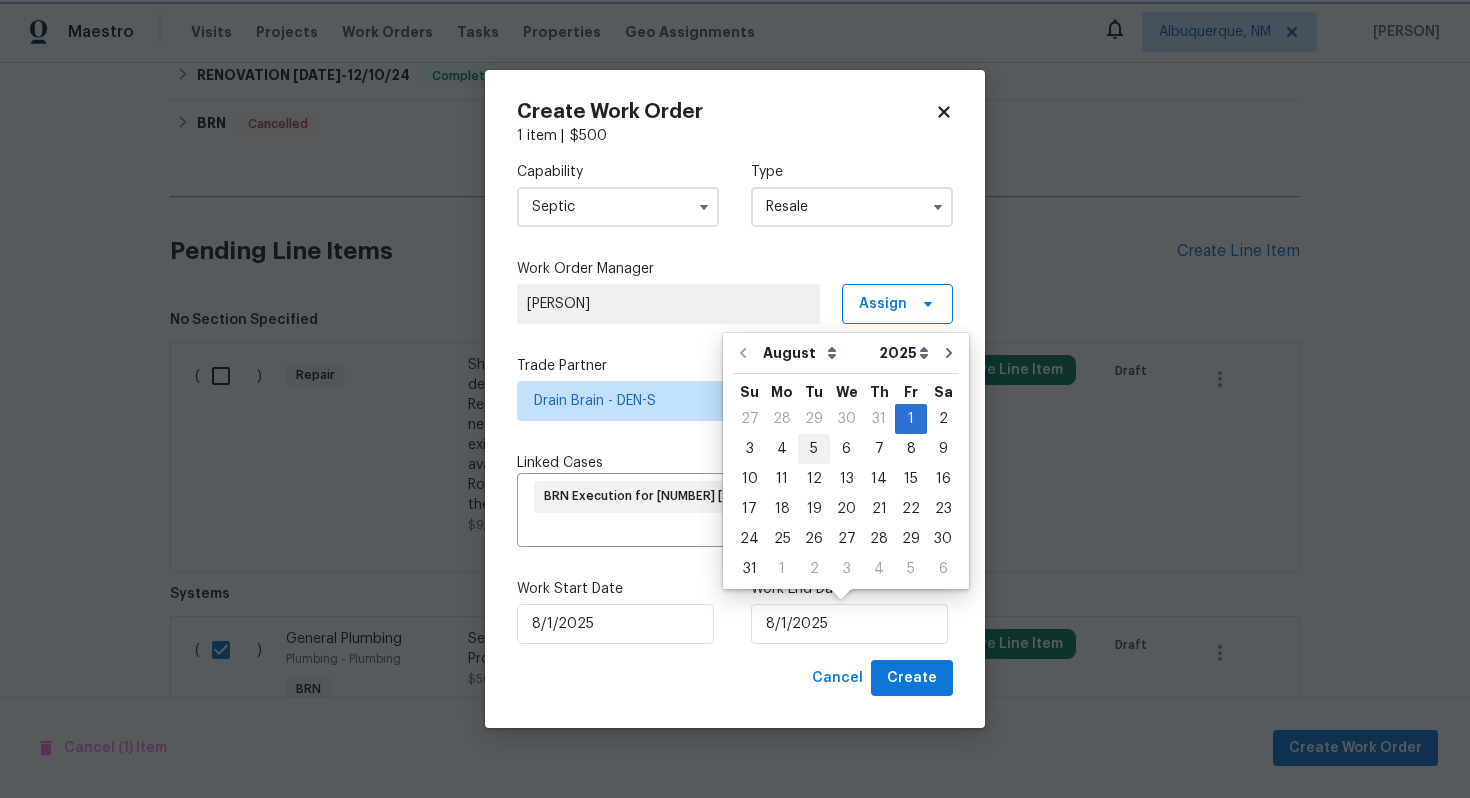 type on "8/5/2025" 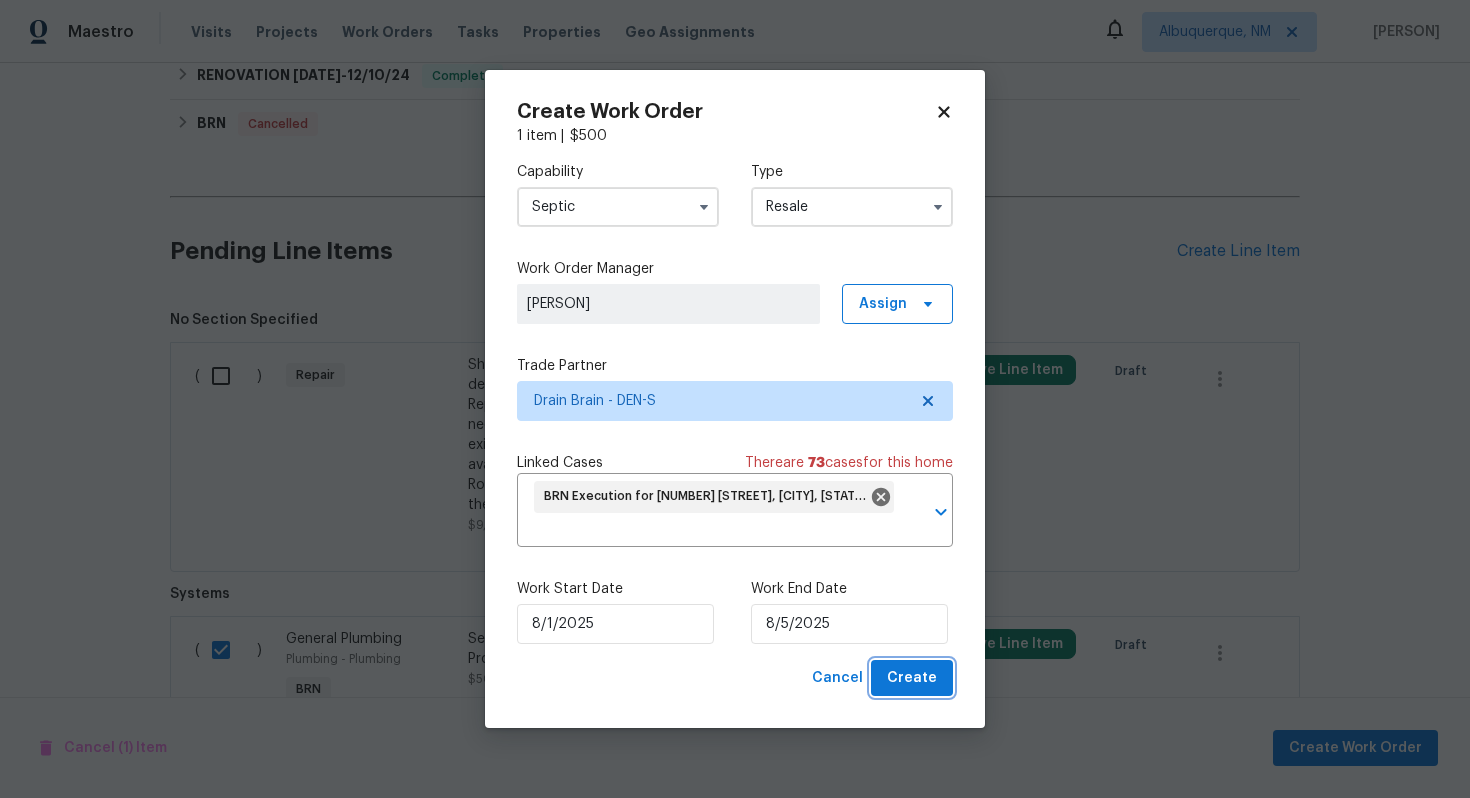click on "Create" at bounding box center [912, 678] 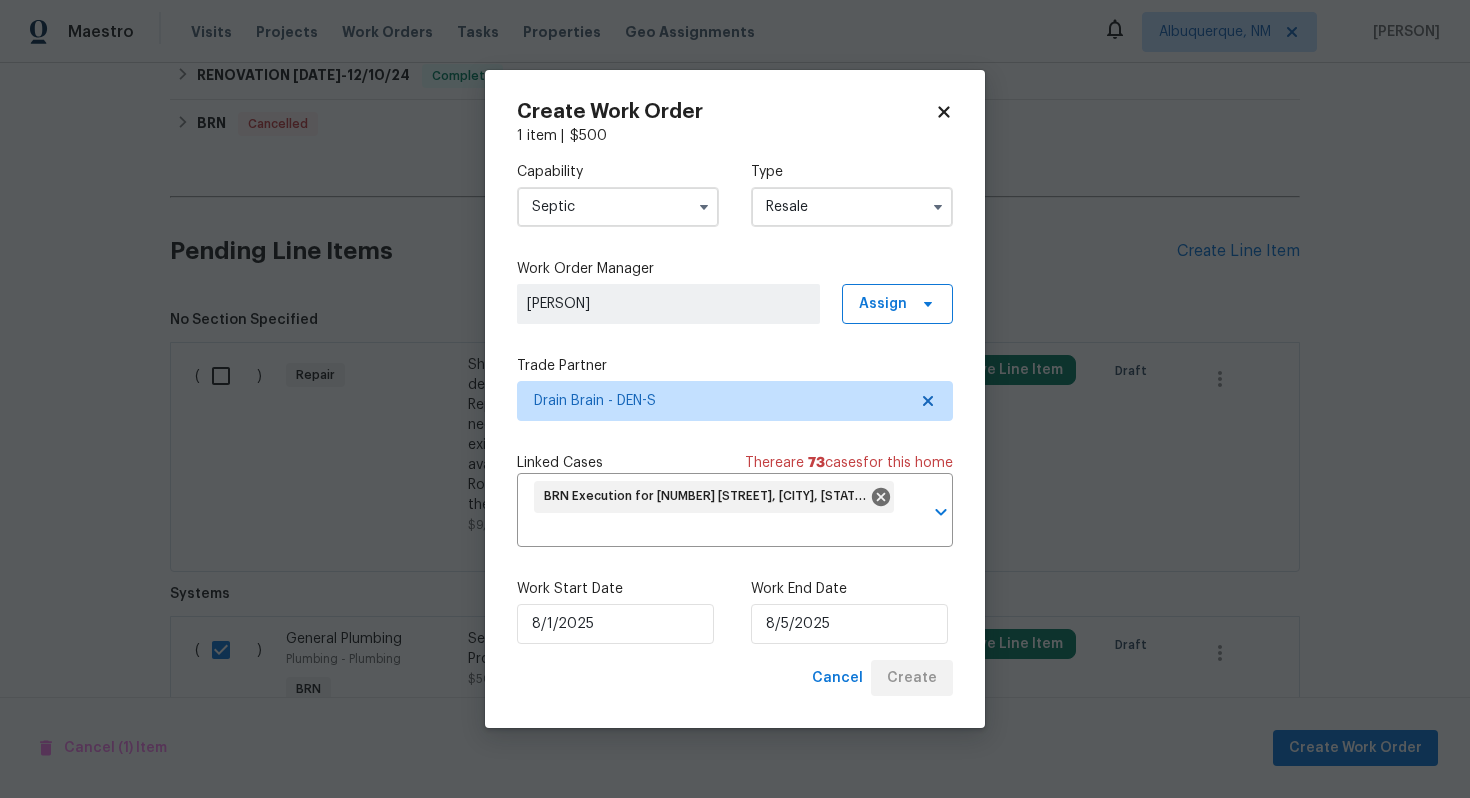 checkbox on "false" 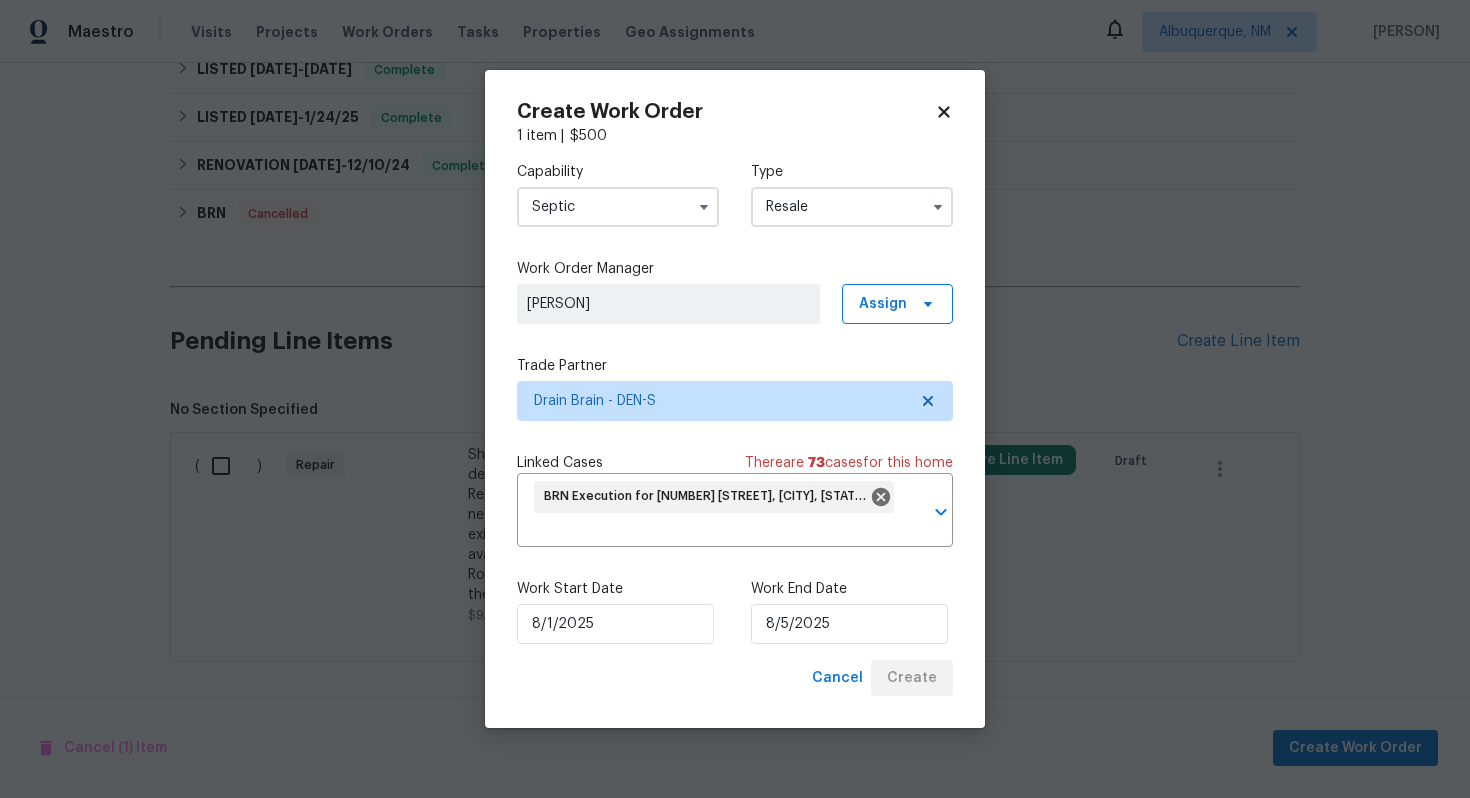 scroll, scrollTop: 544, scrollLeft: 0, axis: vertical 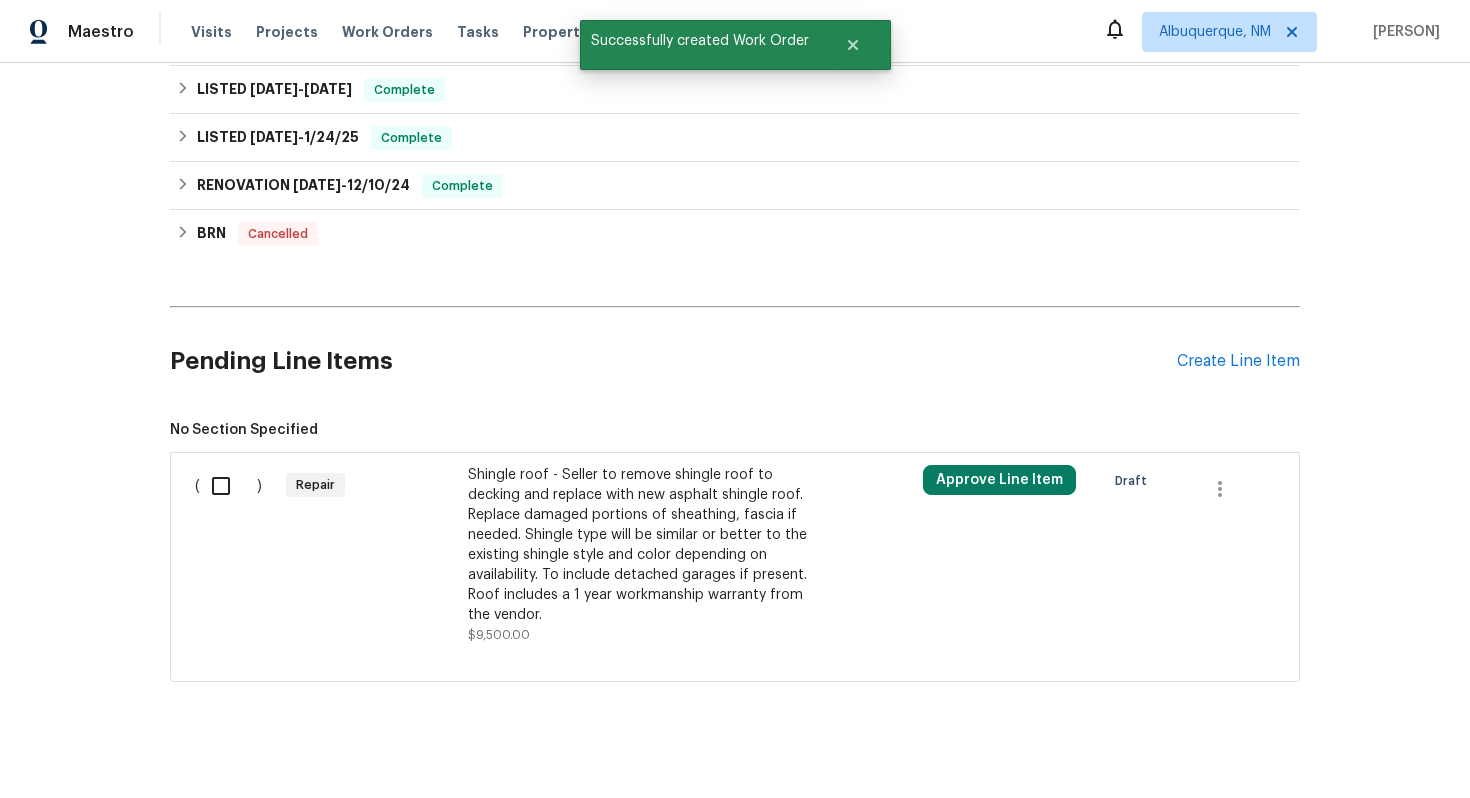 click on "Shingle roof - Seller to remove shingle roof to decking and replace with new asphalt shingle roof. Replace damaged portions of sheathing, fascia if needed. Shingle type will be similar or better to the existing shingle style and color depending on availability. To include detached garages if present. Roof includes a 1 year workmanship warranty from the vendor." at bounding box center (644, 545) 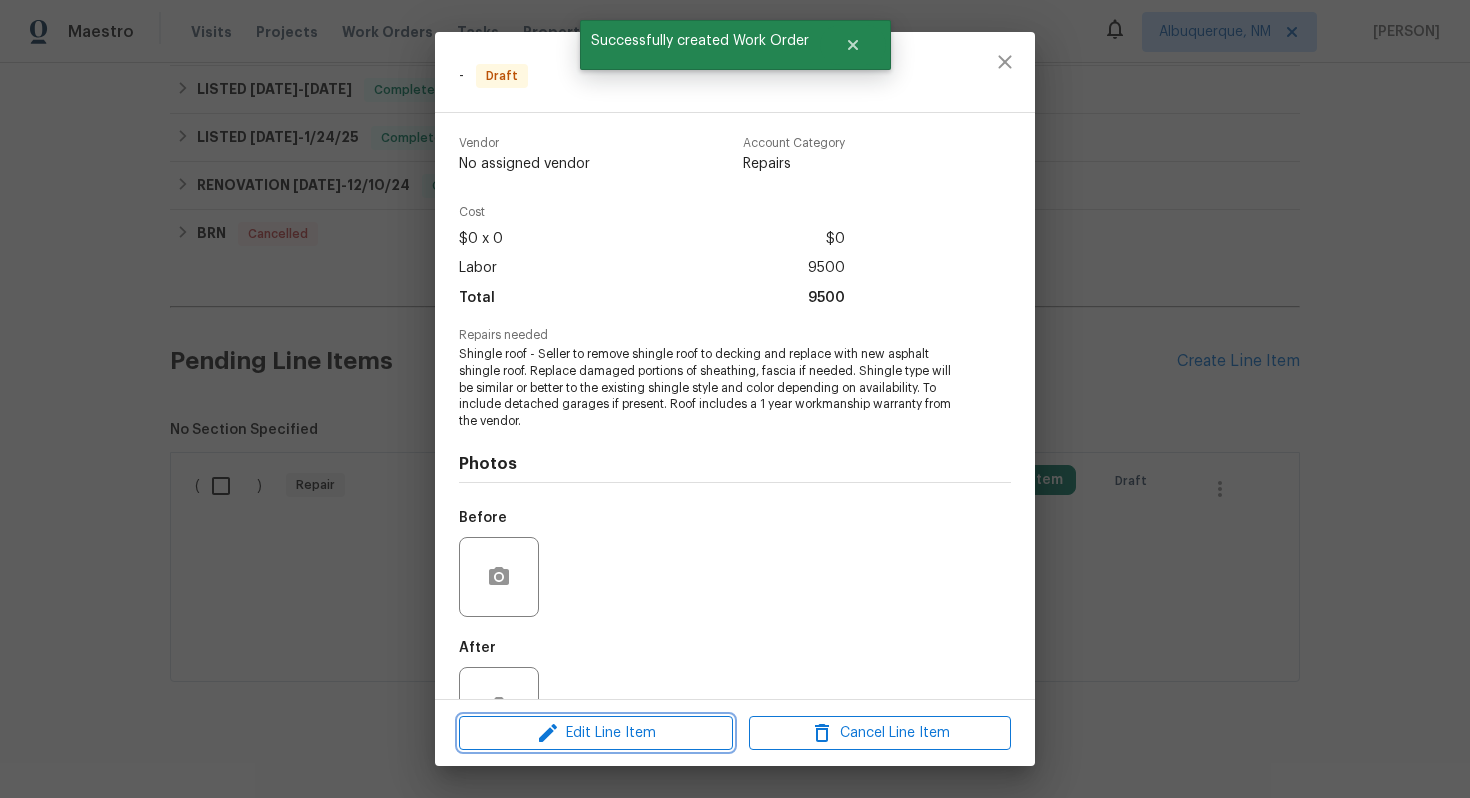 click on "Edit Line Item" at bounding box center (596, 733) 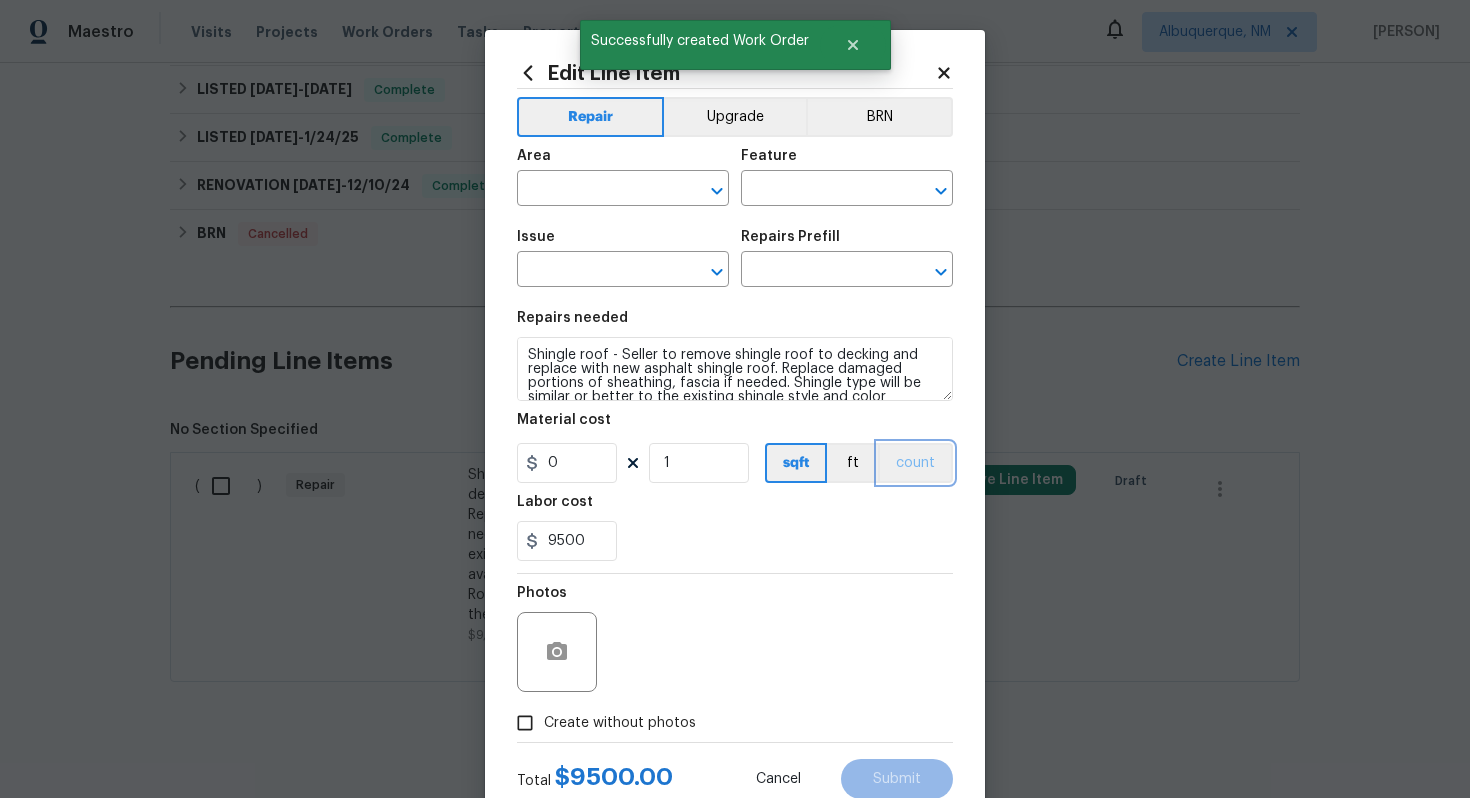 click on "count" at bounding box center [915, 463] 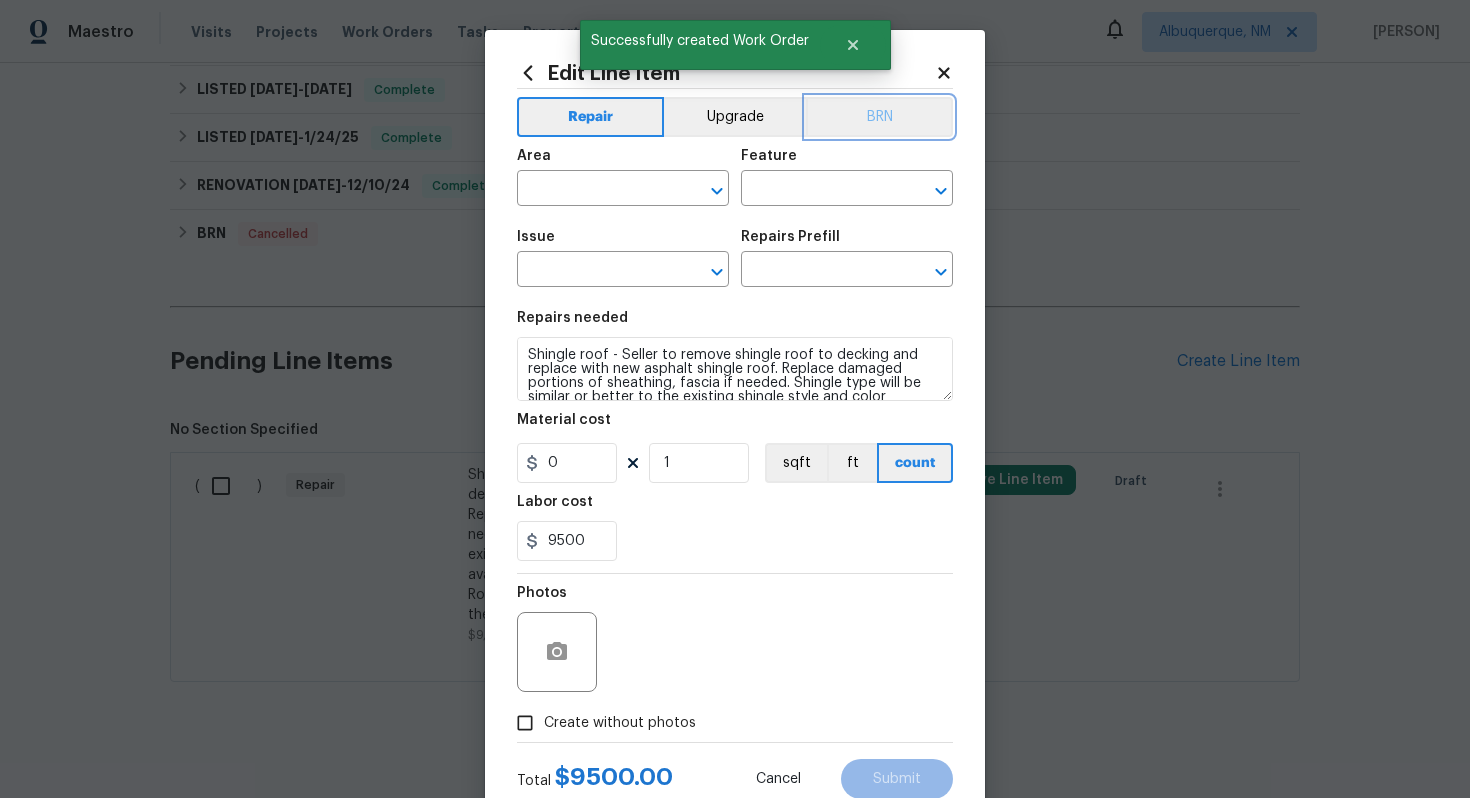 click on "BRN" at bounding box center (879, 117) 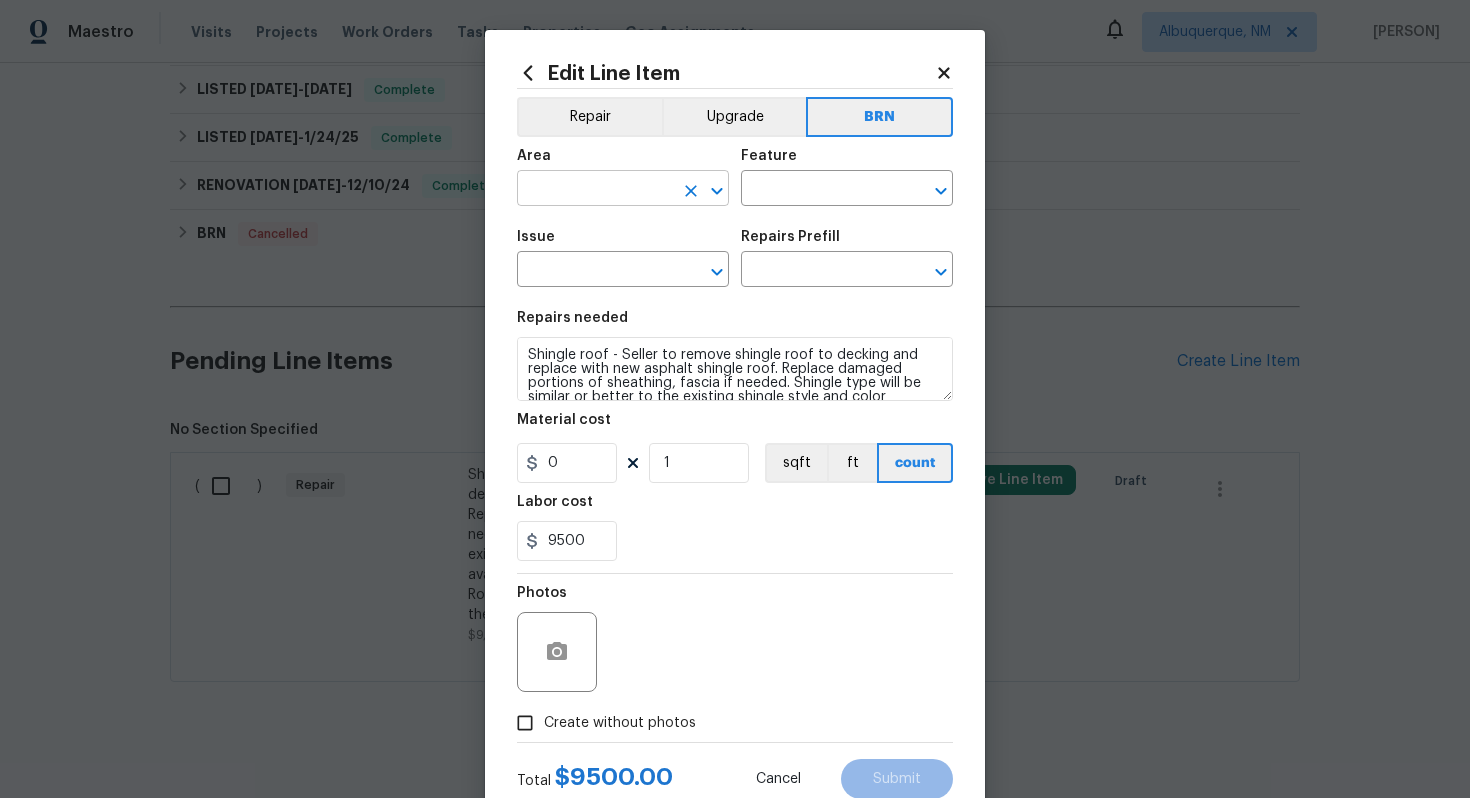 click at bounding box center (595, 190) 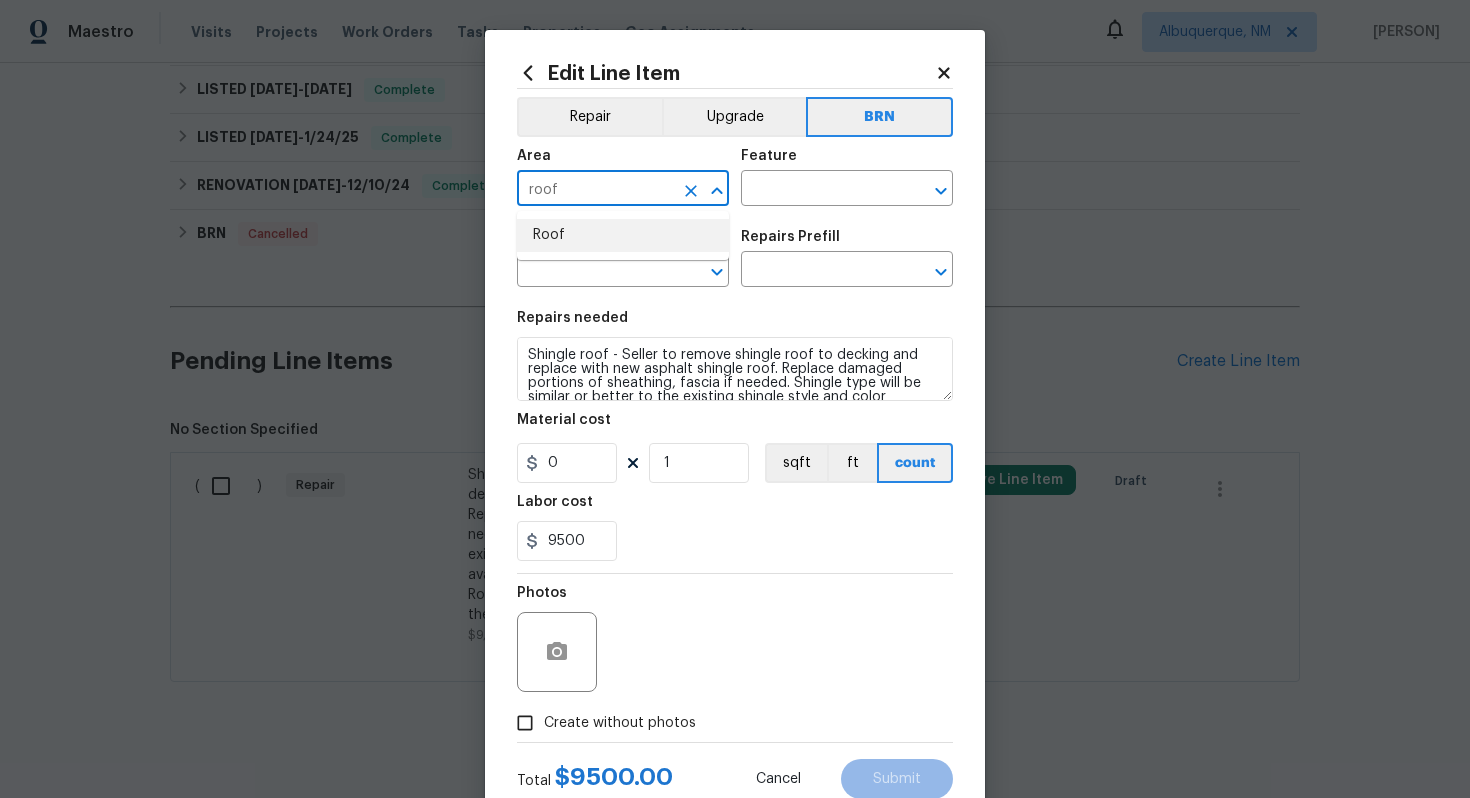 click on "Roof" at bounding box center (623, 235) 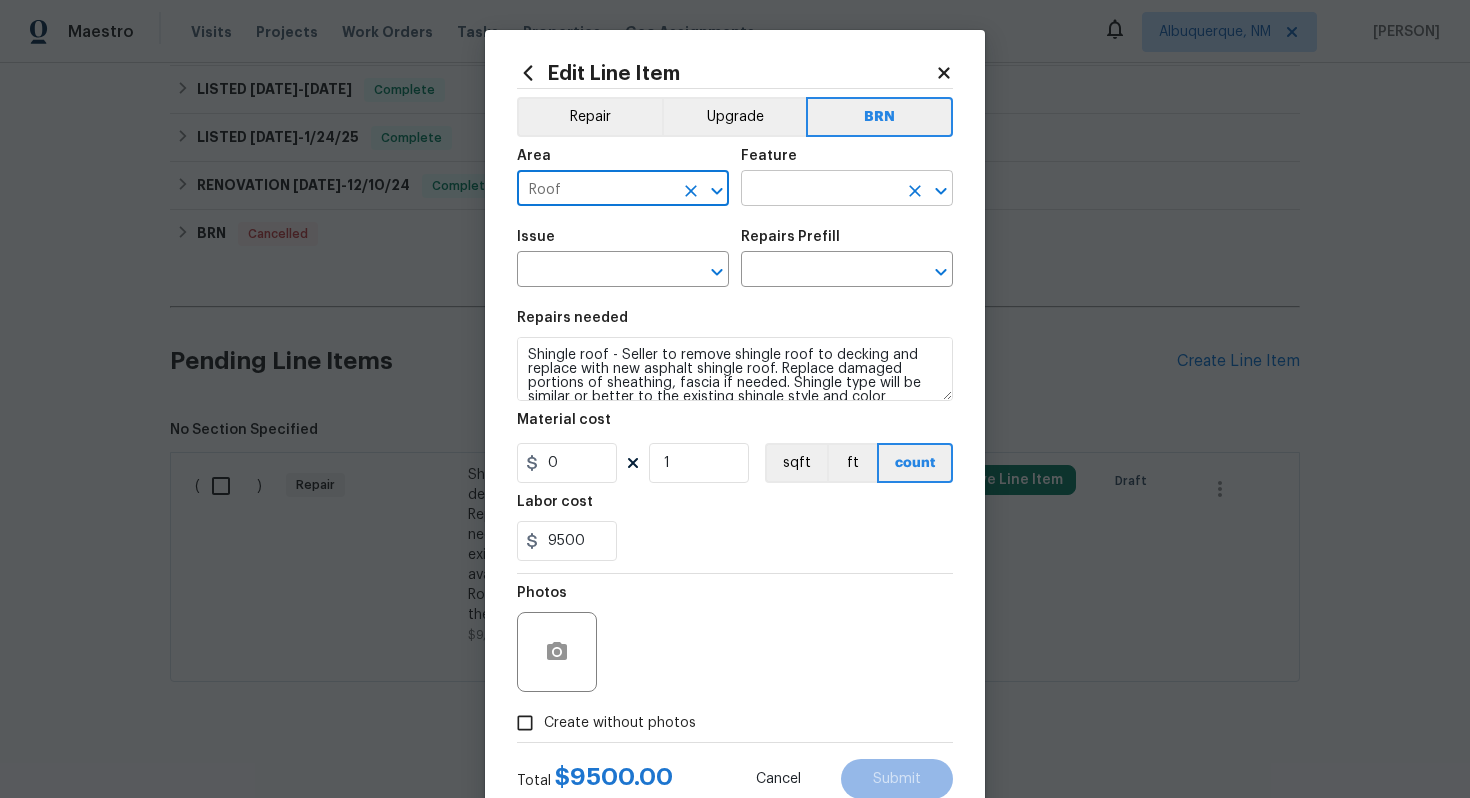 type on "Roof" 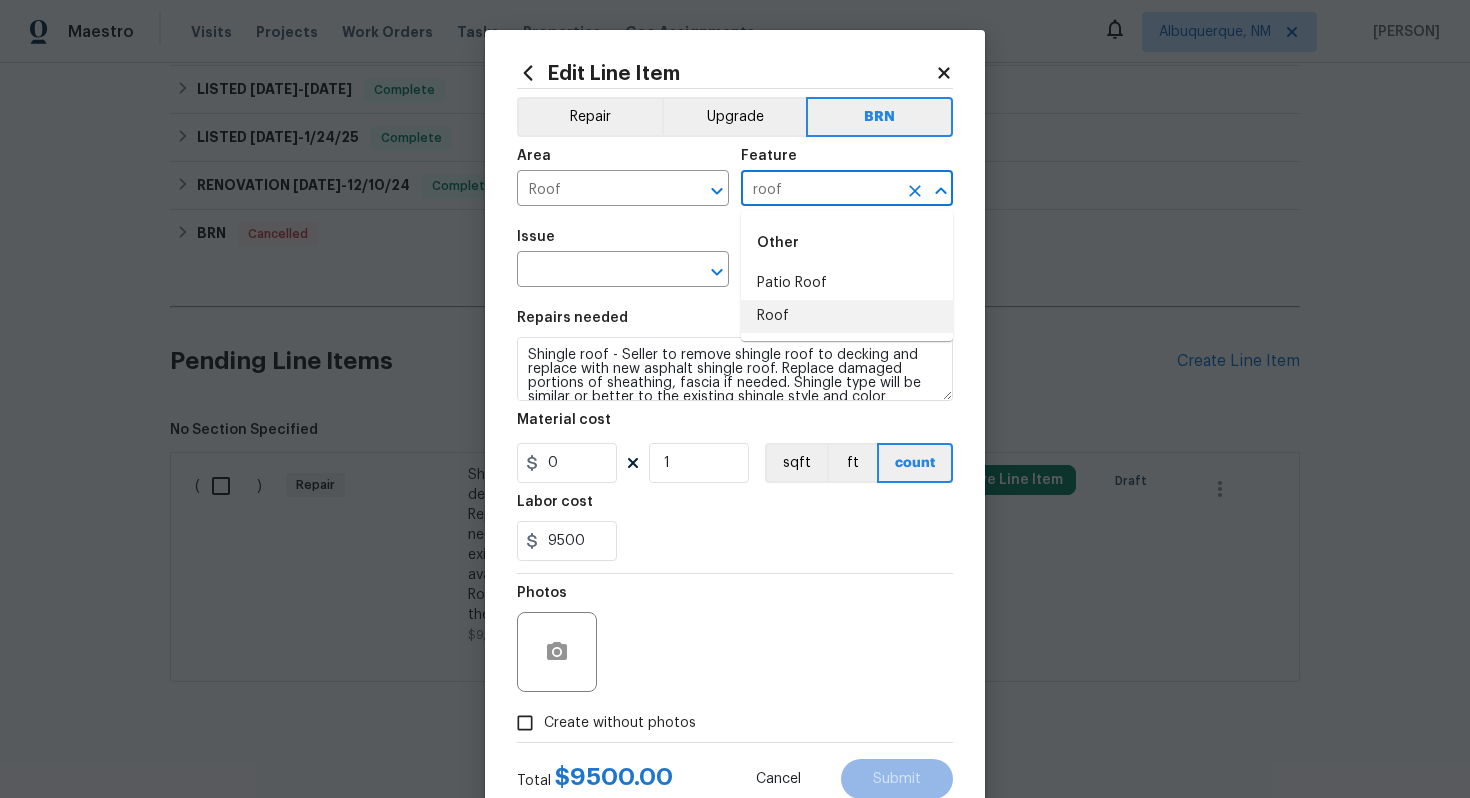 click on "Roof" at bounding box center (847, 316) 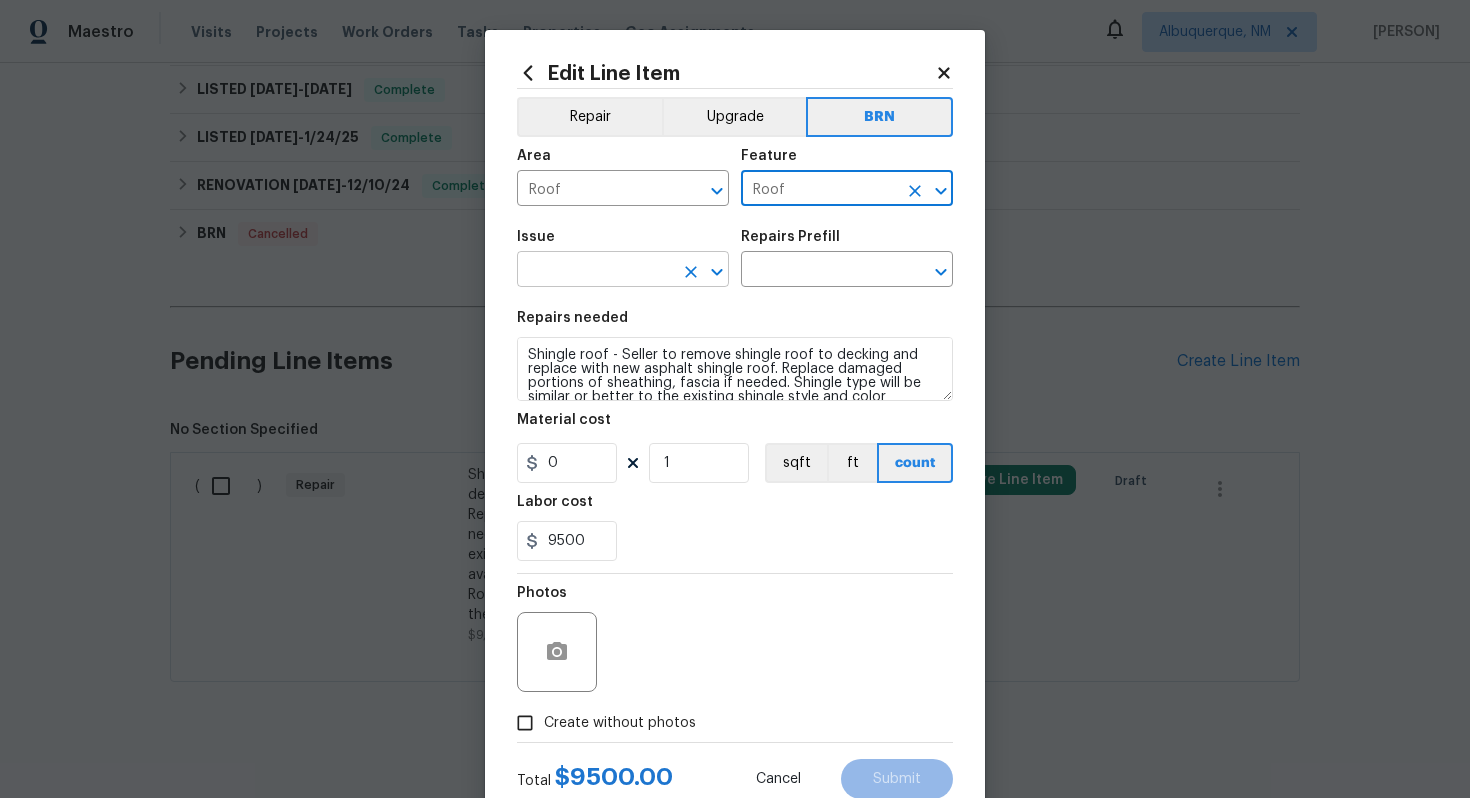 type on "Roof" 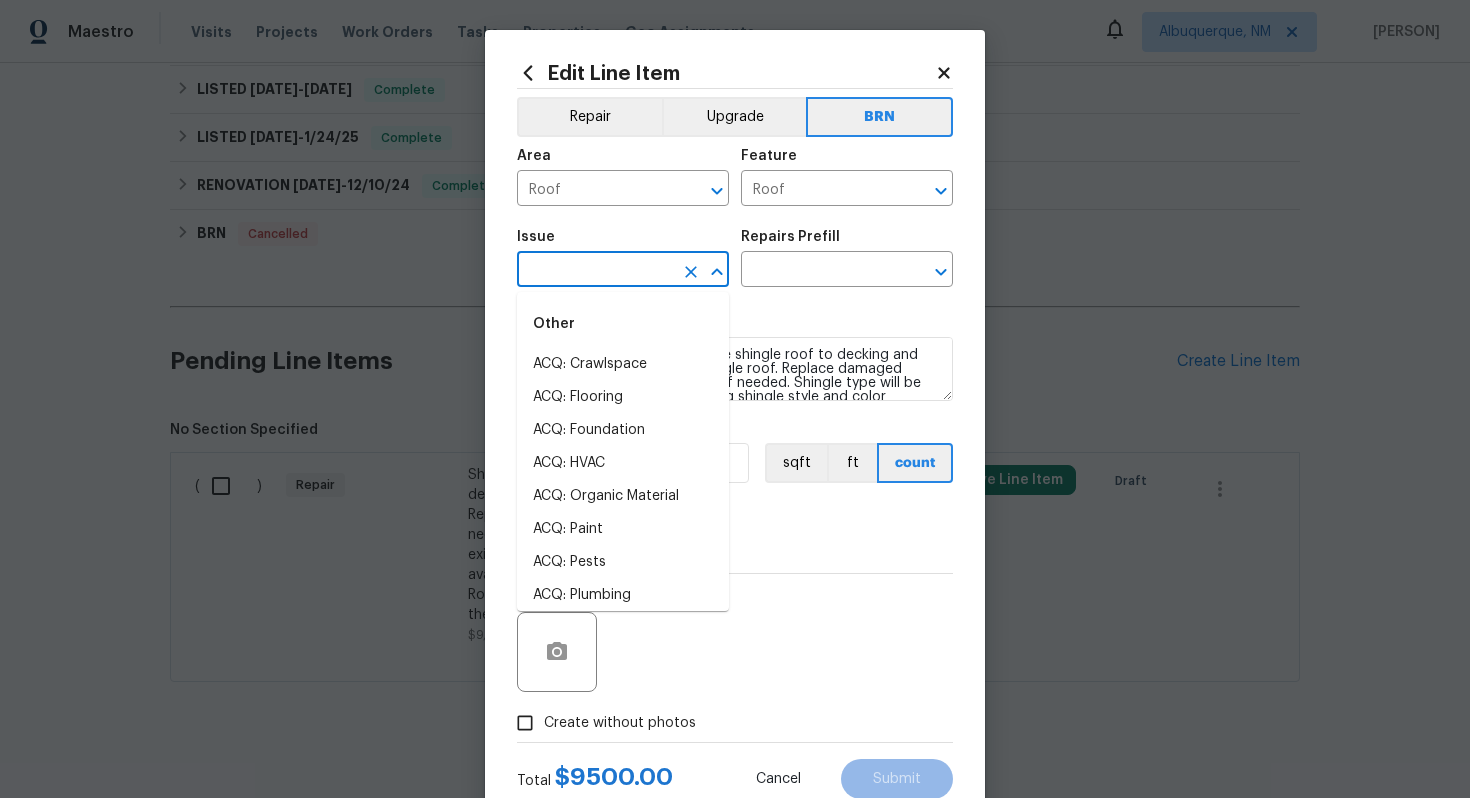 click at bounding box center (595, 271) 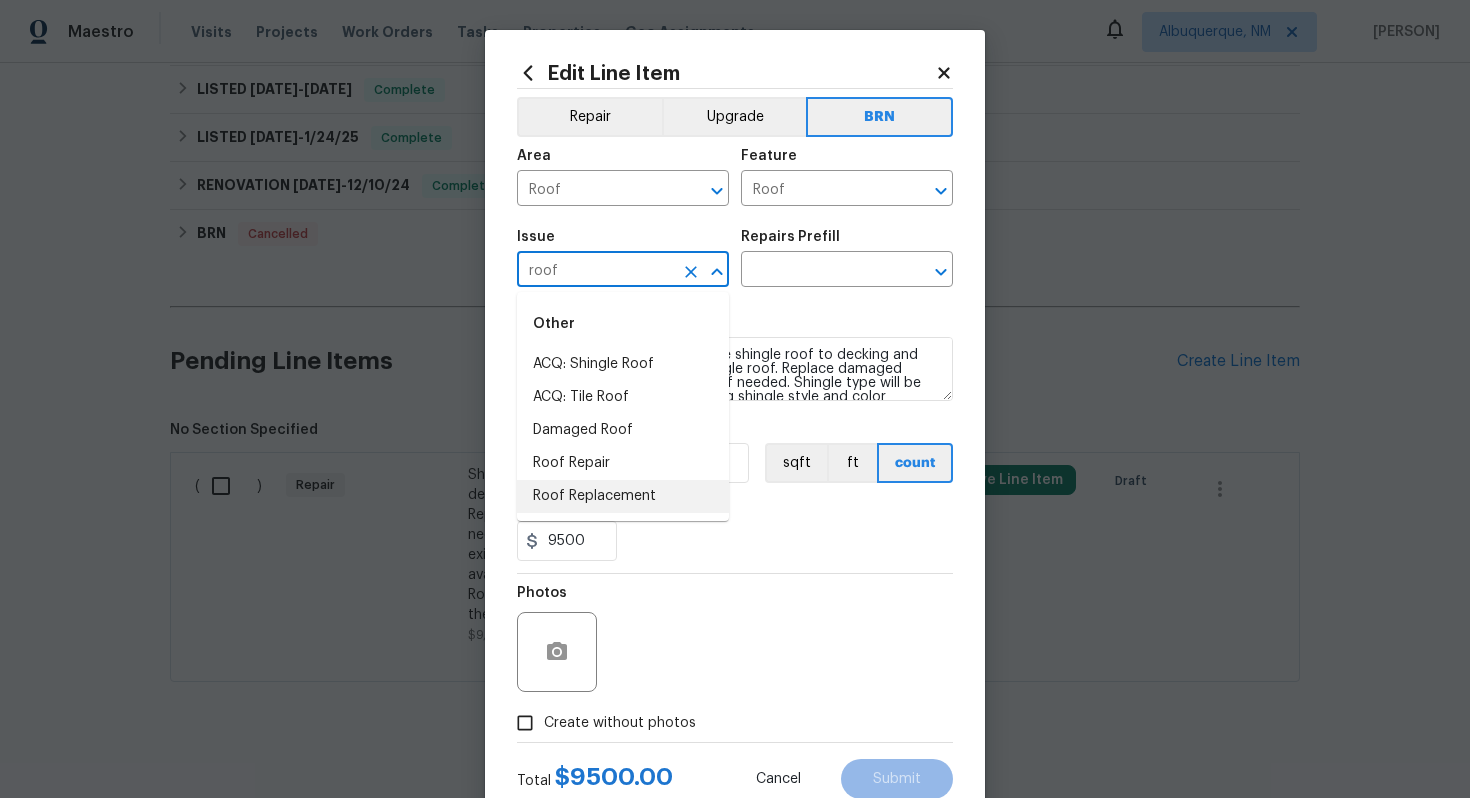 click on "Roof Replacement" at bounding box center [623, 496] 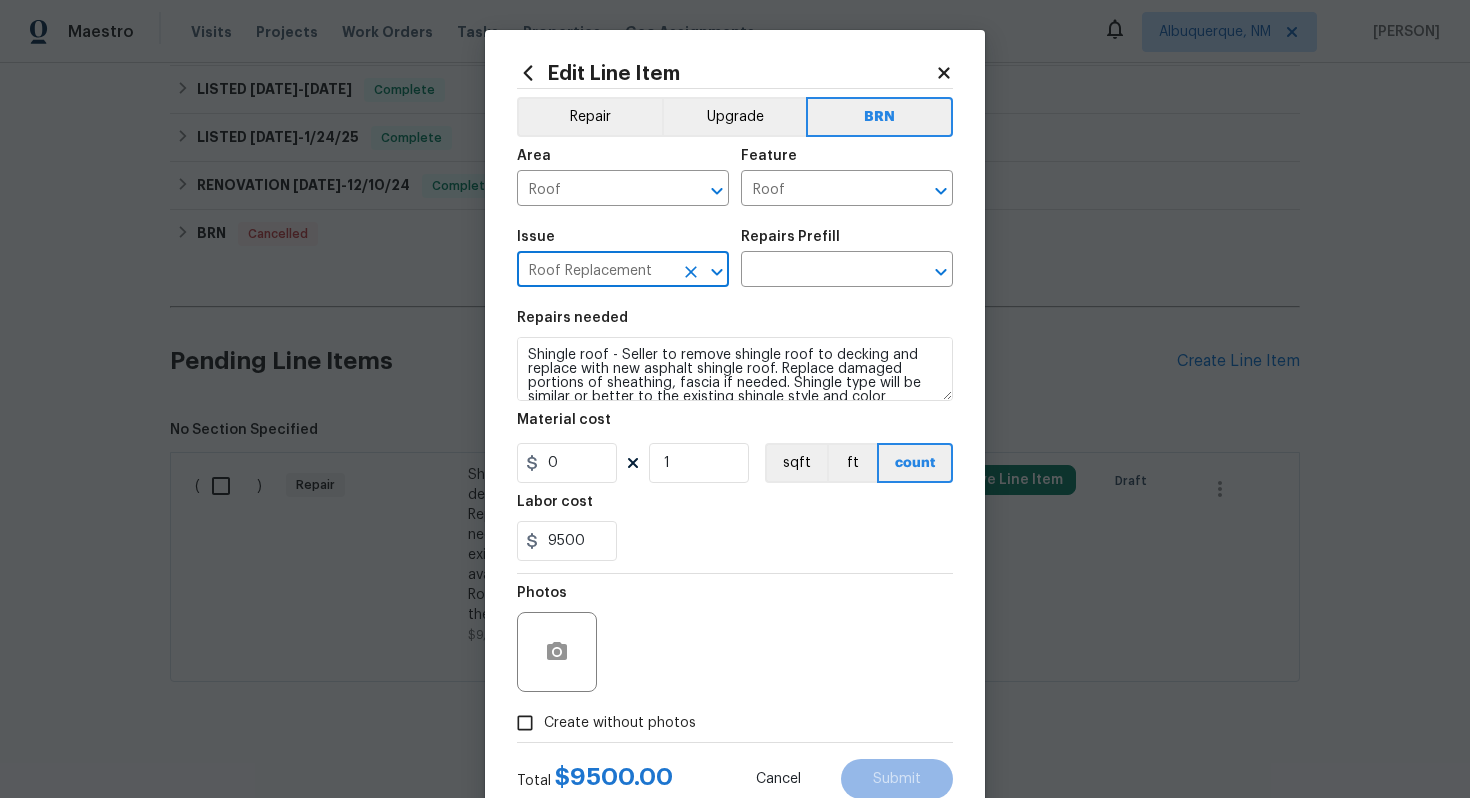 type on "Roof Replacement" 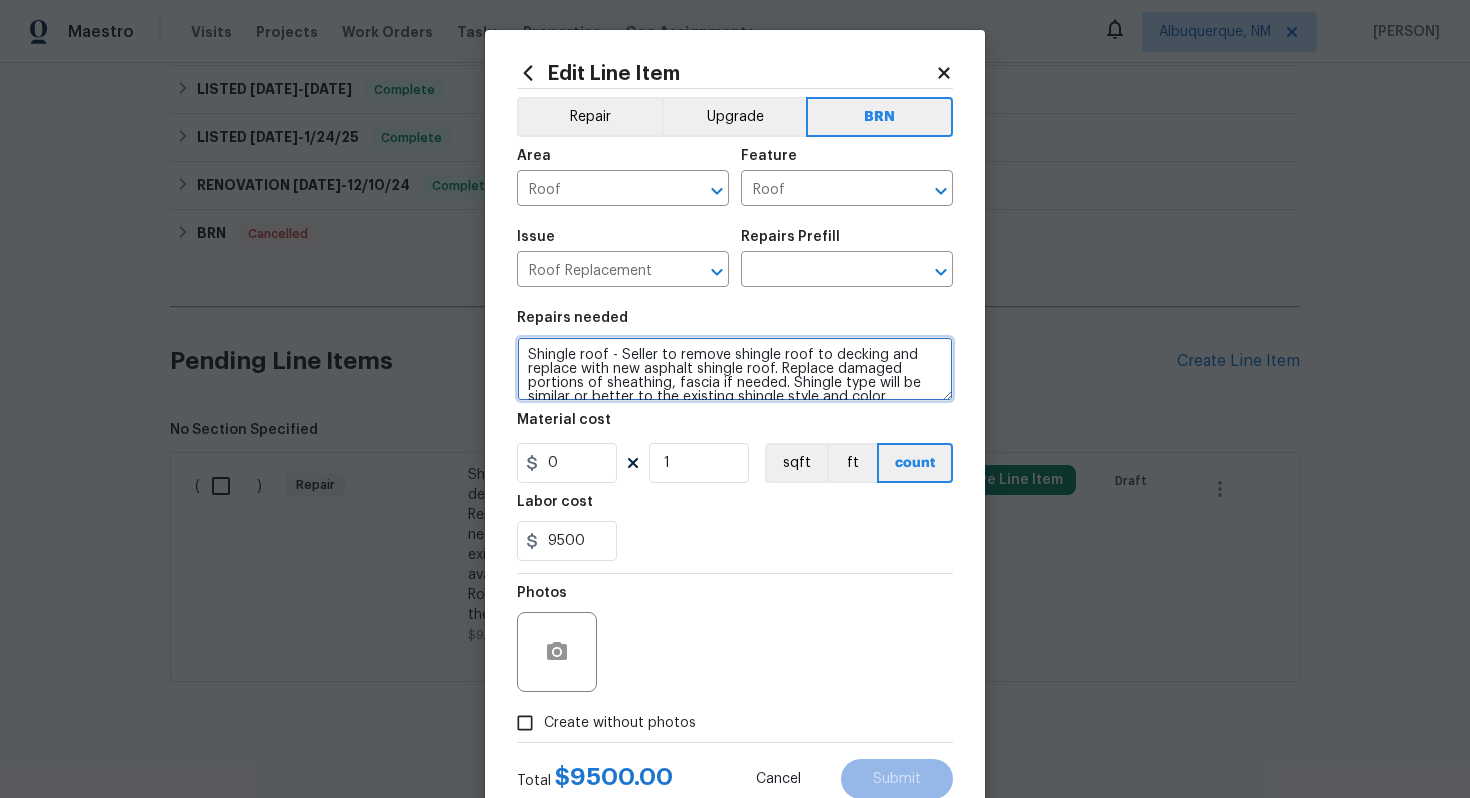 scroll, scrollTop: 56, scrollLeft: 0, axis: vertical 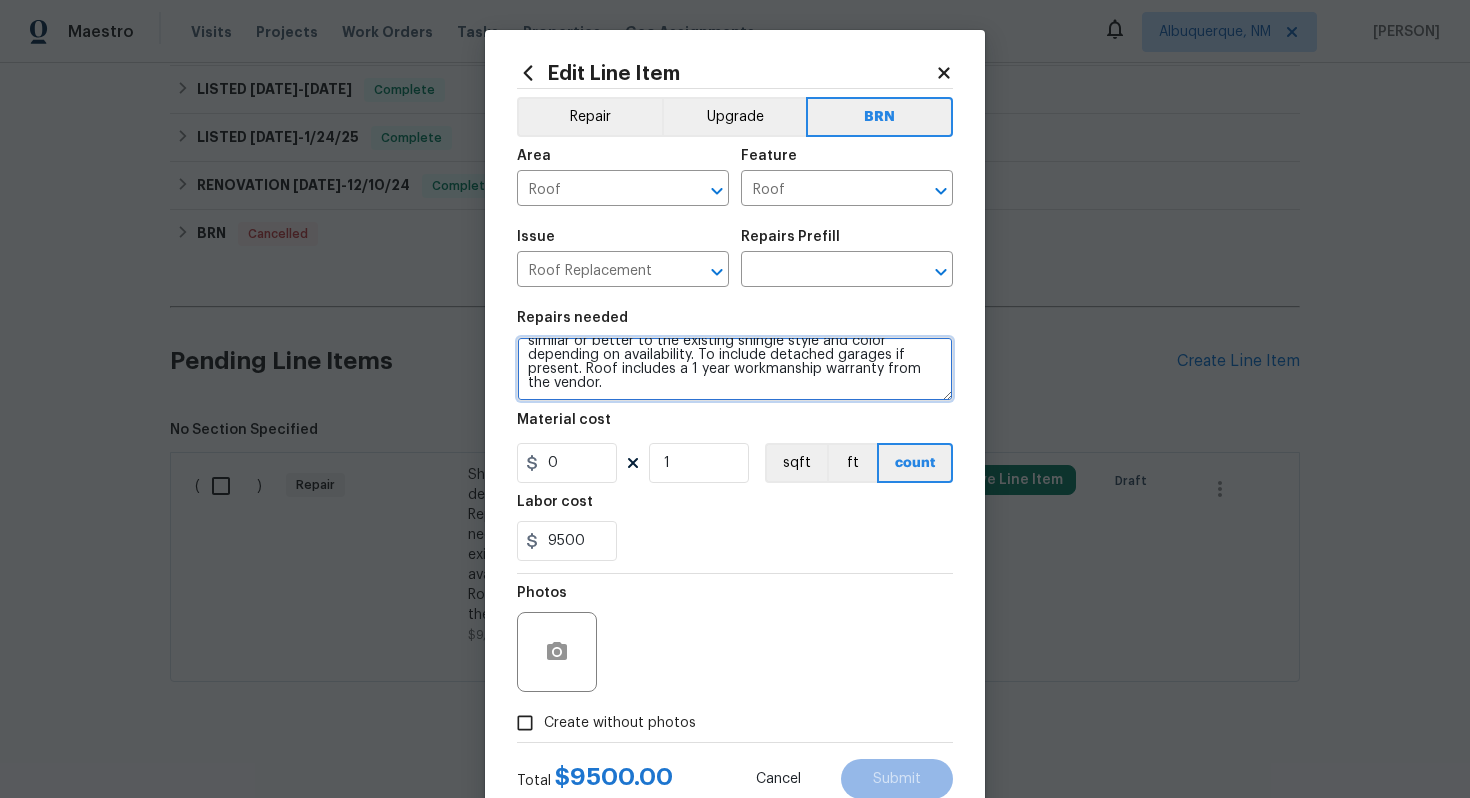 drag, startPoint x: 528, startPoint y: 356, endPoint x: 643, endPoint y: 423, distance: 133.09395 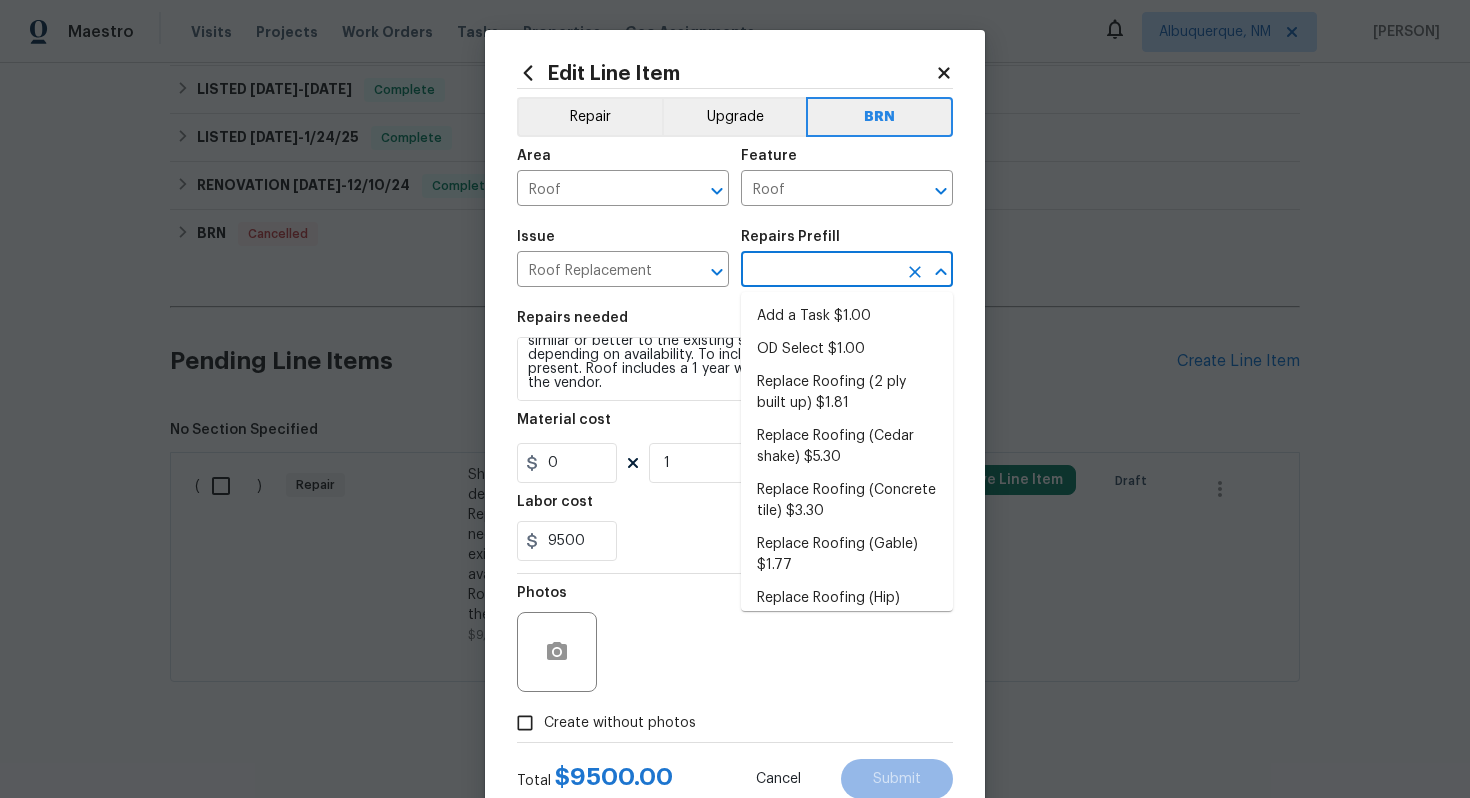 click at bounding box center [819, 271] 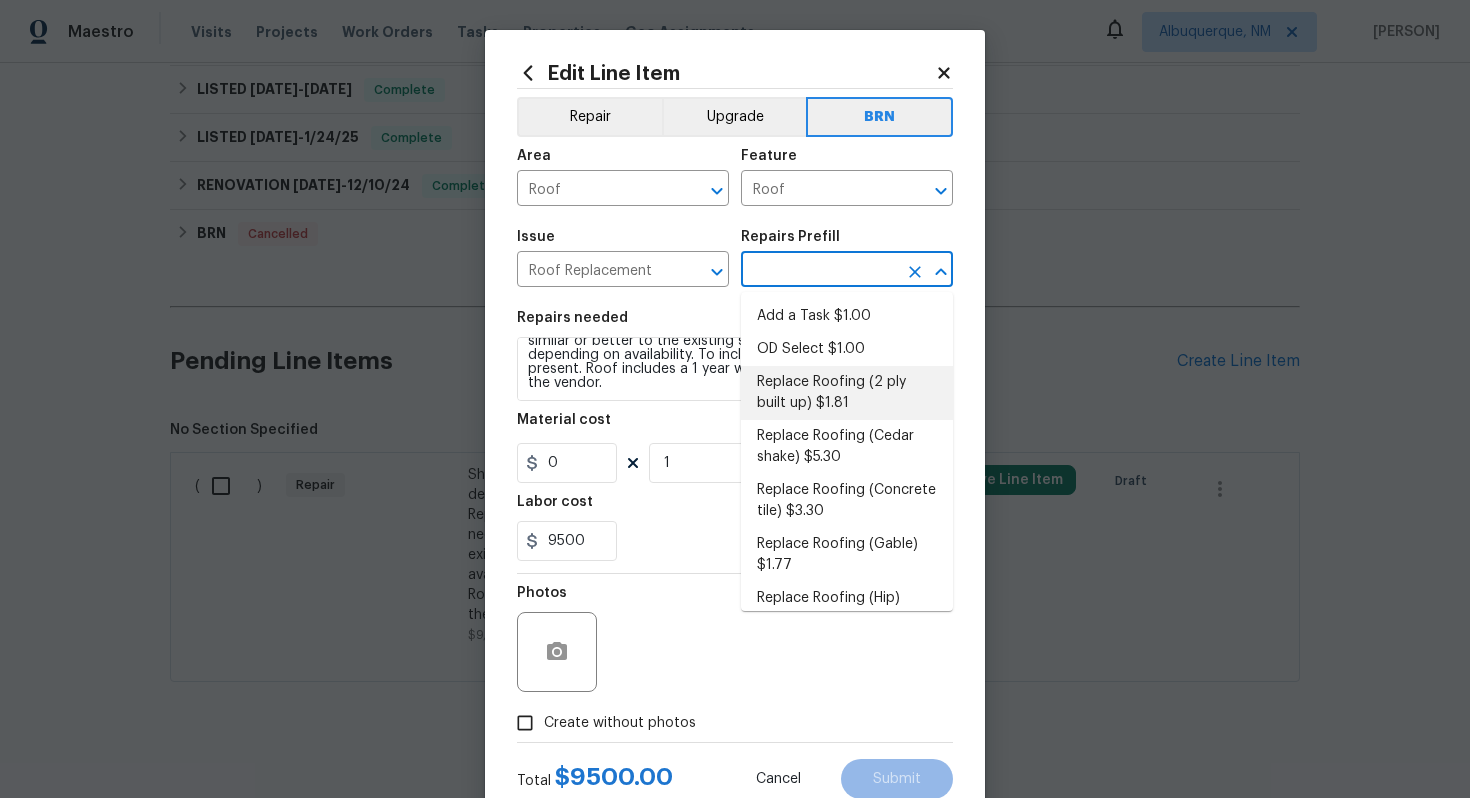 click on "Replace Roofing (2 ply built up) $1.81" at bounding box center [847, 393] 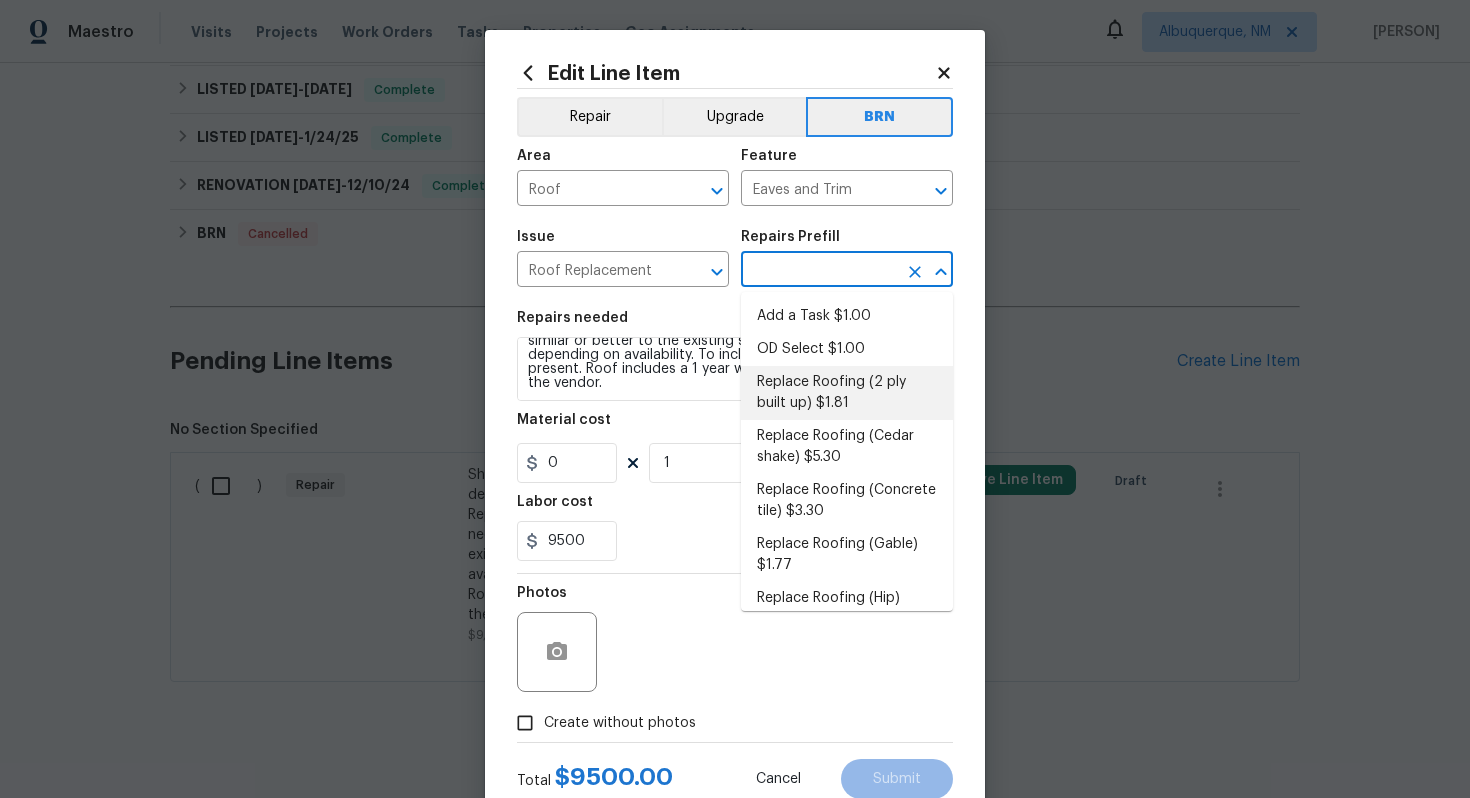 type on "Replace Roofing (2 ply built up) $1.81" 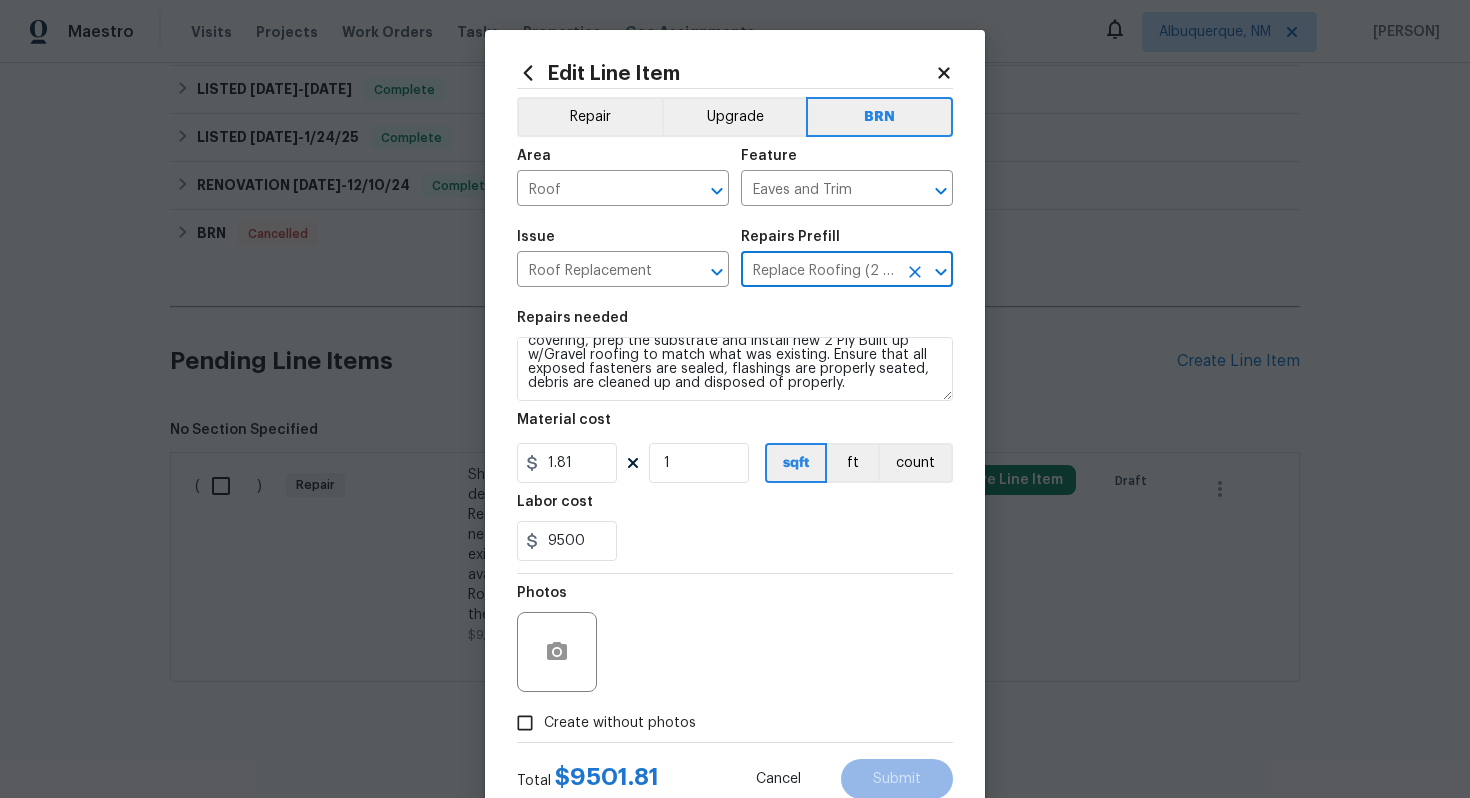 scroll, scrollTop: 0, scrollLeft: 0, axis: both 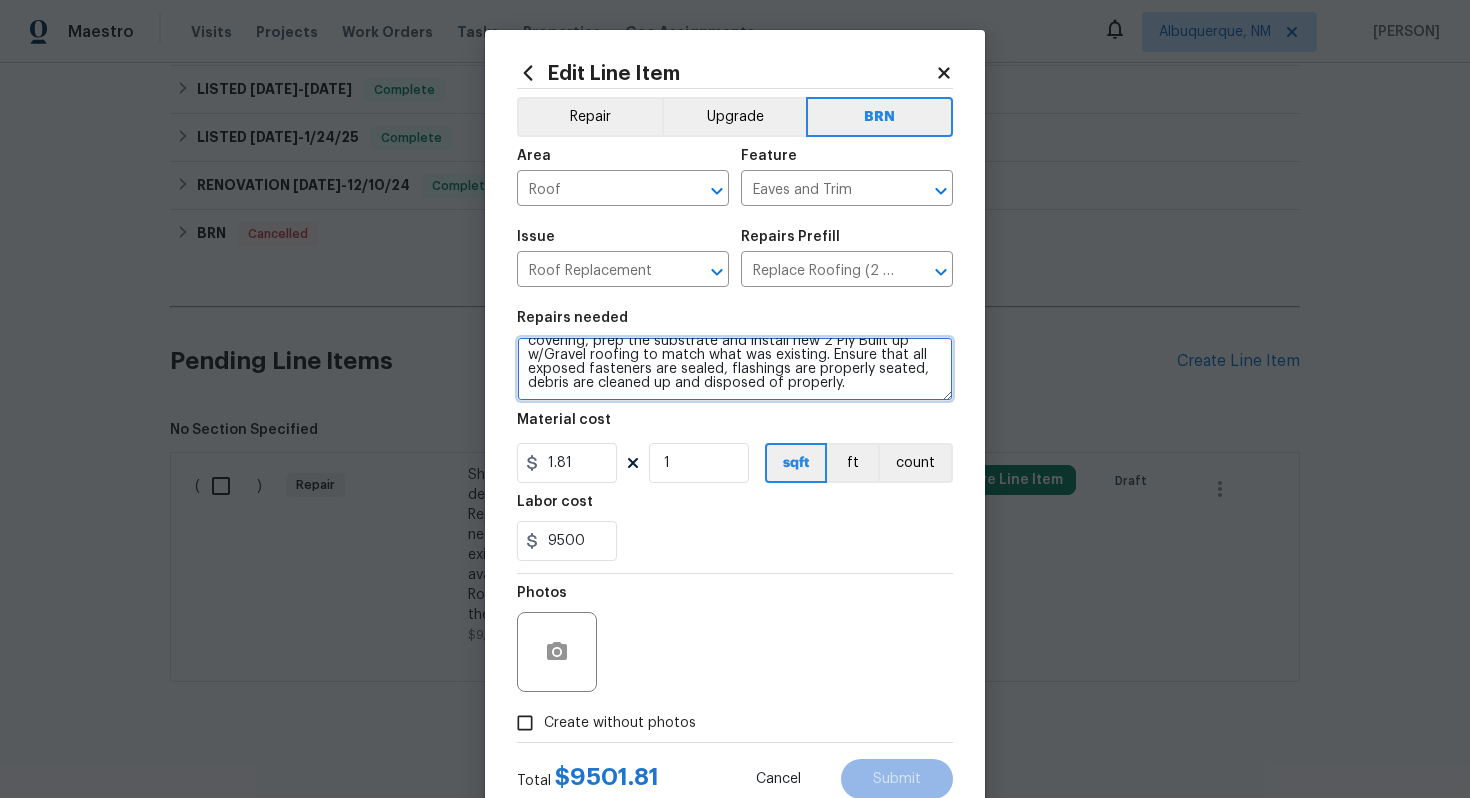 drag, startPoint x: 525, startPoint y: 358, endPoint x: 697, endPoint y: 449, distance: 194.58931 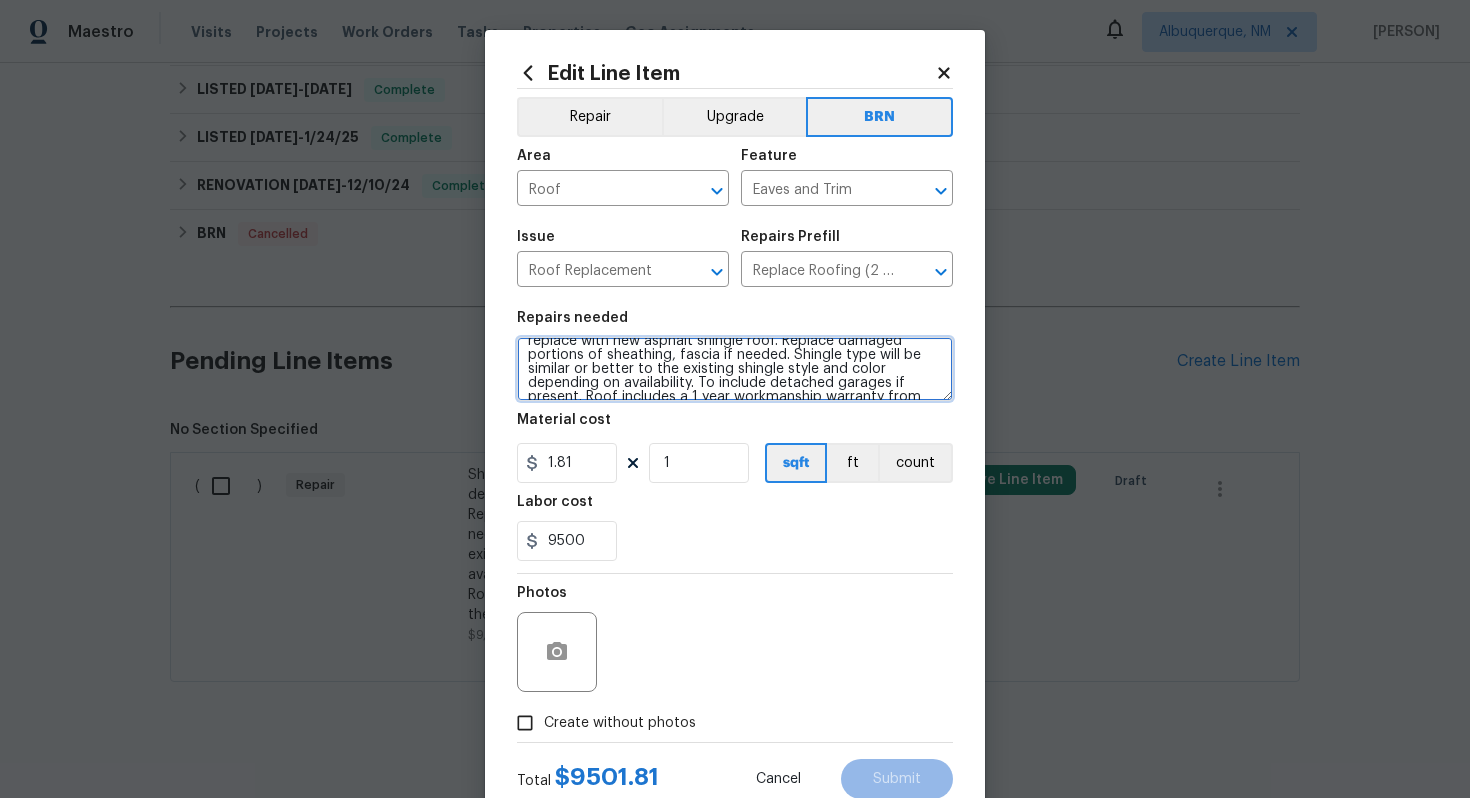 scroll, scrollTop: 46, scrollLeft: 0, axis: vertical 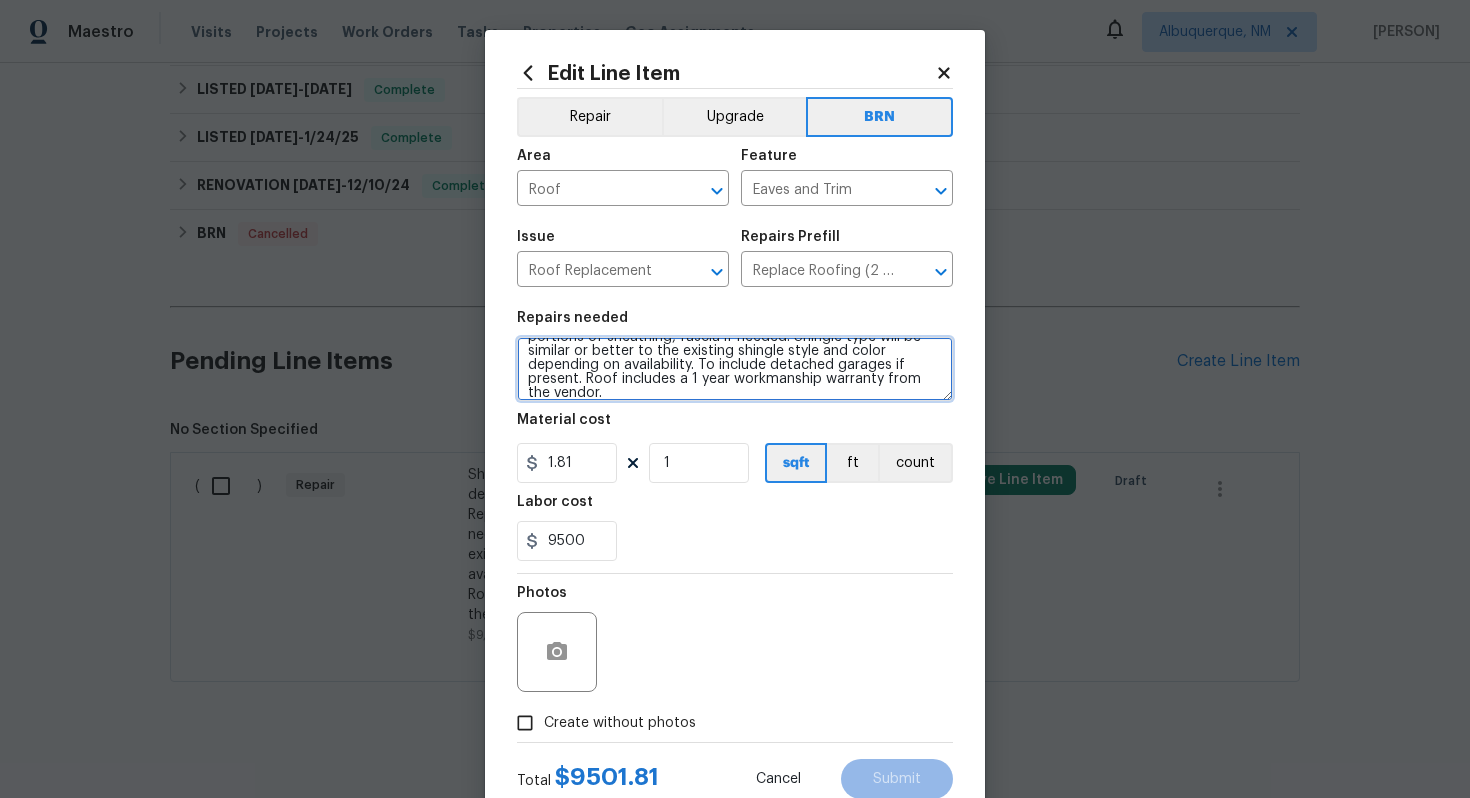 type on "Shingle roof - Seller to remove shingle roof to decking and replace with new asphalt shingle roof. Replace damaged portions of sheathing, fascia if needed. Shingle type will be similar or better to the existing shingle style and color depending on availability. To include detached garages if present. Roof includes a 1 year workmanship warranty from the vendor." 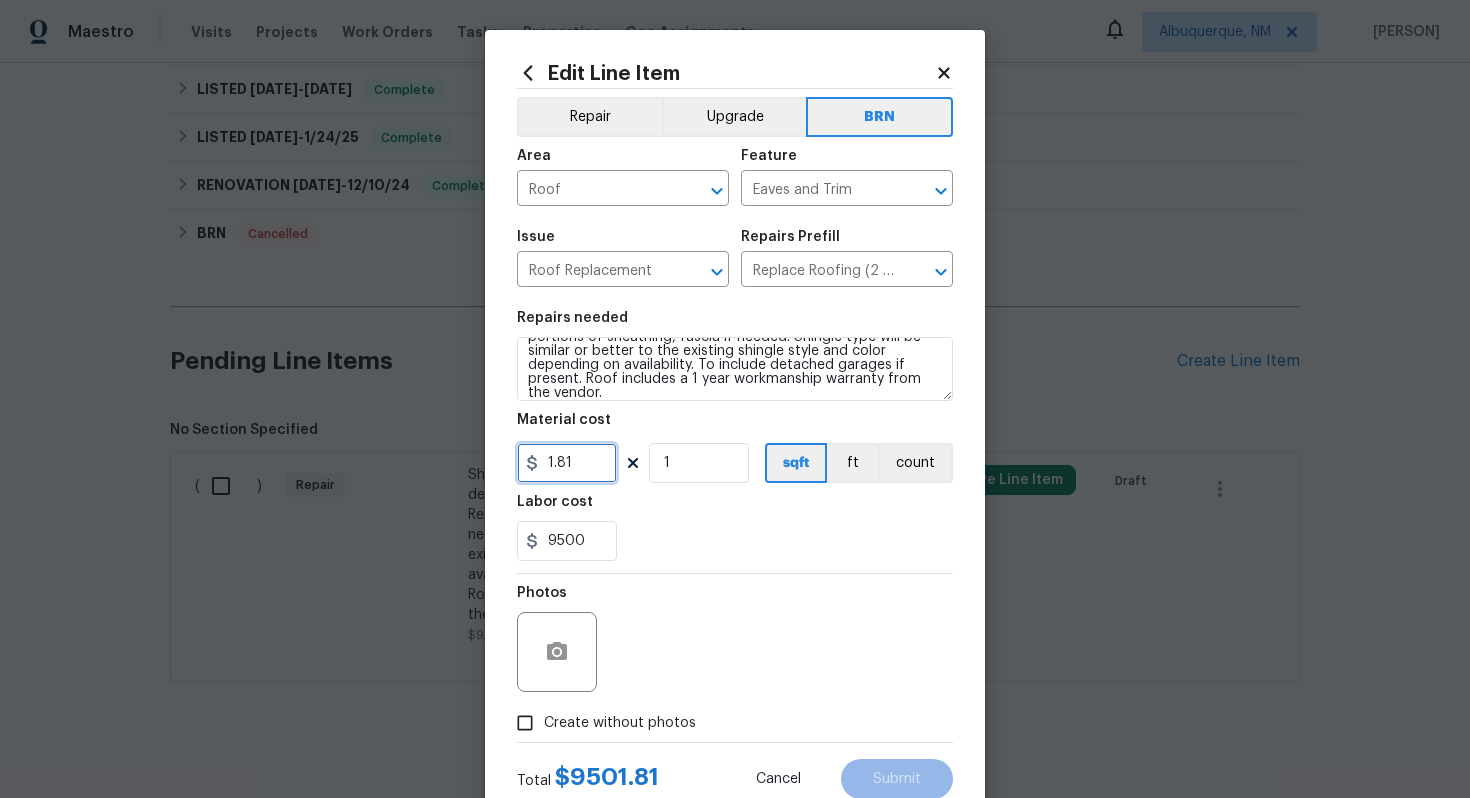 drag, startPoint x: 588, startPoint y: 467, endPoint x: 519, endPoint y: 464, distance: 69.065186 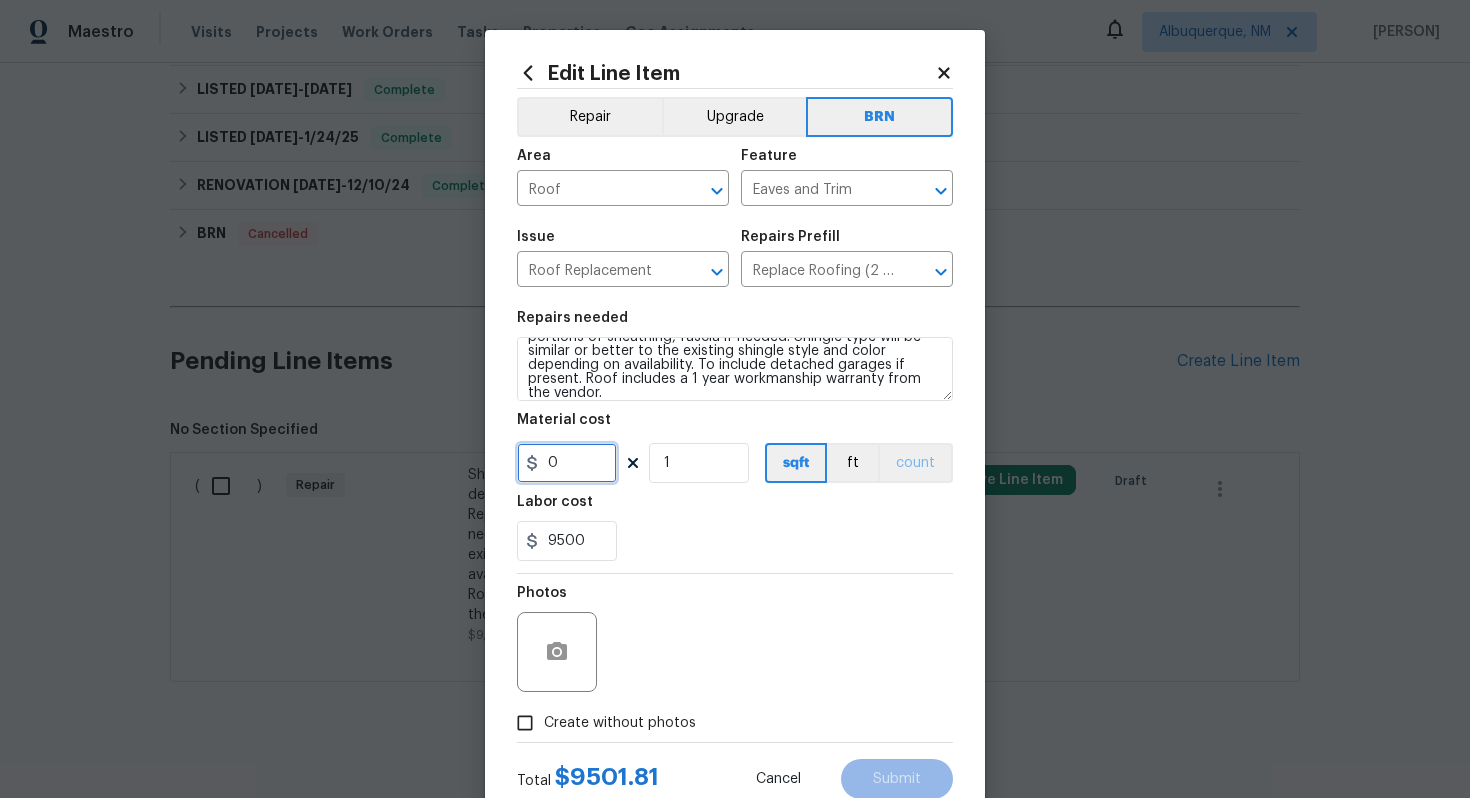 type on "0" 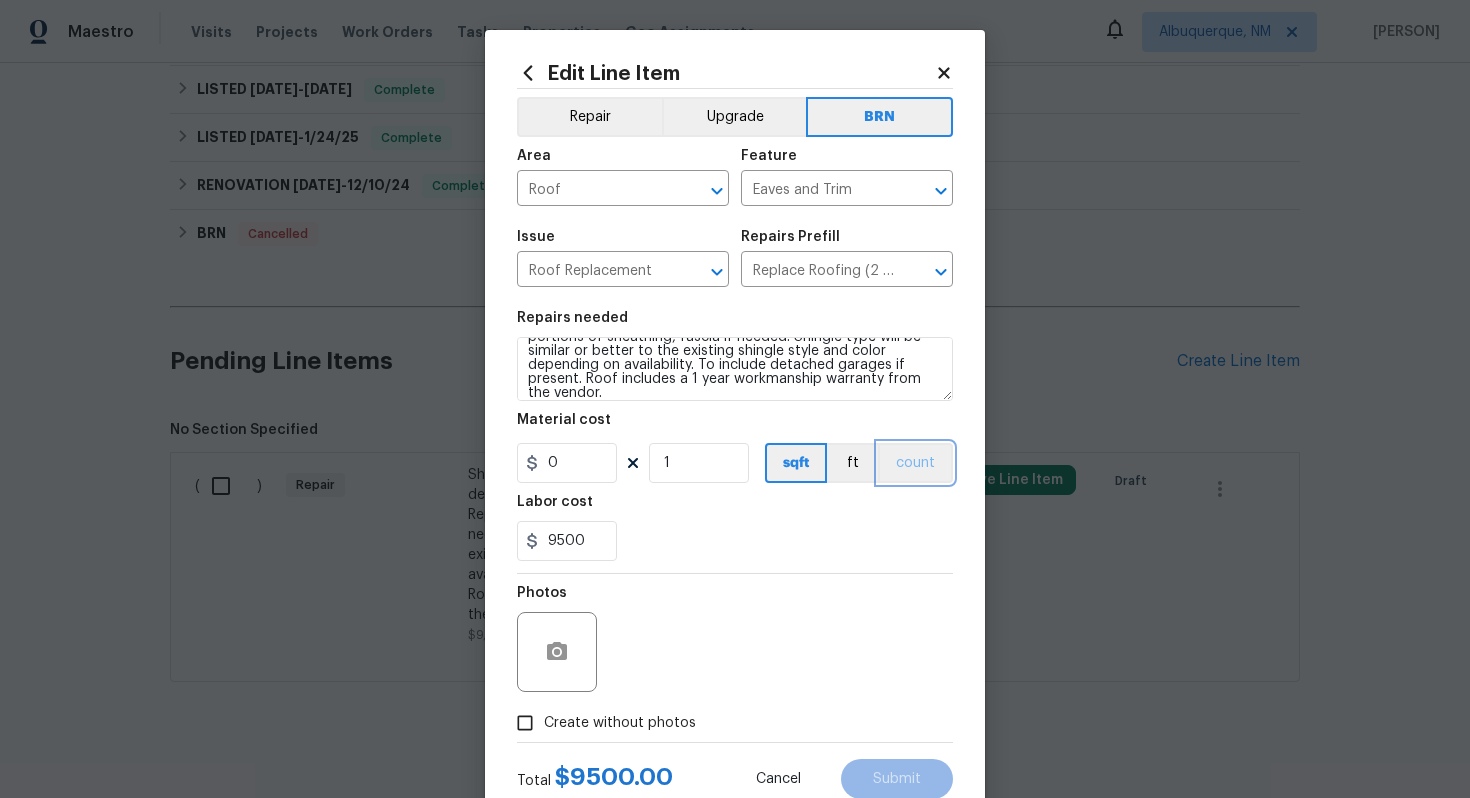 click on "count" at bounding box center [915, 463] 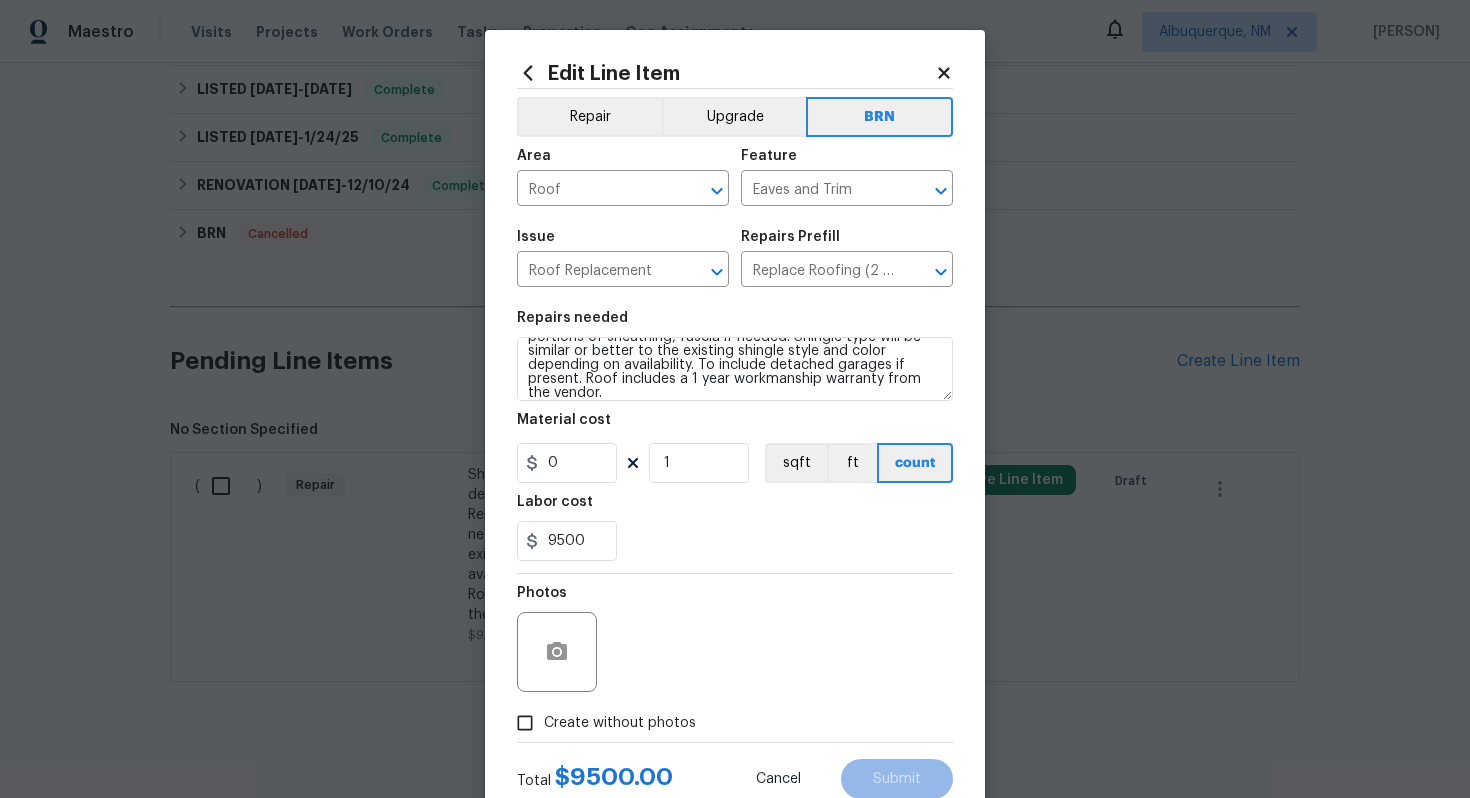 click on "Photos" at bounding box center [735, 639] 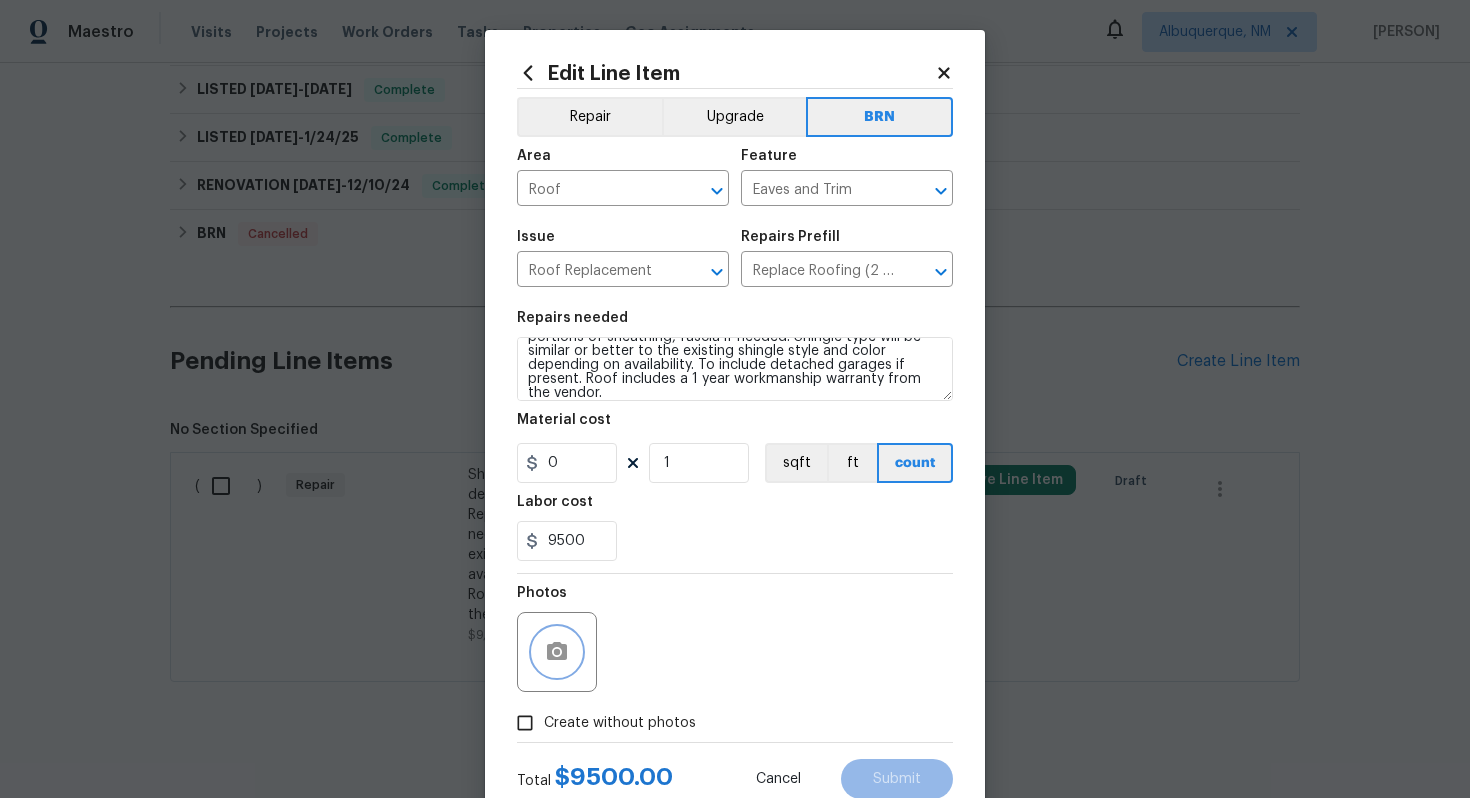 click 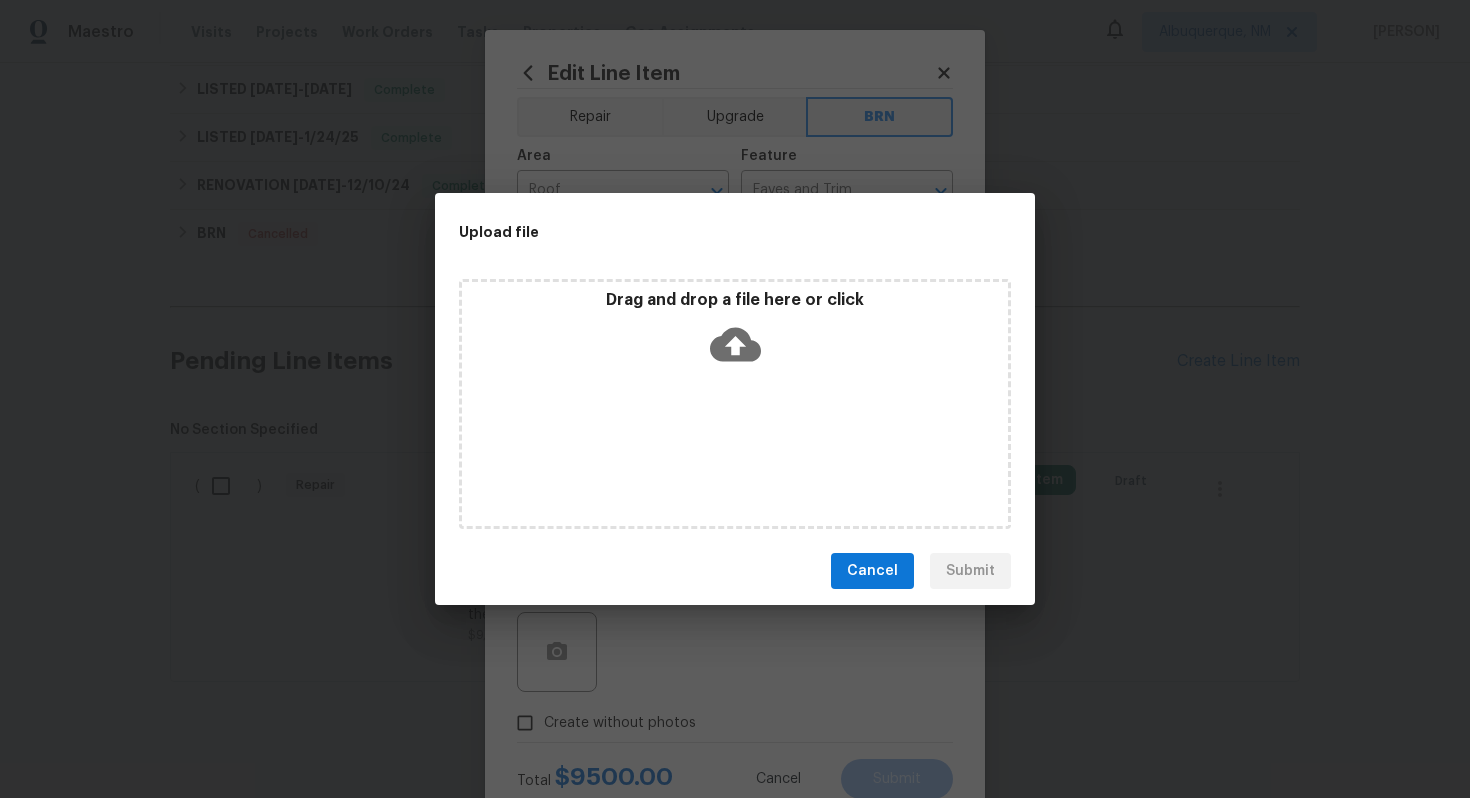 click 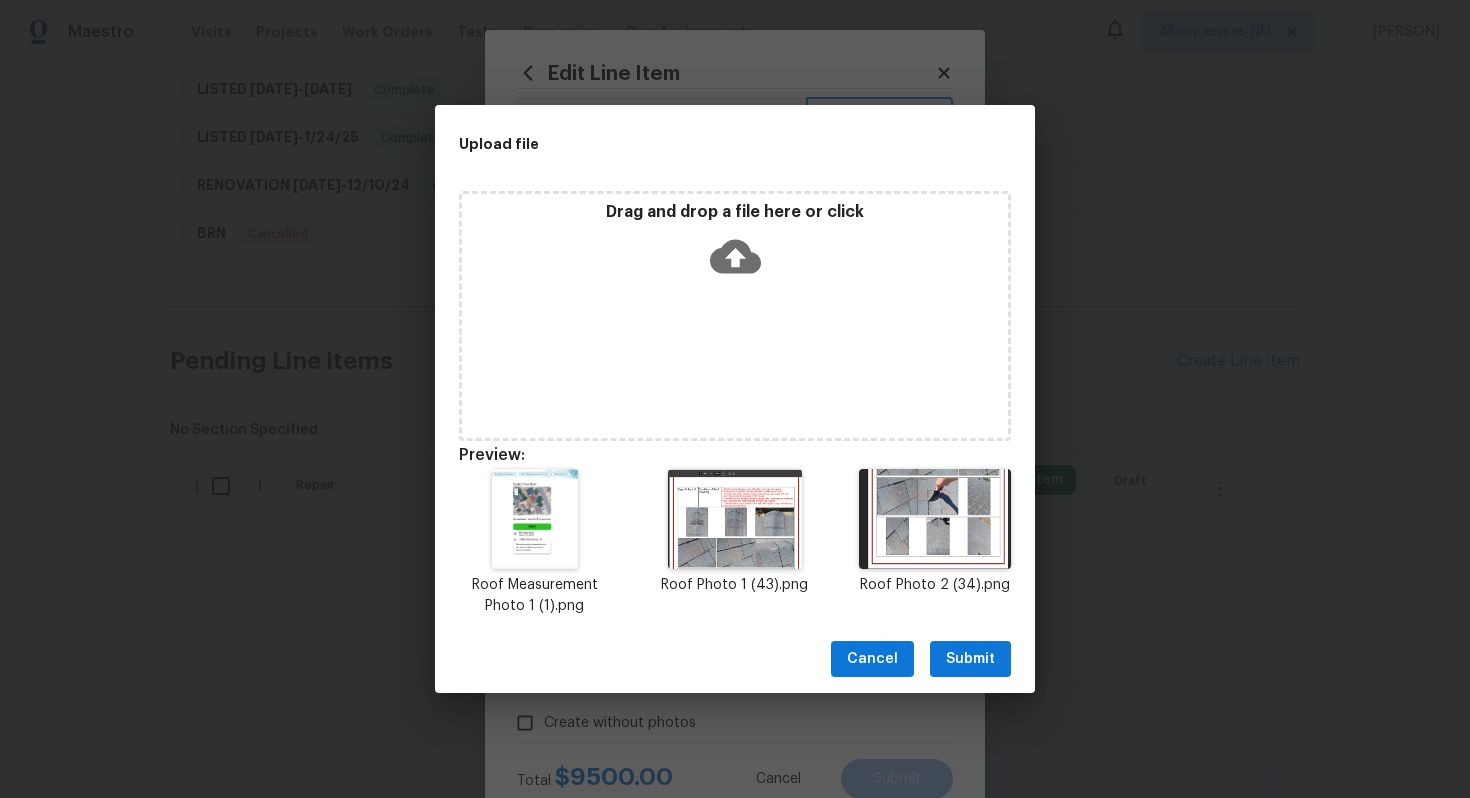click on "Submit" at bounding box center [970, 659] 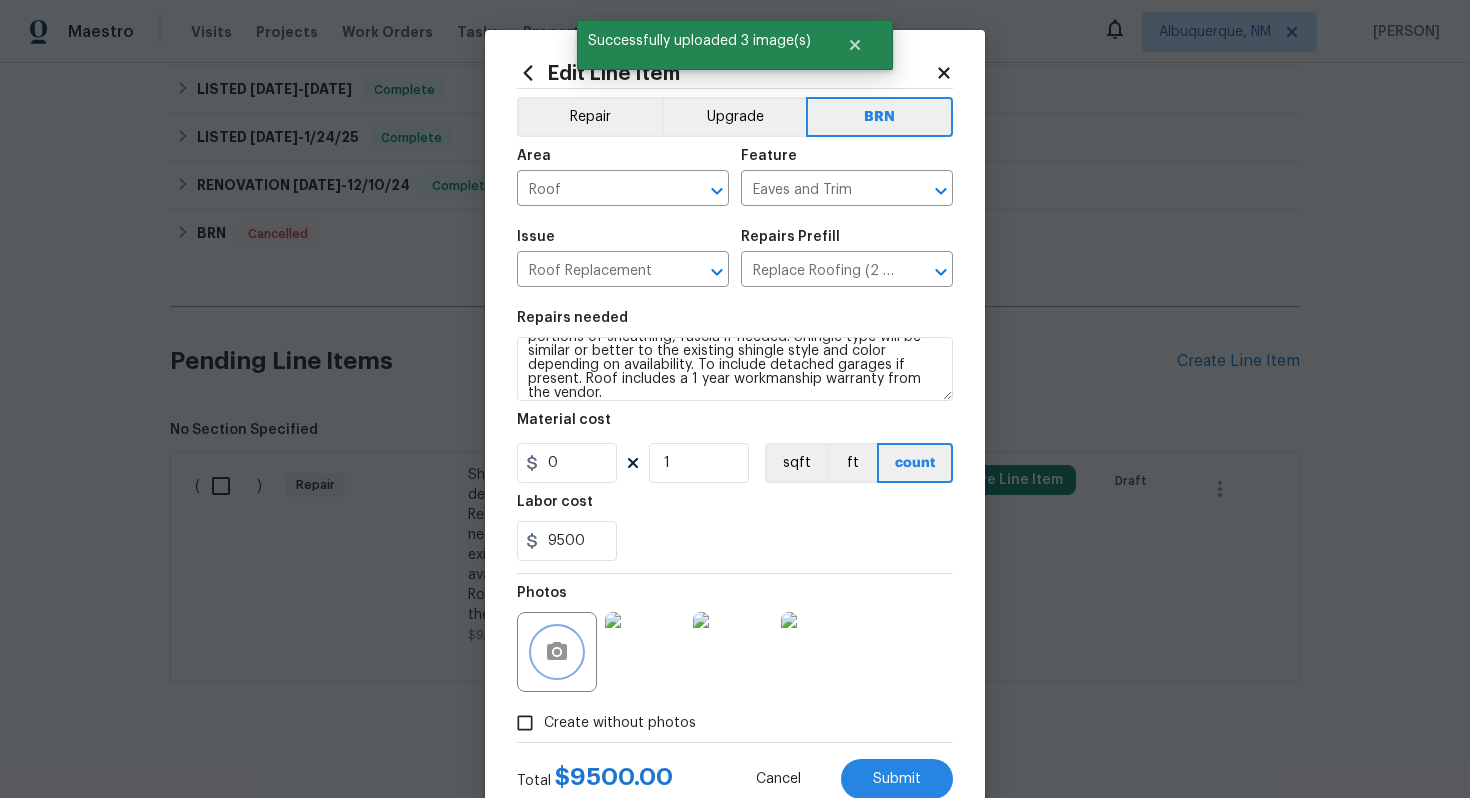 scroll, scrollTop: 64, scrollLeft: 0, axis: vertical 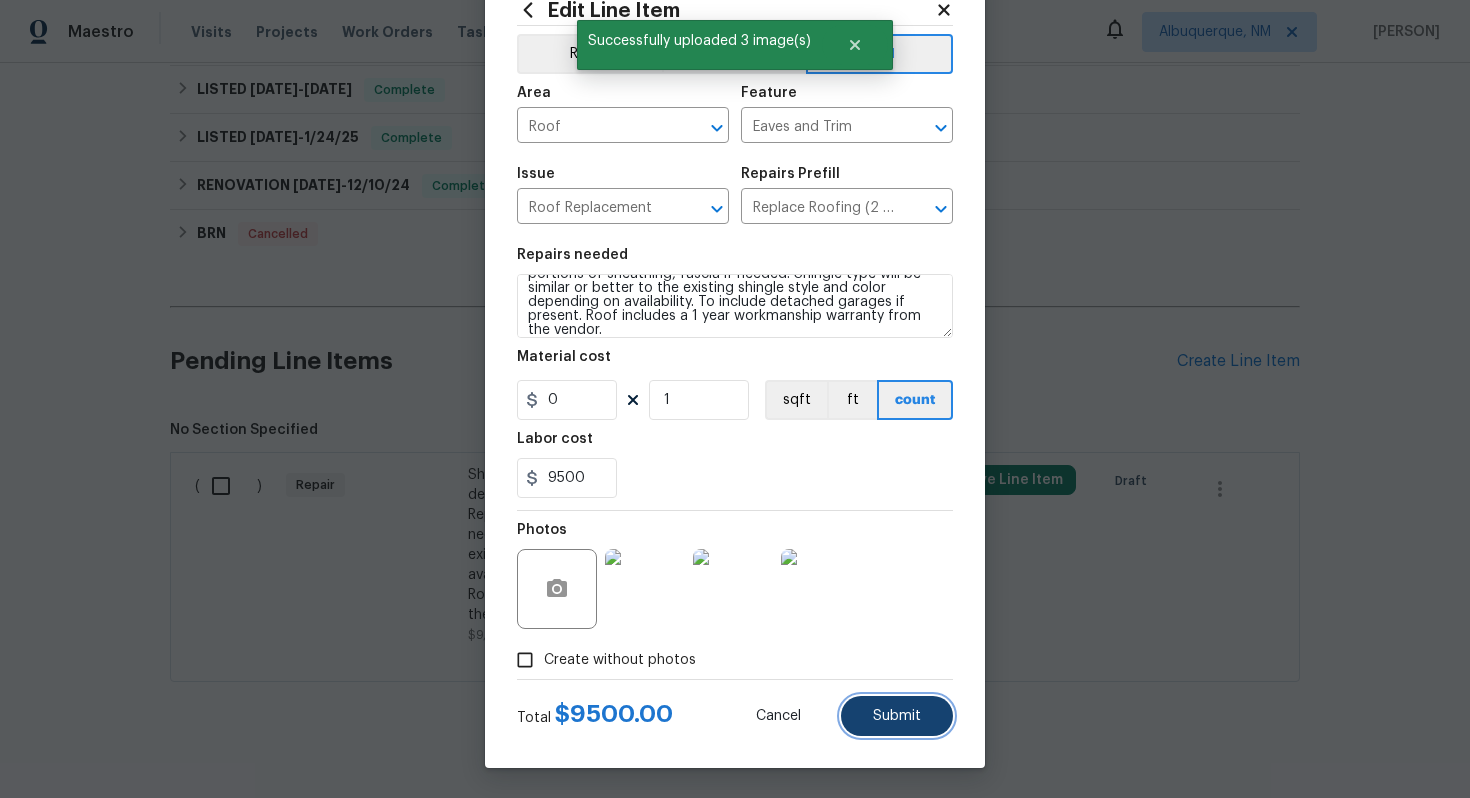 click on "Submit" at bounding box center (897, 716) 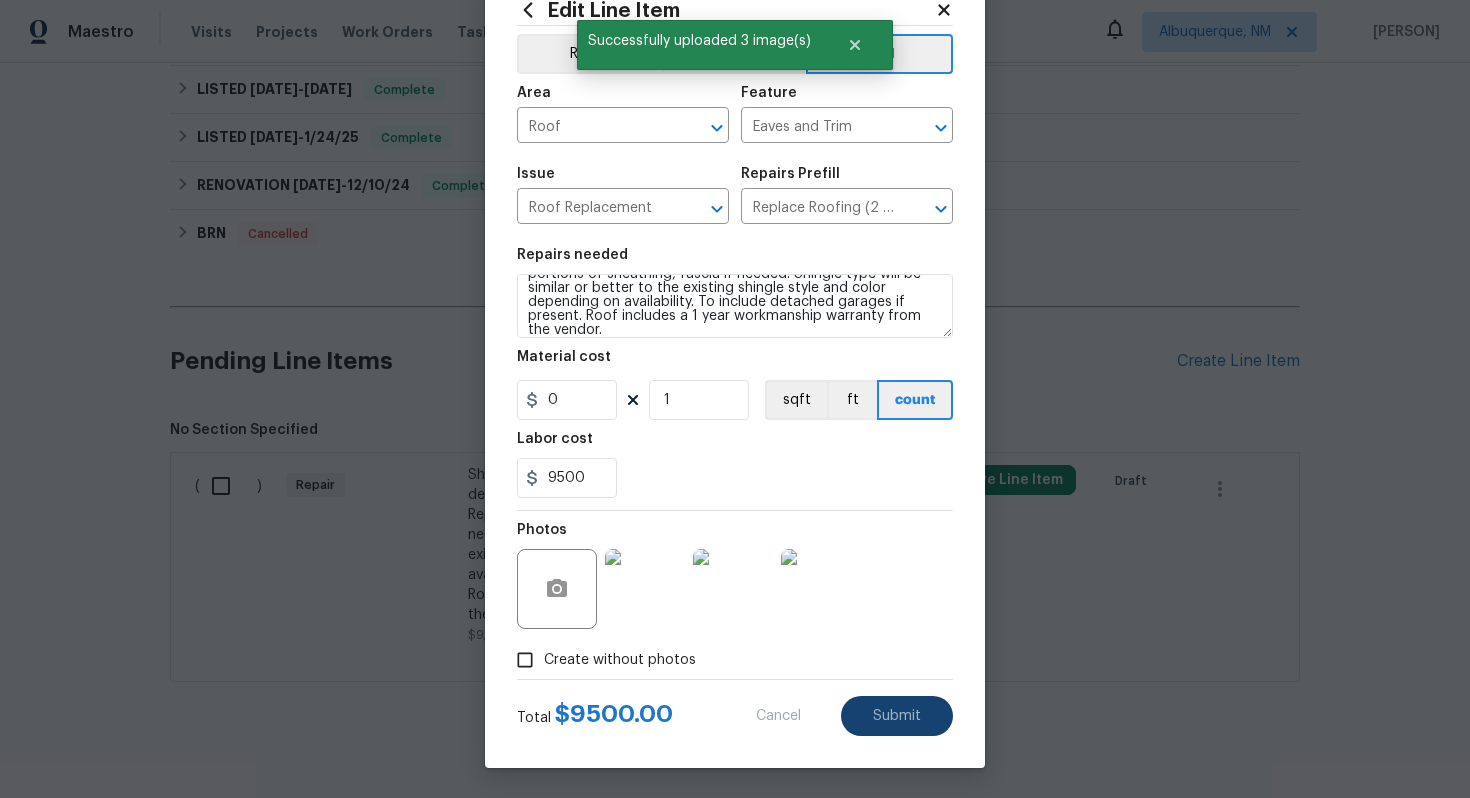 type 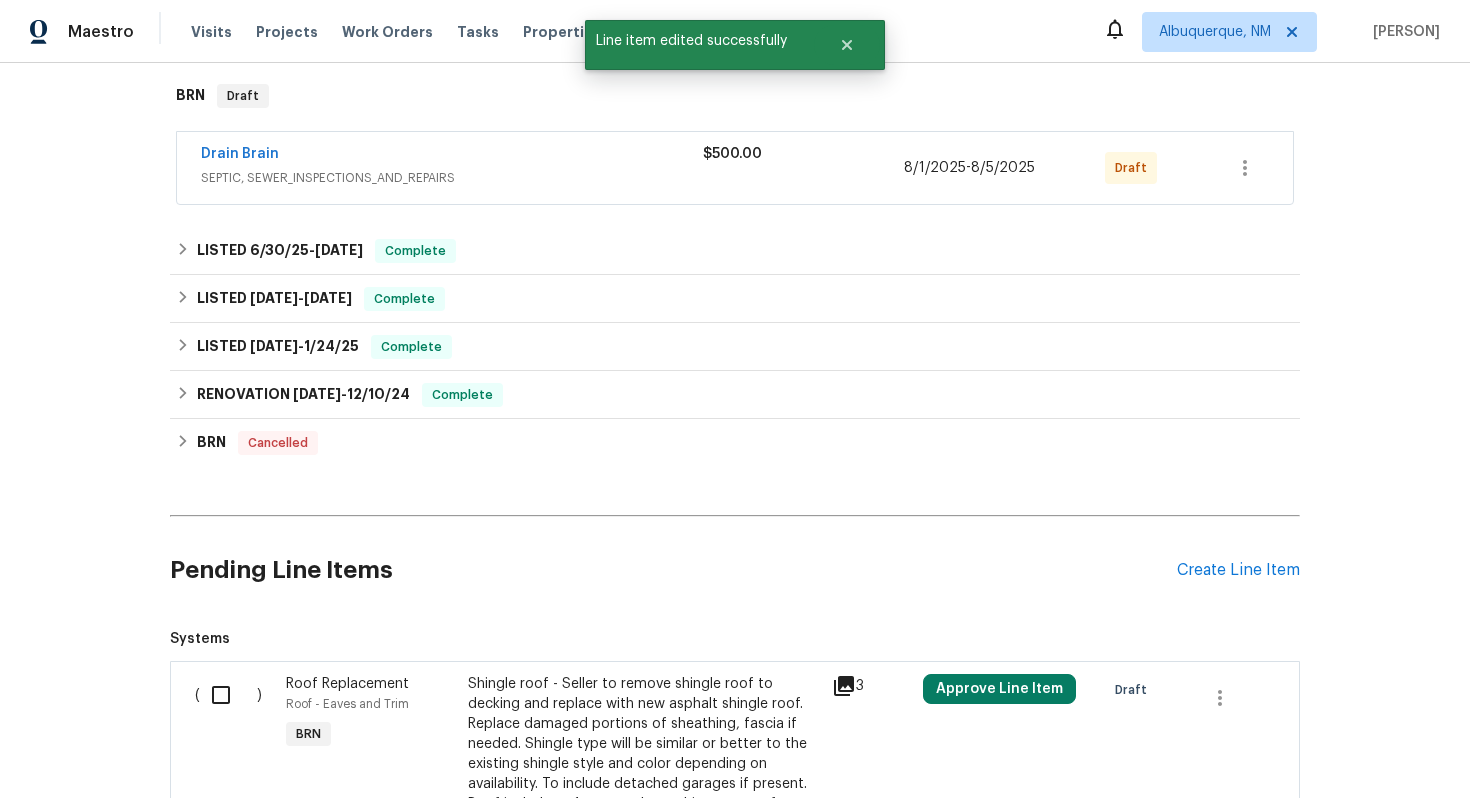 scroll, scrollTop: 494, scrollLeft: 0, axis: vertical 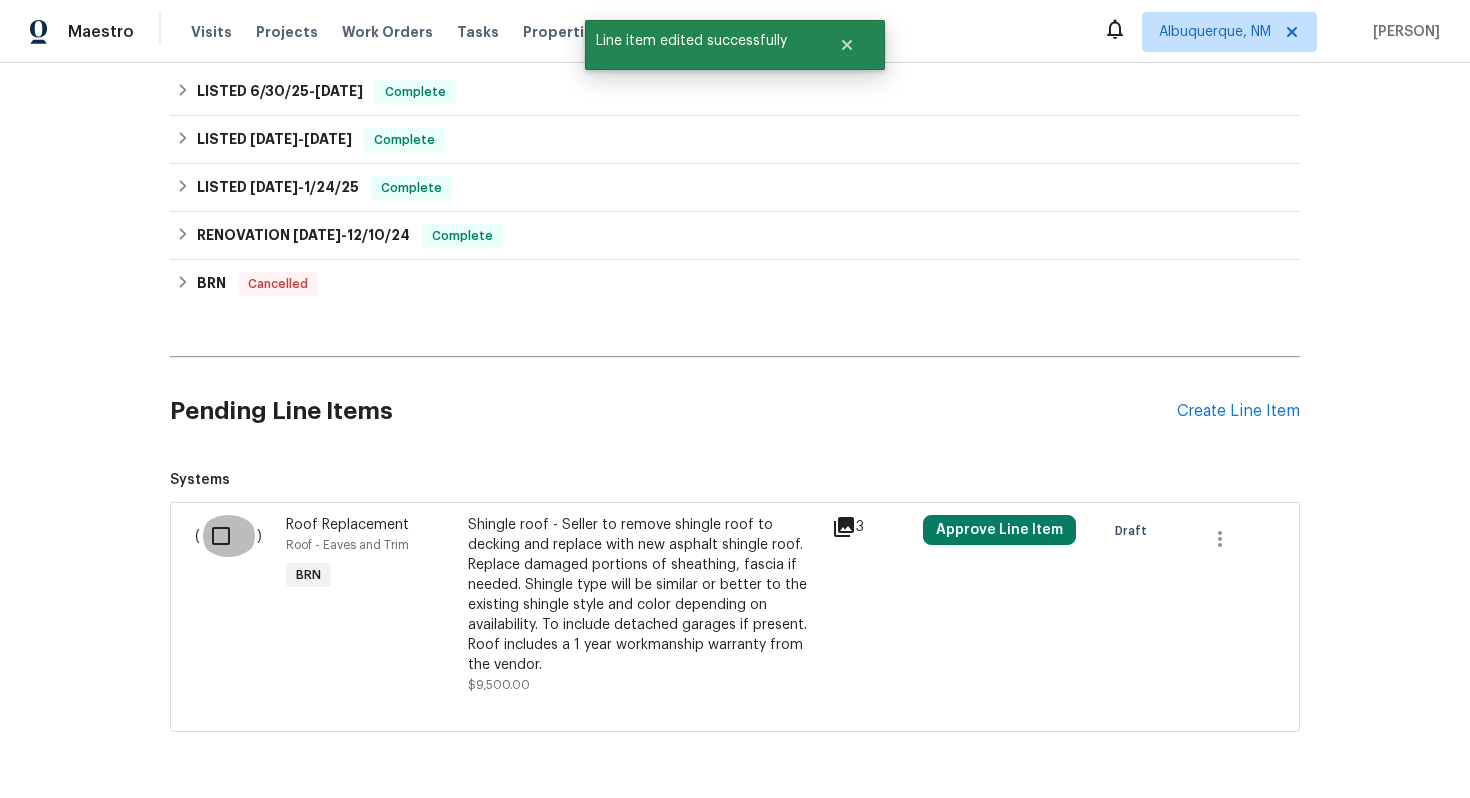 click at bounding box center (228, 536) 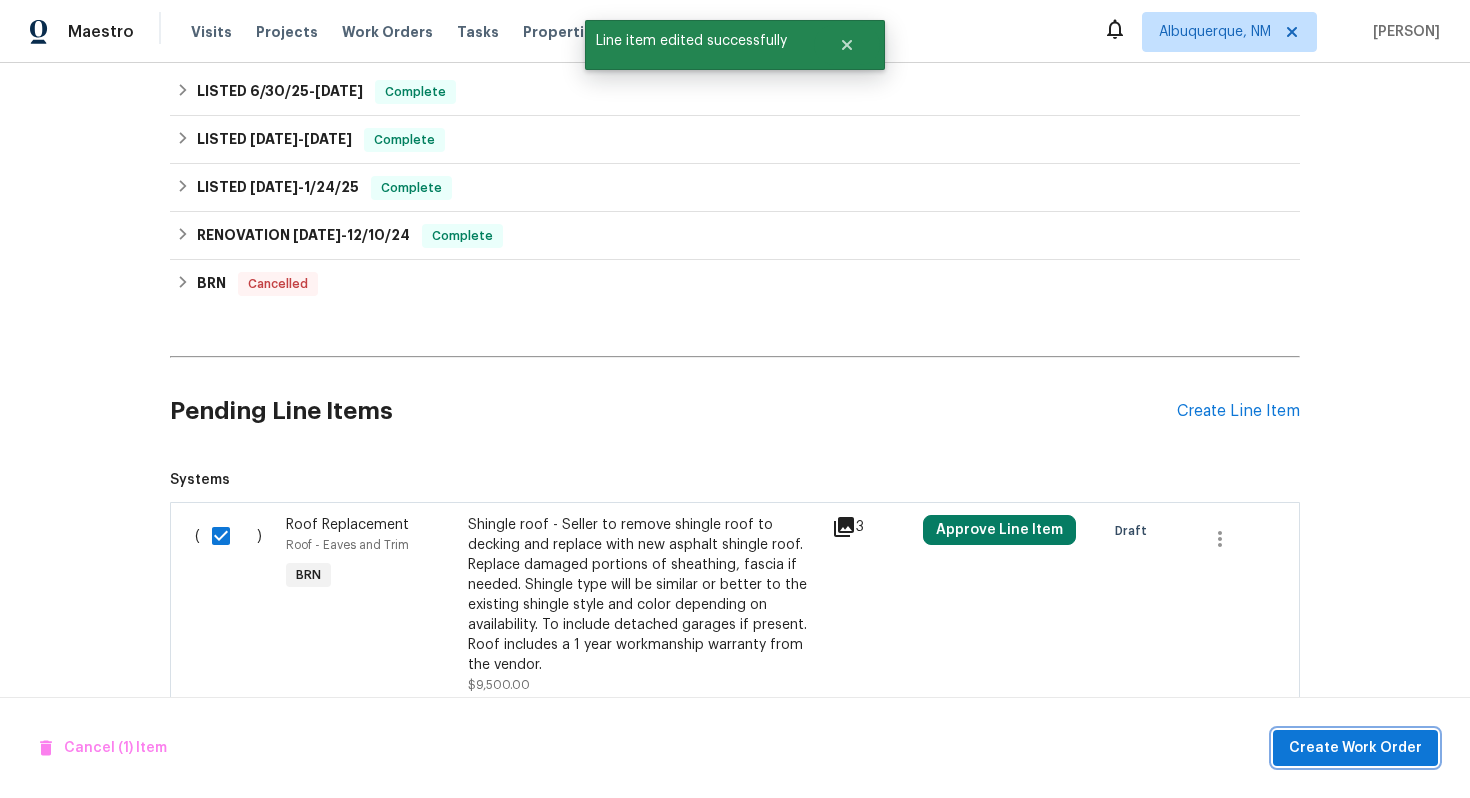 click on "Create Work Order" at bounding box center [1355, 748] 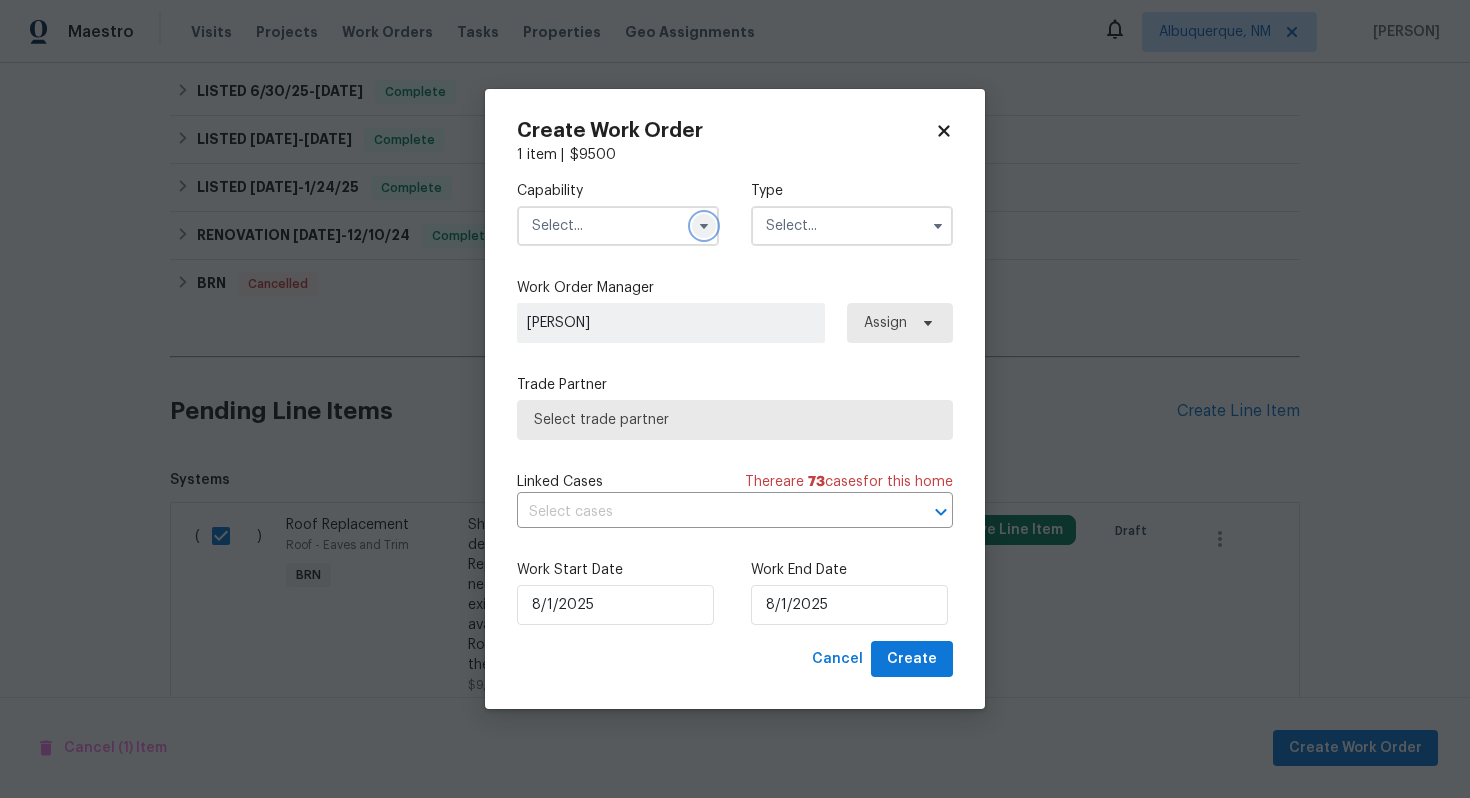 click at bounding box center (704, 226) 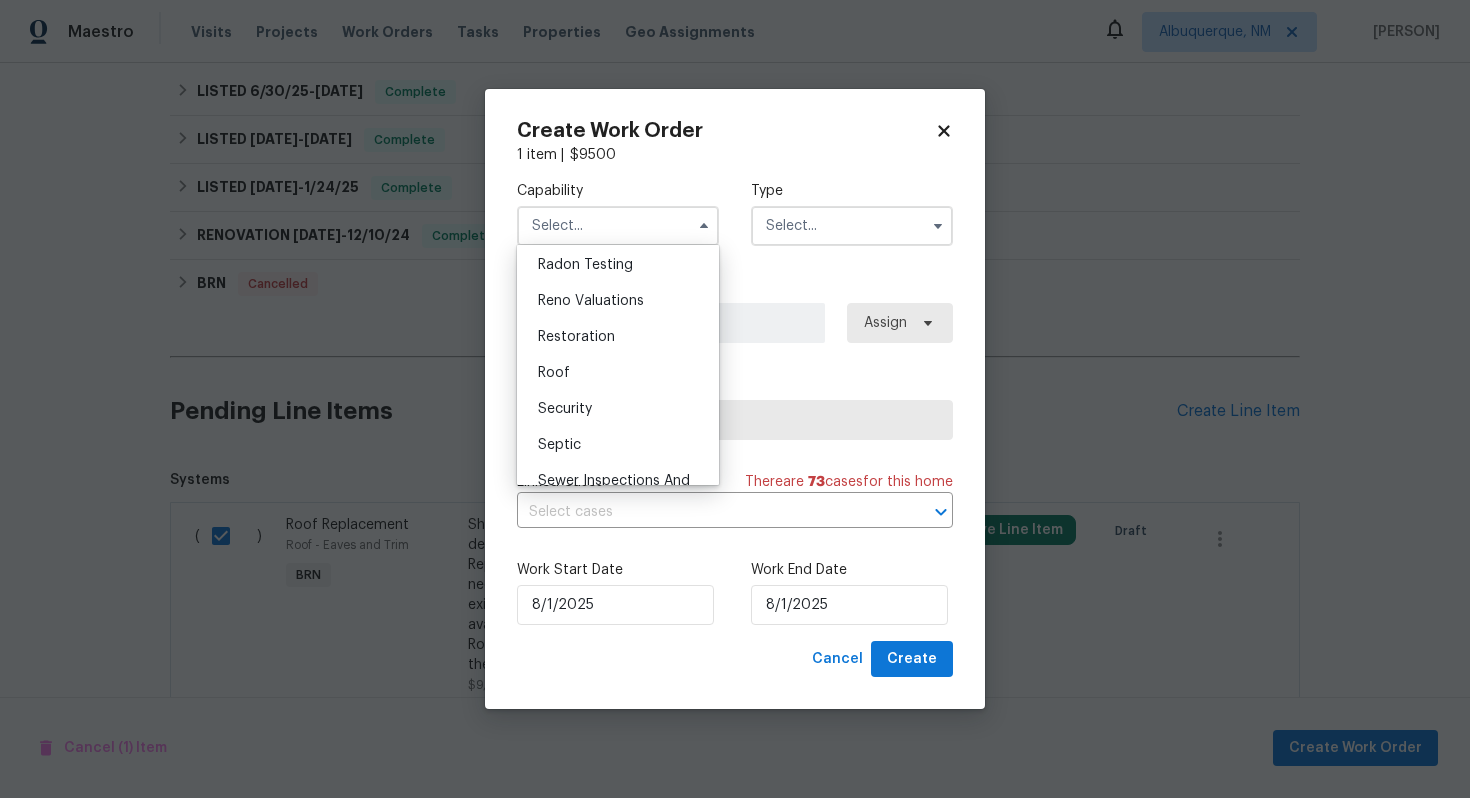 scroll, scrollTop: 1939, scrollLeft: 0, axis: vertical 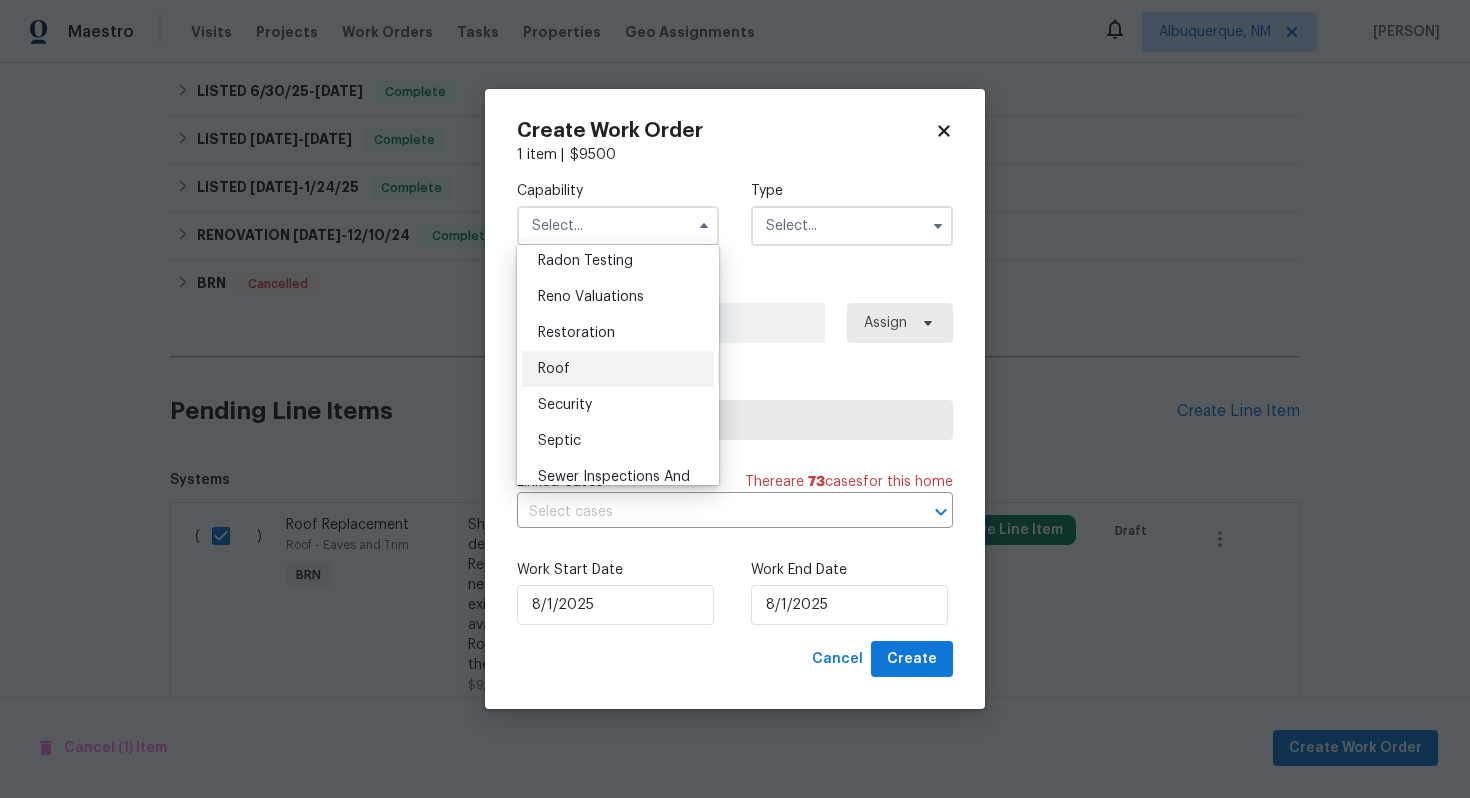 click on "Roof" at bounding box center [618, 369] 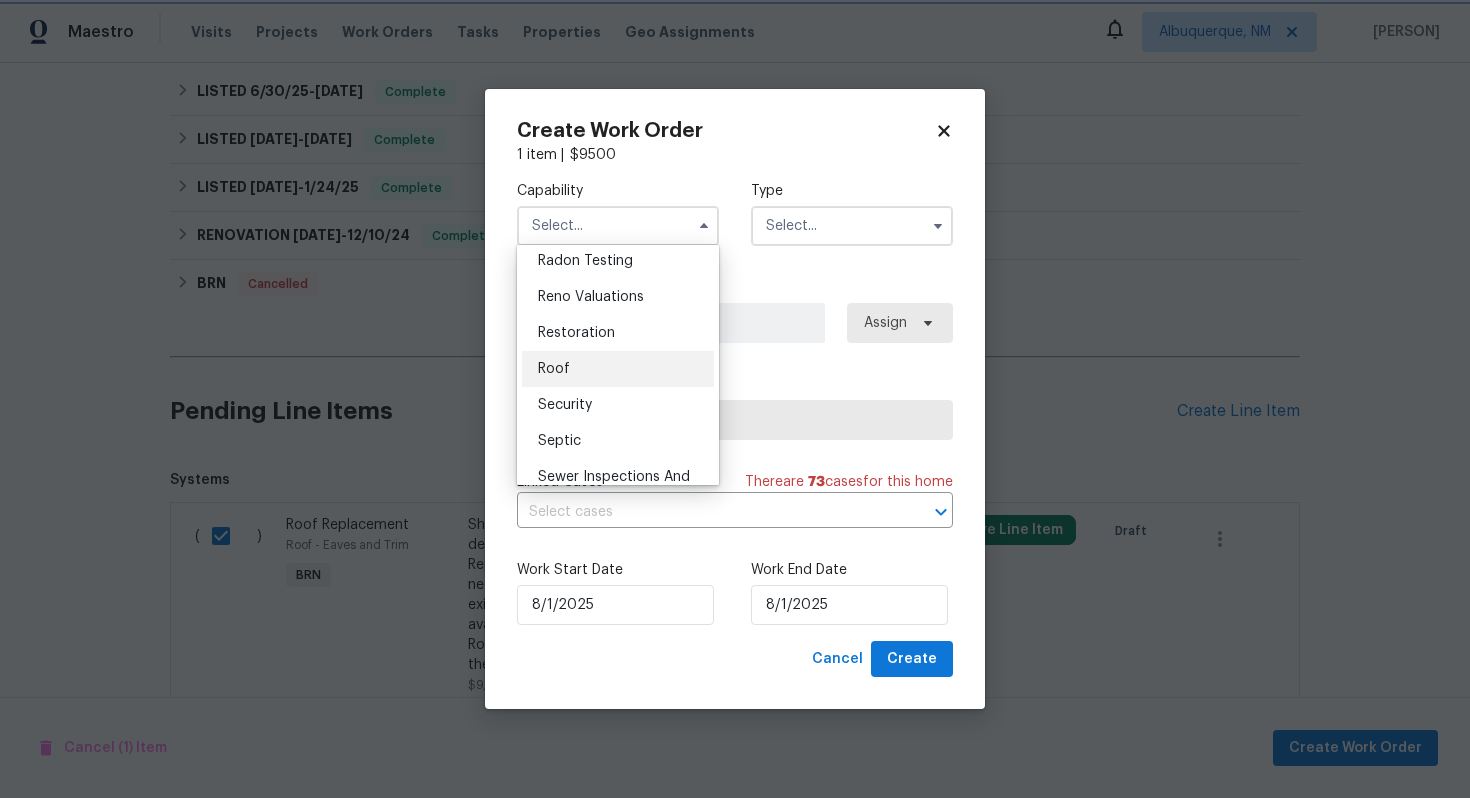 type on "Roof" 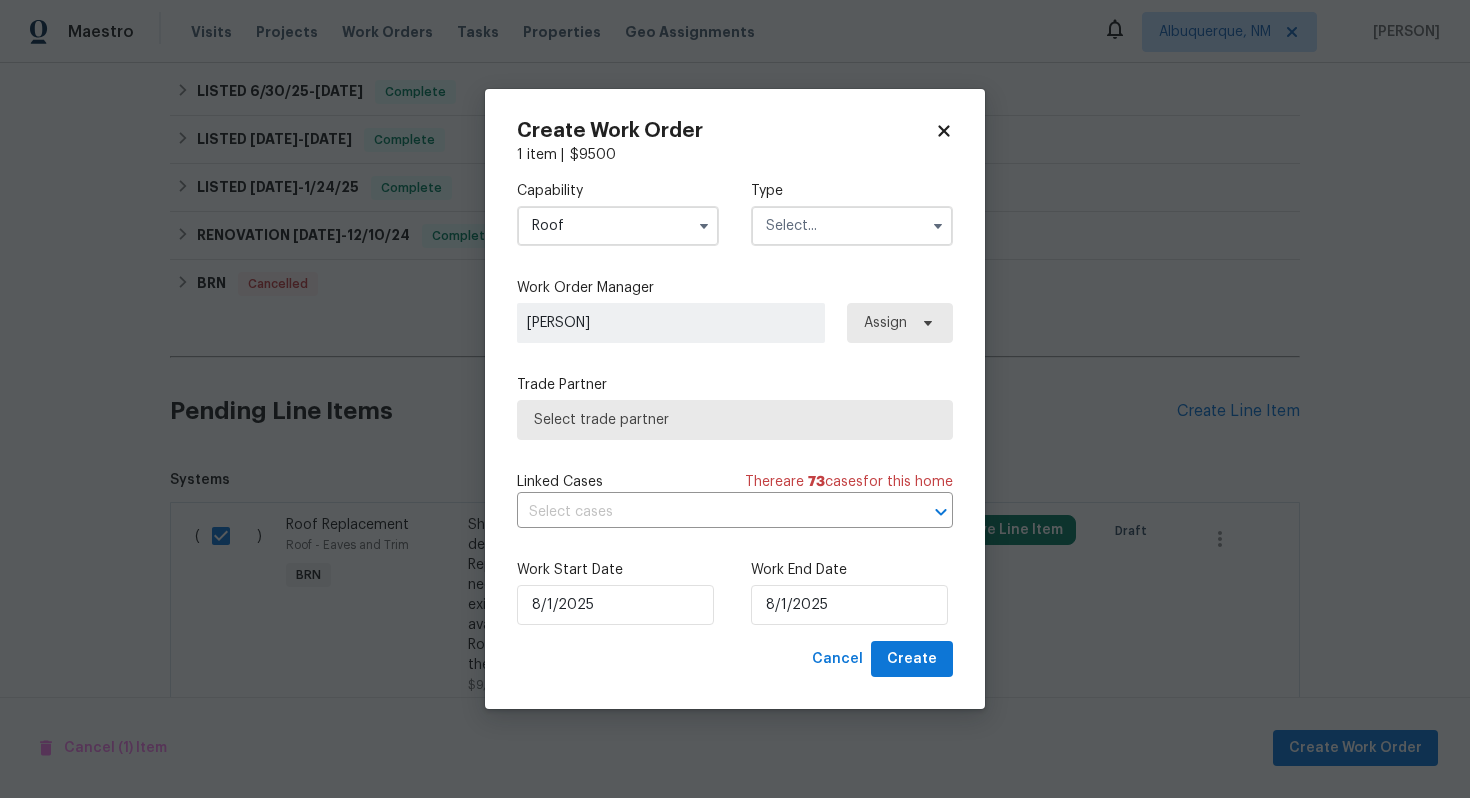 click at bounding box center (852, 226) 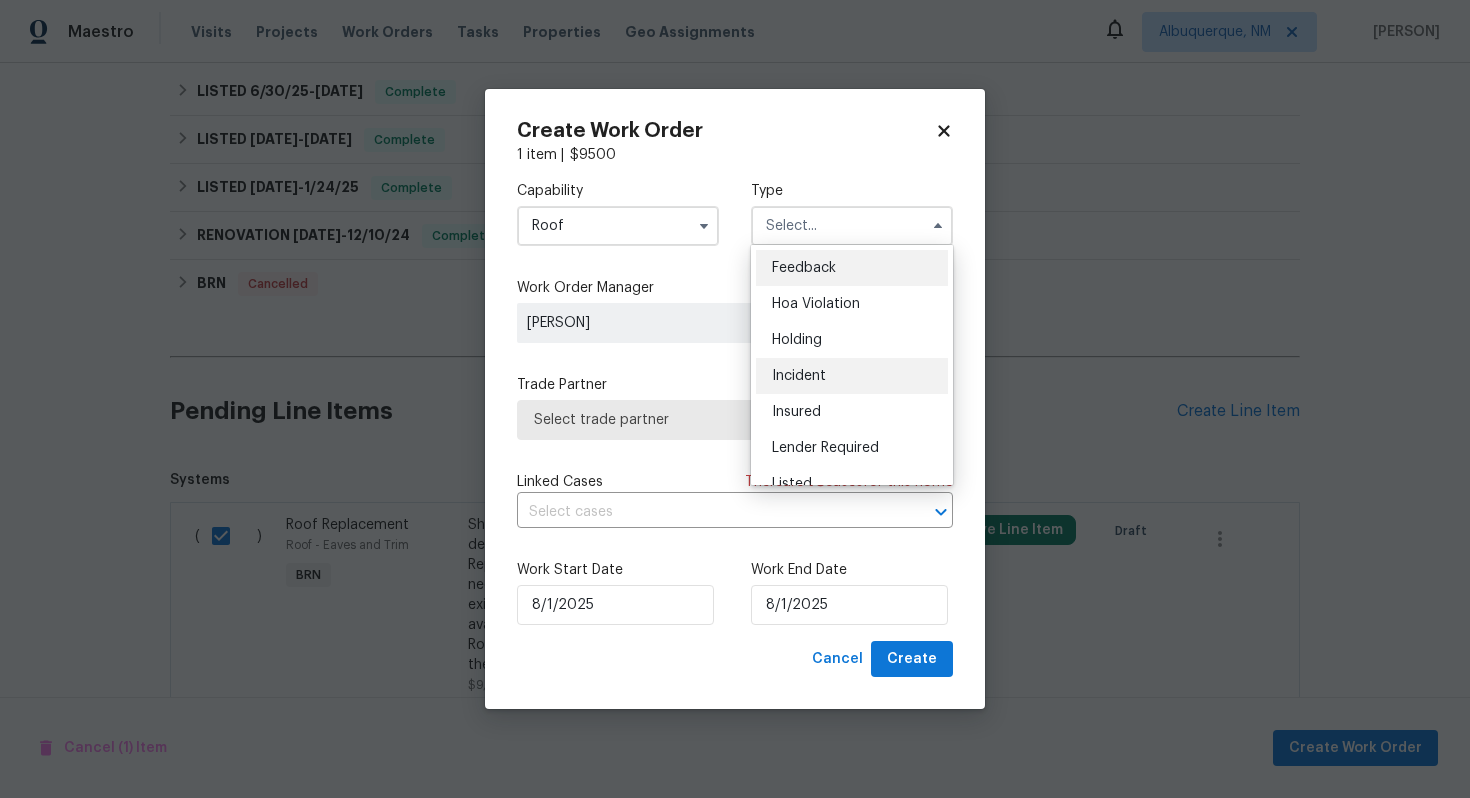 scroll, scrollTop: 454, scrollLeft: 0, axis: vertical 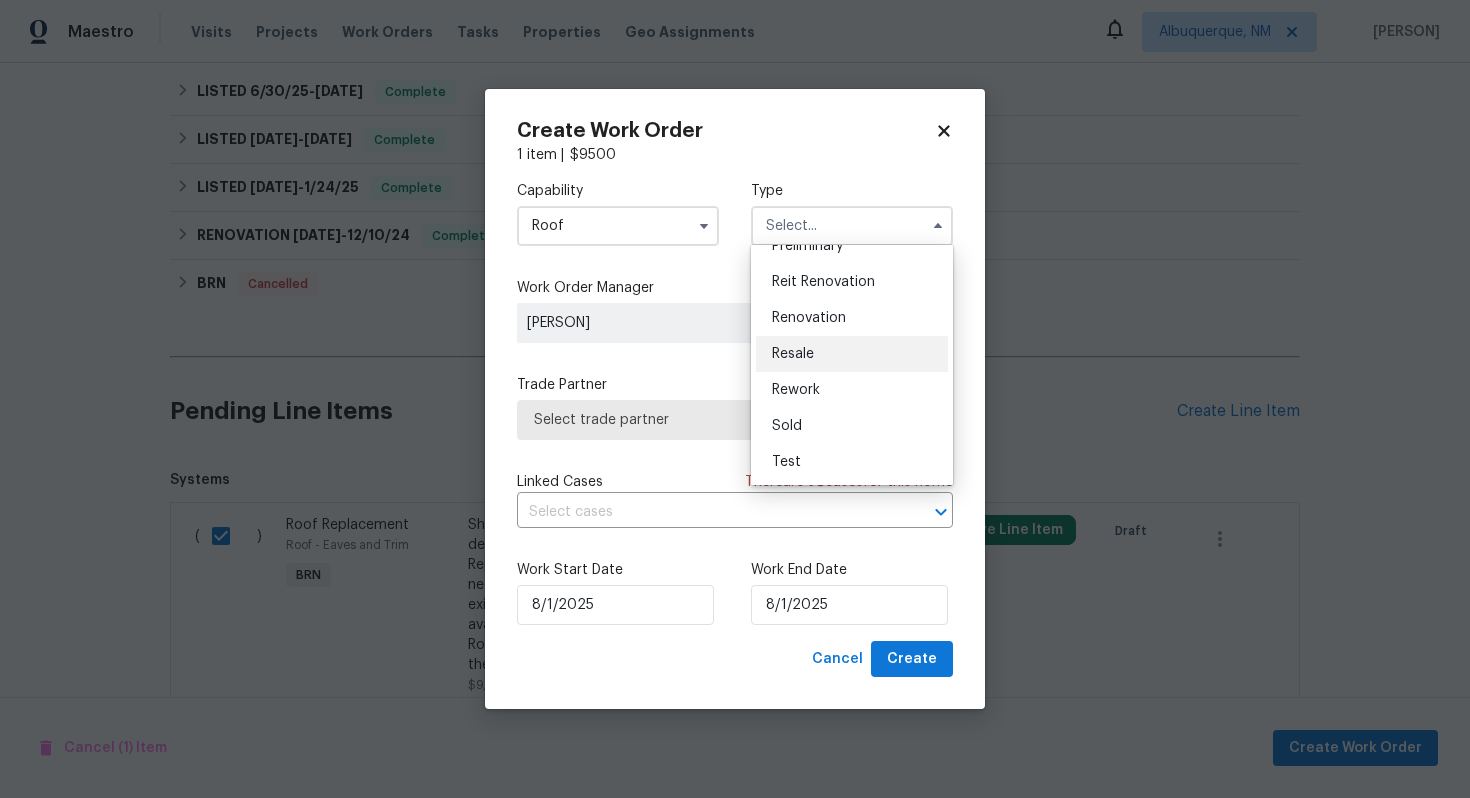 click on "Resale" at bounding box center (852, 354) 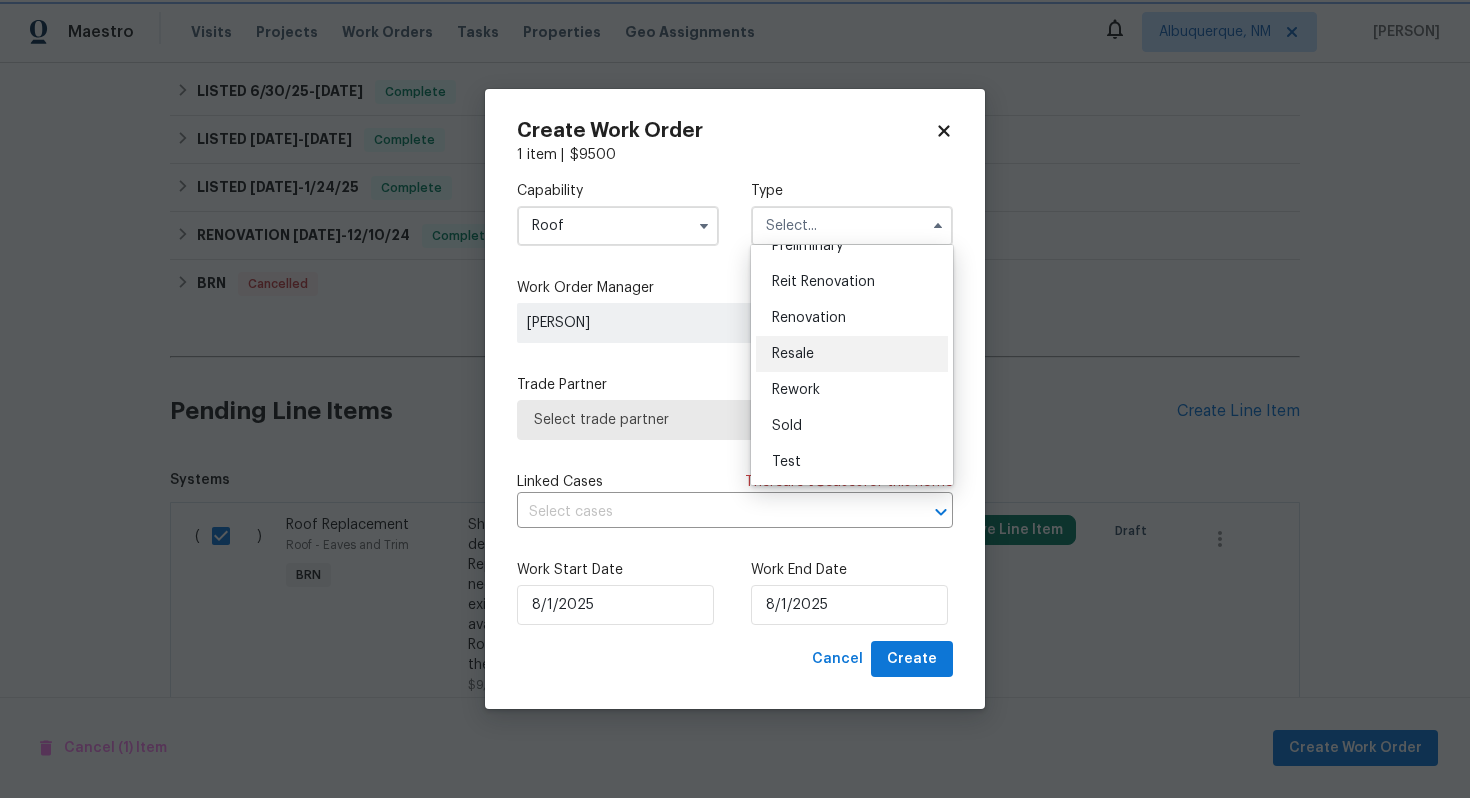 type on "Resale" 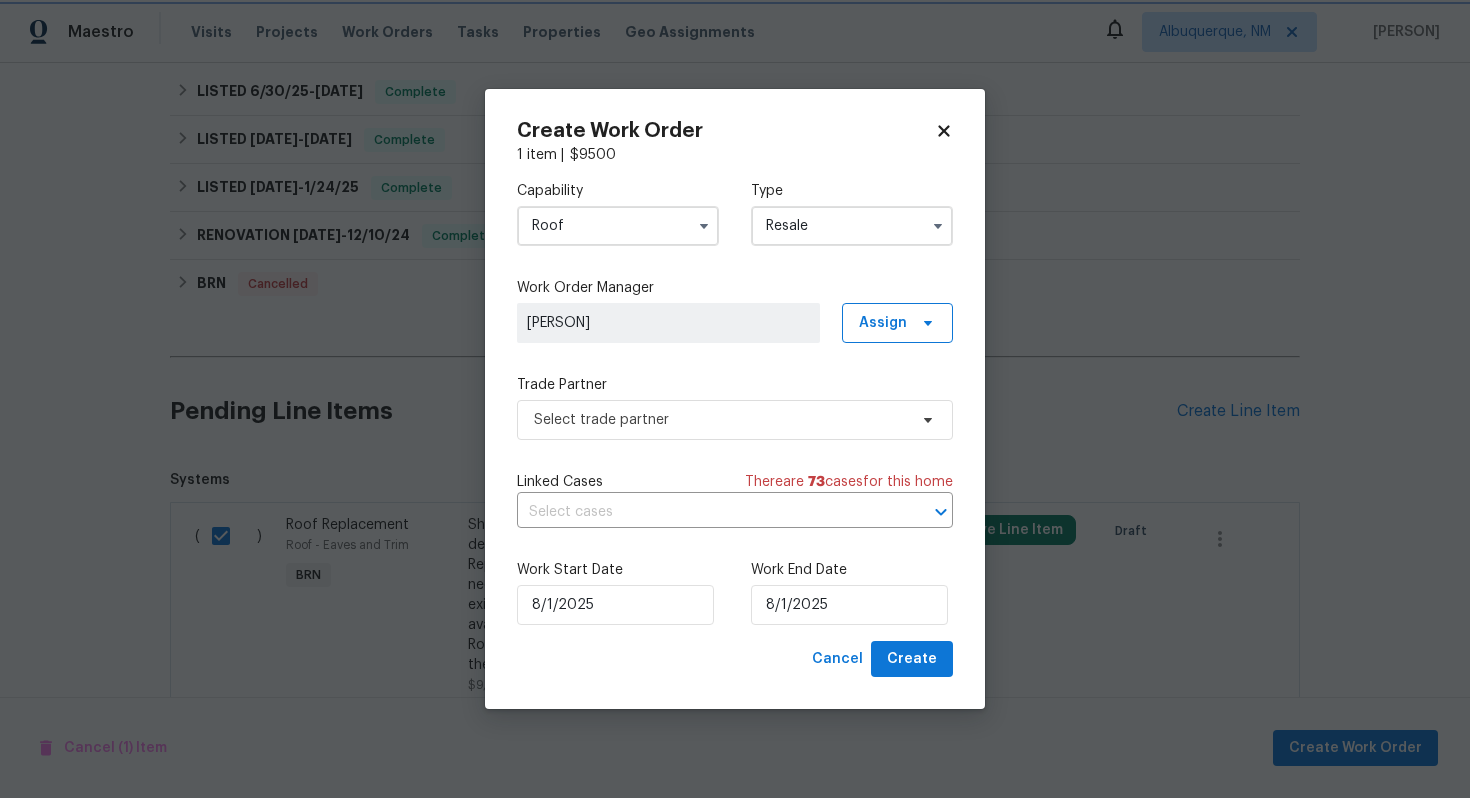 scroll, scrollTop: 0, scrollLeft: 0, axis: both 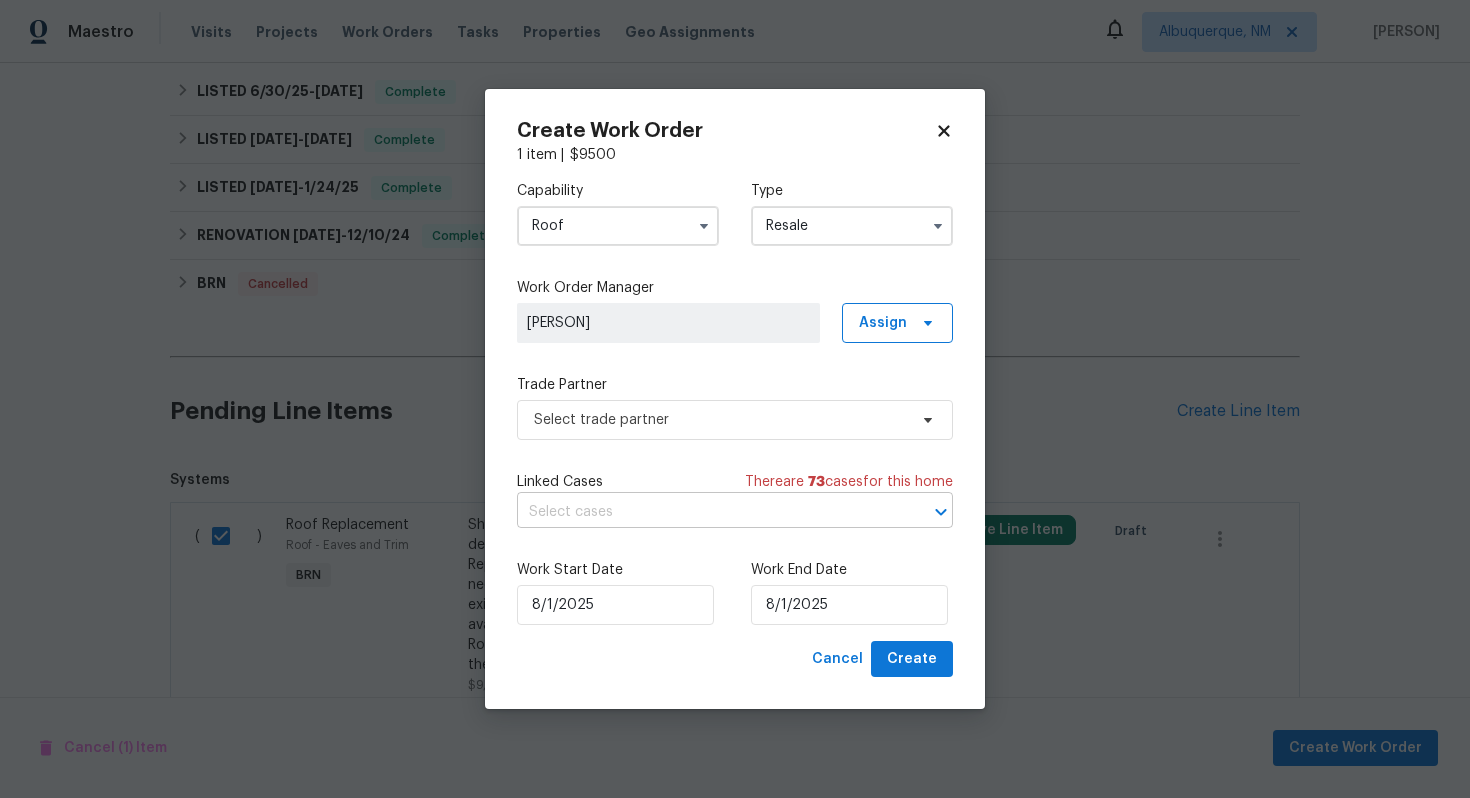click at bounding box center (707, 512) 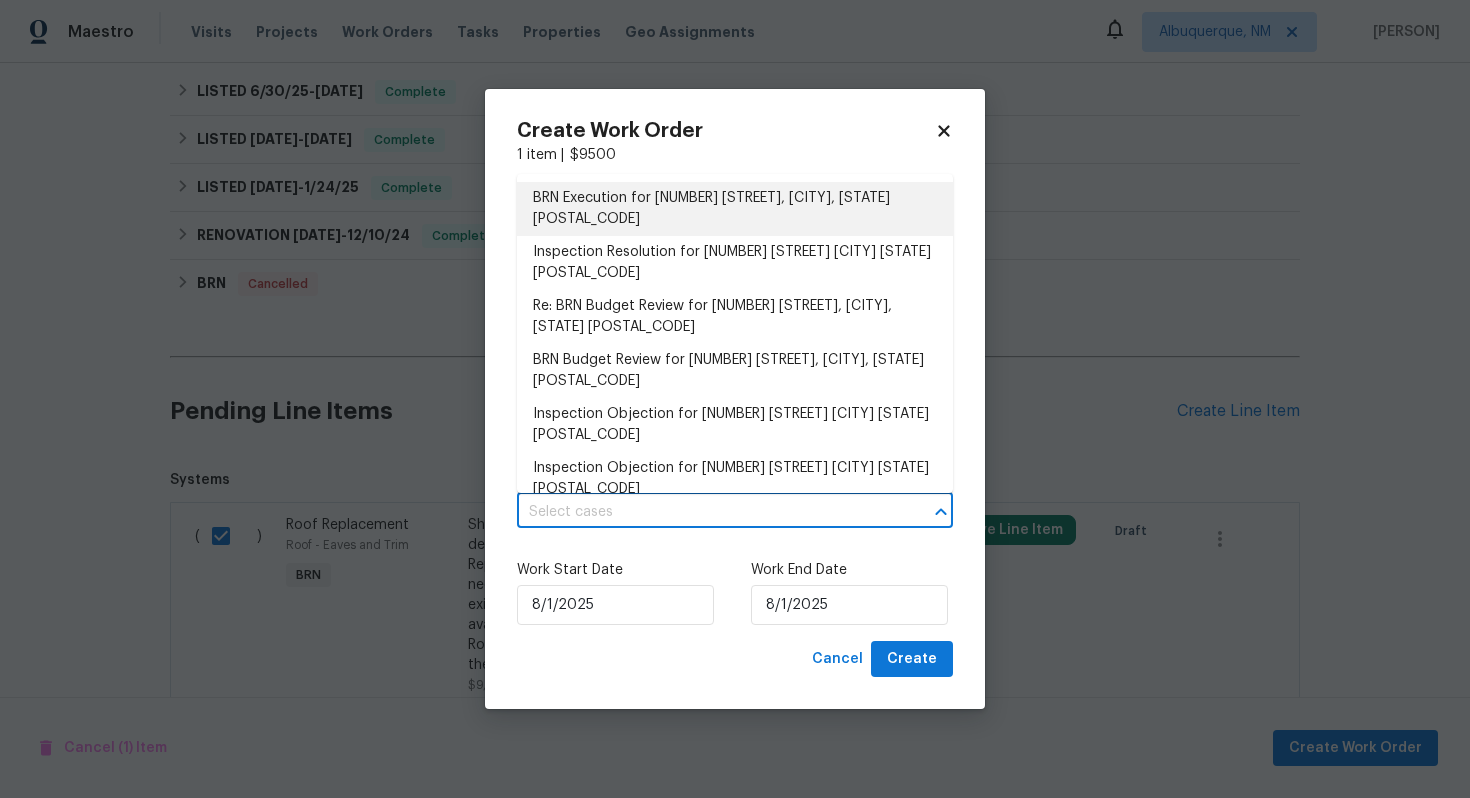 click on "BRN Execution for 4635 Sable St, Denver, CO 80239" at bounding box center [735, 209] 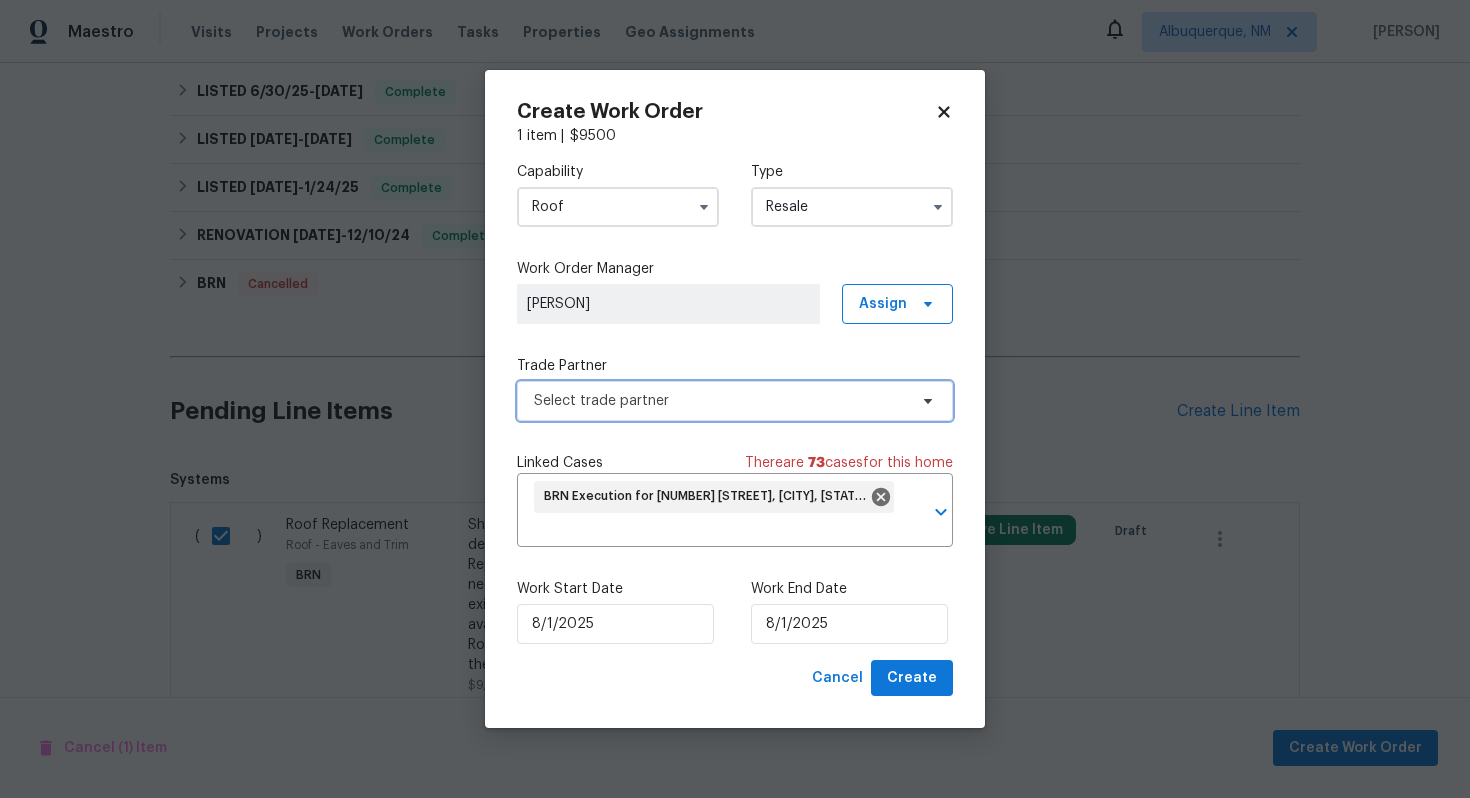 click on "Select trade partner" at bounding box center (720, 401) 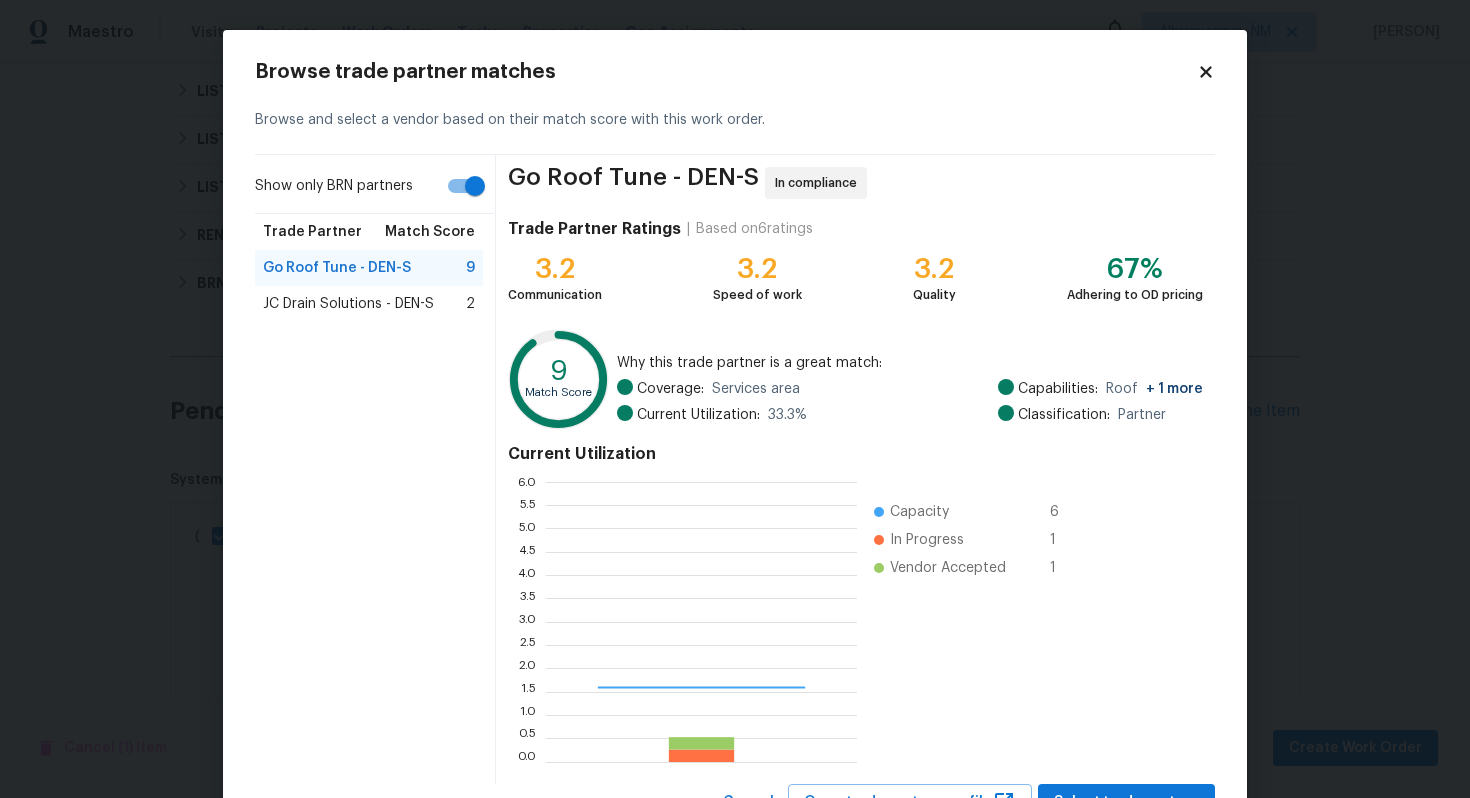 scroll, scrollTop: 2, scrollLeft: 1, axis: both 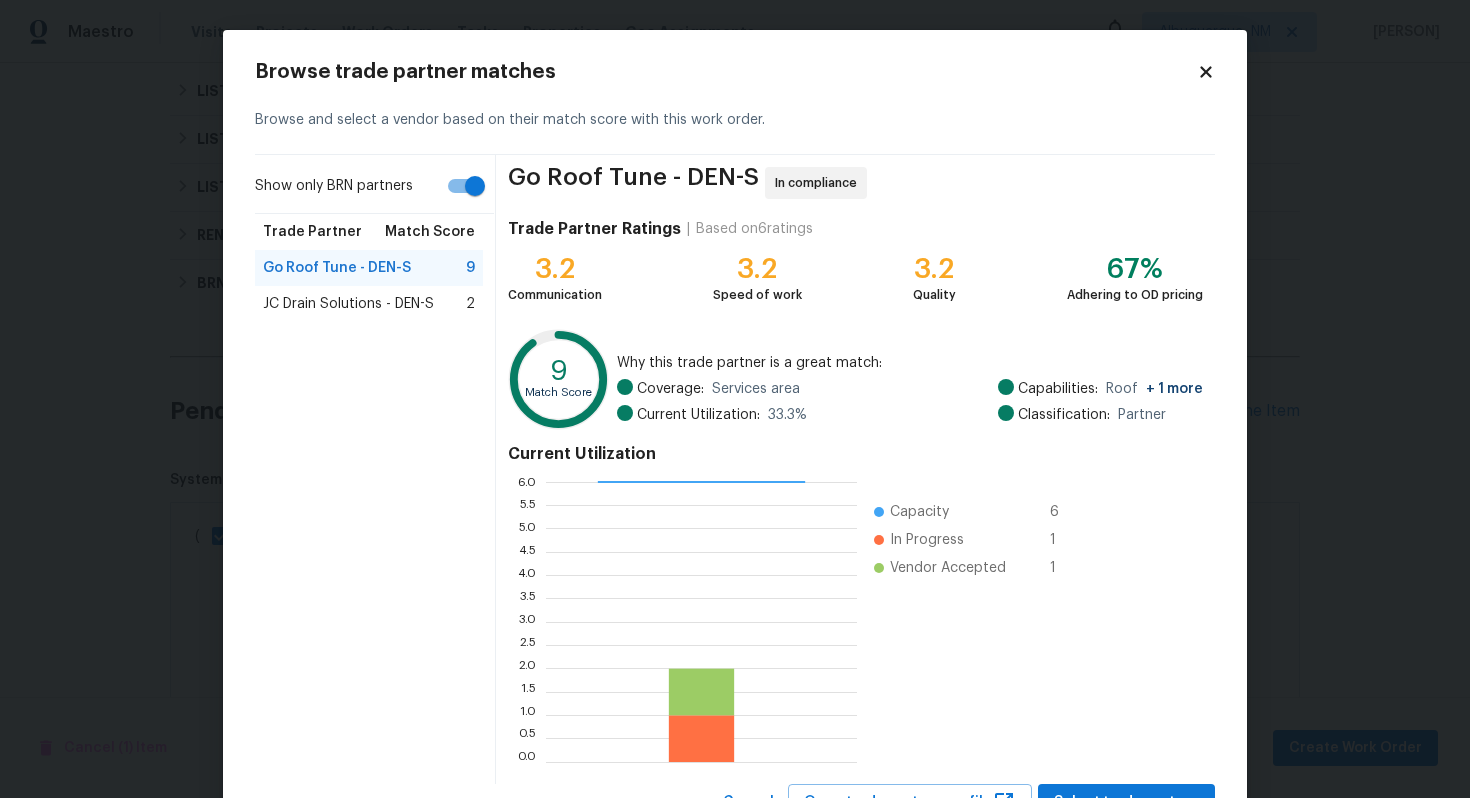 click on "Show only BRN partners" at bounding box center [475, 186] 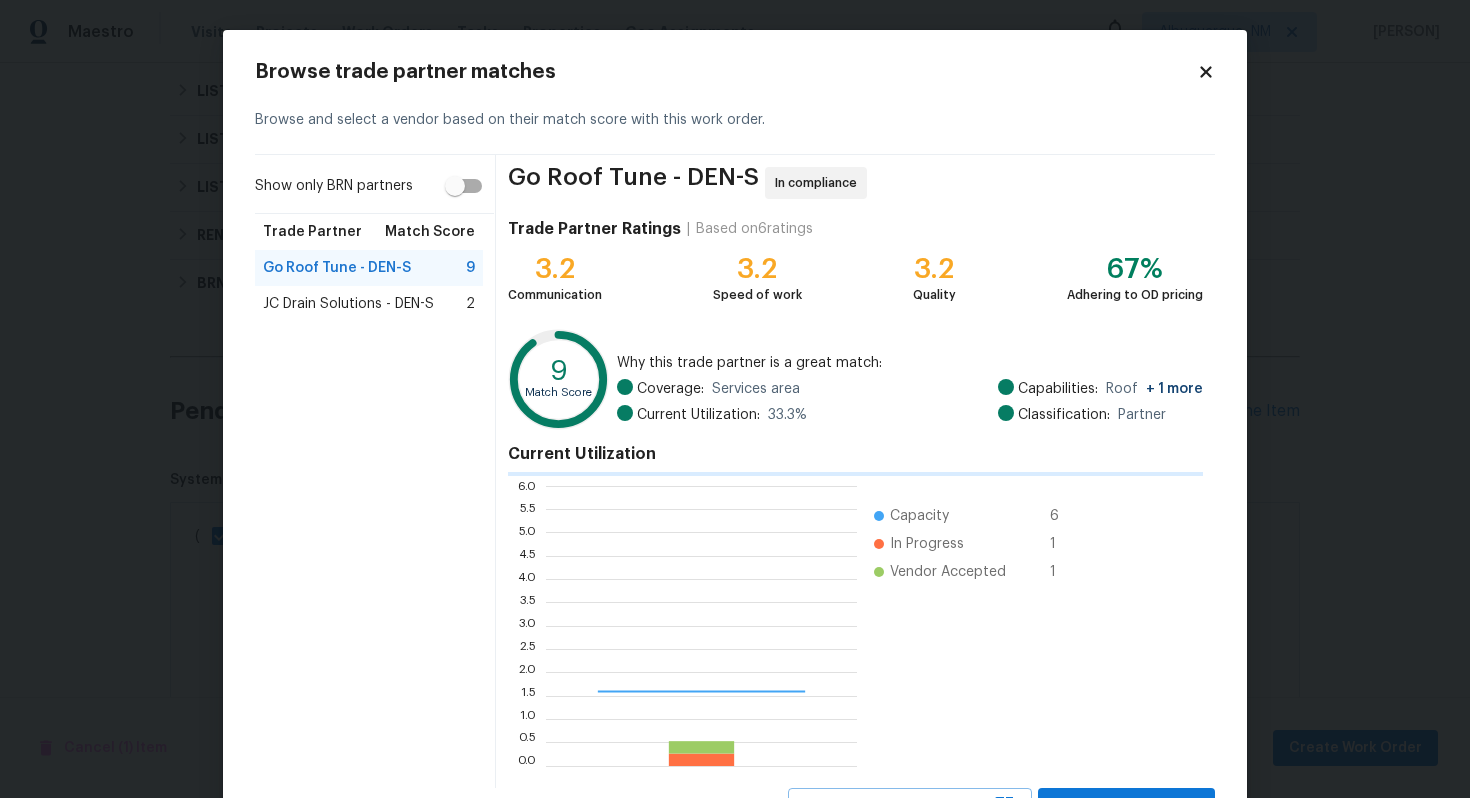 scroll, scrollTop: 2, scrollLeft: 1, axis: both 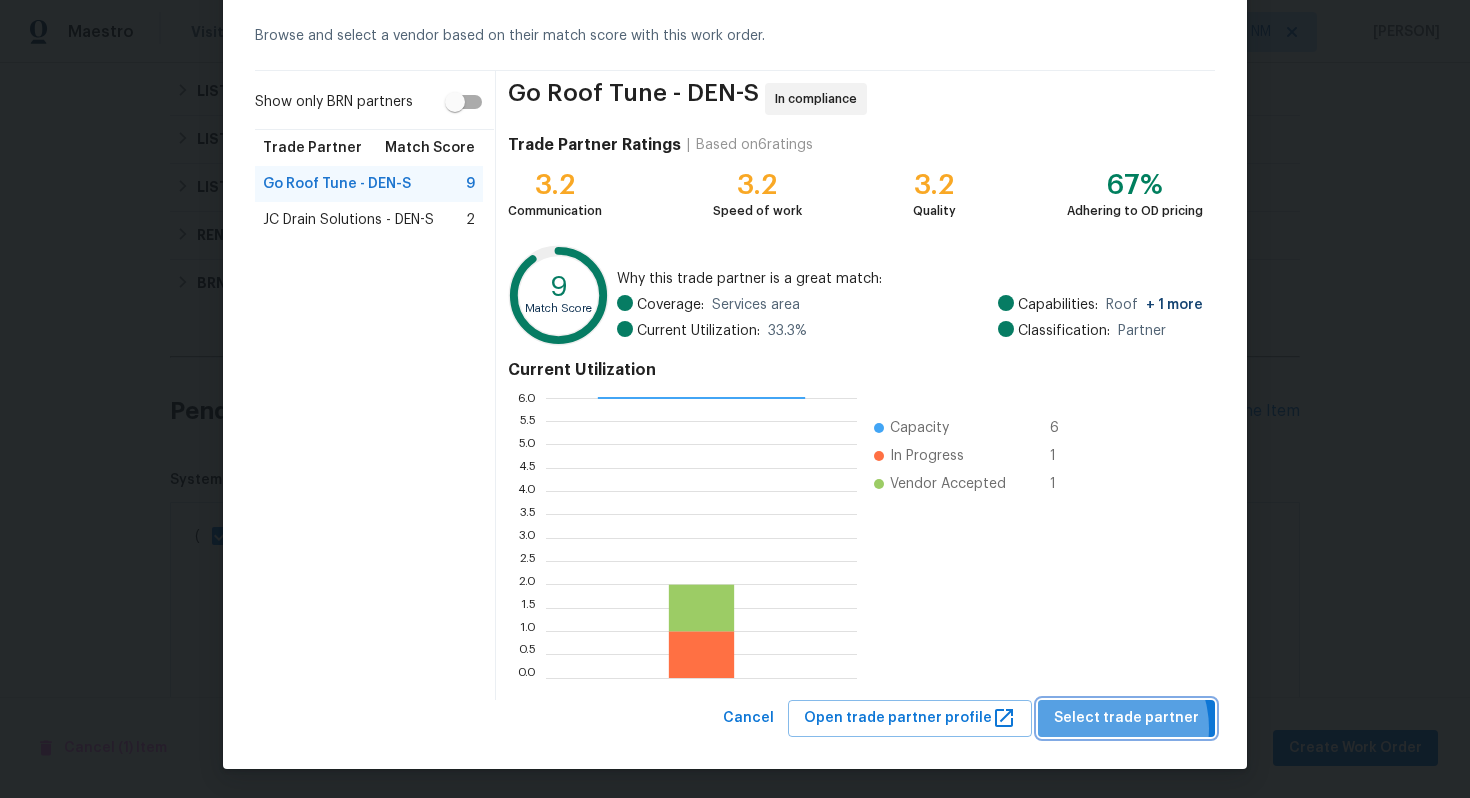 click on "Select trade partner" at bounding box center (1126, 718) 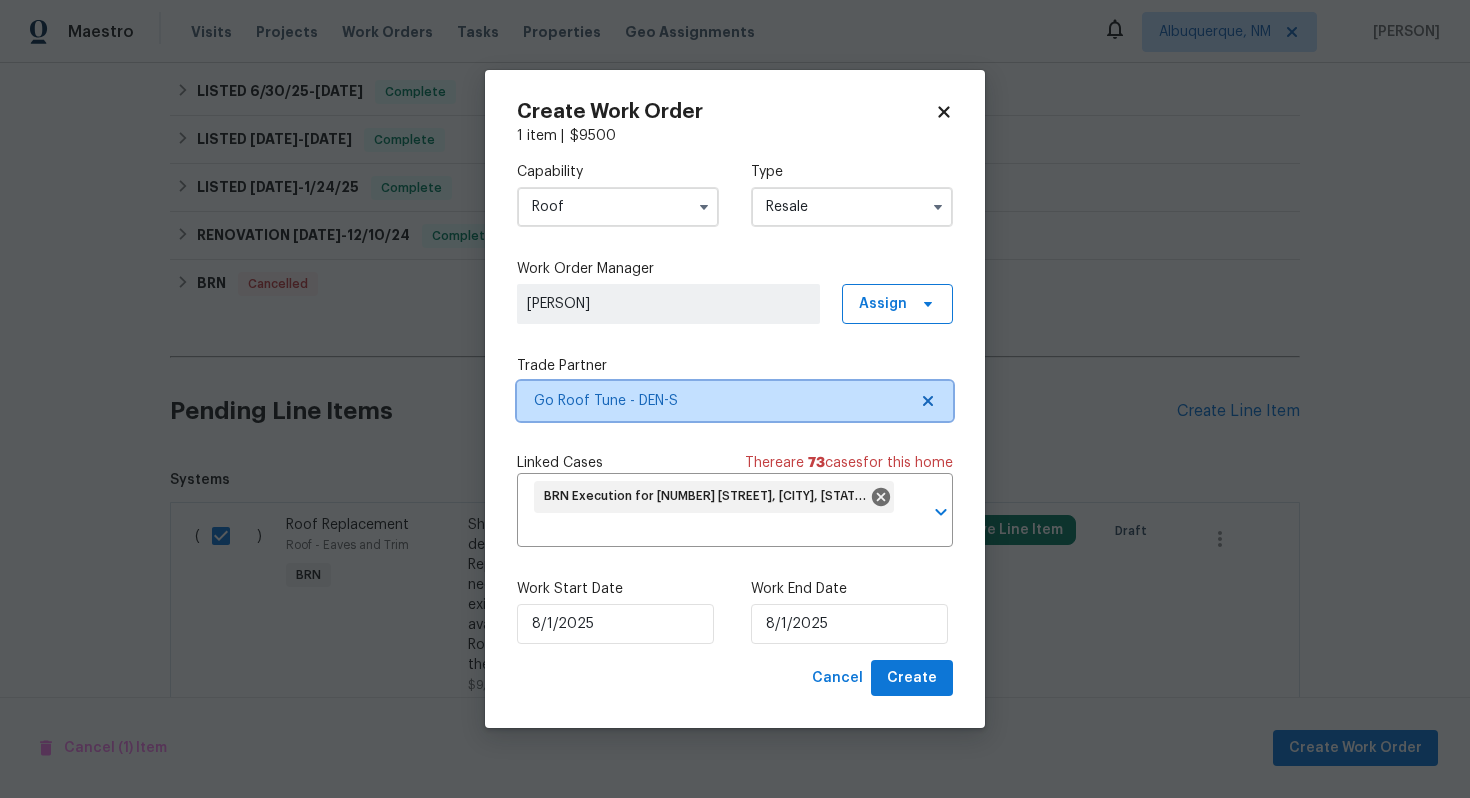 scroll, scrollTop: 0, scrollLeft: 0, axis: both 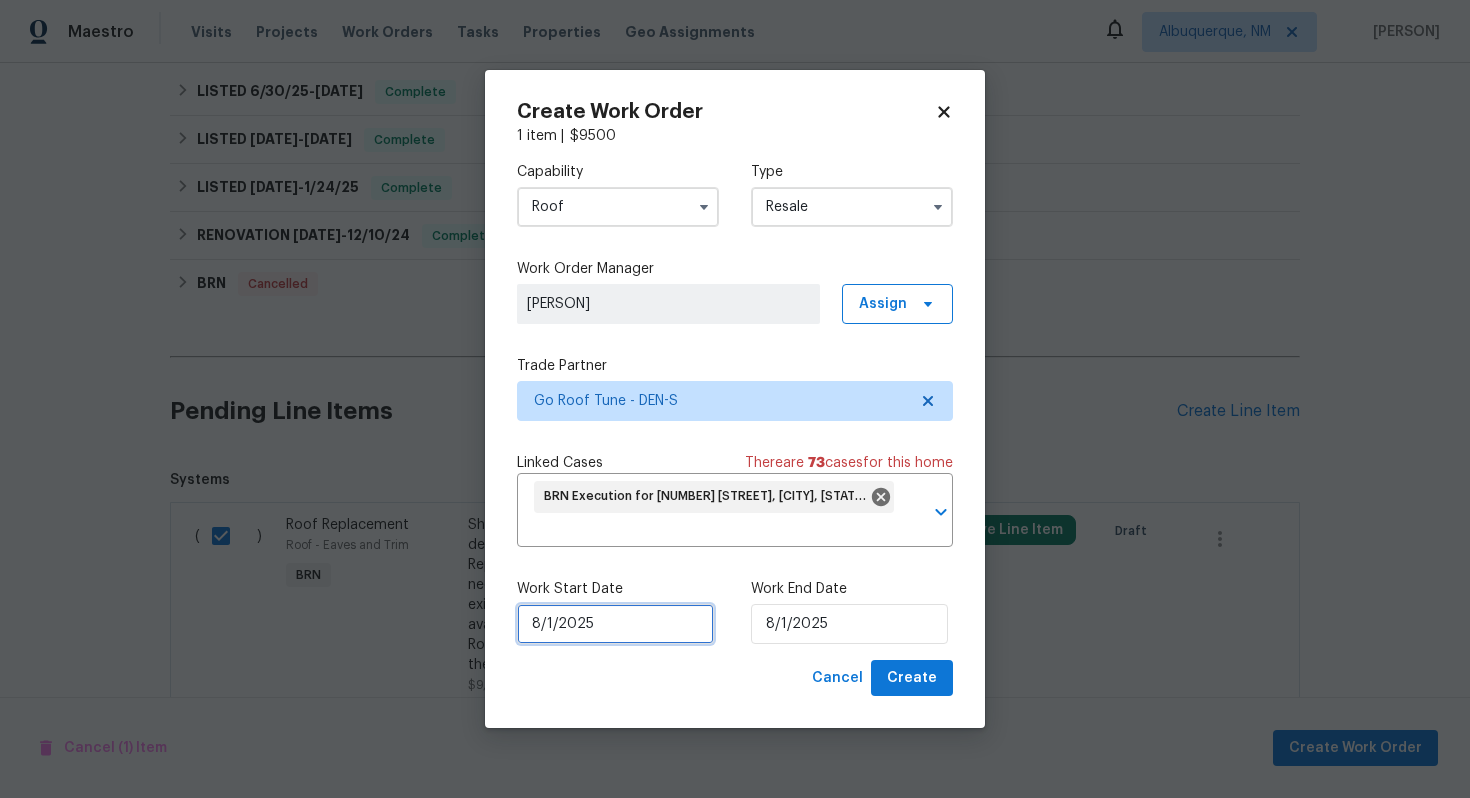click on "8/1/2025" at bounding box center [615, 624] 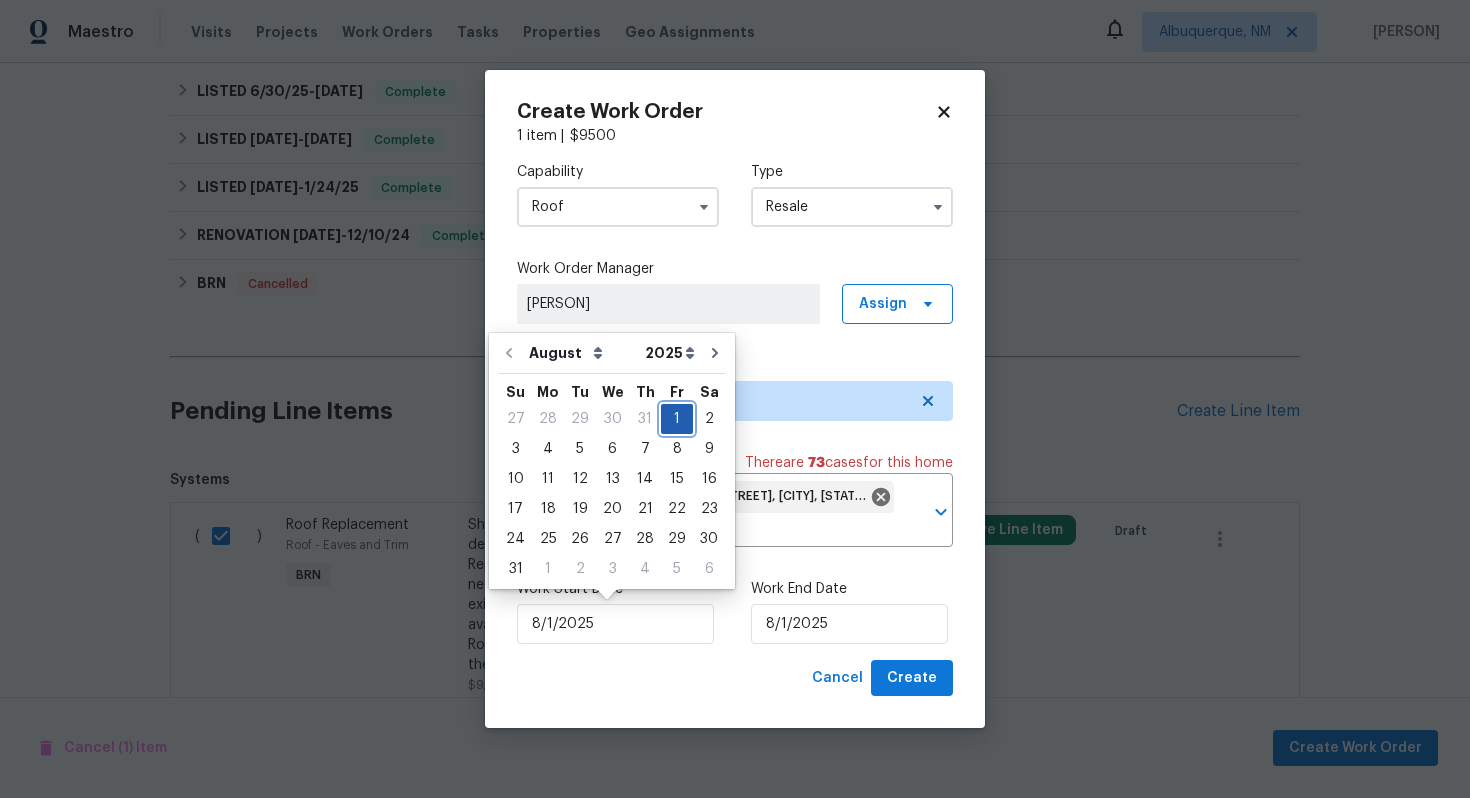 click on "1" at bounding box center (677, 419) 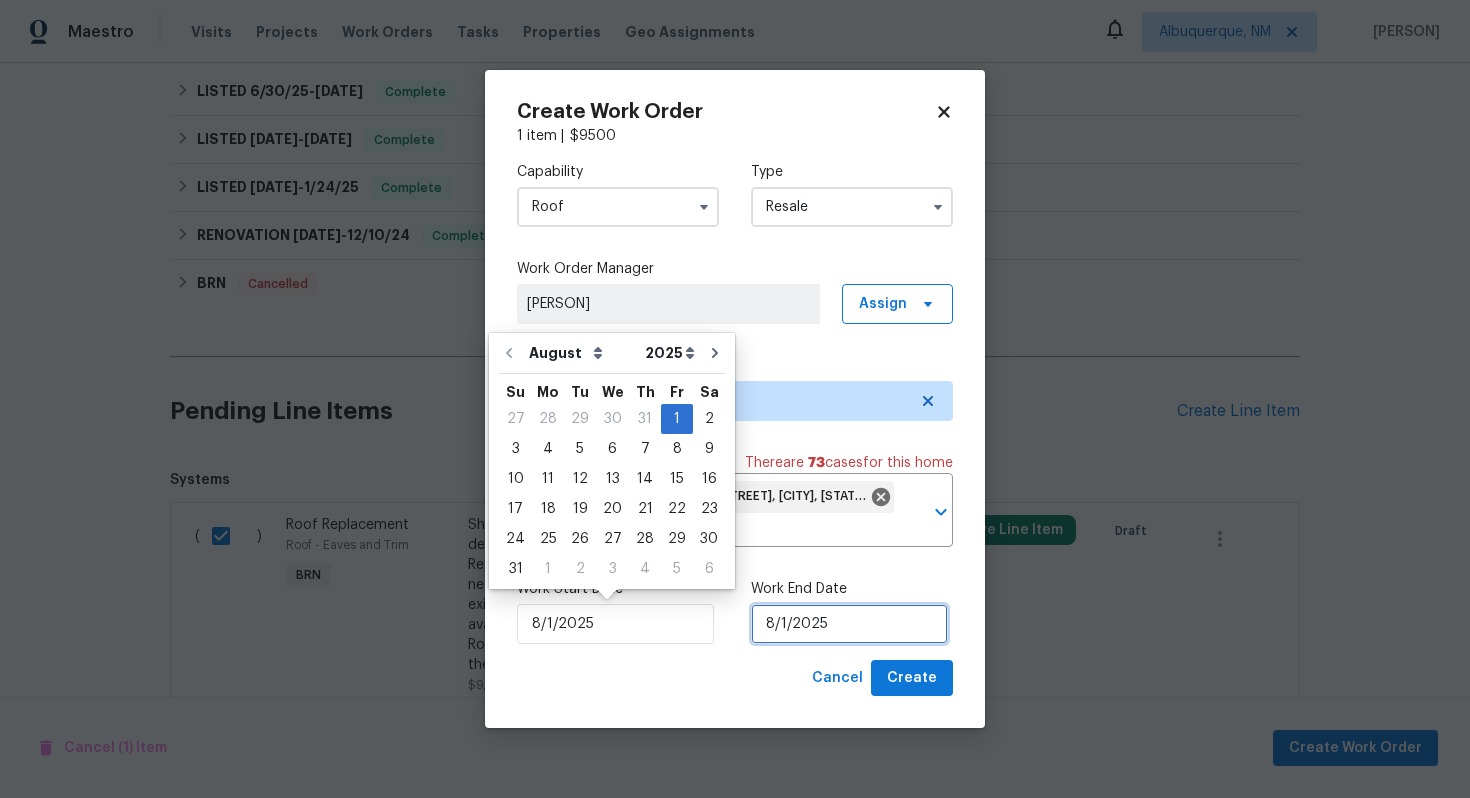 click on "8/1/2025" at bounding box center [849, 624] 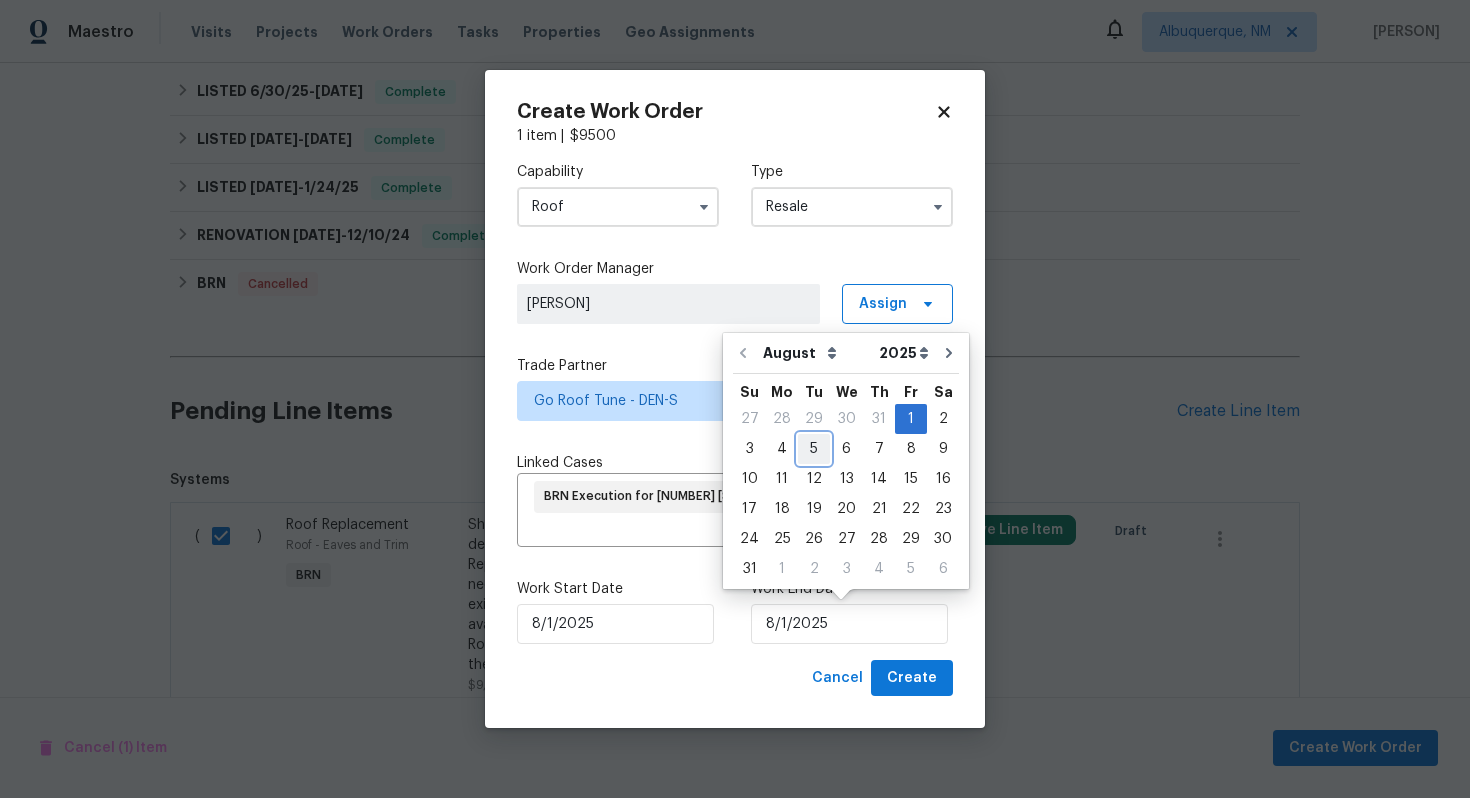 click on "5" at bounding box center [814, 449] 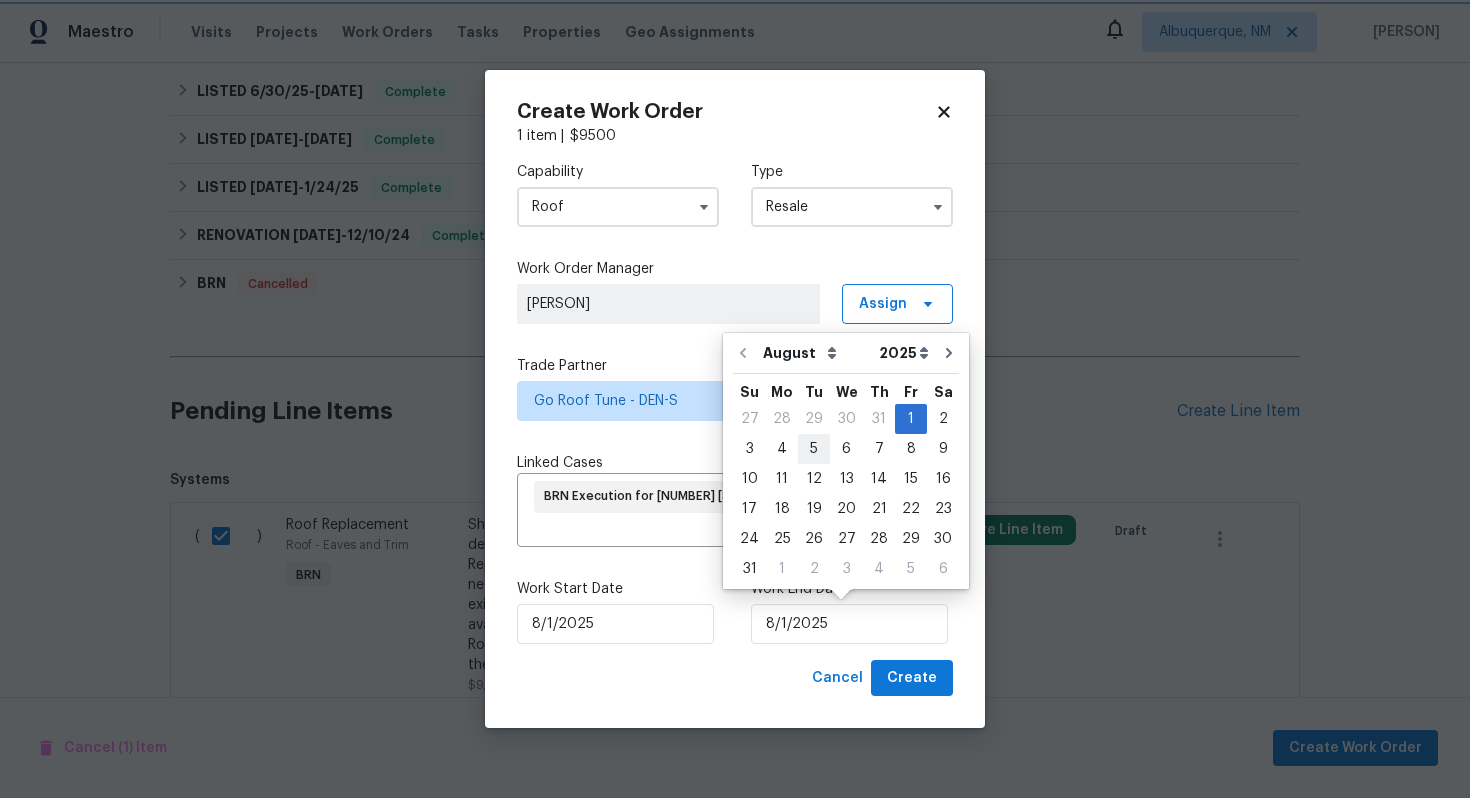 type on "8/5/2025" 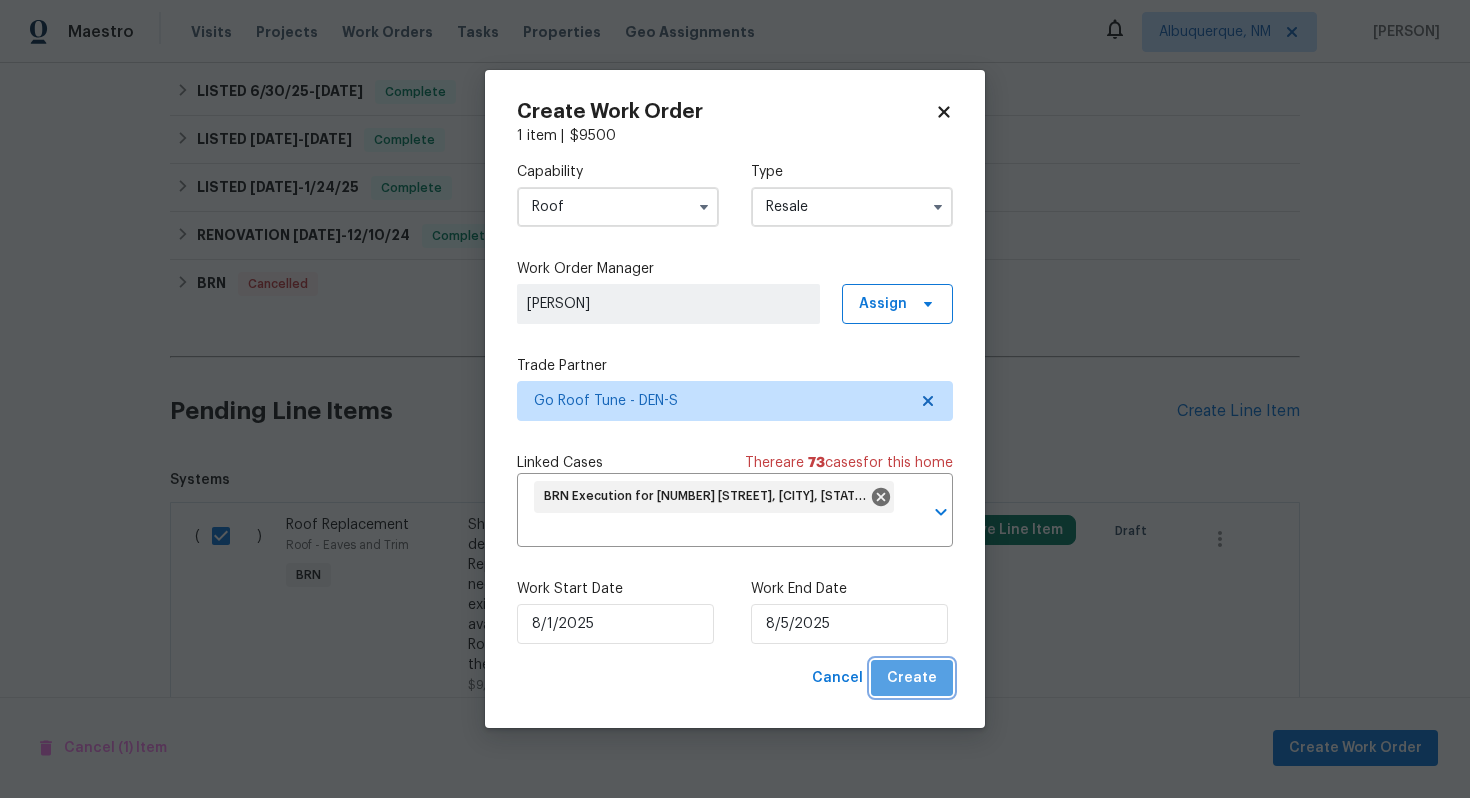 click on "Create" at bounding box center [912, 678] 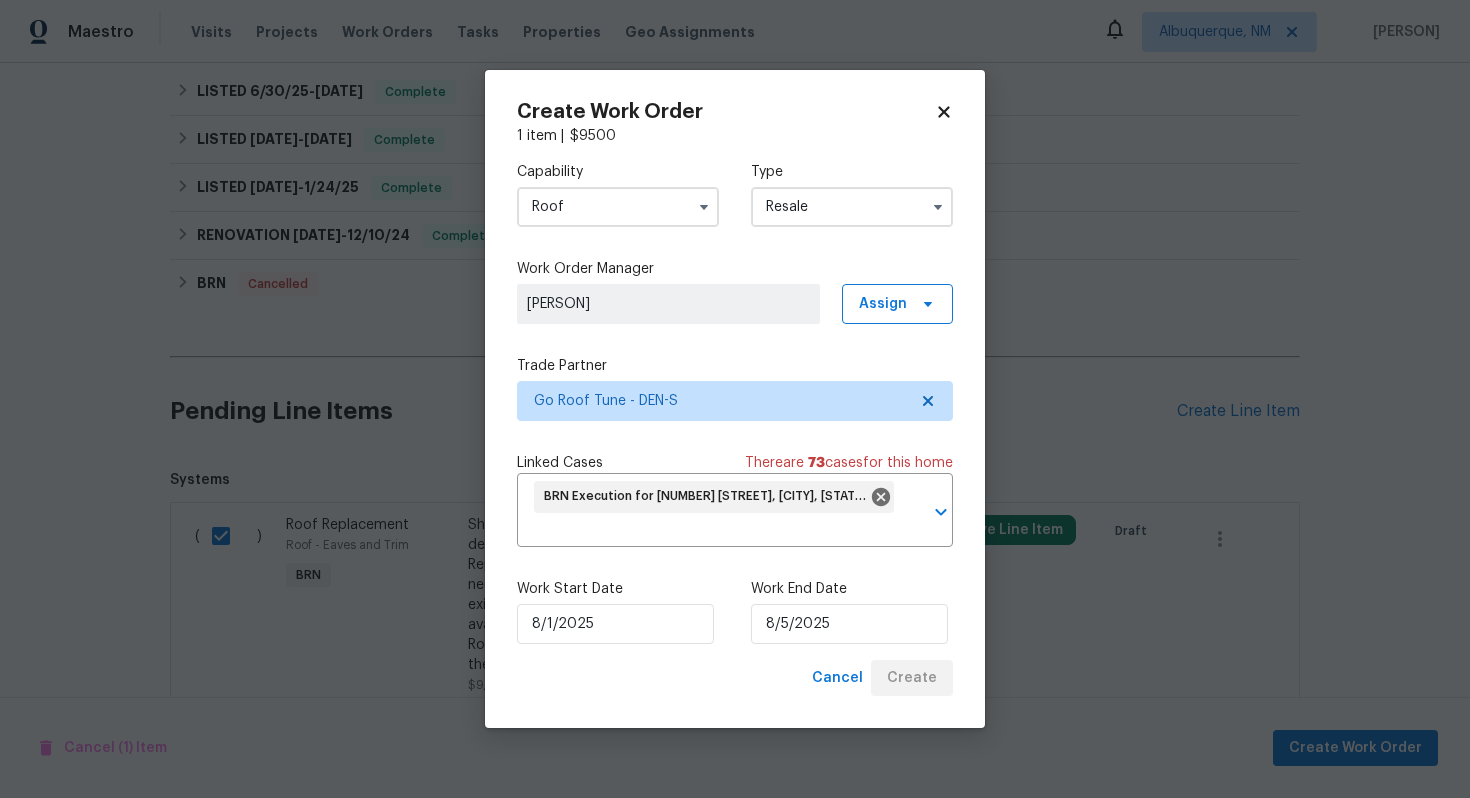 checkbox on "false" 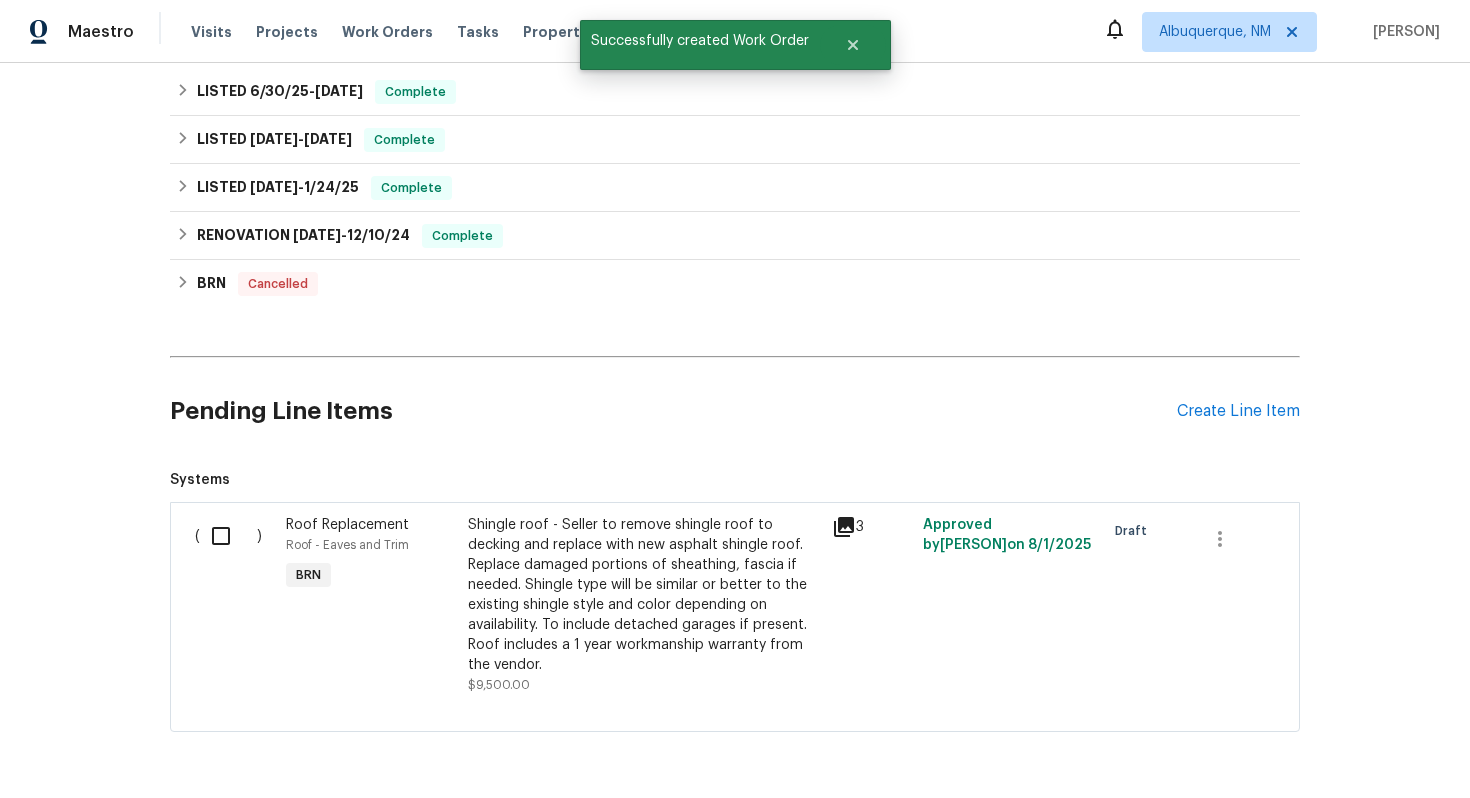 scroll, scrollTop: 0, scrollLeft: 0, axis: both 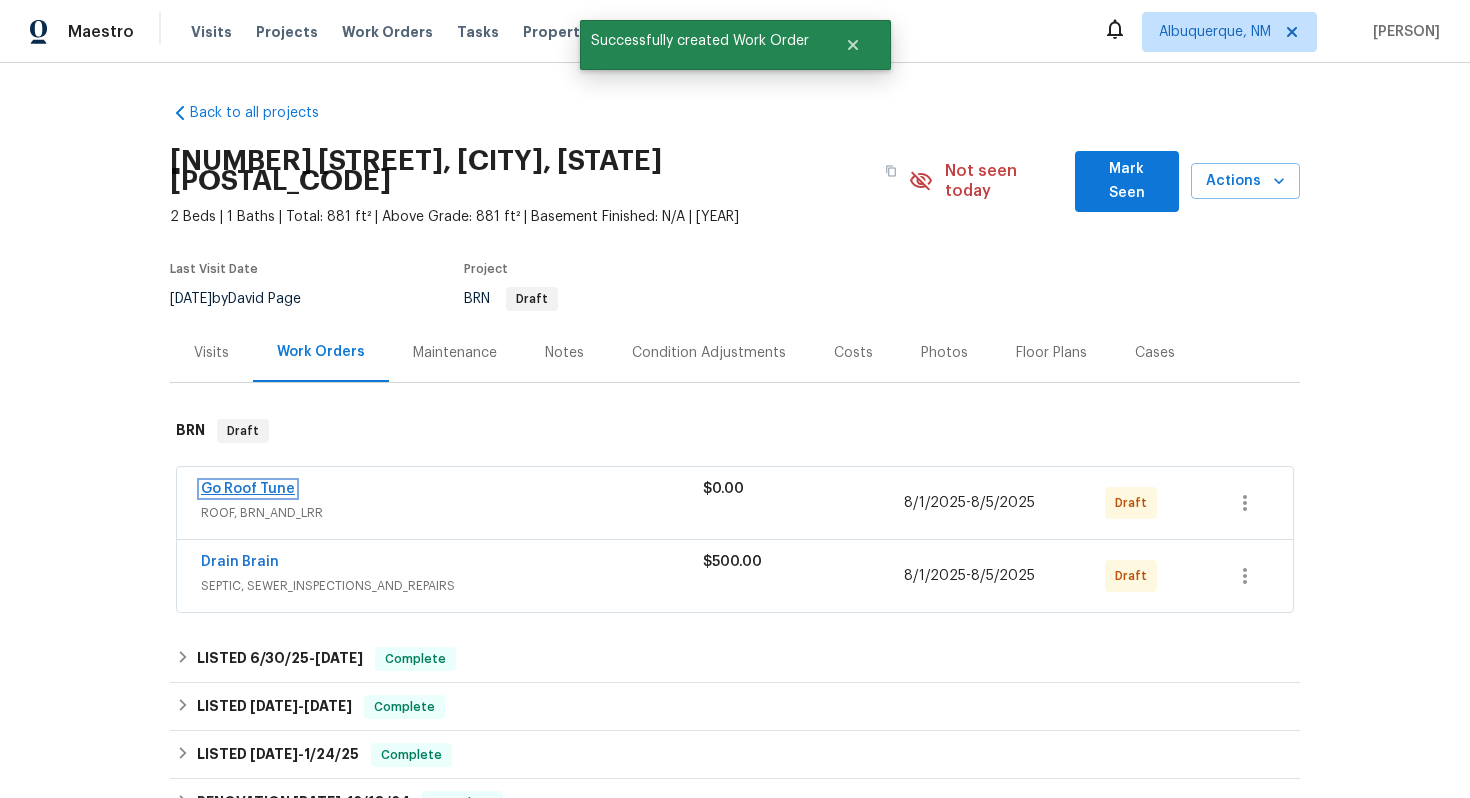 click on "Go Roof Tune" at bounding box center [248, 489] 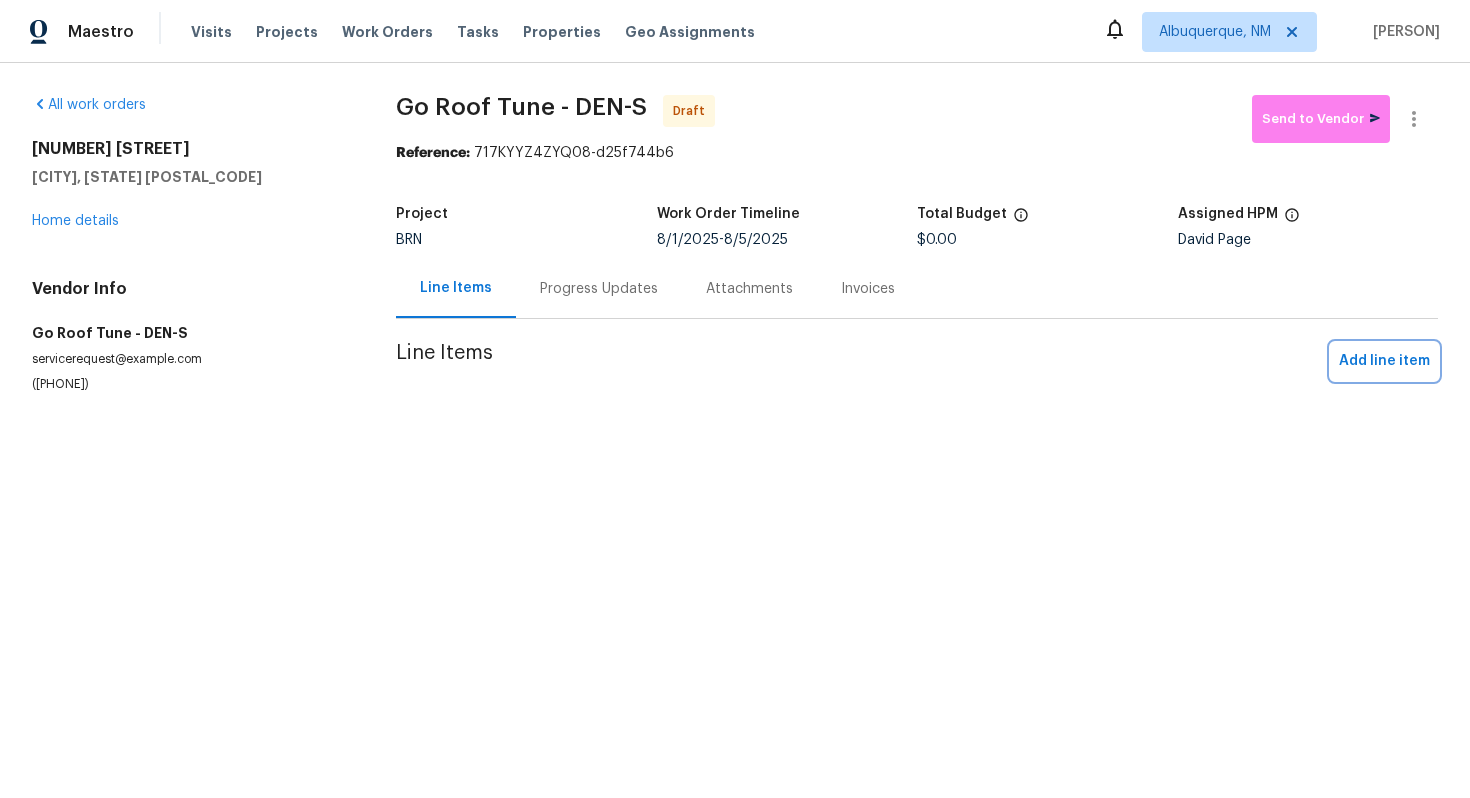 click on "Add line item" at bounding box center [1384, 361] 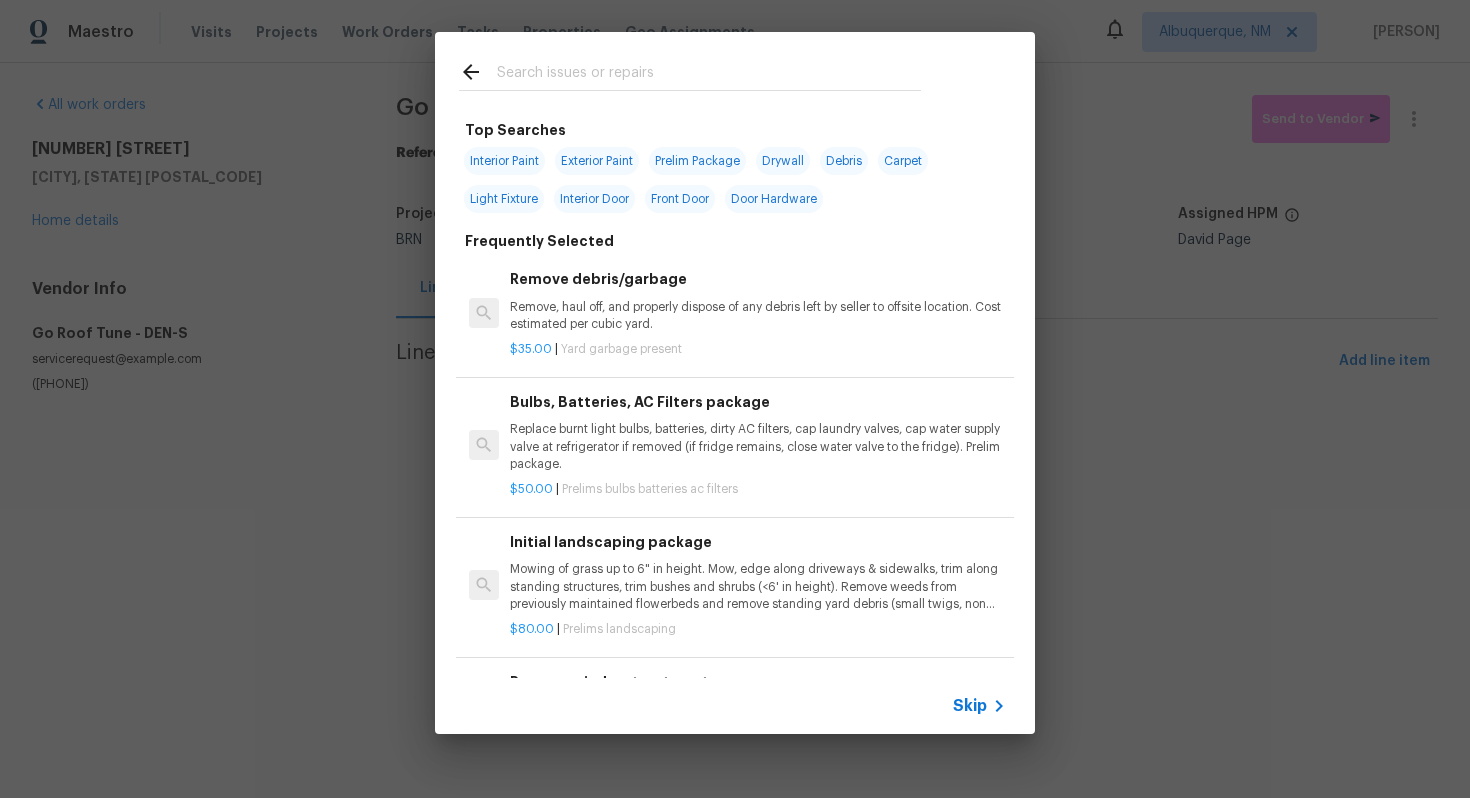 click on "Skip" at bounding box center (970, 706) 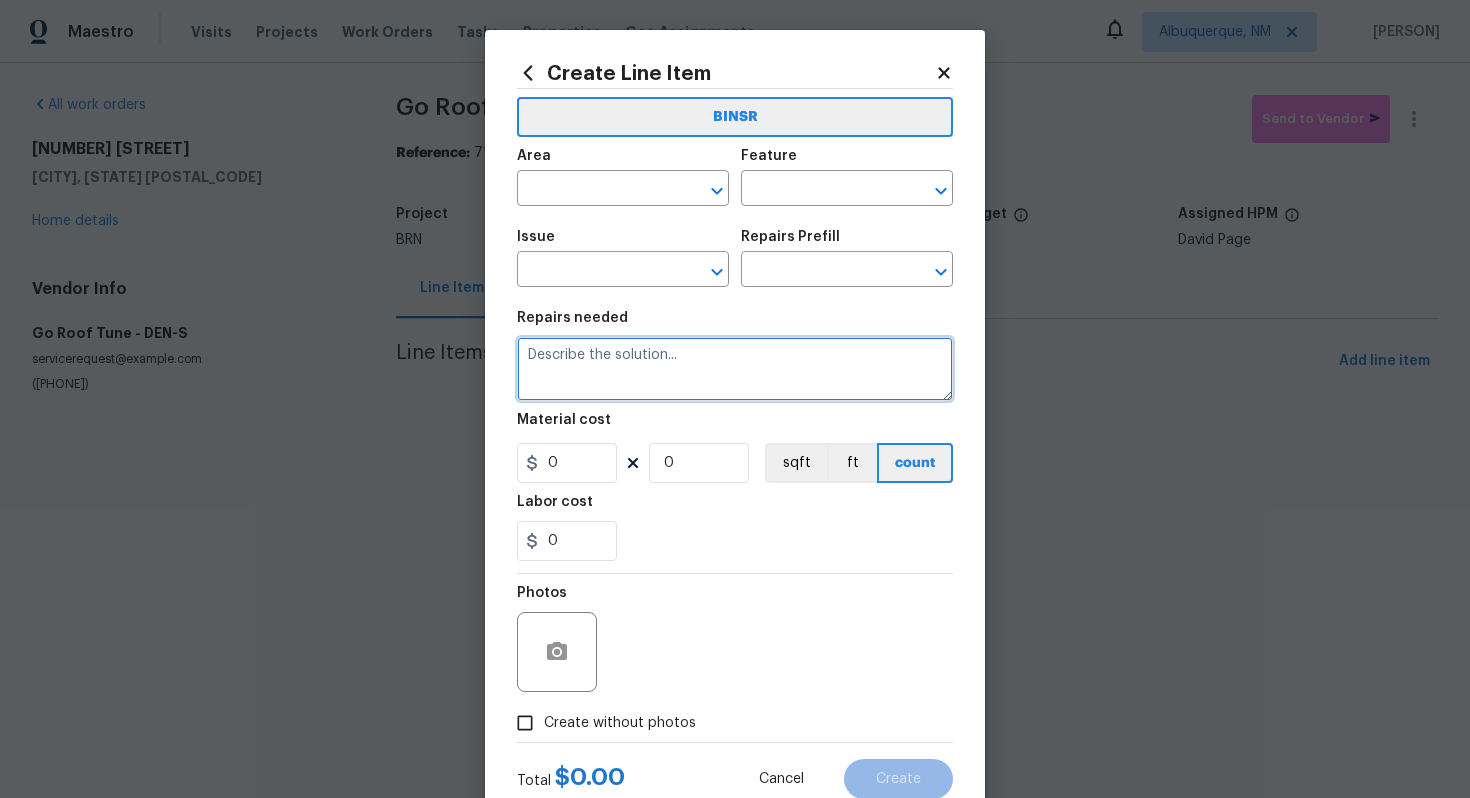 click at bounding box center [735, 369] 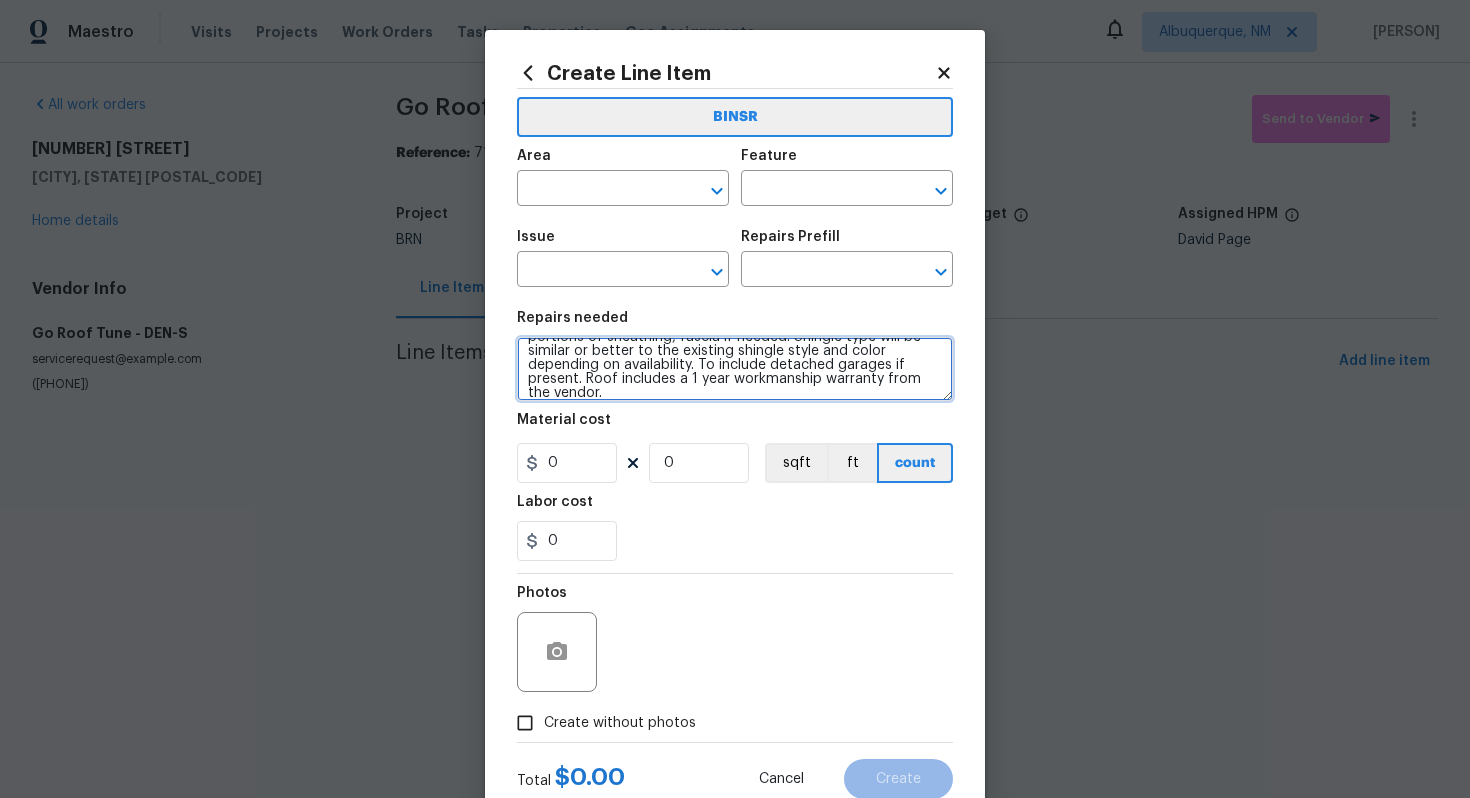 scroll, scrollTop: 0, scrollLeft: 0, axis: both 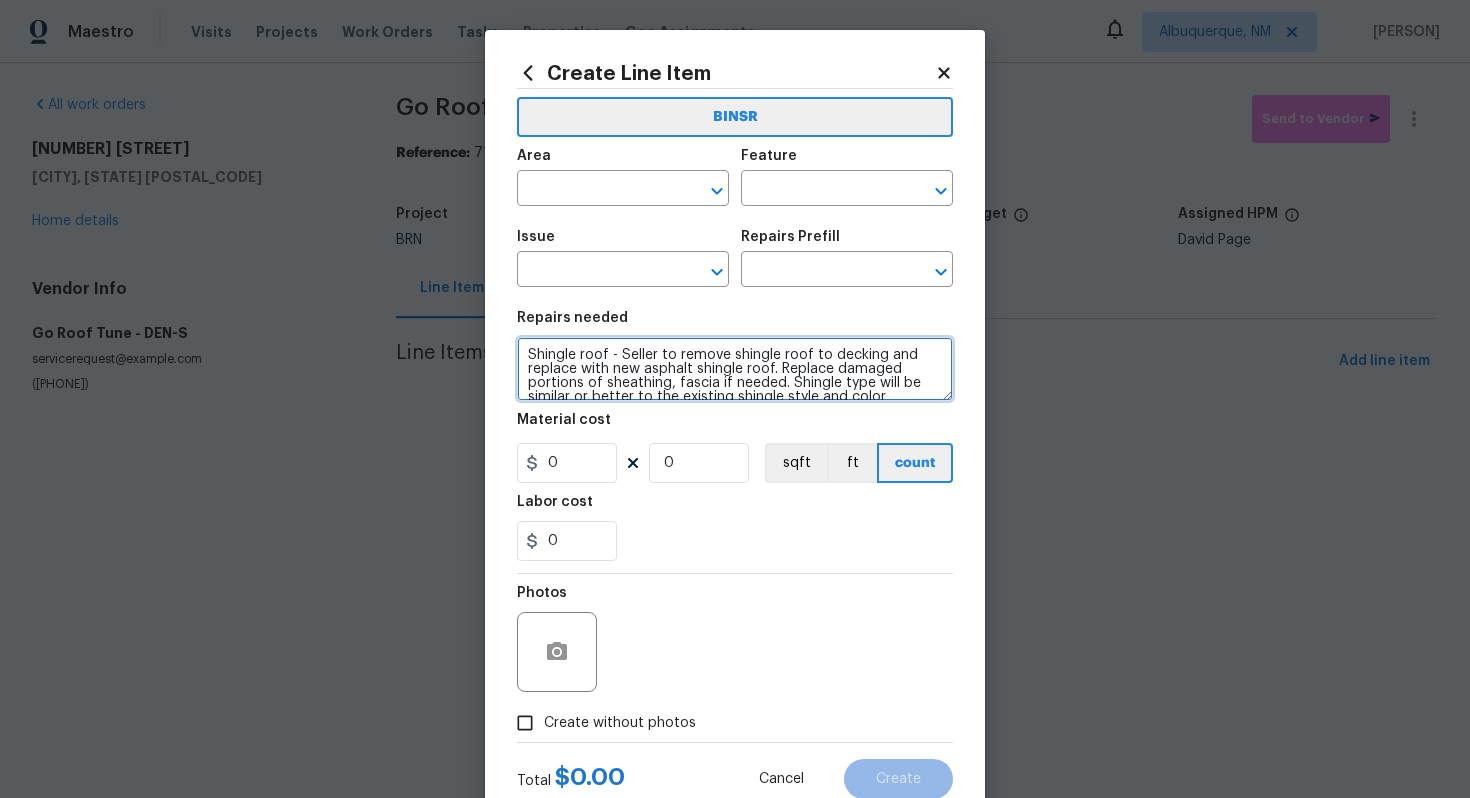type on "Shingle roof - Seller to remove shingle roof to decking and replace with new asphalt shingle roof. Replace damaged portions of sheathing, fascia if needed. Shingle type will be similar or better to the existing shingle style and color depending on availability. To include detached garages if present. Roof includes a 1 year workmanship warranty from the vendor." 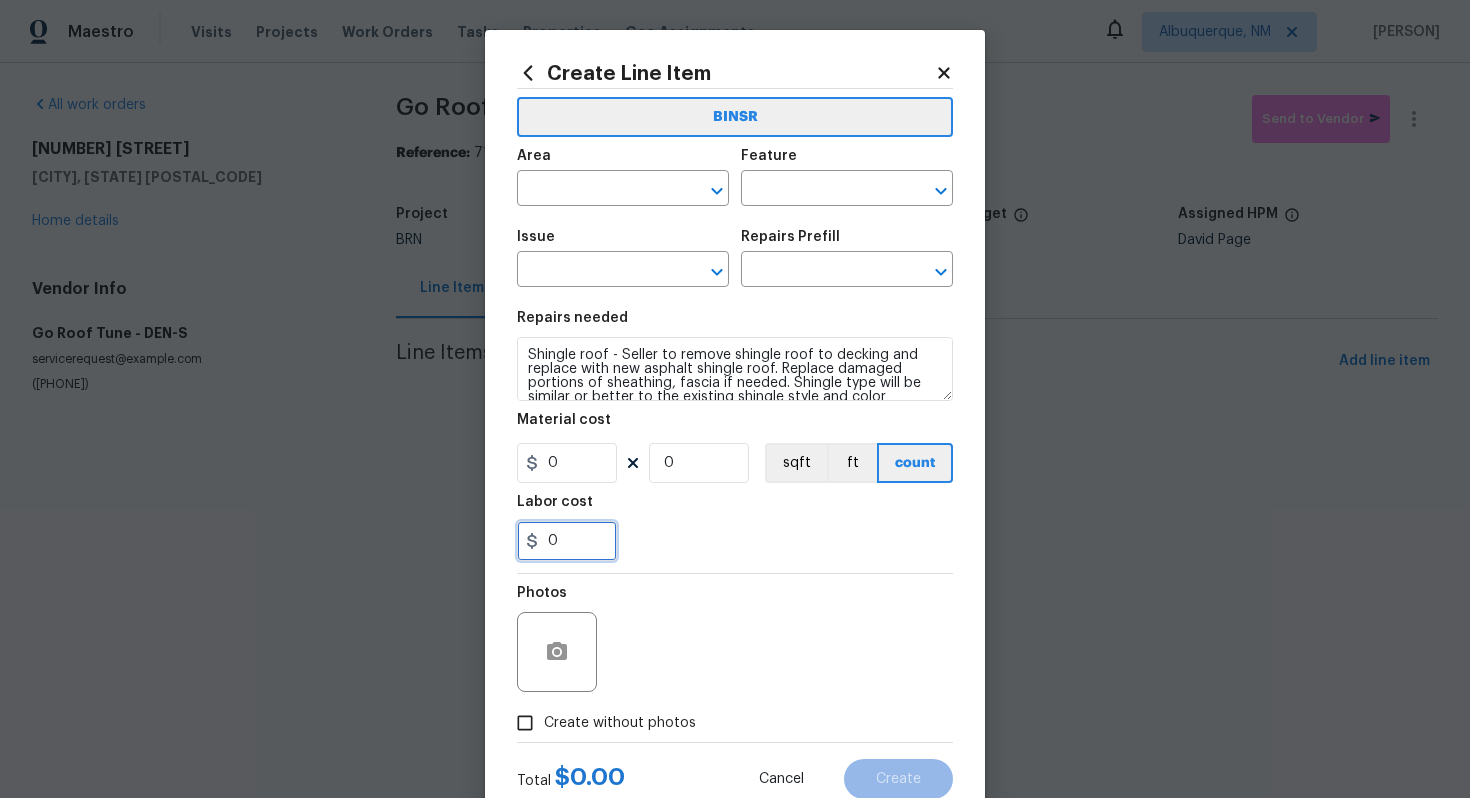 click on "0" at bounding box center [567, 541] 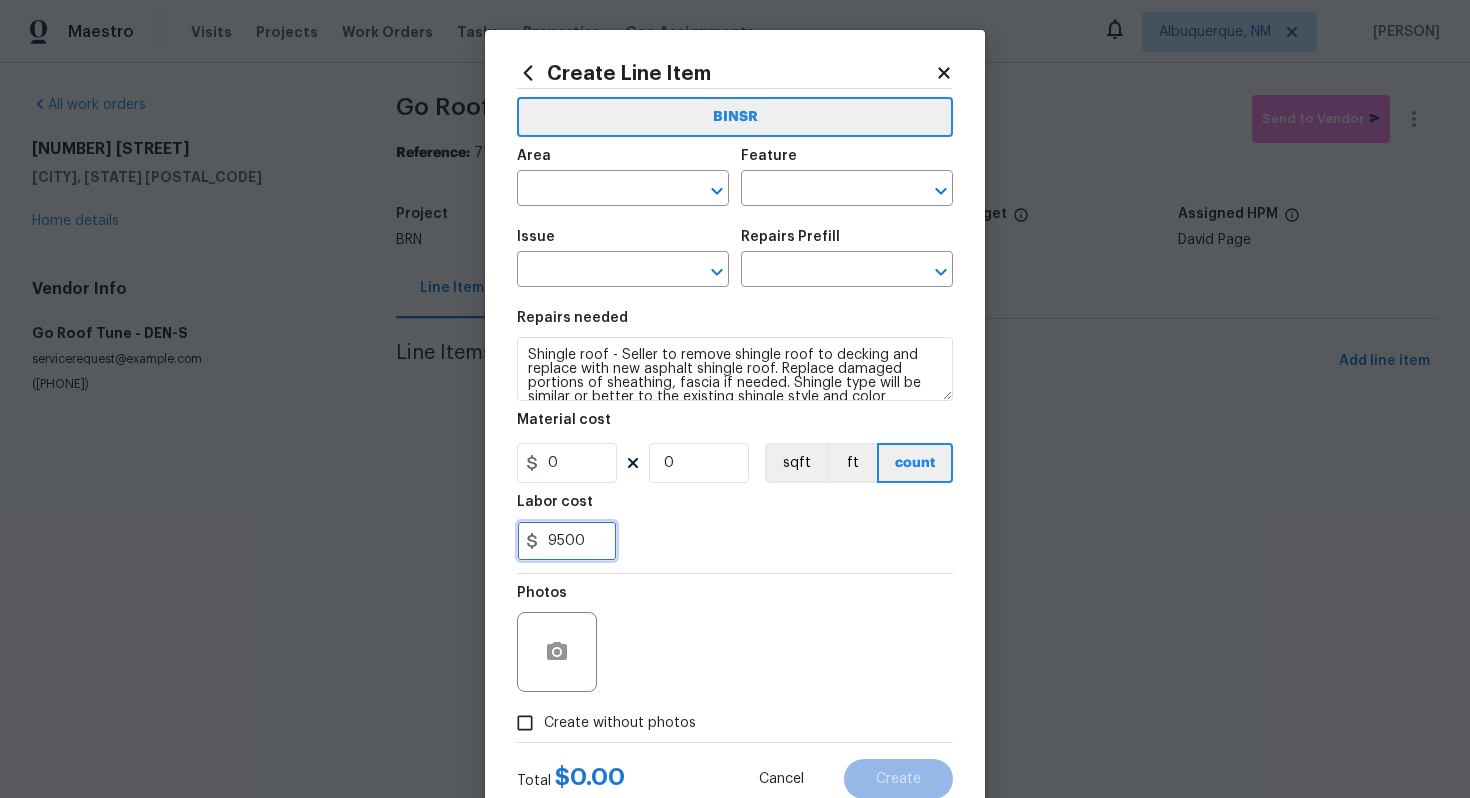 type on "9500" 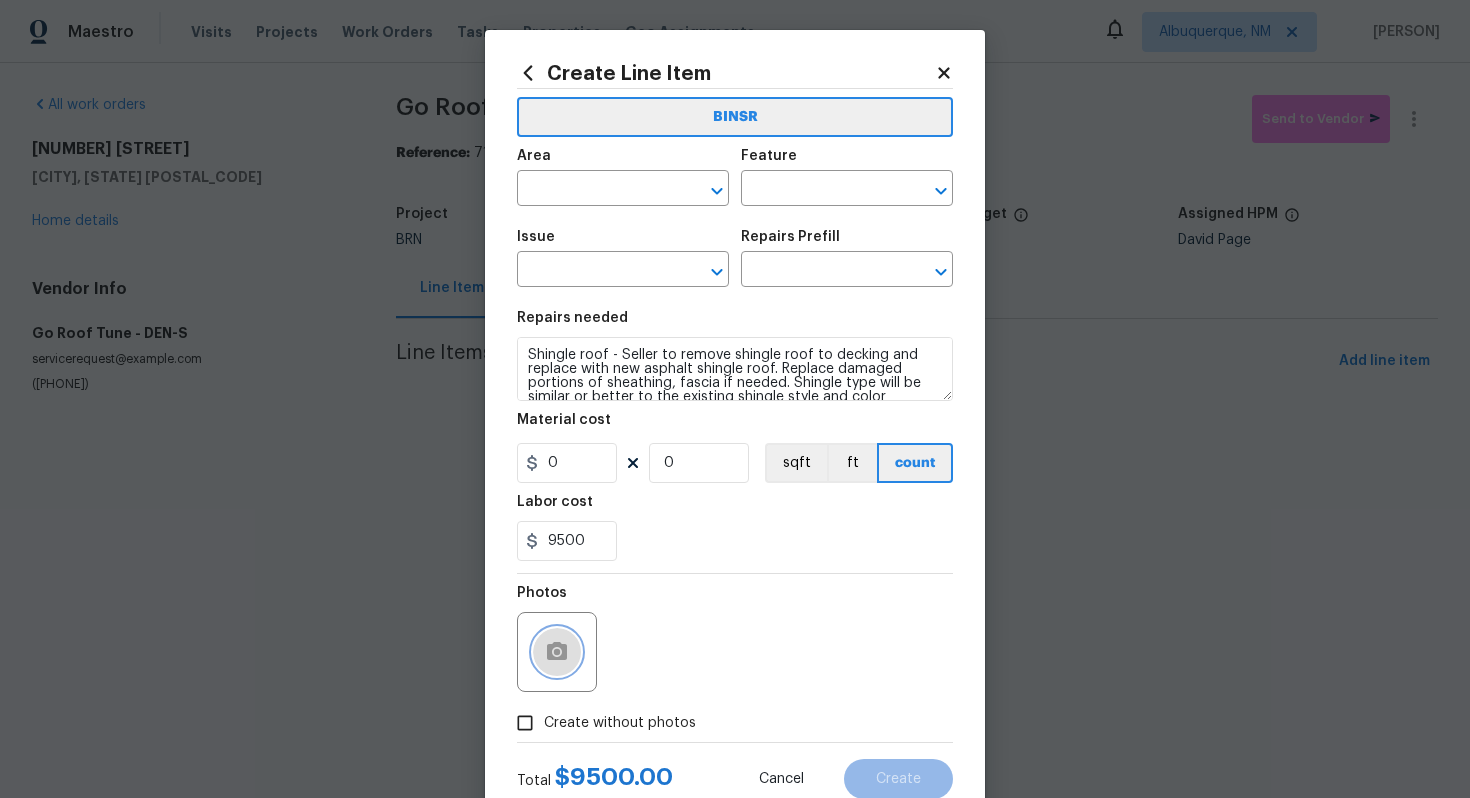 click 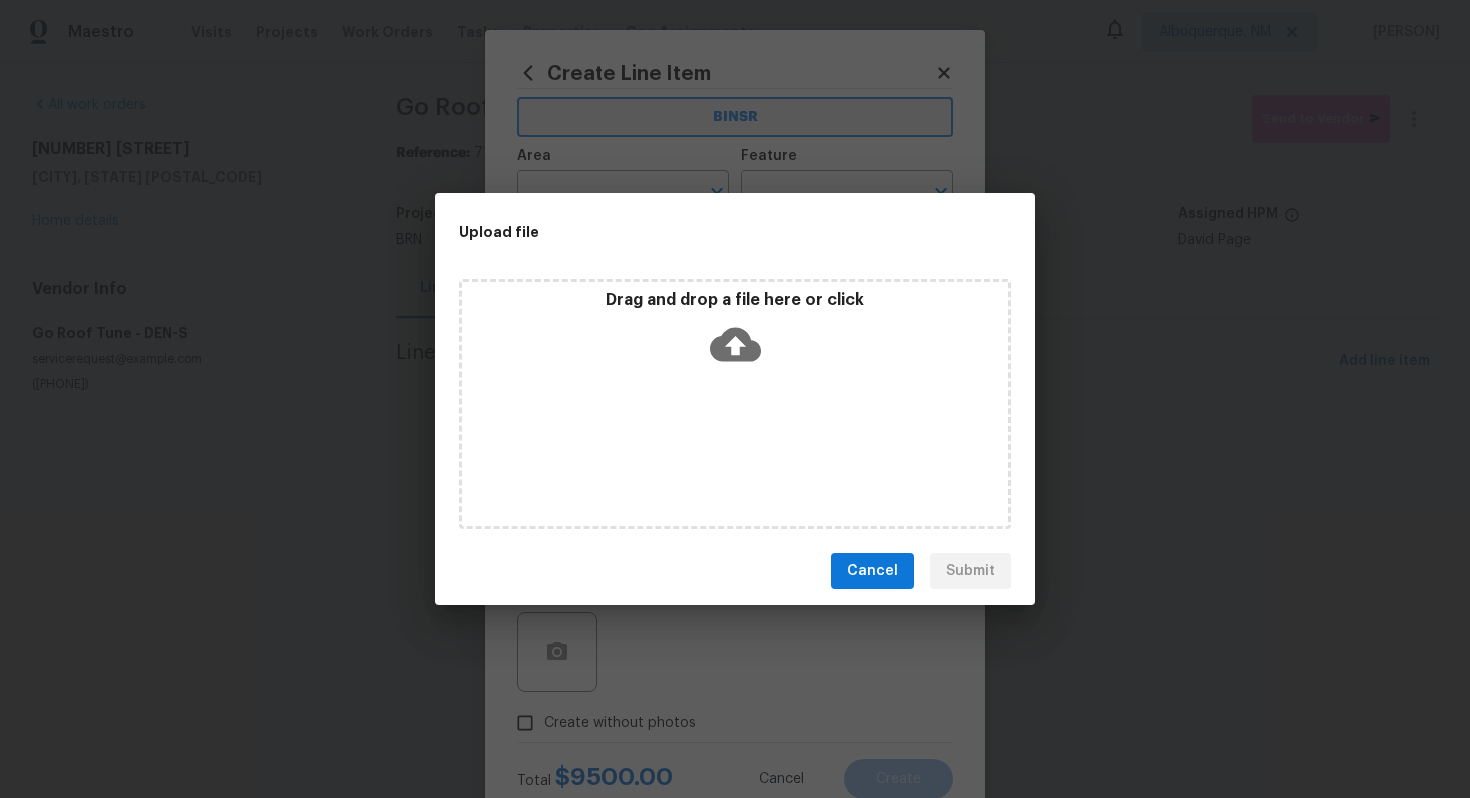 click 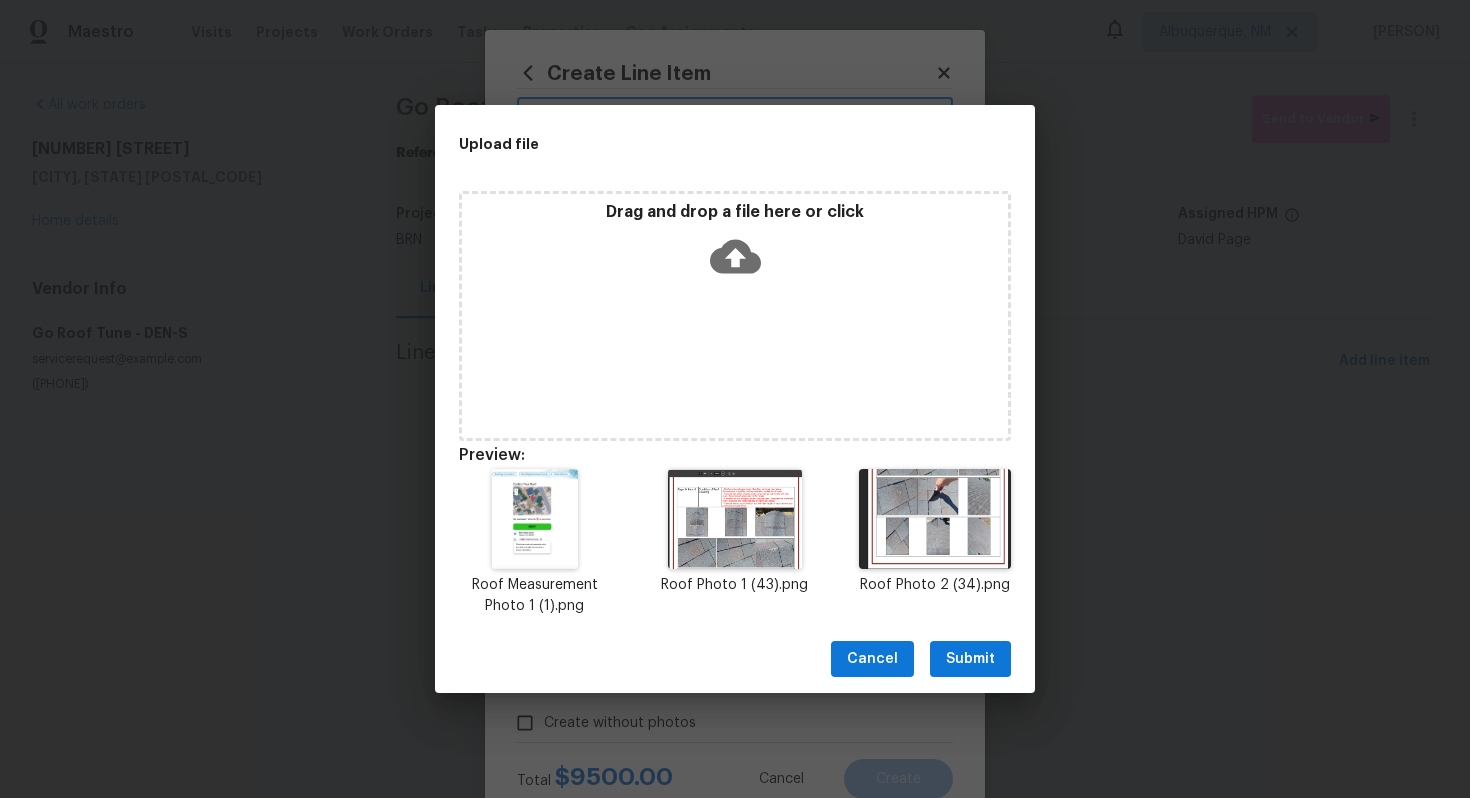click on "Submit" at bounding box center [970, 659] 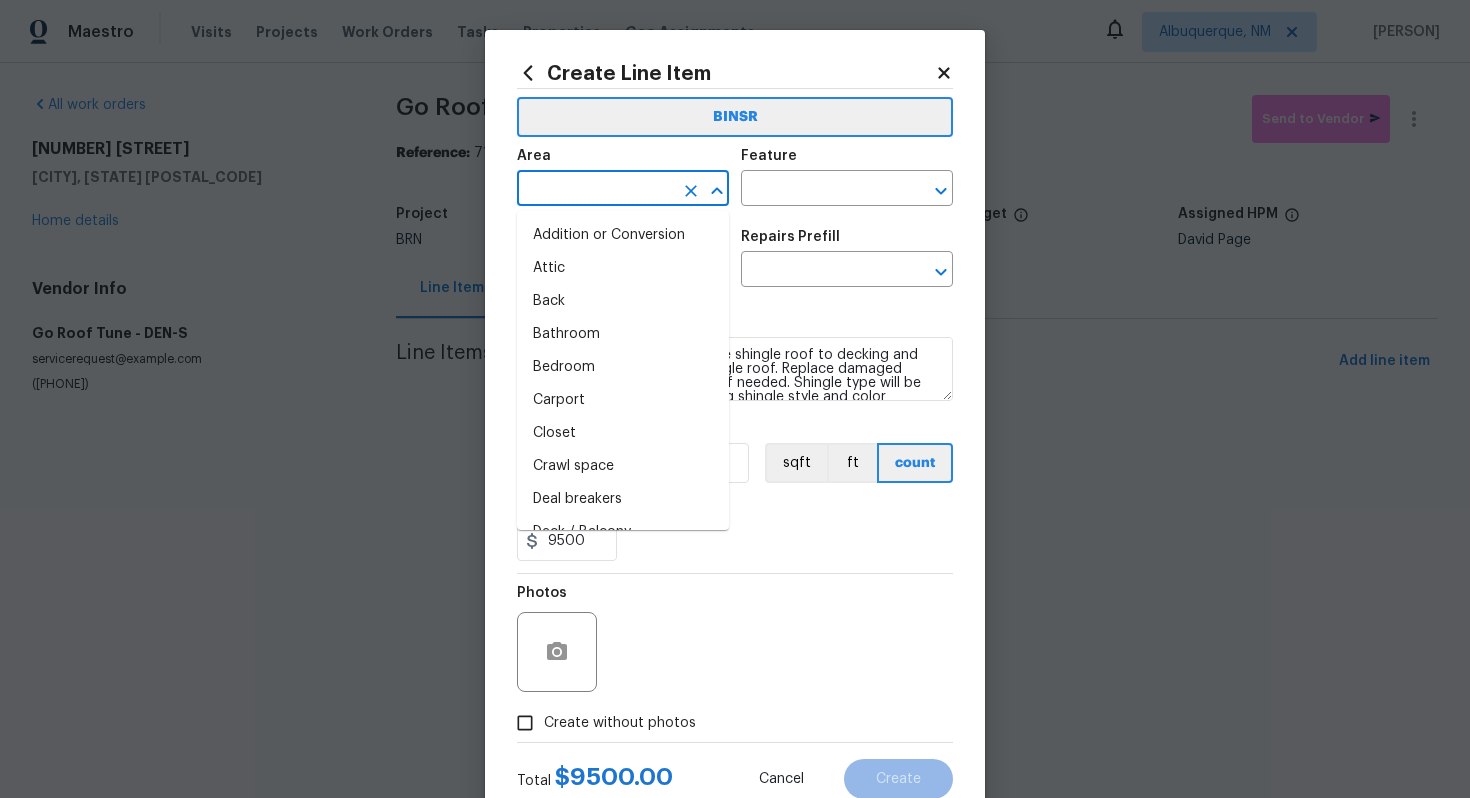 click at bounding box center (595, 190) 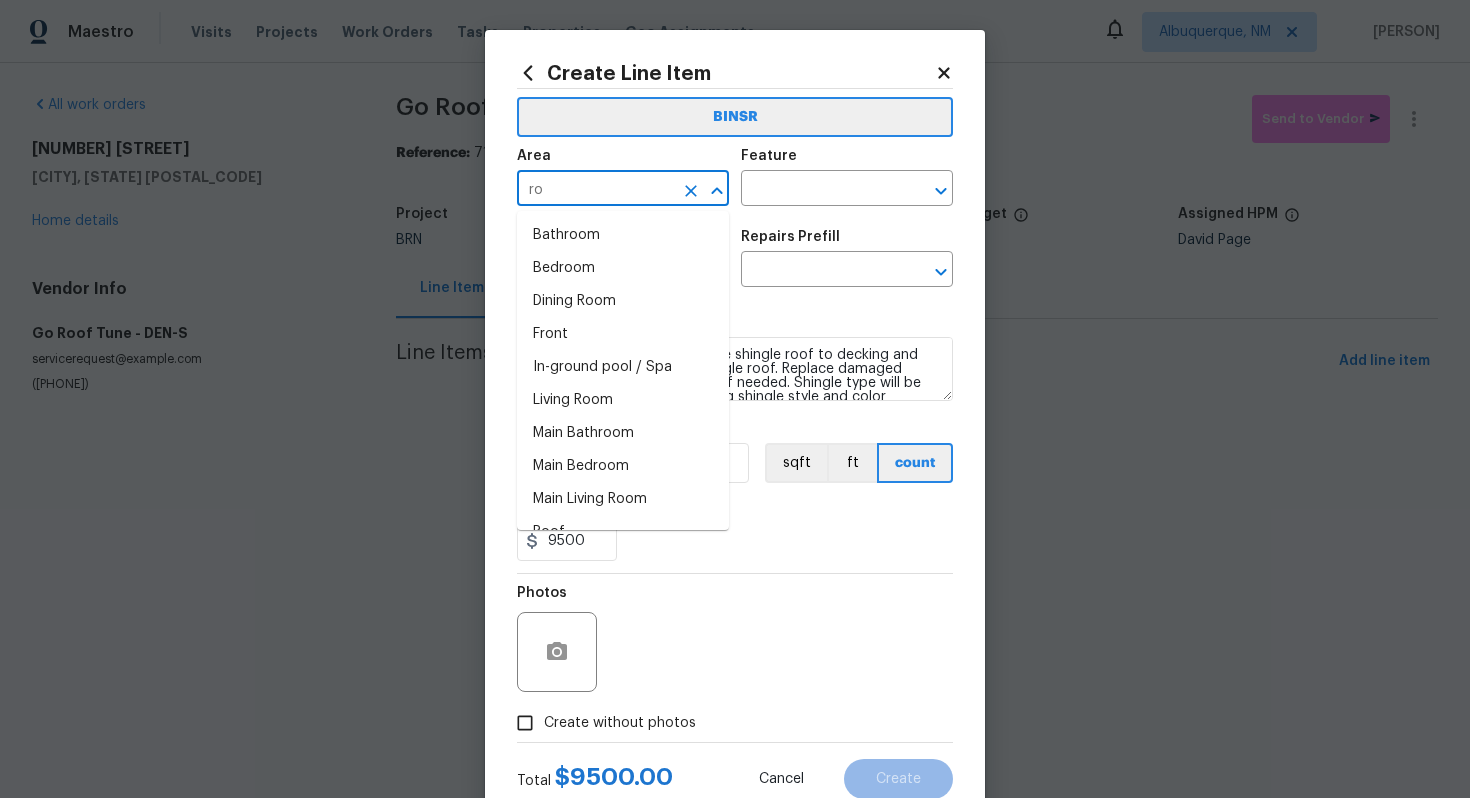 type on "roo" 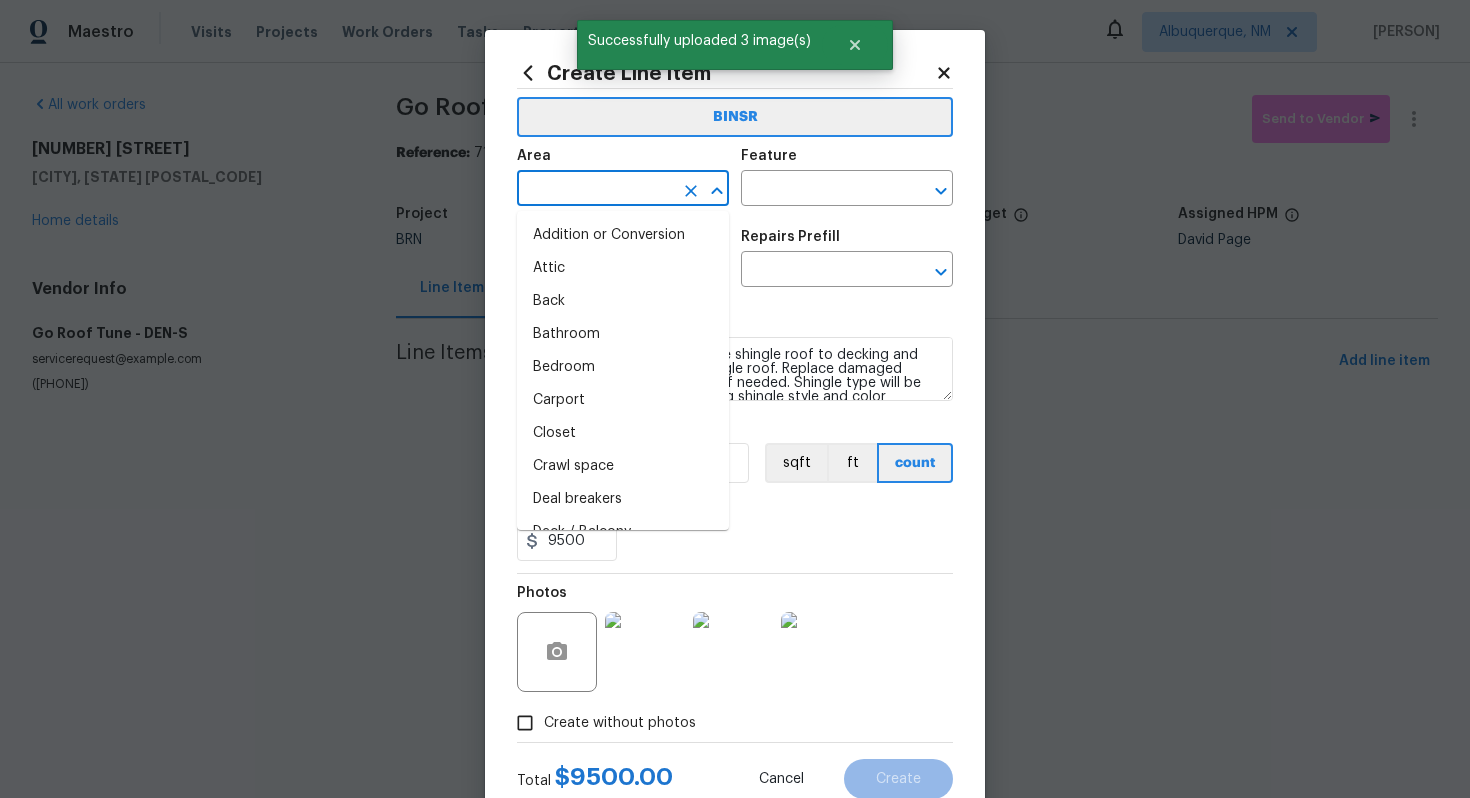 type on "f" 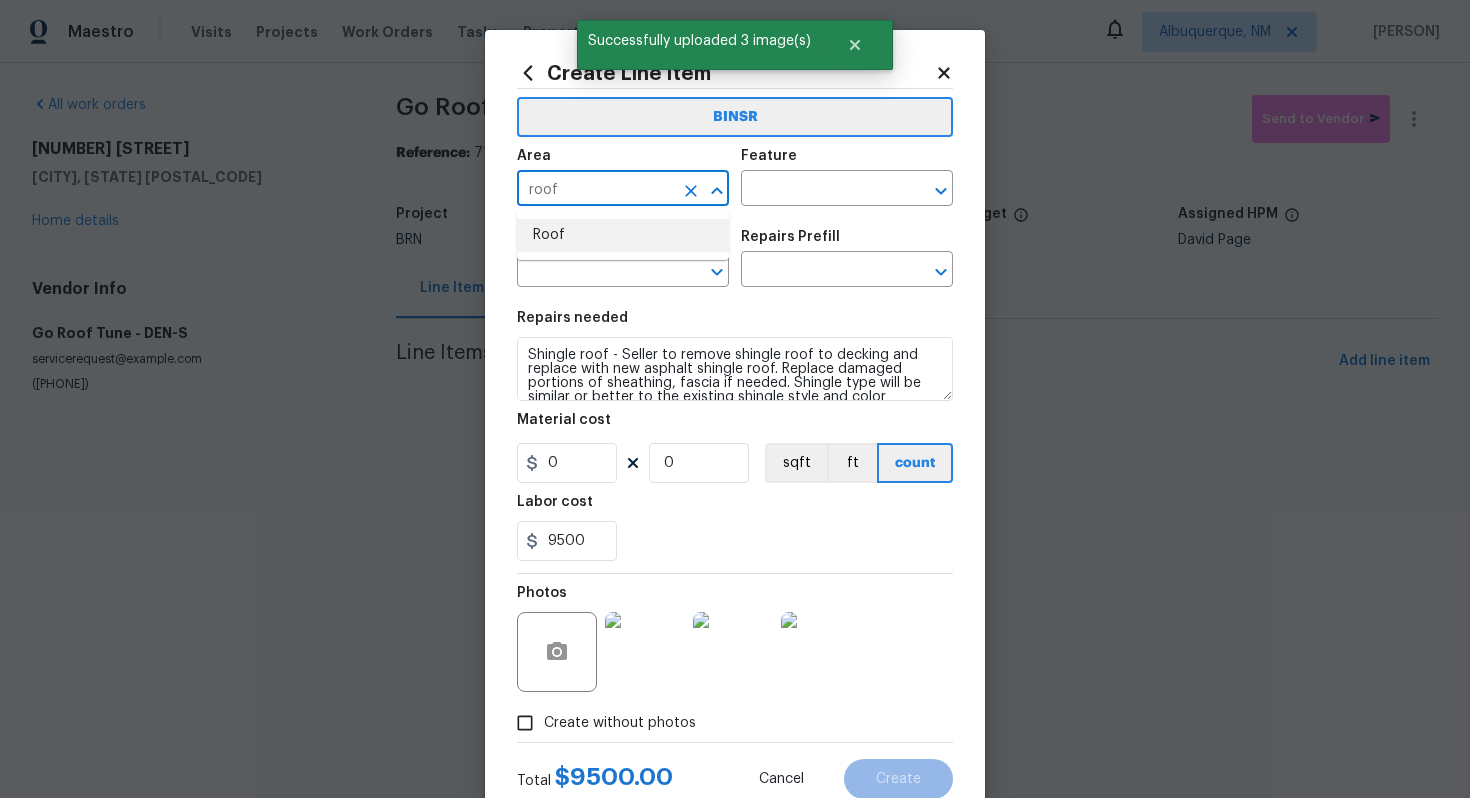 click on "Roof" at bounding box center [623, 235] 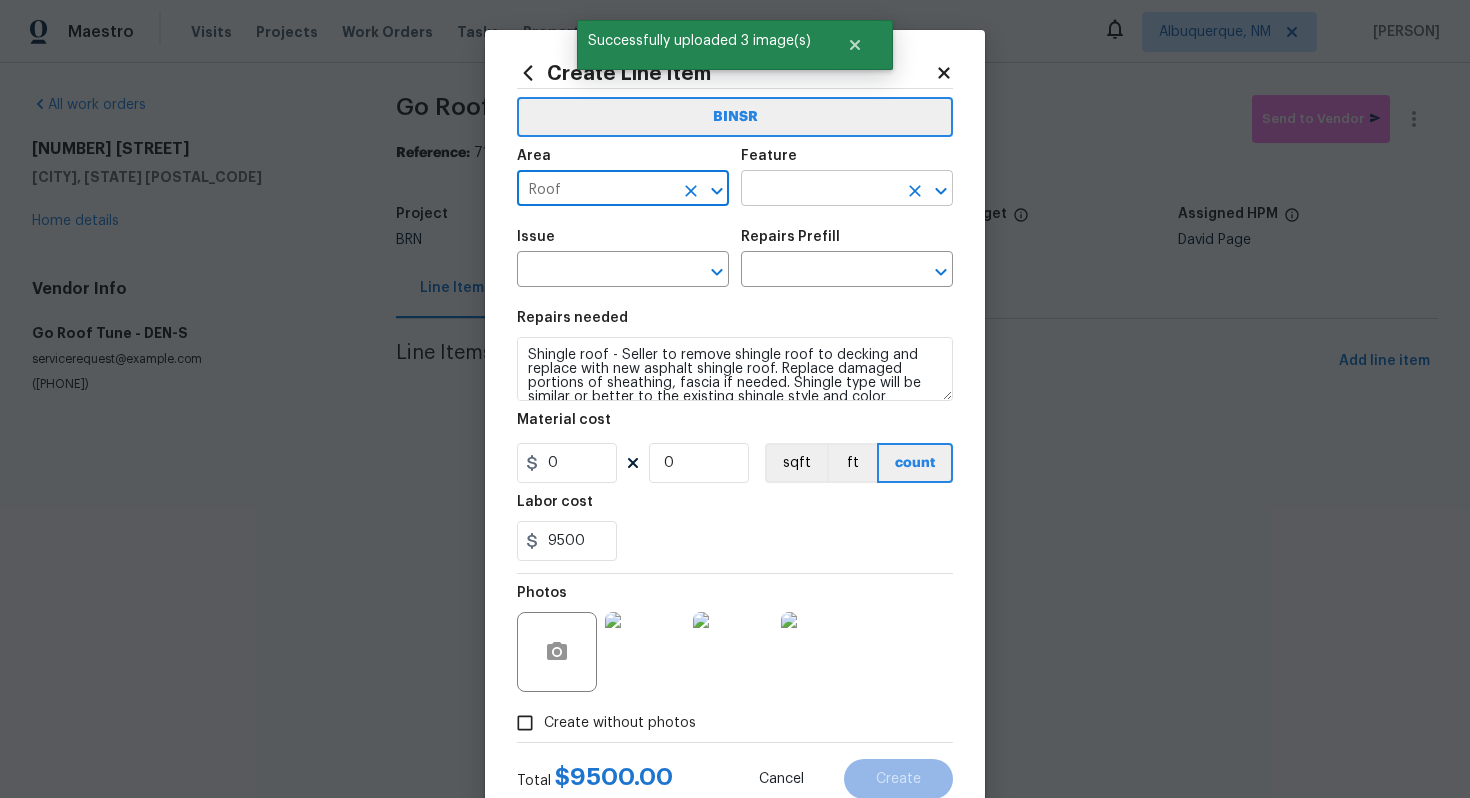 type on "Roof" 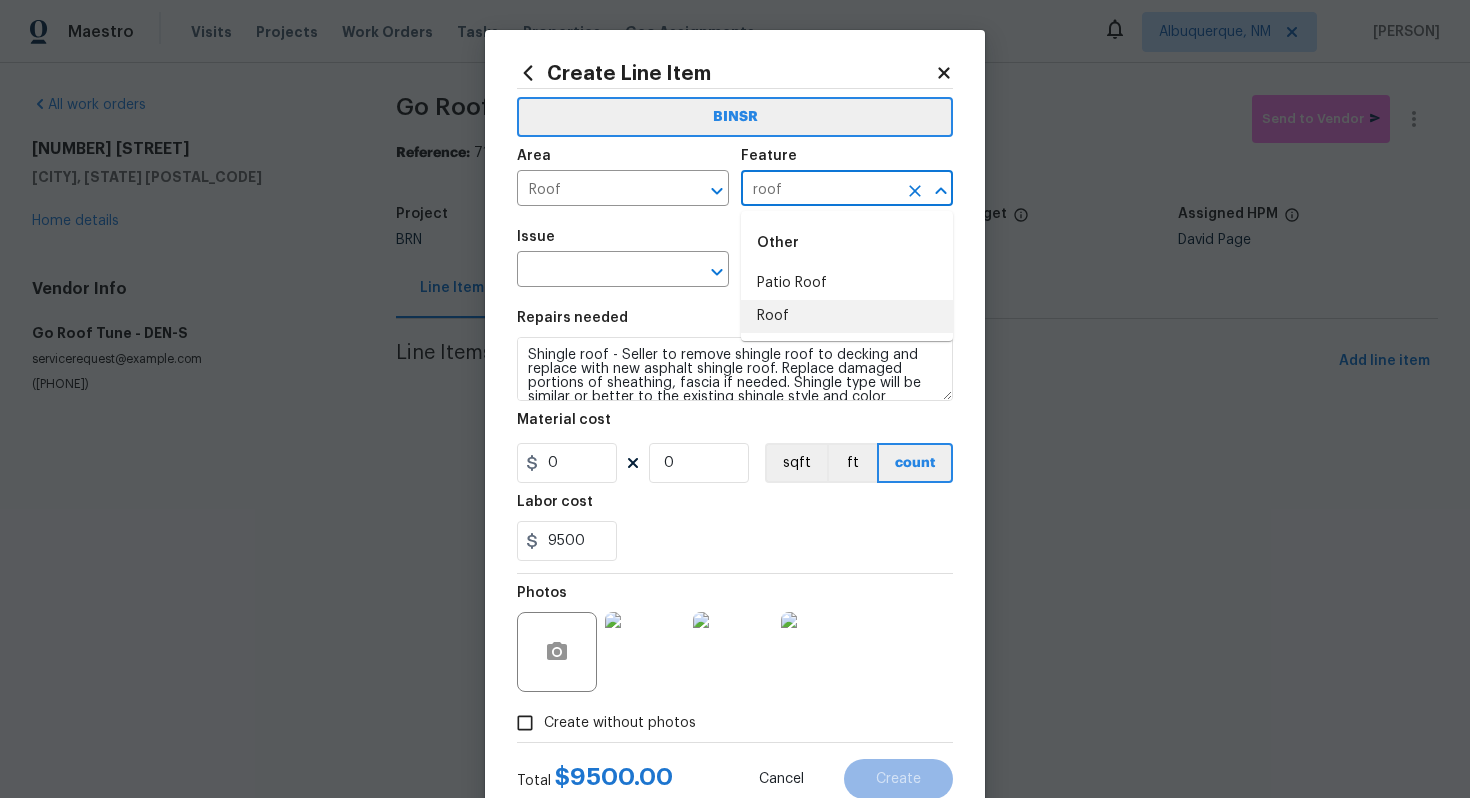 click on "Roof" at bounding box center [847, 316] 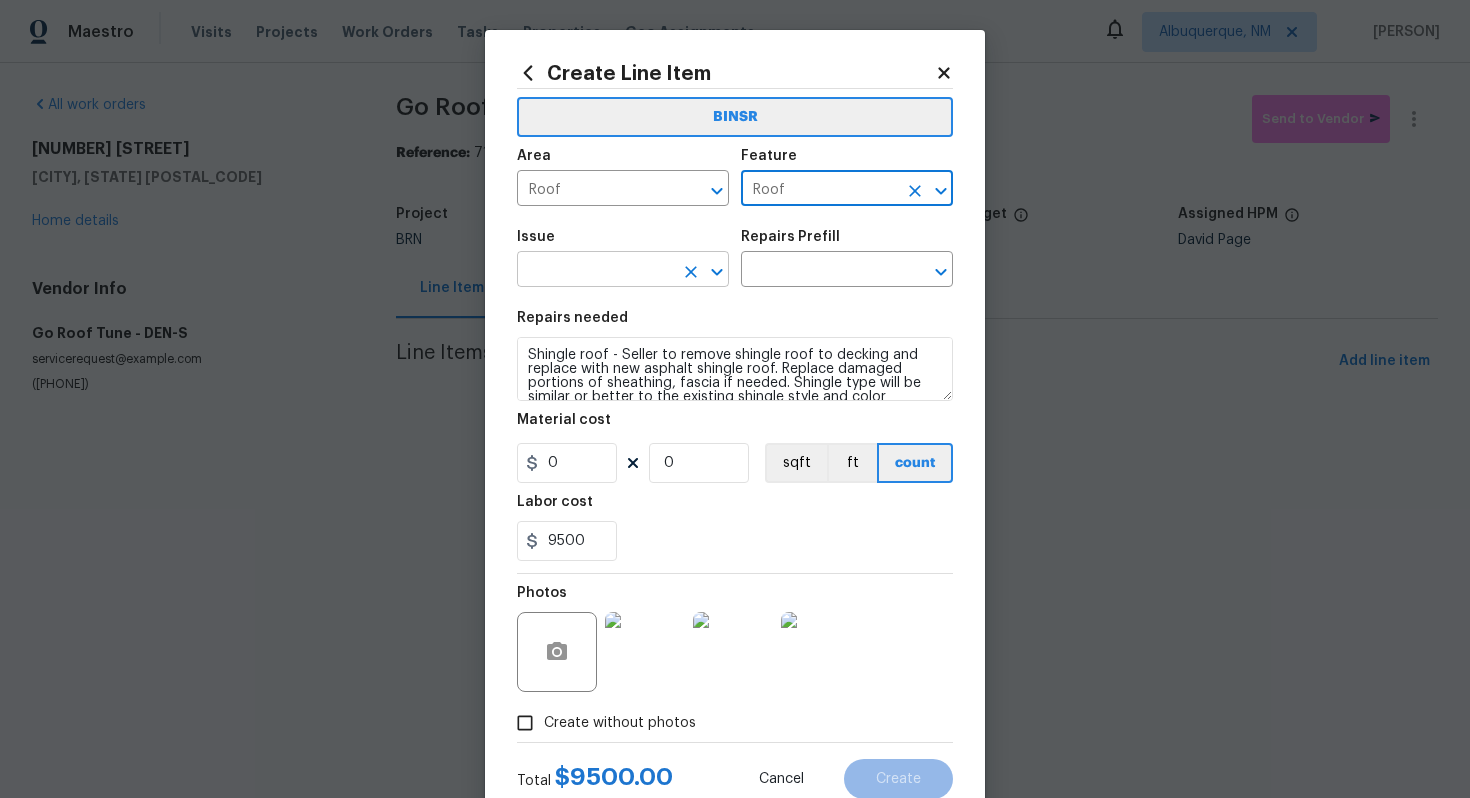 type on "Roof" 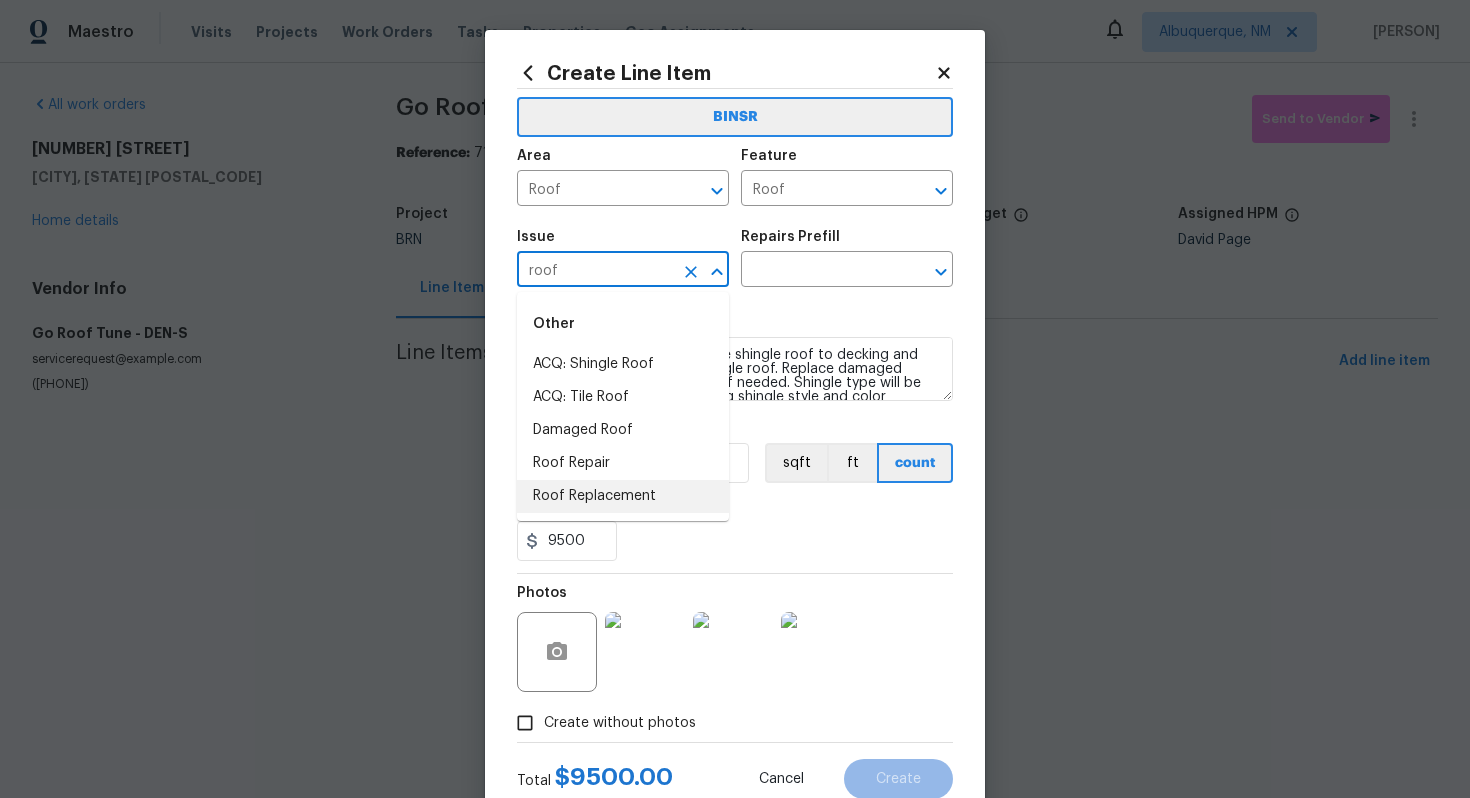 click on "Roof Replacement" at bounding box center [623, 496] 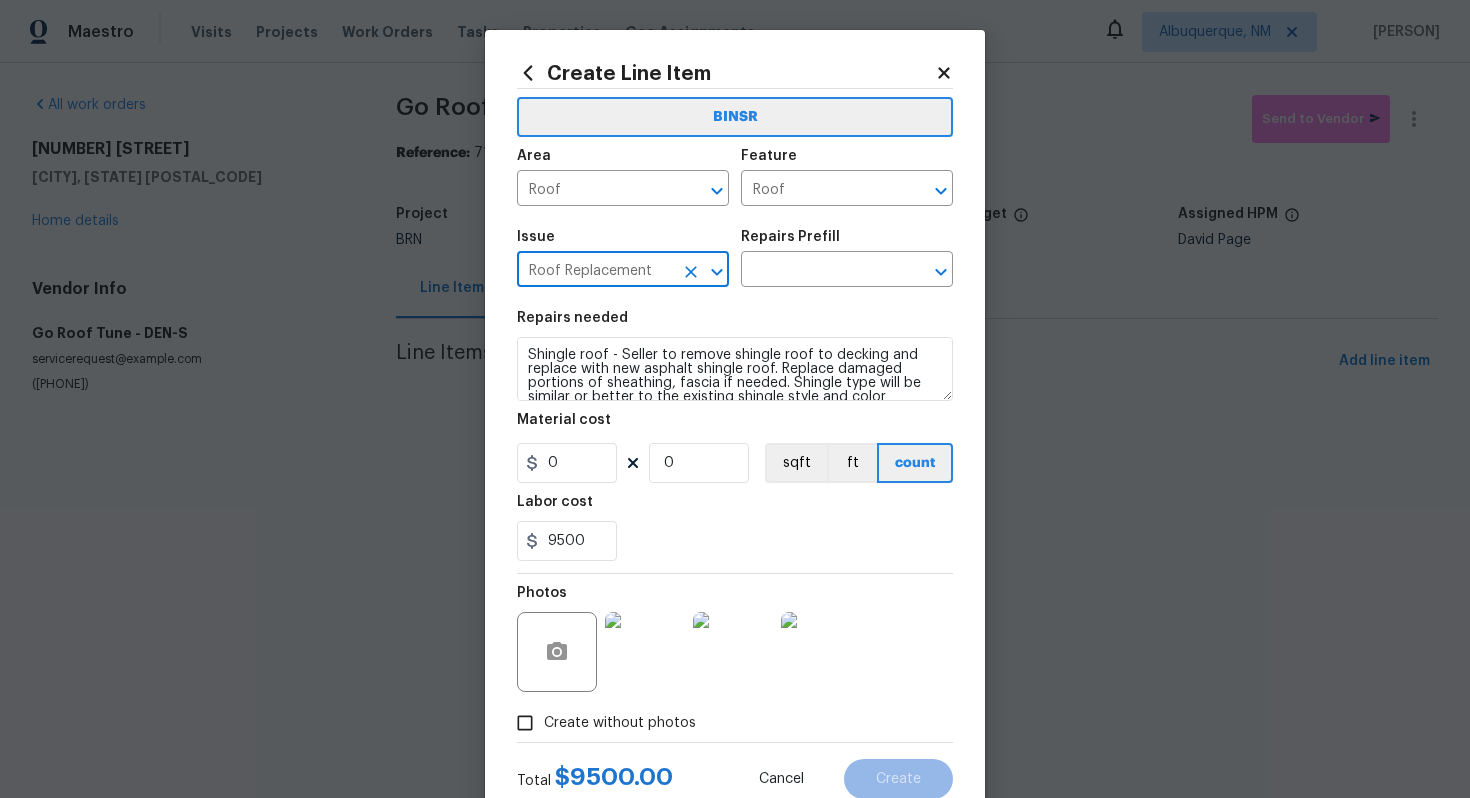 type on "Roof Replacement" 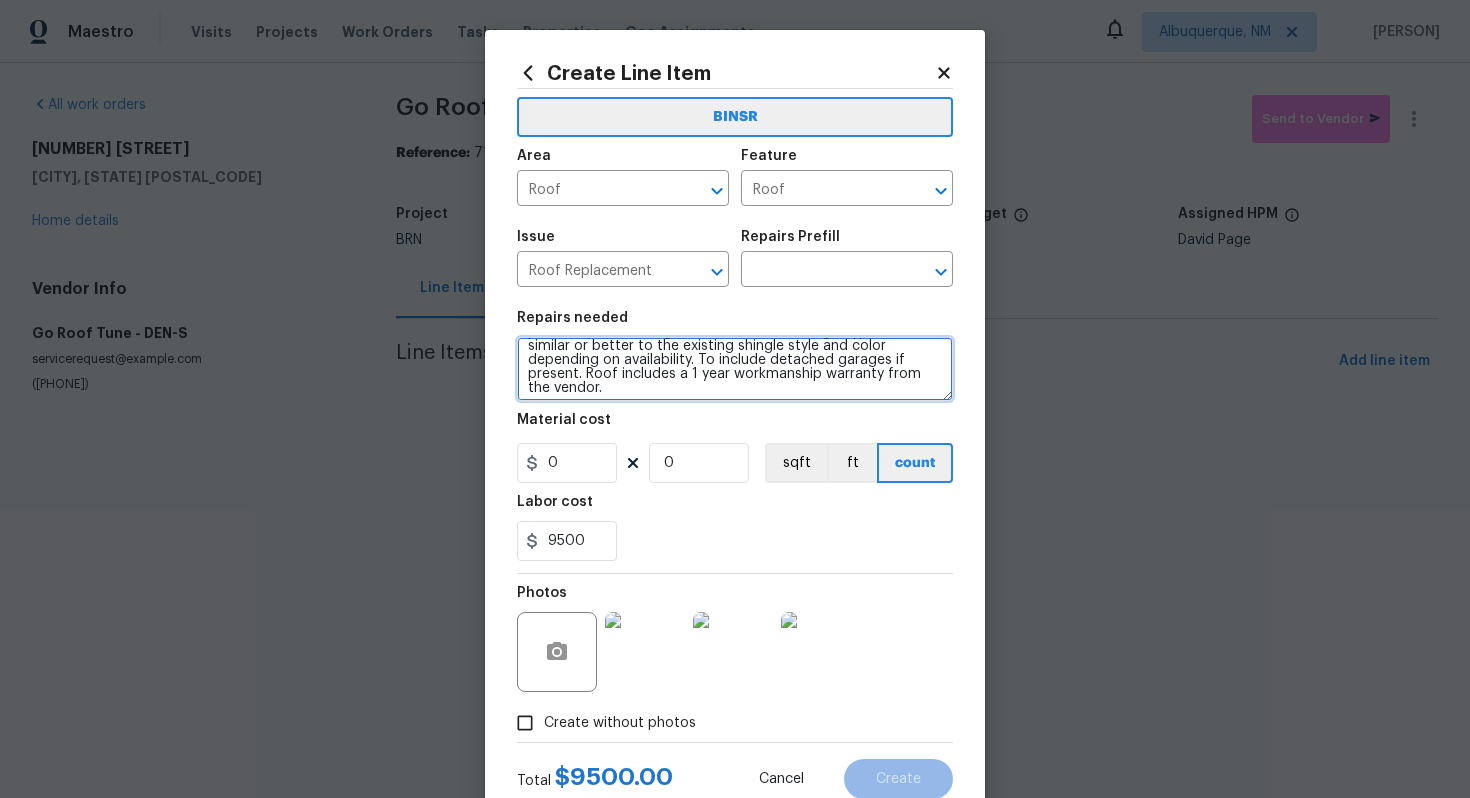 scroll, scrollTop: 56, scrollLeft: 0, axis: vertical 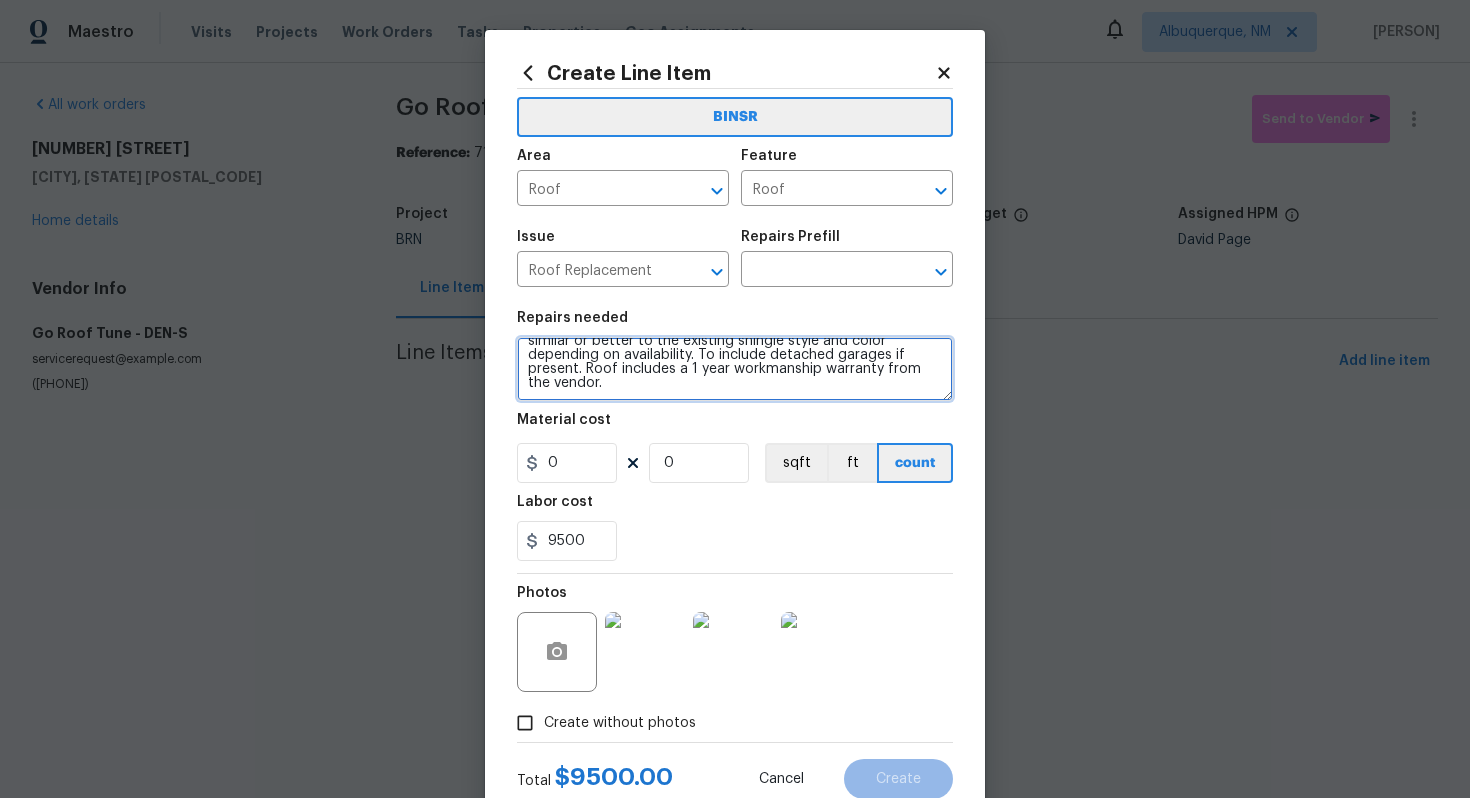 drag, startPoint x: 525, startPoint y: 357, endPoint x: 667, endPoint y: 435, distance: 162.01234 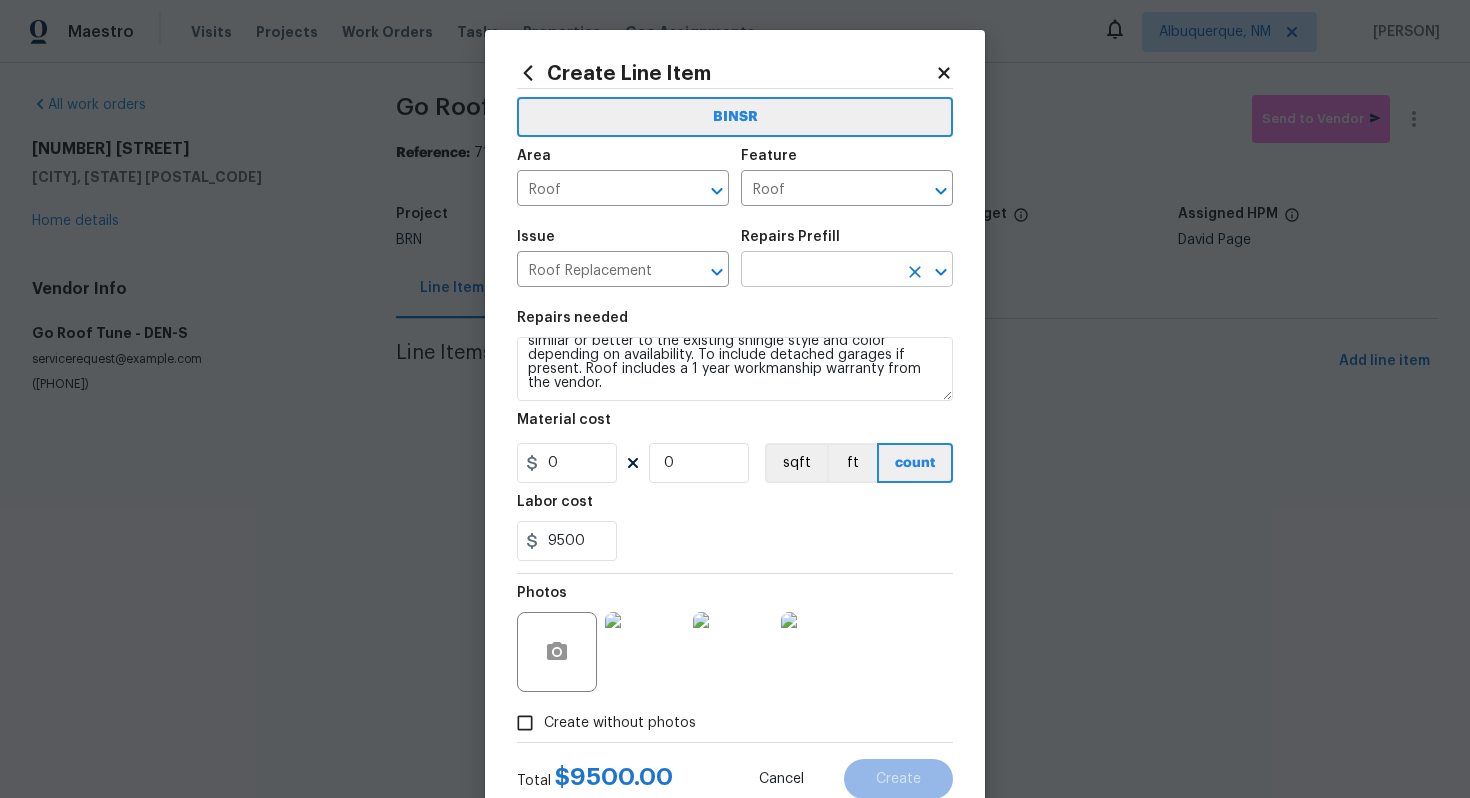 click at bounding box center [819, 271] 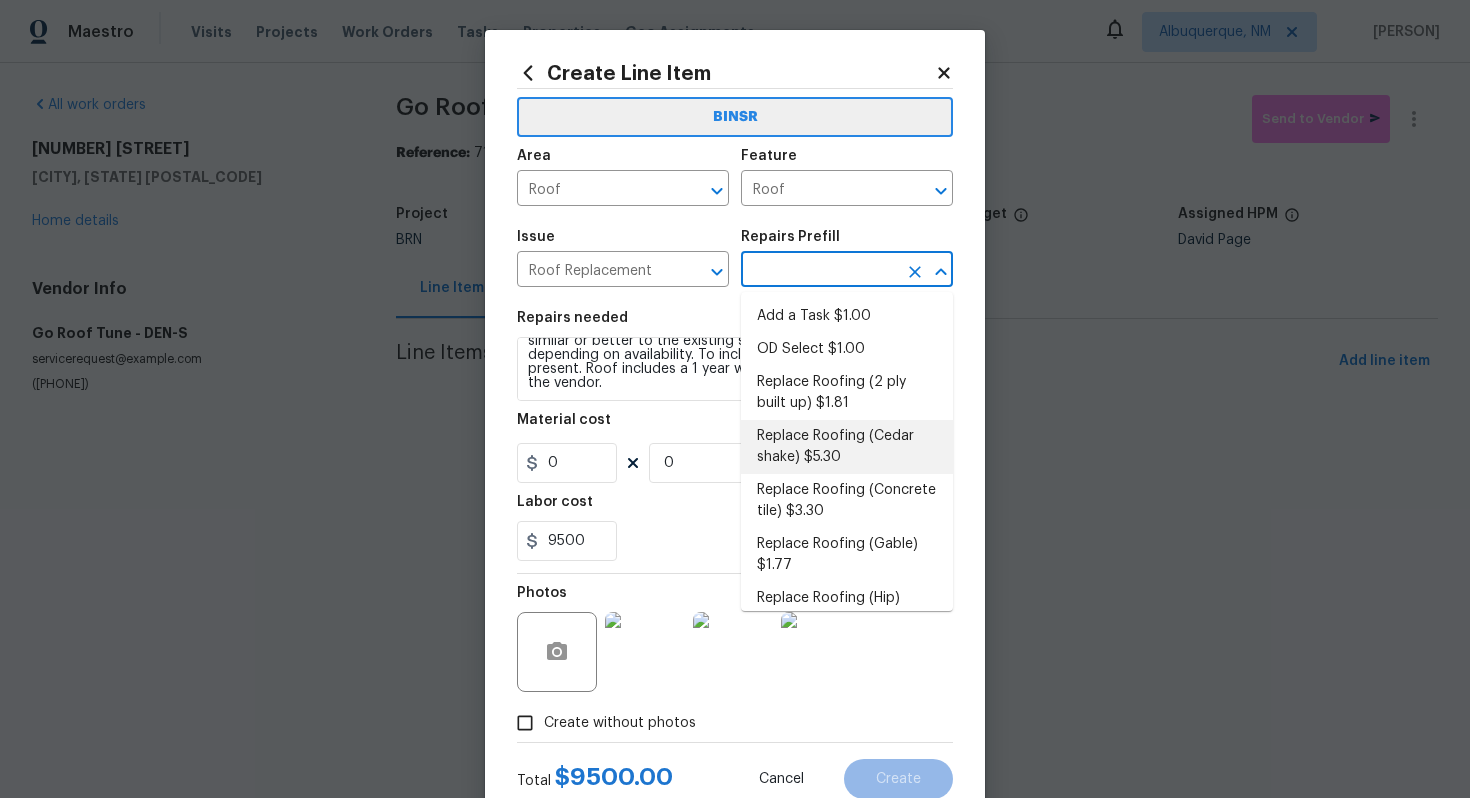 click on "Replace Roofing (Cedar shake) $5.30" at bounding box center [847, 447] 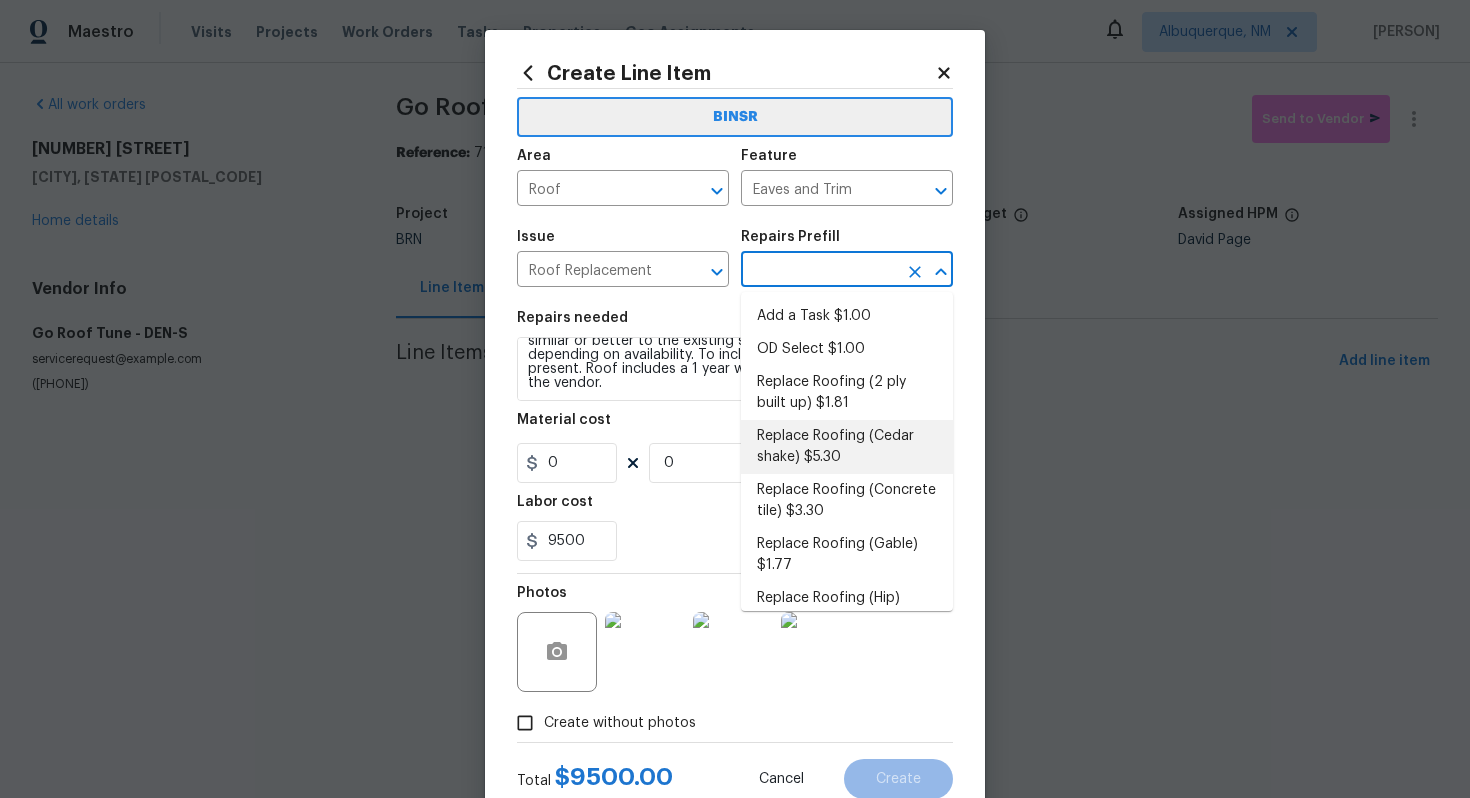 type on "Replace Roofing (Cedar shake) $5.30" 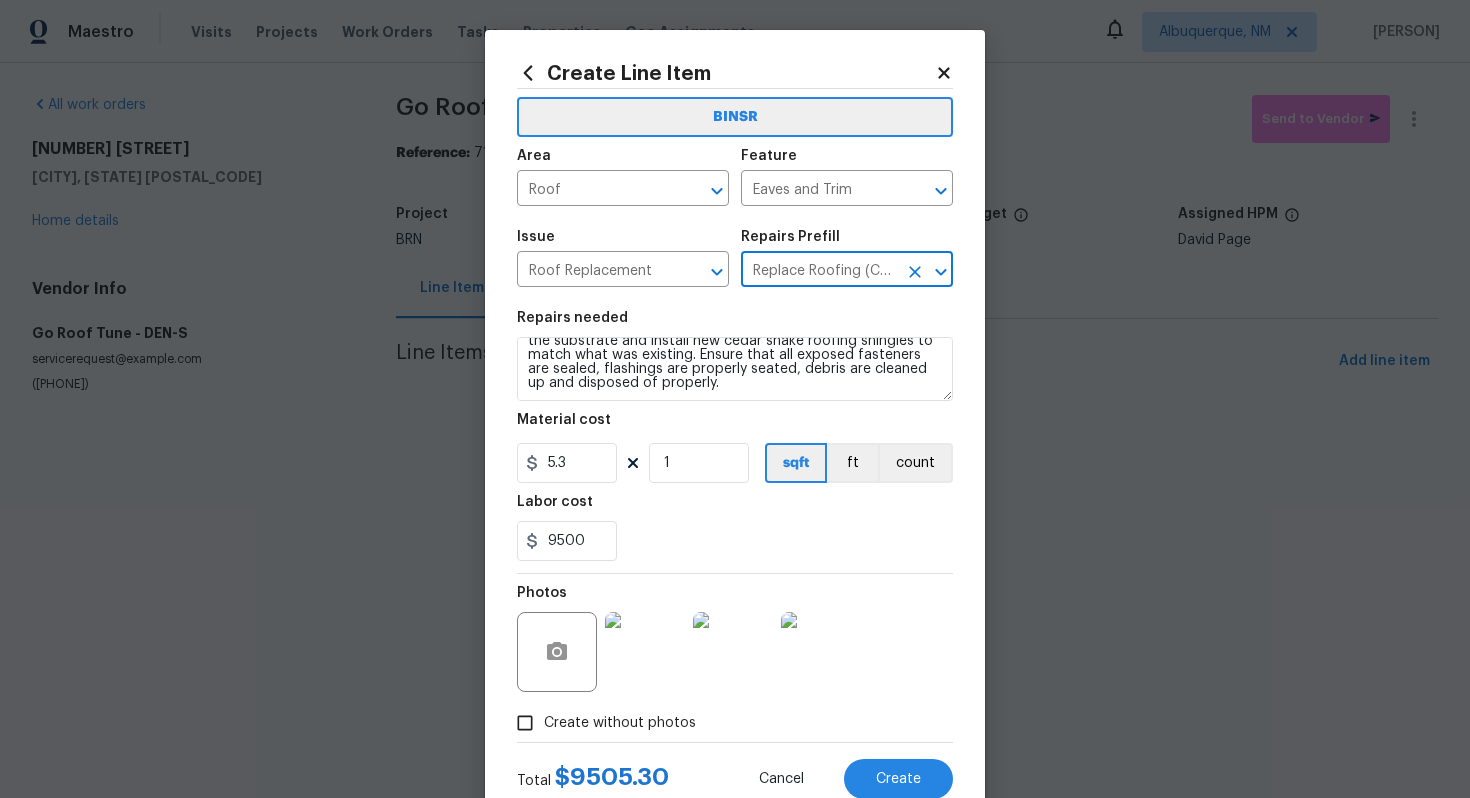 scroll, scrollTop: 0, scrollLeft: 0, axis: both 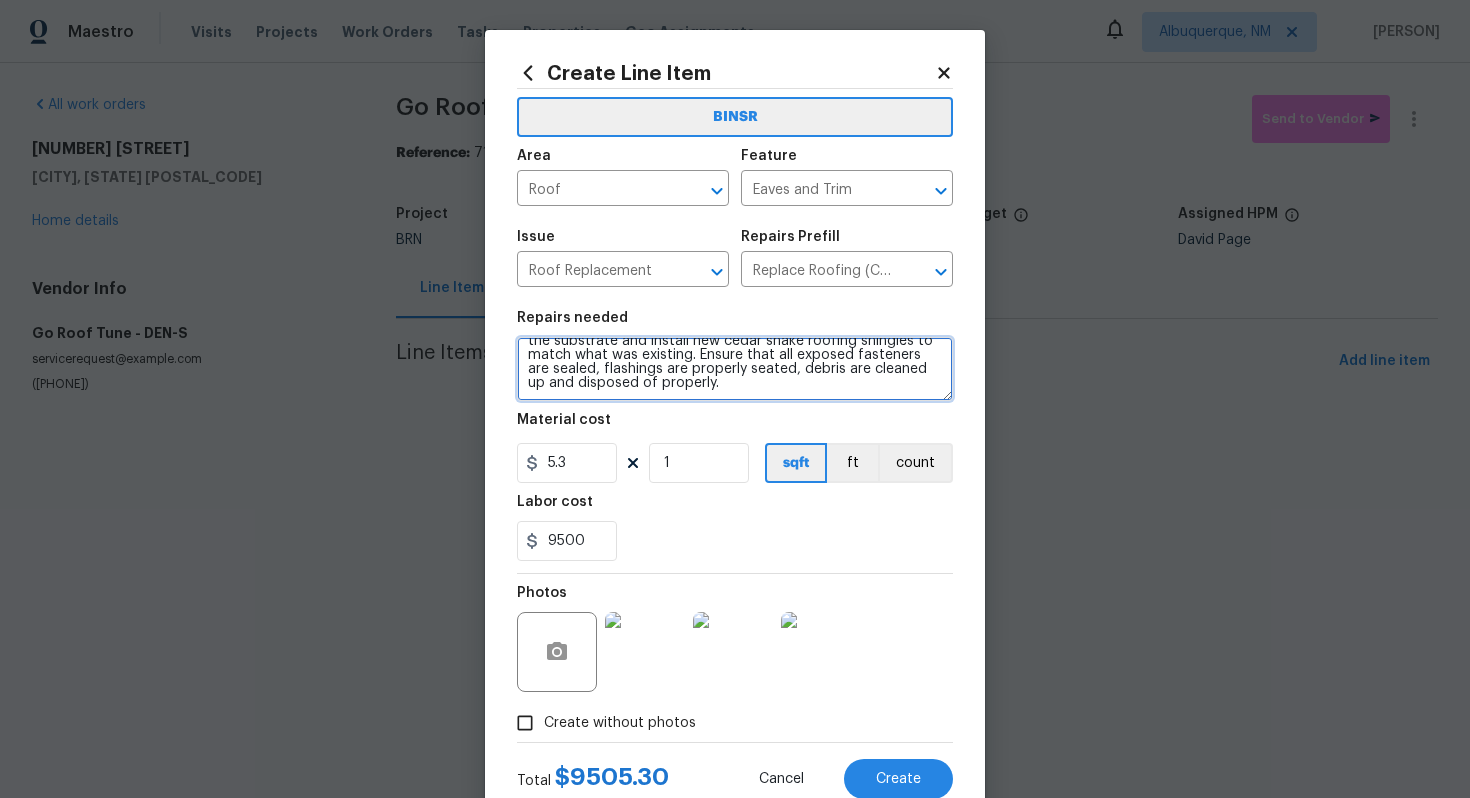 drag, startPoint x: 527, startPoint y: 355, endPoint x: 665, endPoint y: 433, distance: 158.51814 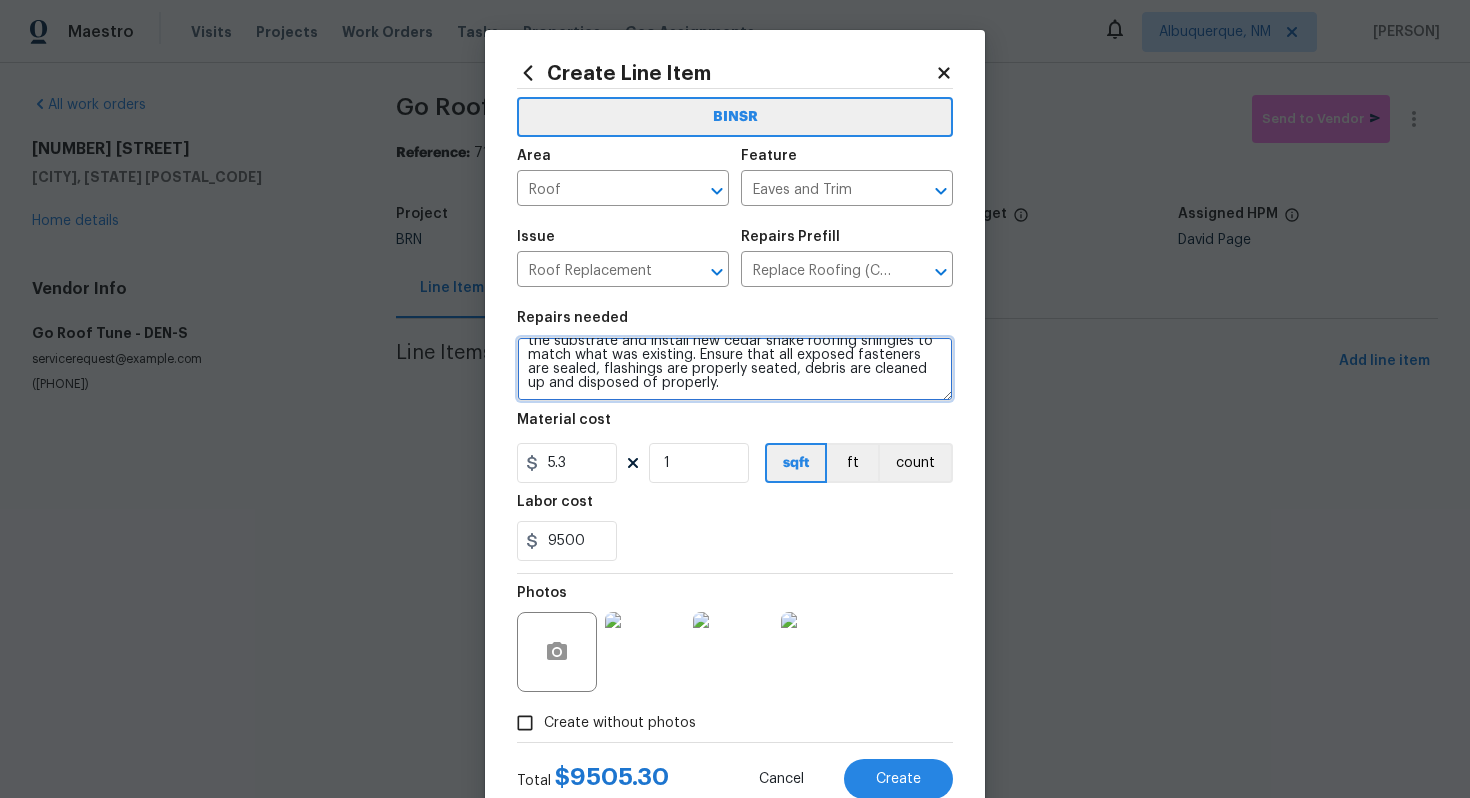 click on "Repairs needed Cedar Shake Roof: Remove the existing roof covering, prep the substrate and install new cedar shake roofing shingles to match what was existing. Ensure that all exposed fasteners are sealed, flashings are properly seated, debris are cleaned up and disposed of properly. Material cost 5.3 1 sqft ft count Labor cost 9500" at bounding box center [735, 436] 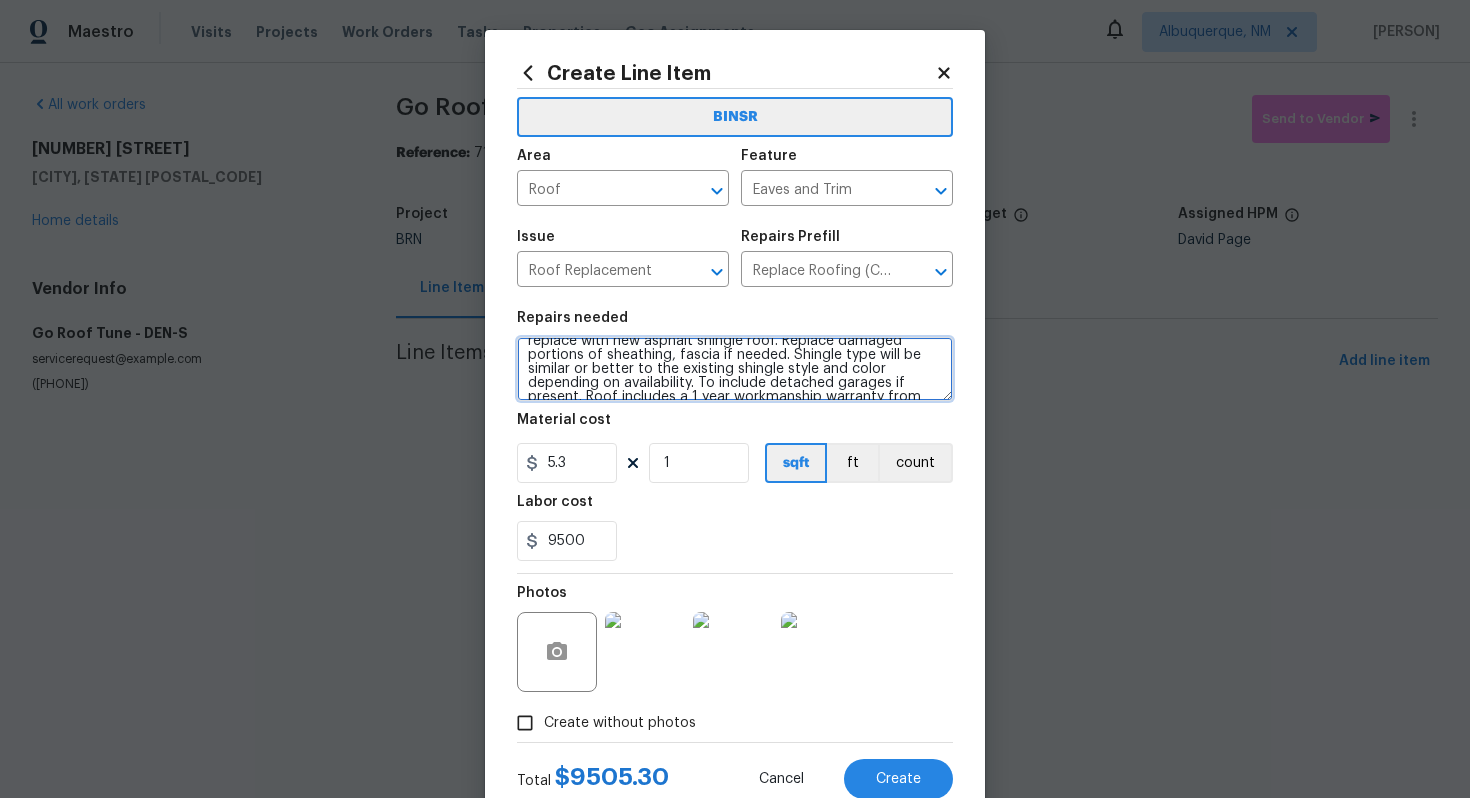 scroll, scrollTop: 46, scrollLeft: 0, axis: vertical 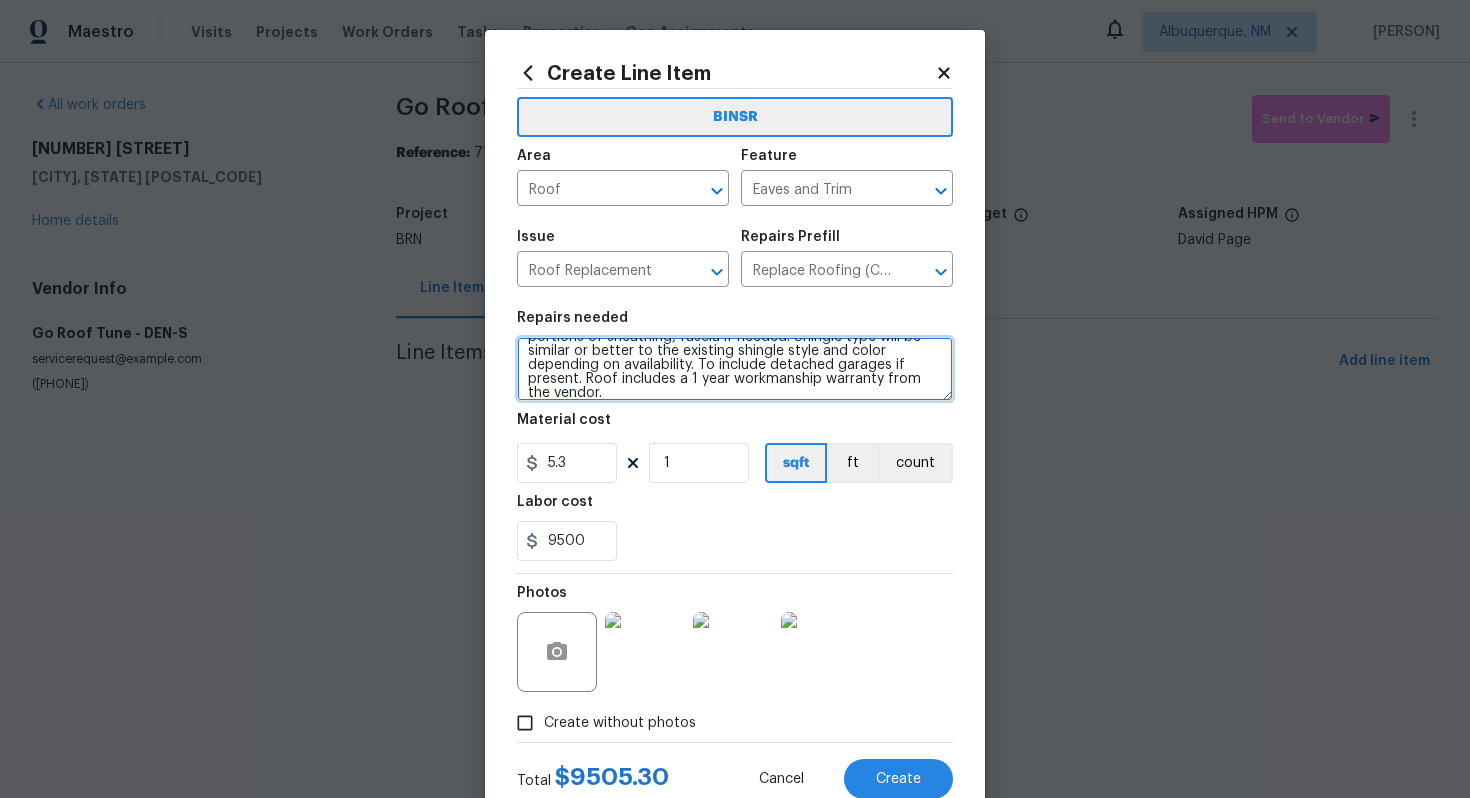 type on "Shingle roof - Seller to remove shingle roof to decking and replace with new asphalt shingle roof. Replace damaged portions of sheathing, fascia if needed. Shingle type will be similar or better to the existing shingle style and color depending on availability. To include detached garages if present. Roof includes a 1 year workmanship warranty from the vendor." 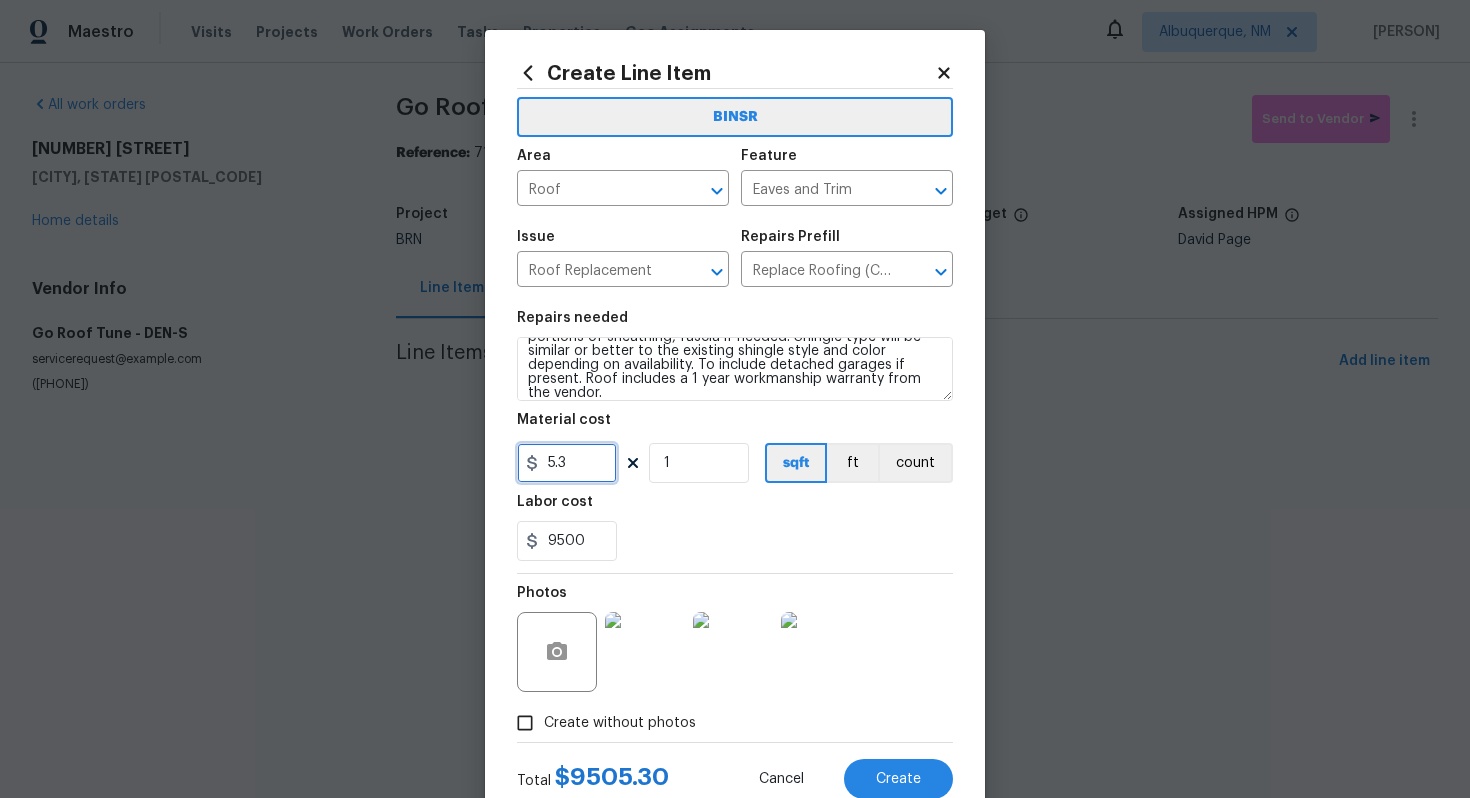 drag, startPoint x: 591, startPoint y: 465, endPoint x: 528, endPoint y: 460, distance: 63.1981 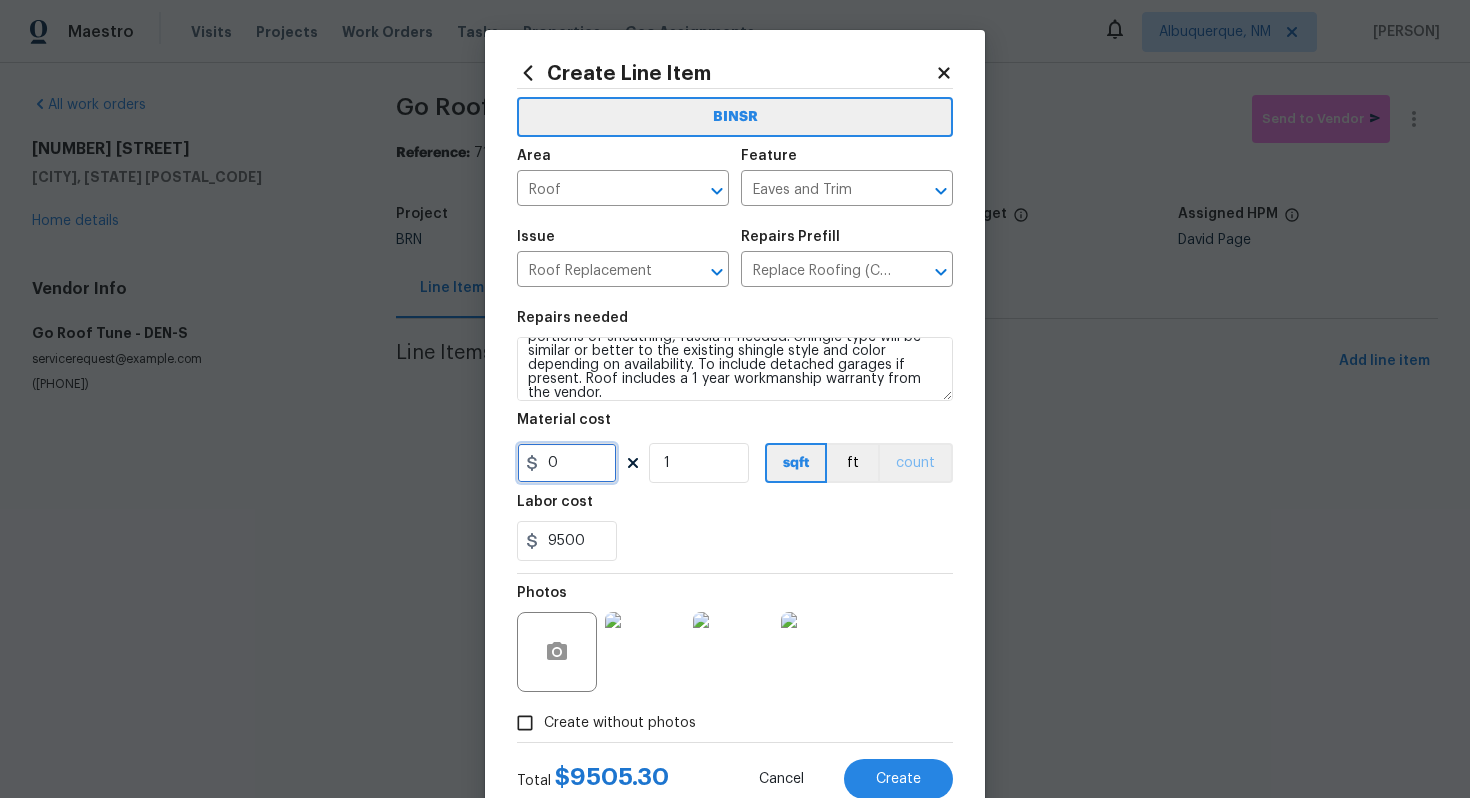 type on "0" 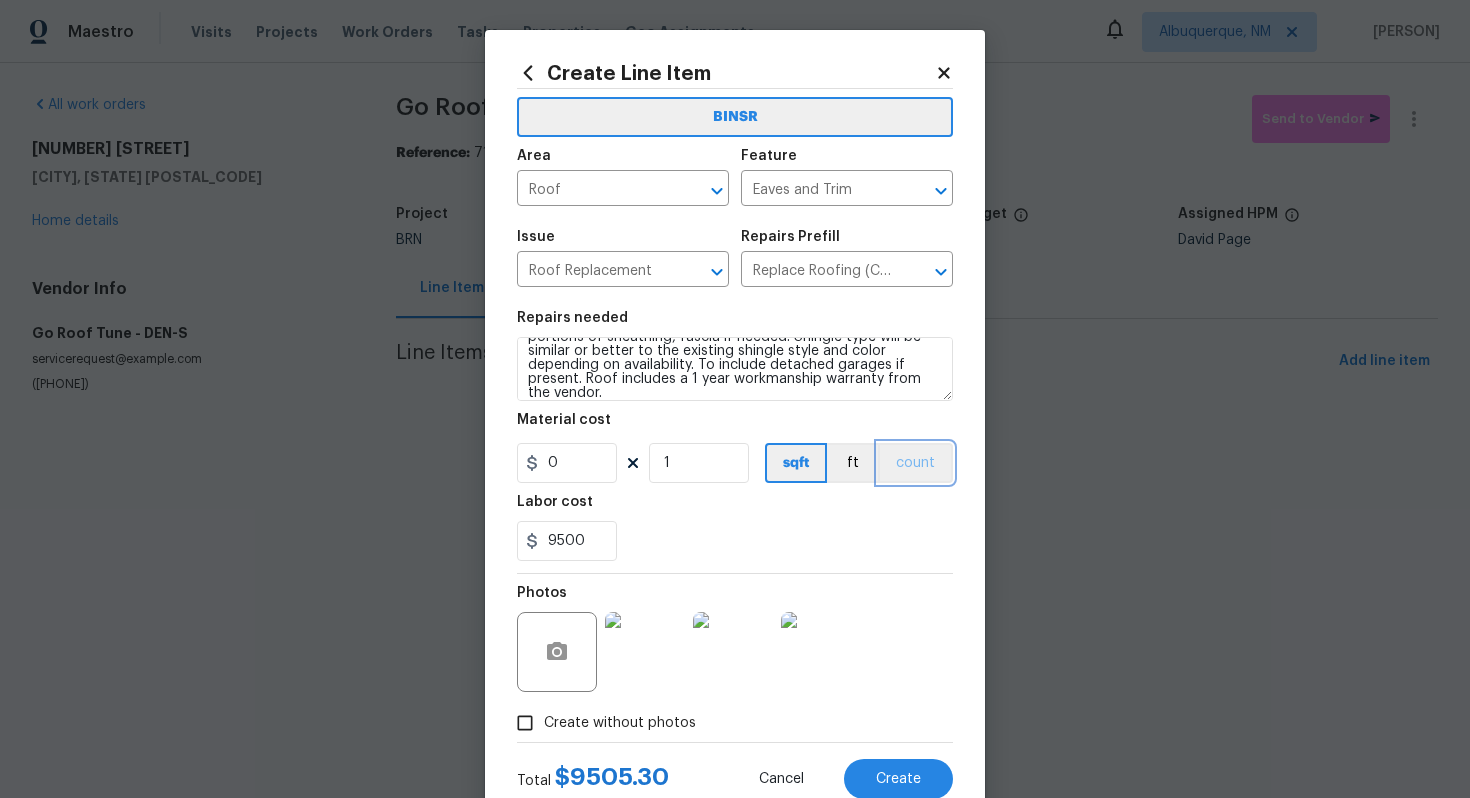 click on "count" at bounding box center [915, 463] 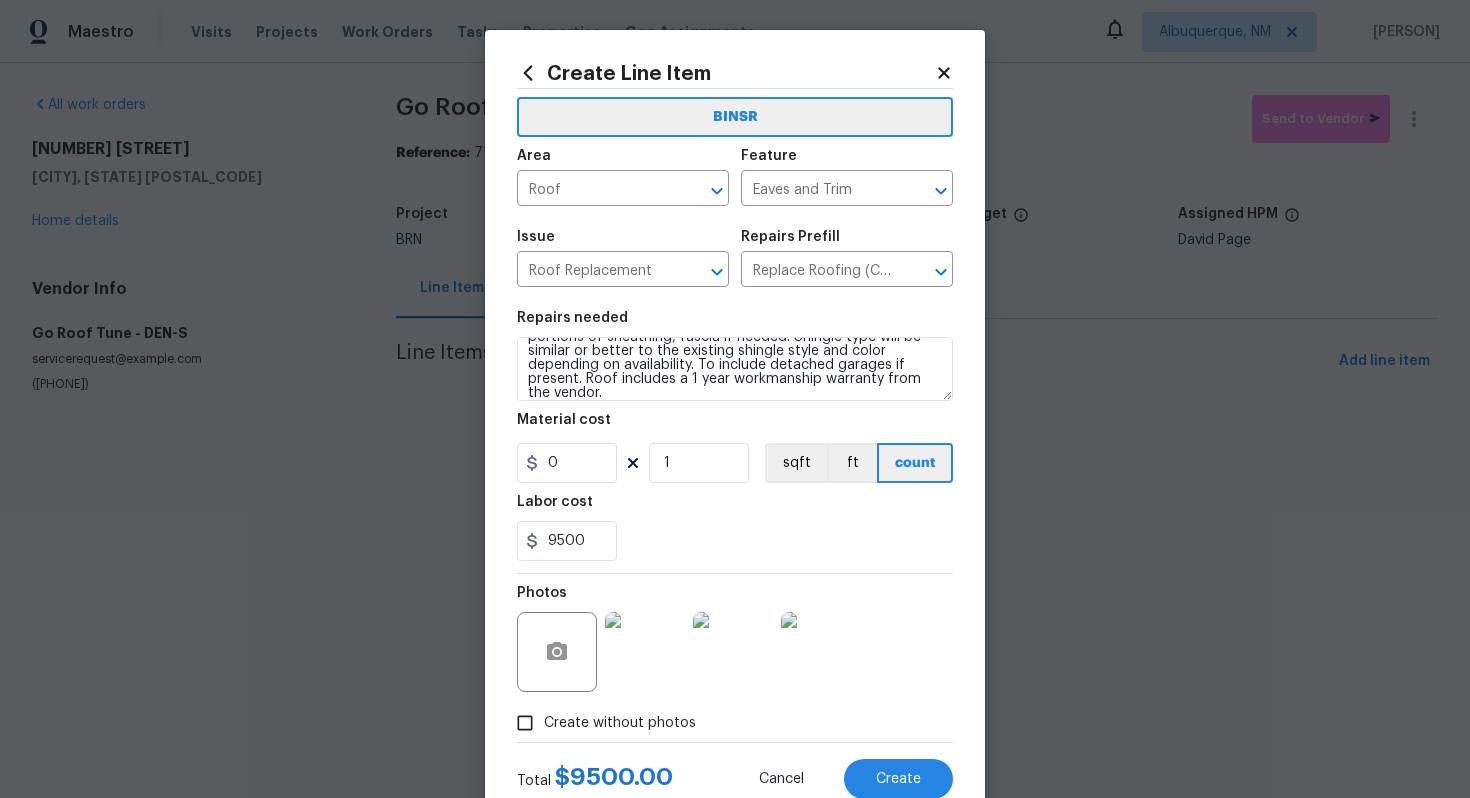 click on "Labor cost" at bounding box center (735, 508) 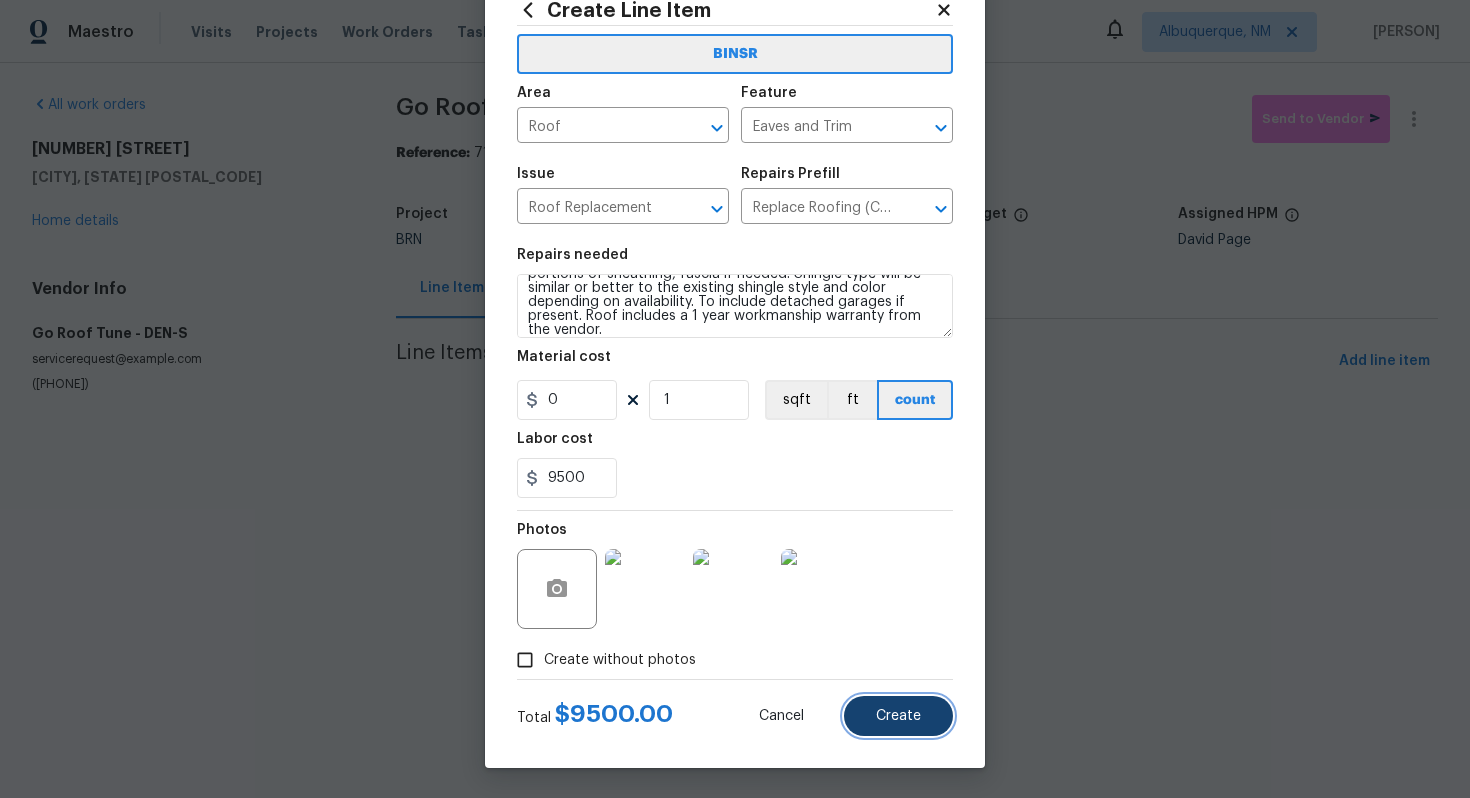click on "Create" at bounding box center [898, 716] 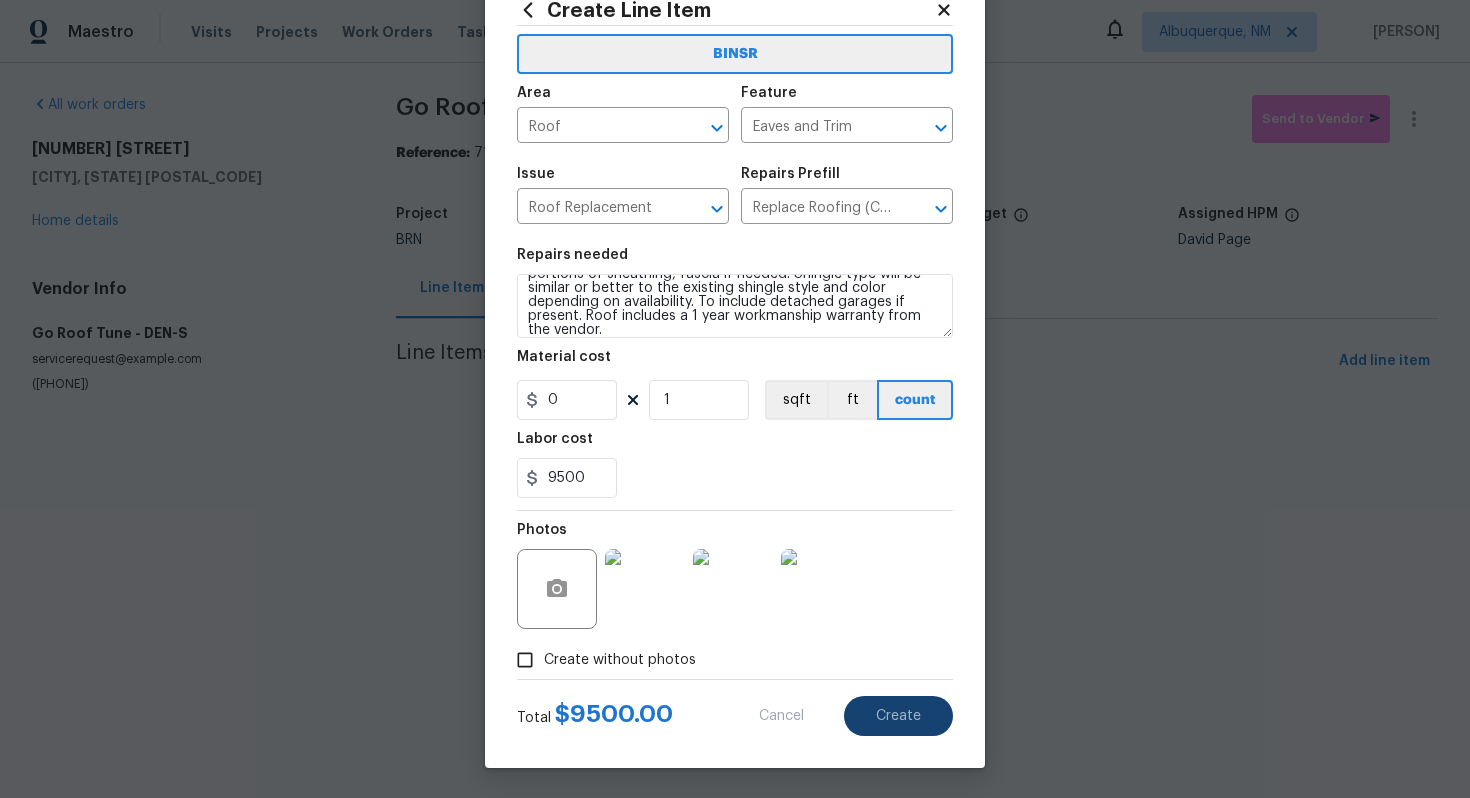 type on "0" 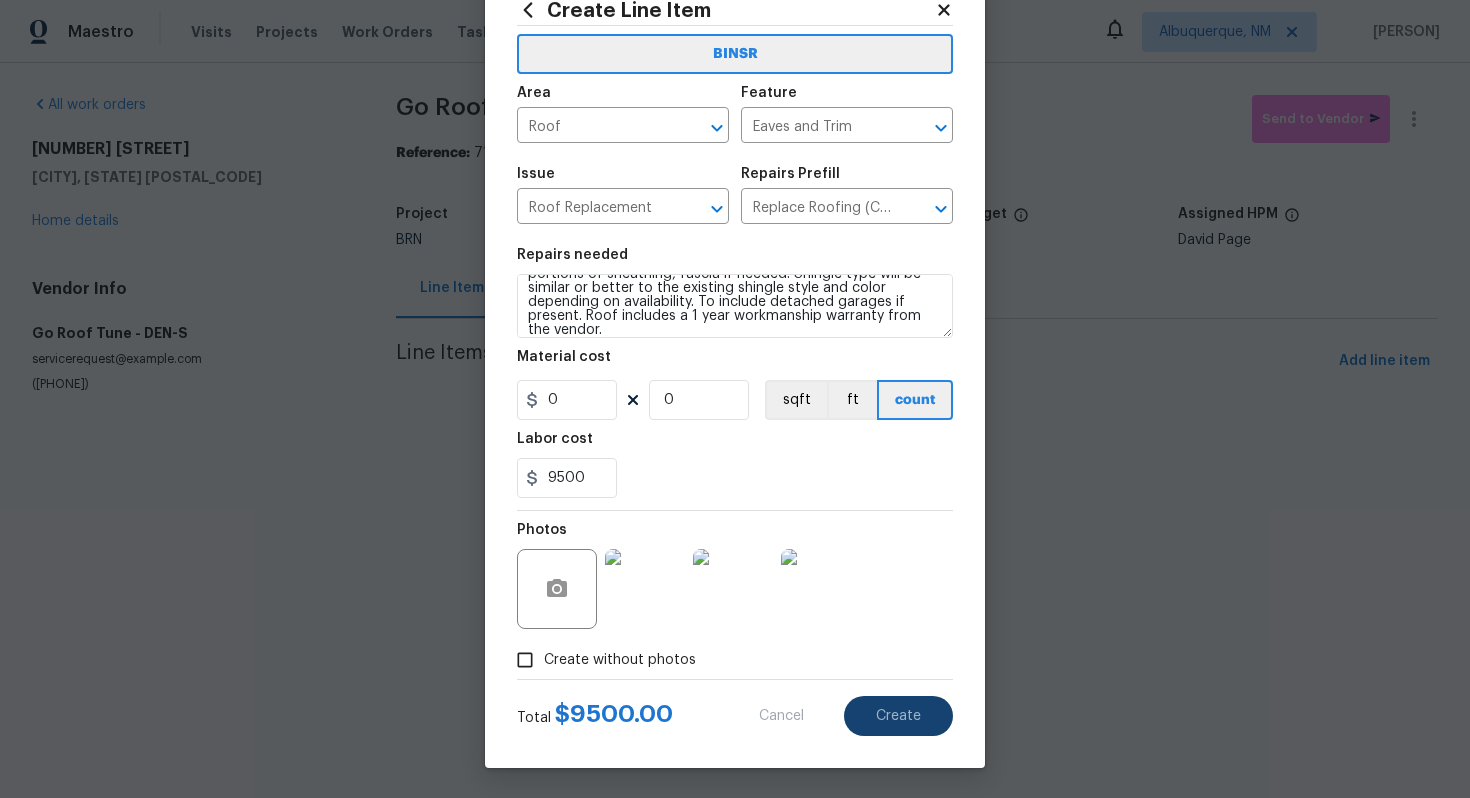 type 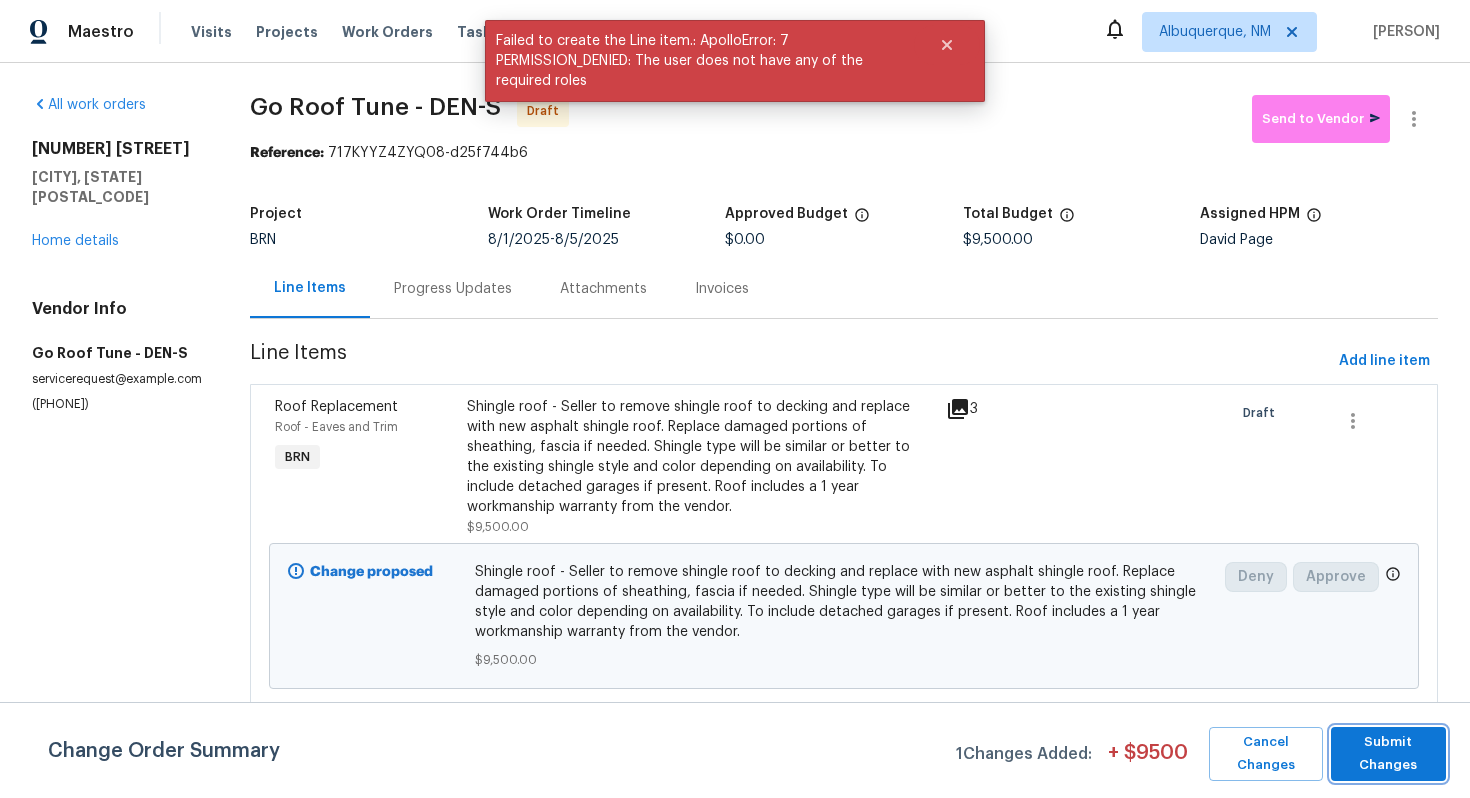 click on "Submit Changes" at bounding box center (1388, 754) 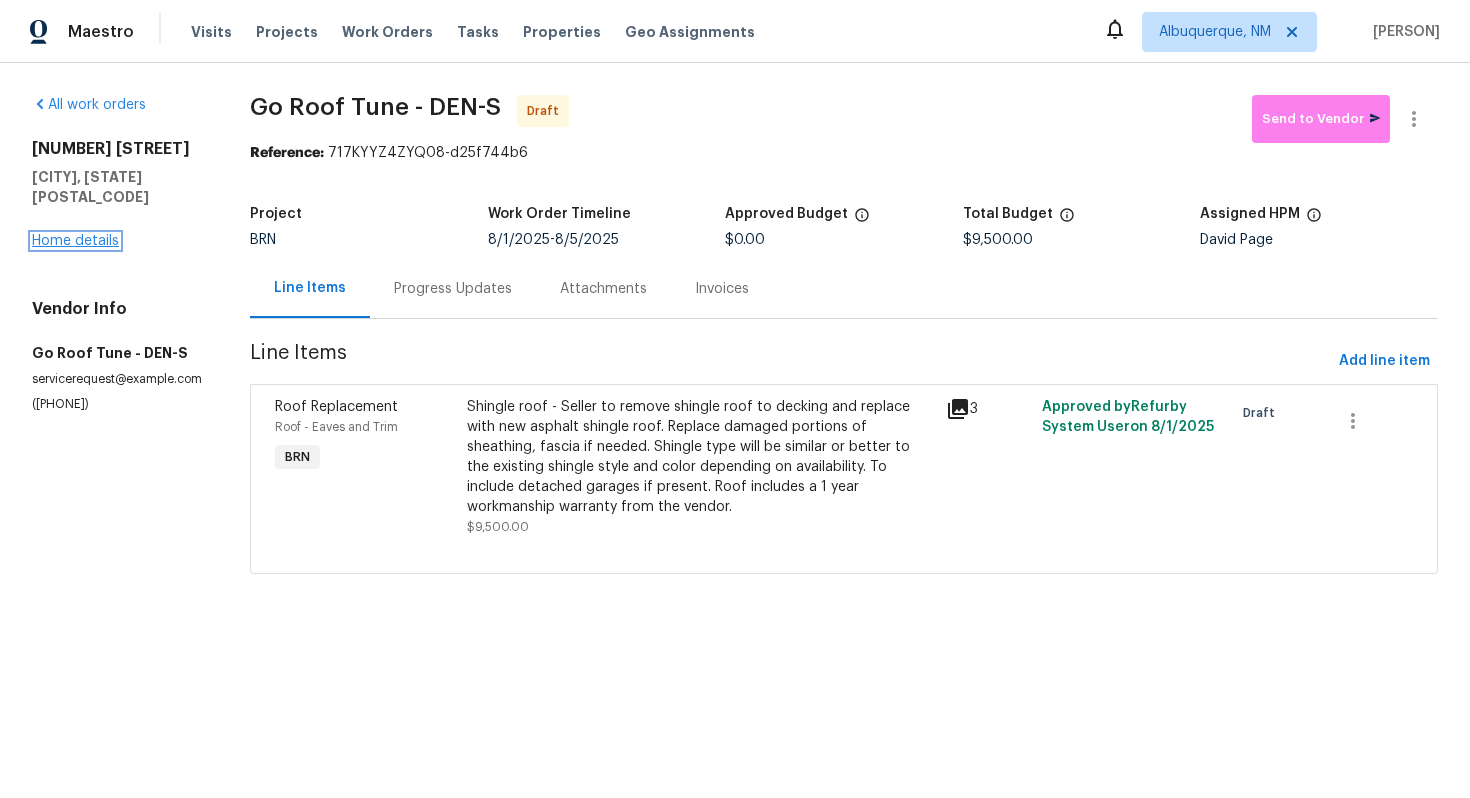 click on "Home details" at bounding box center [75, 241] 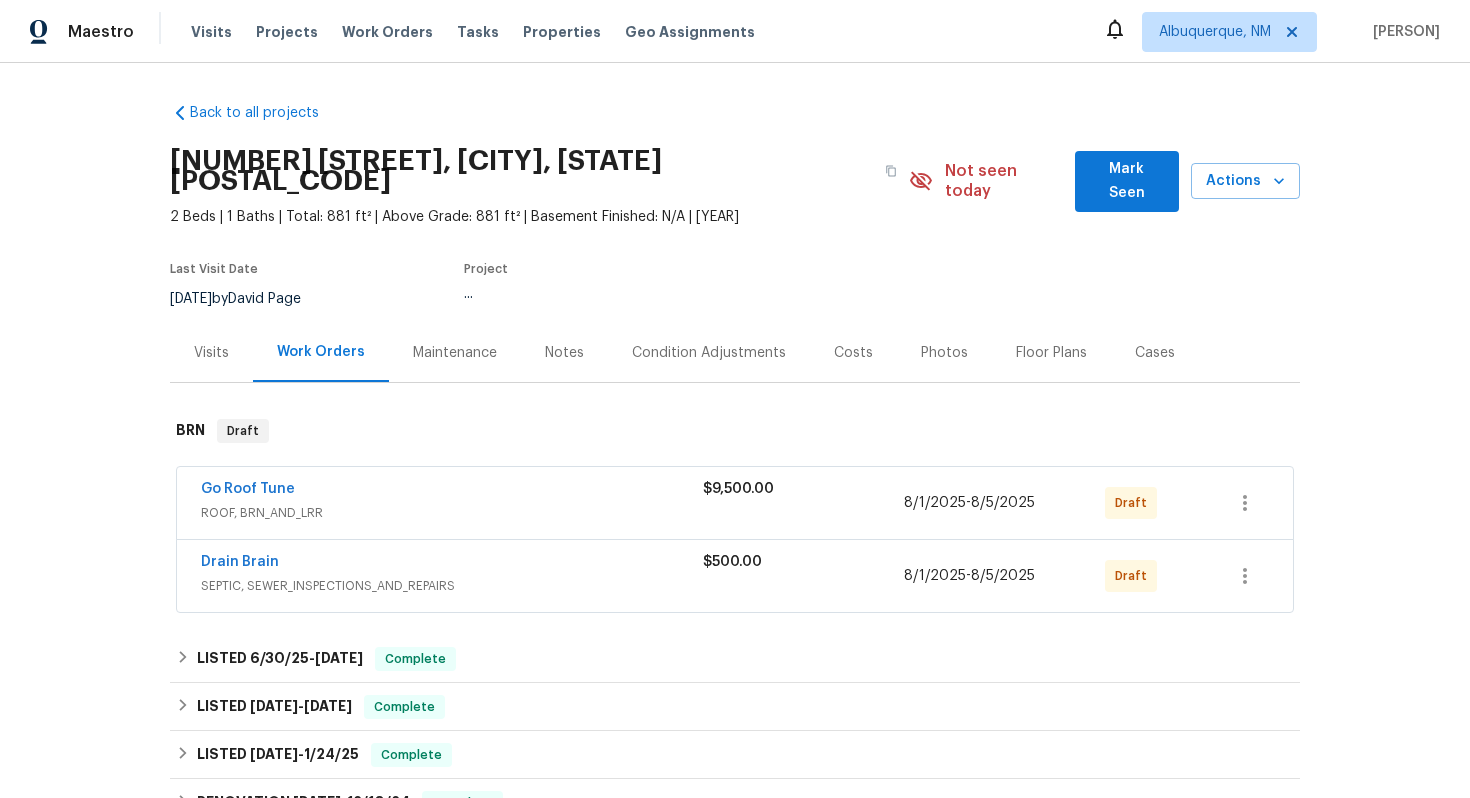 scroll, scrollTop: 617, scrollLeft: 0, axis: vertical 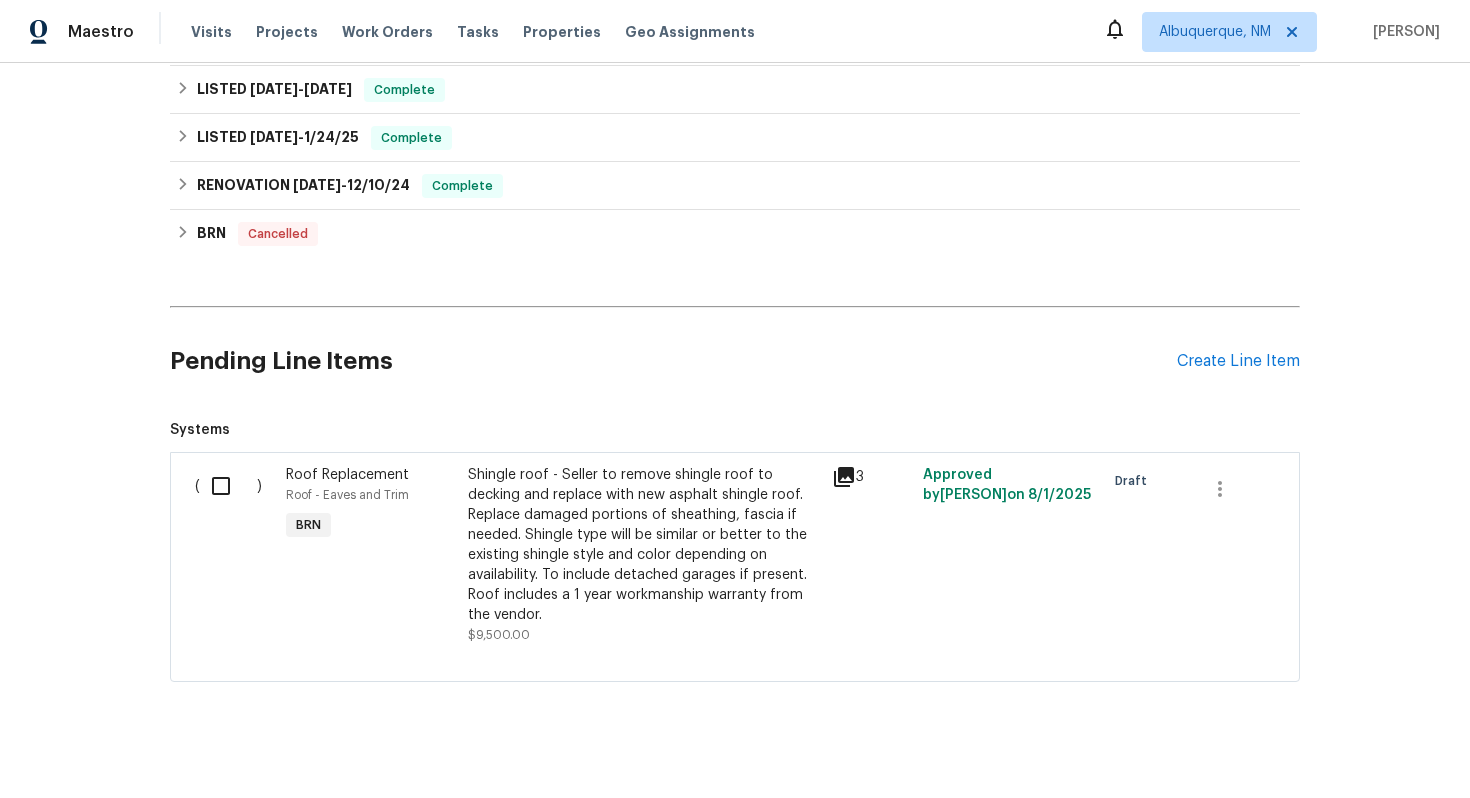 click on "Shingle roof - Seller to remove shingle roof to decking and replace with new asphalt shingle roof. Replace damaged portions of sheathing, fascia if needed. Shingle type will be similar or better to the existing shingle style and color depending on availability. To include detached garages if present. Roof includes a 1 year workmanship warranty from the vendor." at bounding box center [644, 545] 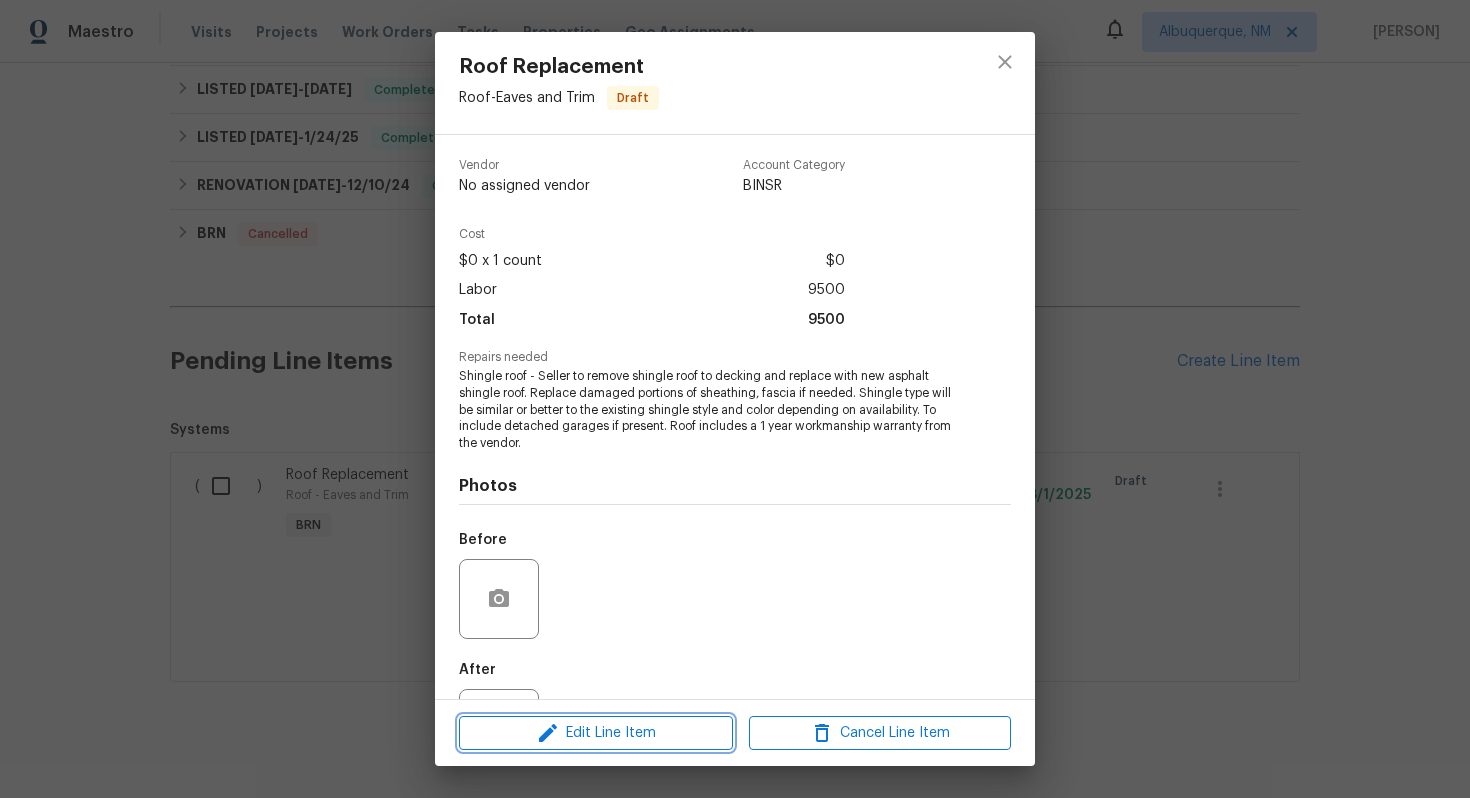 click on "Edit Line Item" at bounding box center [596, 733] 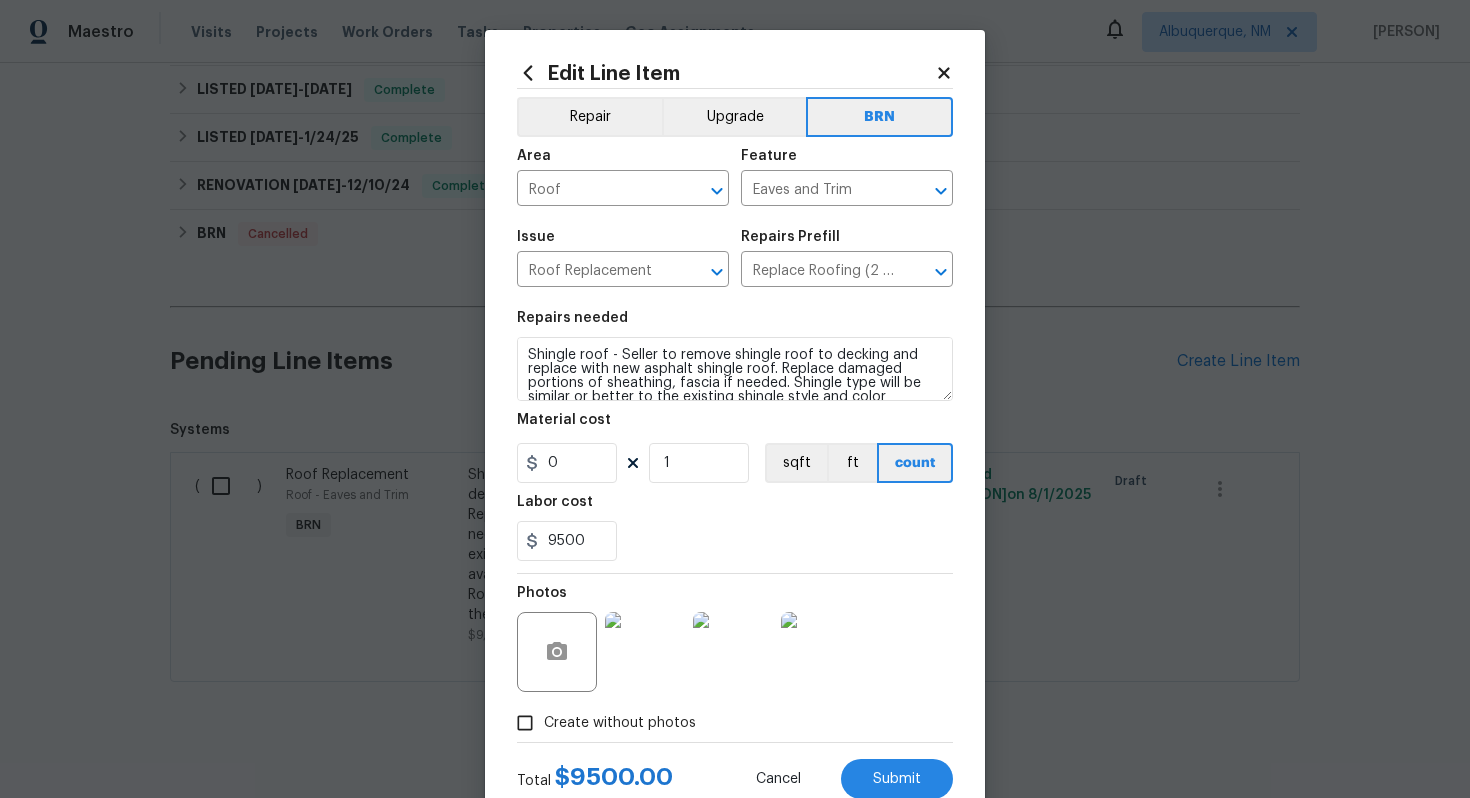 click 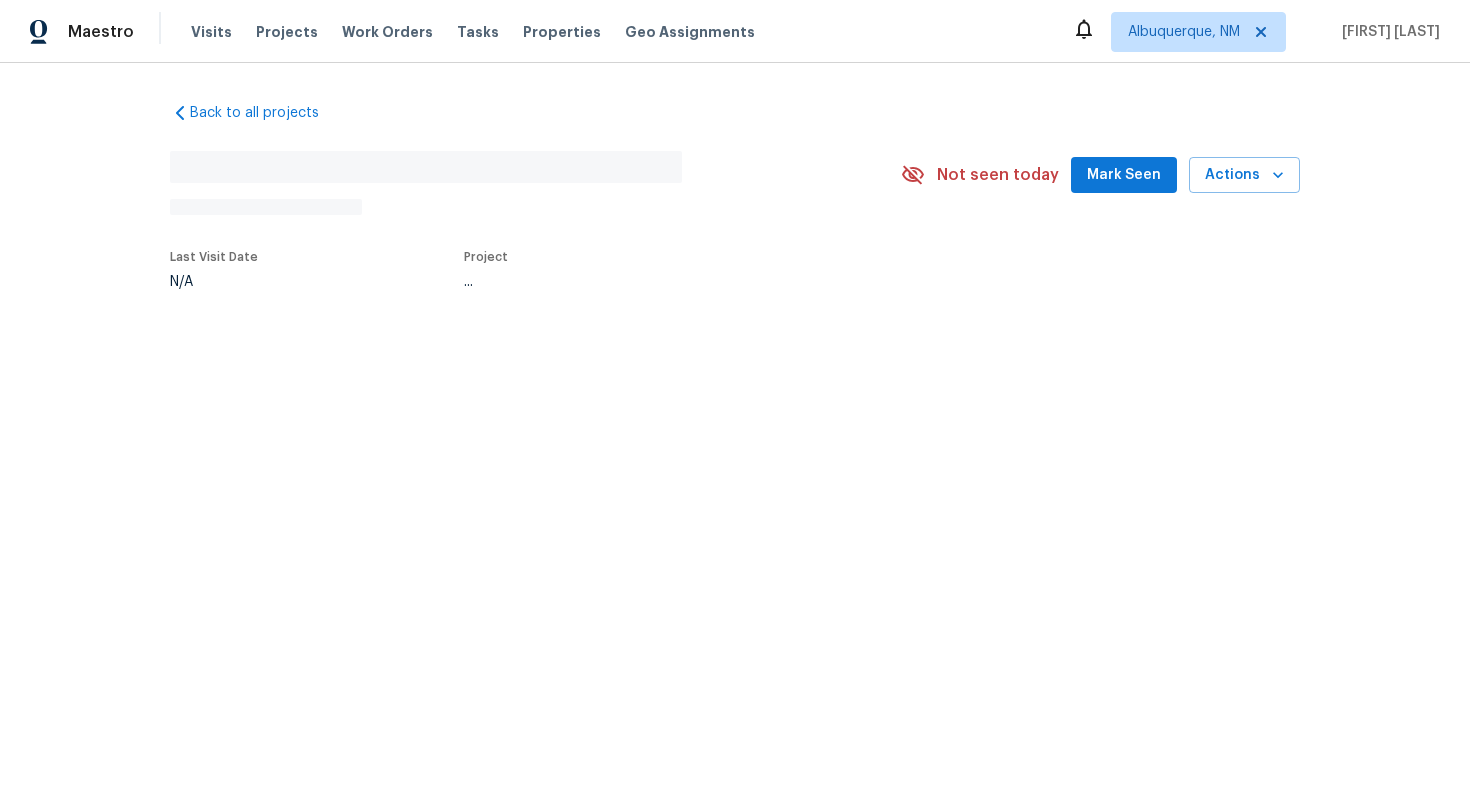 scroll, scrollTop: 0, scrollLeft: 0, axis: both 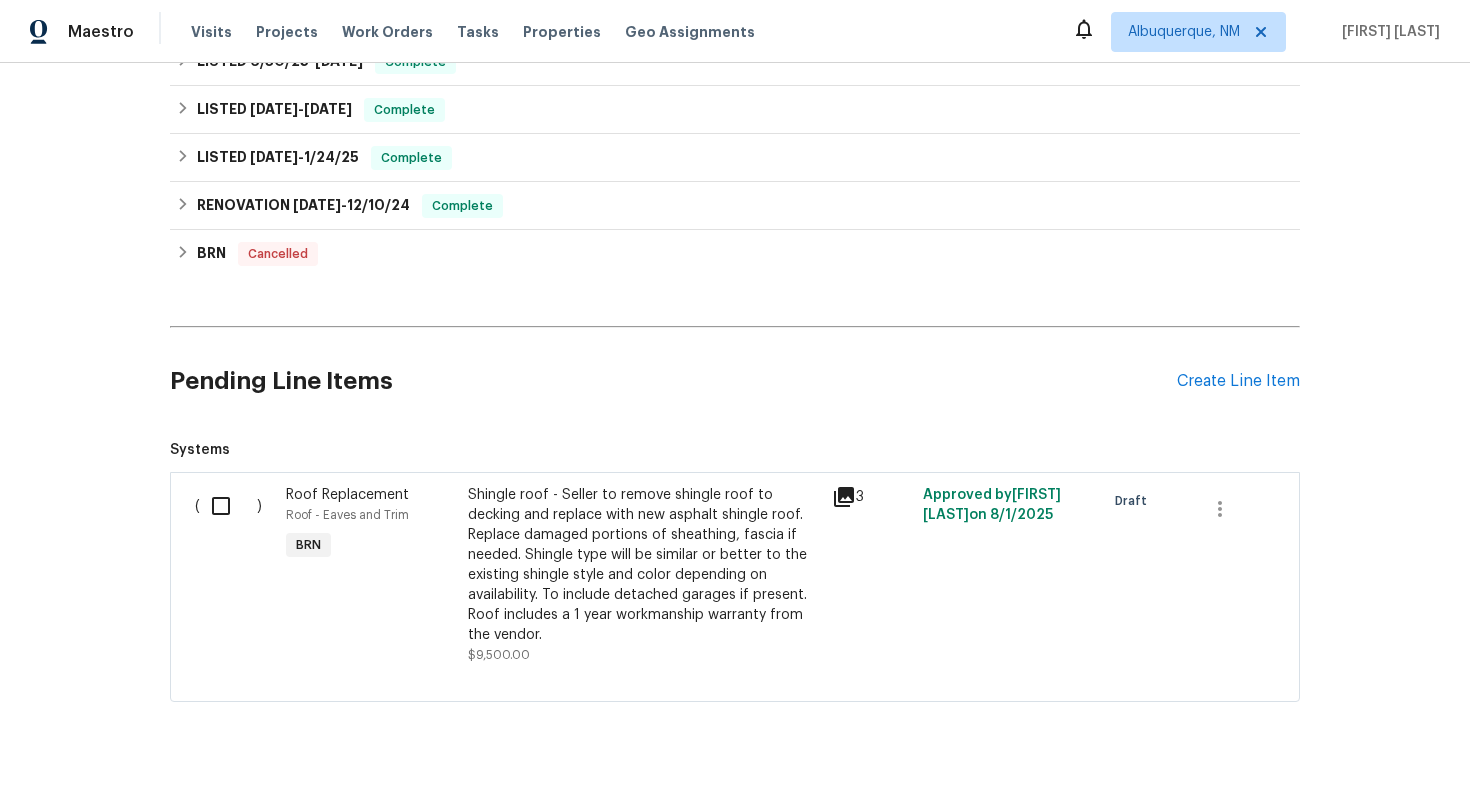 click on "Shingle roof - Seller to remove shingle roof to decking and replace with new asphalt shingle roof. Replace damaged portions of sheathing, fascia if needed. Shingle type will be similar or better to the existing shingle style and color depending on availability. To include detached garages if present. Roof includes a 1 year workmanship warranty from the vendor." at bounding box center (644, 565) 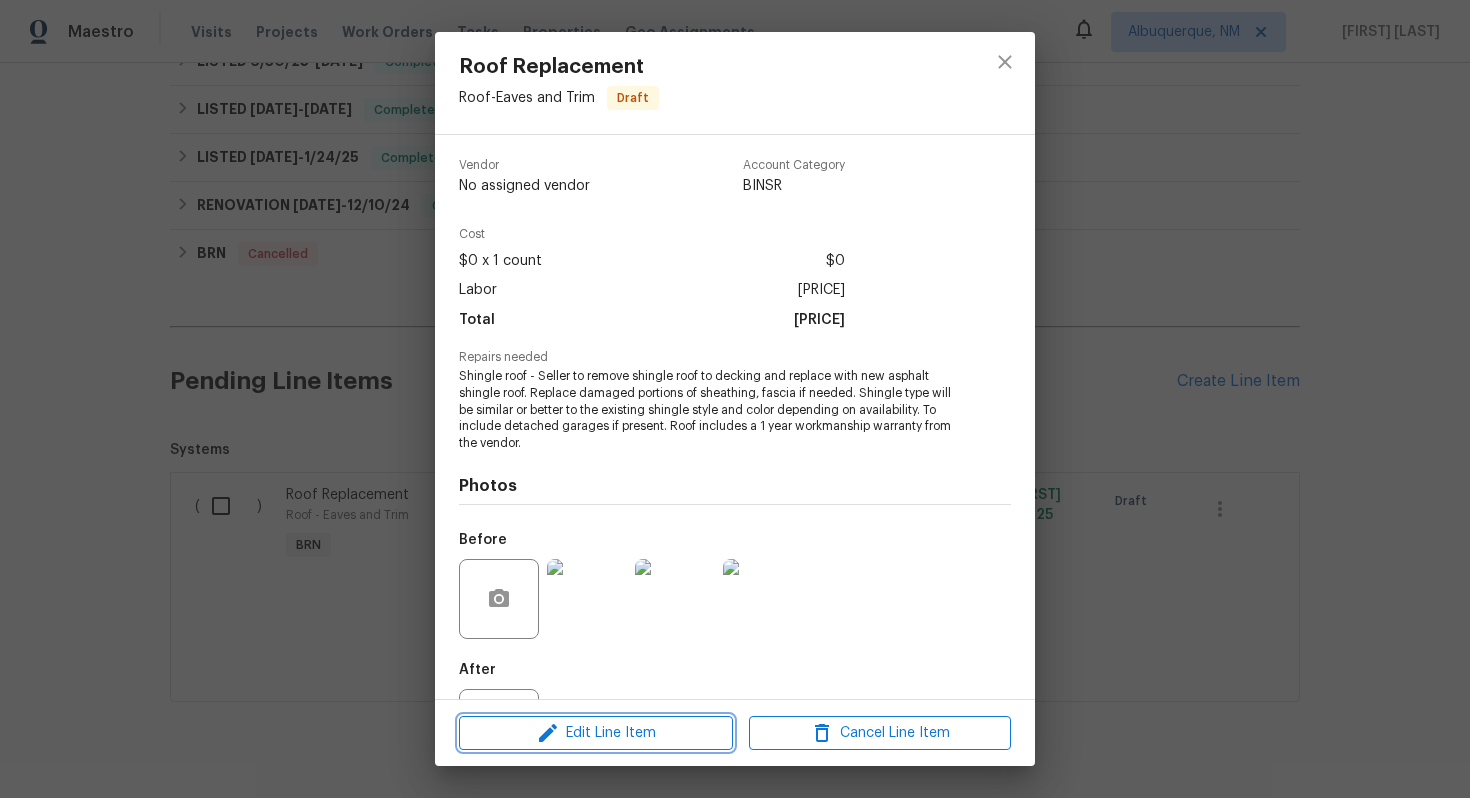 click on "Edit Line Item" at bounding box center (596, 733) 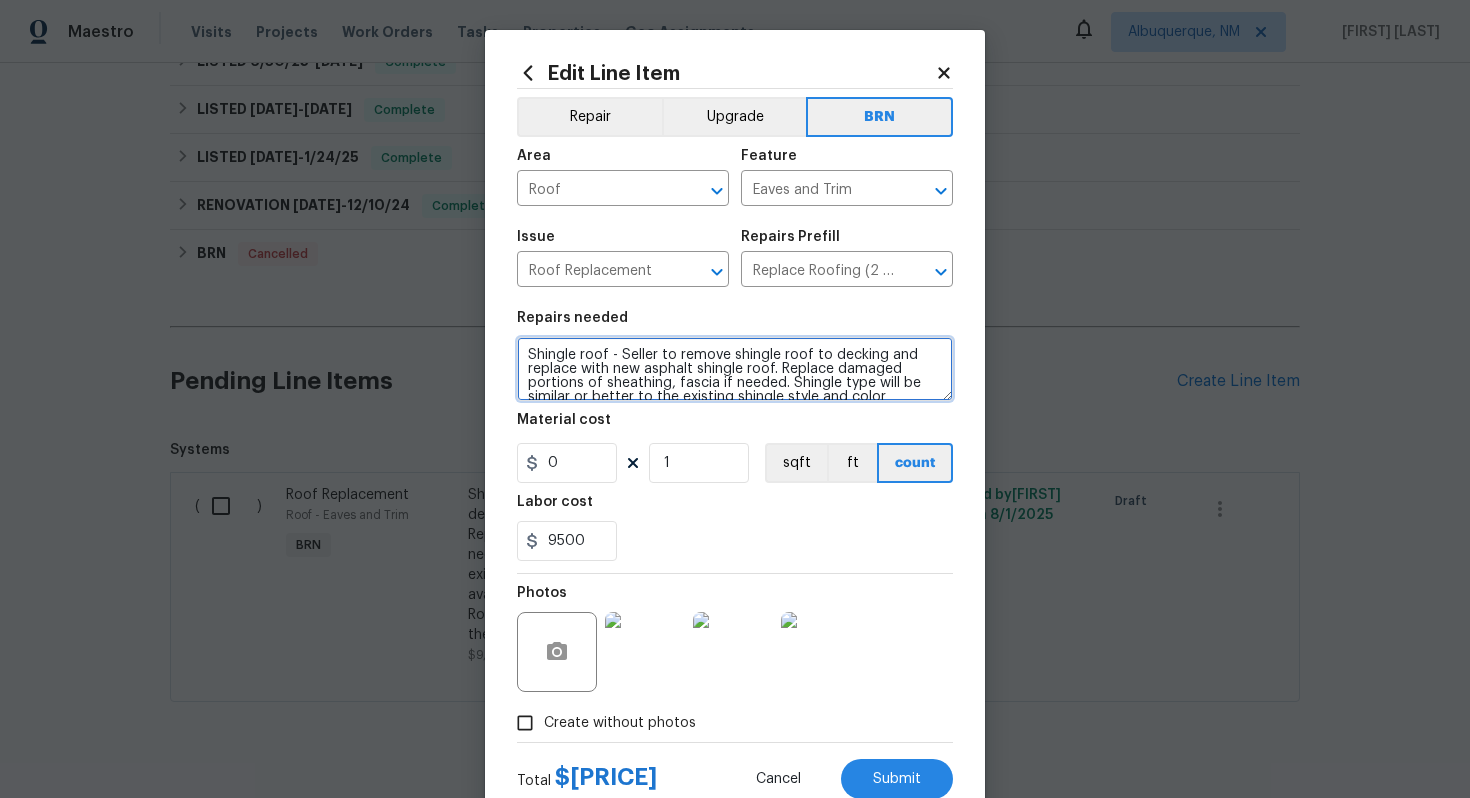 click on "Shingle roof - Seller to remove shingle roof to decking and replace with new asphalt shingle roof. Replace damaged portions of sheathing, fascia if needed. Shingle type will be similar or better to the existing shingle style and color depending on availability. To include detached garages if present. Roof includes a 1 year workmanship warranty from the vendor." at bounding box center [735, 369] 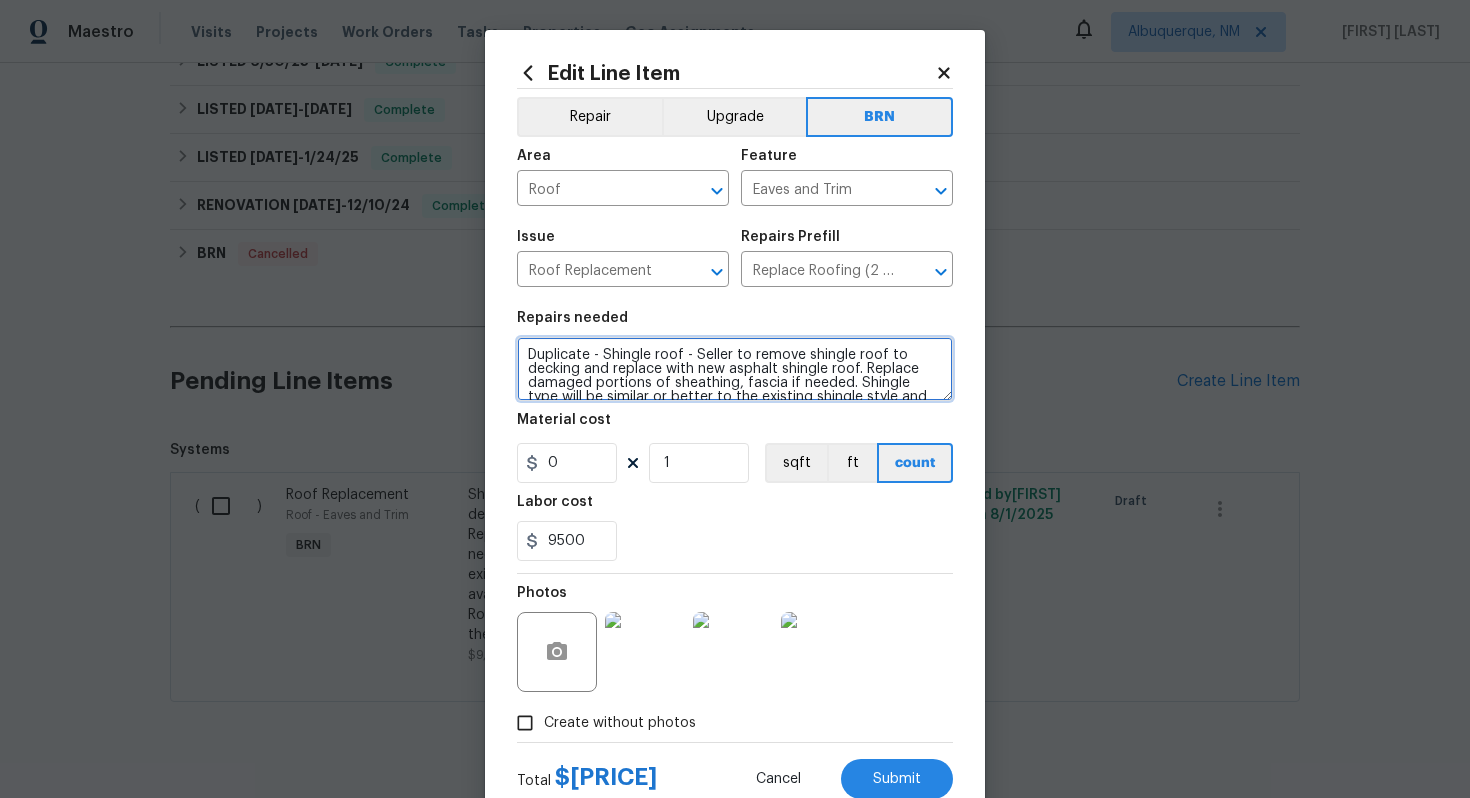 type on "Duplicate - Shingle roof - Seller to remove shingle roof to decking and replace with new asphalt shingle roof. Replace damaged portions of sheathing, fascia if needed. Shingle type will be similar or better to the existing shingle style and color depending on availability. To include detached garages if present. Roof includes a 1 year workmanship warranty from the vendor." 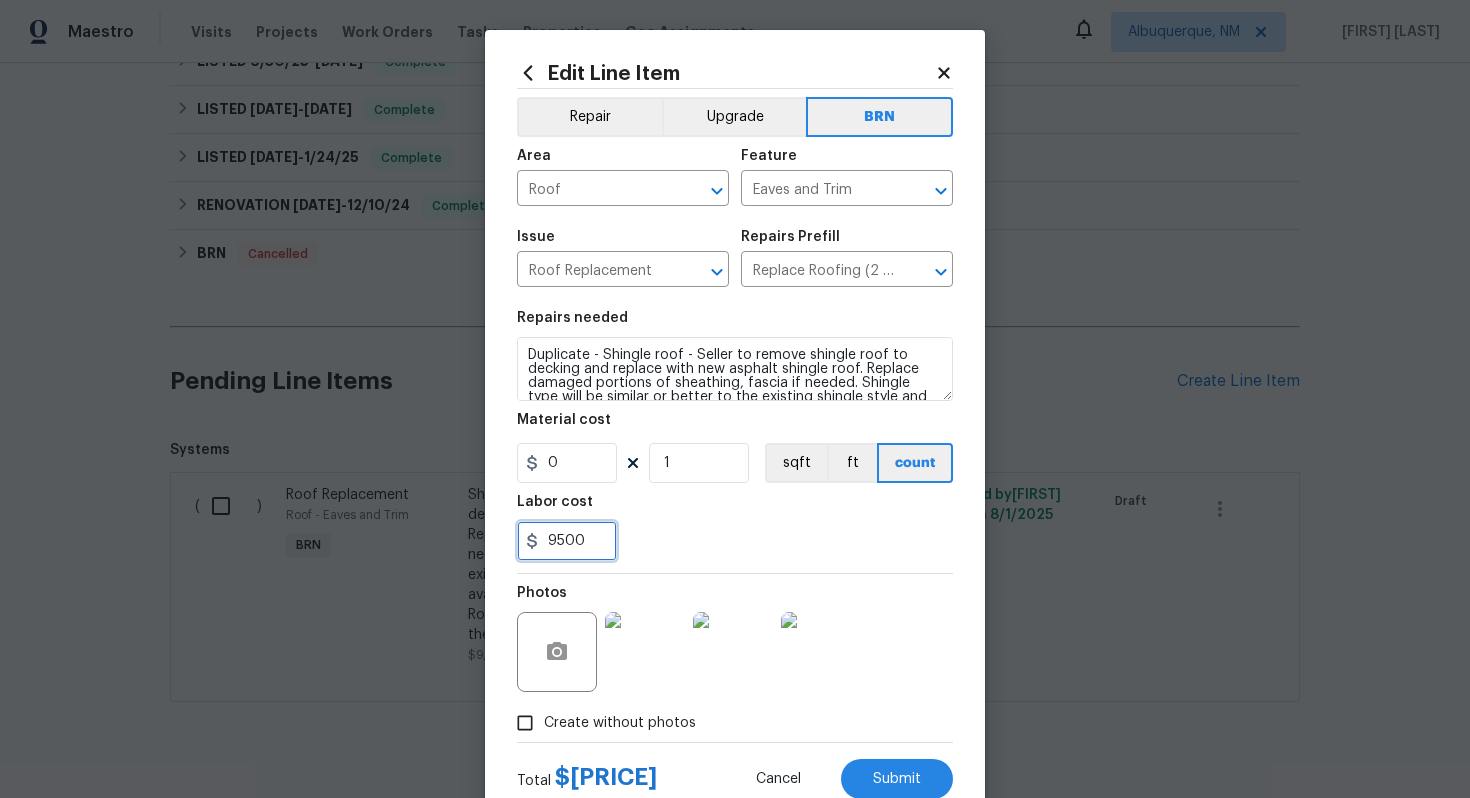 drag, startPoint x: 590, startPoint y: 541, endPoint x: 510, endPoint y: 548, distance: 80.305664 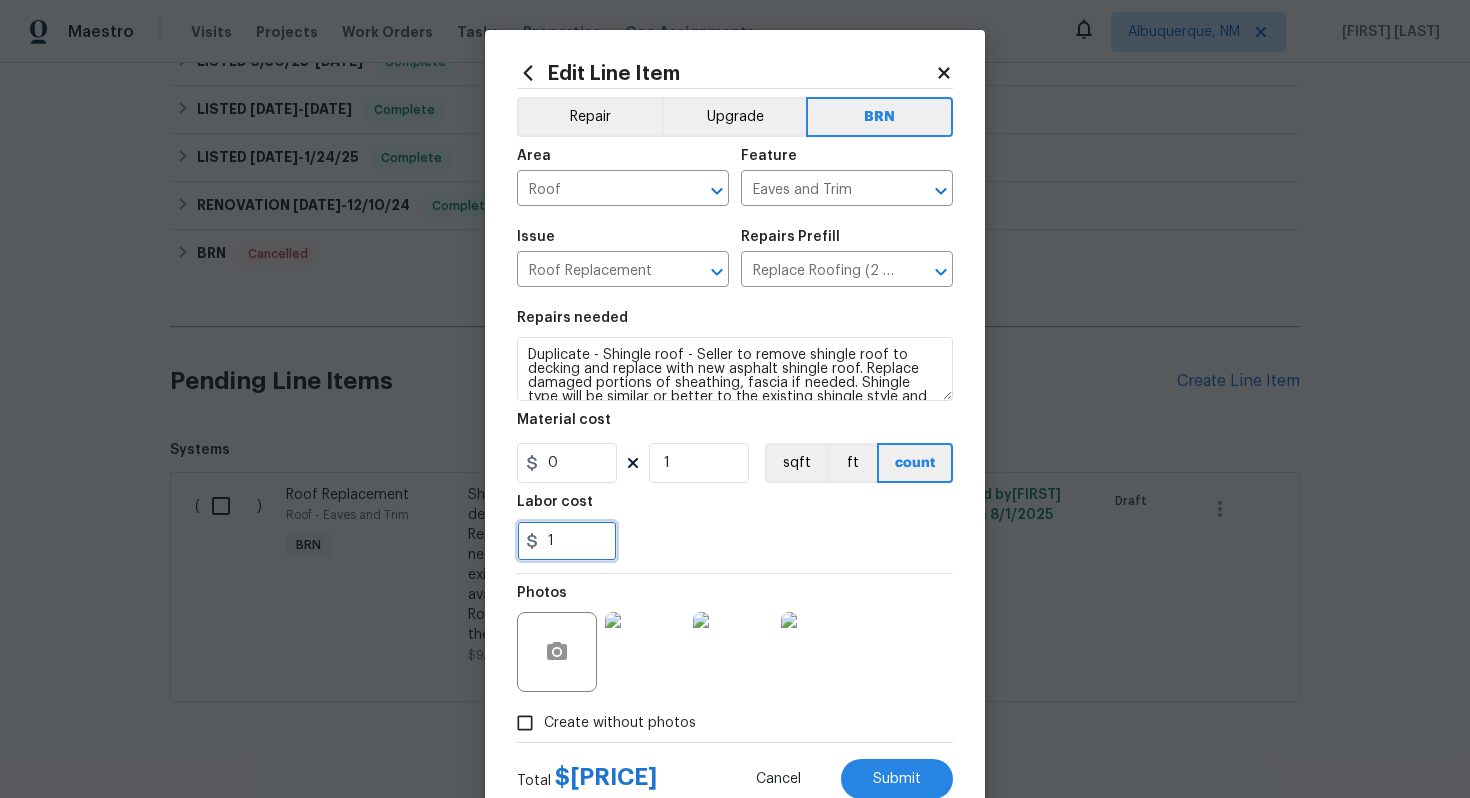 type on "1" 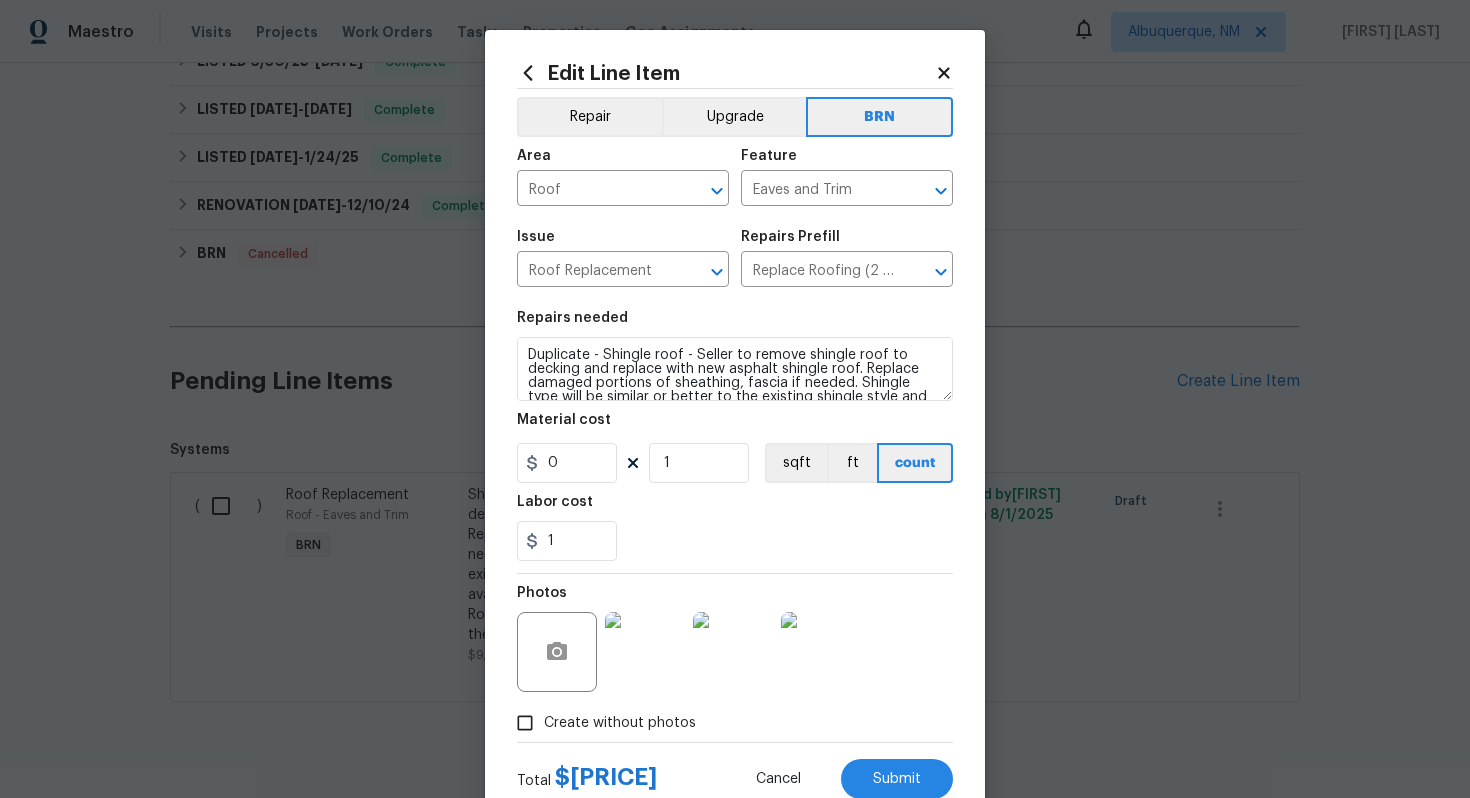 click on "Photos" at bounding box center (735, 639) 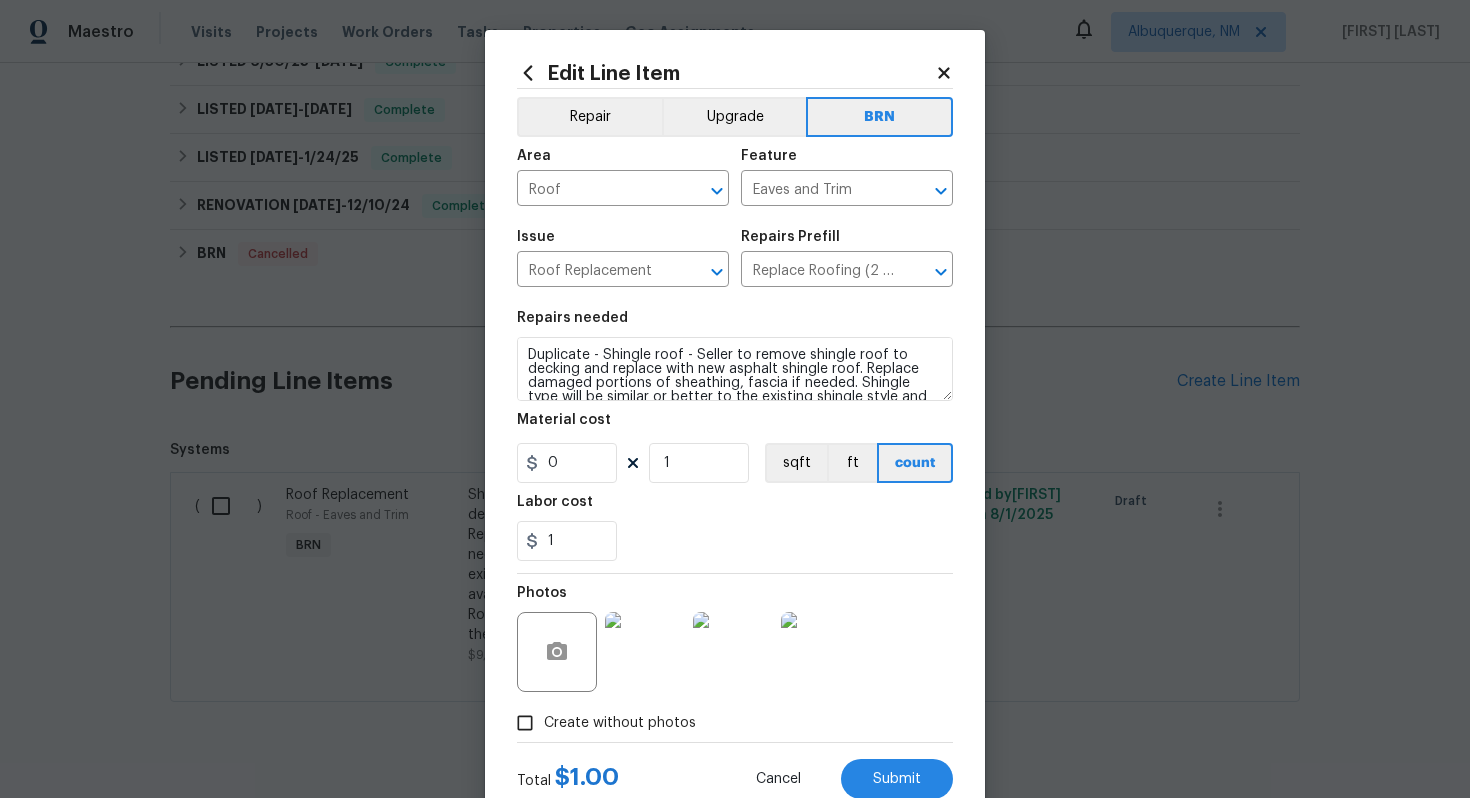 scroll, scrollTop: 64, scrollLeft: 0, axis: vertical 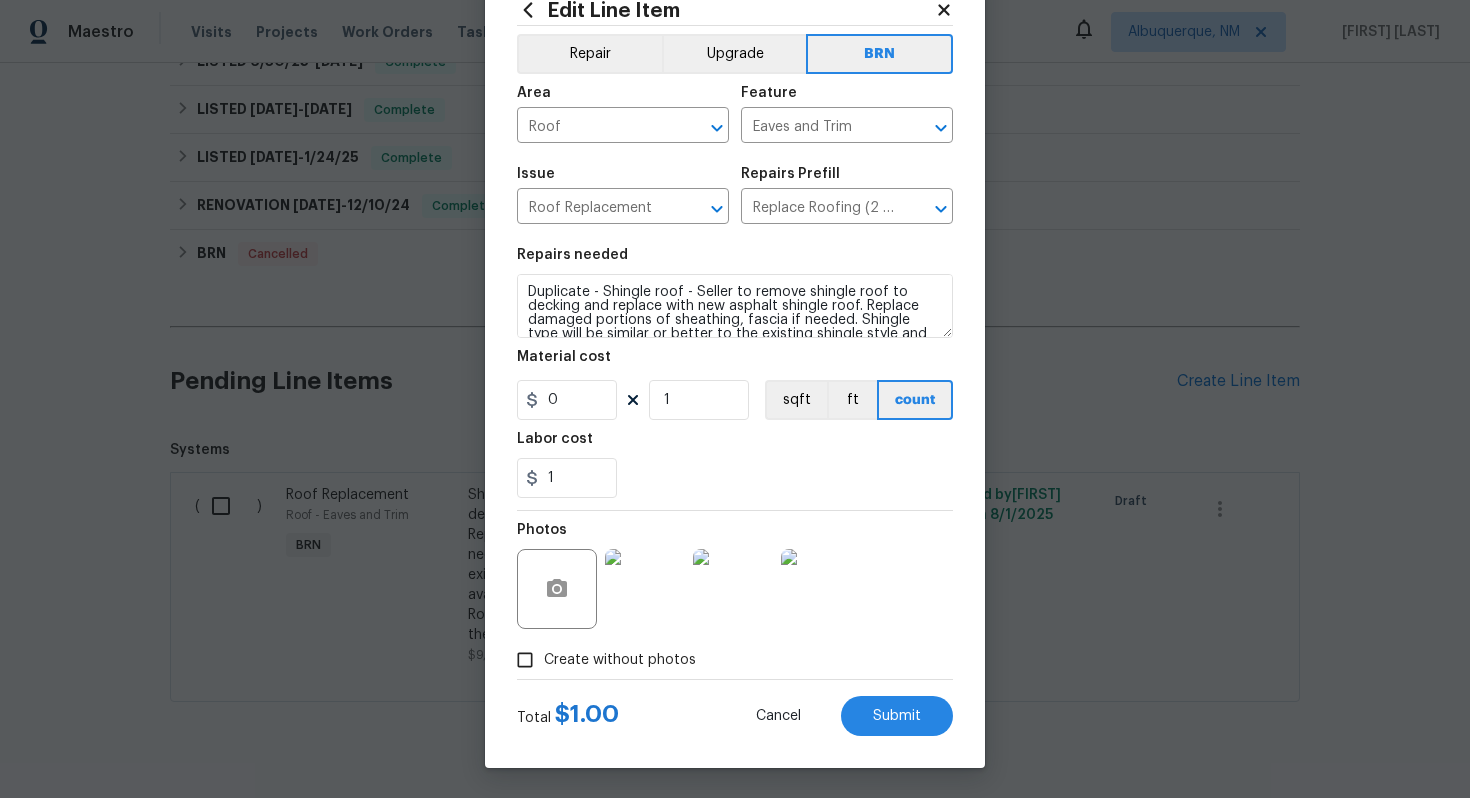 click on "Edit Line Item Repair Upgrade BRN Area Roof ​ Feature Eaves and Trim ​ Issue Roof Replacement ​ Repairs Prefill Replace Roofing (2 ply built up) $1.81 ​ Repairs needed Duplicate - Shingle roof - Seller to remove shingle roof to decking and replace with new asphalt shingle roof. Replace damaged portions of sheathing, fascia if needed. Shingle type will be similar or better to the existing shingle style and color depending on availability. To include detached garages if present. Roof includes a 1 year workmanship warranty from the vendor. Material cost 0 1 sqft ft count Labor cost 1 Photos Create without photos Total   $ 1.00 Cancel Submit" at bounding box center [735, 367] 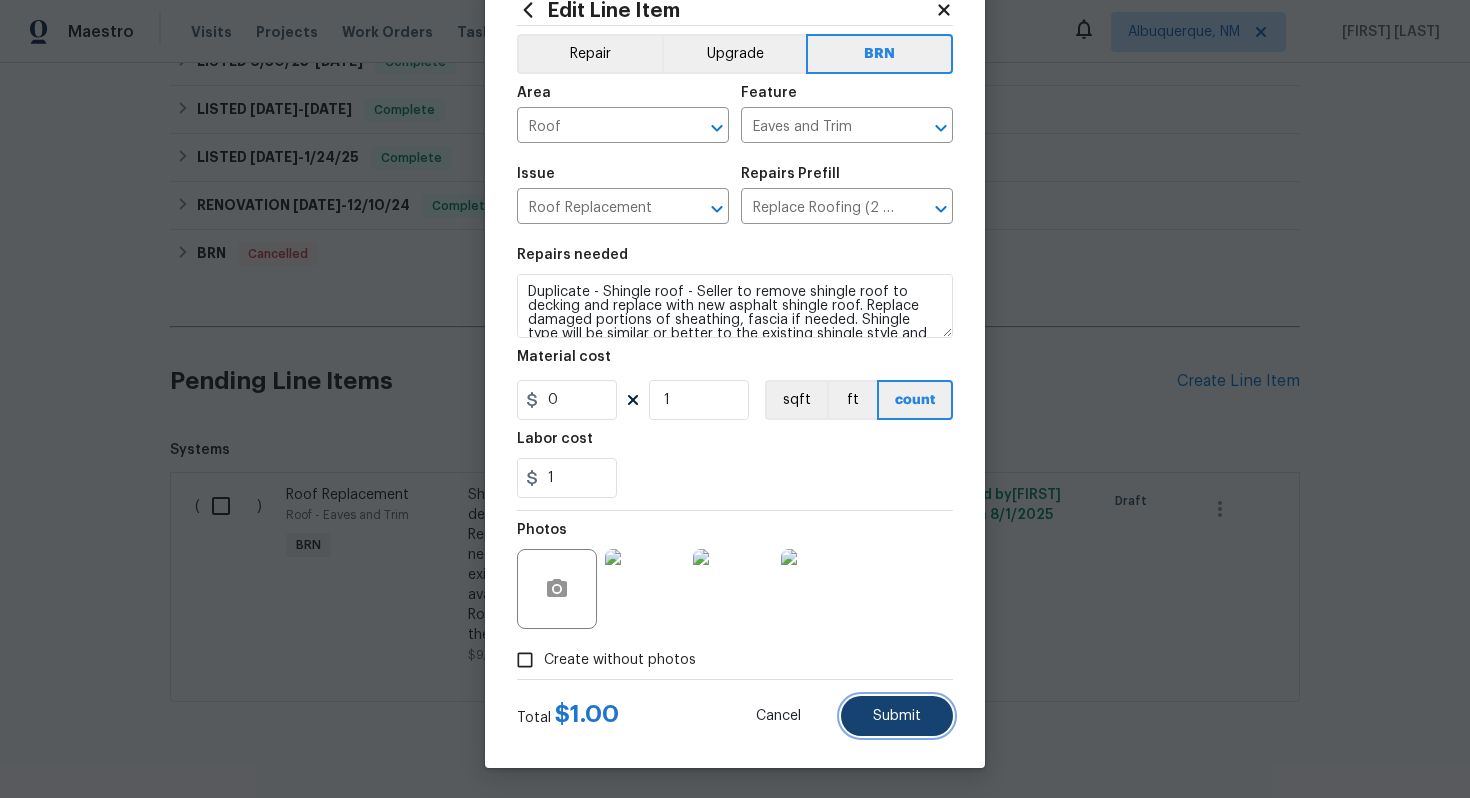 click on "Submit" at bounding box center (897, 716) 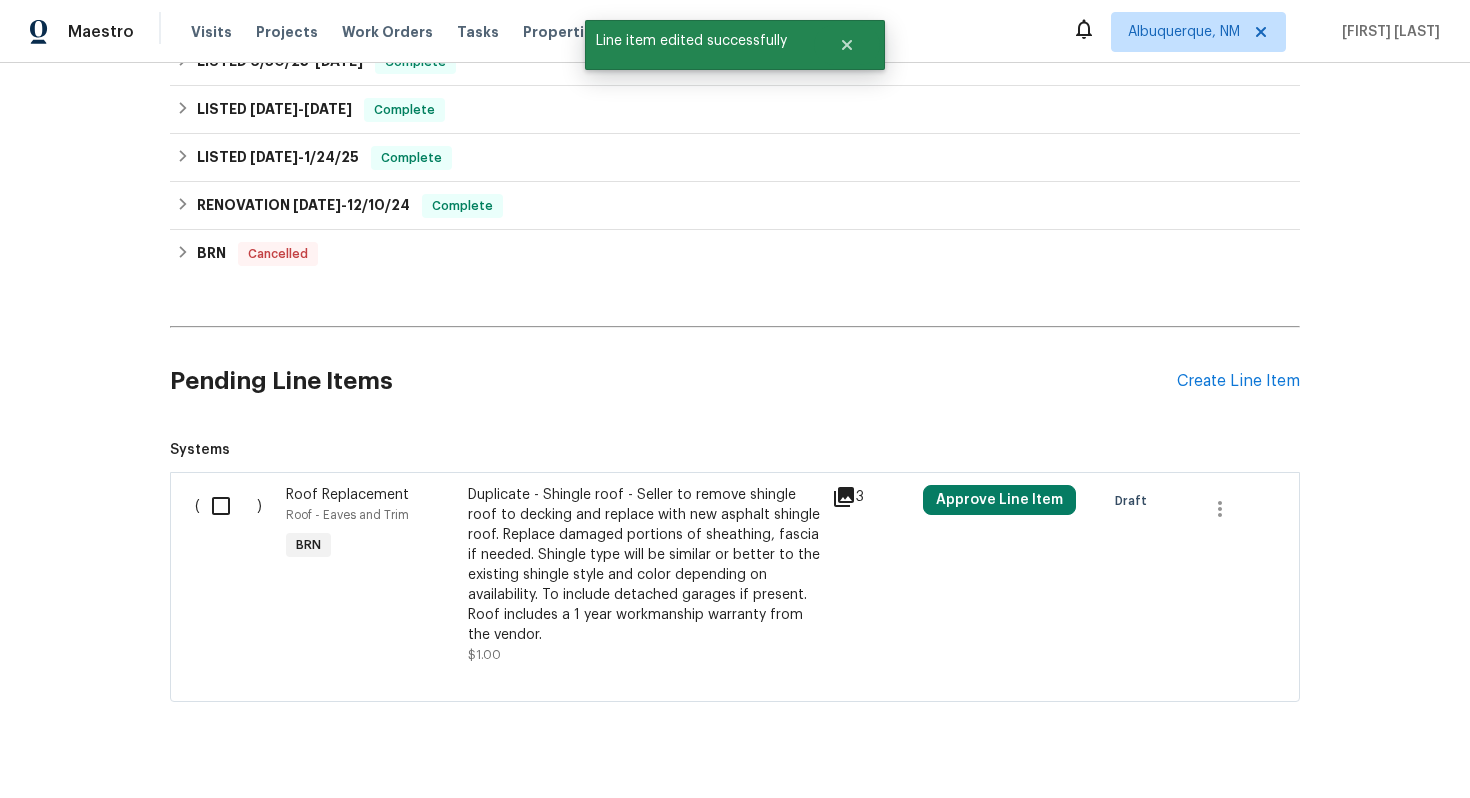 scroll, scrollTop: 0, scrollLeft: 0, axis: both 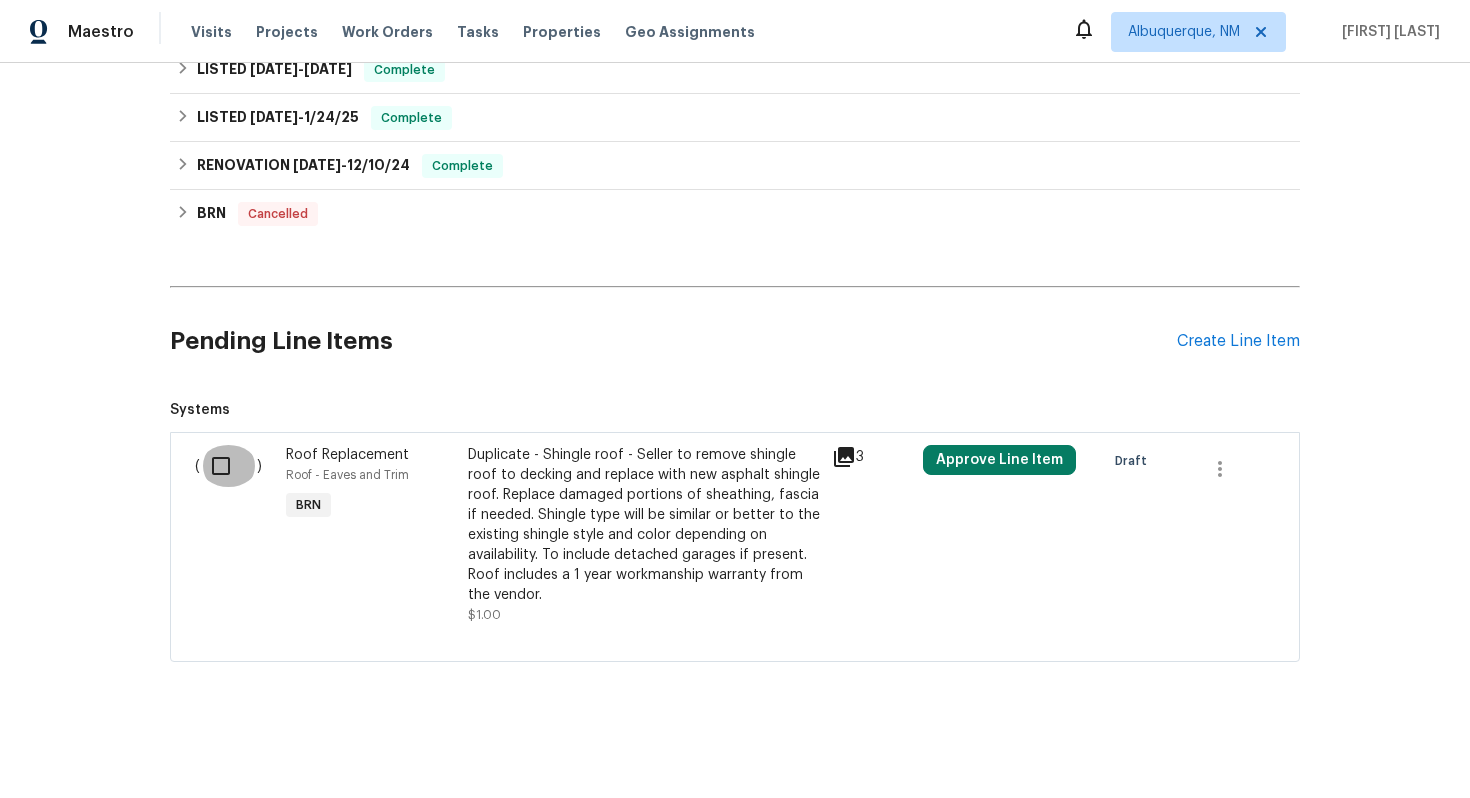 click at bounding box center (228, 466) 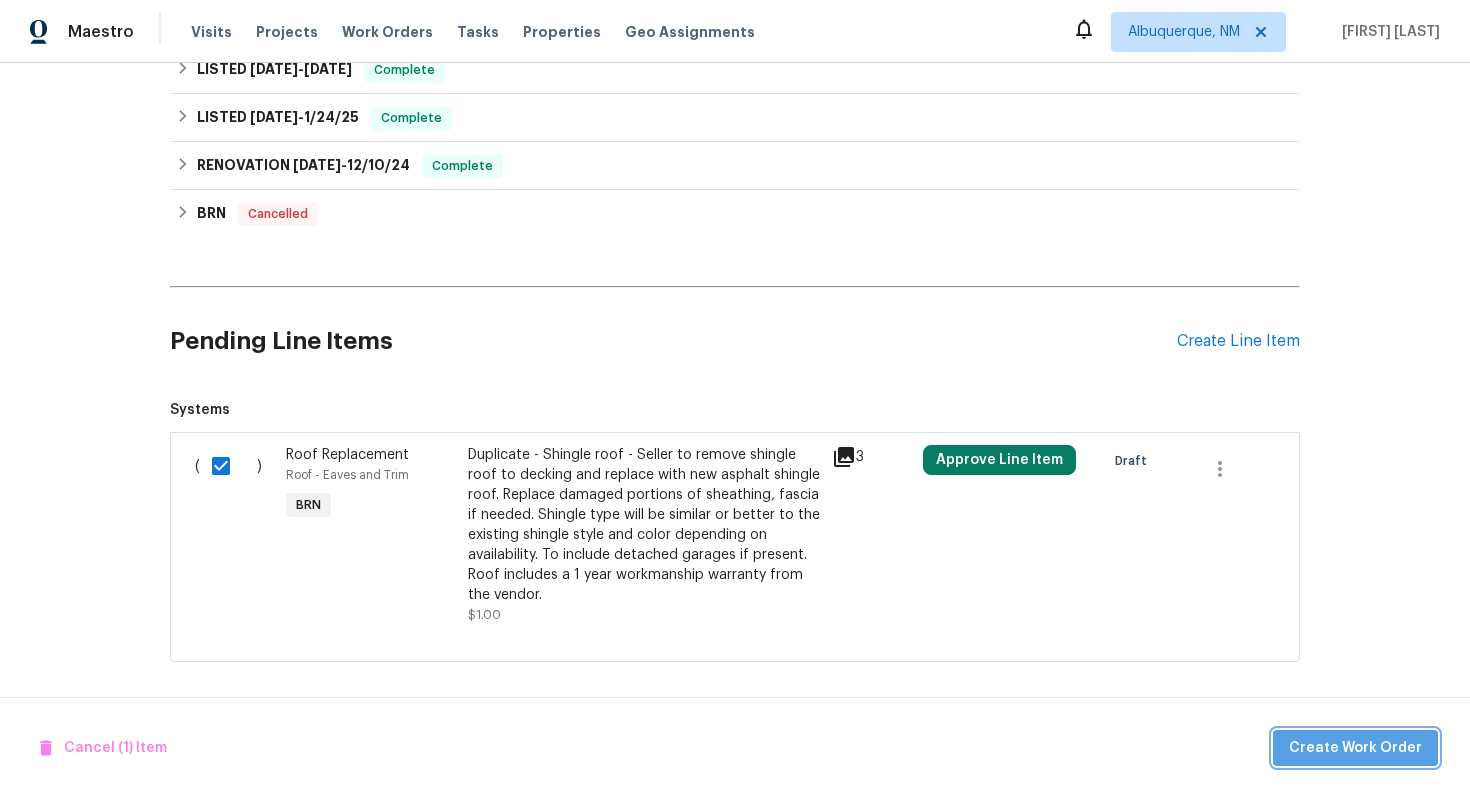 click on "Create Work Order" at bounding box center (1355, 748) 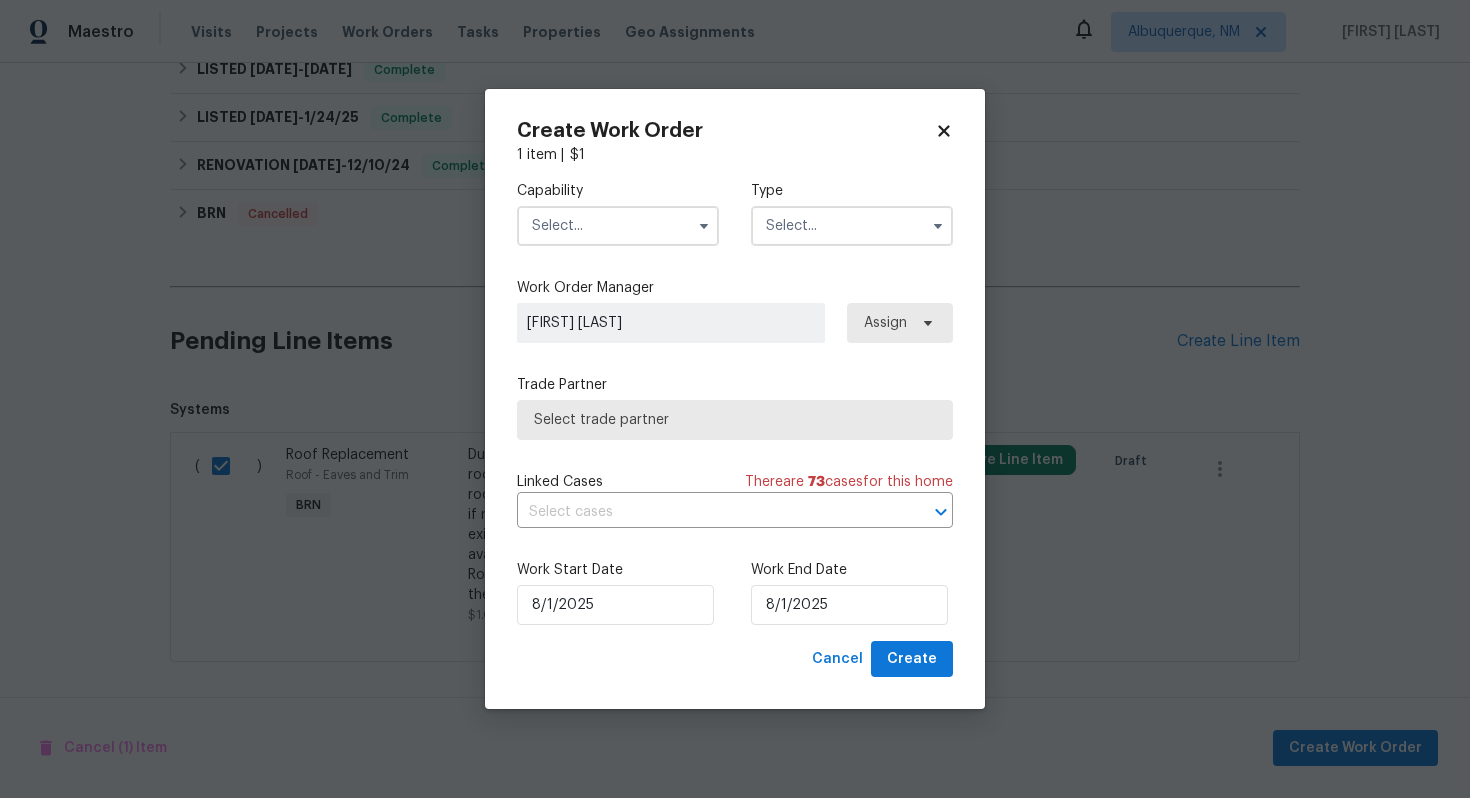 click at bounding box center [704, 226] 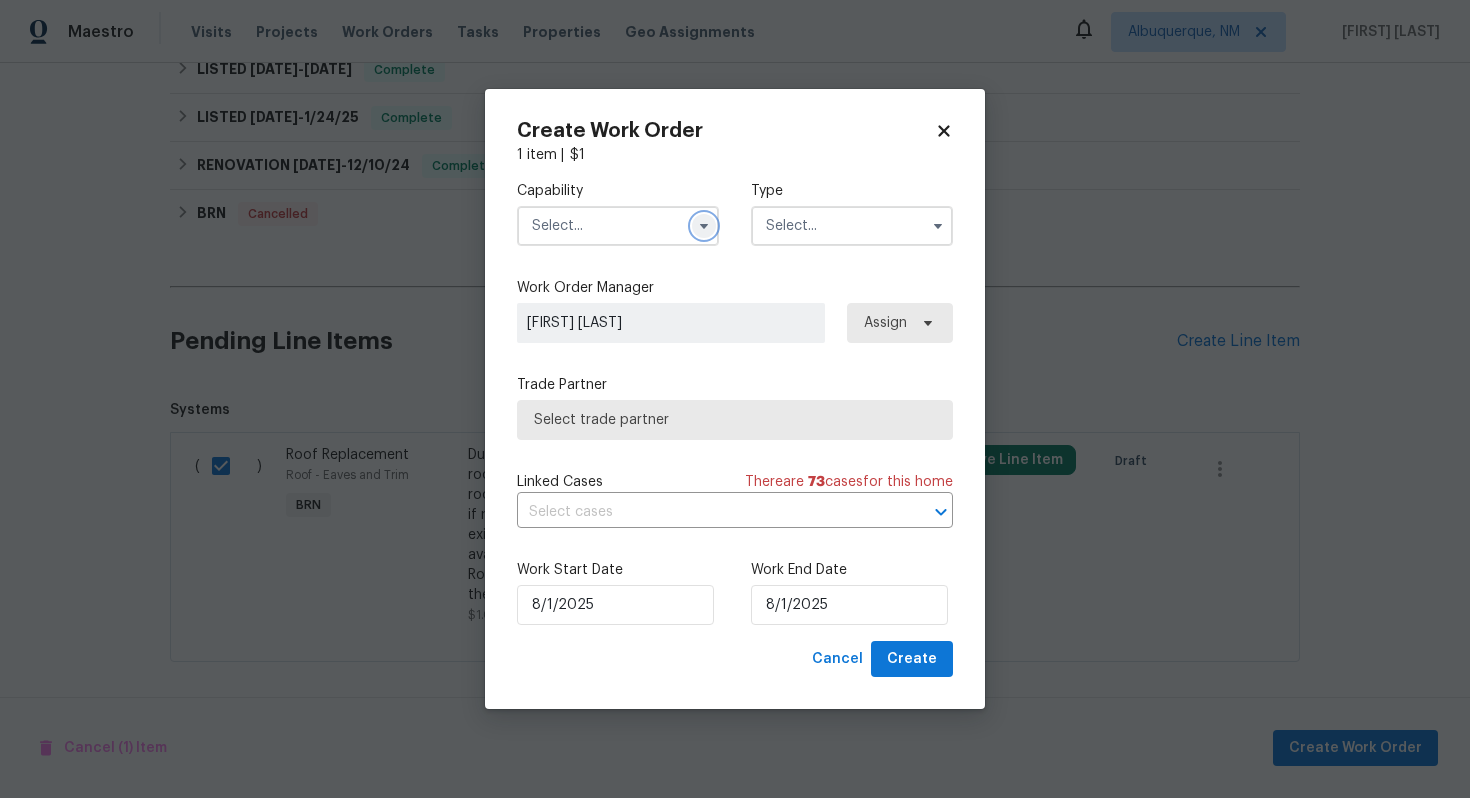 click 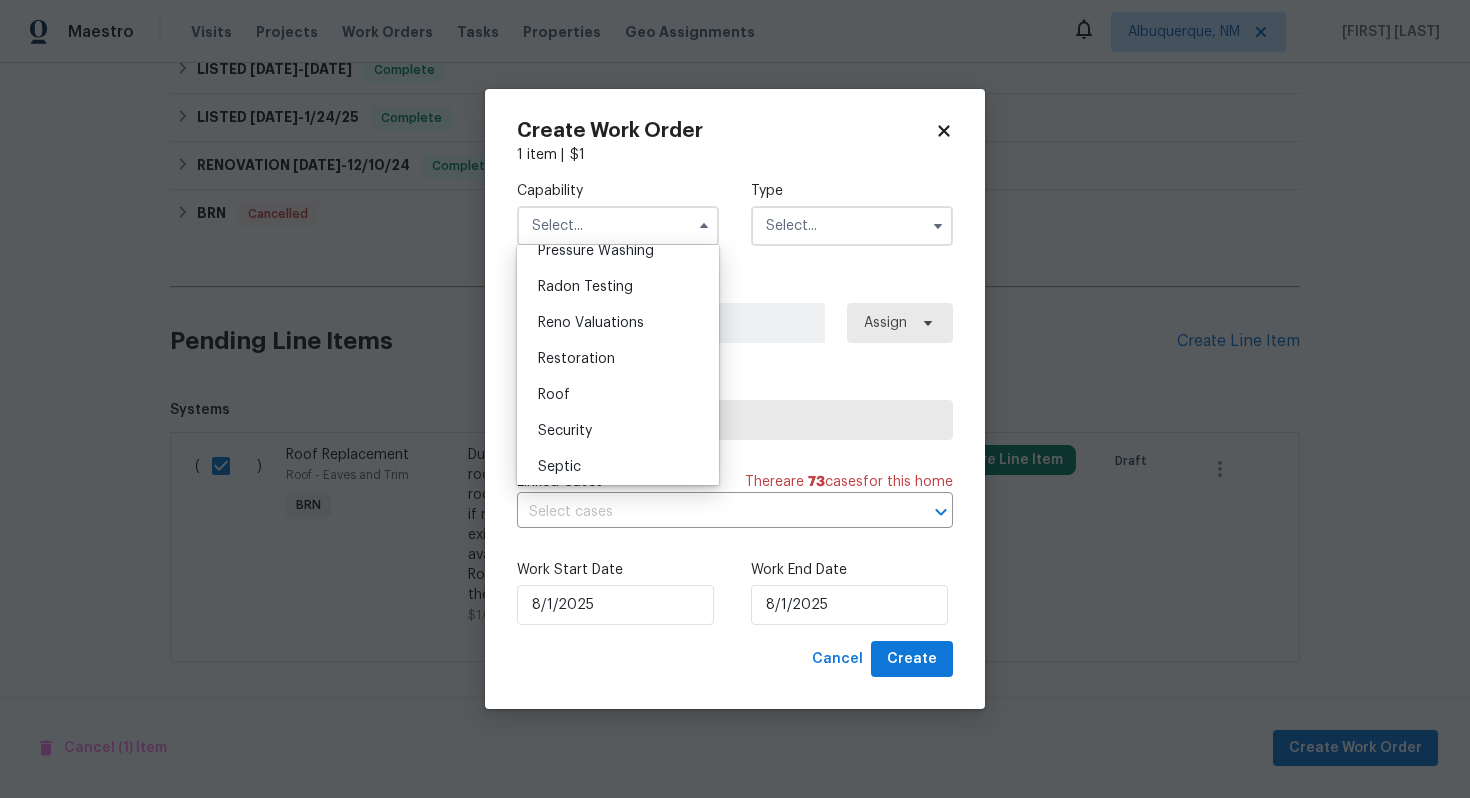 scroll, scrollTop: 1914, scrollLeft: 0, axis: vertical 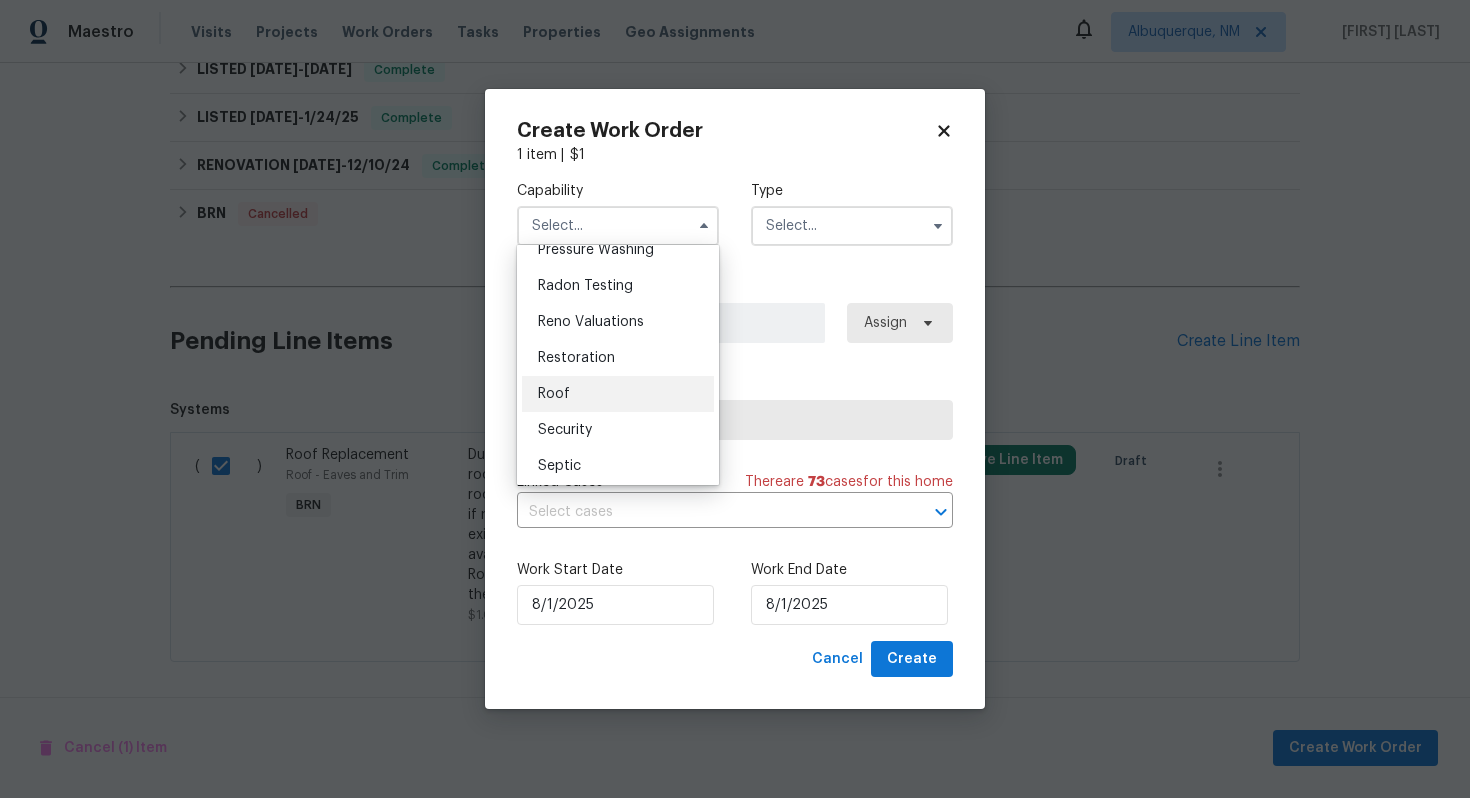 click on "Roof" at bounding box center (618, 394) 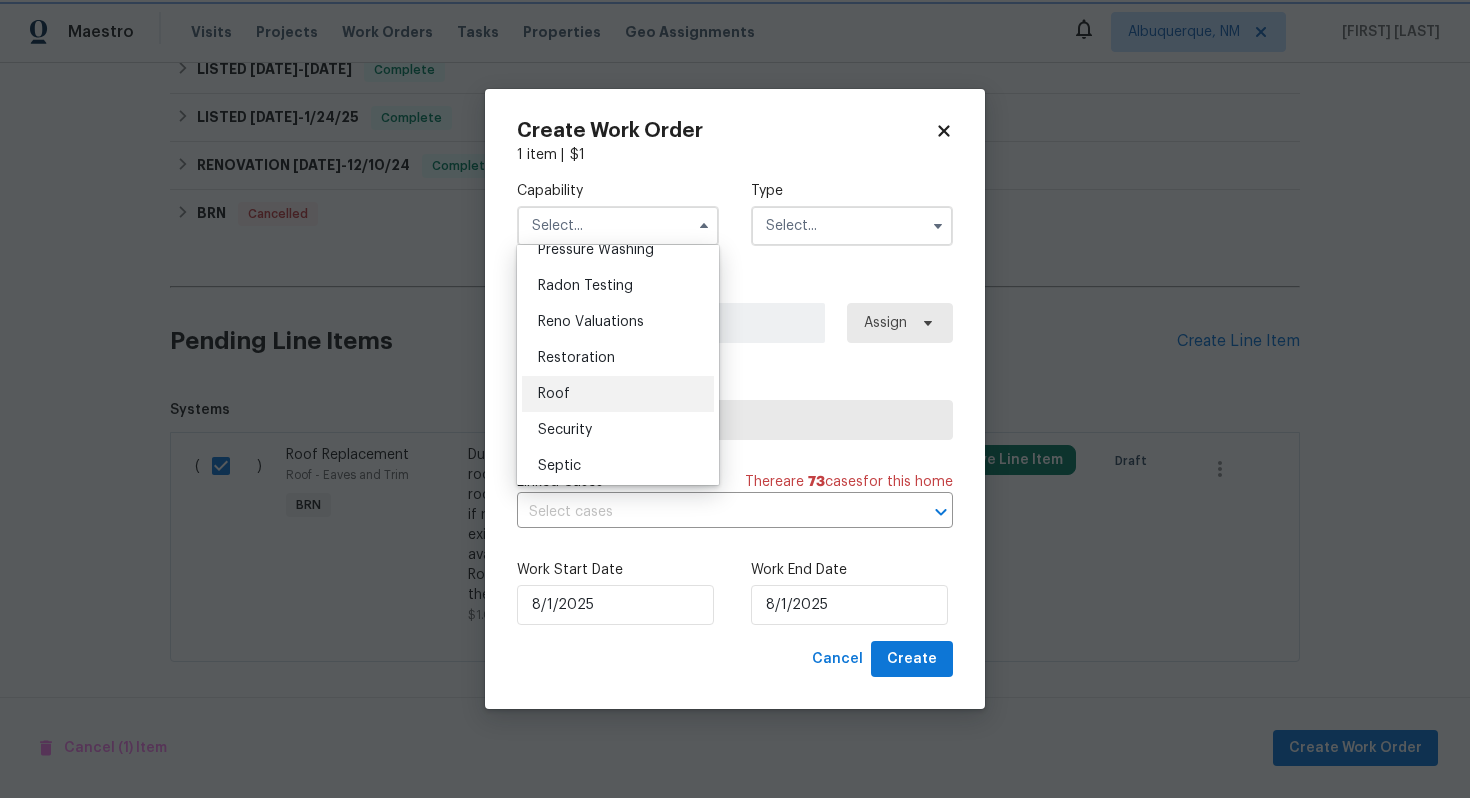 type on "Roof" 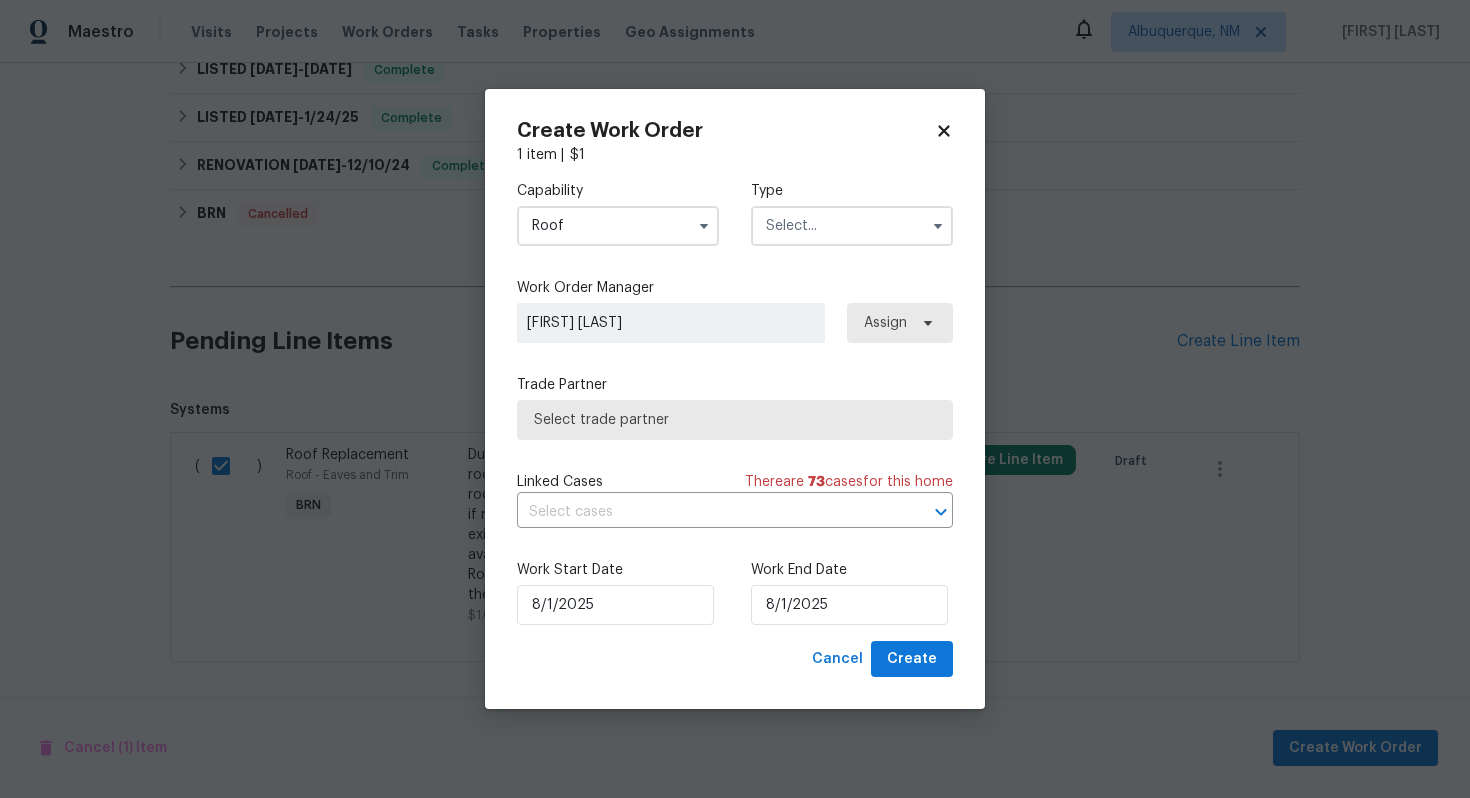 click at bounding box center [852, 226] 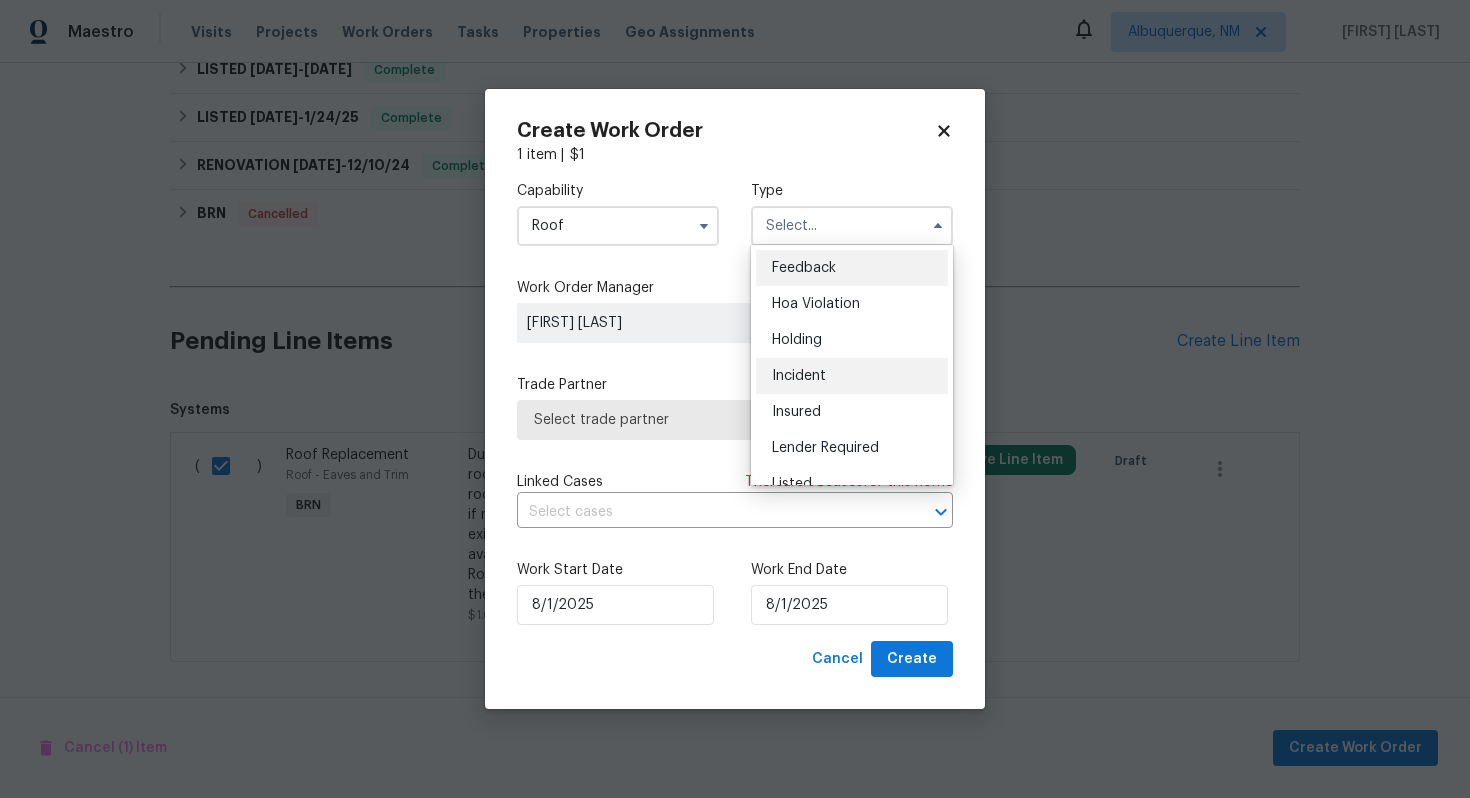 scroll, scrollTop: 454, scrollLeft: 0, axis: vertical 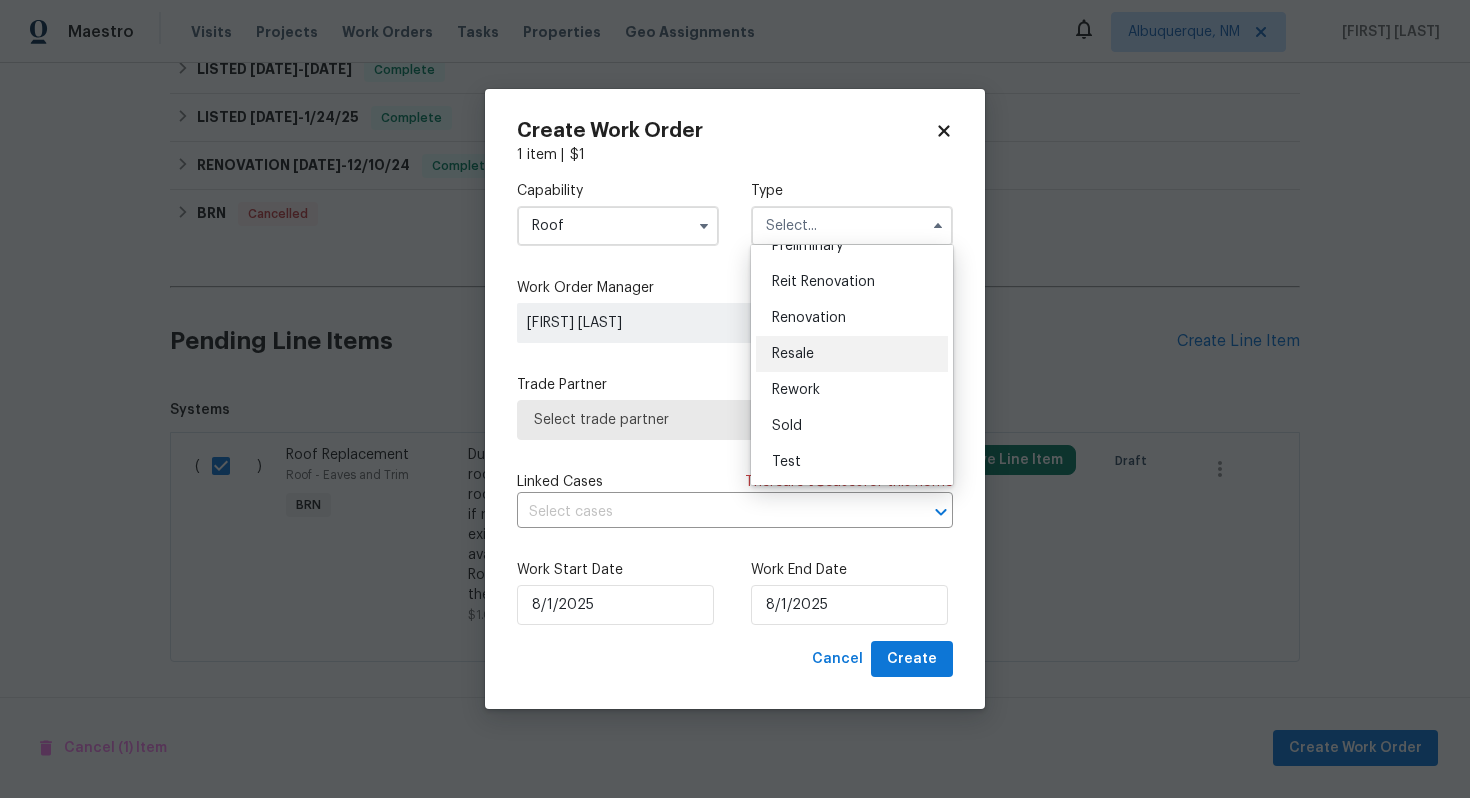 click on "Resale" at bounding box center [852, 354] 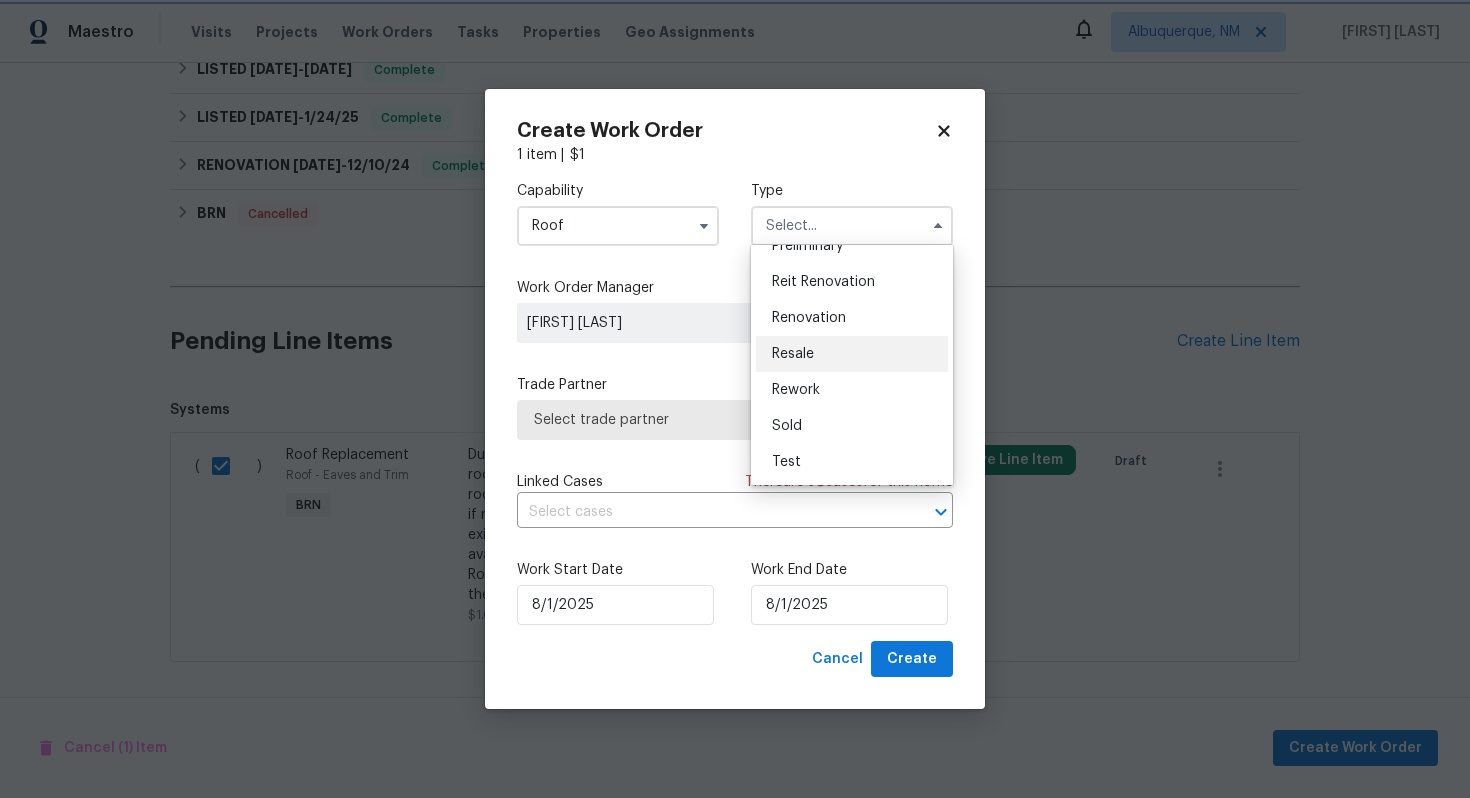 type on "Resale" 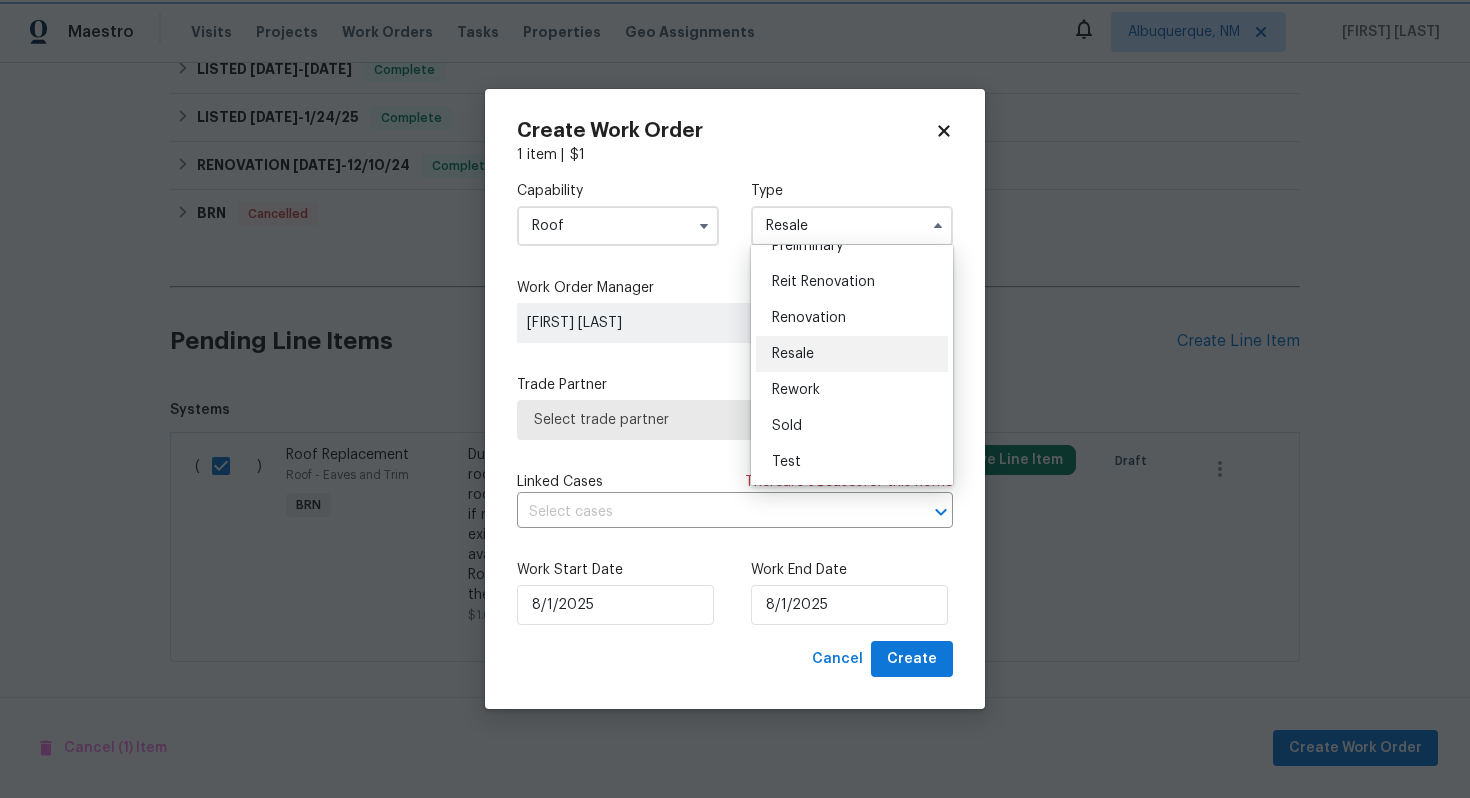 scroll, scrollTop: 0, scrollLeft: 0, axis: both 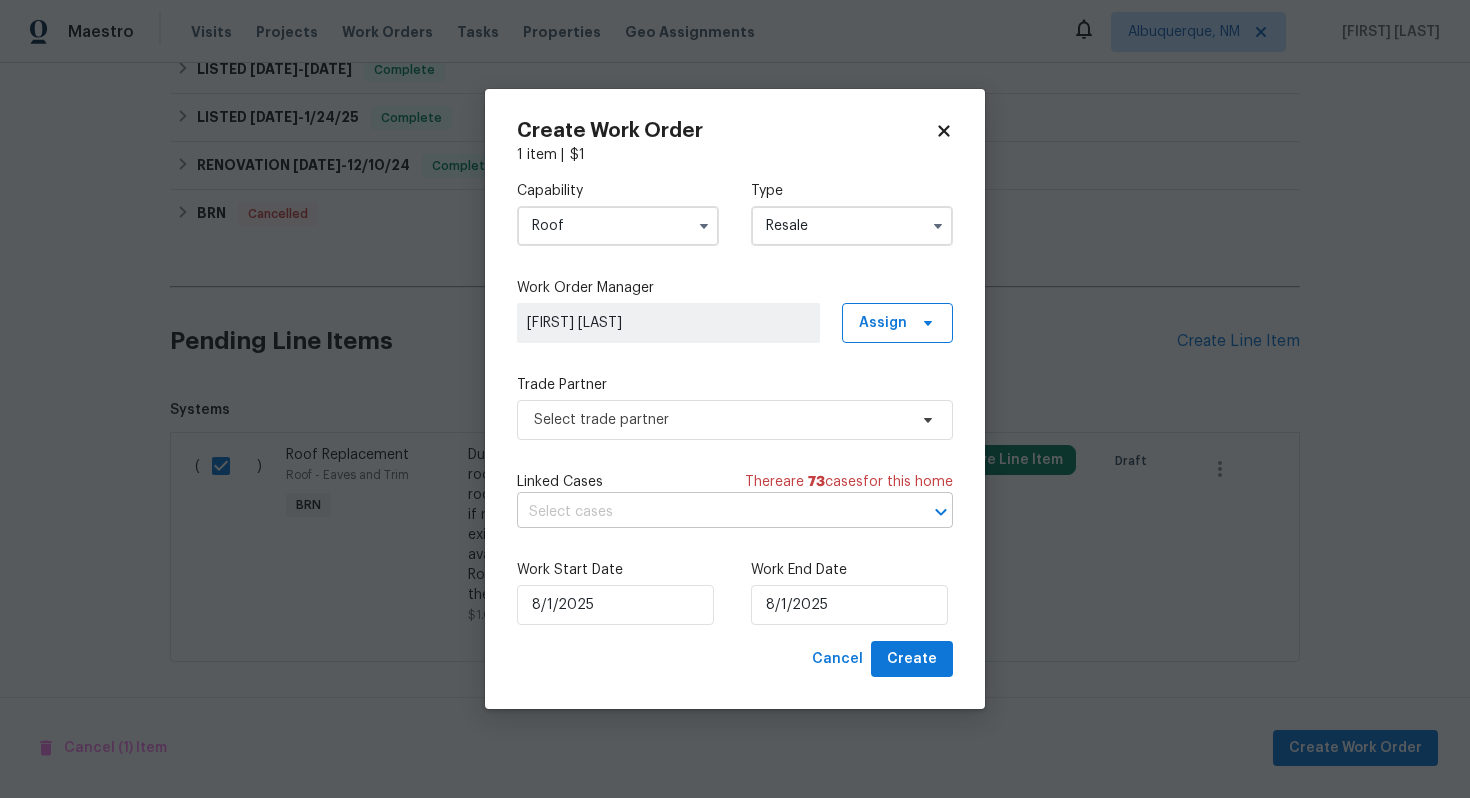 click at bounding box center [707, 512] 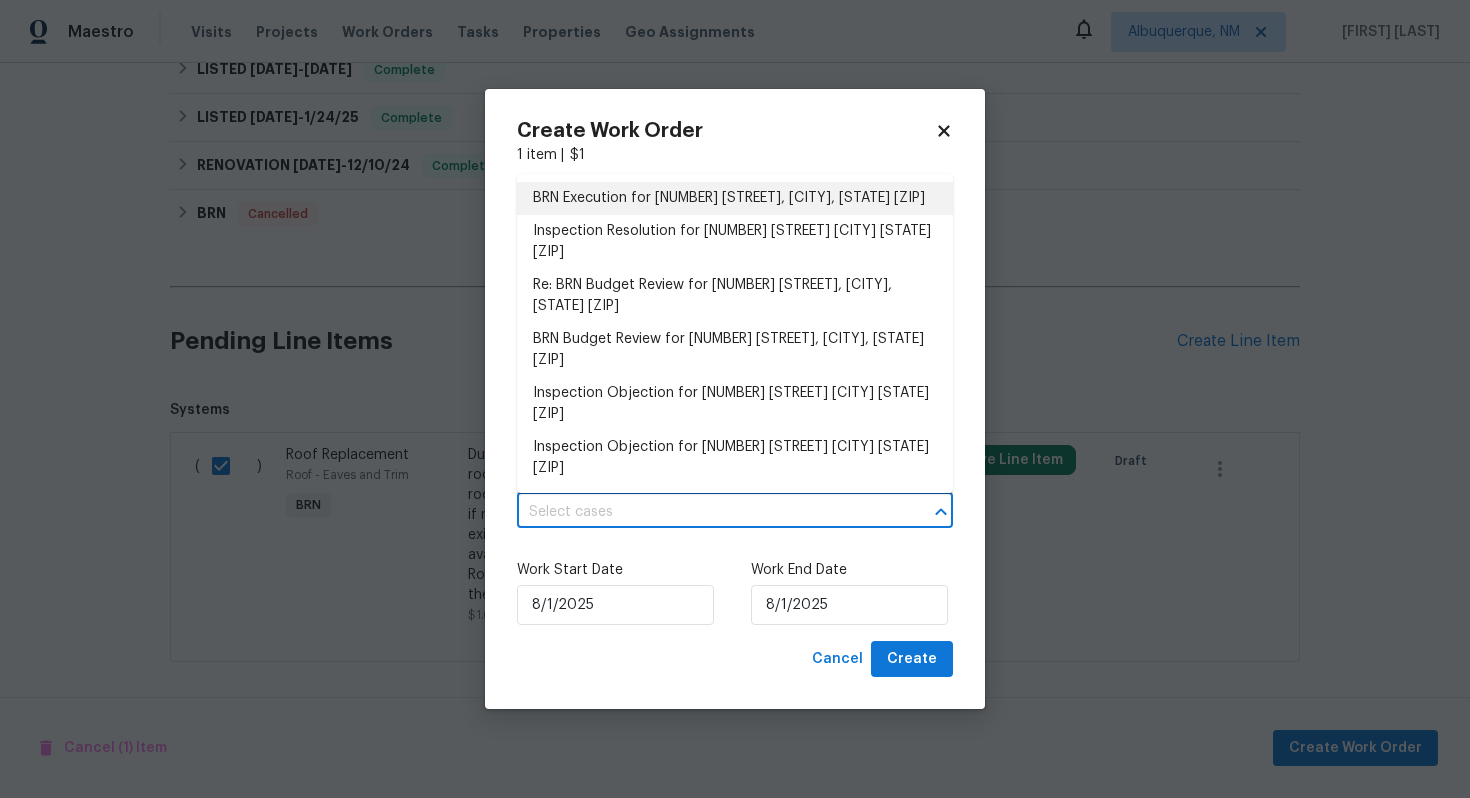 click on "BRN Execution for 4635 Sable St, Denver, CO 80239" at bounding box center [735, 198] 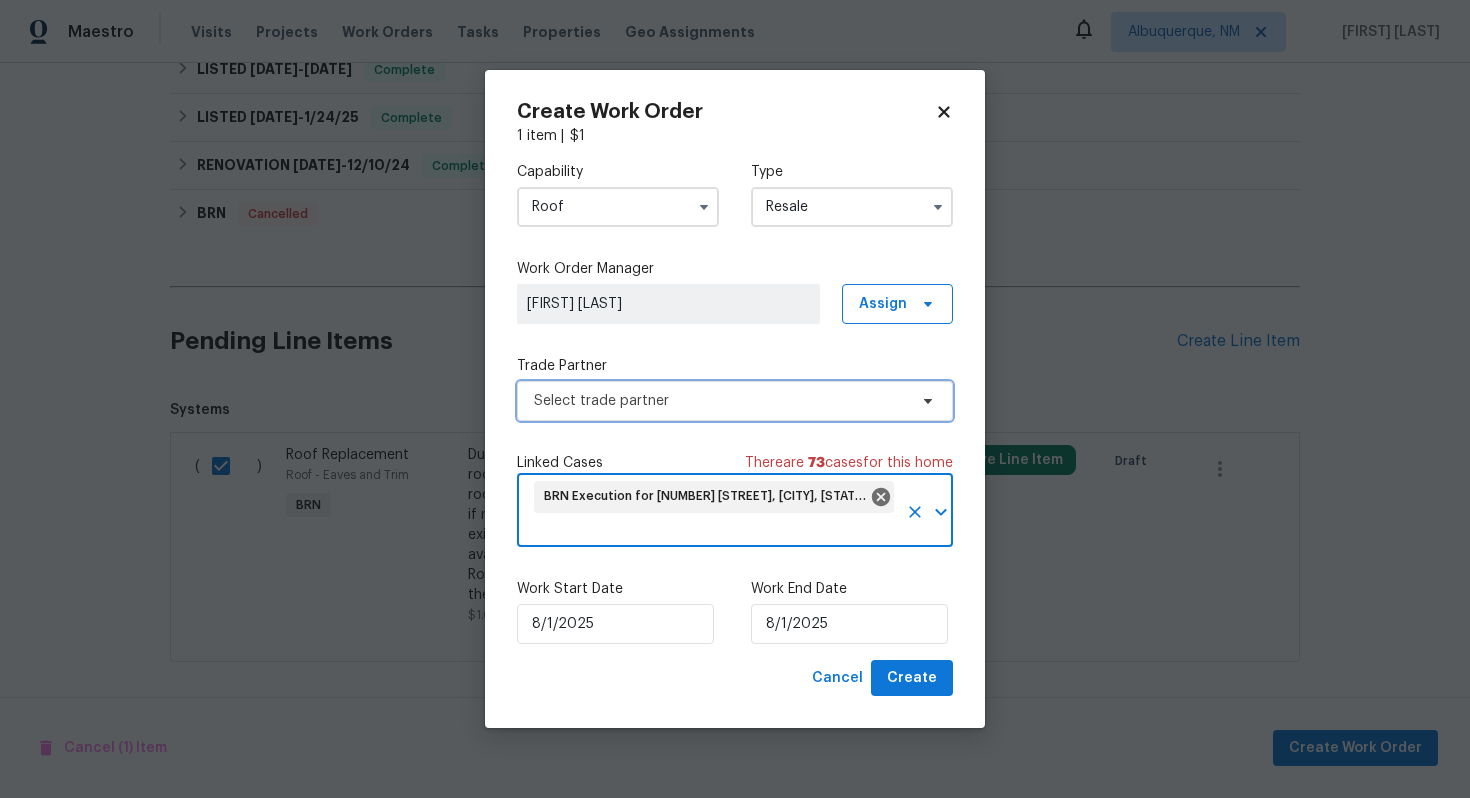 click on "Select trade partner" at bounding box center (720, 401) 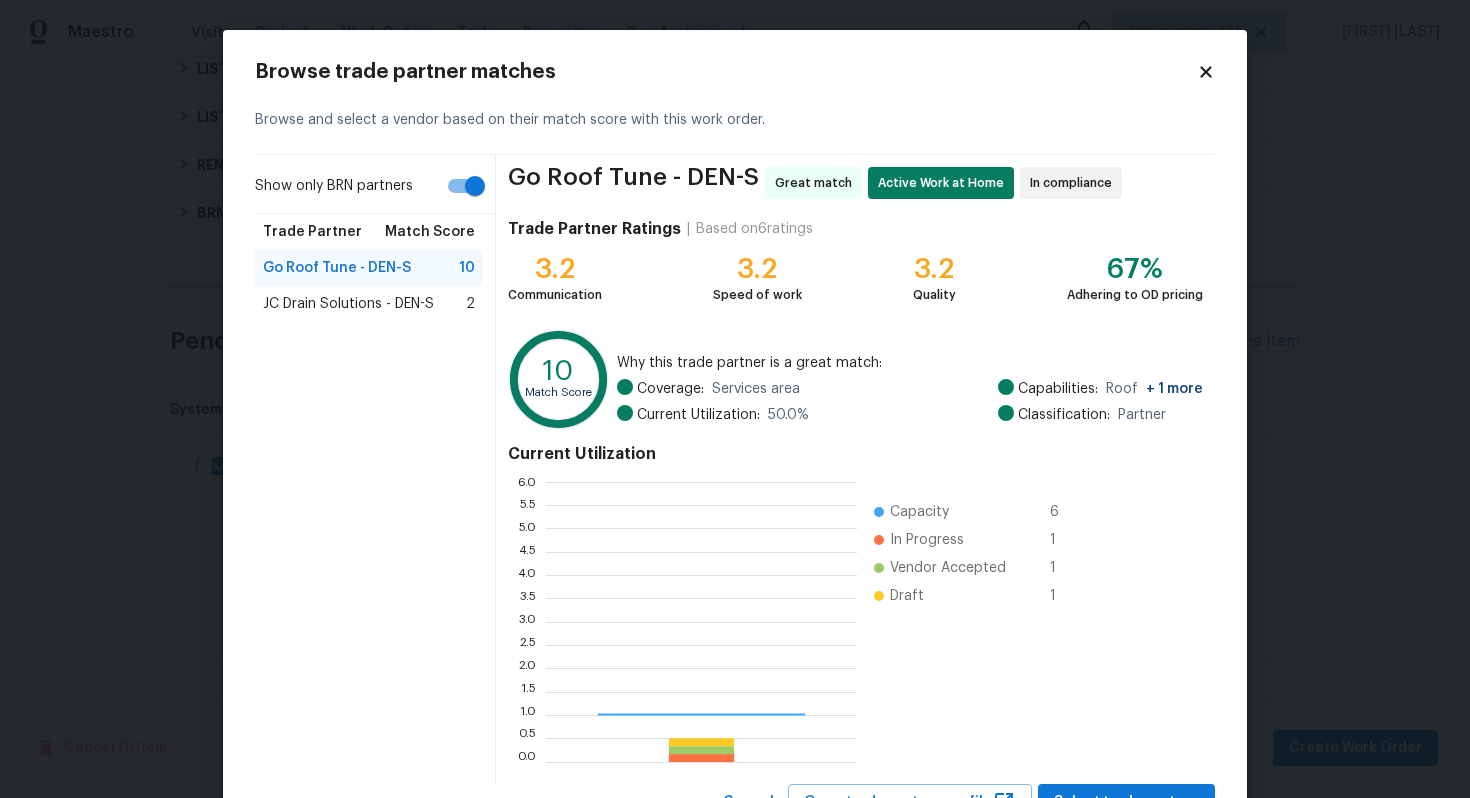 scroll, scrollTop: 2, scrollLeft: 1, axis: both 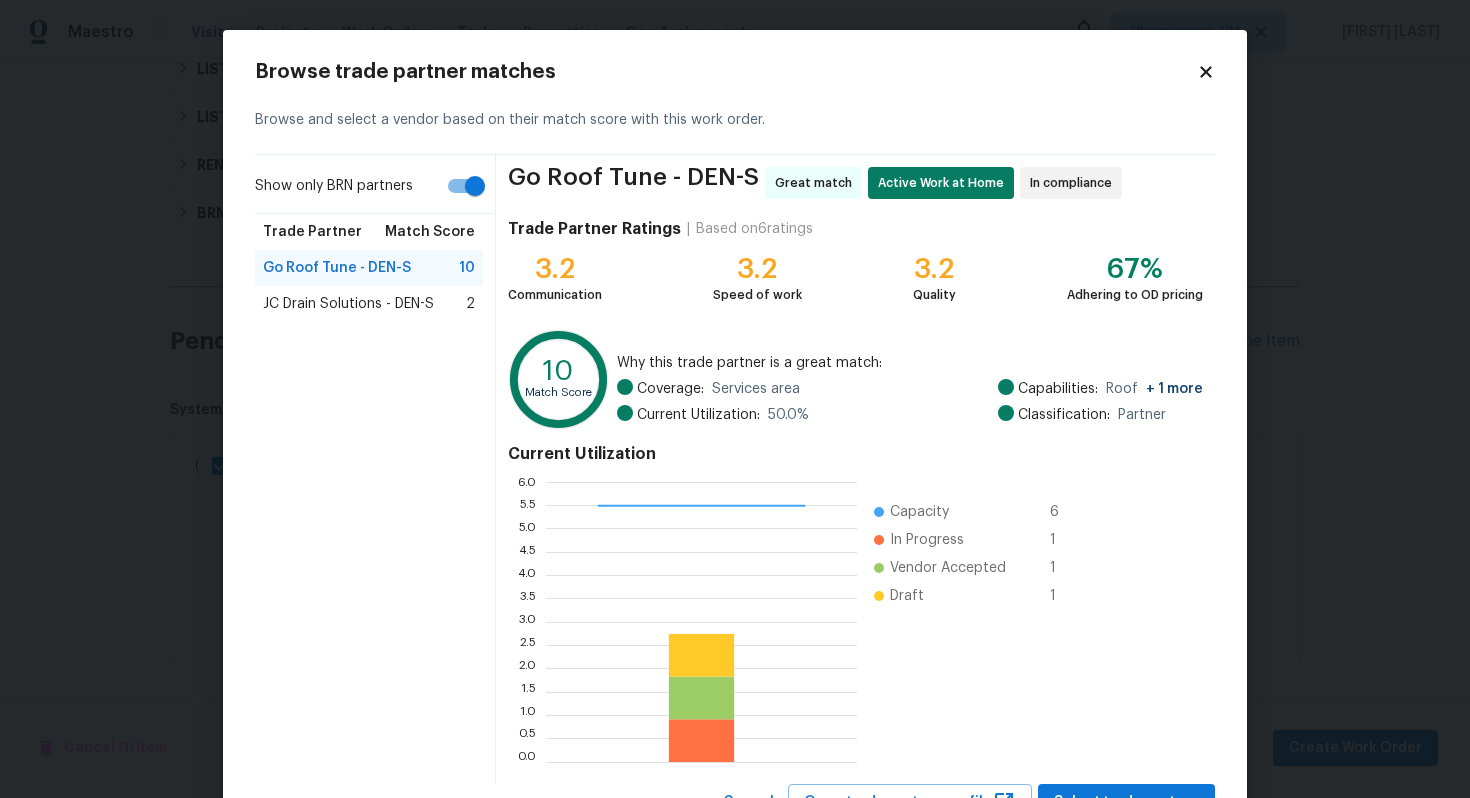click on "JC Drain Solutions - DEN-S" at bounding box center (348, 304) 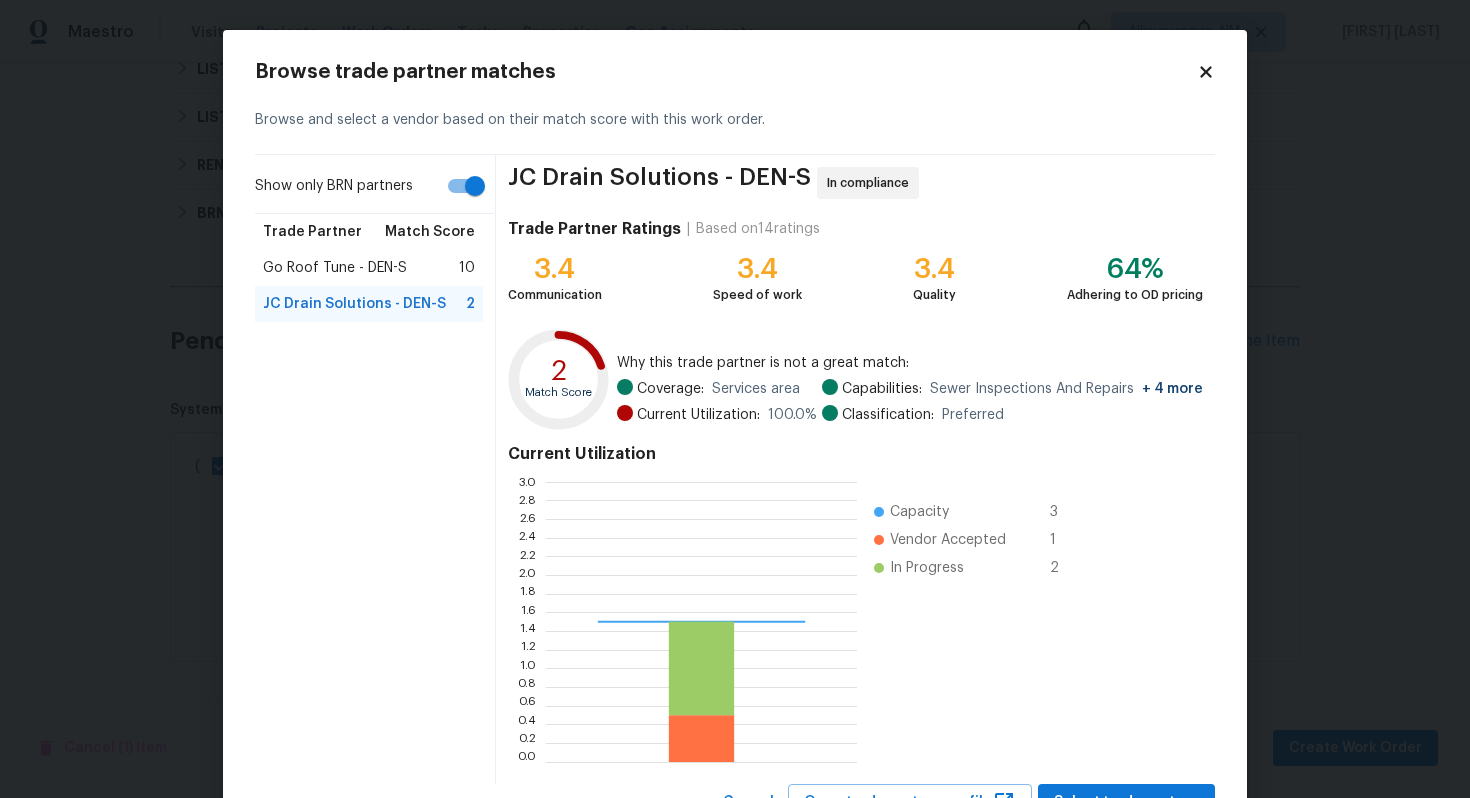 scroll, scrollTop: 2, scrollLeft: 1, axis: both 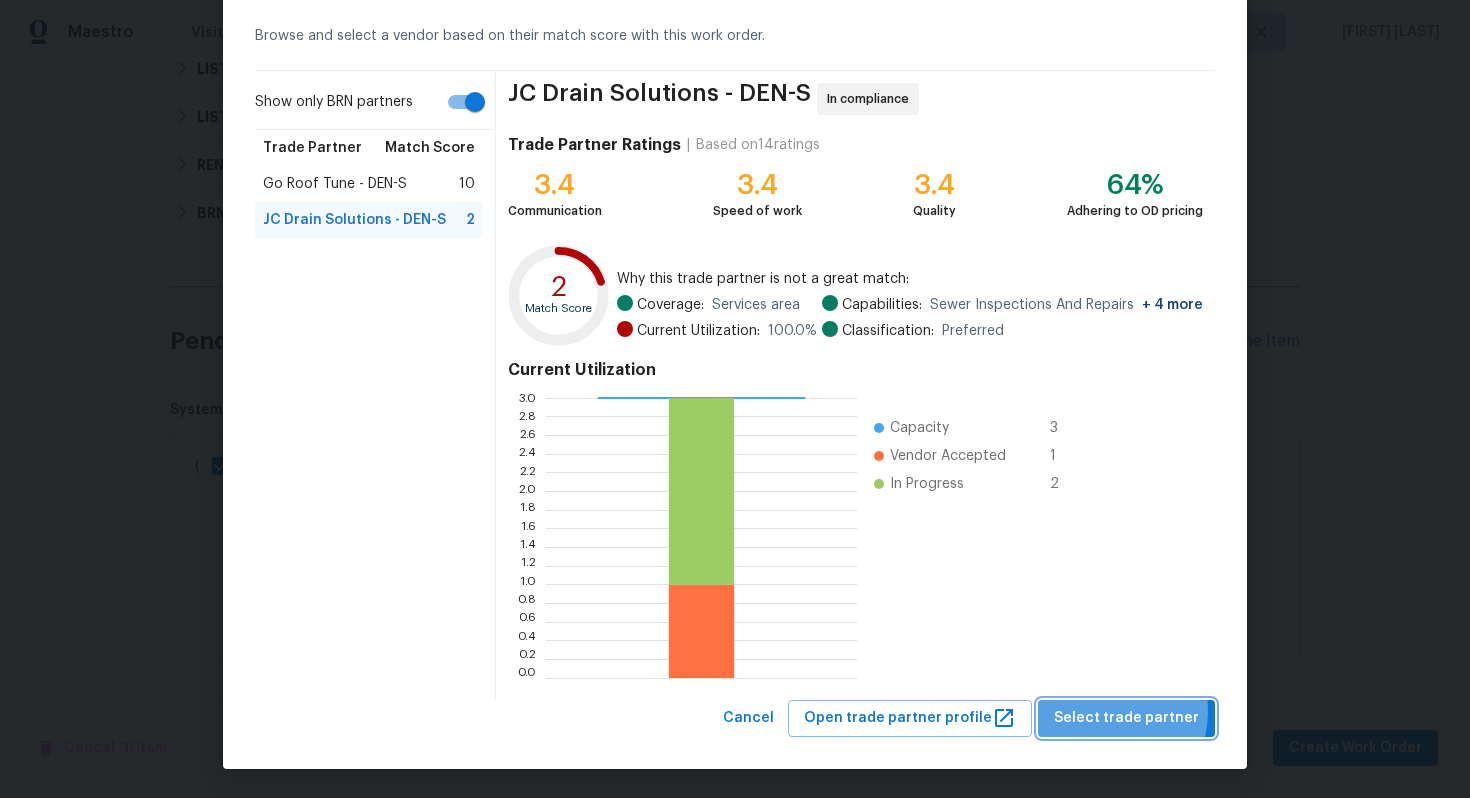 click on "Select trade partner" at bounding box center [1126, 718] 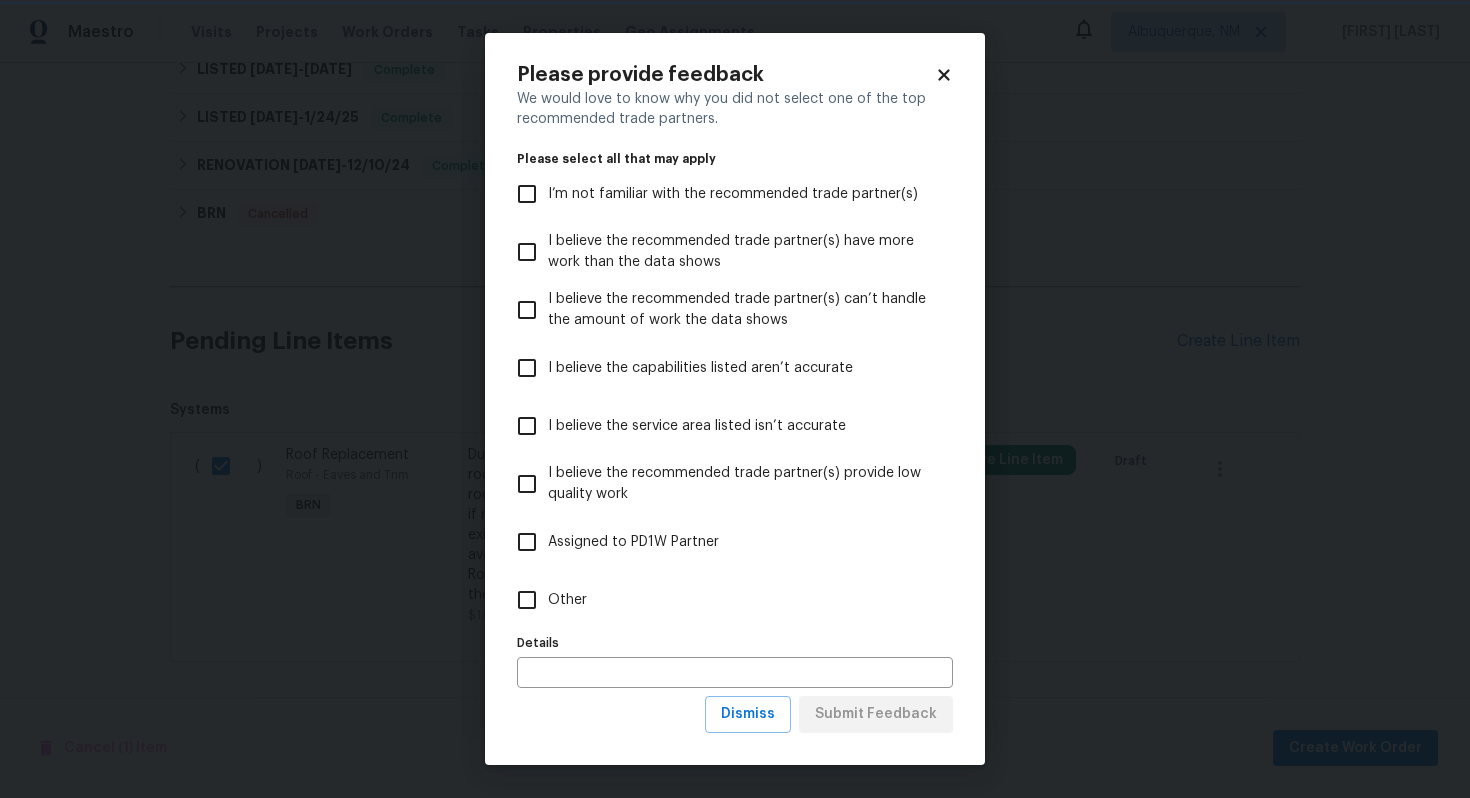 scroll, scrollTop: 0, scrollLeft: 0, axis: both 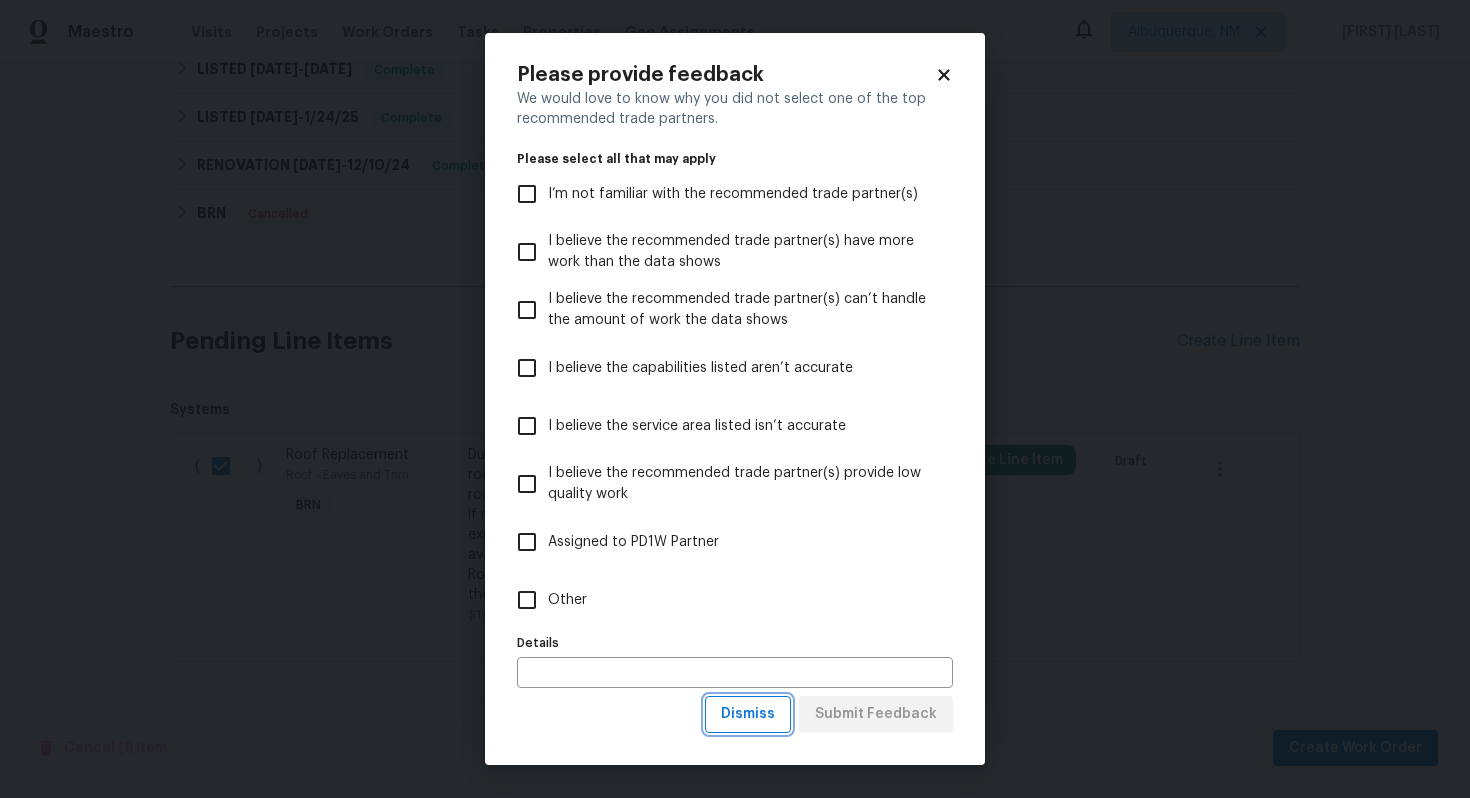 click on "Dismiss" at bounding box center (748, 714) 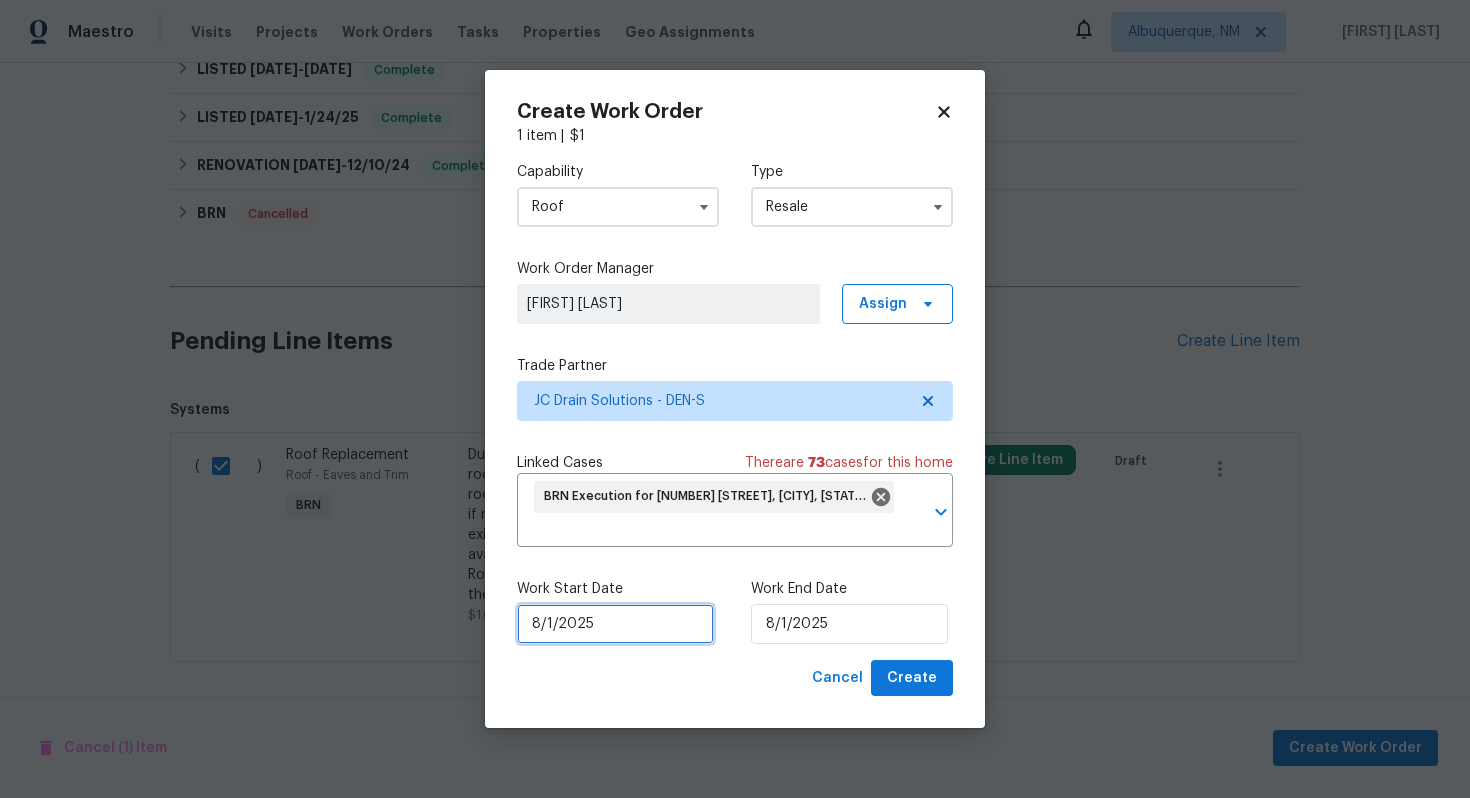 click on "8/1/2025" at bounding box center [615, 624] 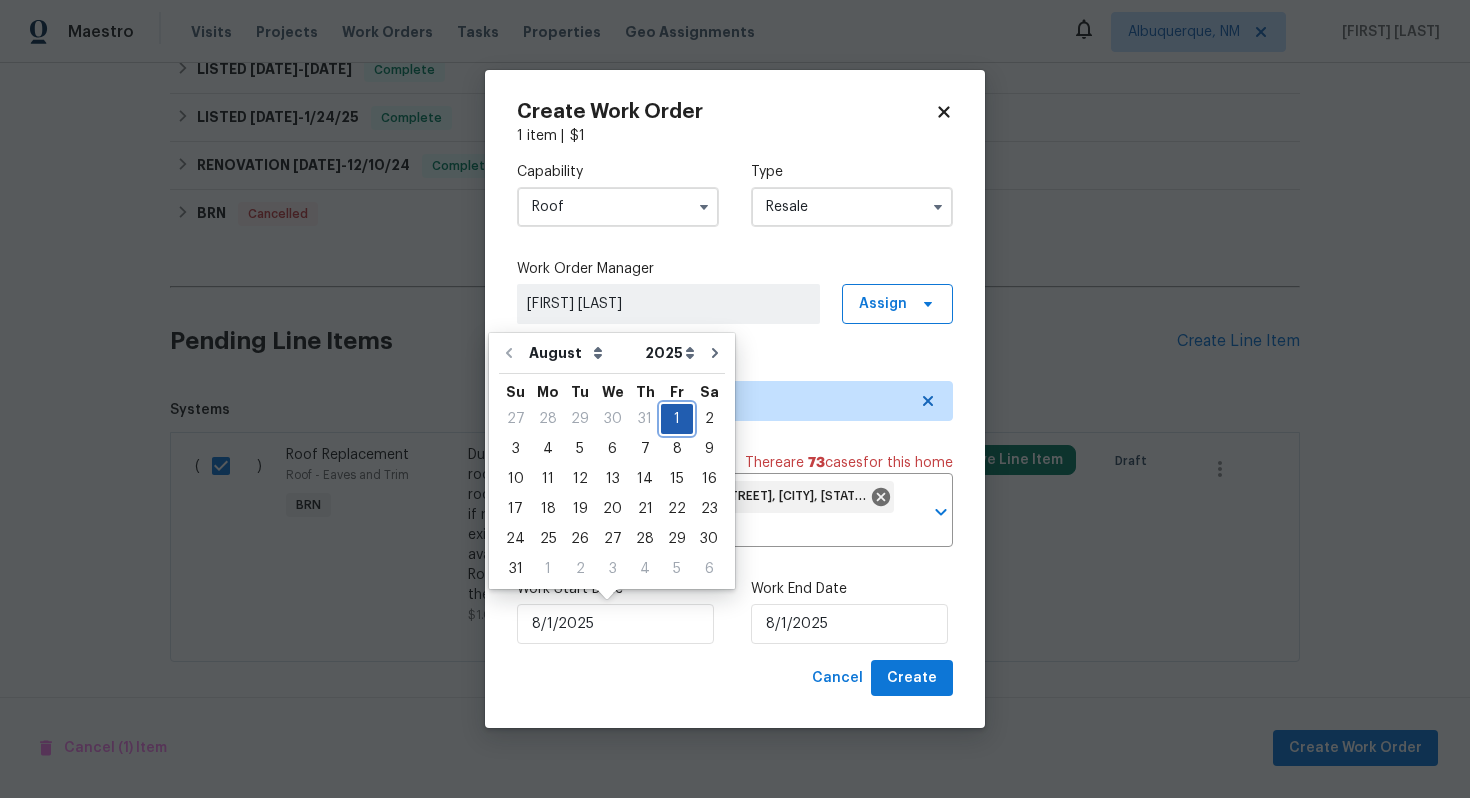 click on "1" at bounding box center [677, 419] 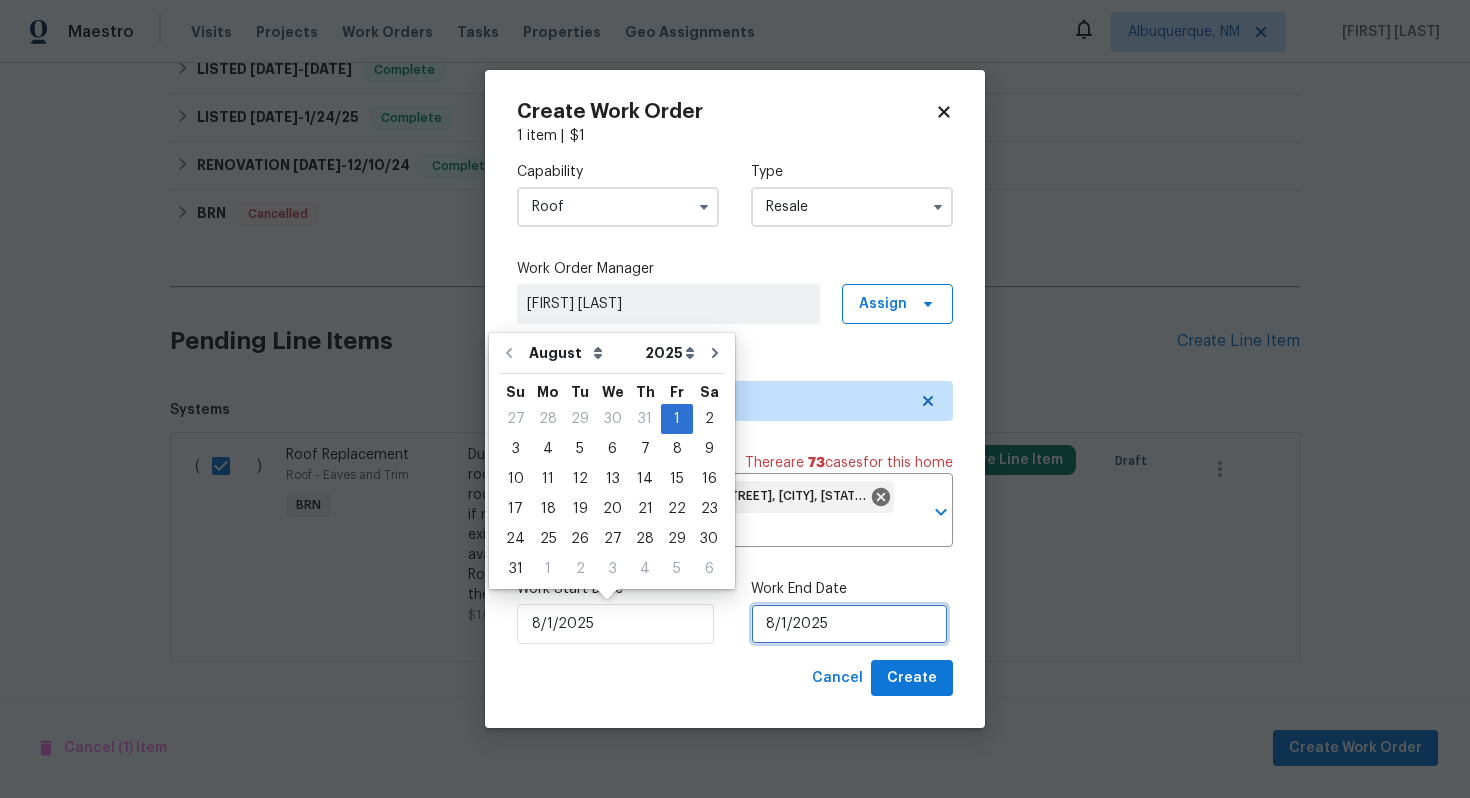click on "8/1/2025" at bounding box center [849, 624] 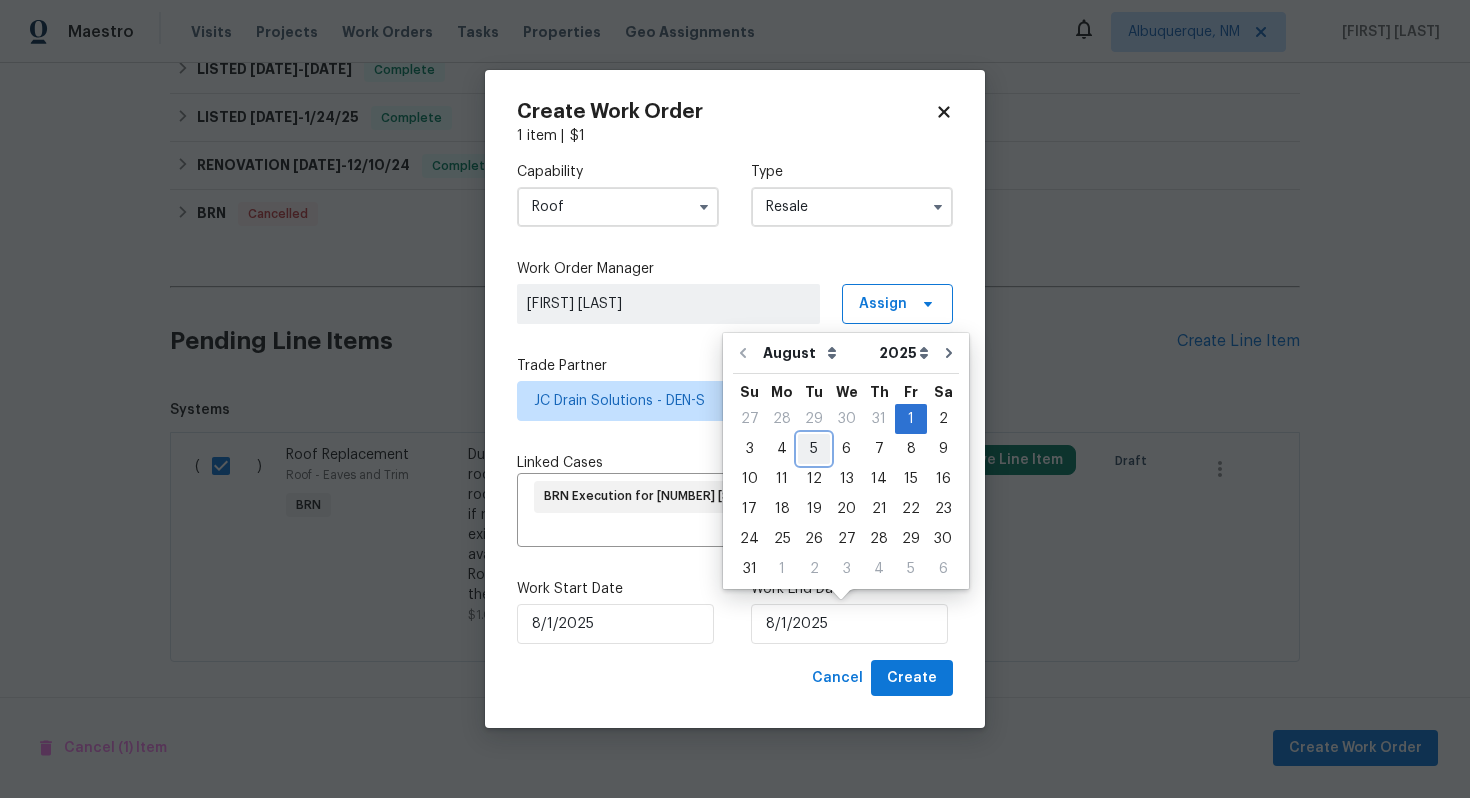 click on "5" at bounding box center [814, 449] 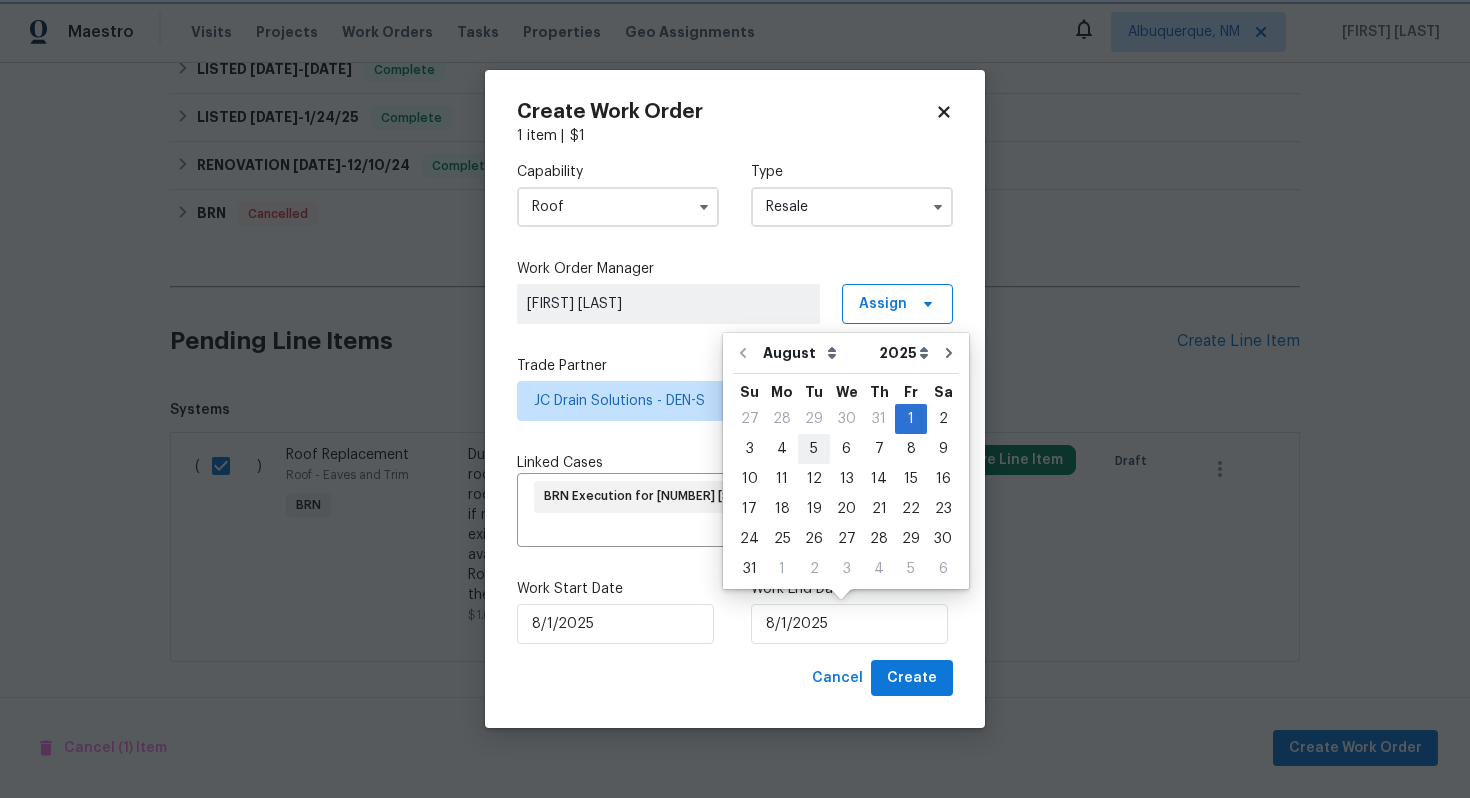 type on "8/5/2025" 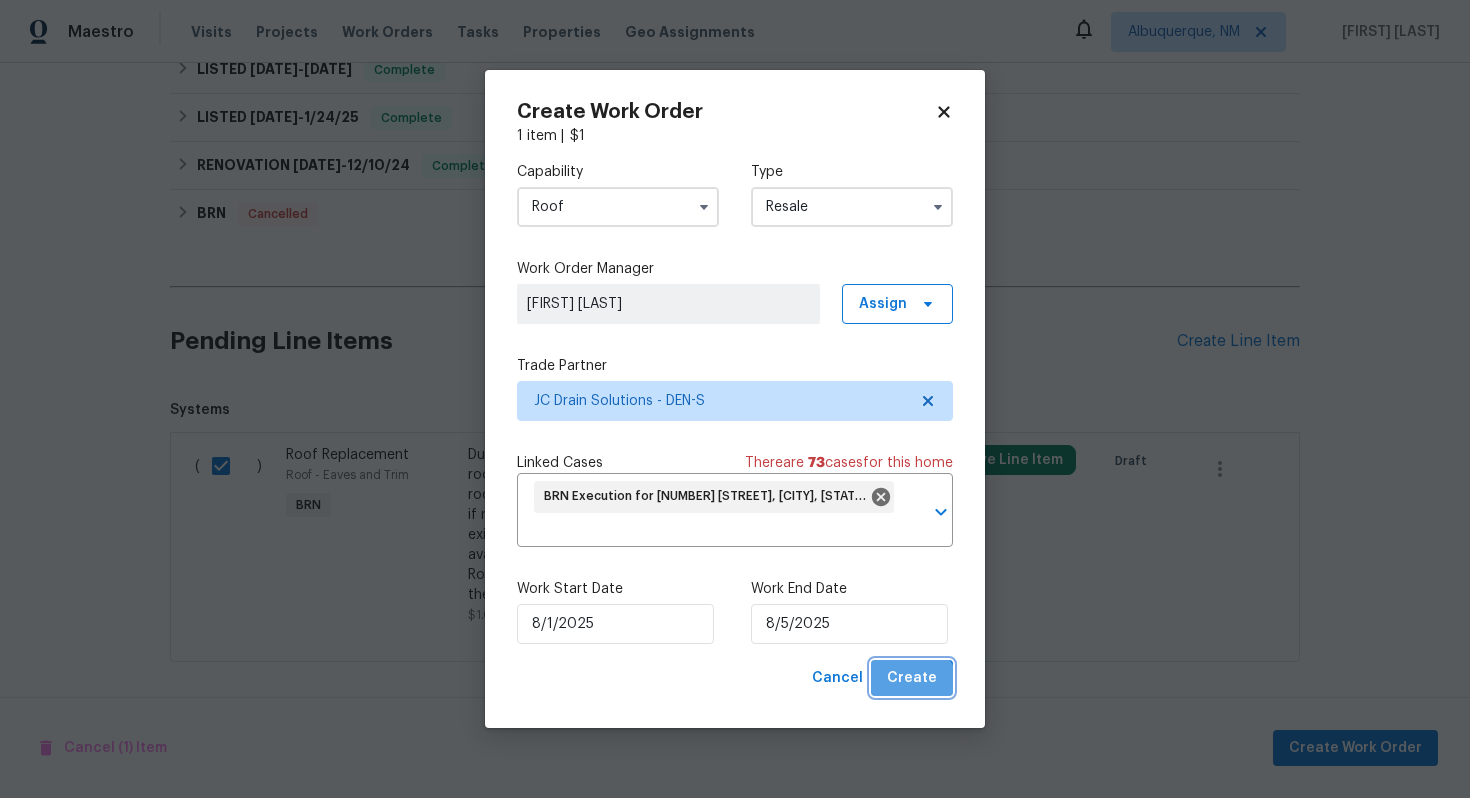 click on "Create" at bounding box center [912, 678] 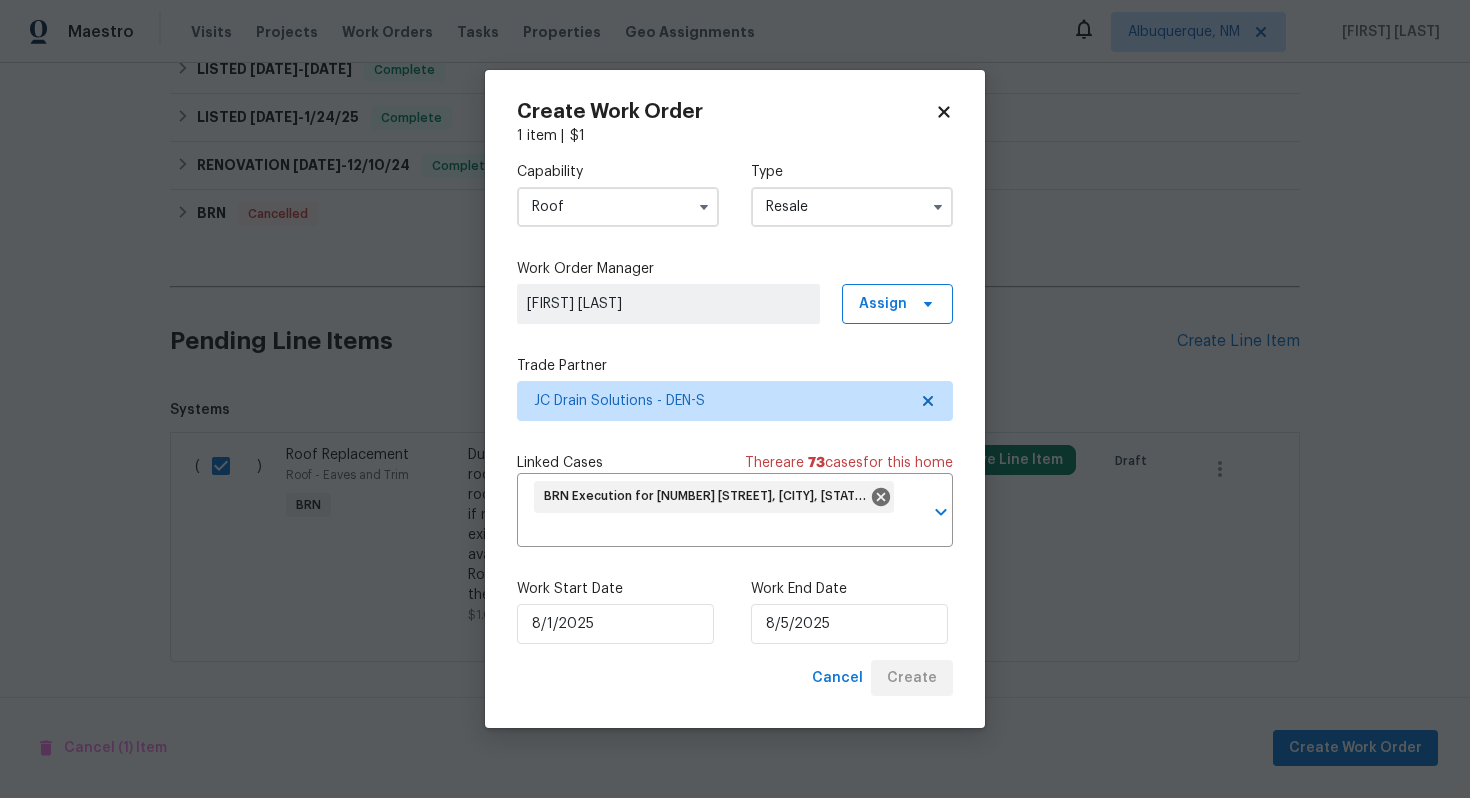 checkbox on "false" 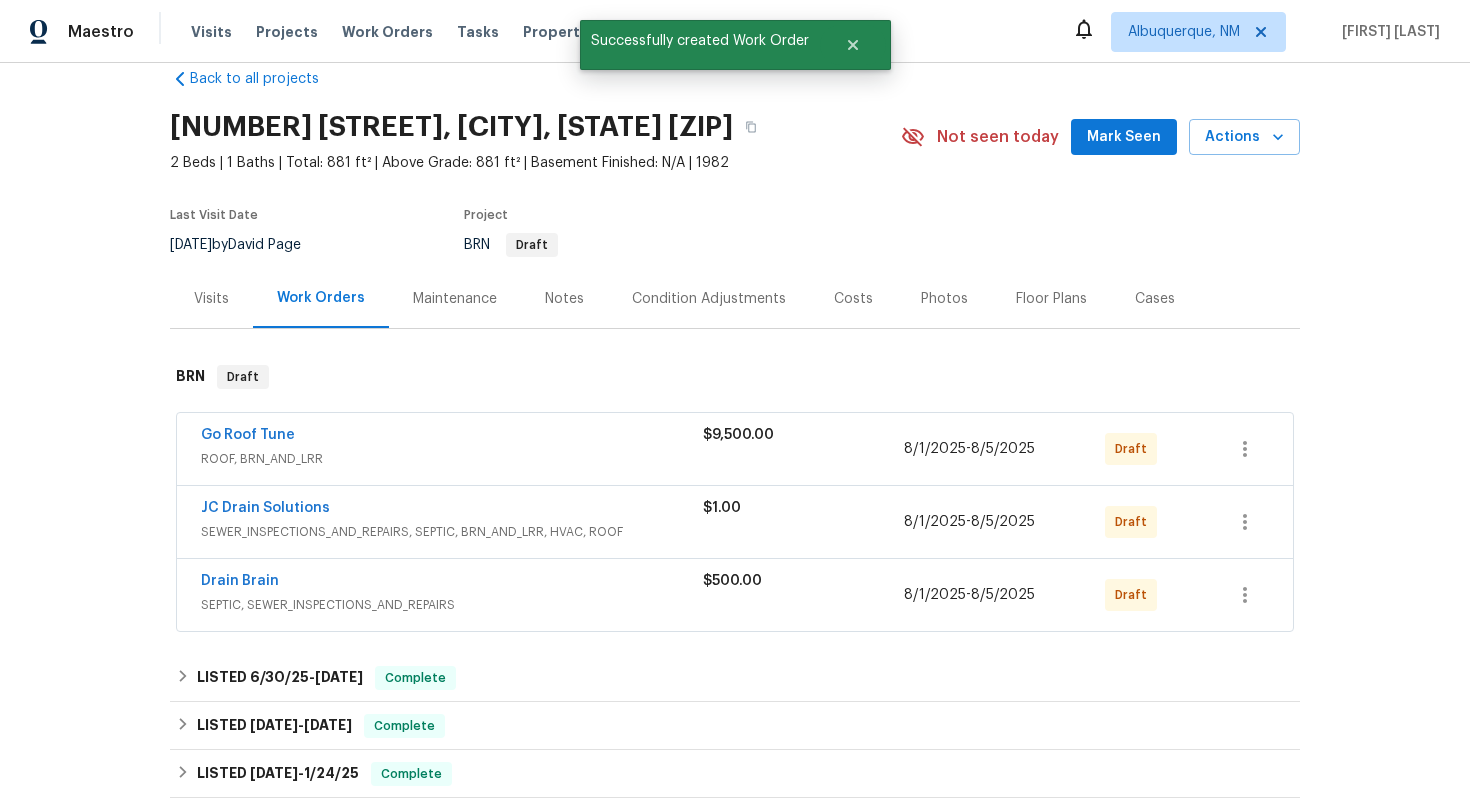 scroll, scrollTop: 0, scrollLeft: 0, axis: both 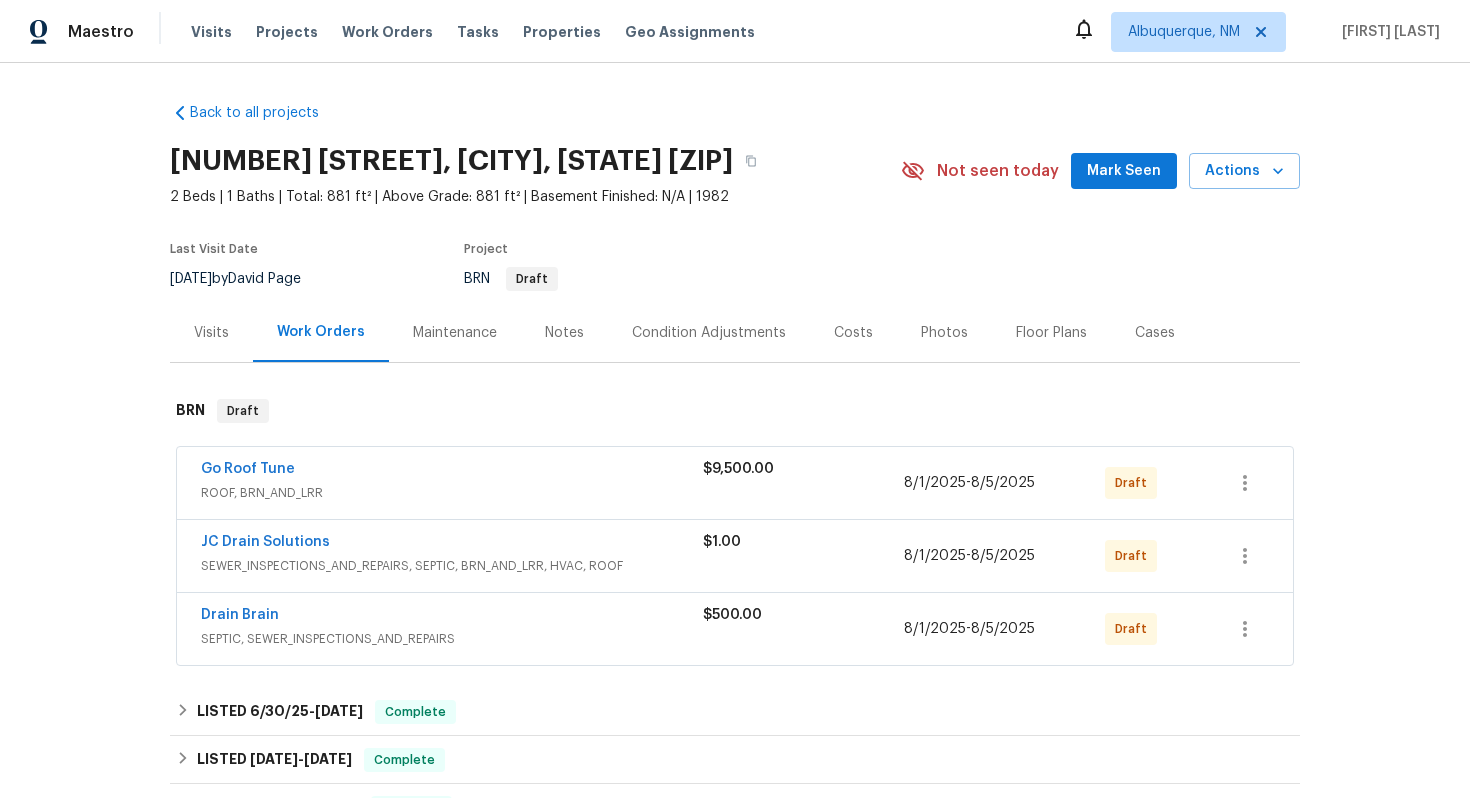 click on "Go Roof Tune" at bounding box center [248, 469] 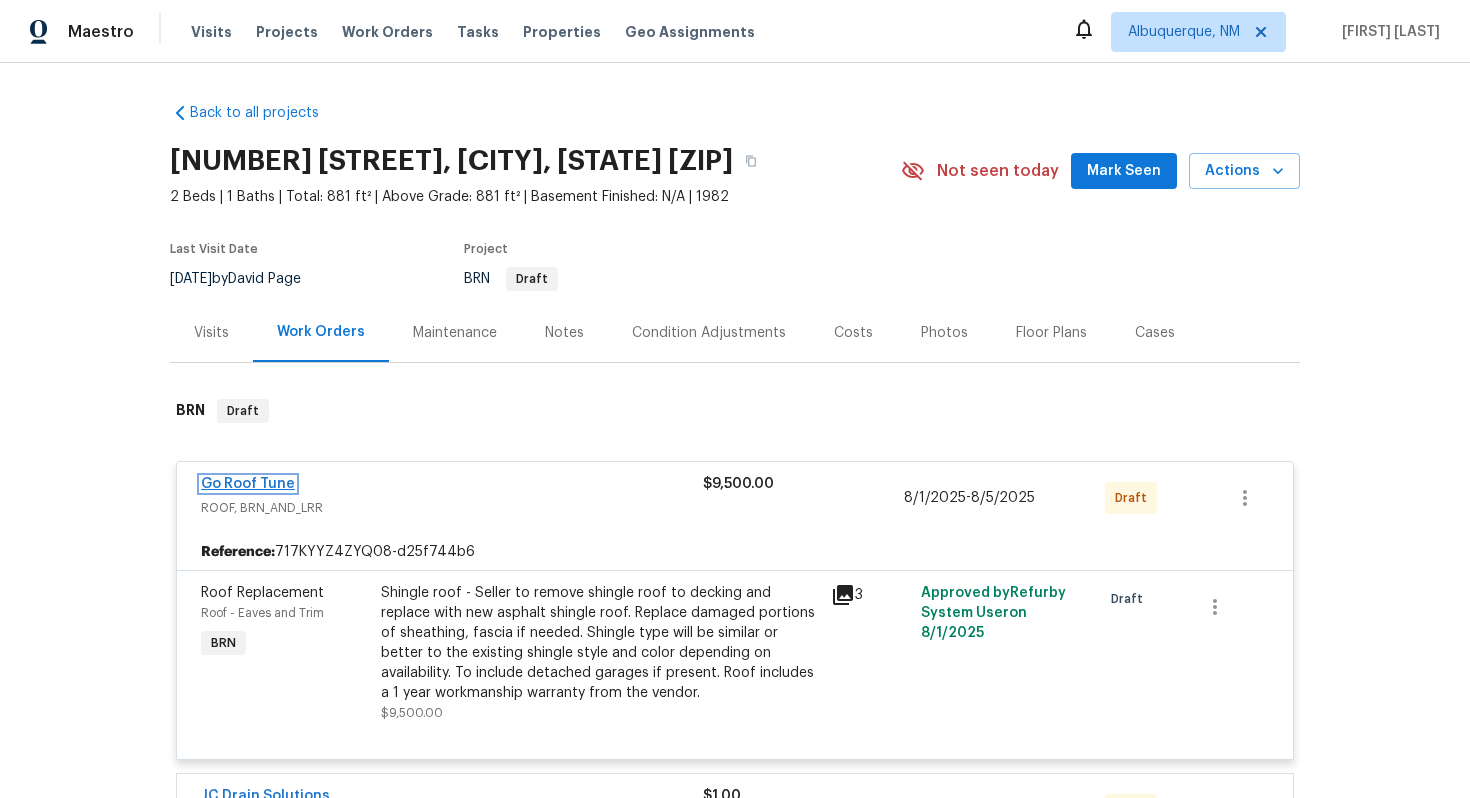 click on "Go Roof Tune" at bounding box center [248, 484] 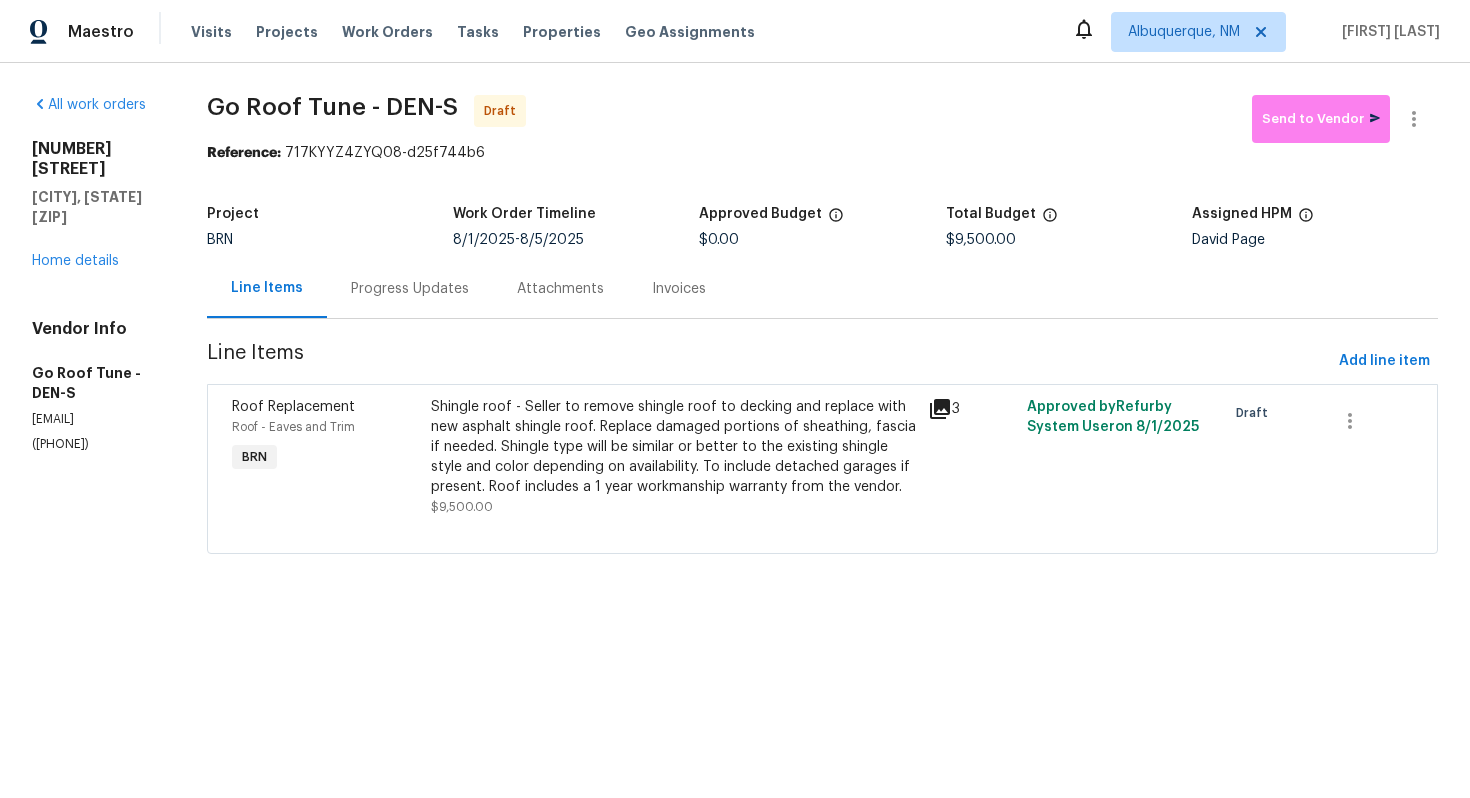 click on "Progress Updates" at bounding box center [410, 289] 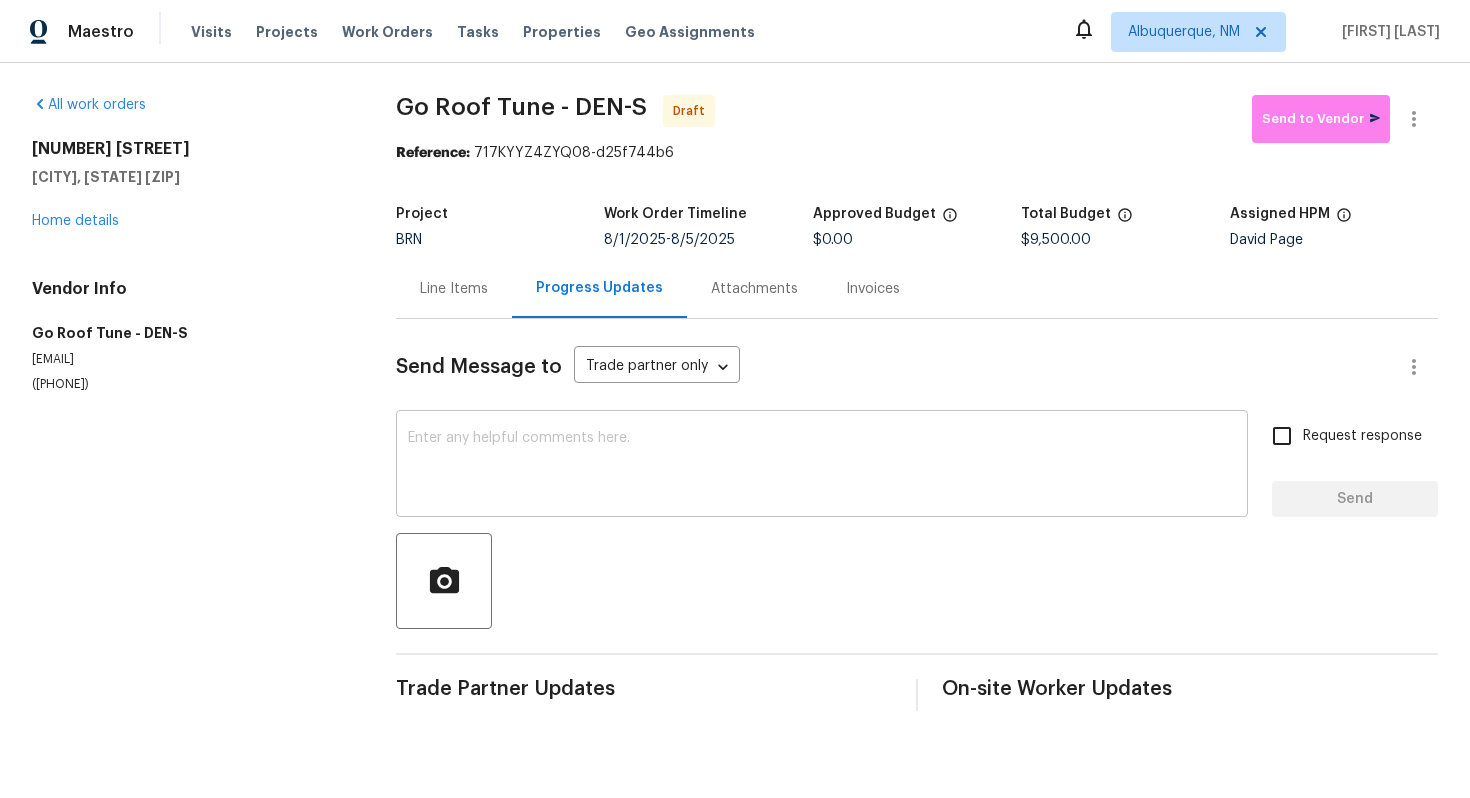 click at bounding box center (822, 466) 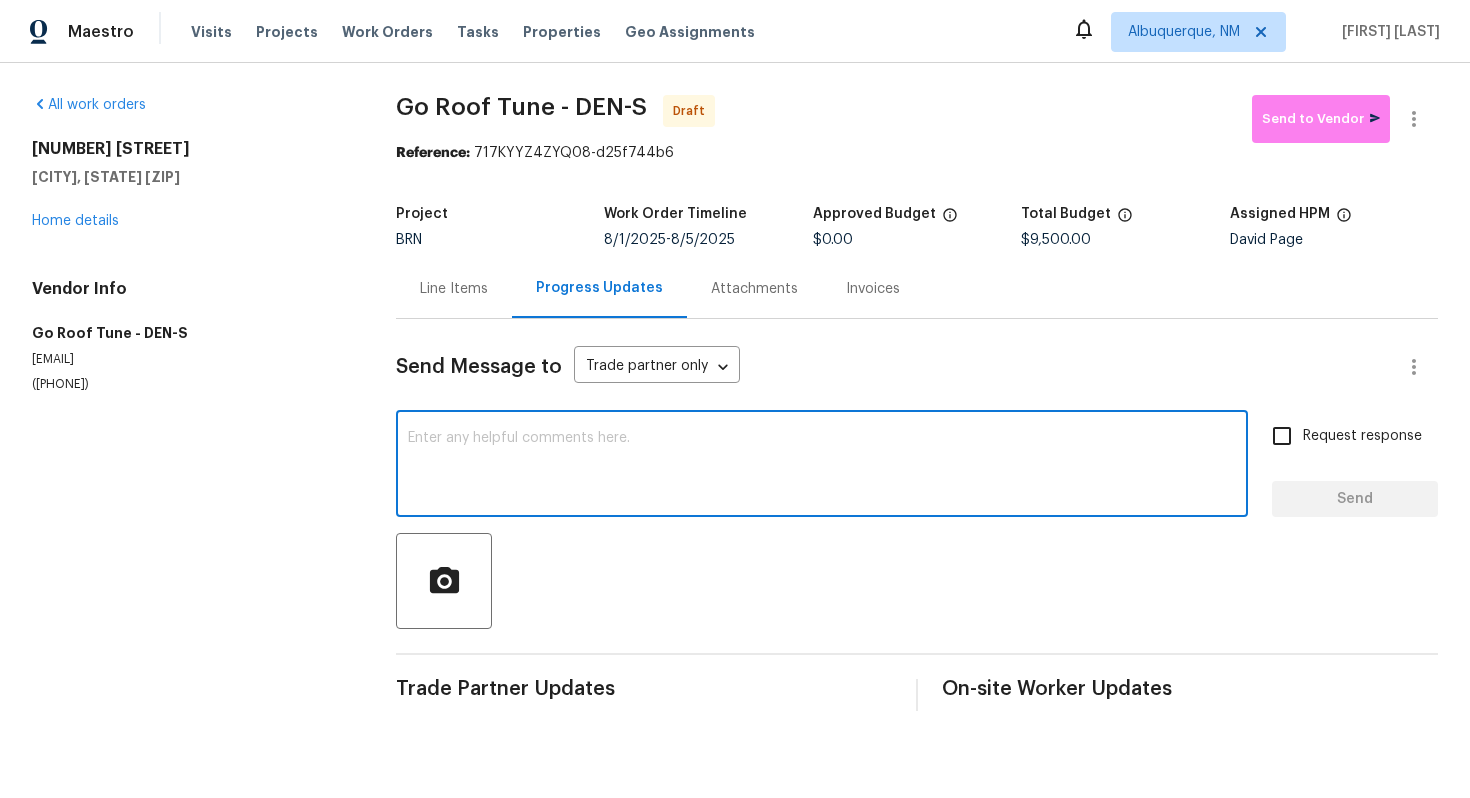 paste on "Hey! This is Ajay with Opendoor. I’m confirming a BRN Work Order for the property at Address with a target date of 8/. Please review and accept the WO within 24 hours and provide a schedule within the target date. The given target date is based on the criticality of the closing. However, if you need more time to complete this work, please do let me know and I’ll see what can be done about it. And the cost can be updated based on the work required here at the time of inspection too. You can contact us through the portal or by phone/text at 650-800-9524." 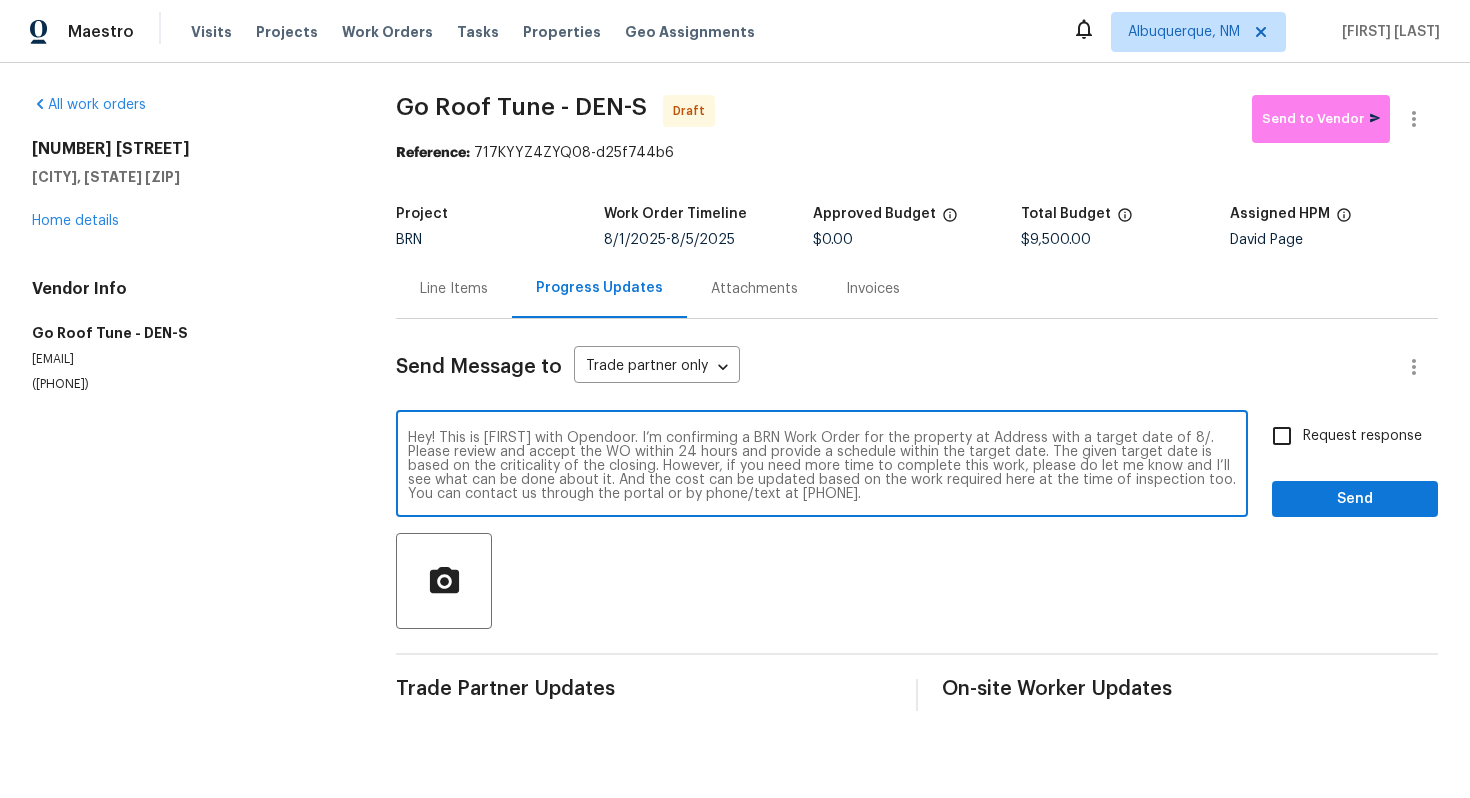 scroll, scrollTop: 0, scrollLeft: 0, axis: both 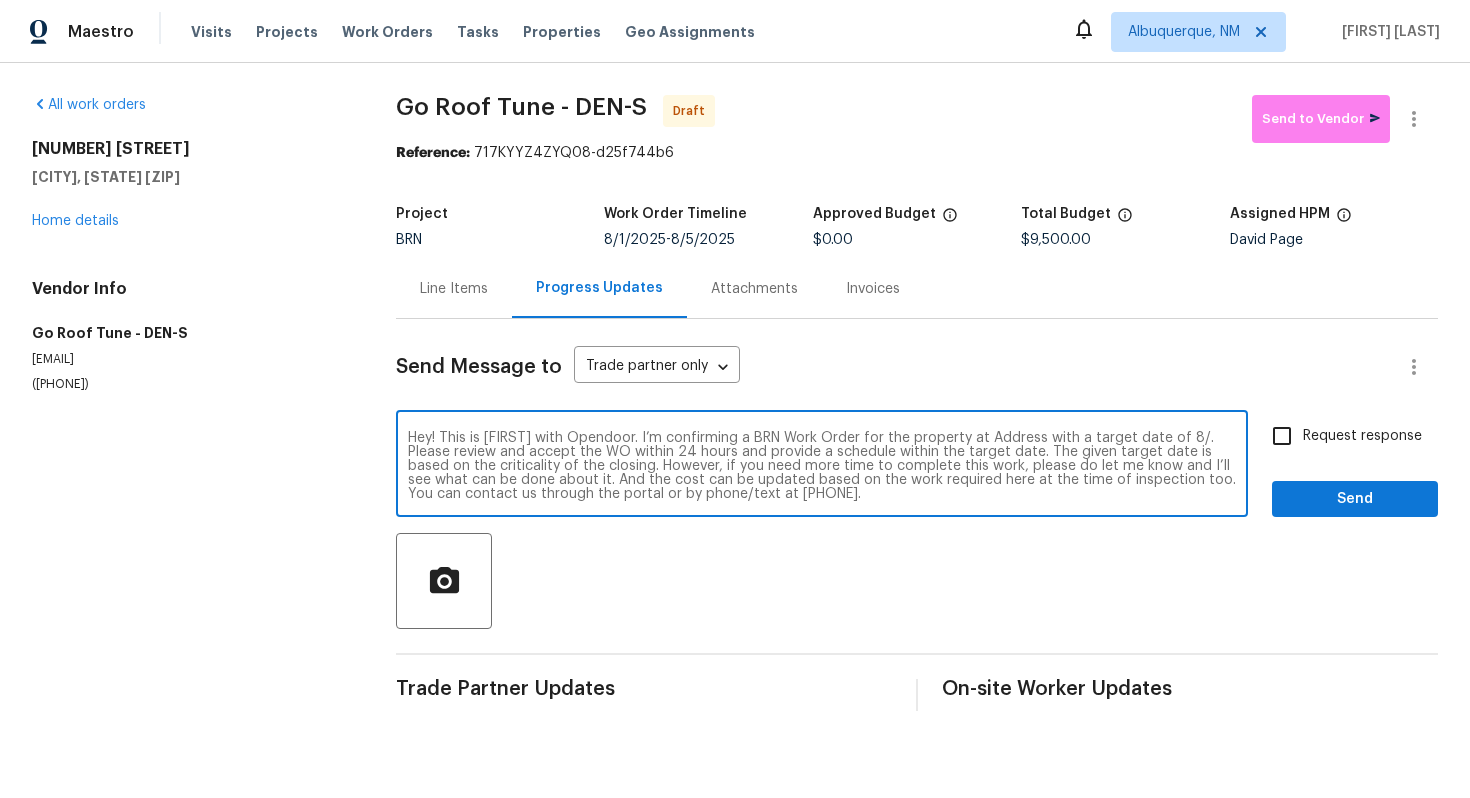 click on "Hey! This is Ajay with Opendoor. I’m confirming a BRN Work Order for the property at Address with a target date of 8/. Please review and accept the WO within 24 hours and provide a schedule within the target date. The given target date is based on the criticality of the closing. However, if you need more time to complete this work, please do let me know and I’ll see what can be done about it. And the cost can be updated based on the work required here at the time of inspection too. You can contact us through the portal or by phone/text at 650-800-9524." at bounding box center [822, 466] 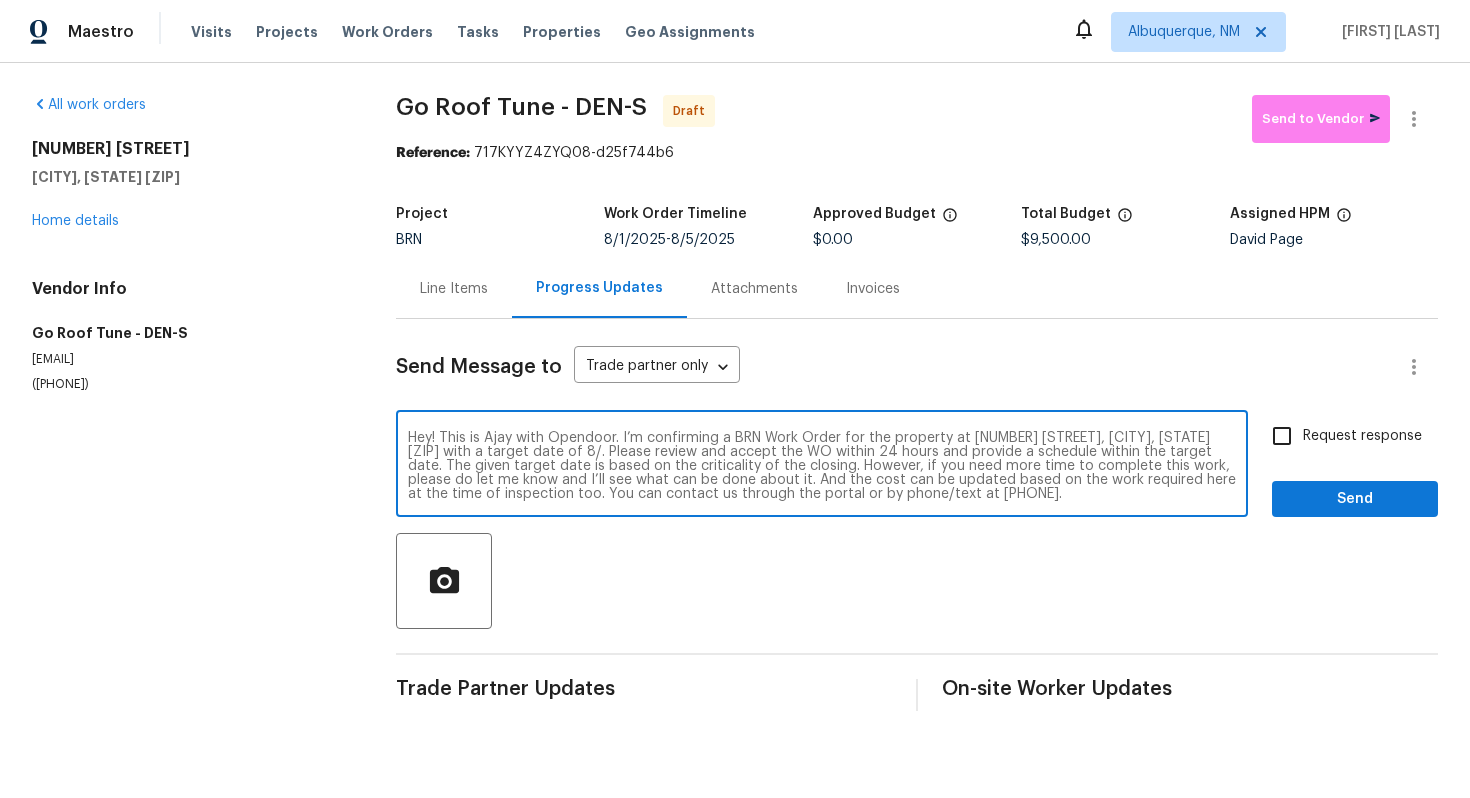click on "Hey! This is Ajay with Opendoor. I’m confirming a BRN Work Order for the property at 4635 Sable St, Denver, CO 80239 with a target date of 8/. Please review and accept the WO within 24 hours and provide a schedule within the target date. The given target date is based on the criticality of the closing. However, if you need more time to complete this work, please do let me know and I’ll see what can be done about it. And the cost can be updated based on the work required here at the time of inspection too. You can contact us through the portal or by phone/text at 650-800-9524." at bounding box center [822, 466] 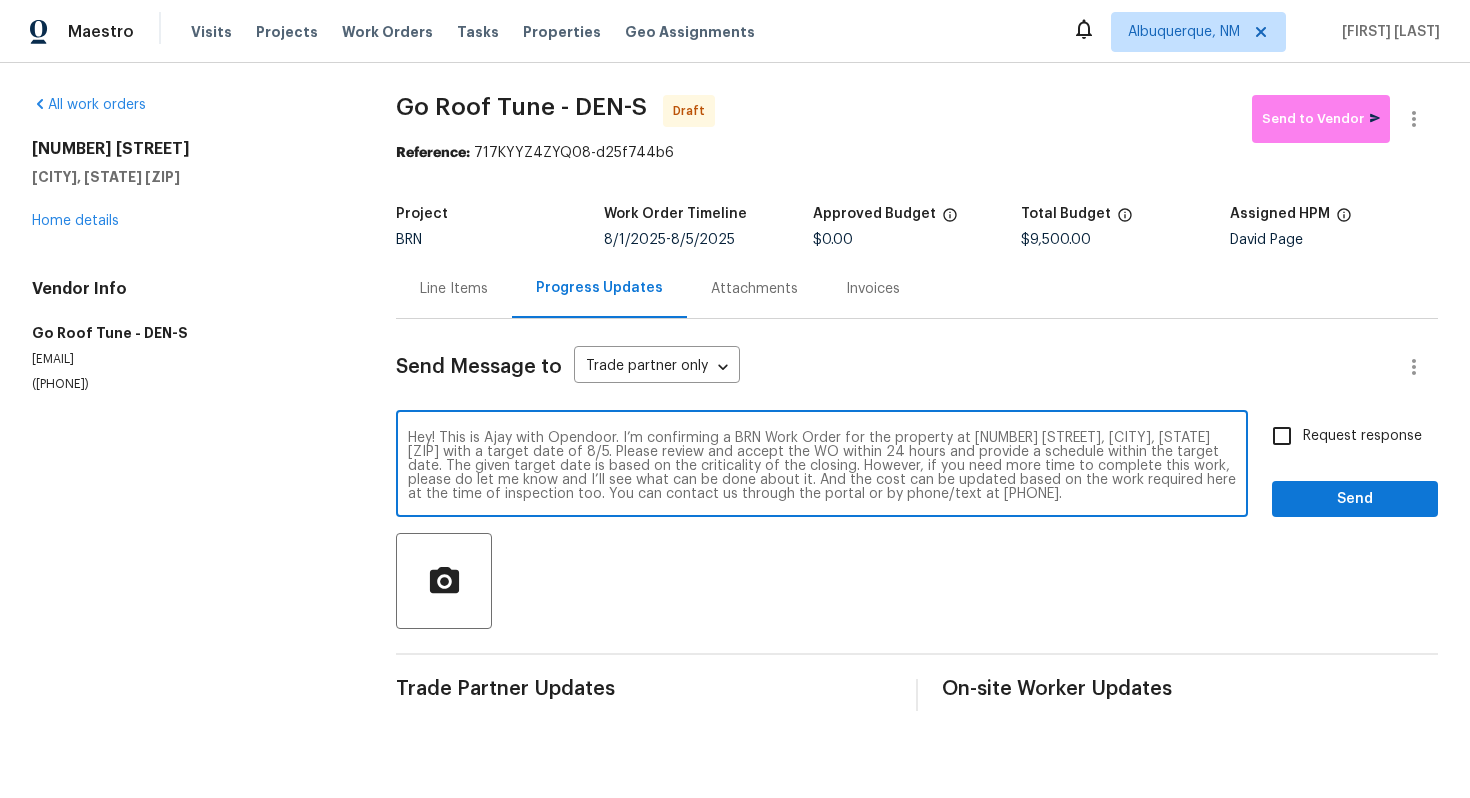 type on "Hey! This is Ajay with Opendoor. I’m confirming a BRN Work Order for the property at 4635 Sable St, Denver, CO 80239 with a target date of 8/5. Please review and accept the WO within 24 hours and provide a schedule within the target date. The given target date is based on the criticality of the closing. However, if you need more time to complete this work, please do let me know and I’ll see what can be done about it. And the cost can be updated based on the work required here at the time of inspection too. You can contact us through the portal or by phone/text at 650-800-9524." 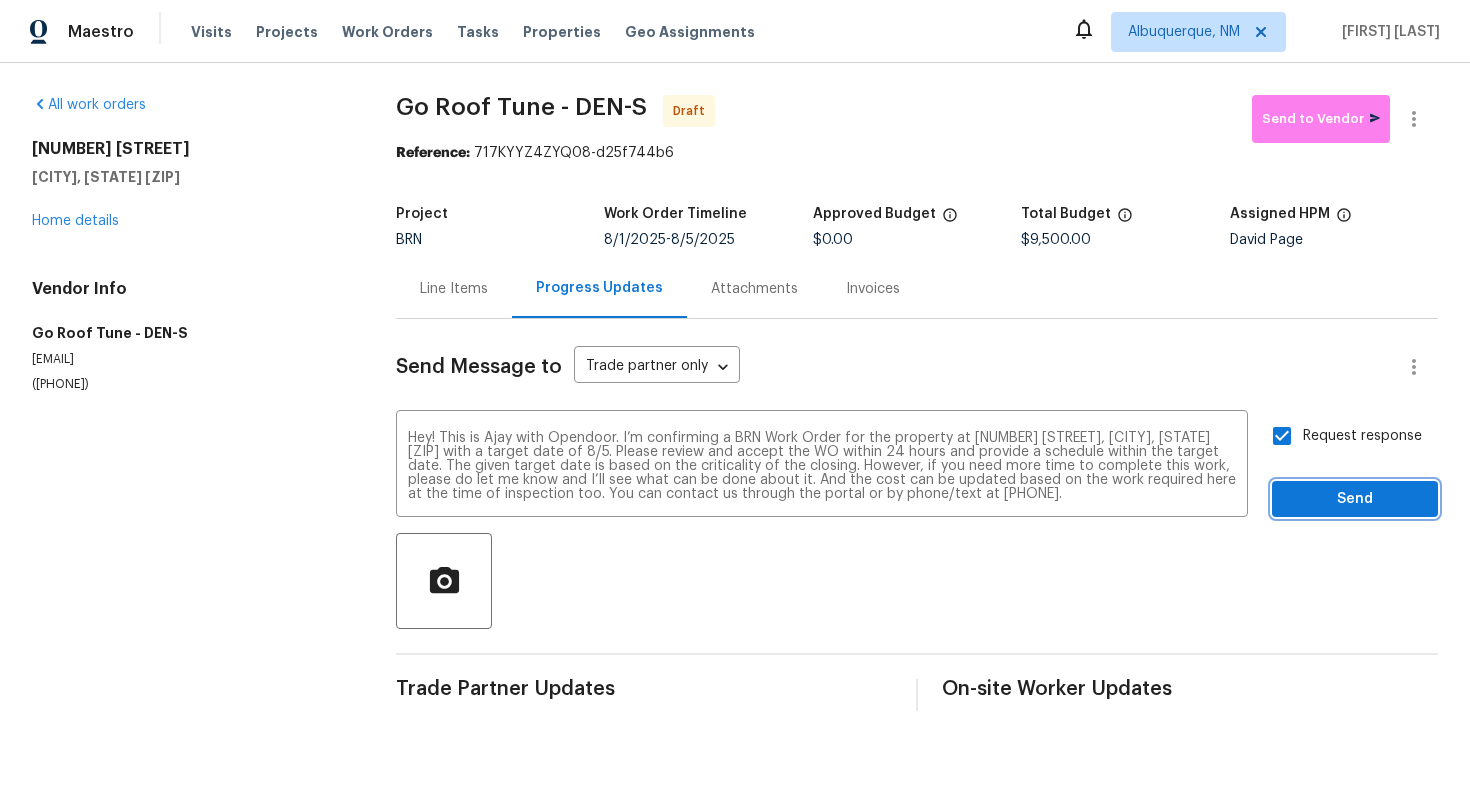 click on "Send" at bounding box center (1355, 499) 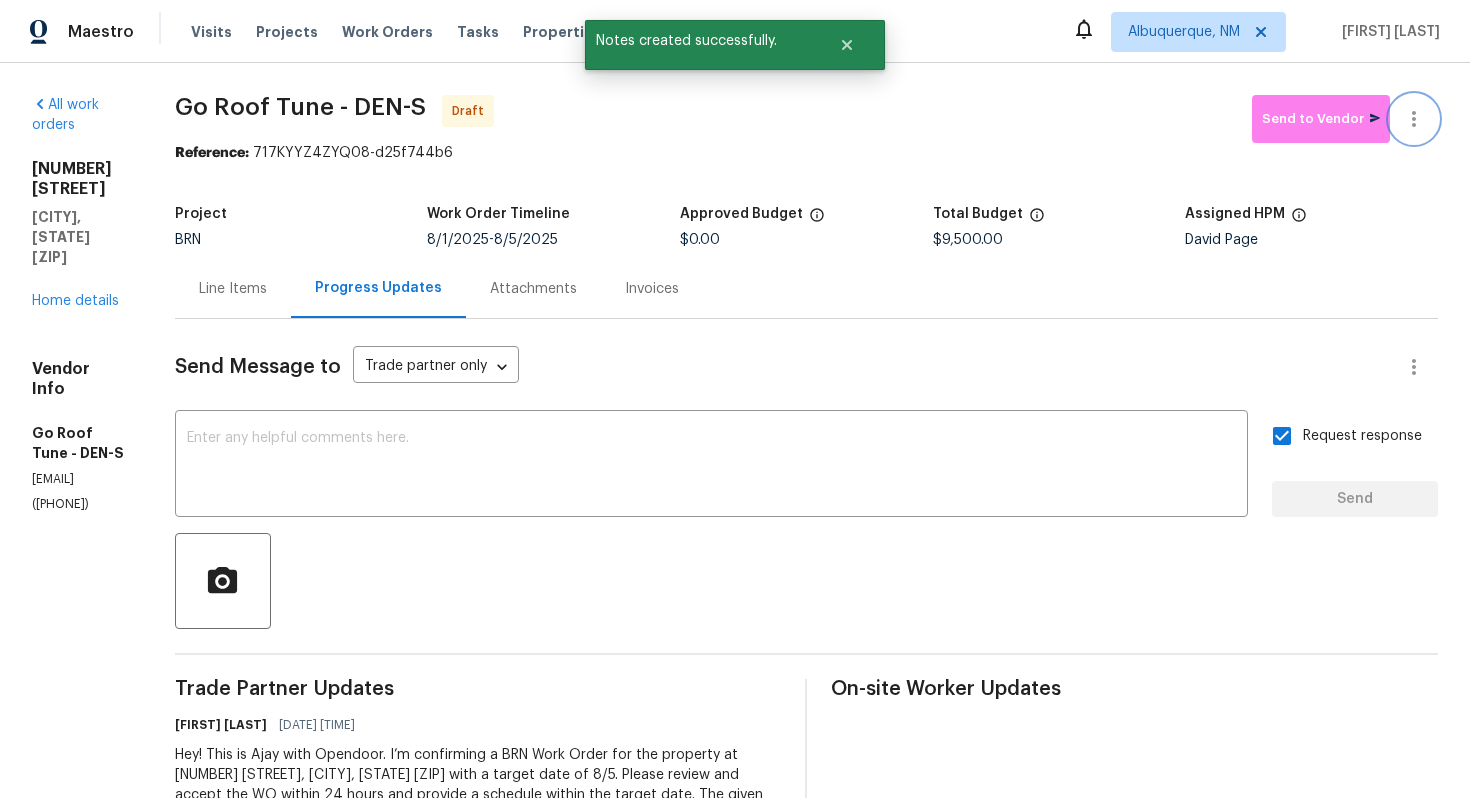 click 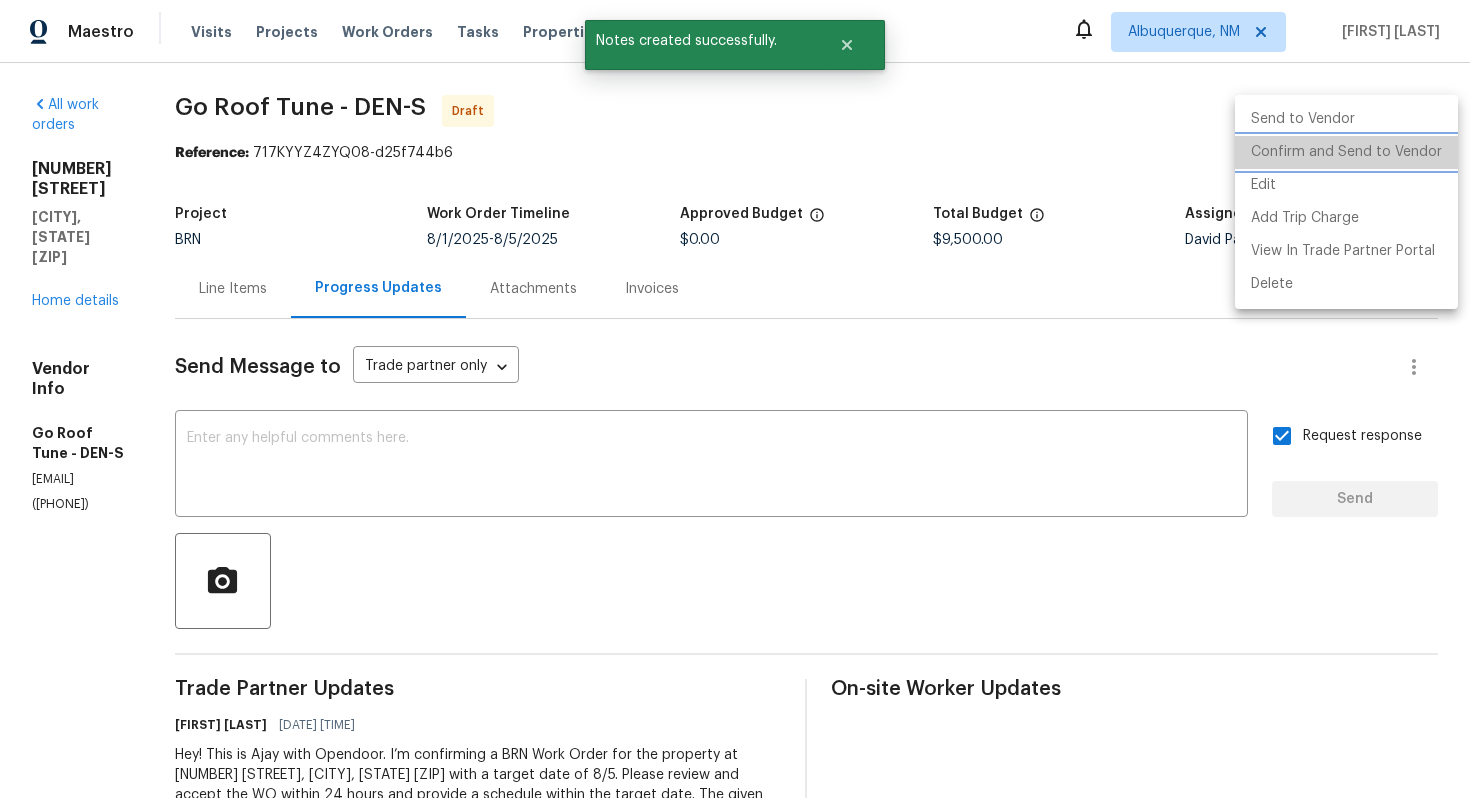 click on "Confirm and Send to Vendor" at bounding box center (1346, 152) 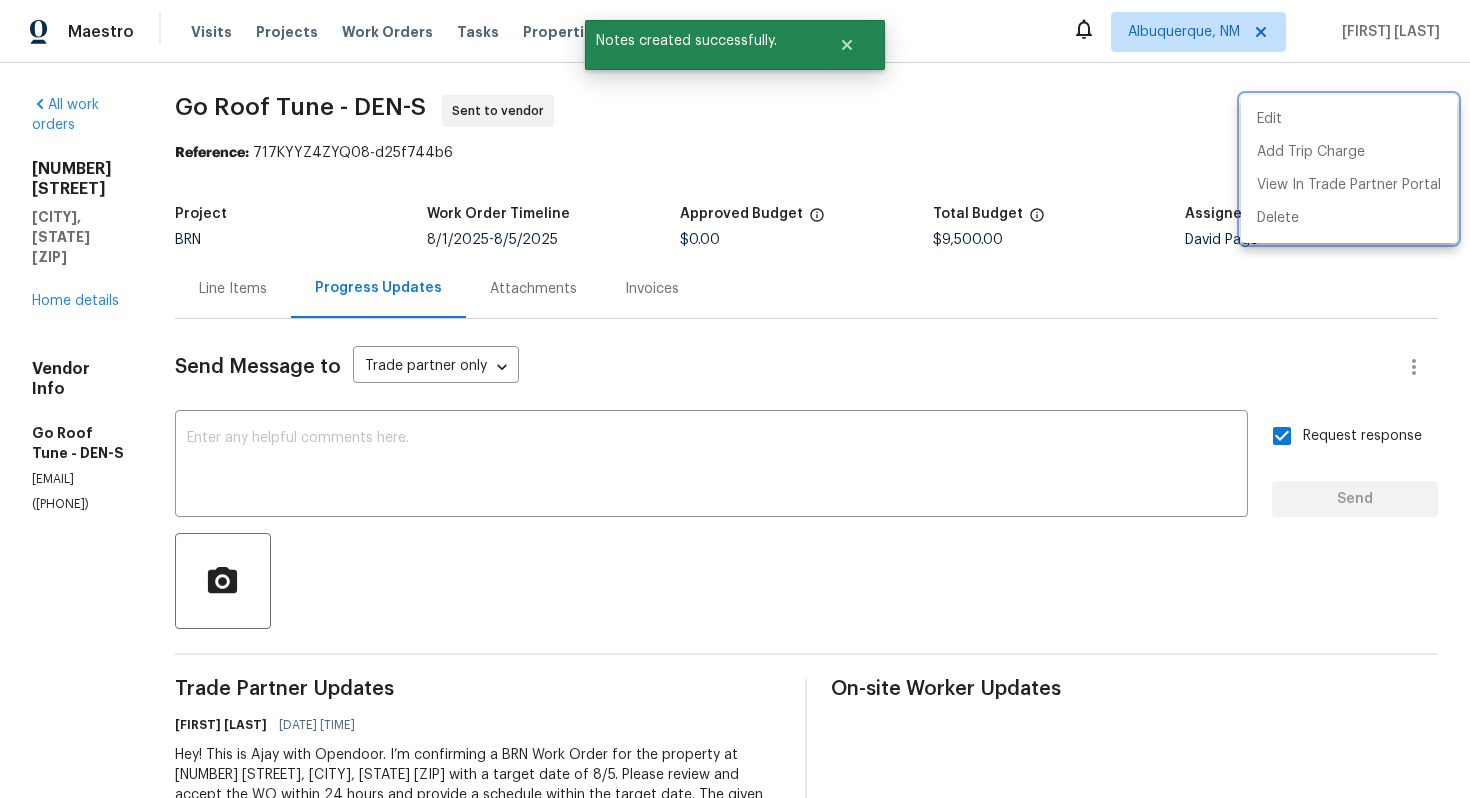 click at bounding box center [735, 399] 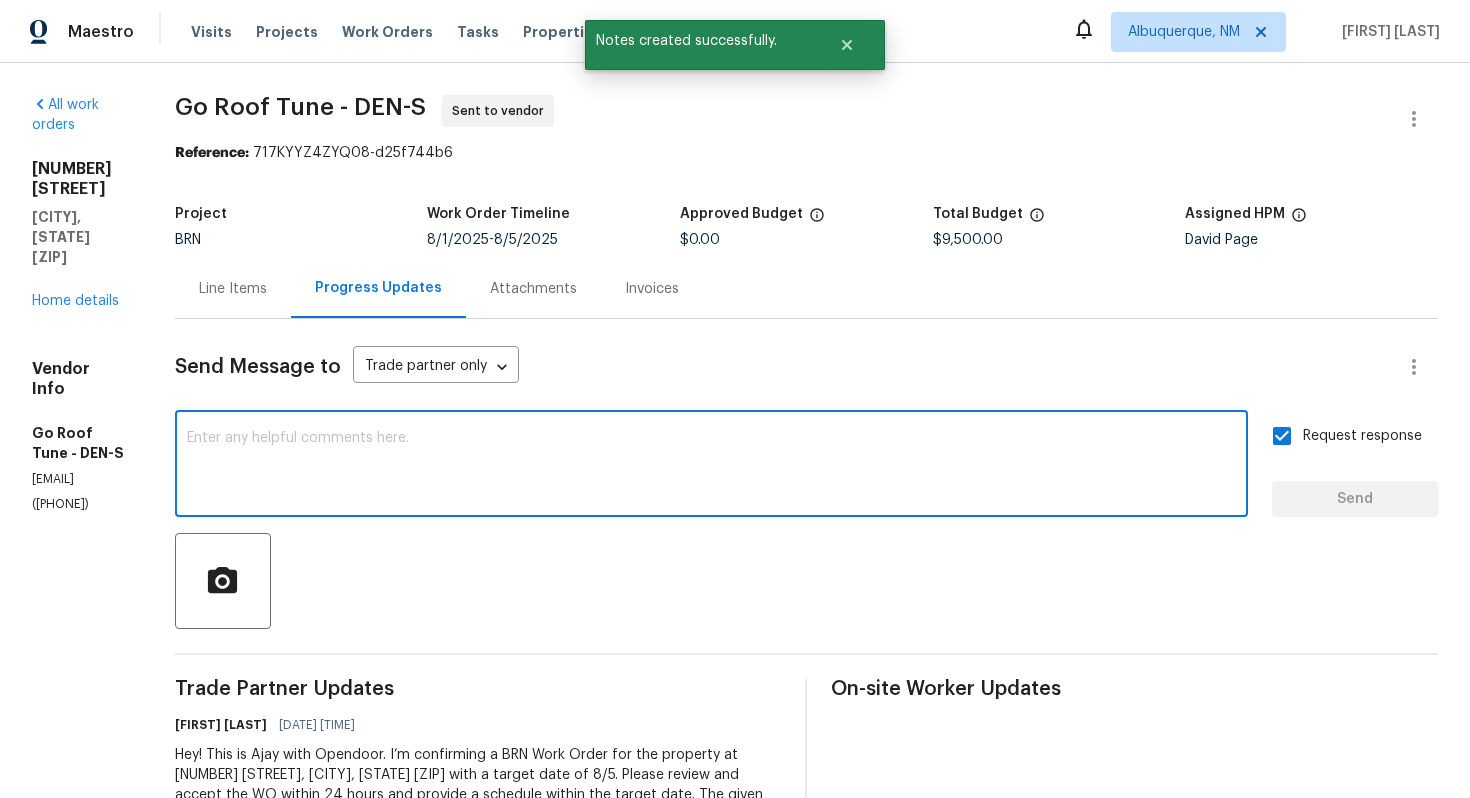 click at bounding box center [711, 466] 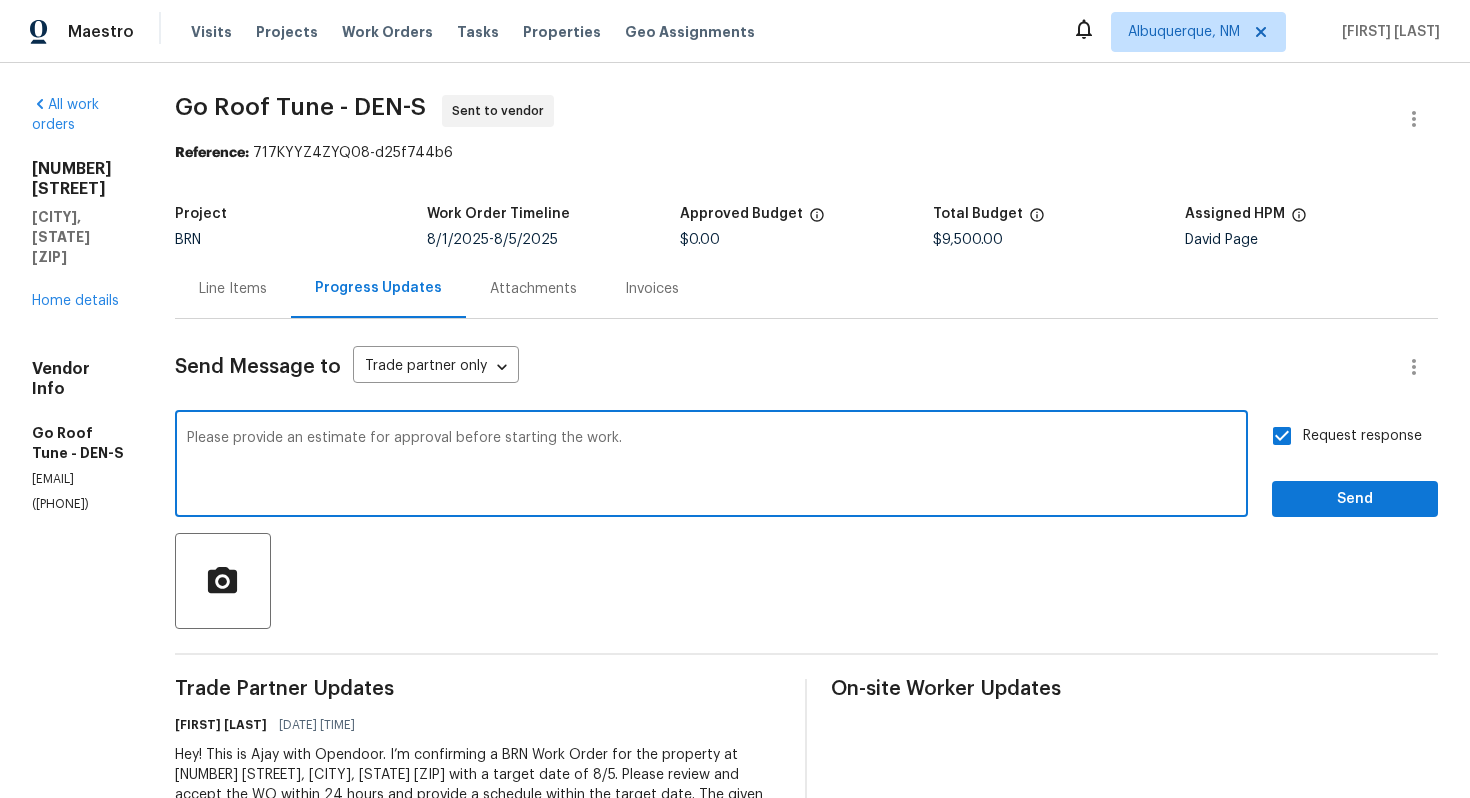 type on "Please provide an estimate for approval before starting the work." 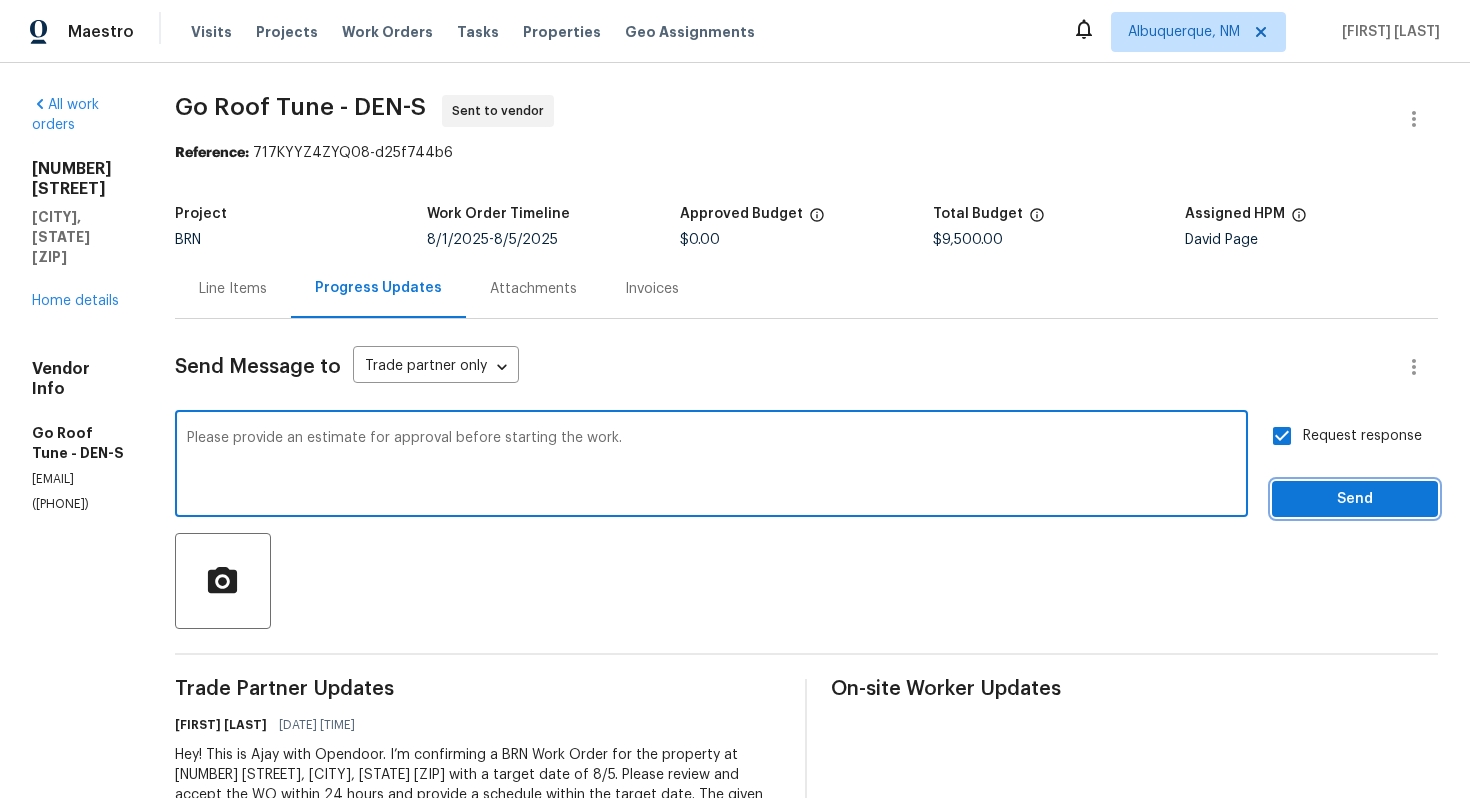 click on "Send" at bounding box center (1355, 499) 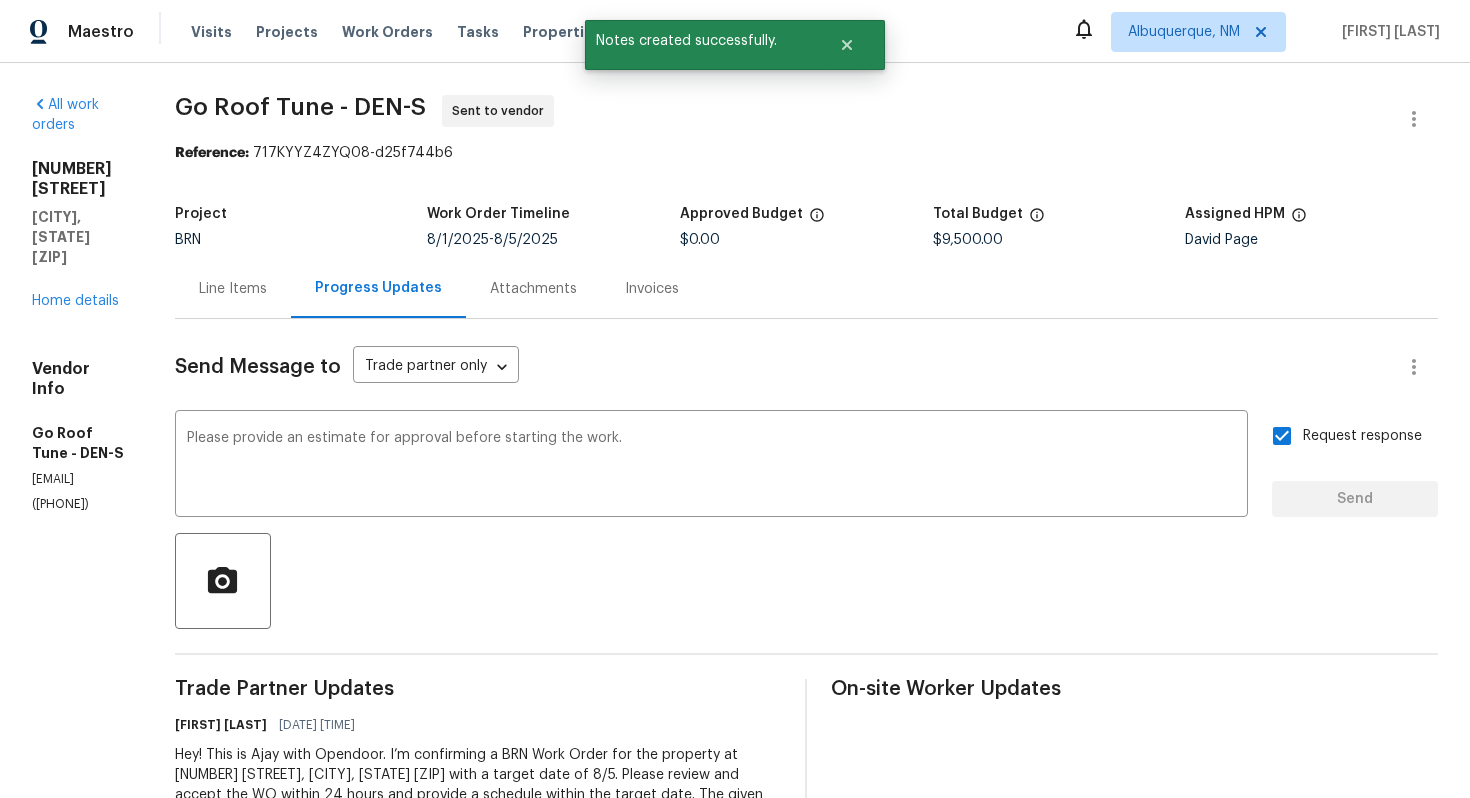 type 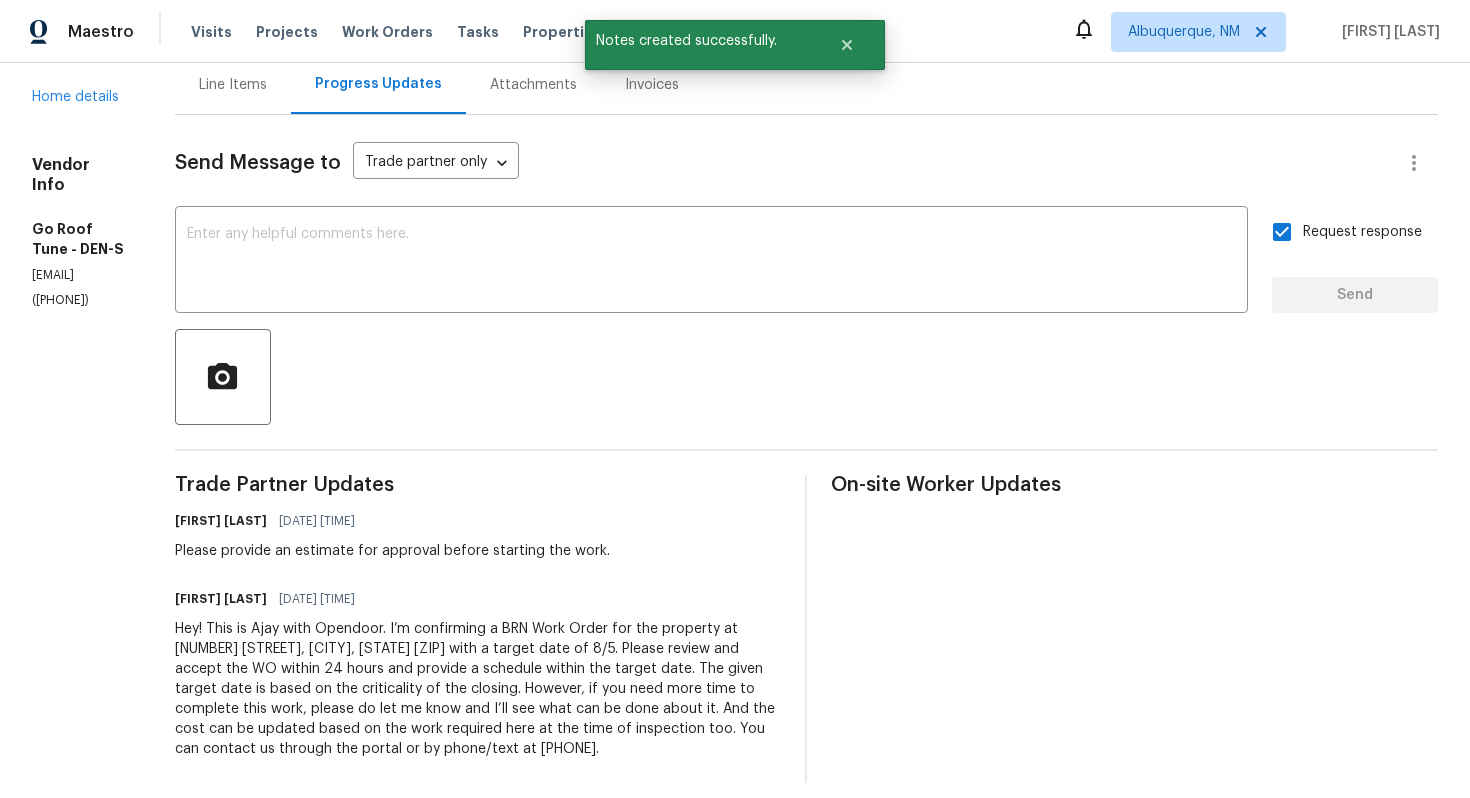 scroll, scrollTop: 241, scrollLeft: 0, axis: vertical 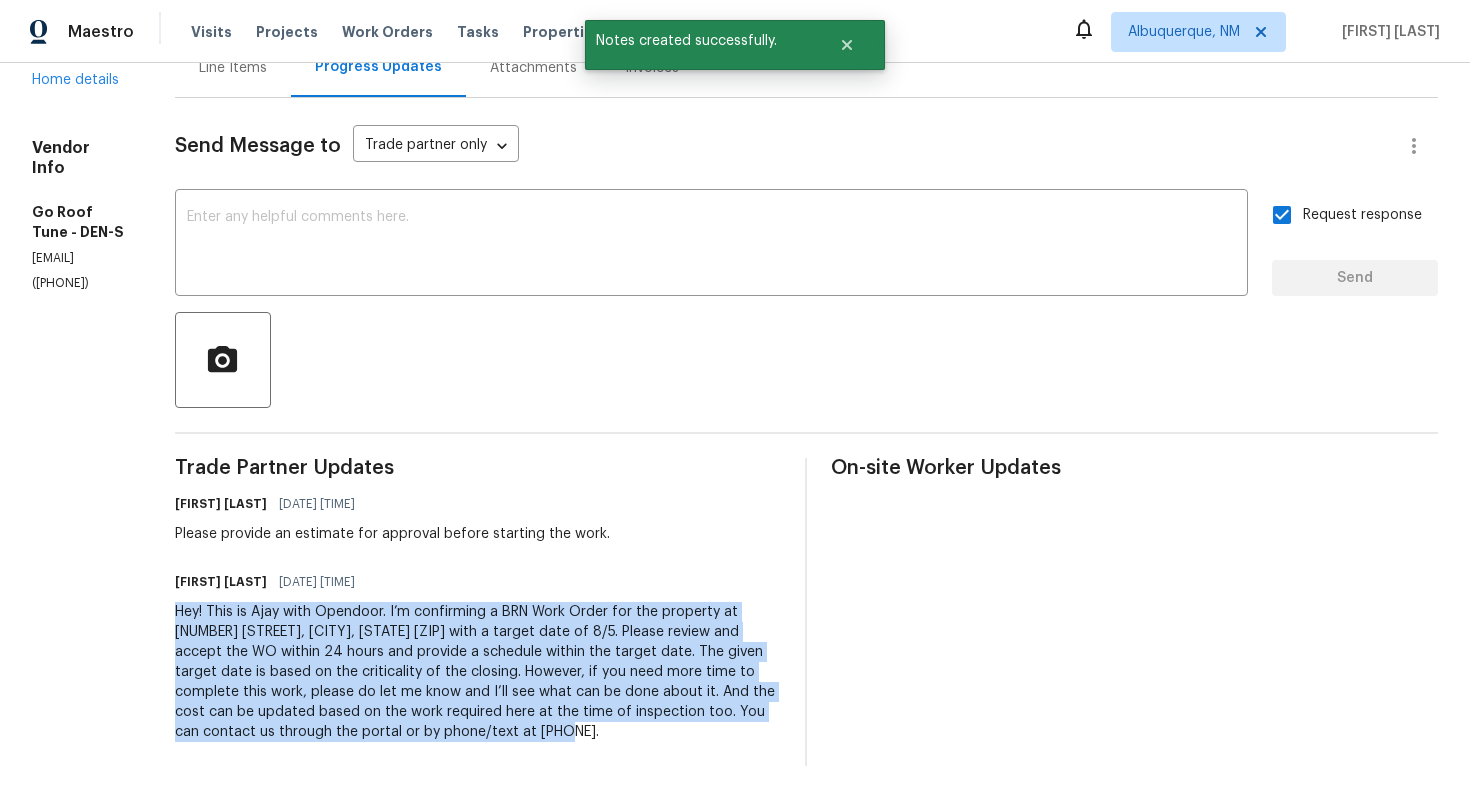 drag, startPoint x: 260, startPoint y: 591, endPoint x: 380, endPoint y: 742, distance: 192.87561 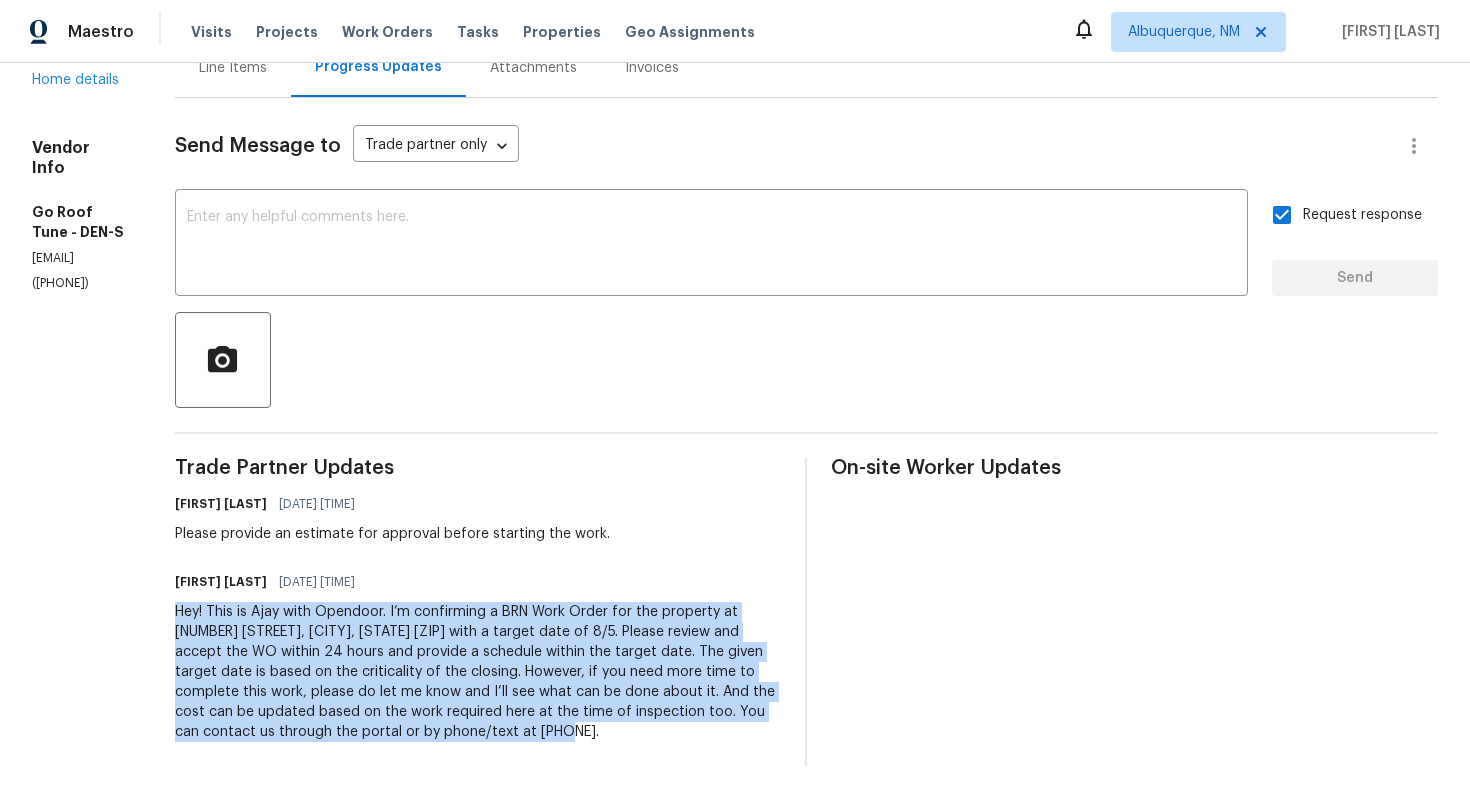 click on "Hey! This is Ajay with Opendoor. I’m confirming a BRN Work Order for the property at 4635 Sable St, Denver, CO 80239 with a target date of 8/5. Please review and accept the WO within 24 hours and provide a schedule within the target date. The given target date is based on the criticality of the closing. However, if you need more time to complete this work, please do let me know and I’ll see what can be done about it. And the cost can be updated based on the work required here at the time of inspection too. You can contact us through the portal or by phone/text at 650-800-9524." at bounding box center [478, 672] 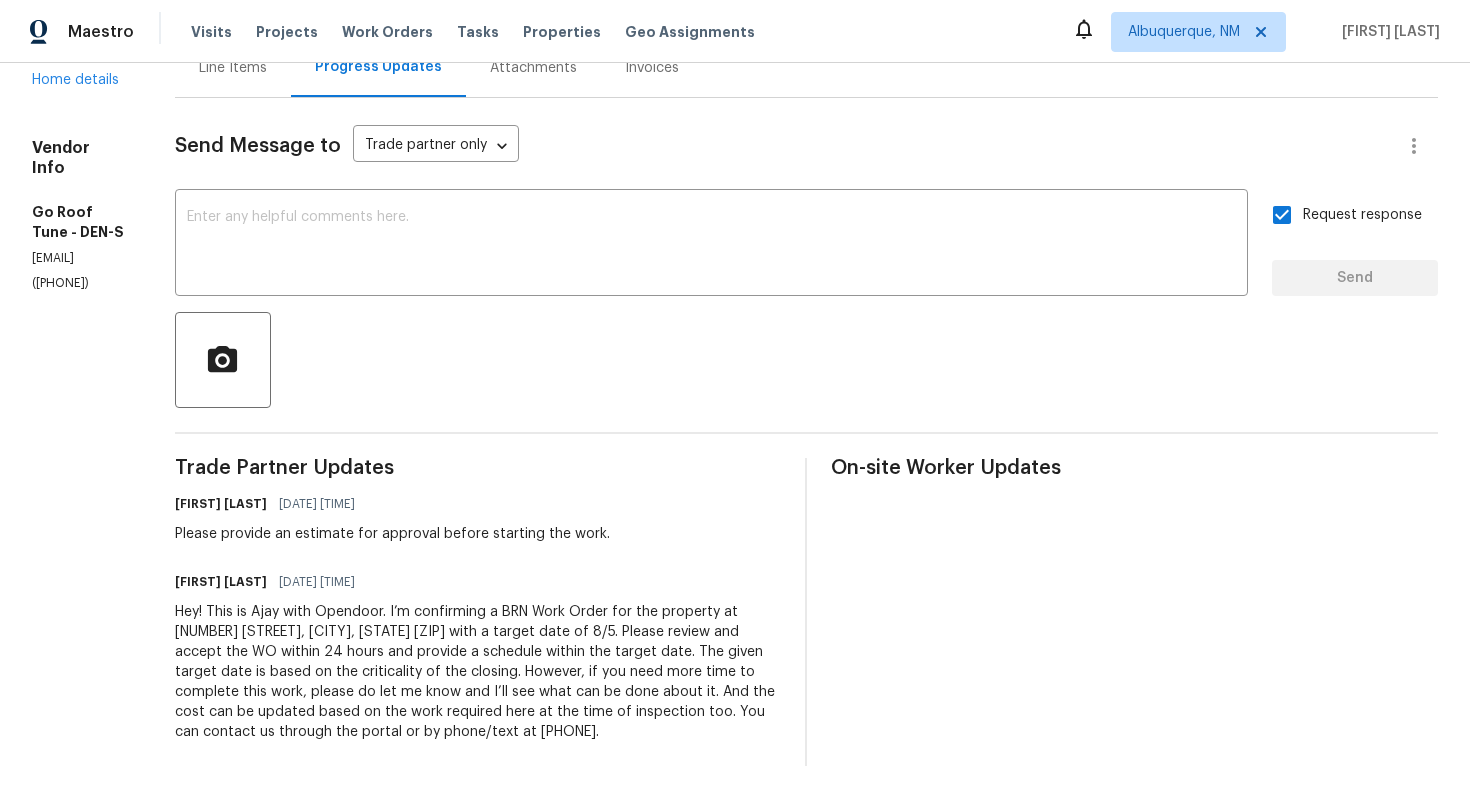 click on "Hey! This is Ajay with Opendoor. I’m confirming a BRN Work Order for the property at 4635 Sable St, Denver, CO 80239 with a target date of 8/5. Please review and accept the WO within 24 hours and provide a schedule within the target date. The given target date is based on the criticality of the closing. However, if you need more time to complete this work, please do let me know and I’ll see what can be done about it. And the cost can be updated based on the work required here at the time of inspection too. You can contact us through the portal or by phone/text at 650-800-9524." at bounding box center [478, 672] 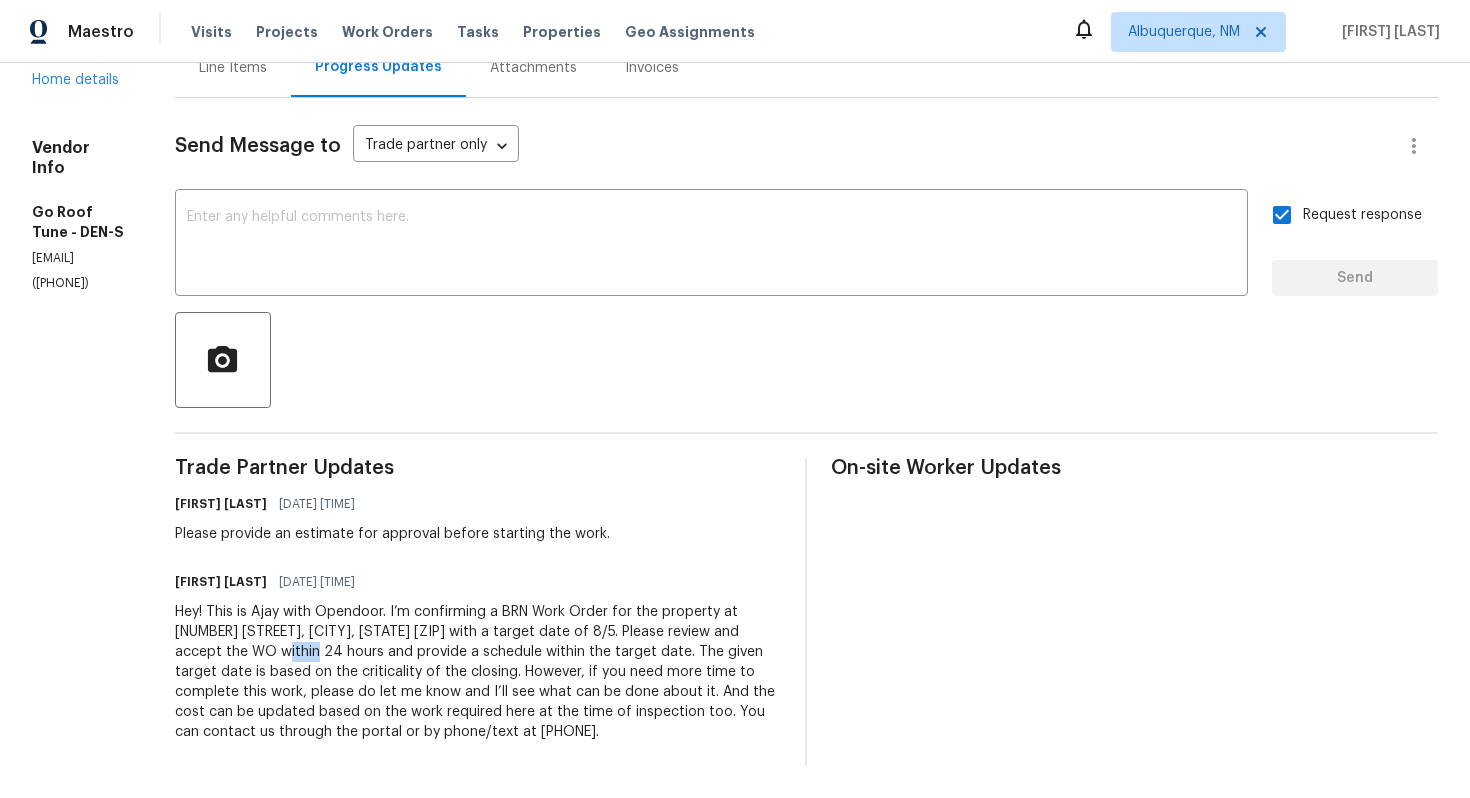 click on "Hey! This is Ajay with Opendoor. I’m confirming a BRN Work Order for the property at 4635 Sable St, Denver, CO 80239 with a target date of 8/5. Please review and accept the WO within 24 hours and provide a schedule within the target date. The given target date is based on the criticality of the closing. However, if you need more time to complete this work, please do let me know and I’ll see what can be done about it. And the cost can be updated based on the work required here at the time of inspection too. You can contact us through the portal or by phone/text at 650-800-9524." at bounding box center [478, 672] 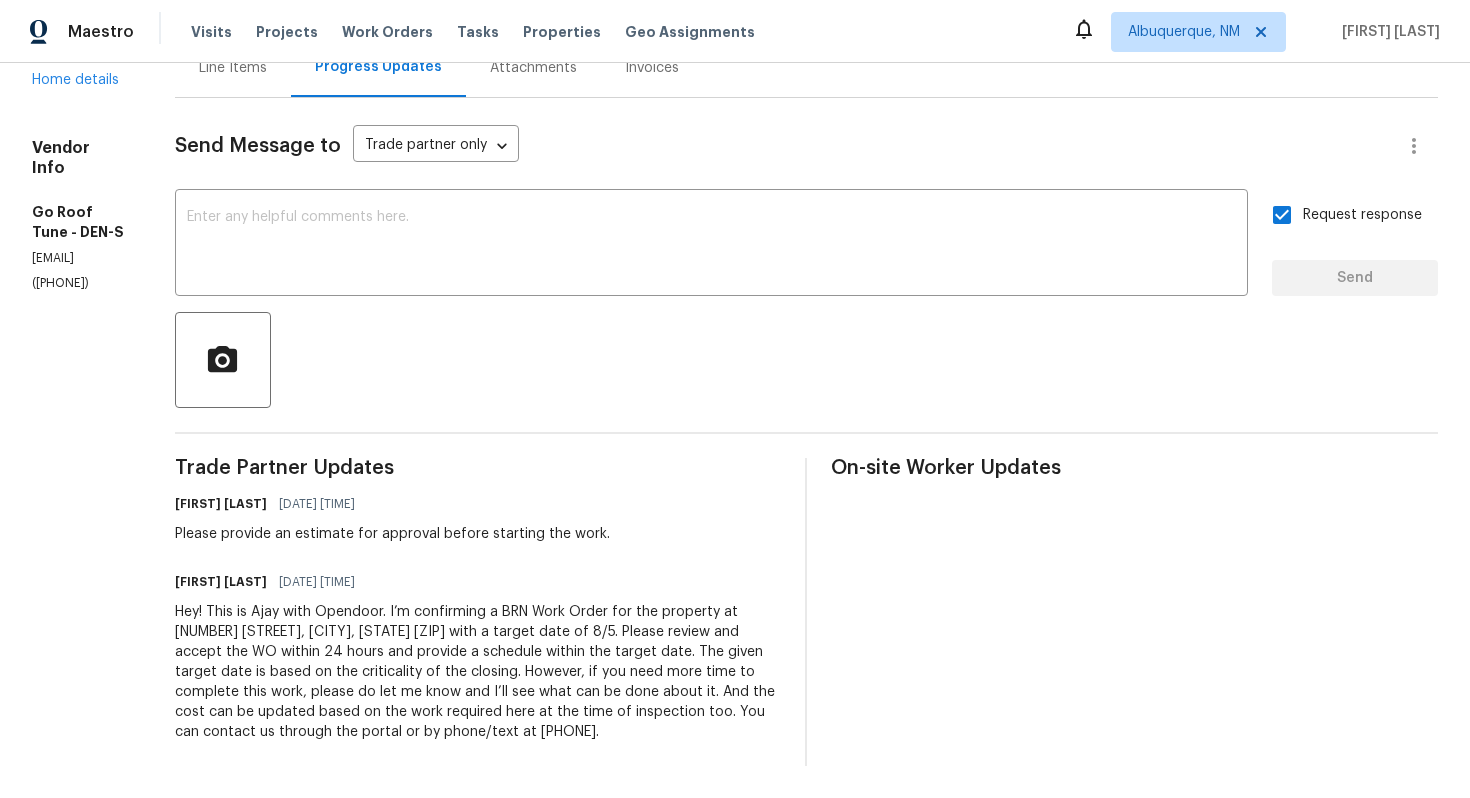 click on "Hey! This is Ajay with Opendoor. I’m confirming a BRN Work Order for the property at 4635 Sable St, Denver, CO 80239 with a target date of 8/5. Please review and accept the WO within 24 hours and provide a schedule within the target date. The given target date is based on the criticality of the closing. However, if you need more time to complete this work, please do let me know and I’ll see what can be done about it. And the cost can be updated based on the work required here at the time of inspection too. You can contact us through the portal or by phone/text at 650-800-9524." at bounding box center [478, 672] 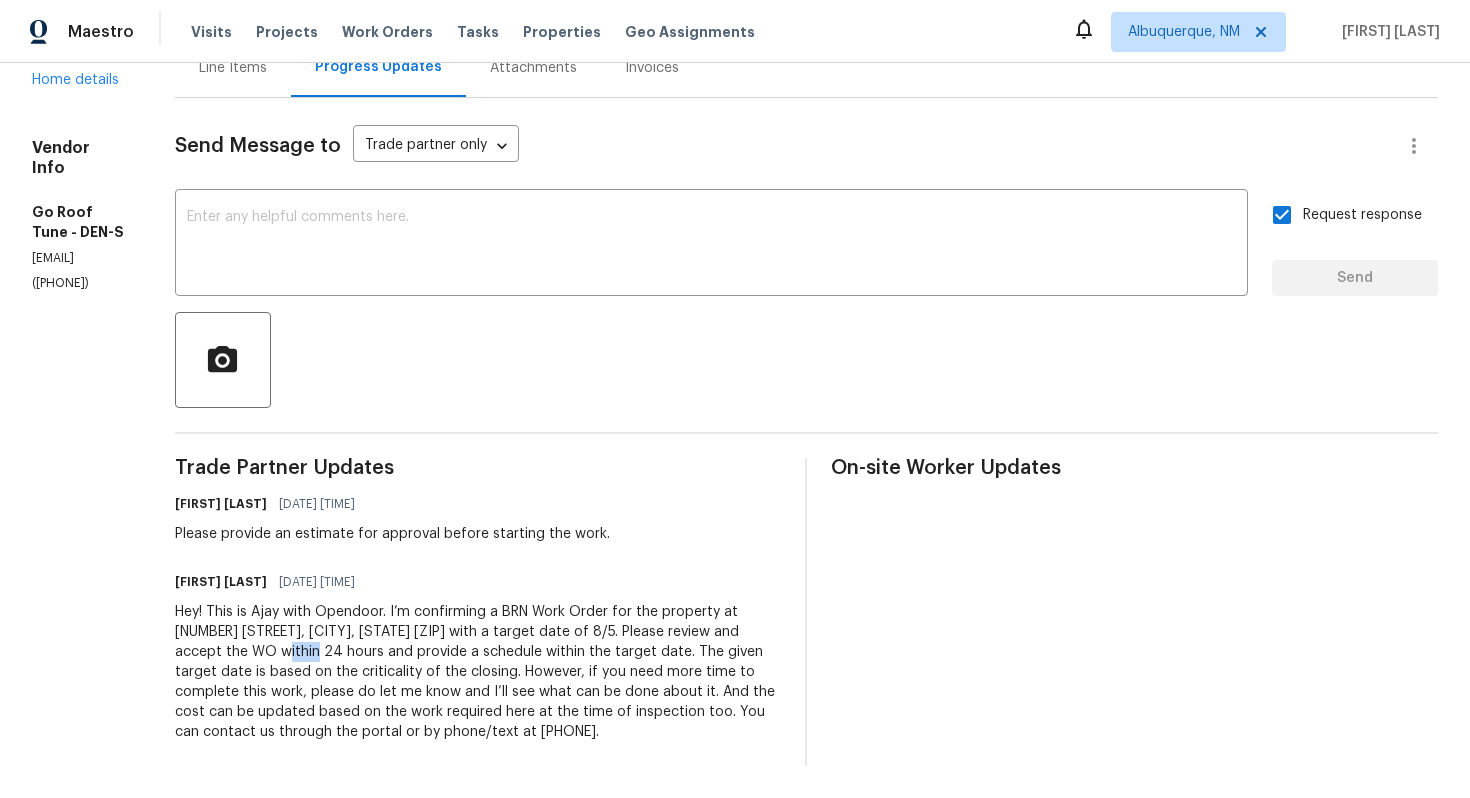 click on "Hey! This is Ajay with Opendoor. I’m confirming a BRN Work Order for the property at 4635 Sable St, Denver, CO 80239 with a target date of 8/5. Please review and accept the WO within 24 hours and provide a schedule within the target date. The given target date is based on the criticality of the closing. However, if you need more time to complete this work, please do let me know and I’ll see what can be done about it. And the cost can be updated based on the work required here at the time of inspection too. You can contact us through the portal or by phone/text at 650-800-9524." at bounding box center (478, 672) 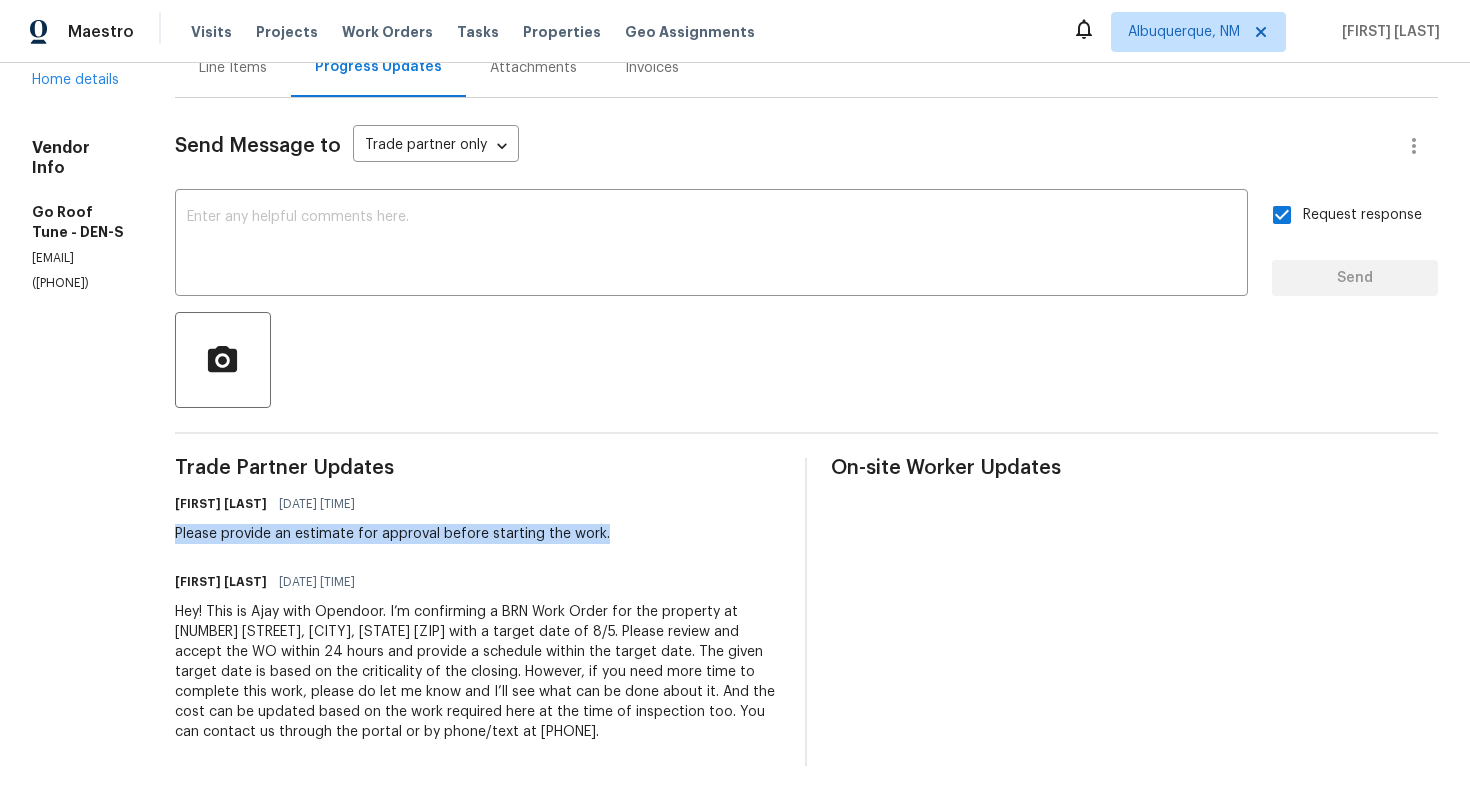 drag, startPoint x: 261, startPoint y: 511, endPoint x: 737, endPoint y: 503, distance: 476.06723 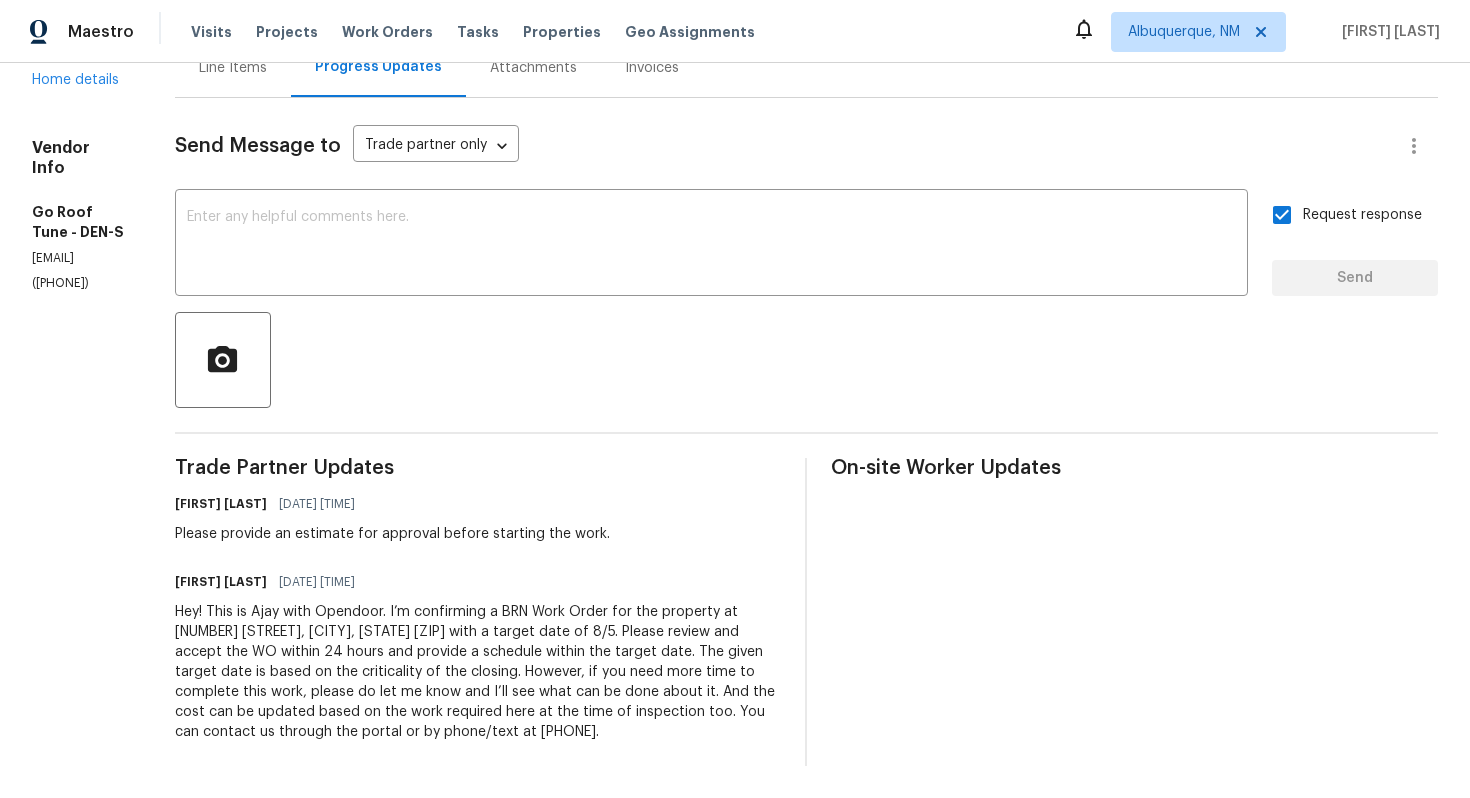 click on "Please provide an estimate for approval before starting the work." at bounding box center (392, 534) 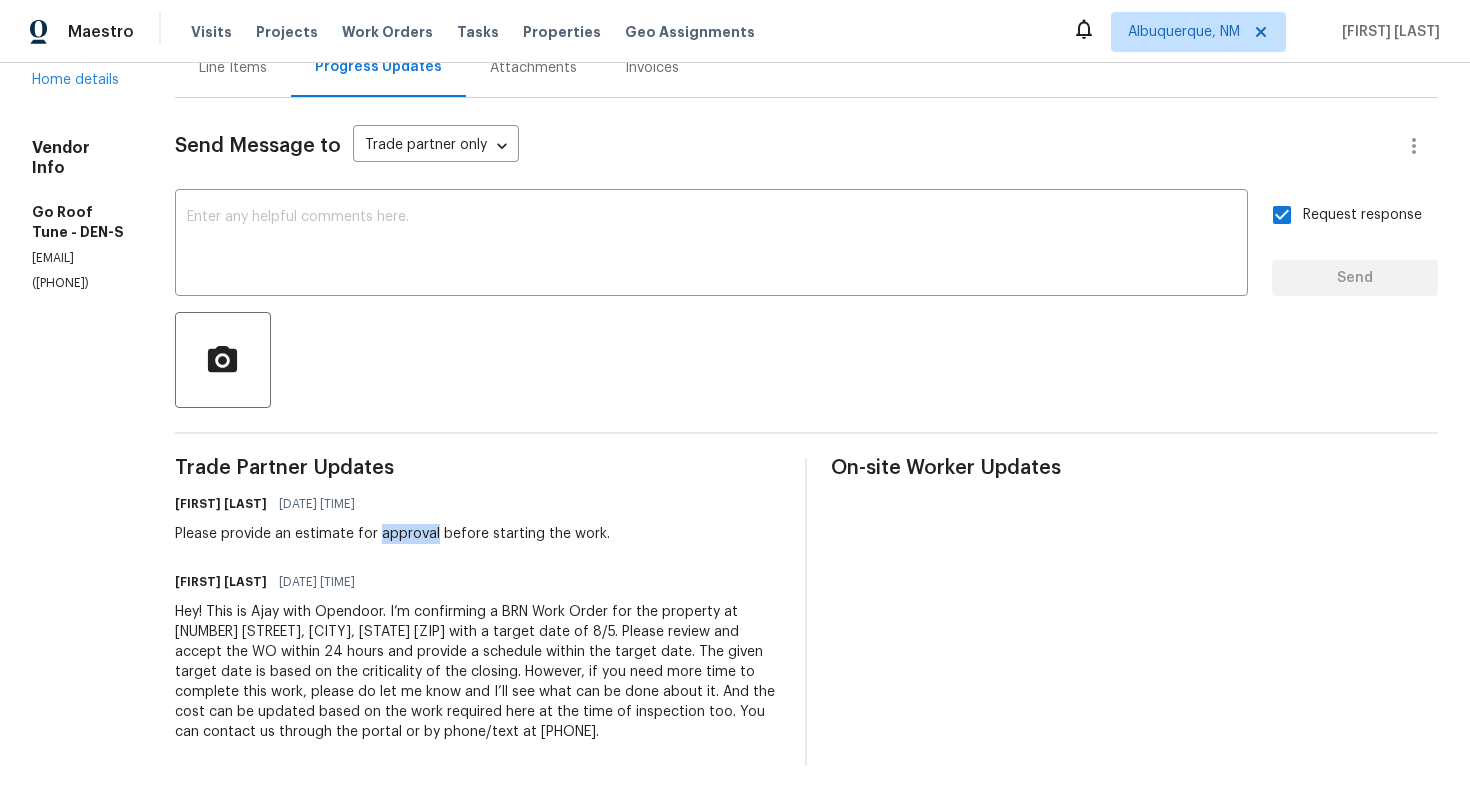 click on "Please provide an estimate for approval before starting the work." at bounding box center (392, 534) 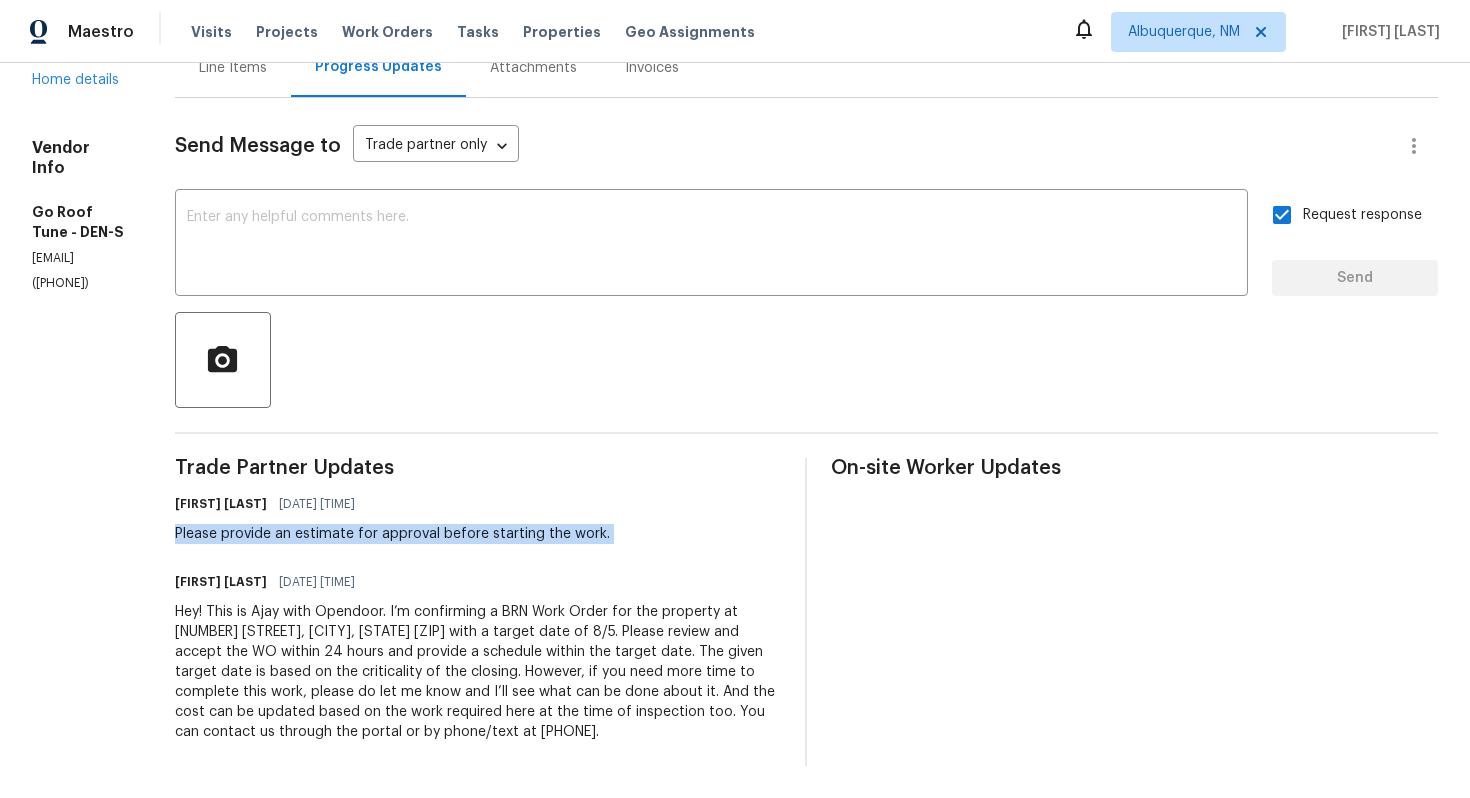 copy on "Please provide an estimate for approval before starting the work." 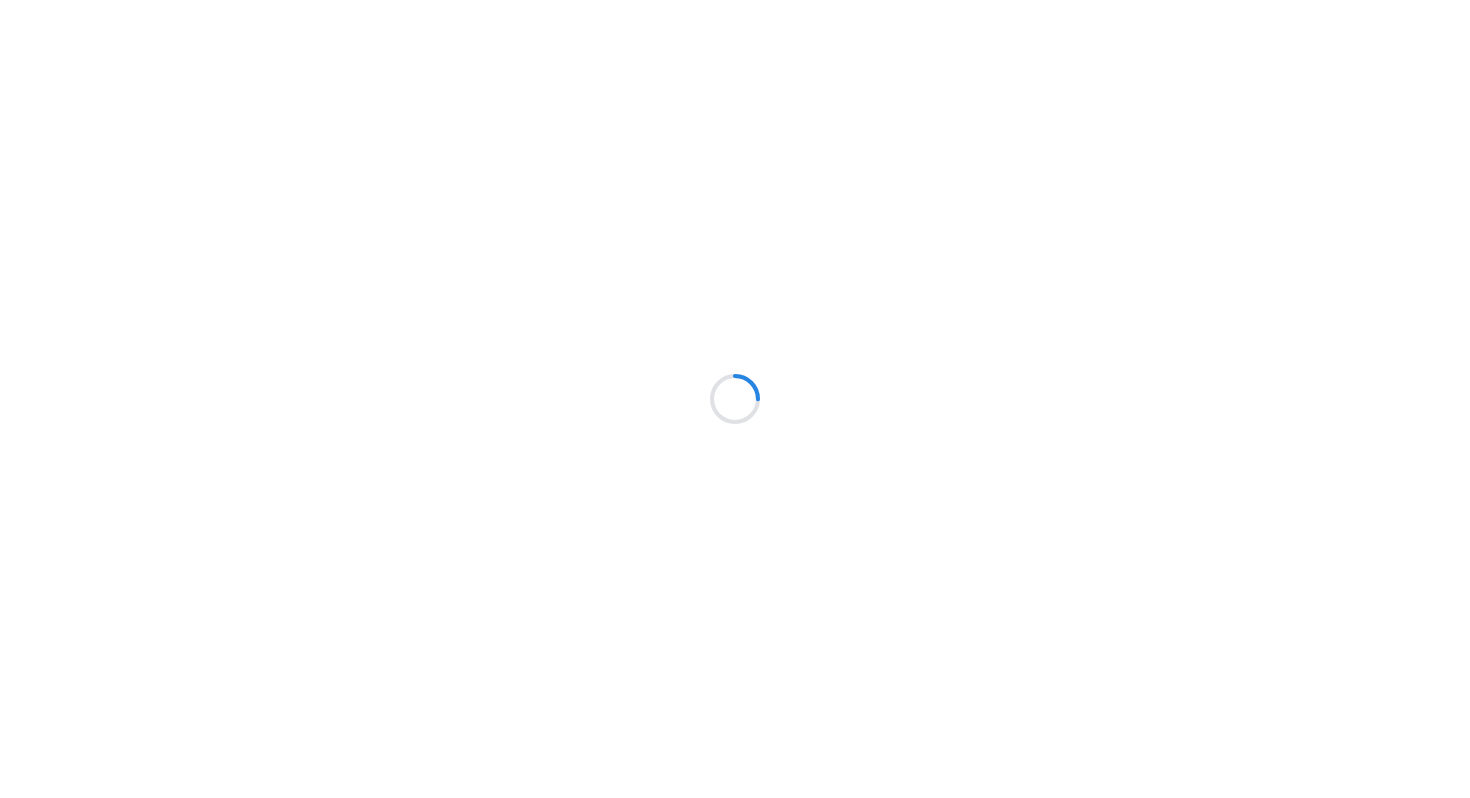scroll, scrollTop: 0, scrollLeft: 0, axis: both 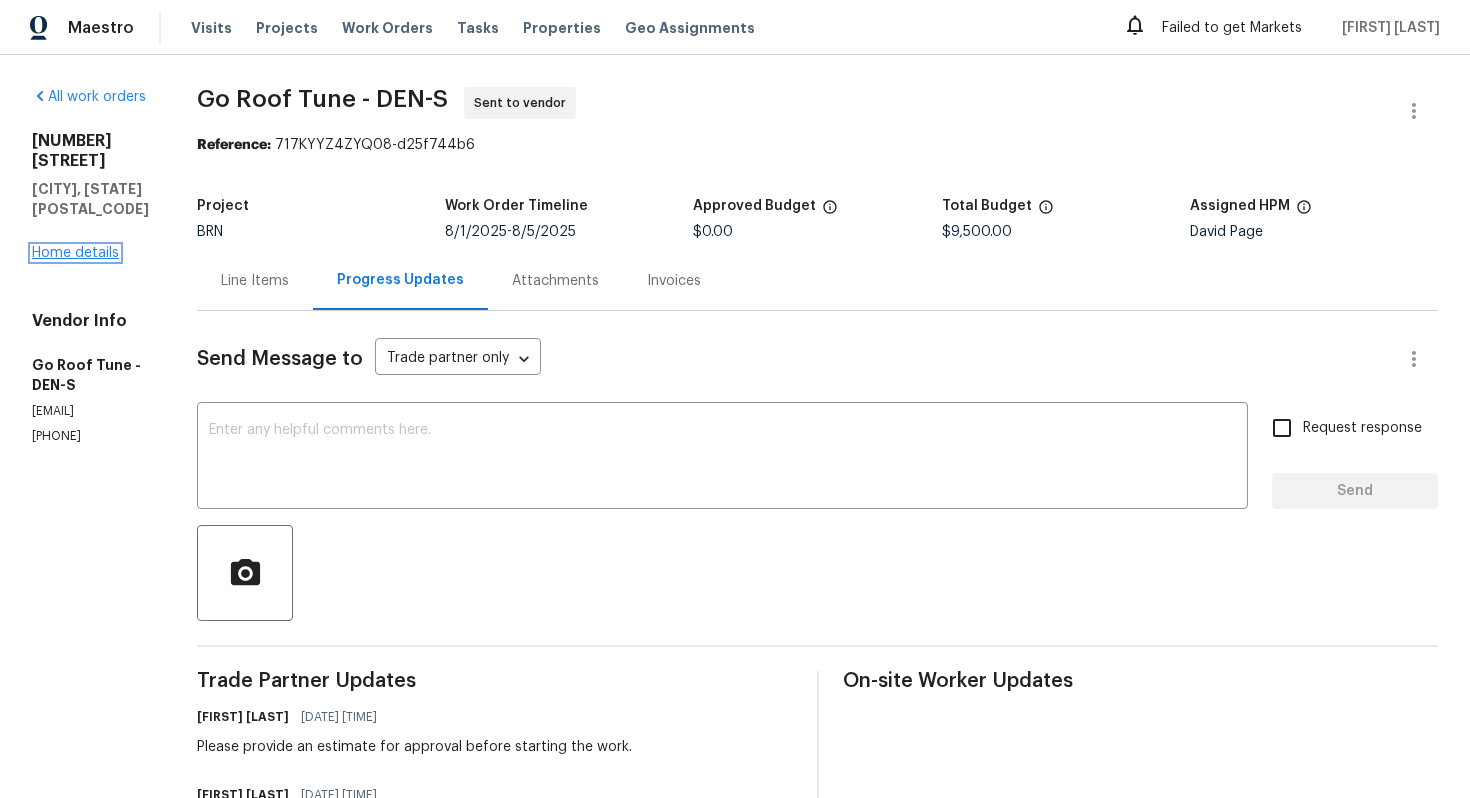 click on "Home details" at bounding box center [75, 253] 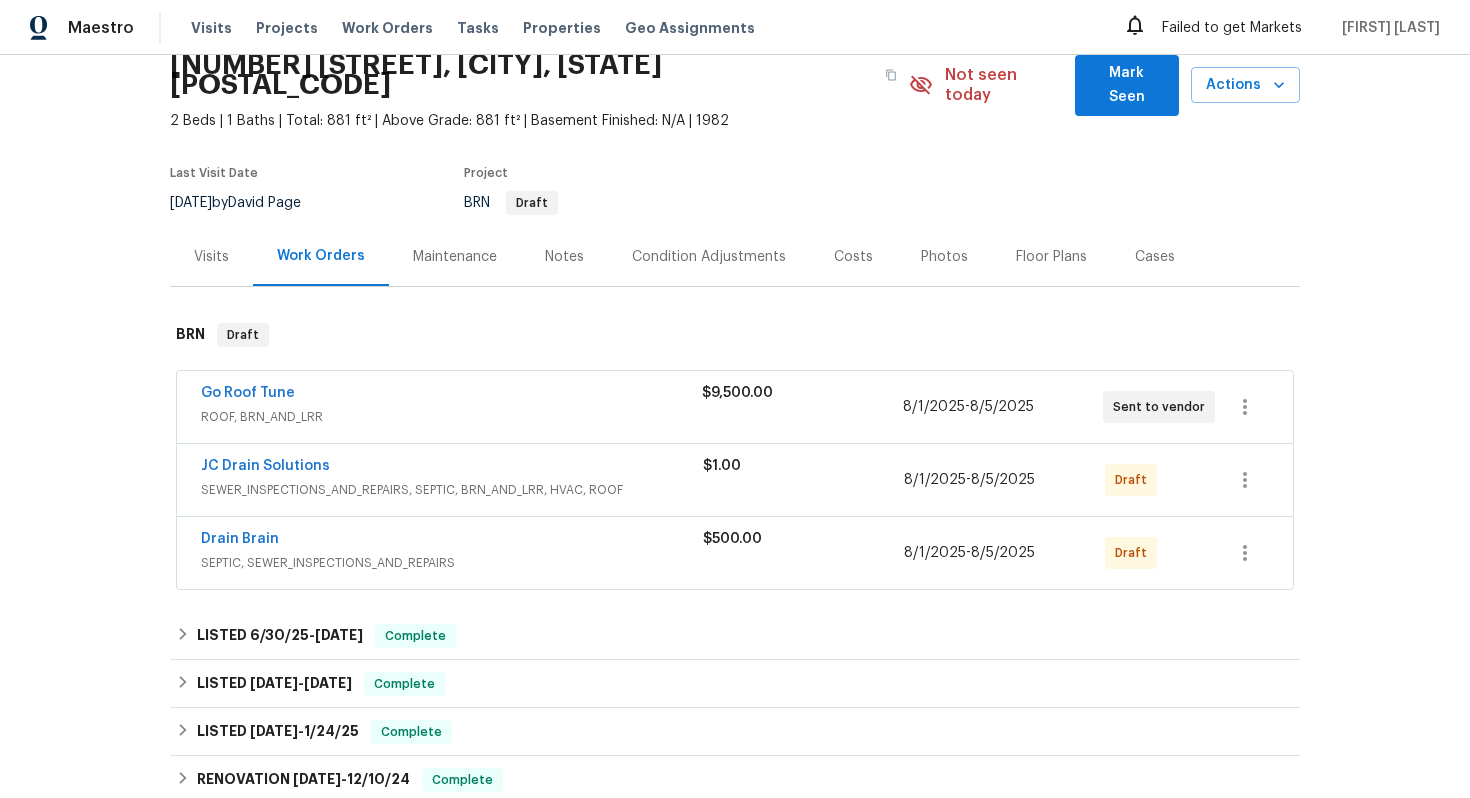 scroll, scrollTop: 94, scrollLeft: 0, axis: vertical 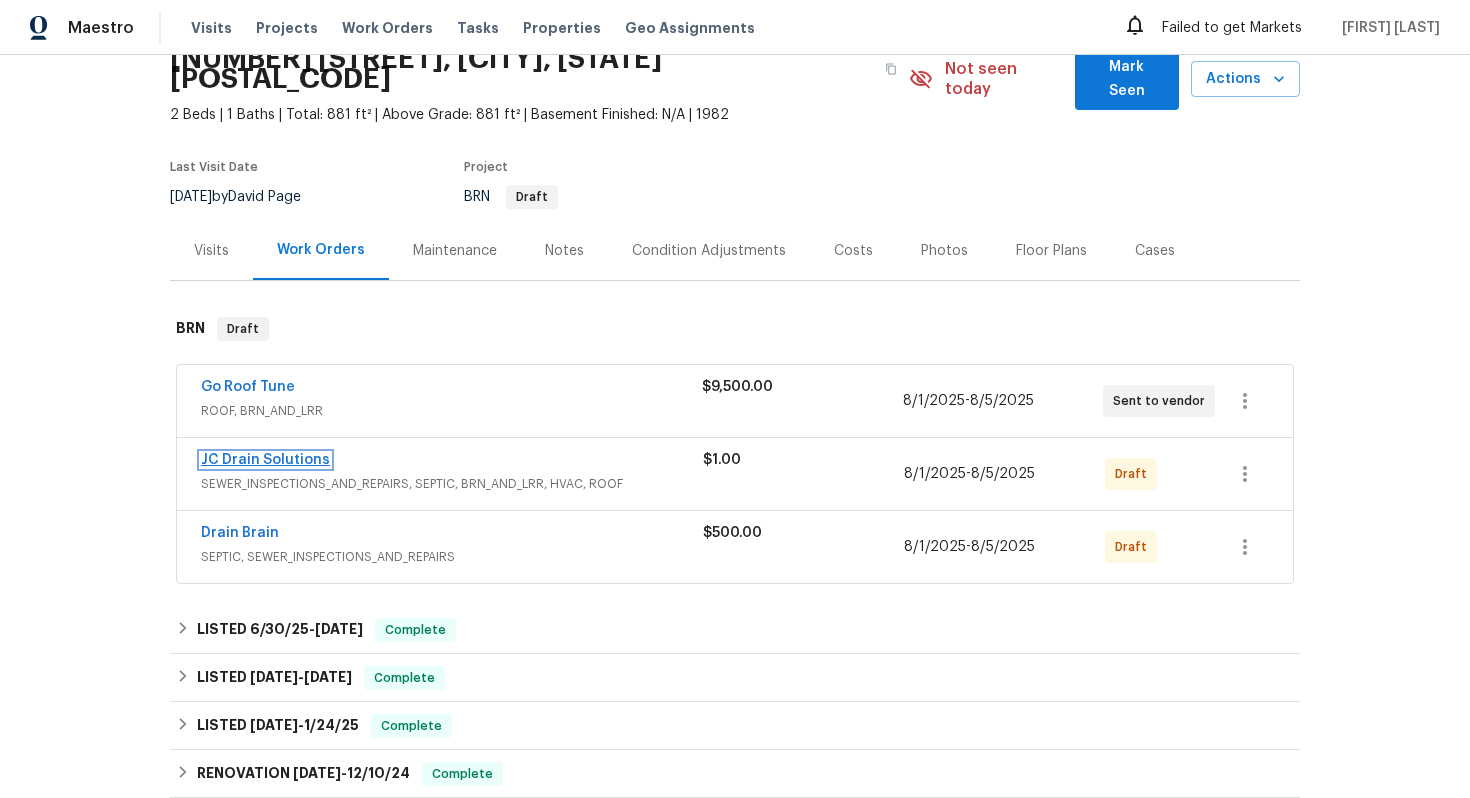 click on "JC Drain Solutions" at bounding box center [265, 460] 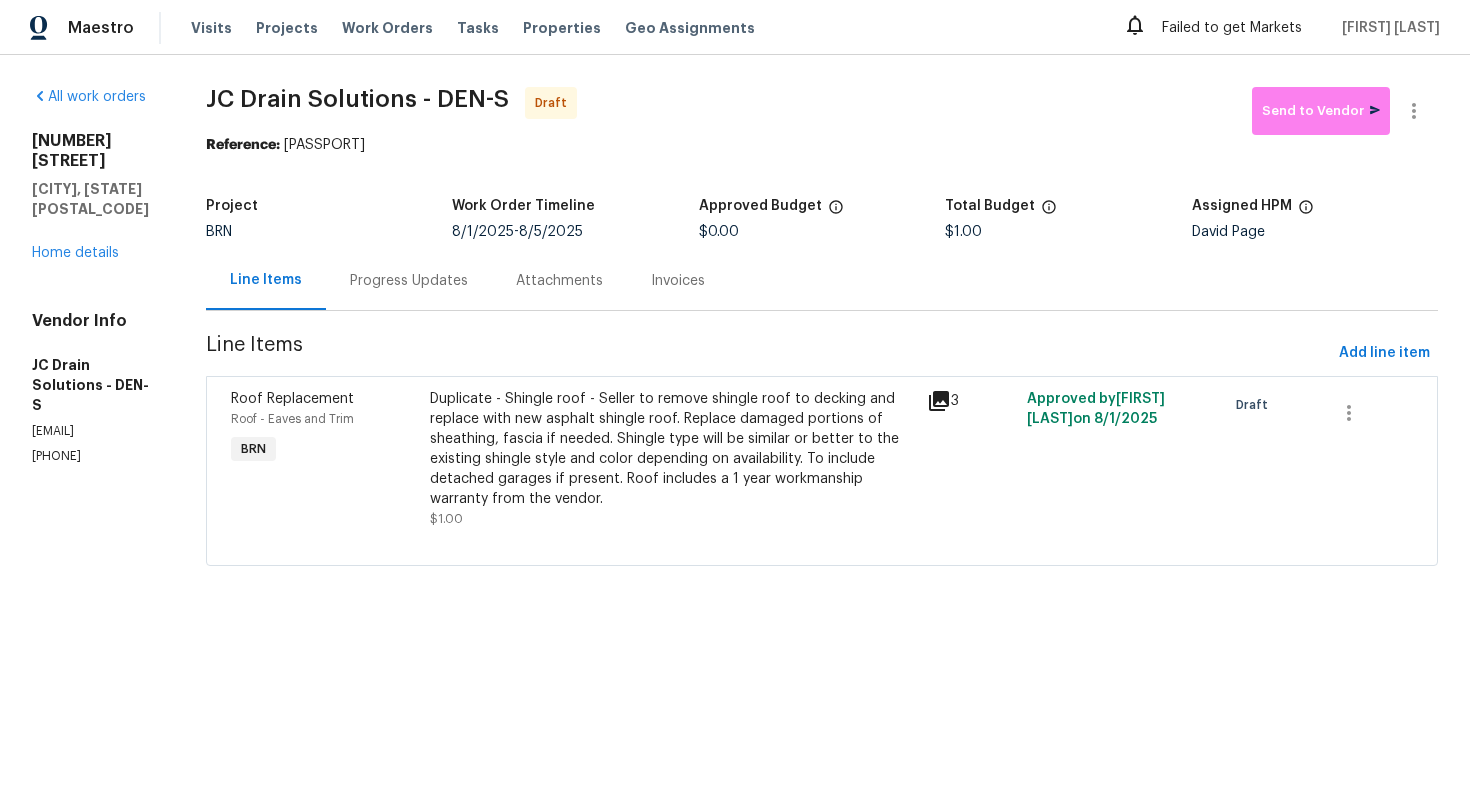 click on "Progress Updates" at bounding box center (409, 280) 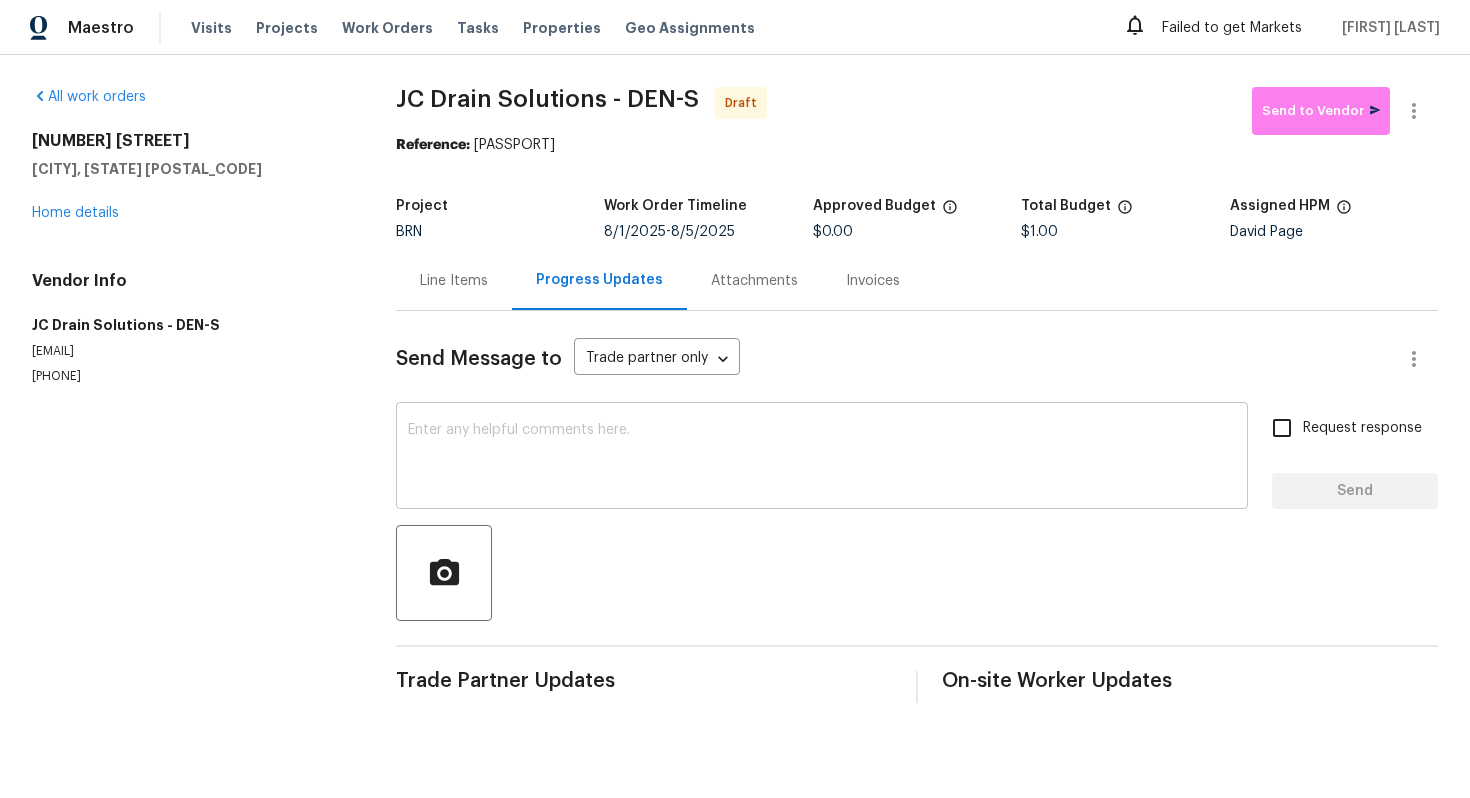 click at bounding box center (822, 458) 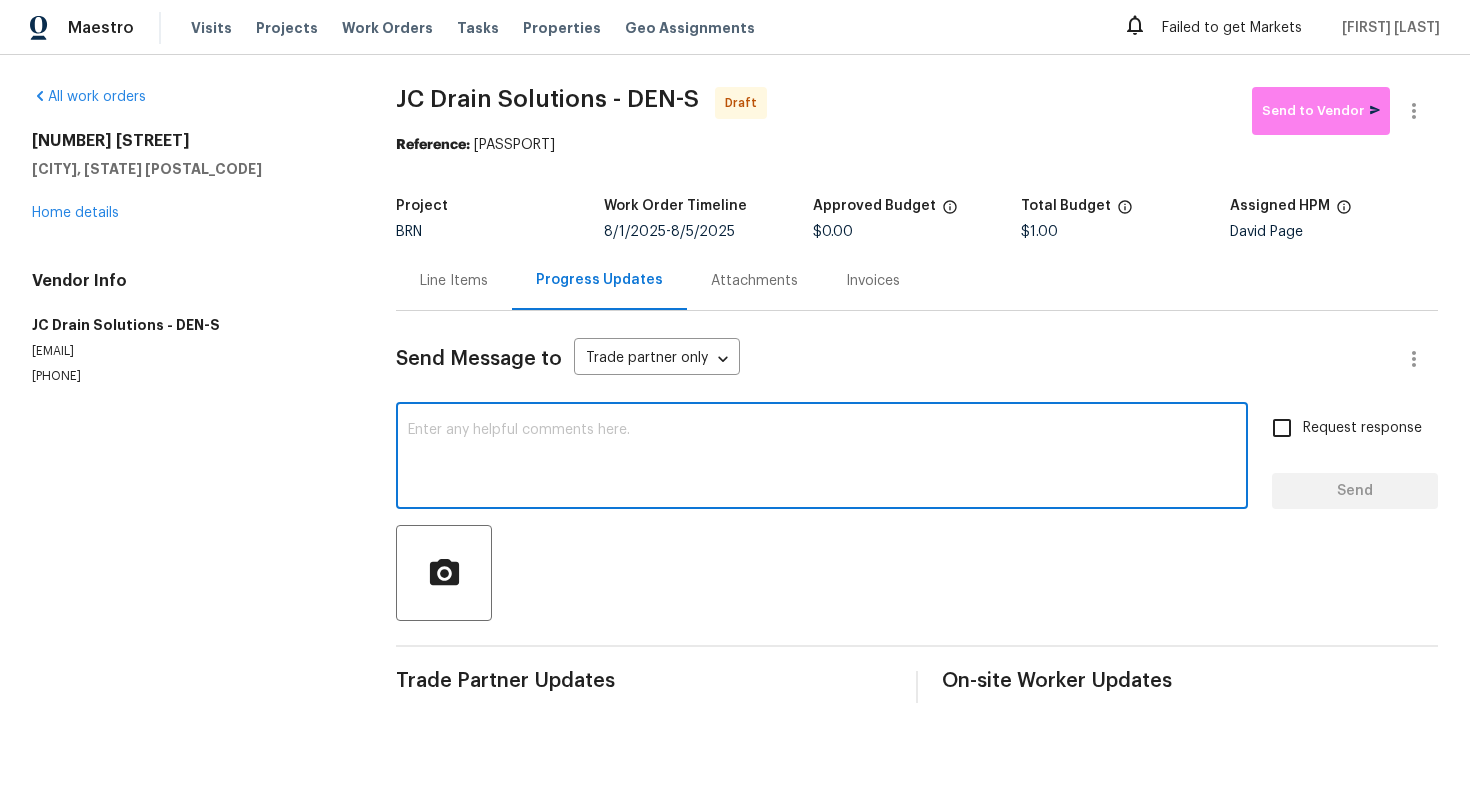 paste on "Hey! This is [FIRST] [LAST] with Opendoor. I’m confirming a BRN Work Order for the property at [NUMBER] [STREET], [CITY], [STATE] [POSTAL_CODE] with a target date of [DATE]. Please review and accept the WO within 24 hours and provide a schedule within the target date. The given target date is based on the criticality of the closing. However, if you need more time to complete this work, please do let me know and I’ll see what can be done about it. And the cost can be updated based on the work required here at the time of inspection too. You can contact us through the portal or by phone/text at [PHONE]." 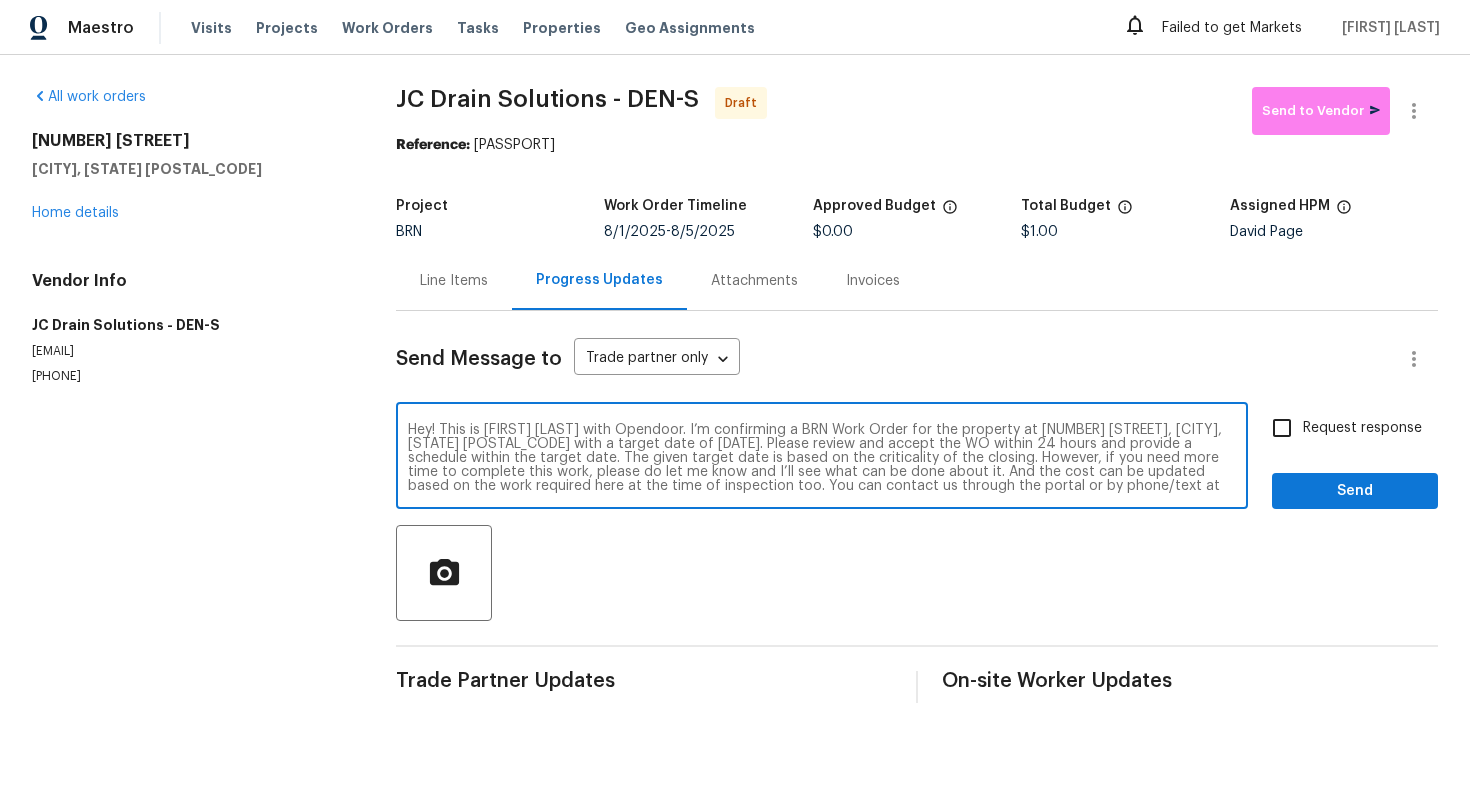 scroll, scrollTop: 14, scrollLeft: 0, axis: vertical 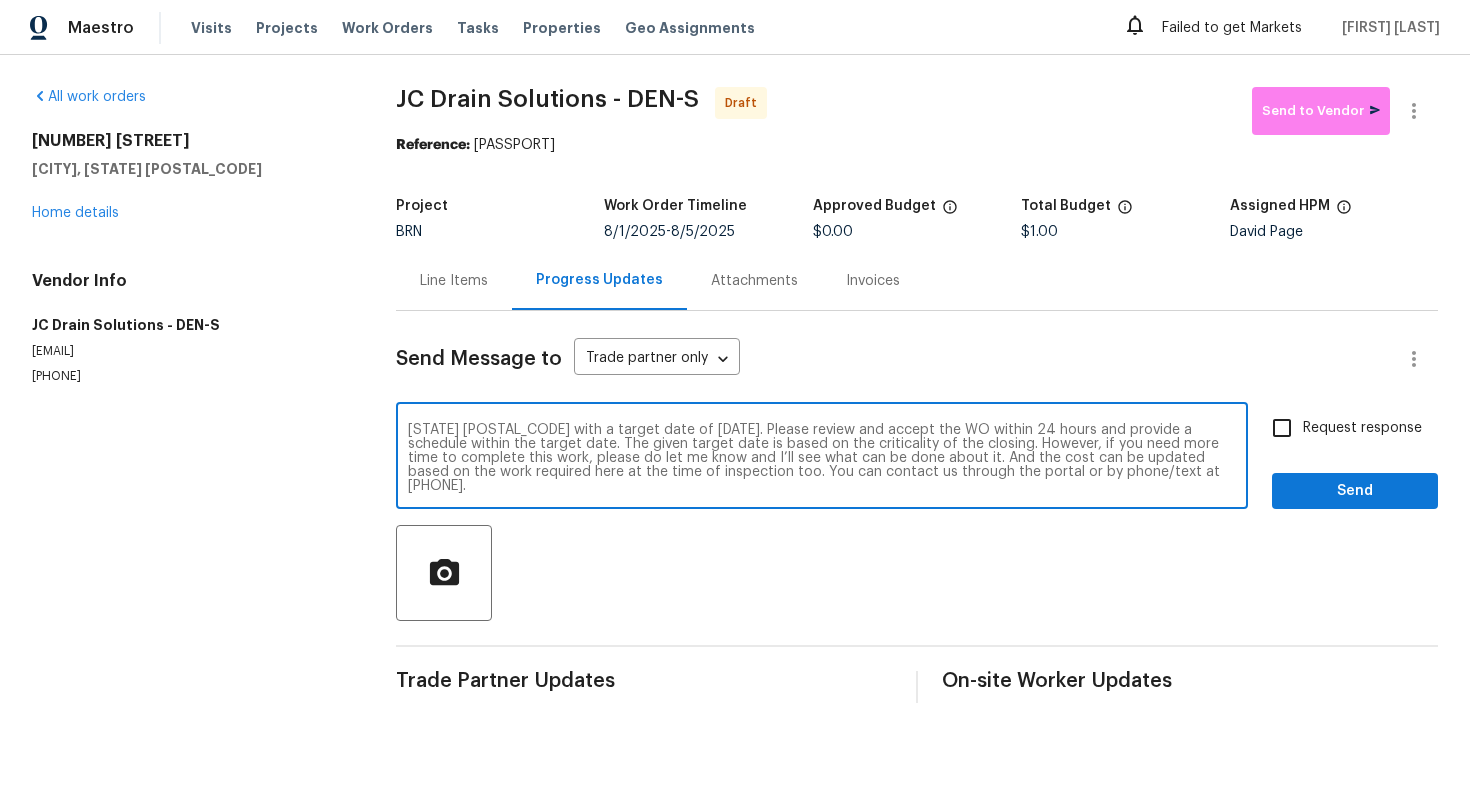 type on "Hey! This is [FIRST] [LAST] with Opendoor. I’m confirming a BRN Work Order for the property at [NUMBER] [STREET], [CITY], [STATE] [POSTAL_CODE] with a target date of [DATE]. Please review and accept the WO within 24 hours and provide a schedule within the target date. The given target date is based on the criticality of the closing. However, if you need more time to complete this work, please do let me know and I’ll see what can be done about it. And the cost can be updated based on the work required here at the time of inspection too. You can contact us through the portal or by phone/text at [PHONE]." 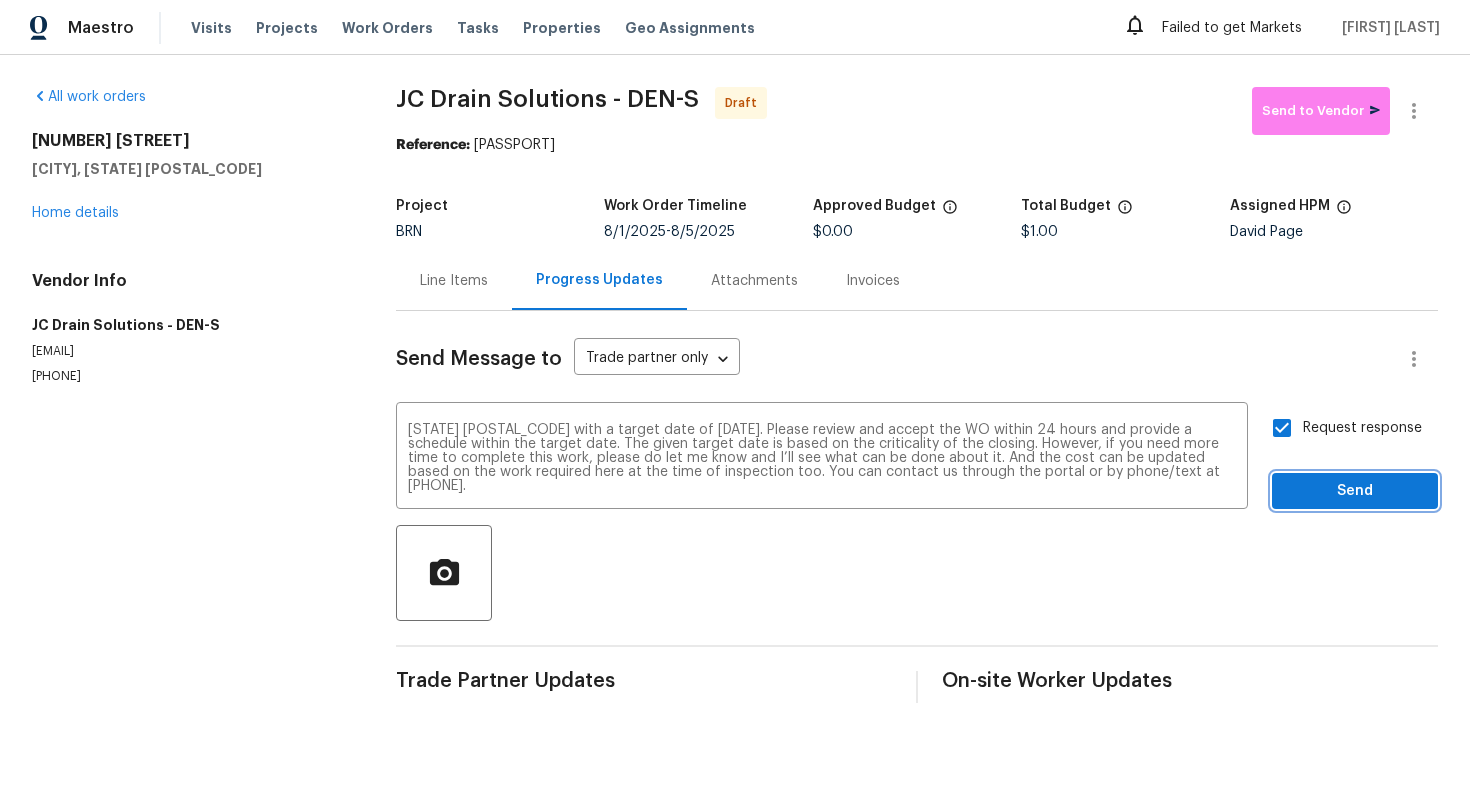 click on "Send" at bounding box center [1355, 491] 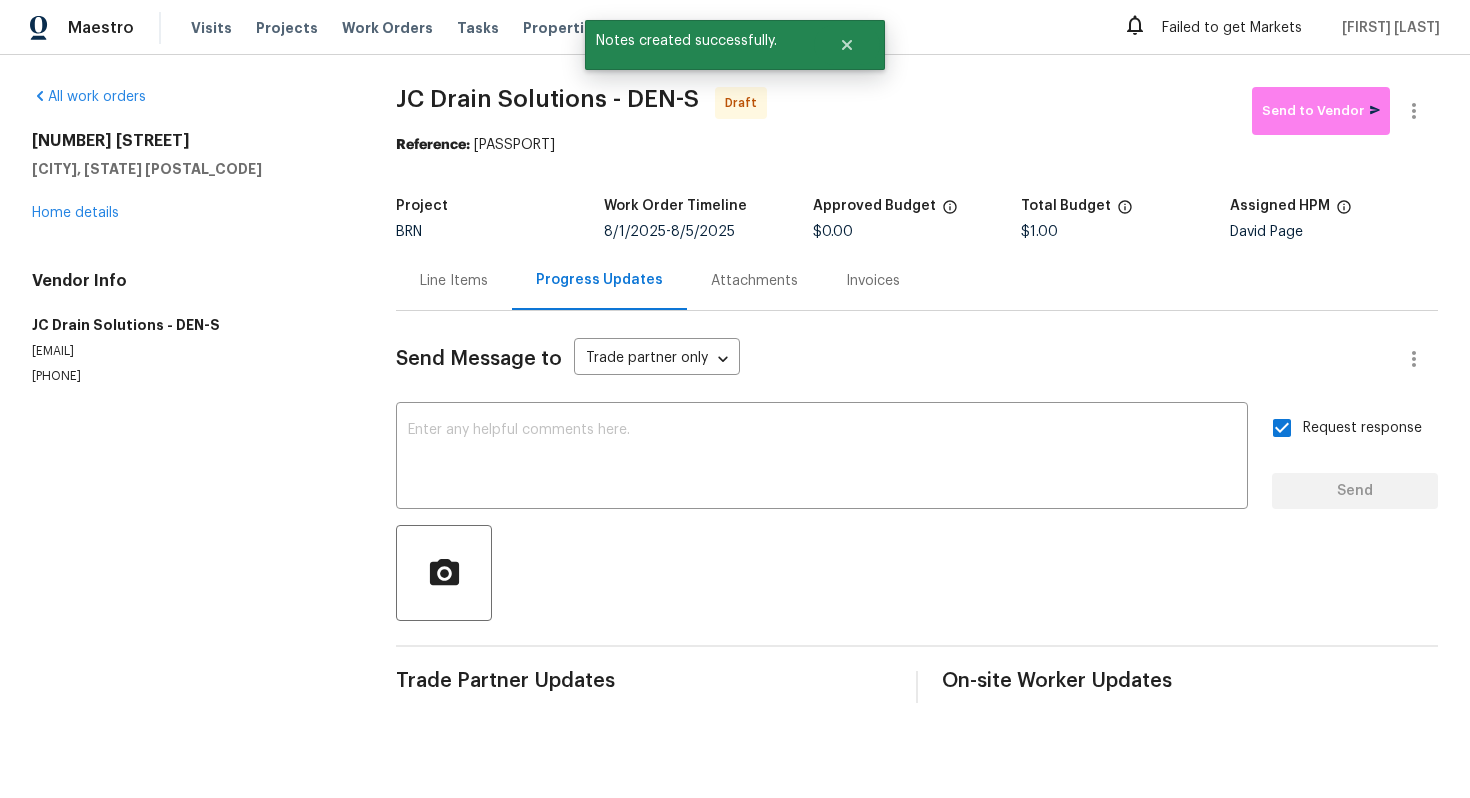 scroll, scrollTop: 0, scrollLeft: 0, axis: both 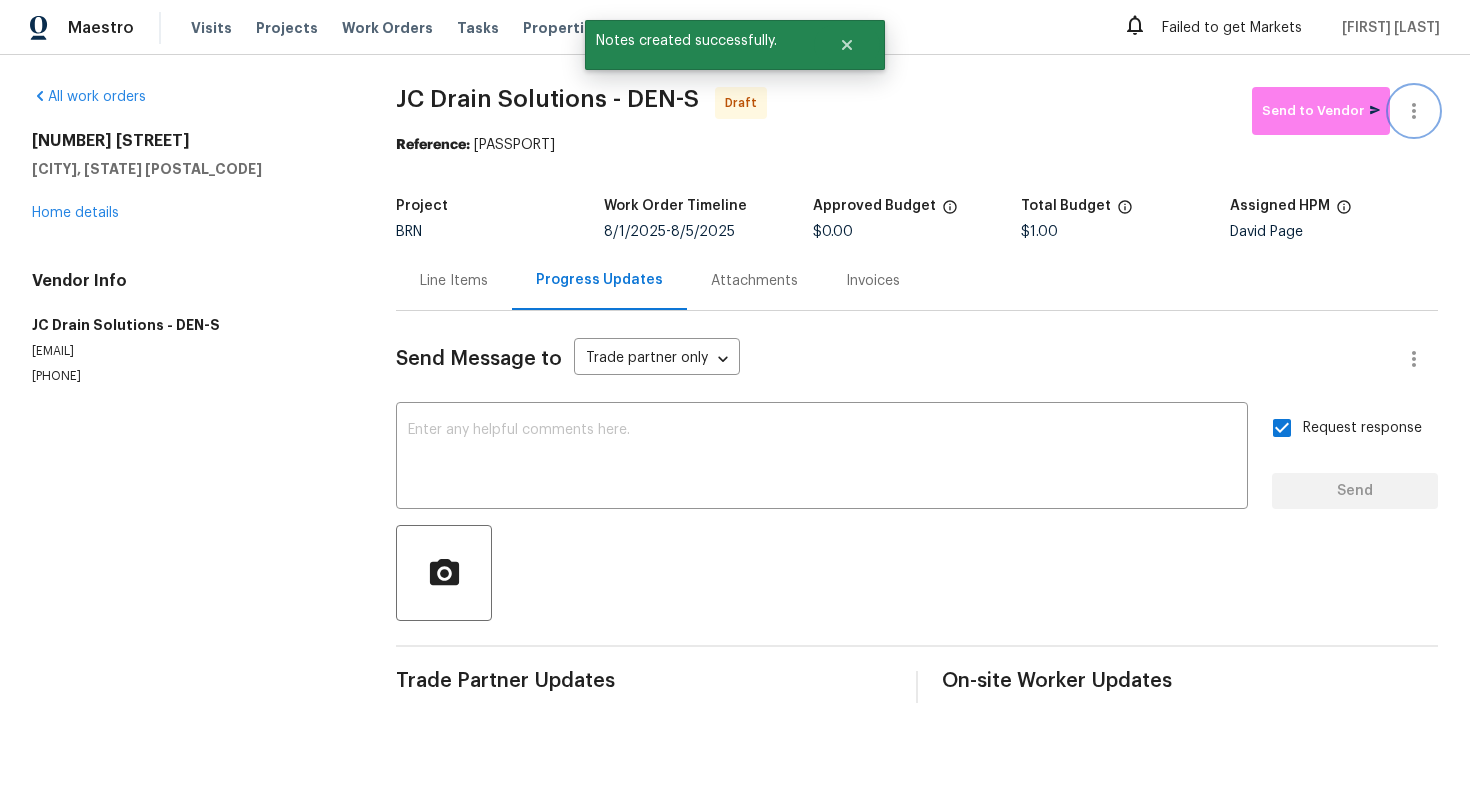 click at bounding box center [1414, 111] 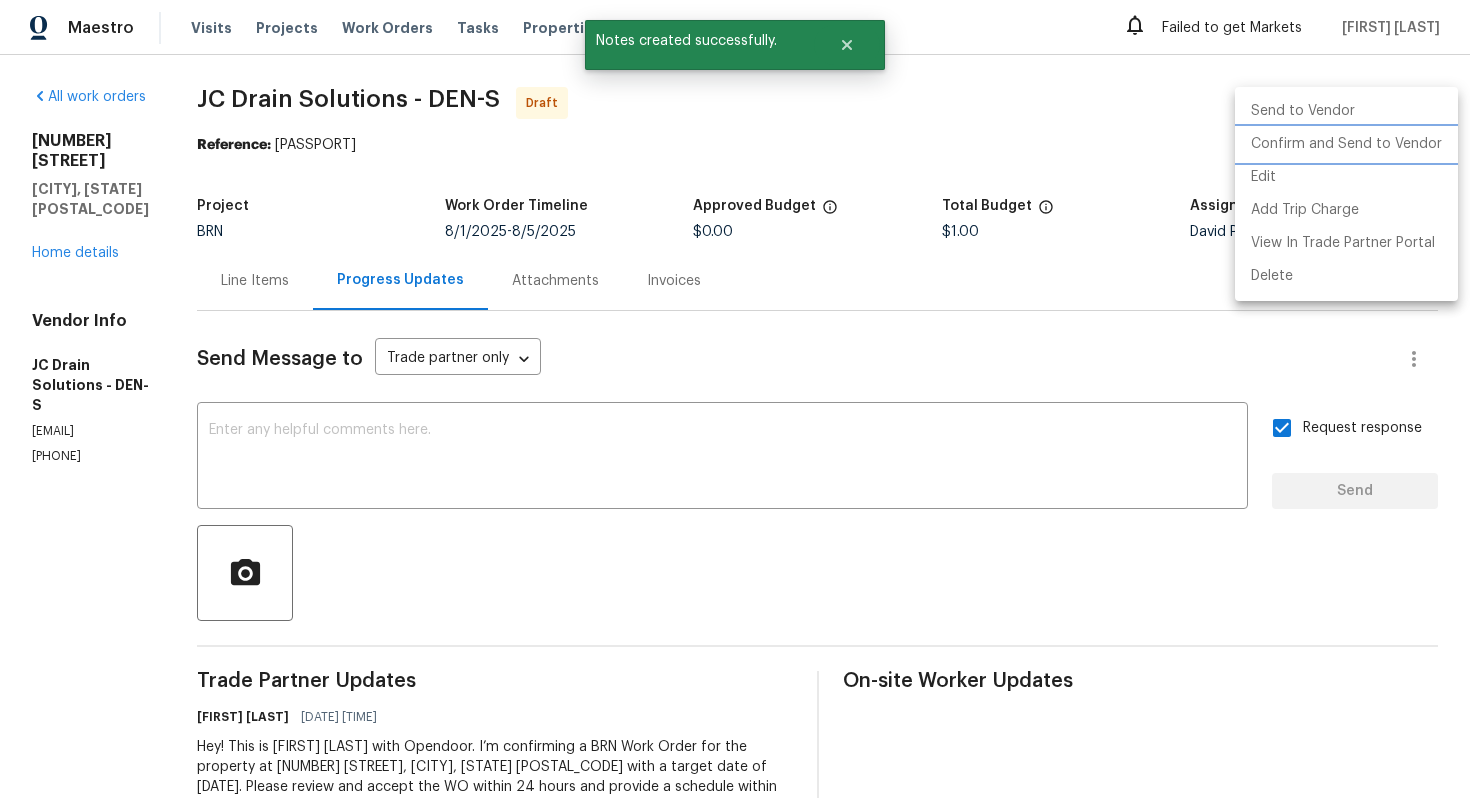 click on "Confirm and Send to Vendor" at bounding box center [1346, 144] 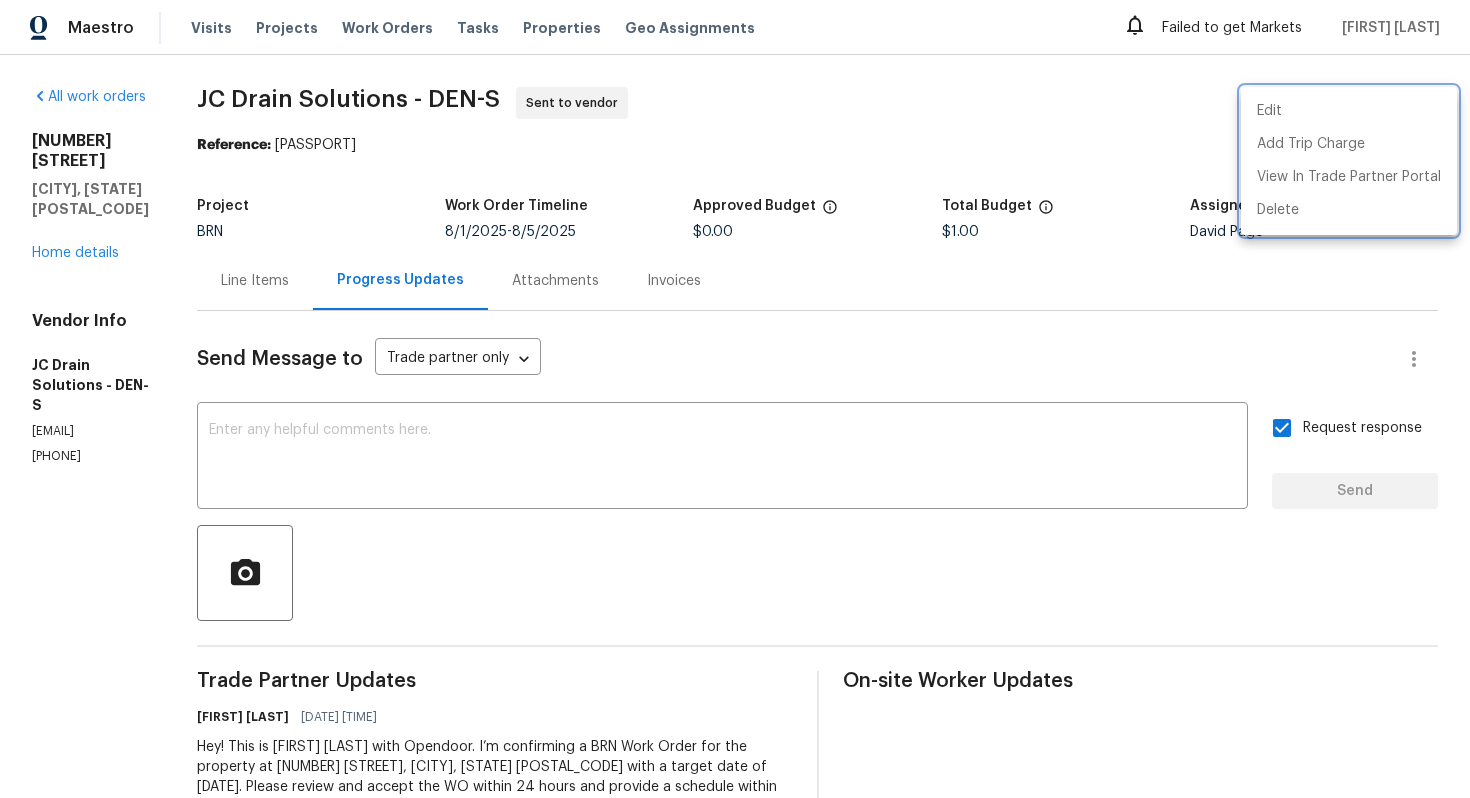 click at bounding box center [735, 399] 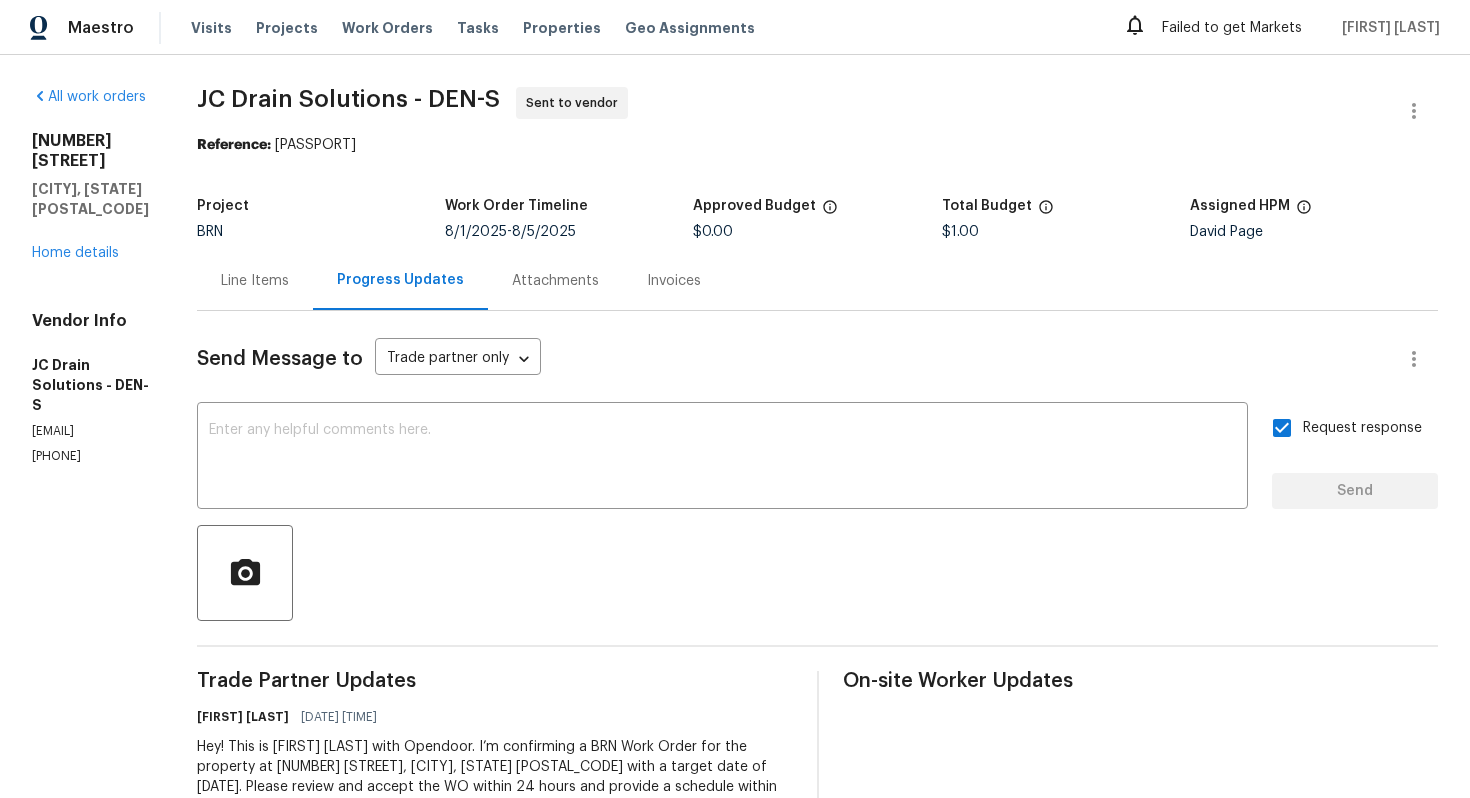 click at bounding box center (722, 458) 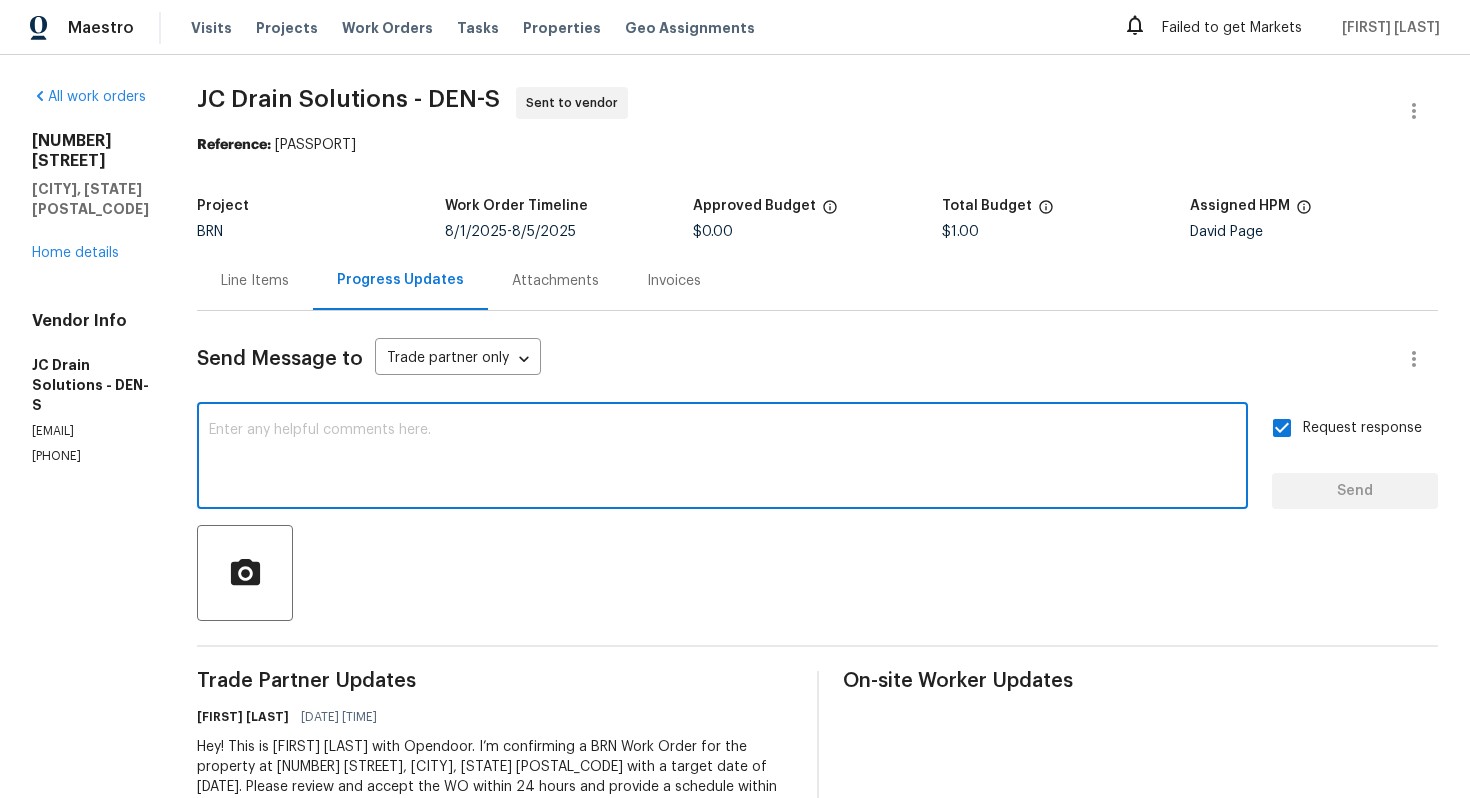 paste on "Hey! This is Ajay with Opendoor. I’m confirming a BRN Work Order for the property at 4635 Sable St, Denver, CO 80239 with a target date of 8/5. Please review and accept the WO within 24 hours and provide a schedule within the target date. The given target date is based on the criticality of the closing. However, if you need more time to complete this work, please do let me know and I’ll see what can be done about it. And the cost can be updated based on the work required here at the time of inspection too. You can contact us through the portal or by phone/text at 650-800-9524." 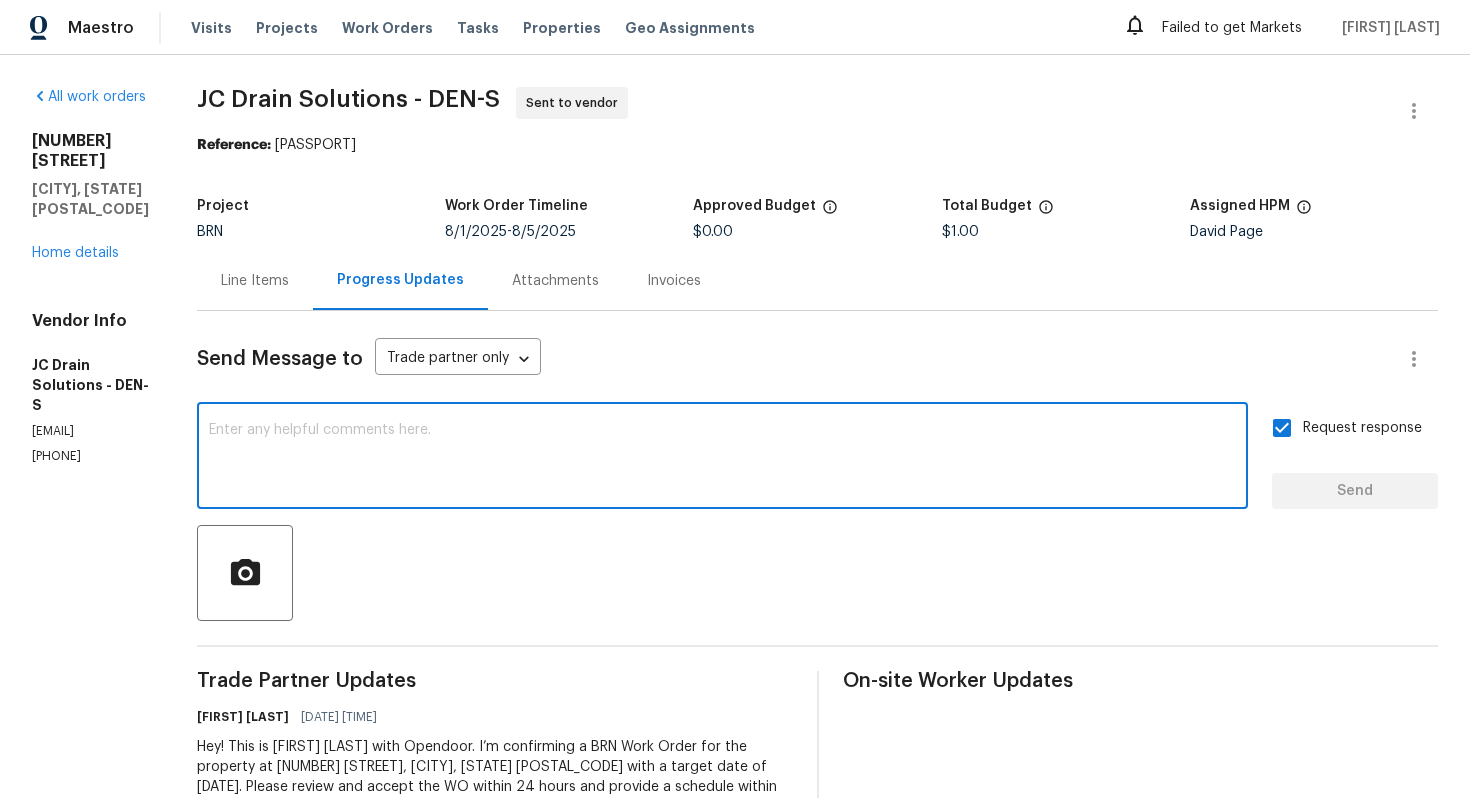 scroll, scrollTop: 0, scrollLeft: 0, axis: both 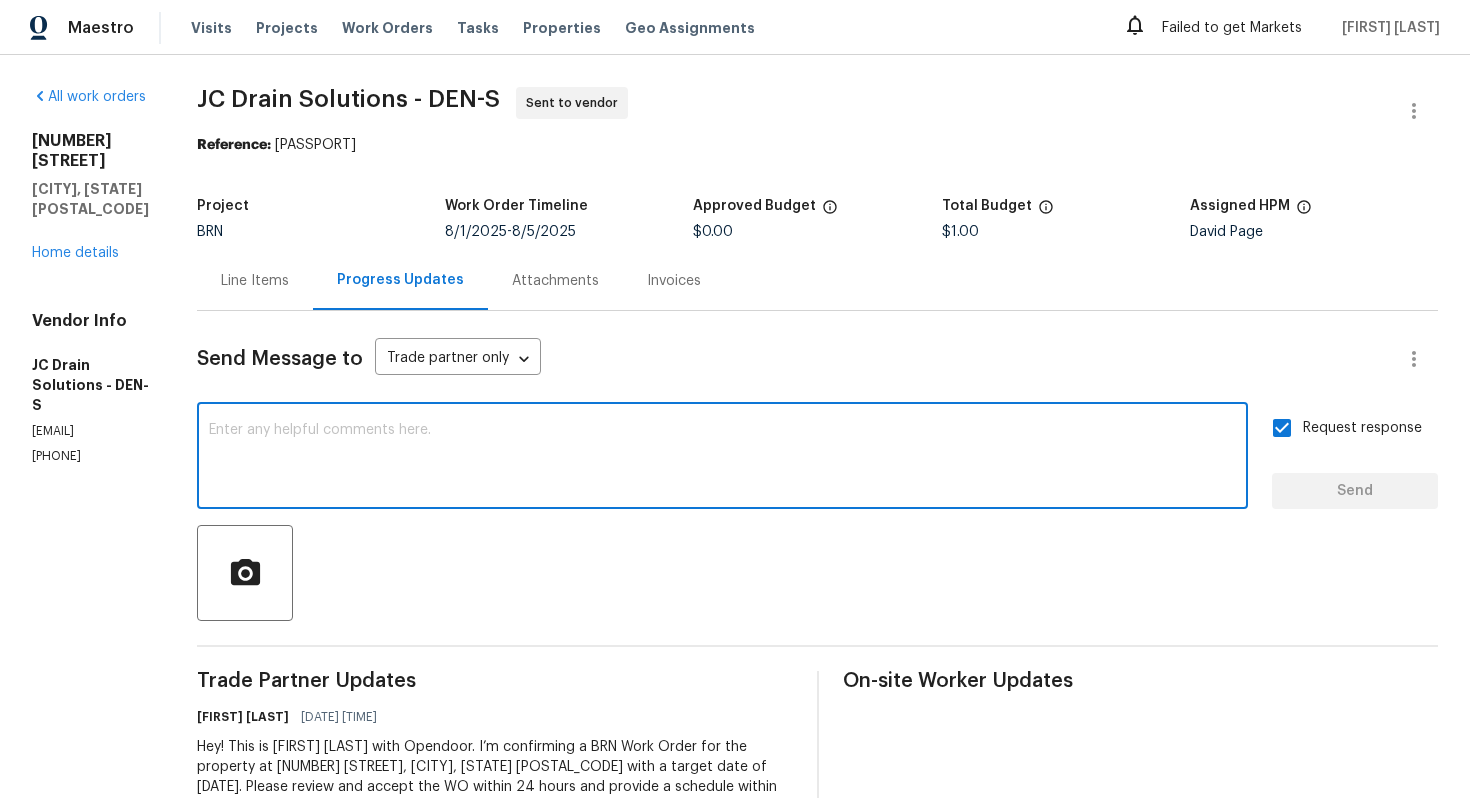 paste on "Please provide an estimate for approval before starting the work." 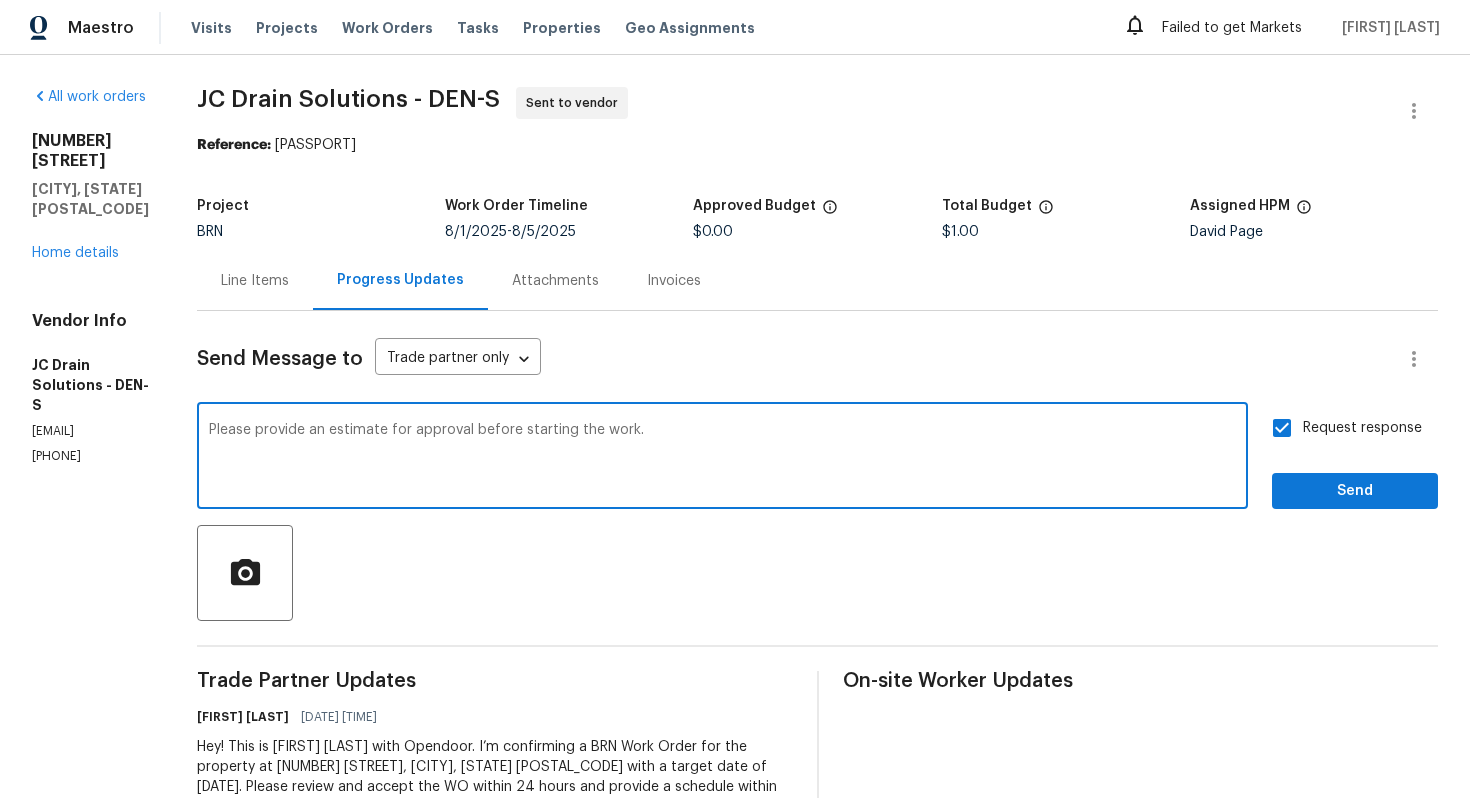 type on "Please provide an estimate for approval before starting the work." 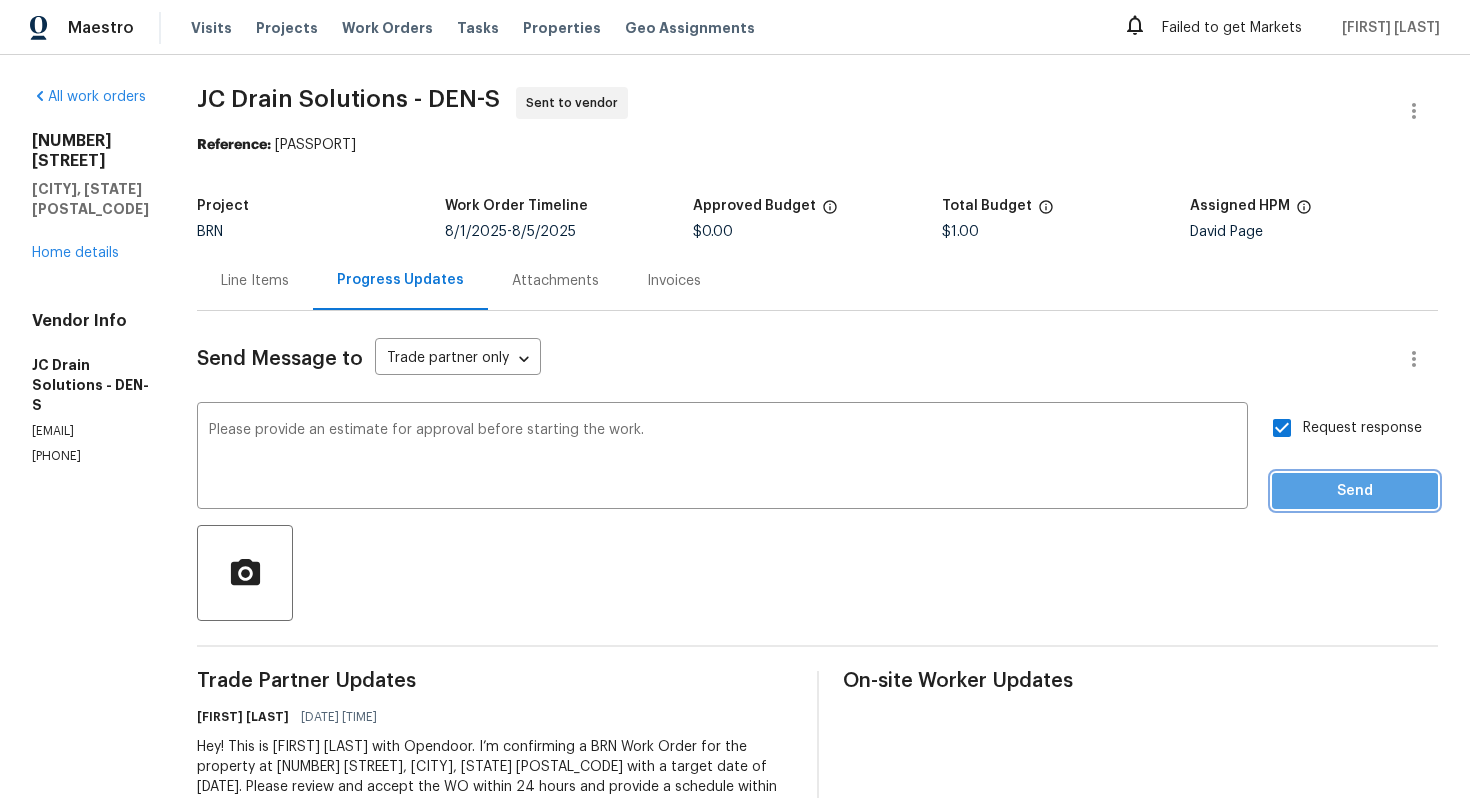 click on "Send" at bounding box center [1355, 491] 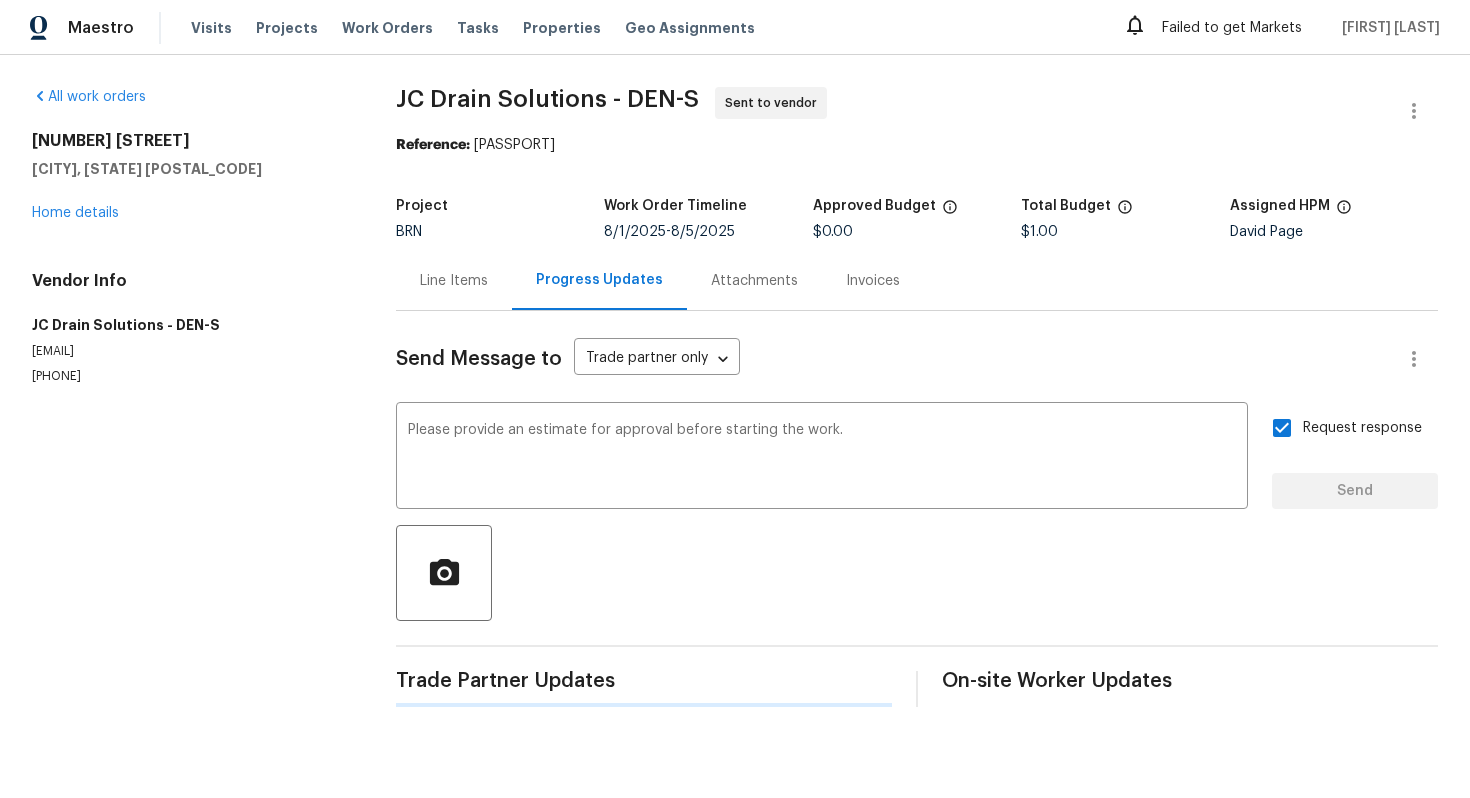 type 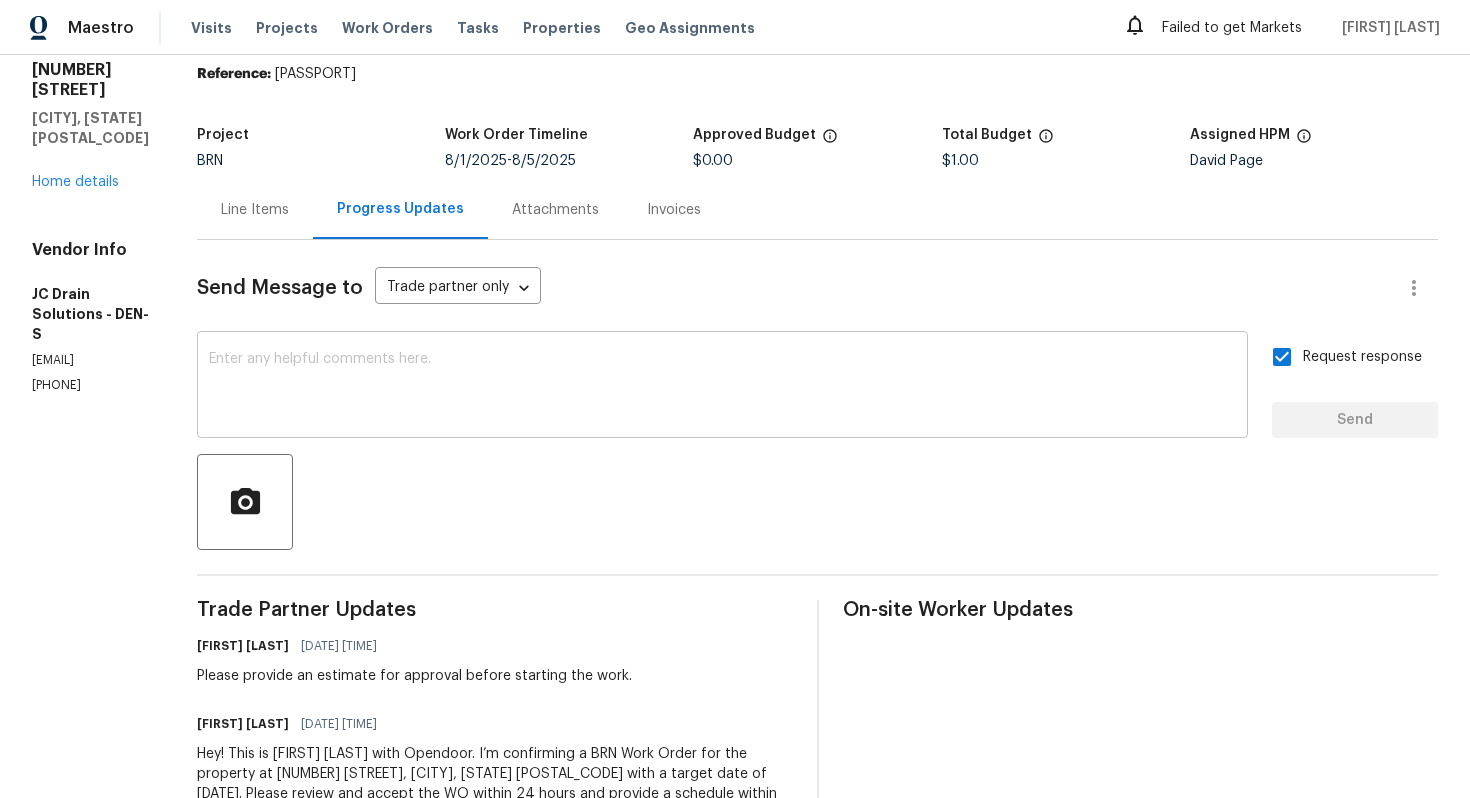 scroll, scrollTop: 233, scrollLeft: 0, axis: vertical 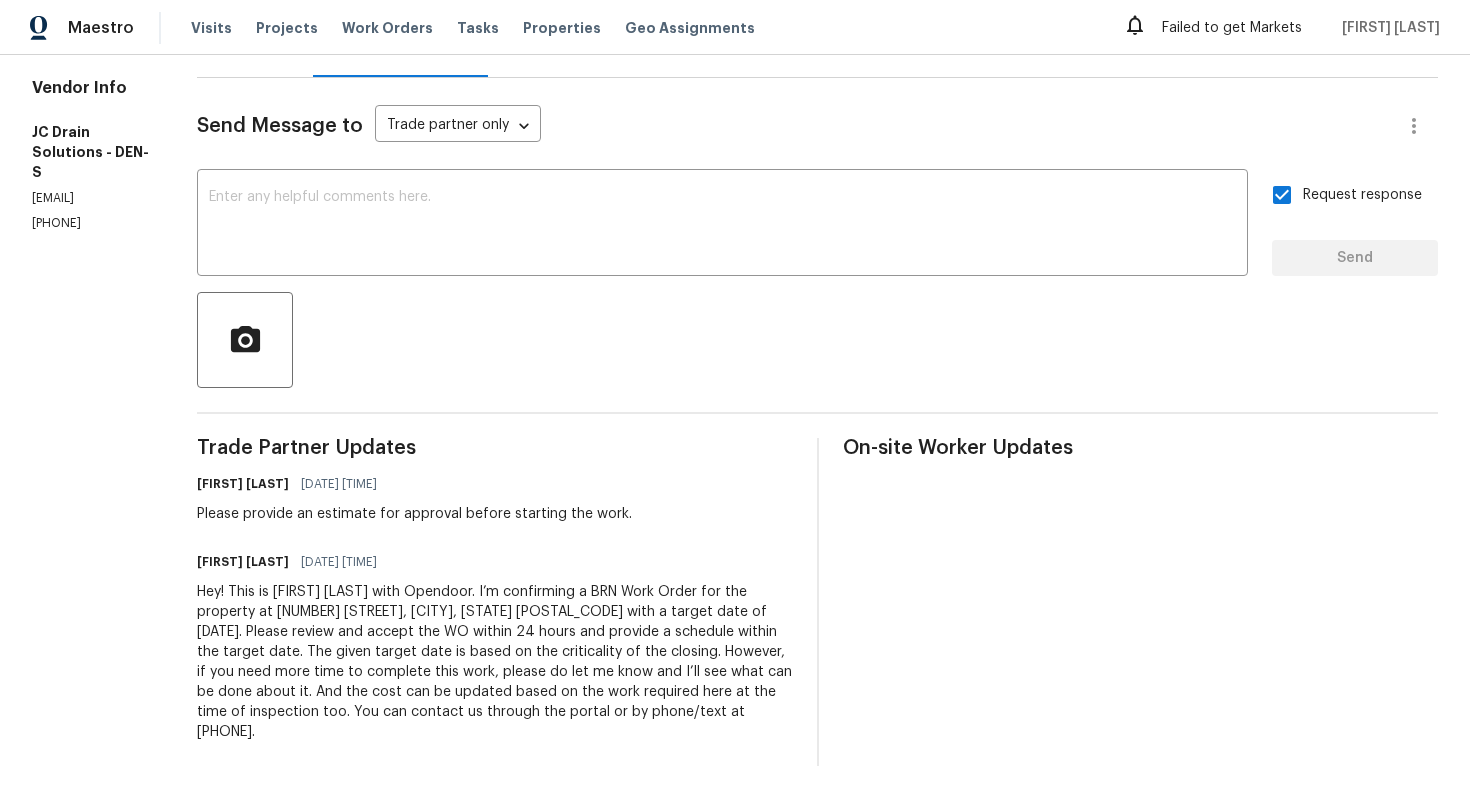 click on "Hey! This is Ajay with Opendoor. I’m confirming a BRN Work Order for the property at 4635 Sable St, Denver, CO 80239 with a target date of 8/5. Please review and accept the WO within 24 hours and provide a schedule within the target date. The given target date is based on the criticality of the closing. However, if you need more time to complete this work, please do let me know and I’ll see what can be done about it. And the cost can be updated based on the work required here at the time of inspection too. You can contact us through the portal or by phone/text at 650-800-9524." at bounding box center [495, 662] 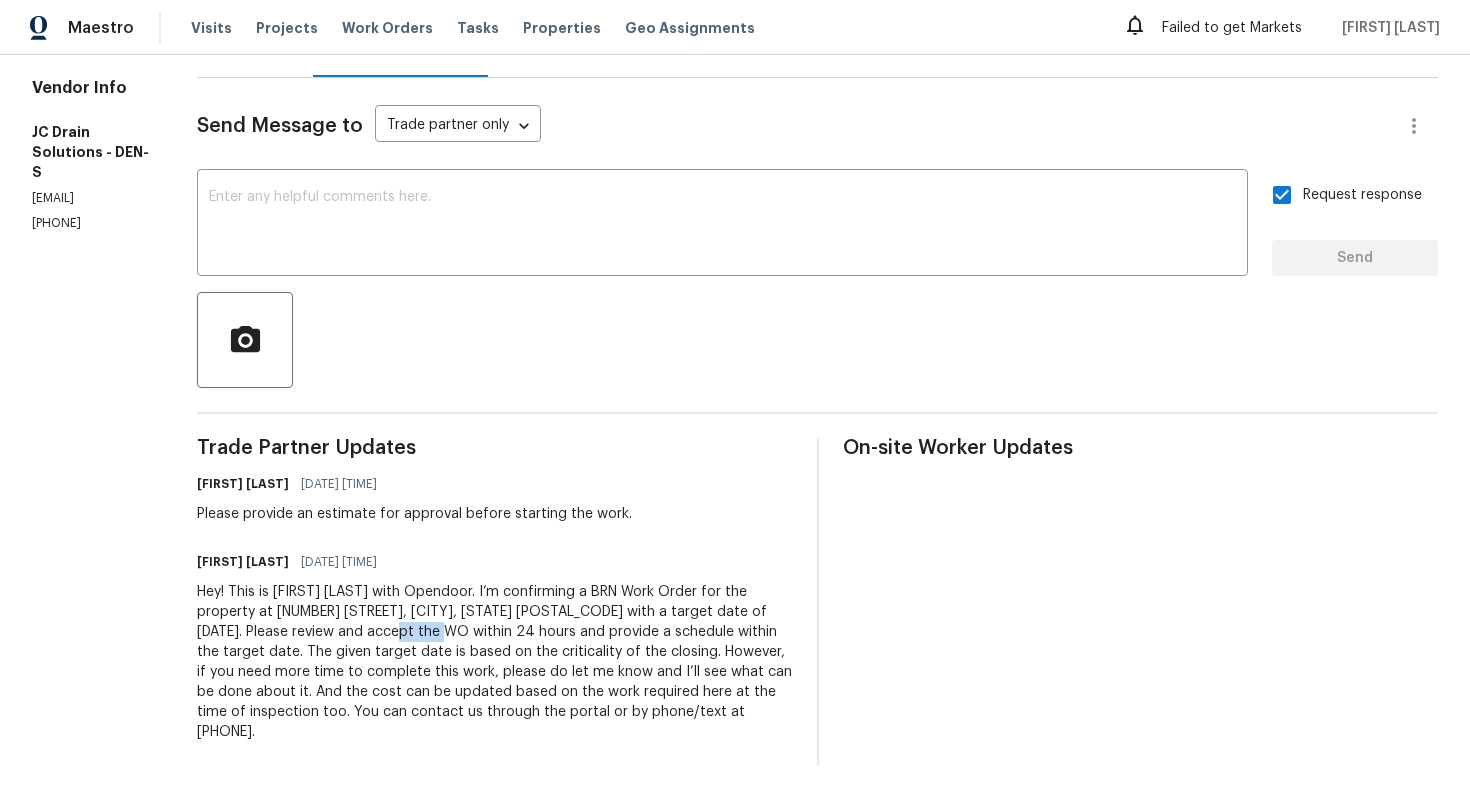 click on "Hey! This is Ajay with Opendoor. I’m confirming a BRN Work Order for the property at 4635 Sable St, Denver, CO 80239 with a target date of 8/5. Please review and accept the WO within 24 hours and provide a schedule within the target date. The given target date is based on the criticality of the closing. However, if you need more time to complete this work, please do let me know and I’ll see what can be done about it. And the cost can be updated based on the work required here at the time of inspection too. You can contact us through the portal or by phone/text at 650-800-9524." at bounding box center (495, 662) 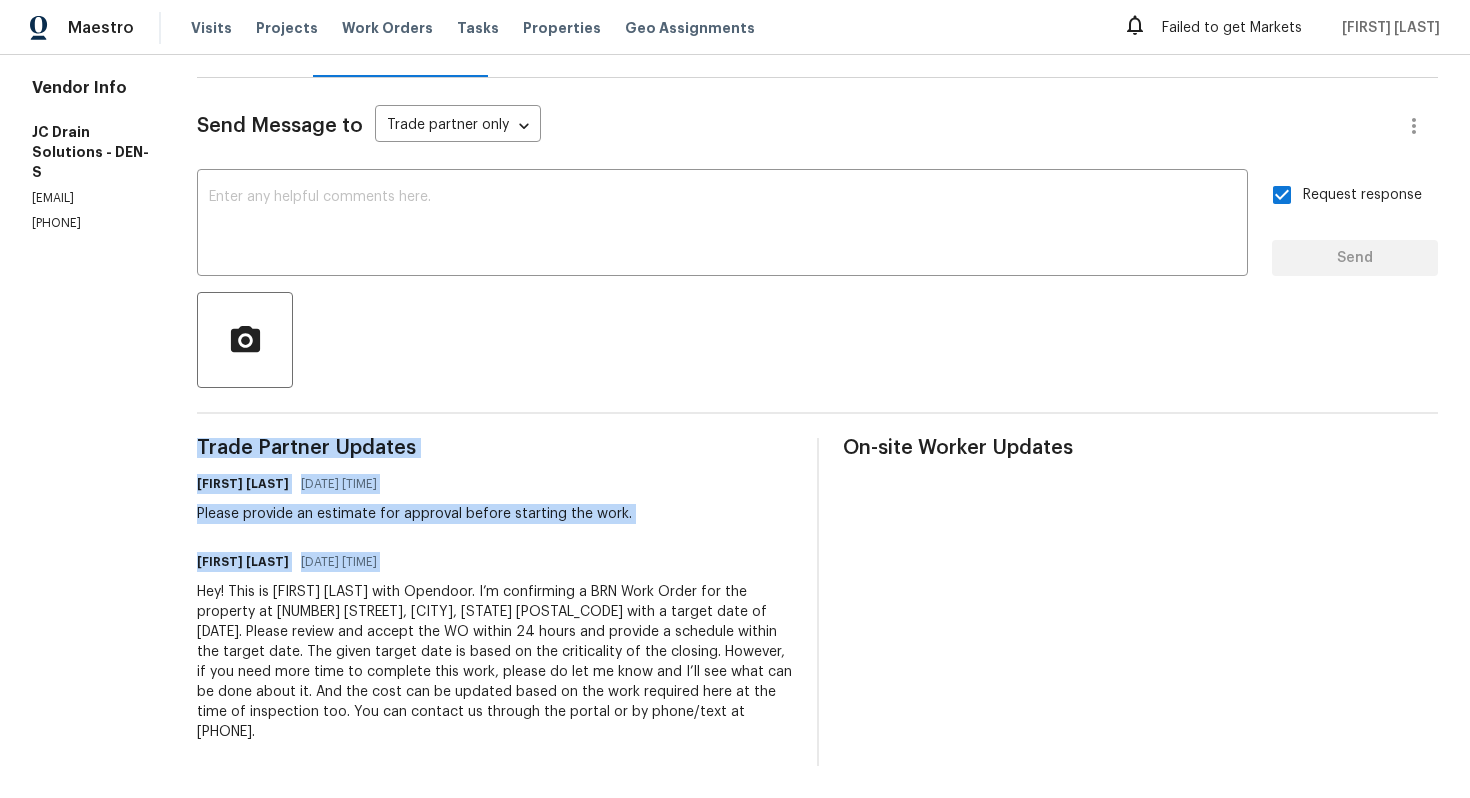 copy on "Trade Partner Updates Ajay Godson 08/01/2025 3:54 PM Please provide an estimate for approval before starting the work. Ajay Godson 08/01/2025 3:53 PM" 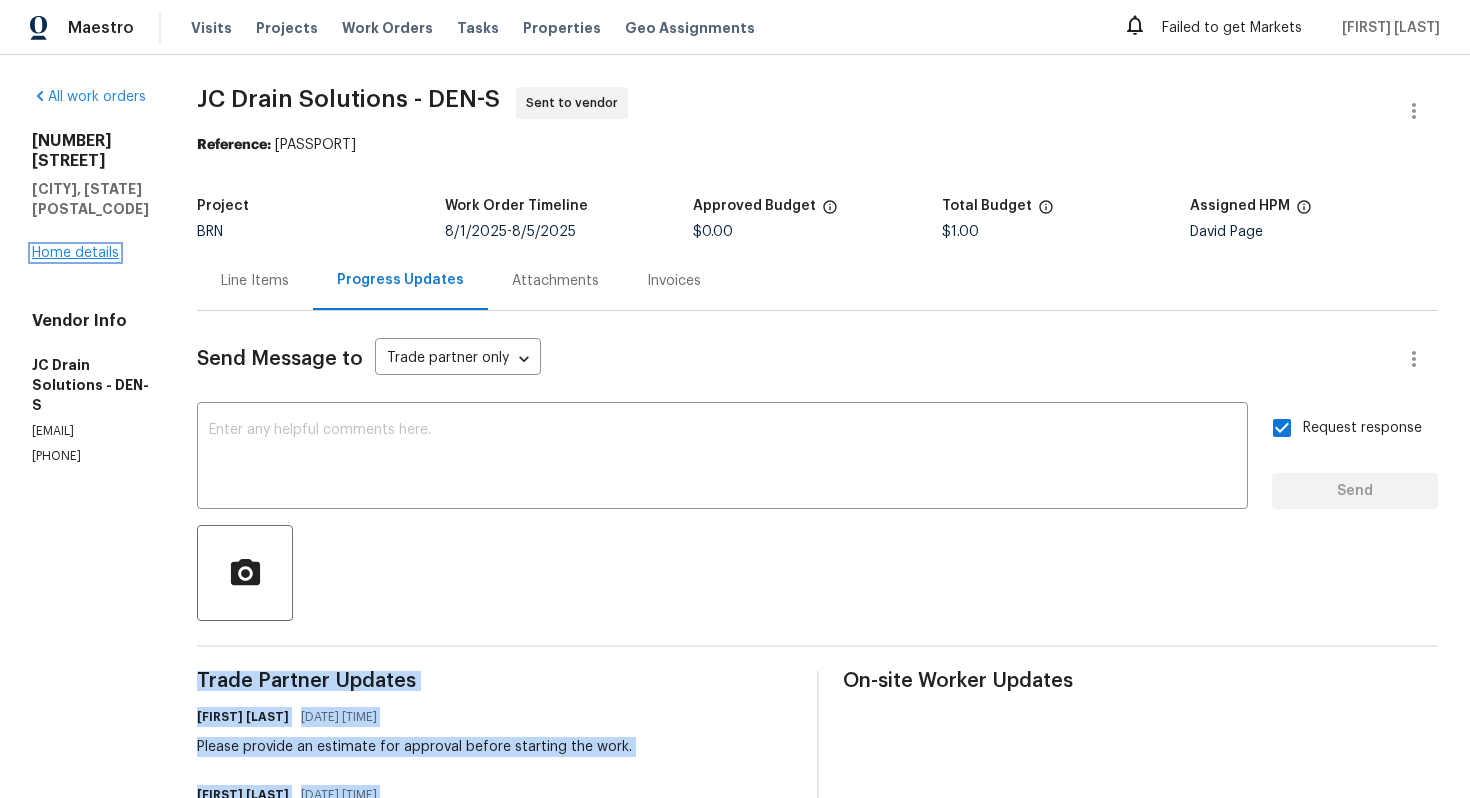 click on "Home details" at bounding box center [75, 253] 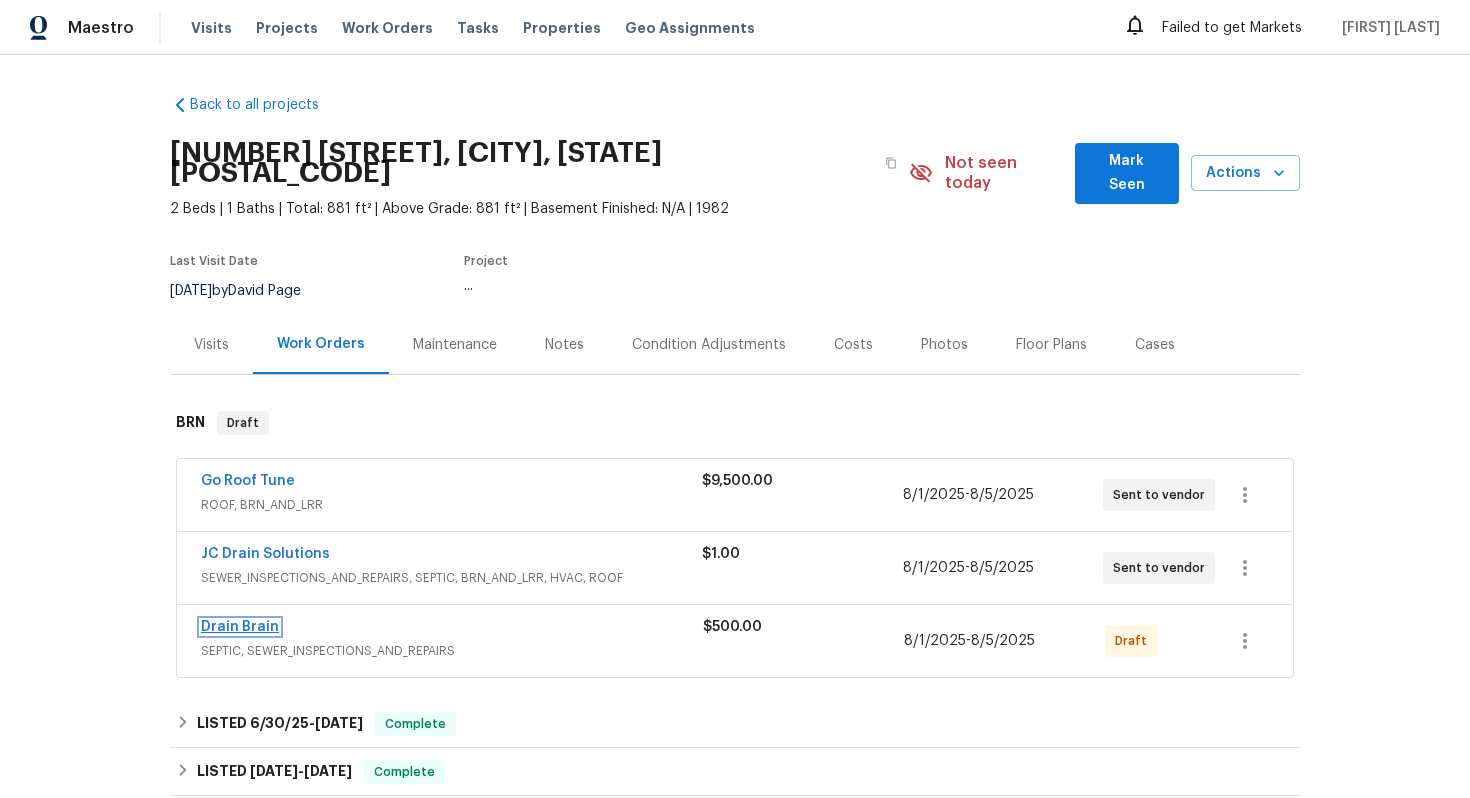 click on "Drain Brain" at bounding box center [240, 627] 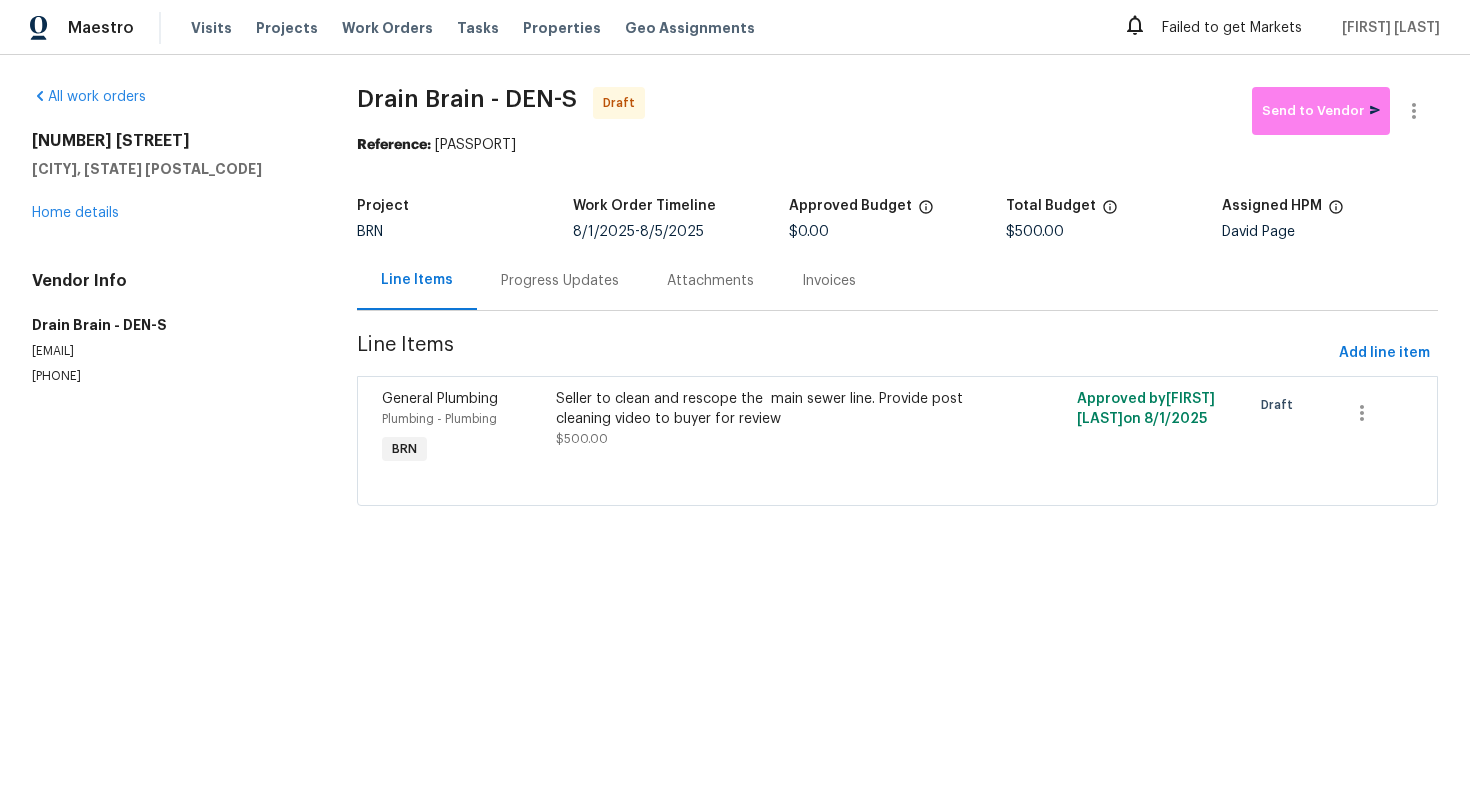 click on "Progress Updates" at bounding box center (560, 280) 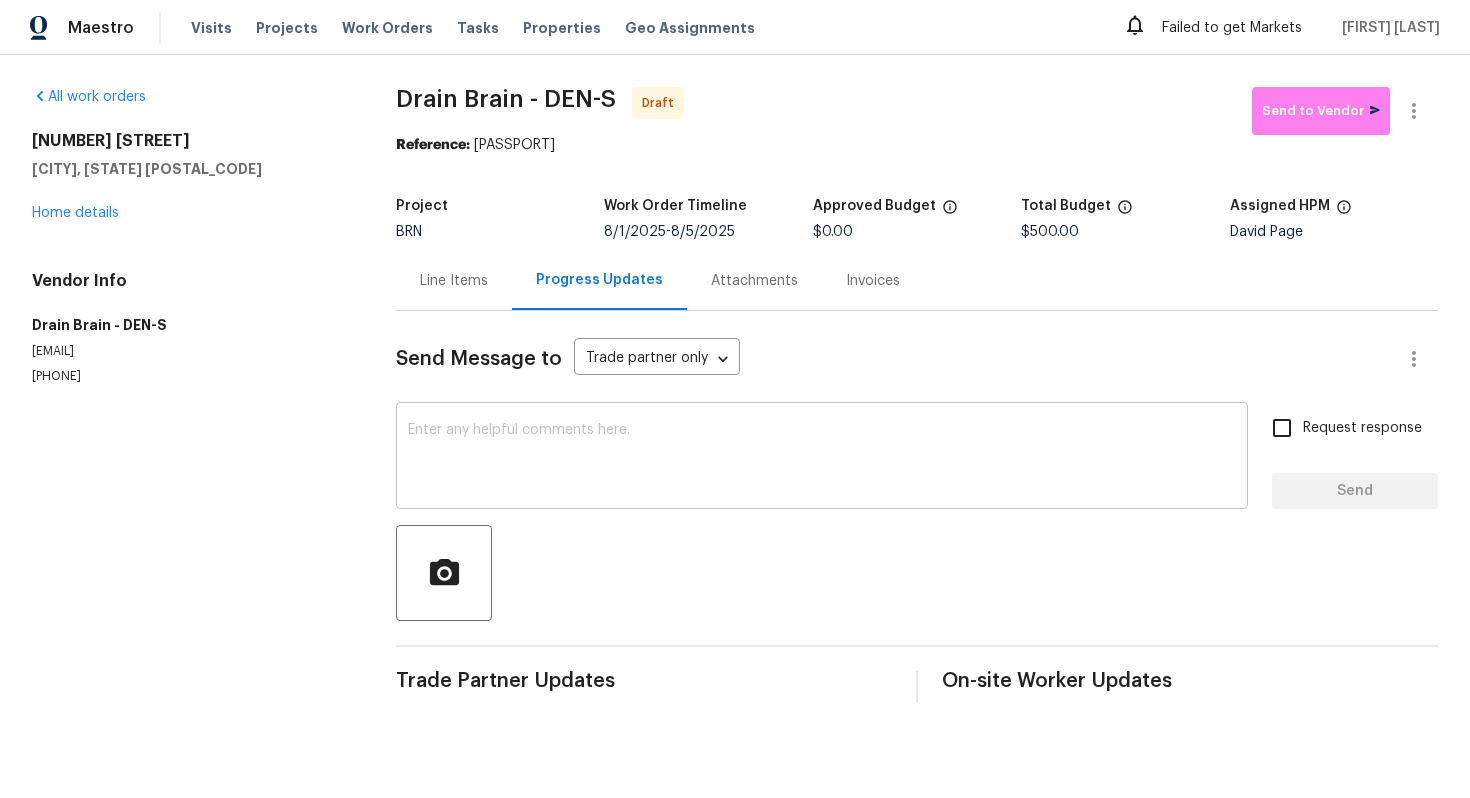 click at bounding box center [822, 458] 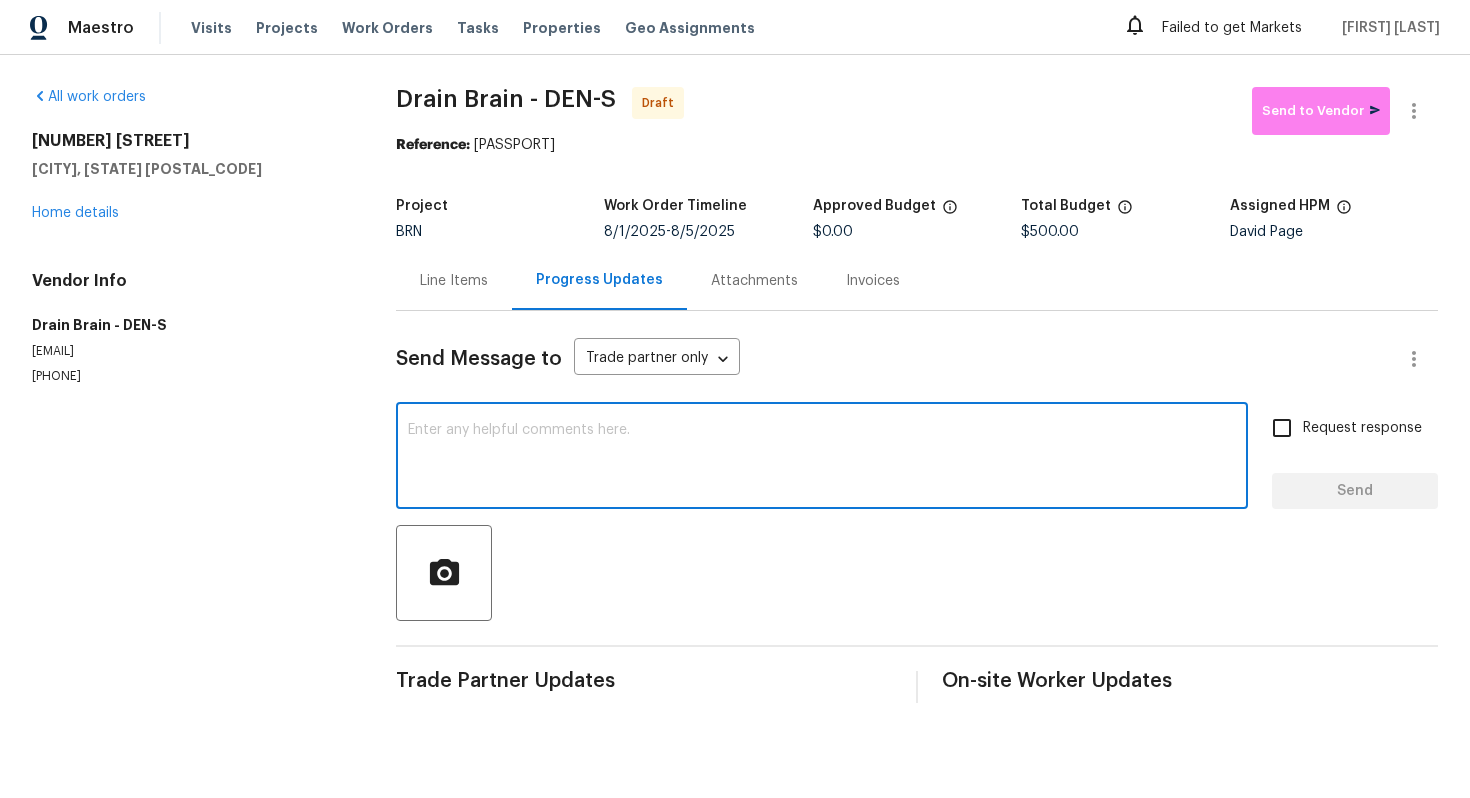 paste on "Hey! This is Ajay with Opendoor. I’m confirming a BRN Work Order for the property at 4635 Sable St, Denver, CO 80239 with a target date of 8/5. Please review and accept the WO within 24 hours and provide a schedule within the target date. The given target date is based on the criticality of the closing. However, if you need more time to complete this work, please do let me know and I’ll see what can be done about it. And the cost can be updated based on the work required here at the time of inspection too. You can contact us through the portal or by phone/text at 650-800-9524." 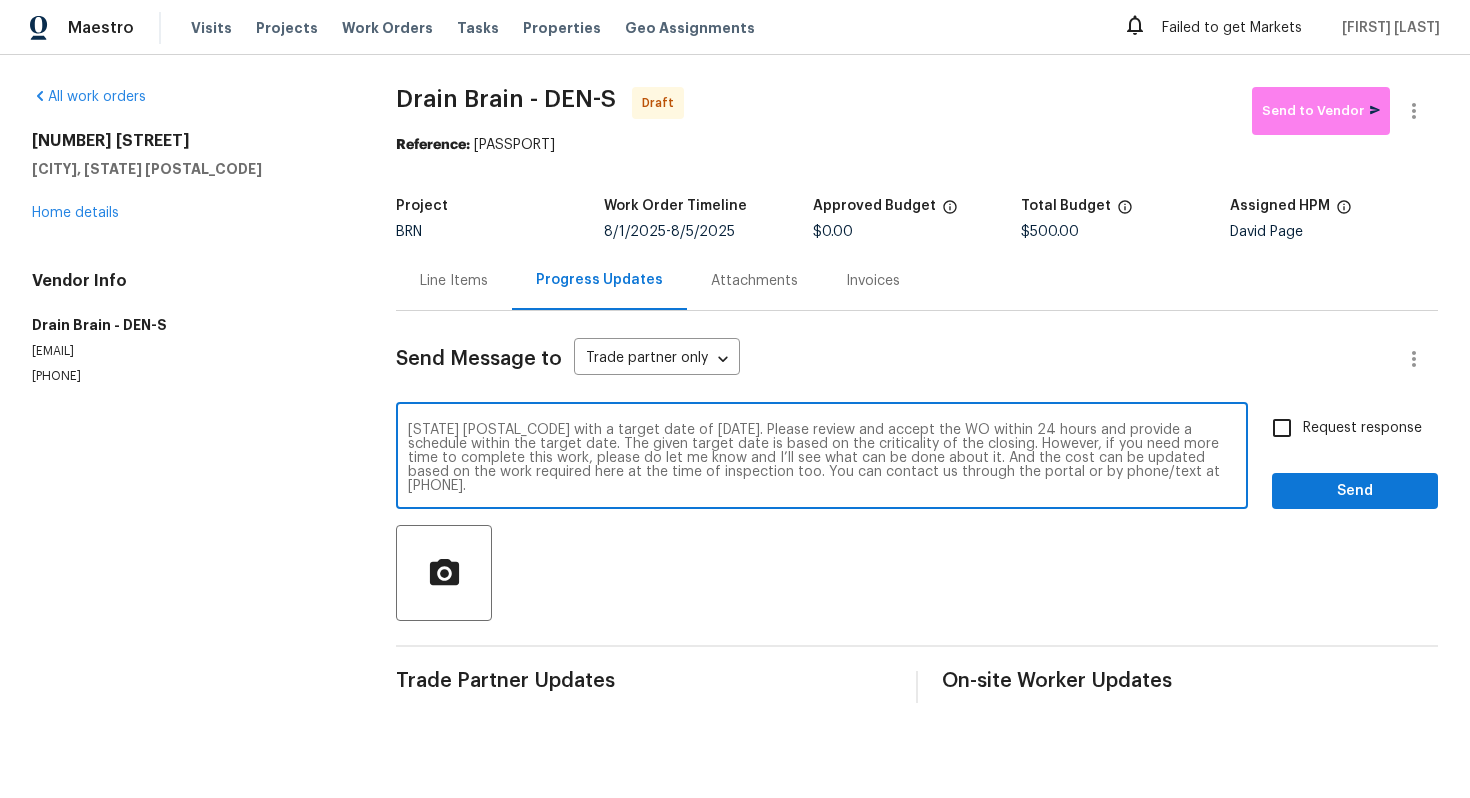 scroll, scrollTop: 0, scrollLeft: 0, axis: both 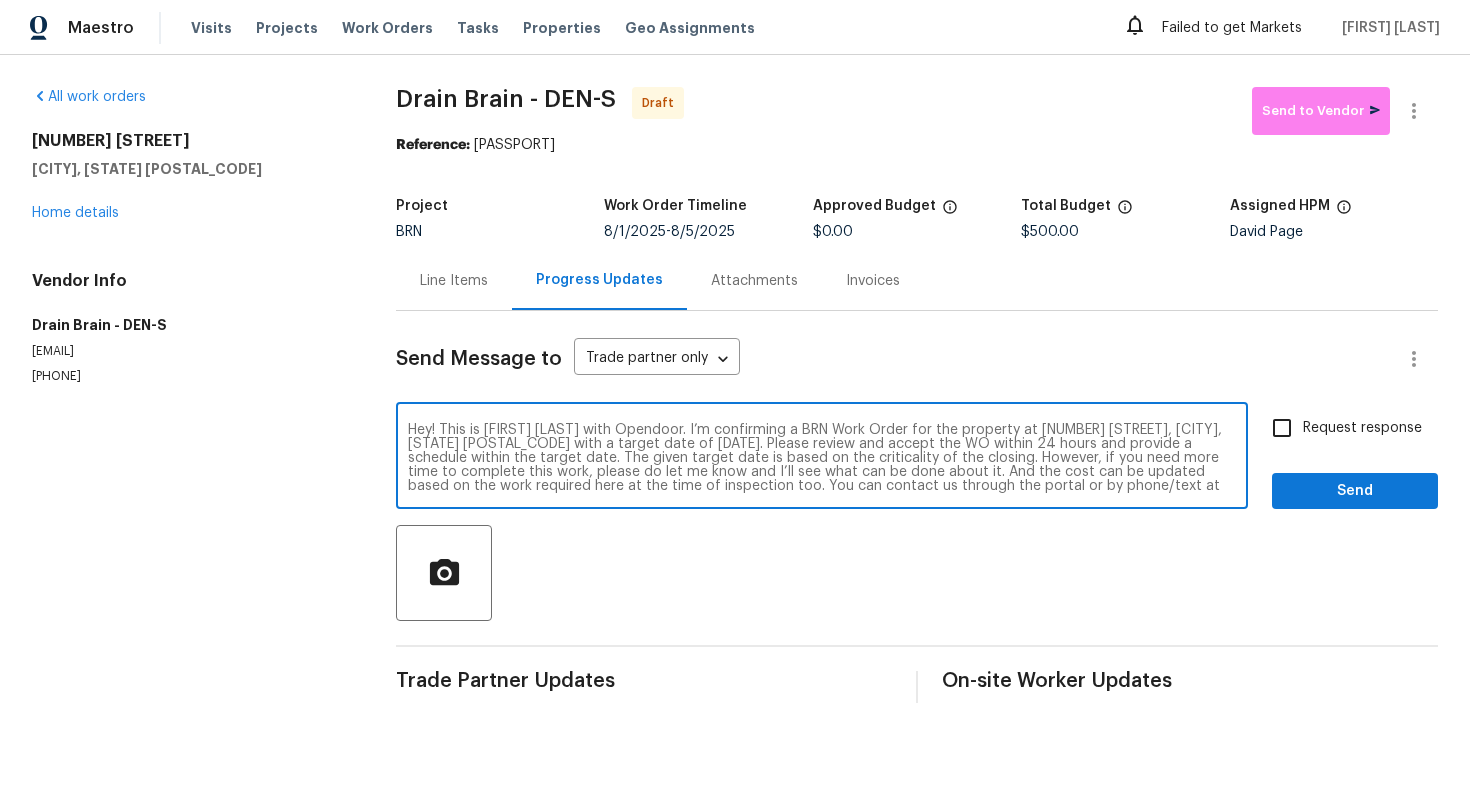 type on "Hey! This is Ajay with Opendoor. I’m confirming a BRN Work Order for the property at 4635 Sable St, Denver, CO 80239 with a target date of 8/5. Please review and accept the WO within 24 hours and provide a schedule within the target date. The given target date is based on the criticality of the closing. However, if you need more time to complete this work, please do let me know and I’ll see what can be done about it. And the cost can be updated based on the work required here at the time of inspection too. You can contact us through the portal or by phone/text at 650-800-9524." 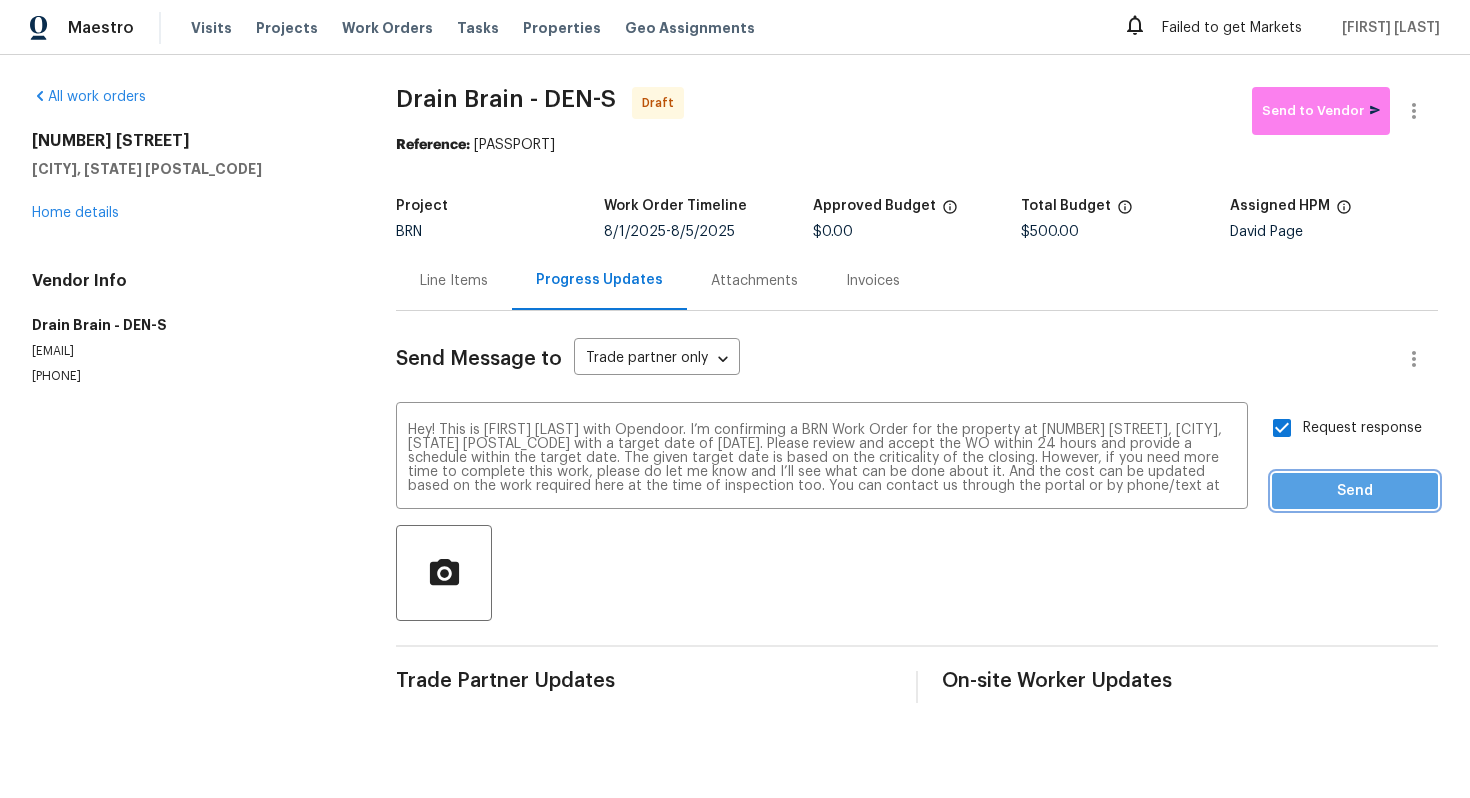 click on "Send" at bounding box center [1355, 491] 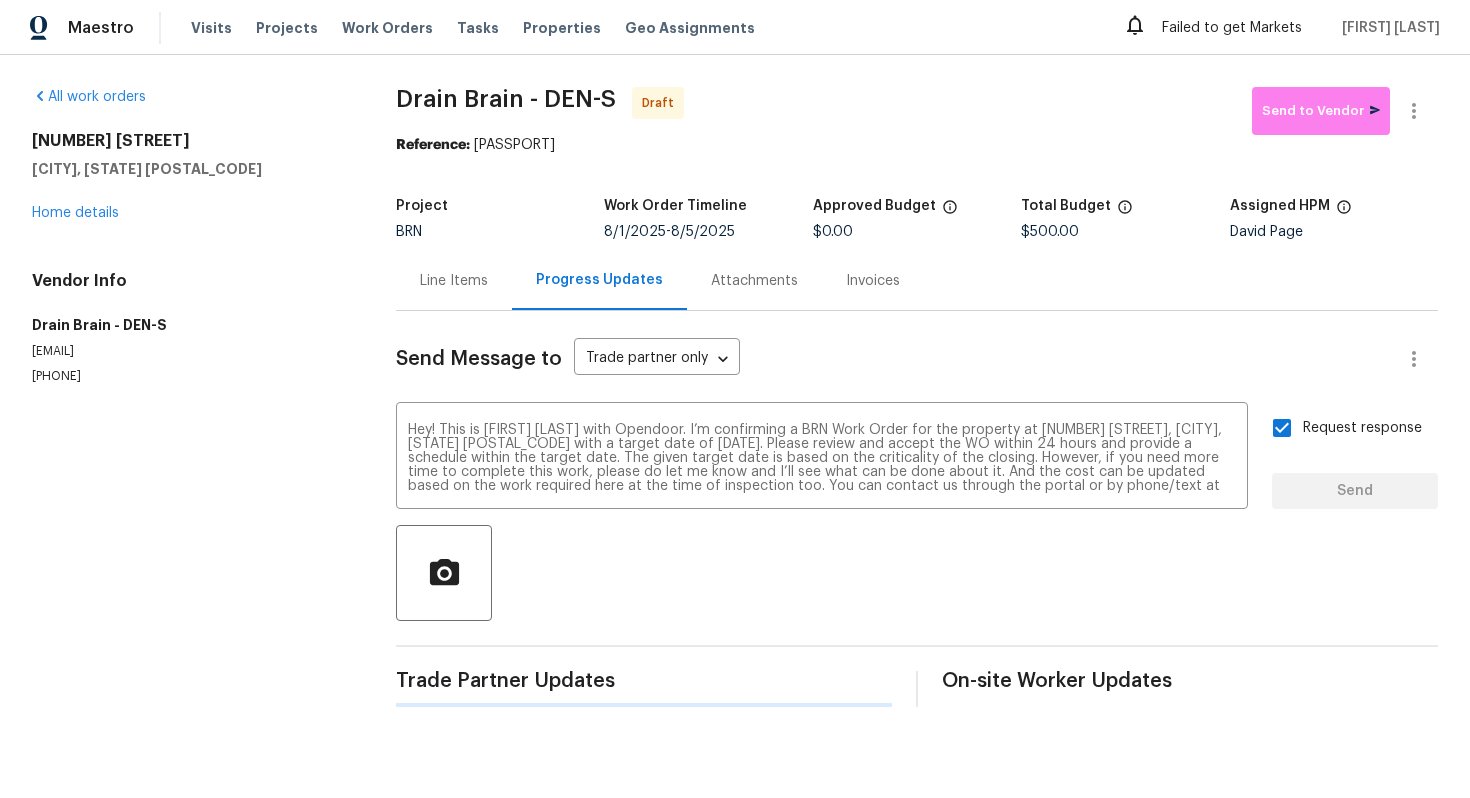 type 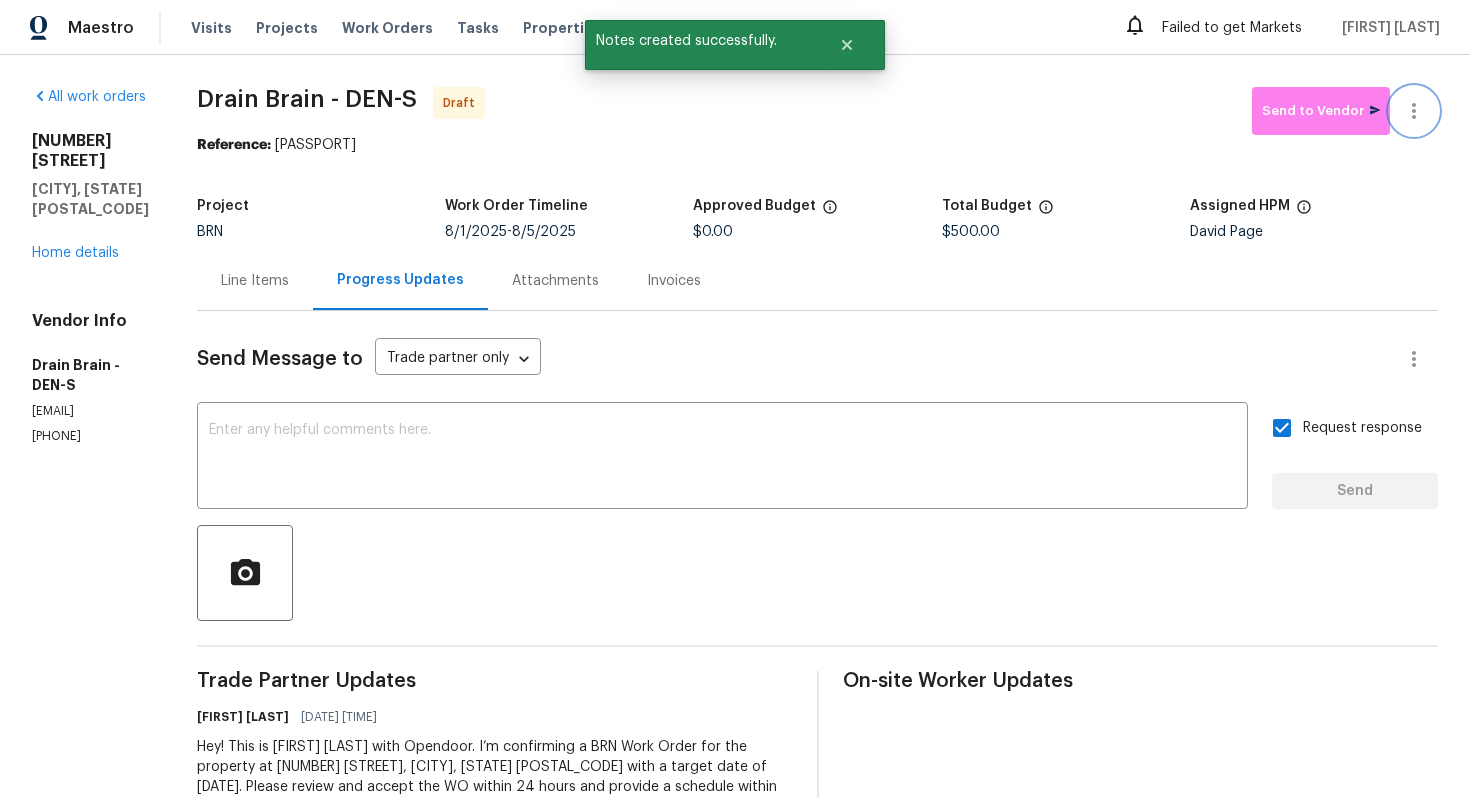 click 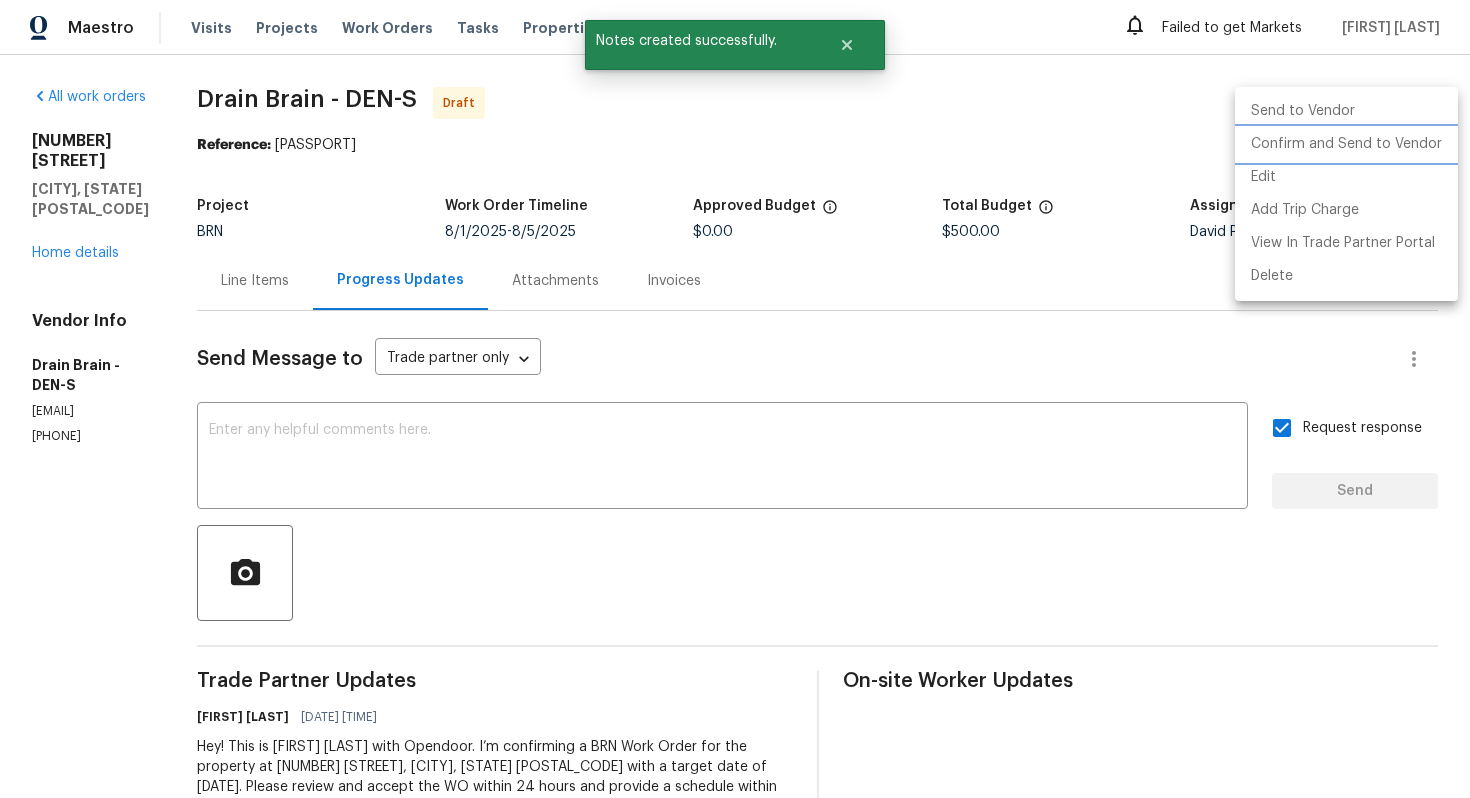 click on "Confirm and Send to Vendor" at bounding box center [1346, 144] 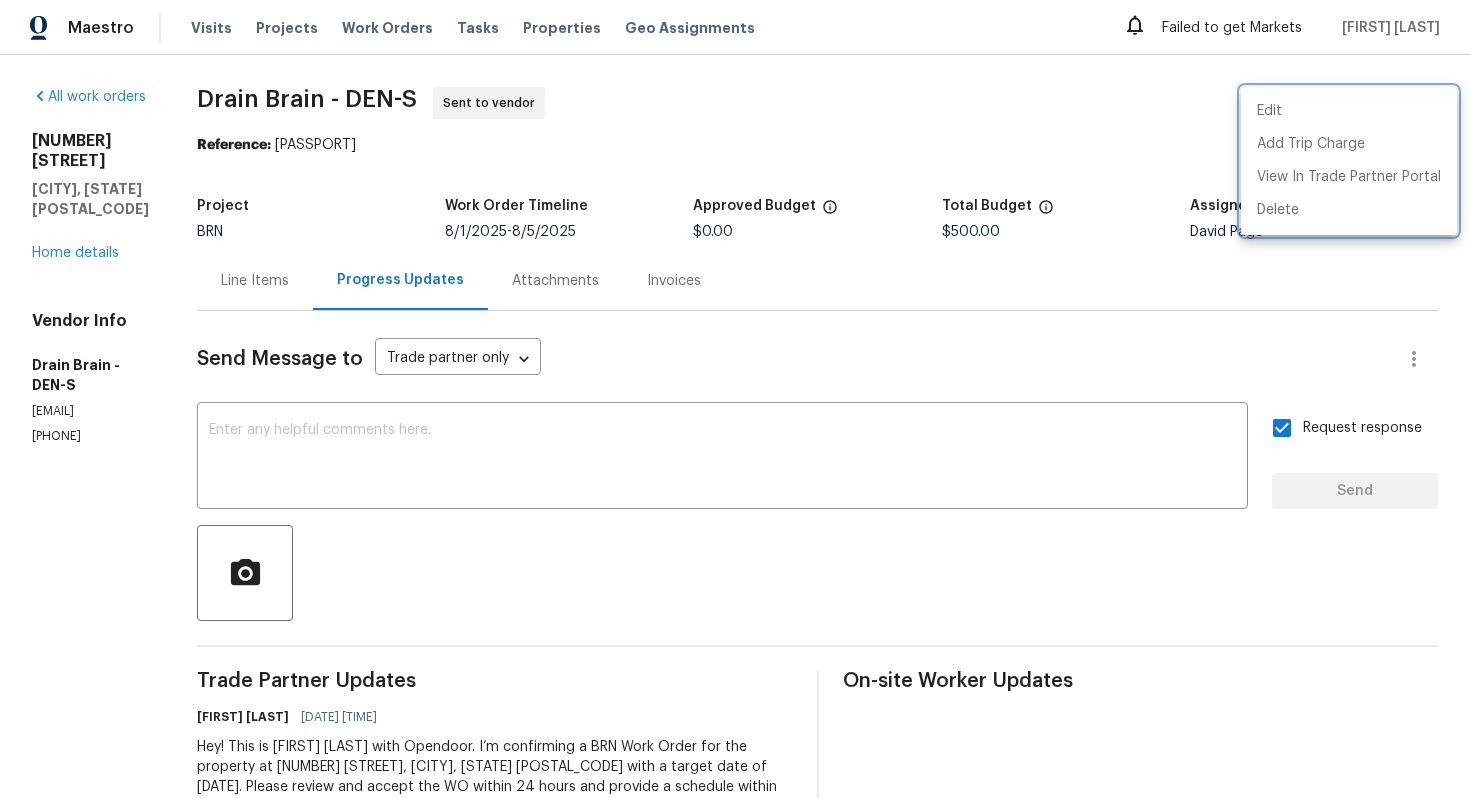 click at bounding box center [735, 399] 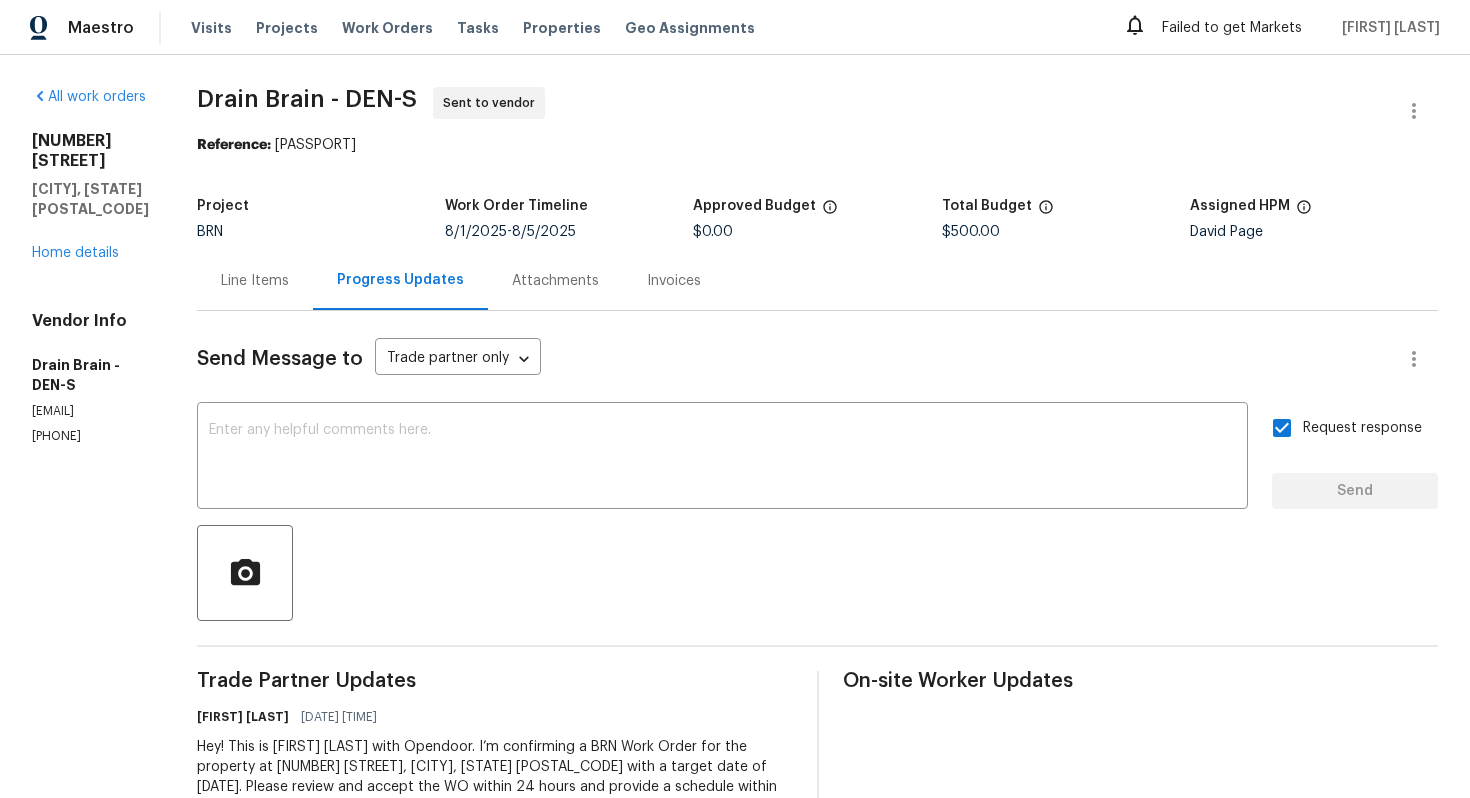 click on "Line Items" at bounding box center (255, 281) 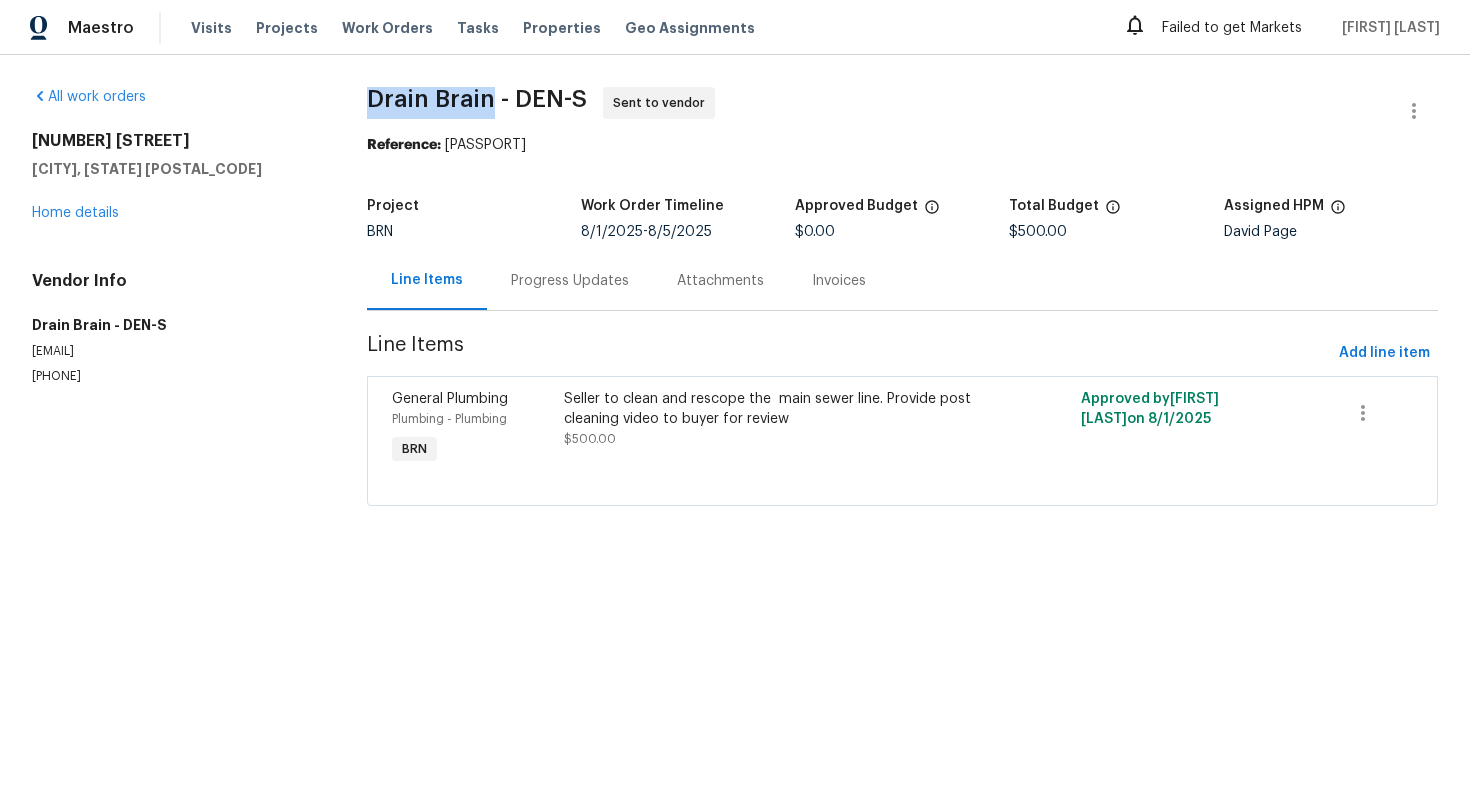drag, startPoint x: 356, startPoint y: 100, endPoint x: 496, endPoint y: 101, distance: 140.00357 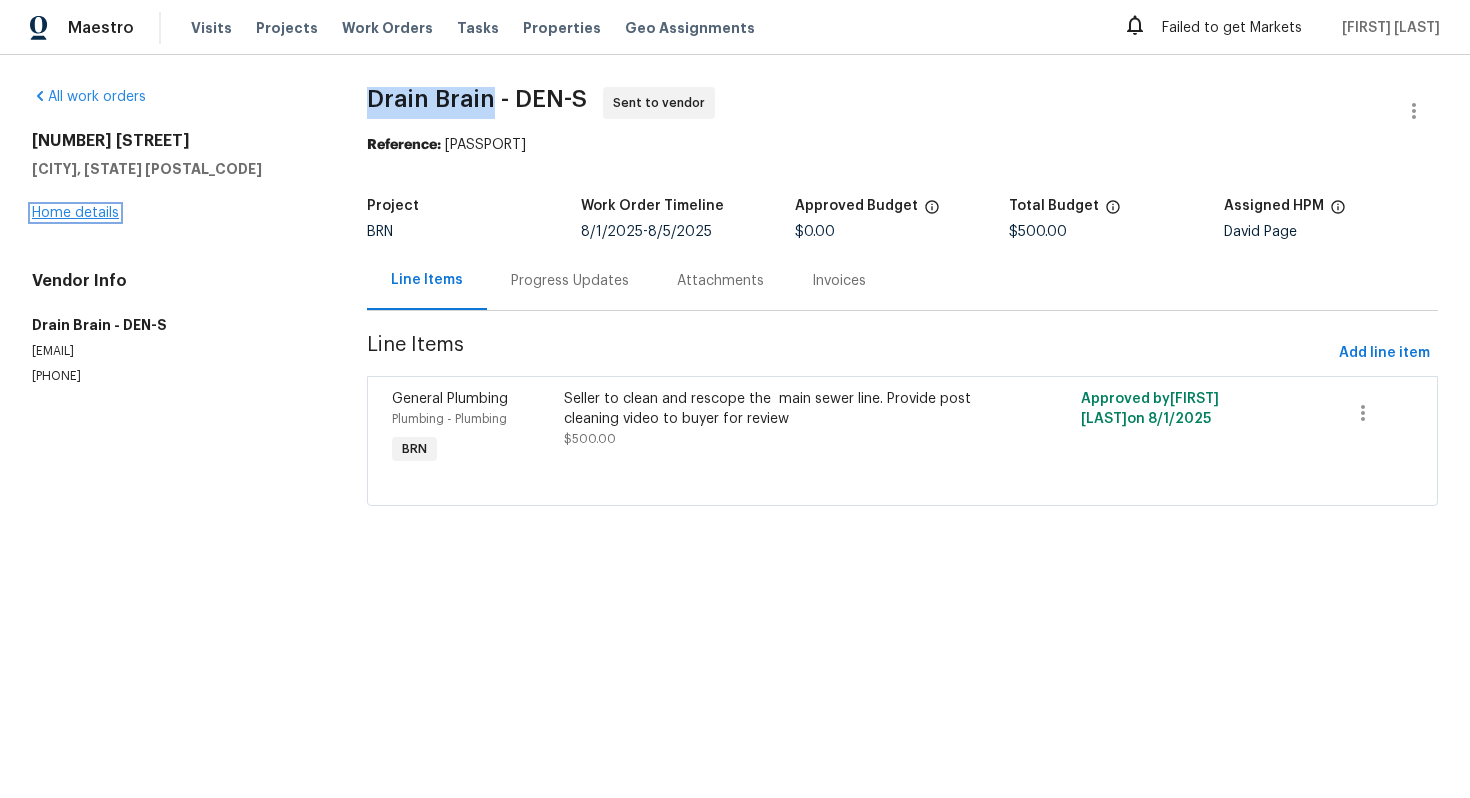 click on "Home details" at bounding box center [75, 213] 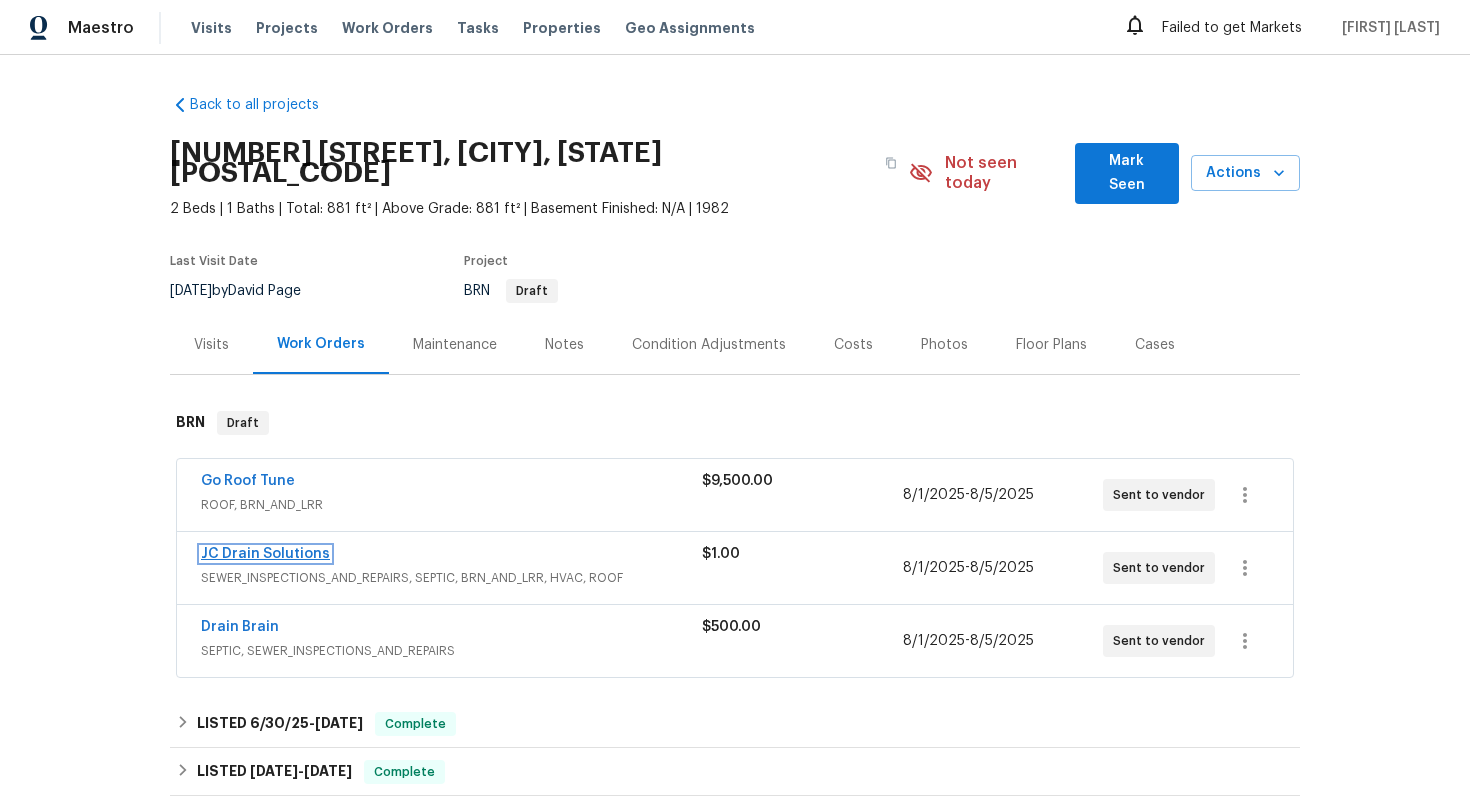 click on "JC Drain Solutions" at bounding box center [265, 554] 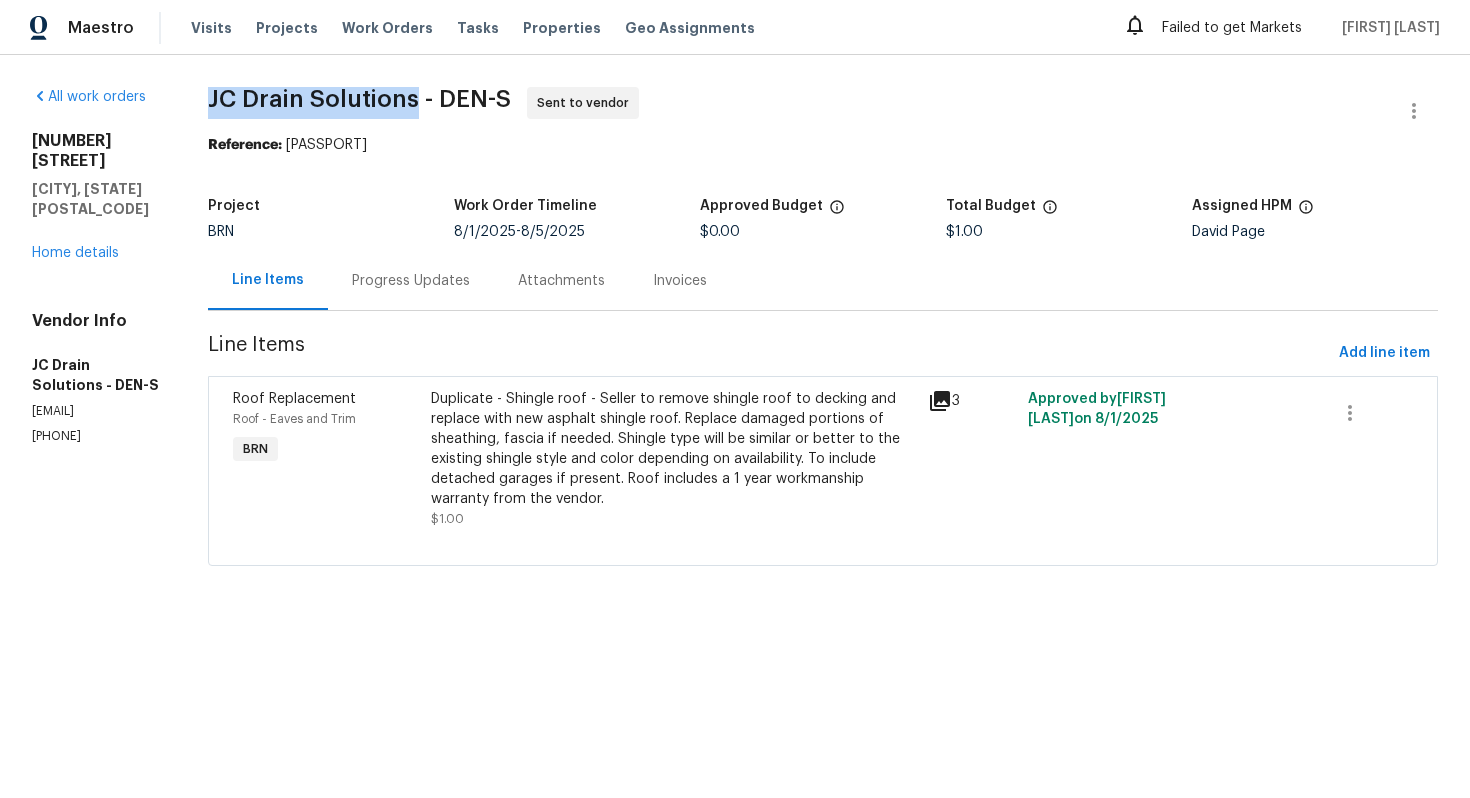 drag, startPoint x: 249, startPoint y: 98, endPoint x: 464, endPoint y: 99, distance: 215.00232 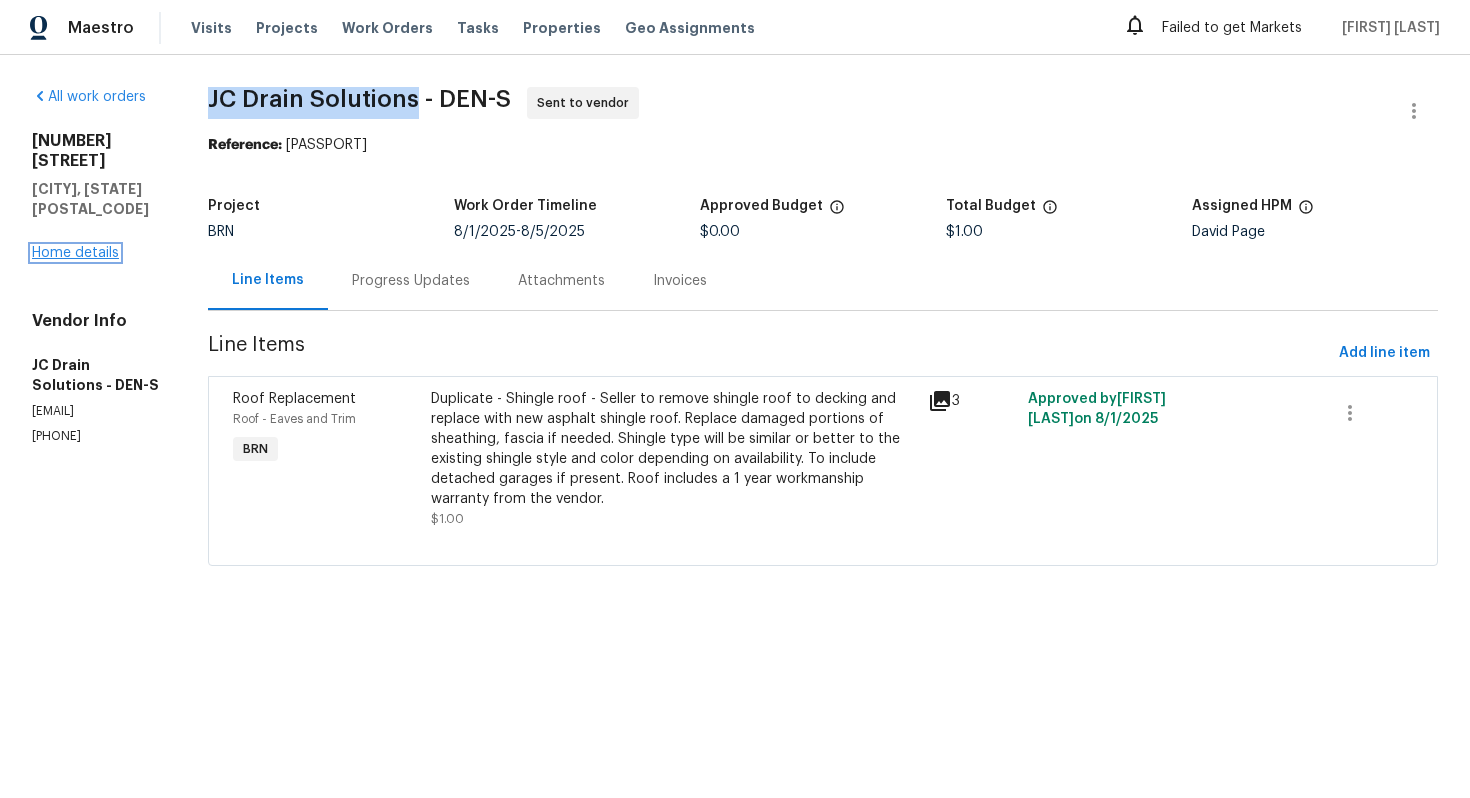 click on "Home details" at bounding box center (75, 253) 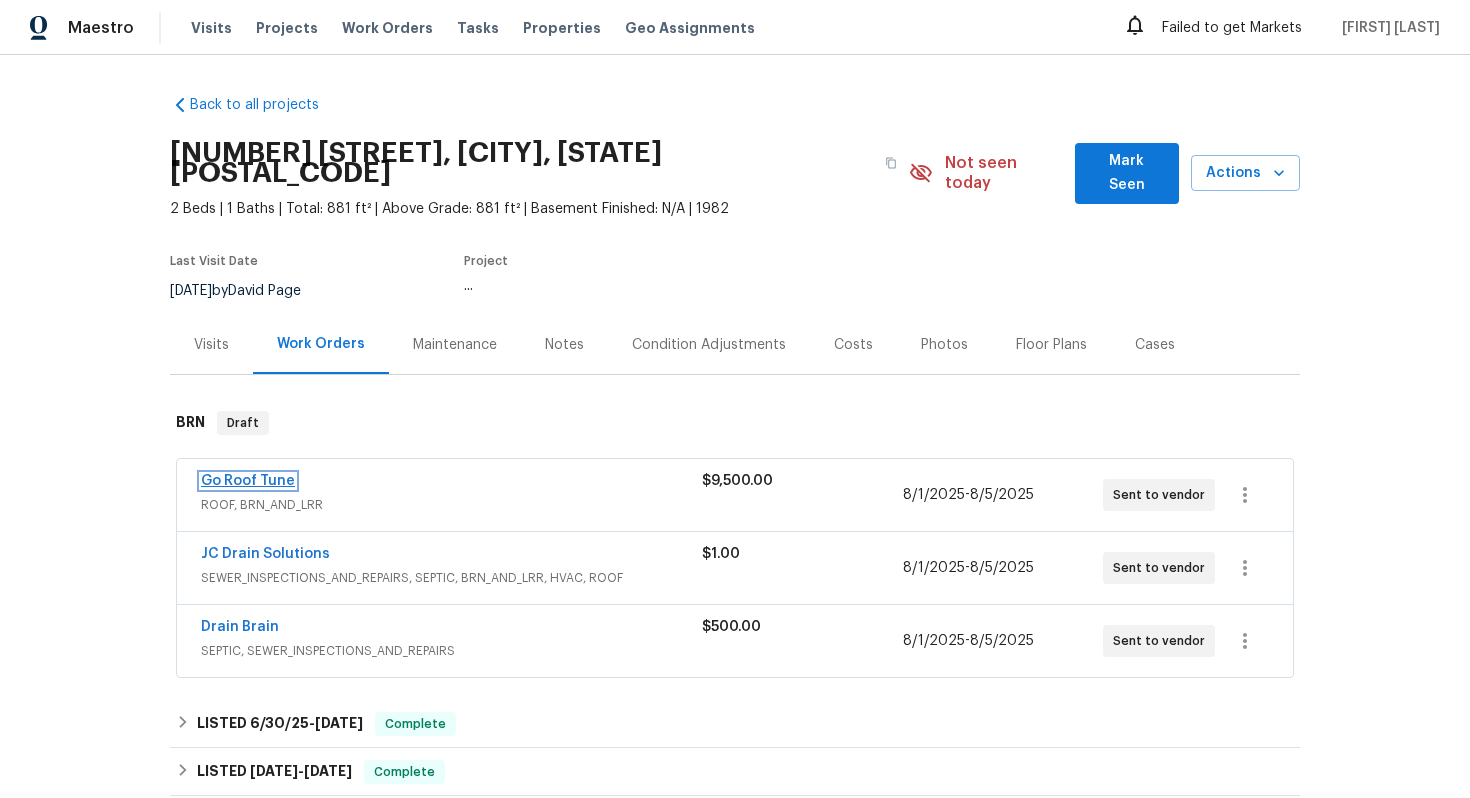 click on "Go Roof Tune" at bounding box center [248, 481] 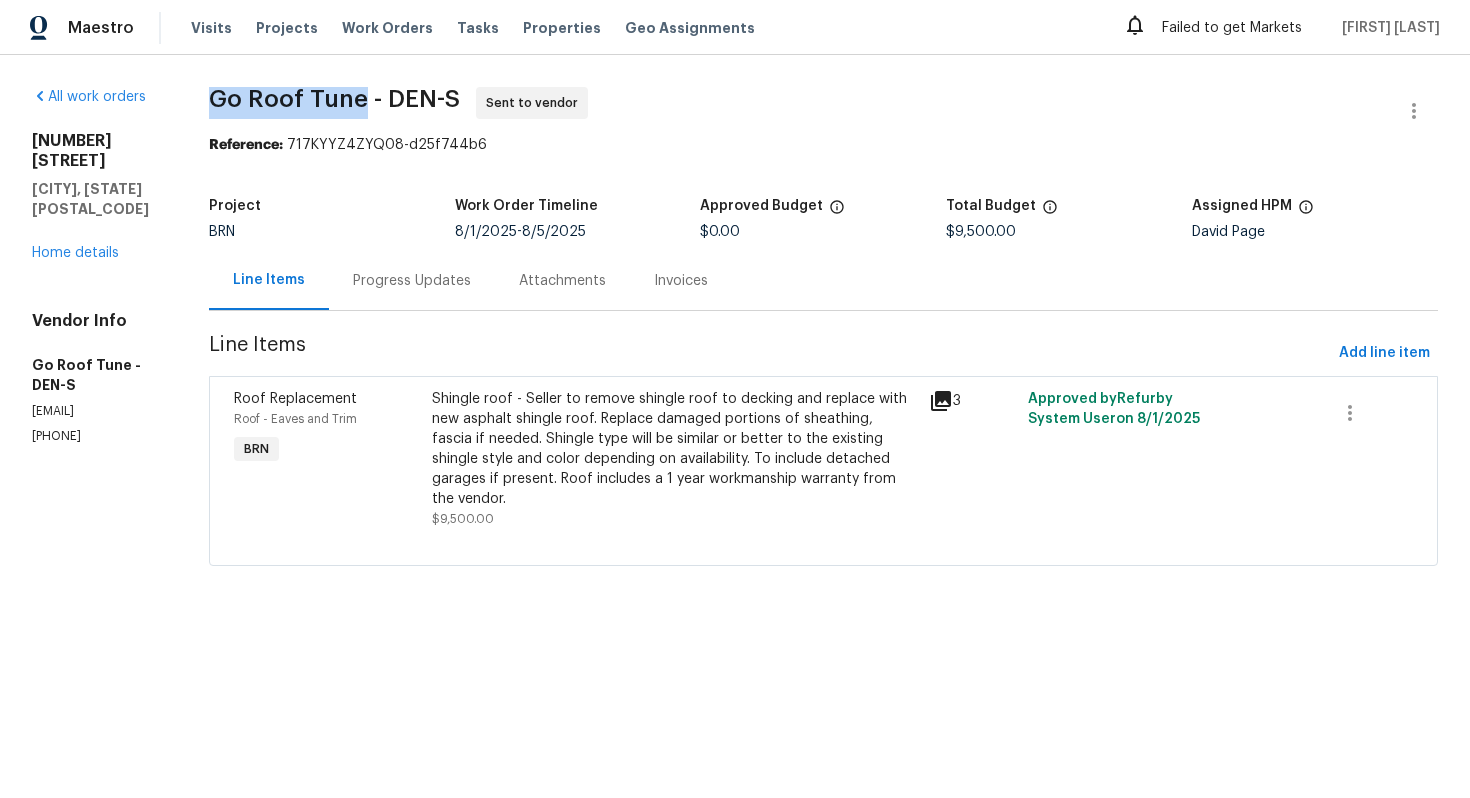 drag, startPoint x: 264, startPoint y: 101, endPoint x: 414, endPoint y: 95, distance: 150.11995 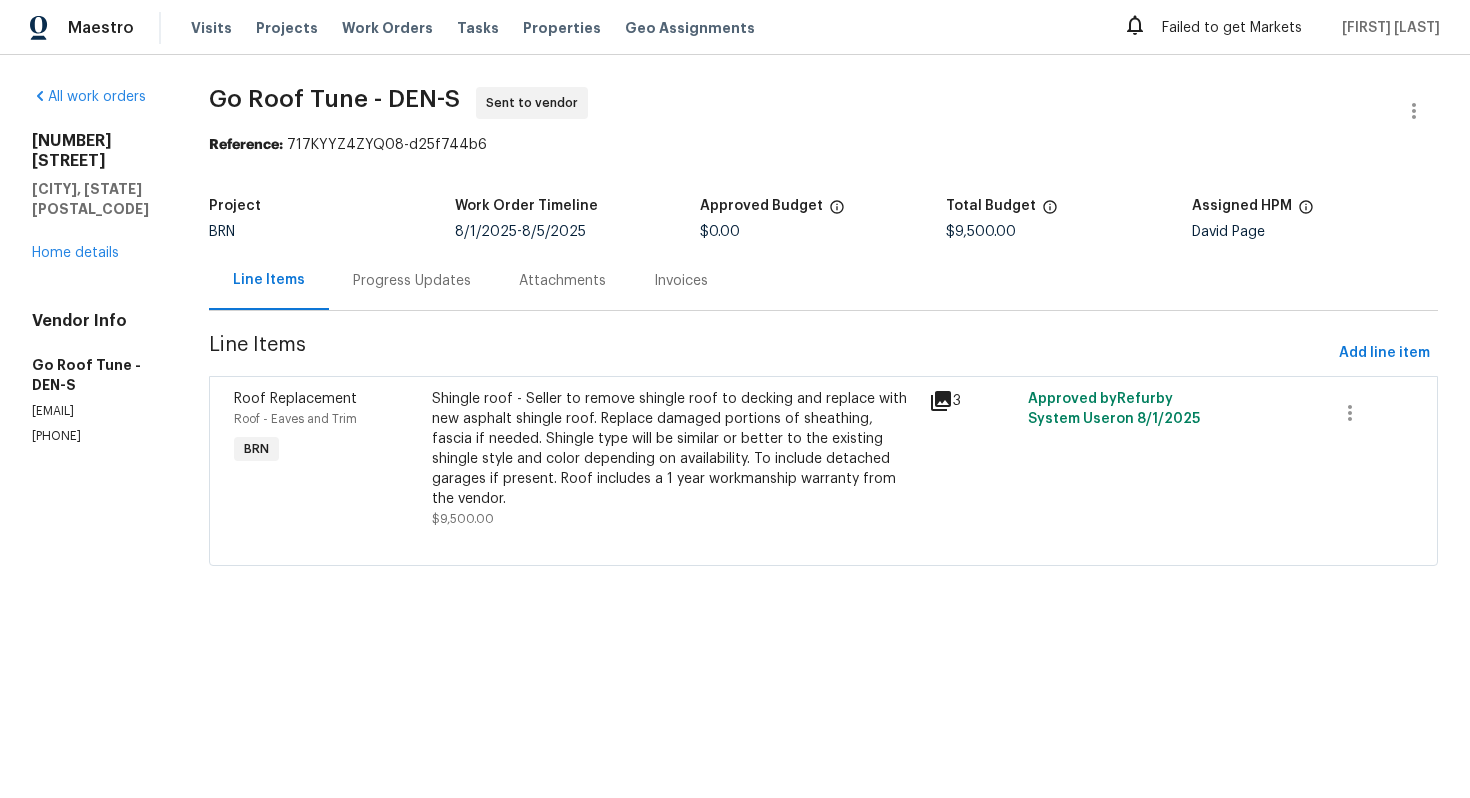 click on "Maestro Visits Projects Work Orders Tasks Properties Geo Assignments Failed to get Markets Ajay Godson" at bounding box center [735, 27] 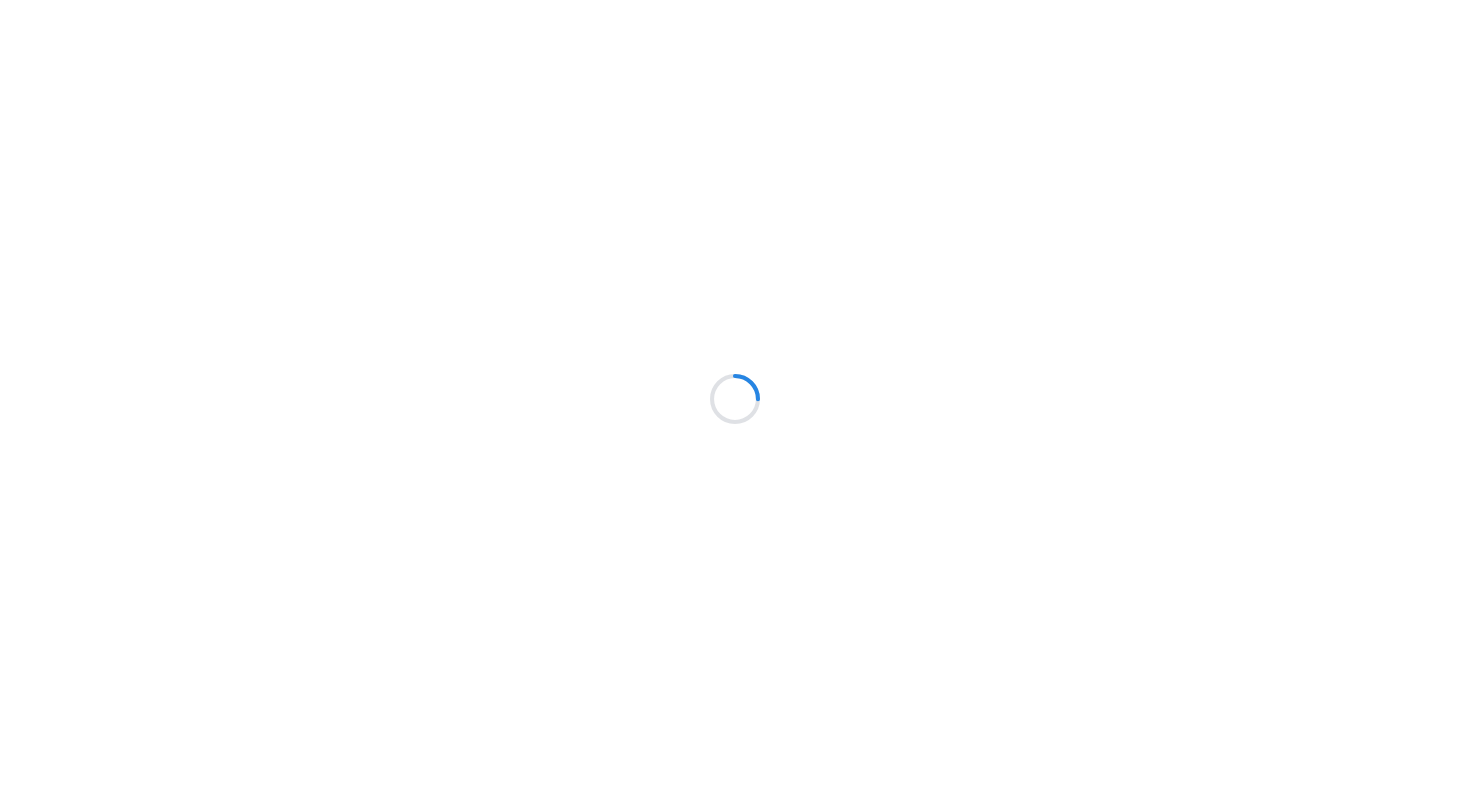 scroll, scrollTop: 0, scrollLeft: 0, axis: both 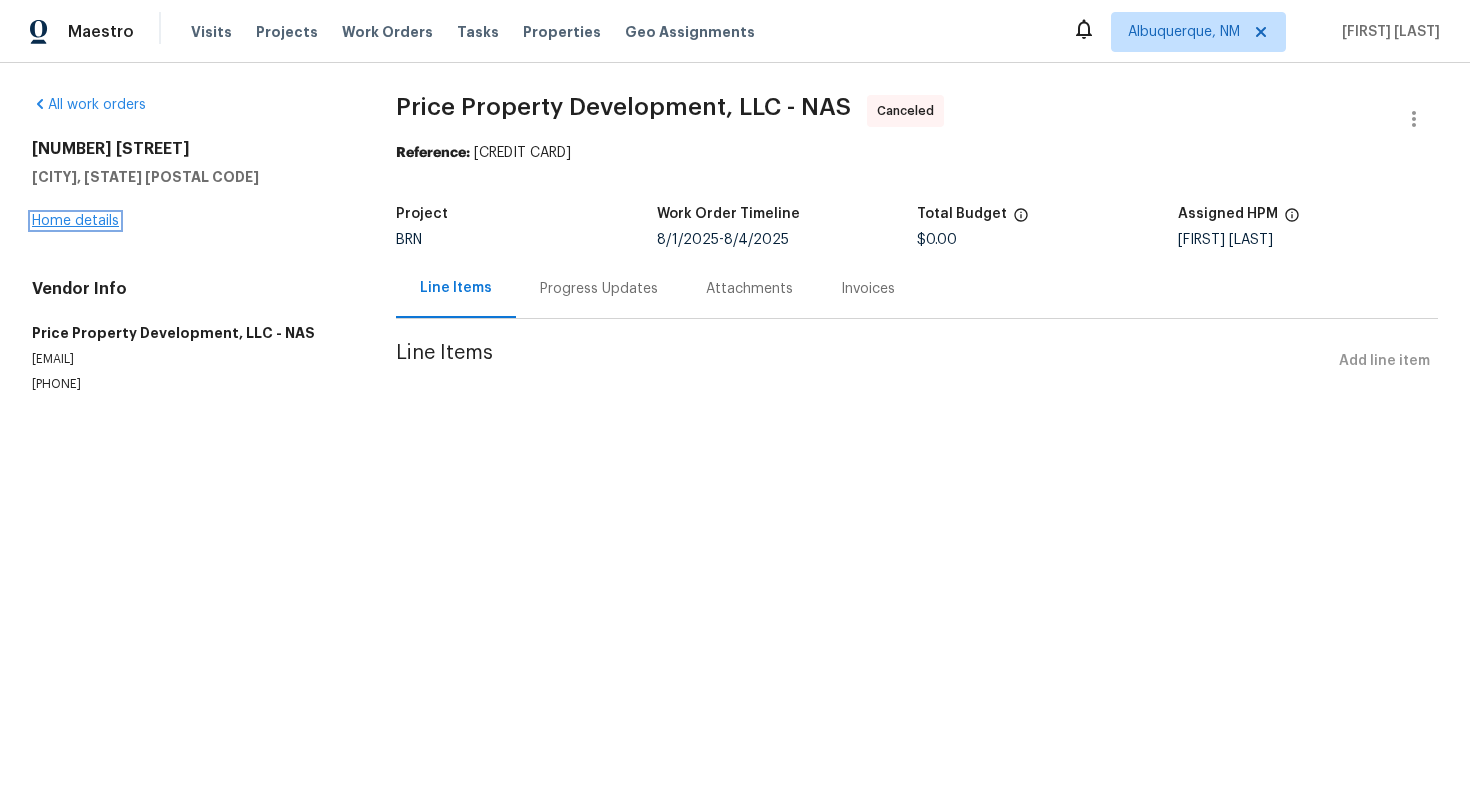 click on "Home details" at bounding box center (75, 221) 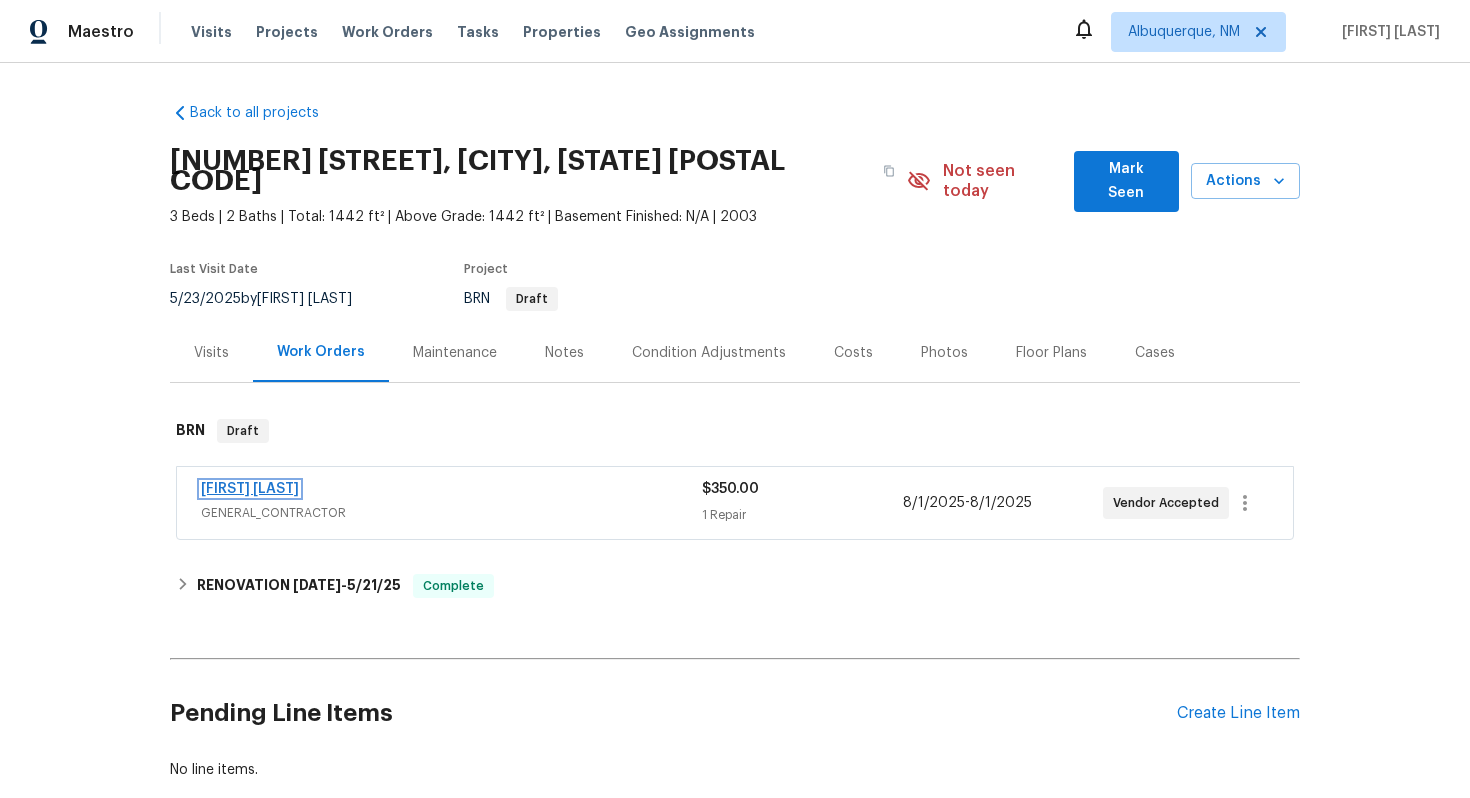 click on "[FIRST] [LAST]" at bounding box center [250, 489] 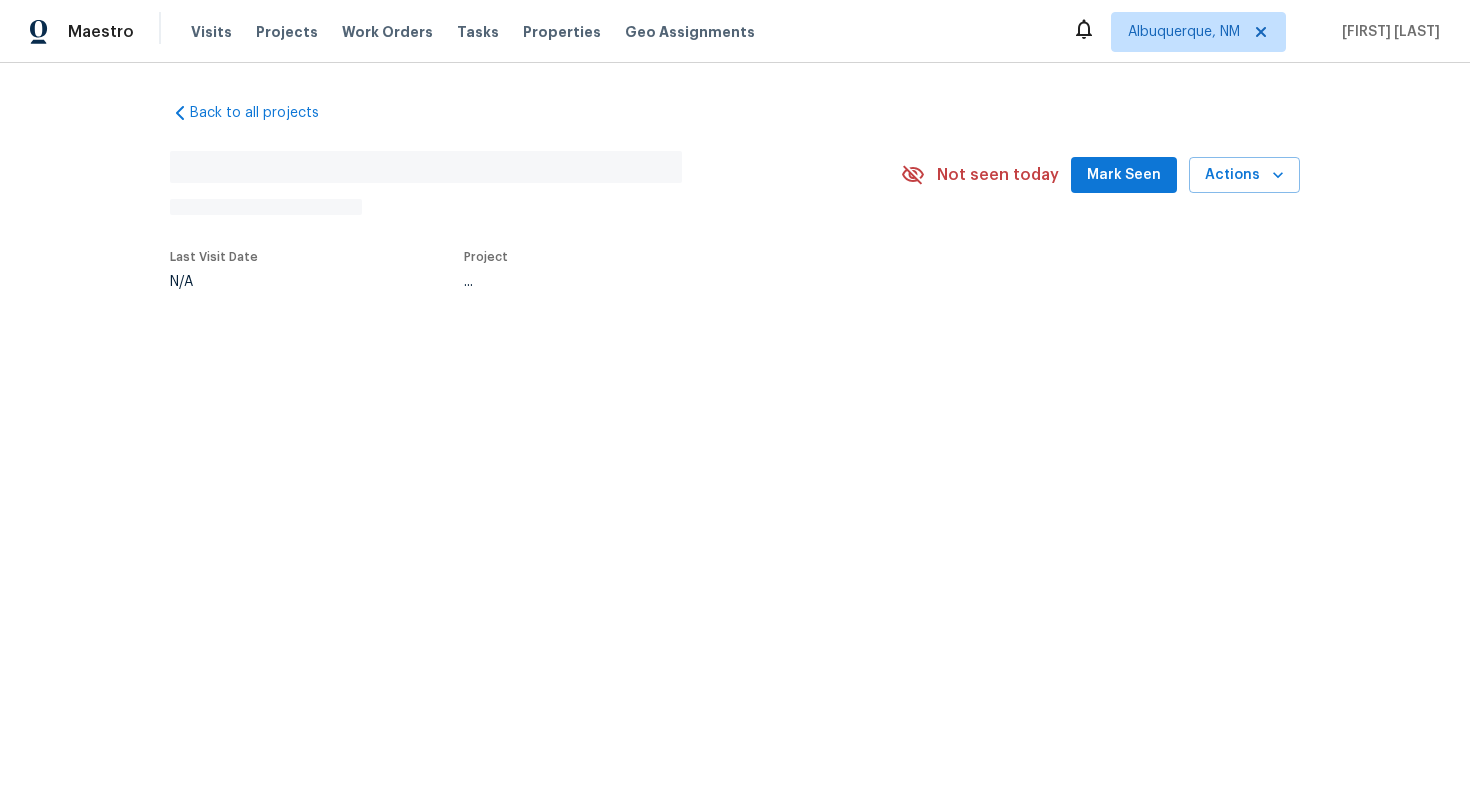 scroll, scrollTop: 0, scrollLeft: 0, axis: both 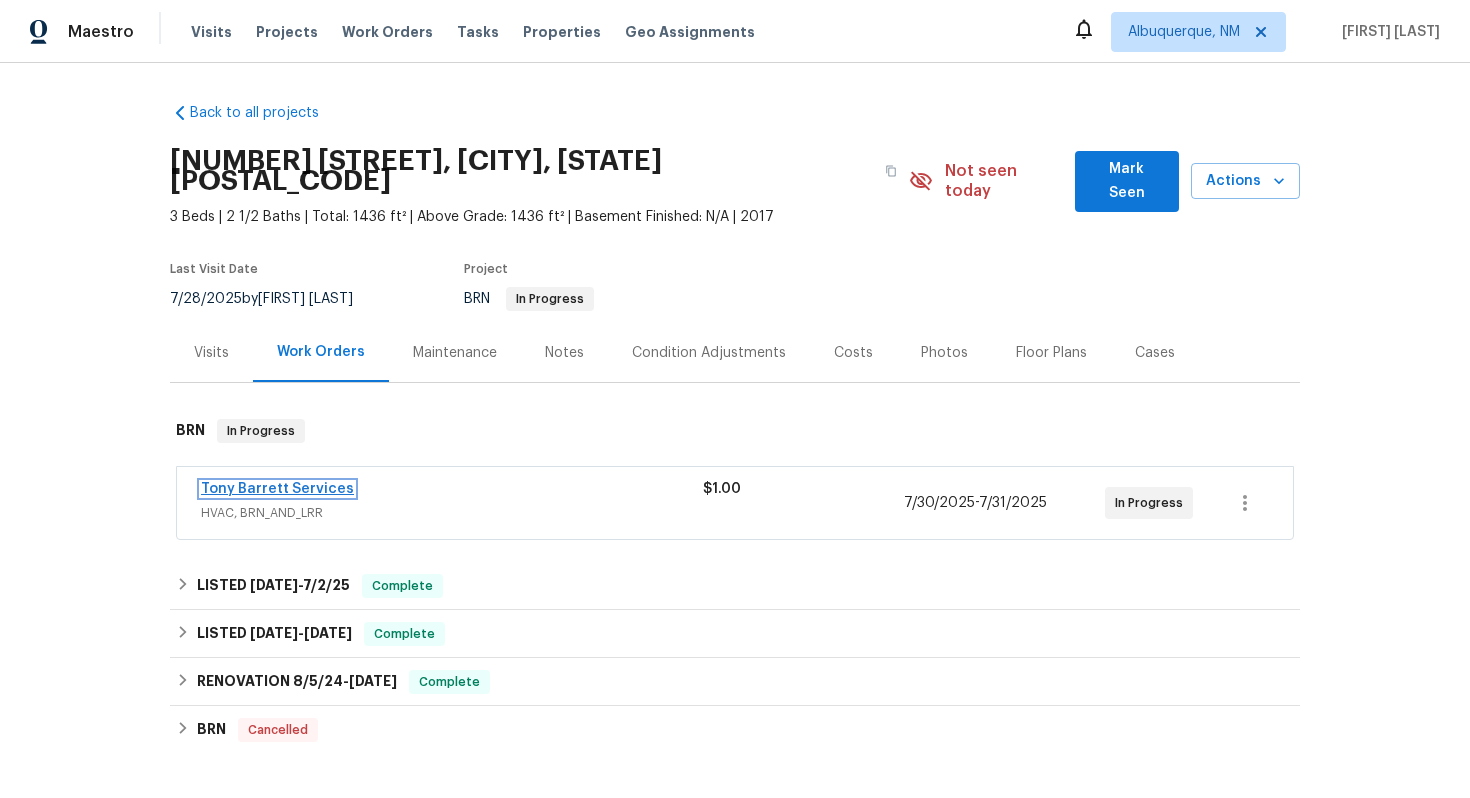 click on "Tony Barrett Services" at bounding box center (277, 489) 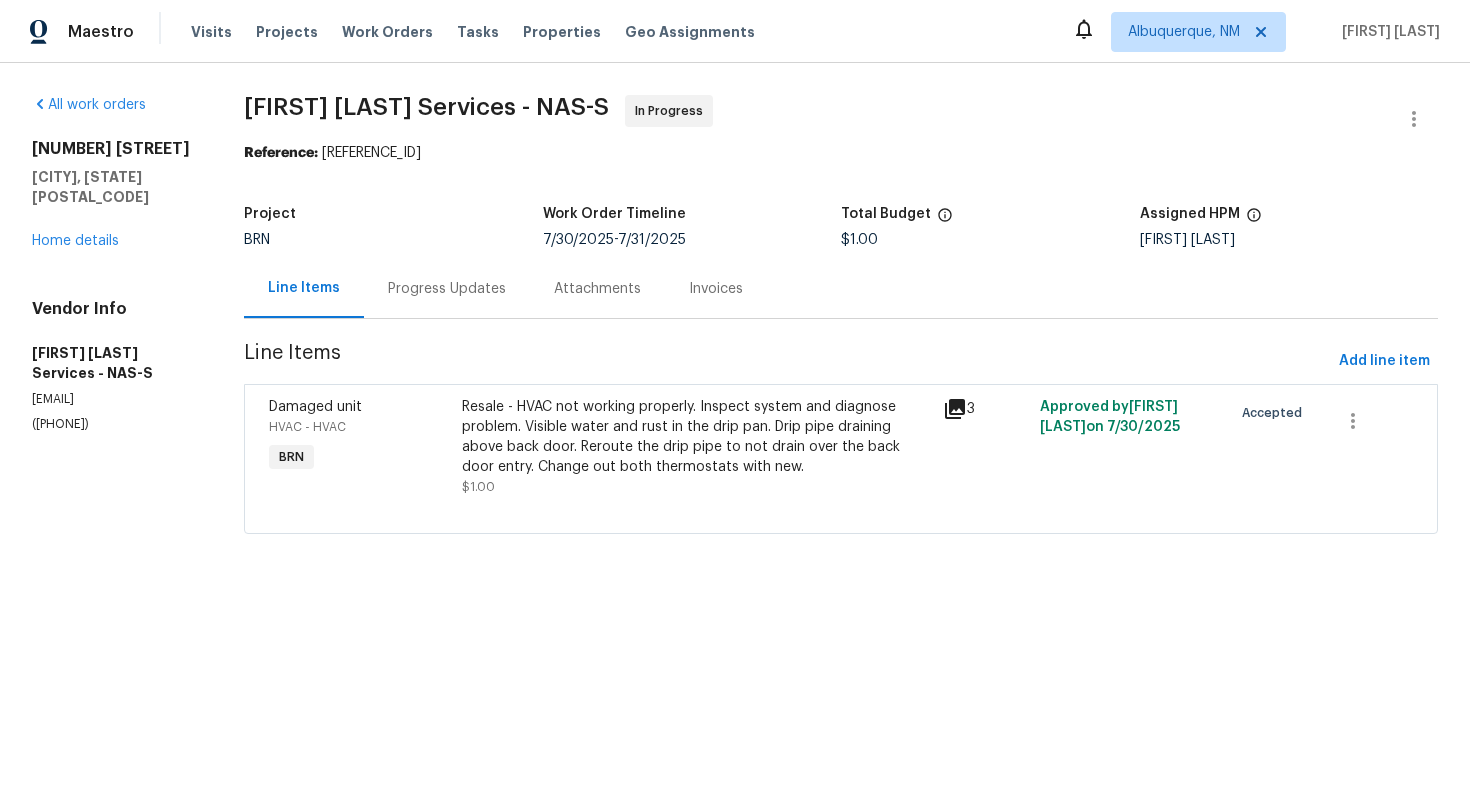 click on "Progress Updates" at bounding box center (447, 288) 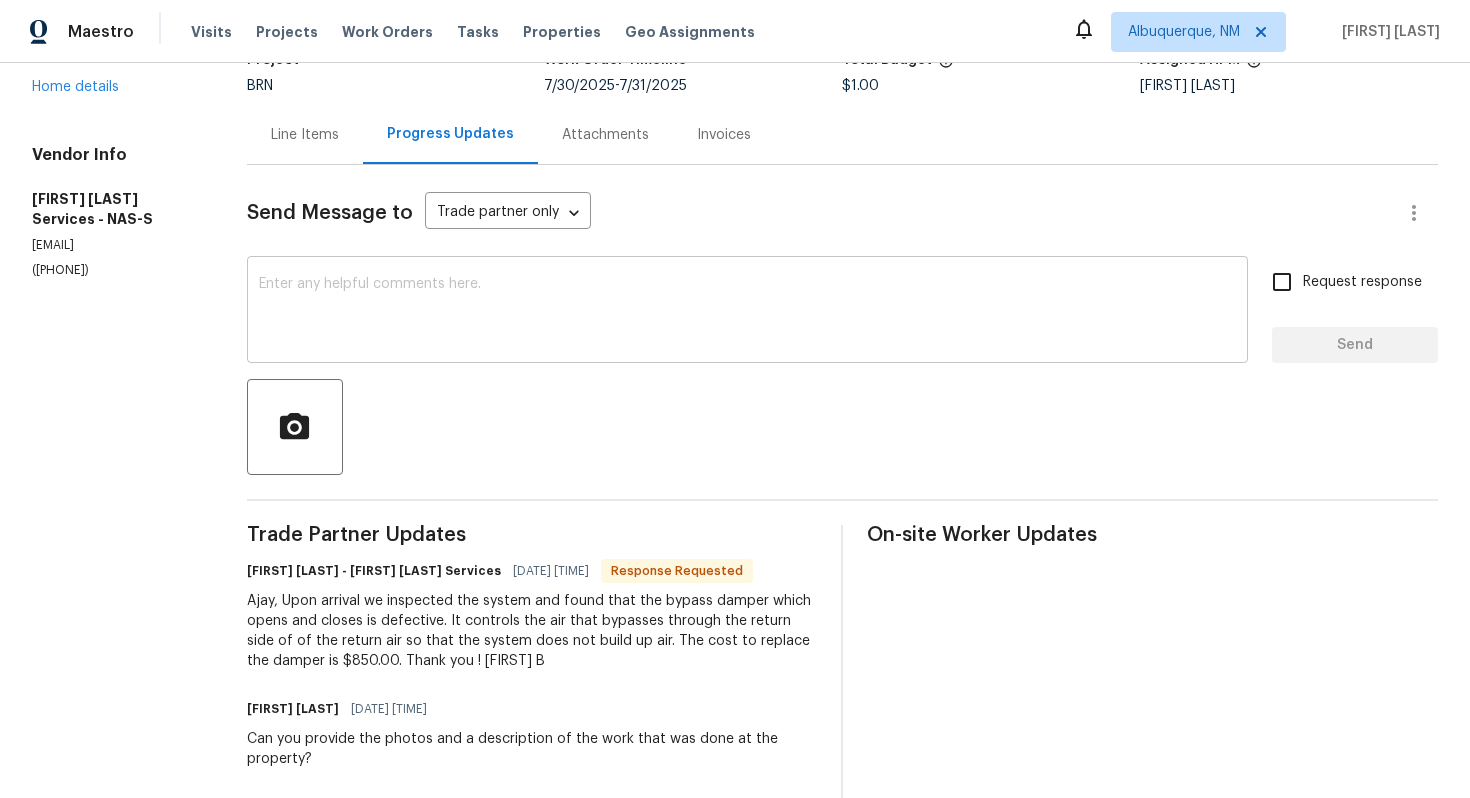 scroll, scrollTop: 156, scrollLeft: 0, axis: vertical 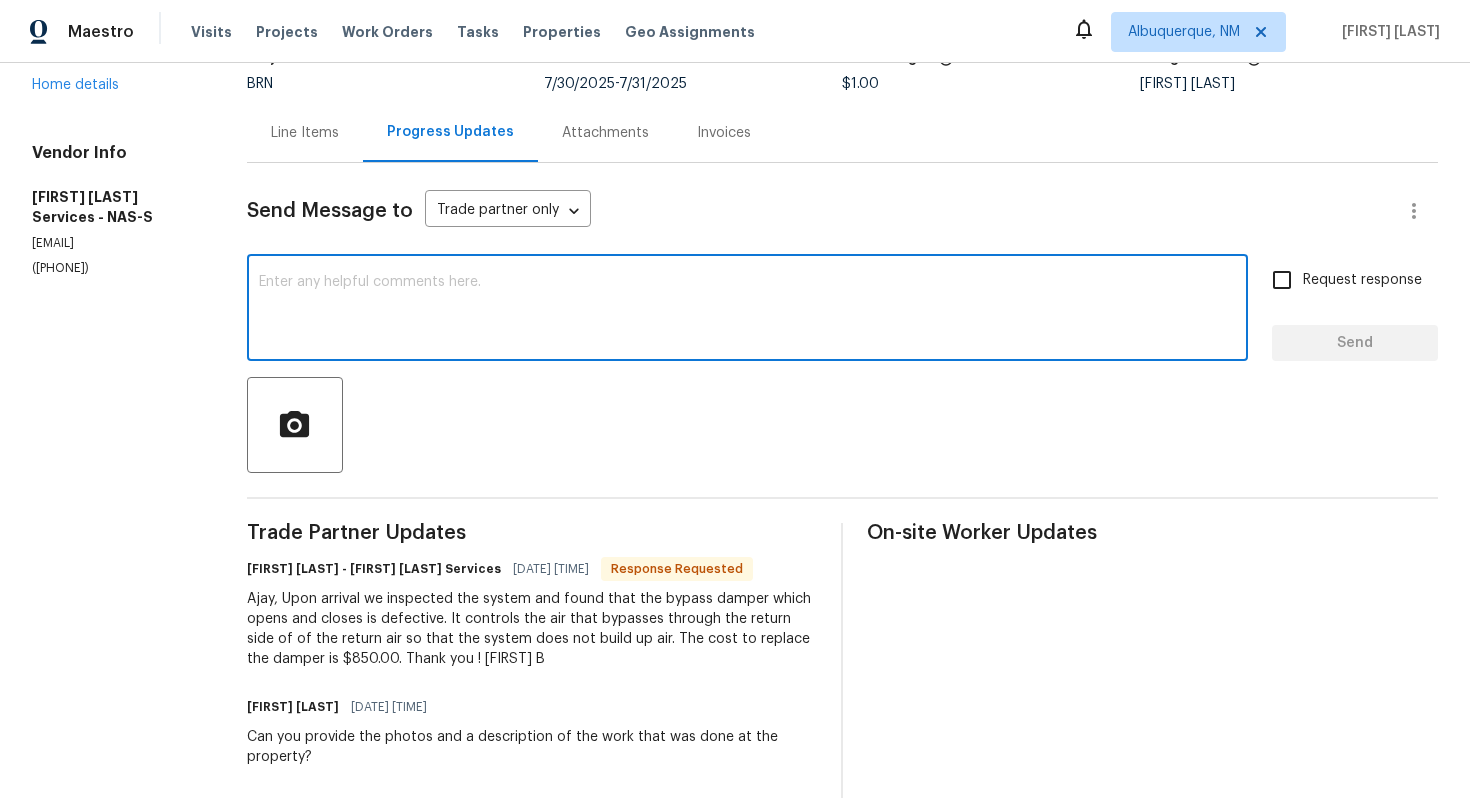 click at bounding box center [747, 310] 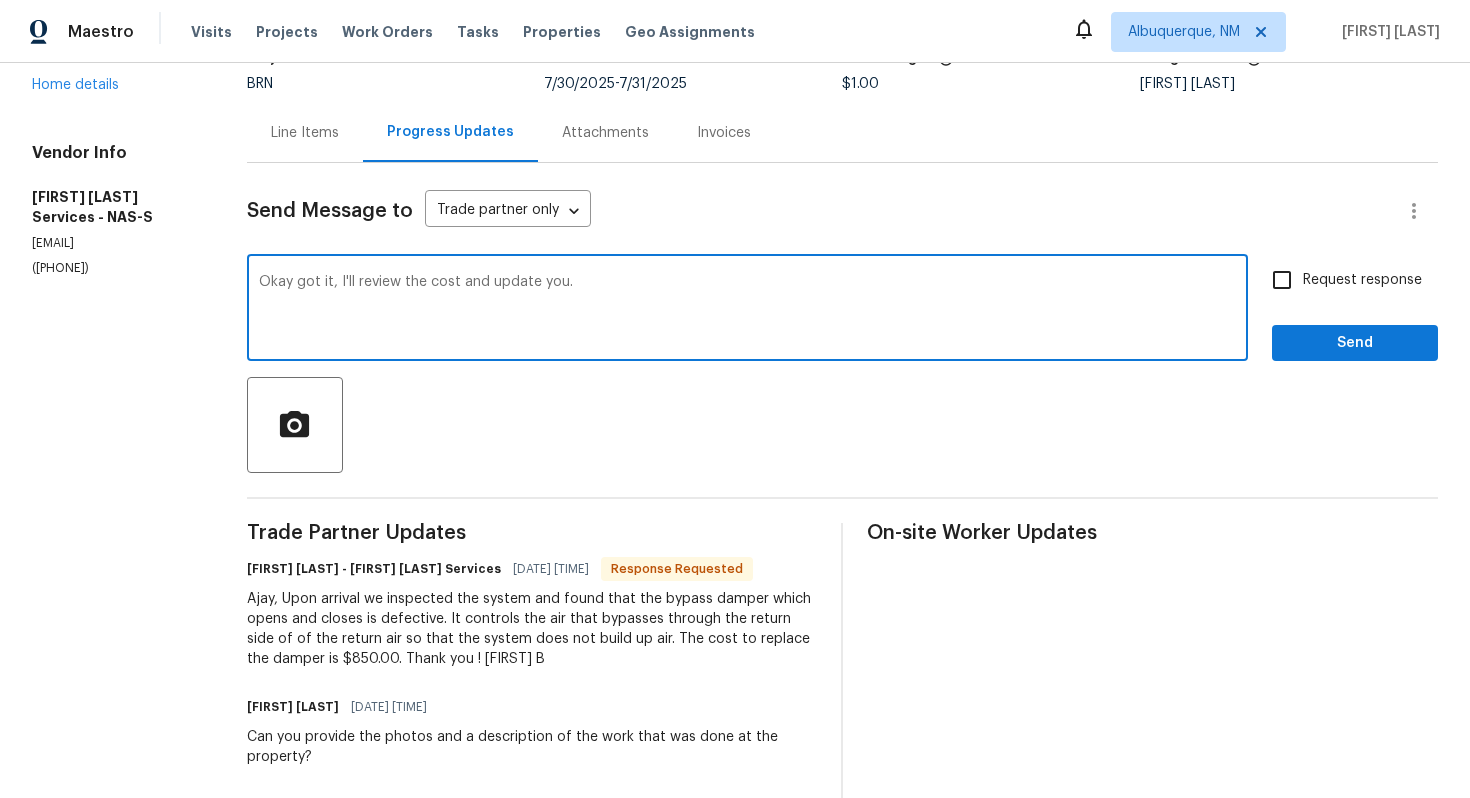 type on "Okay got it, I'll review the cost and update you." 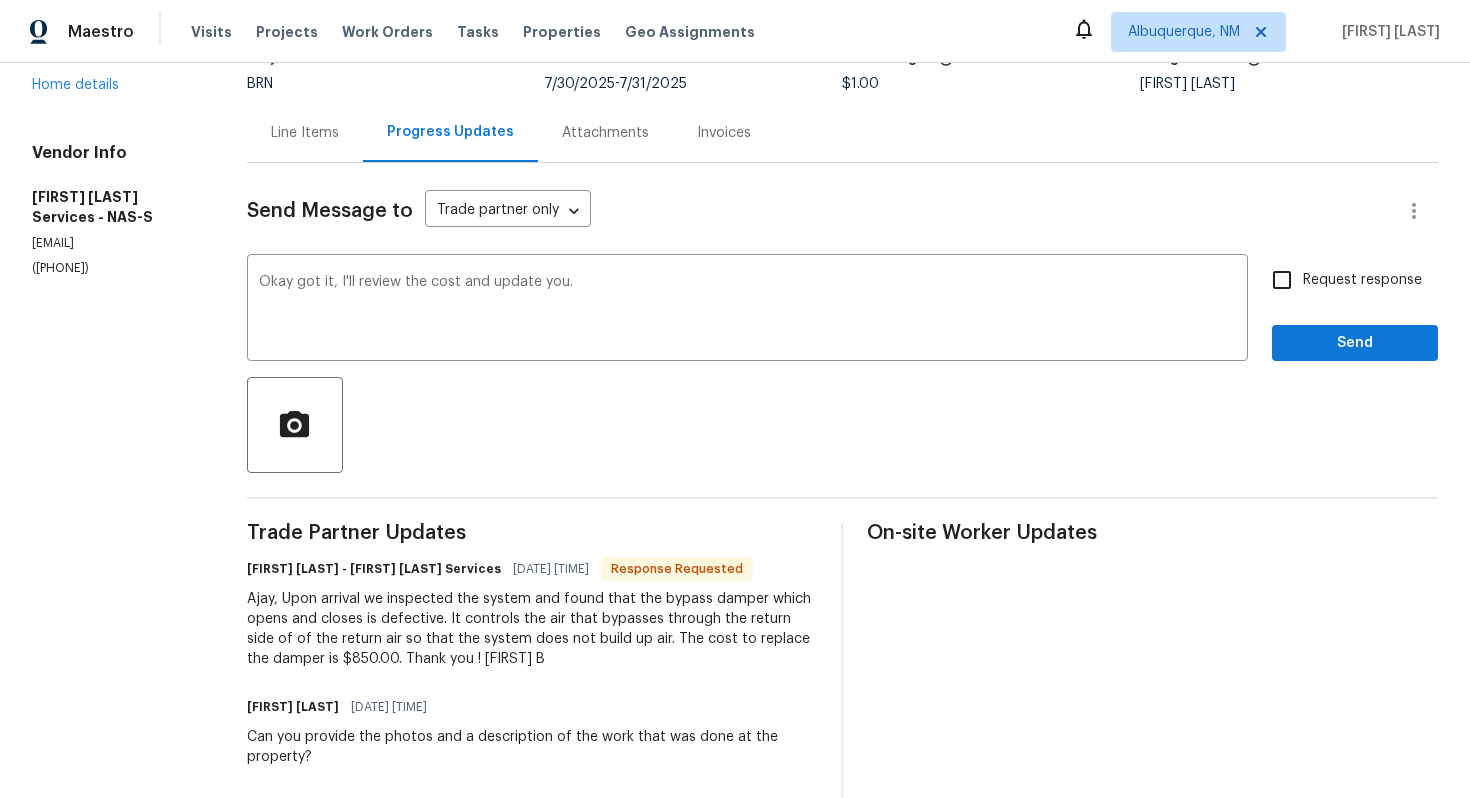 click on "Request response" at bounding box center [1341, 280] 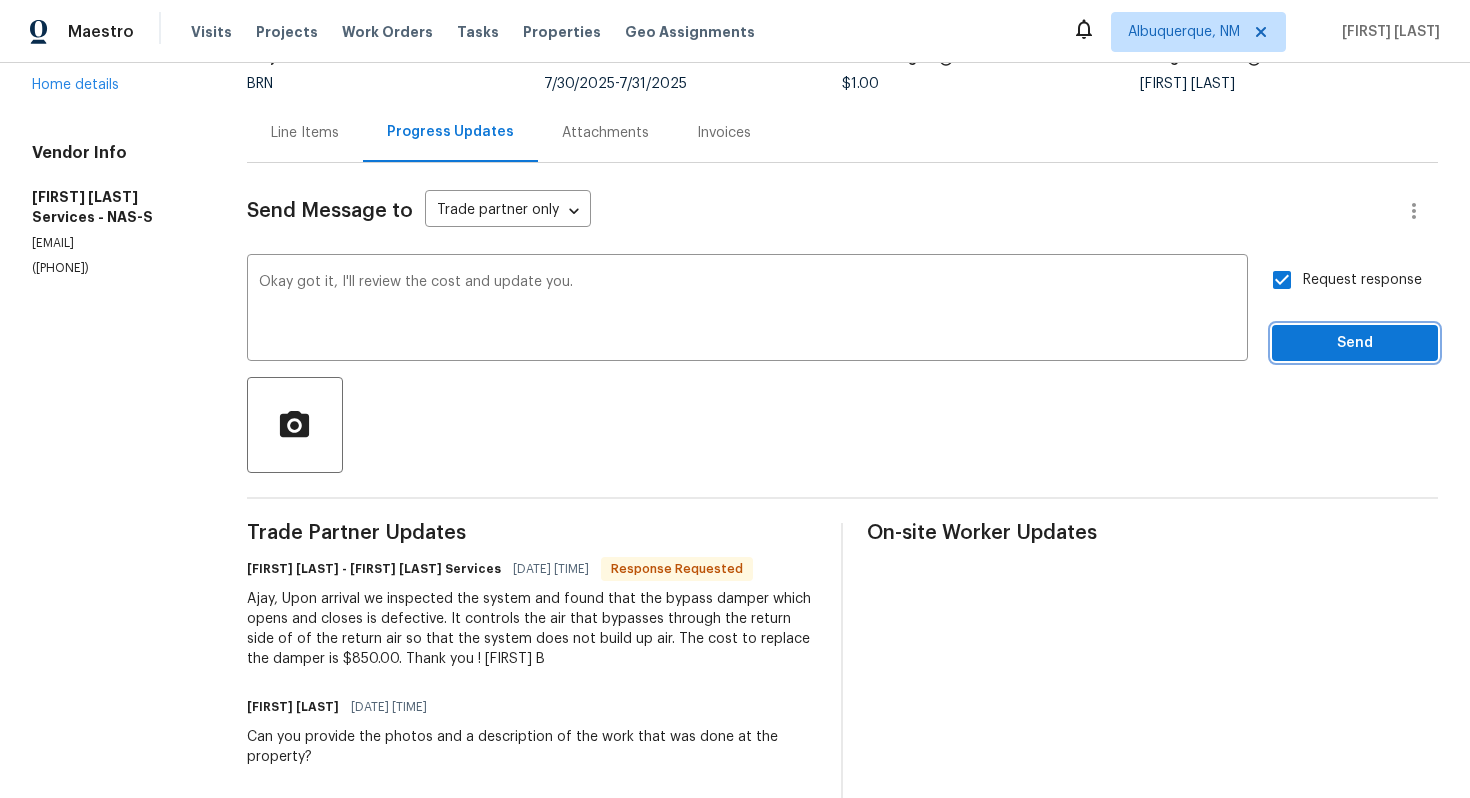 click on "Send" at bounding box center [1355, 343] 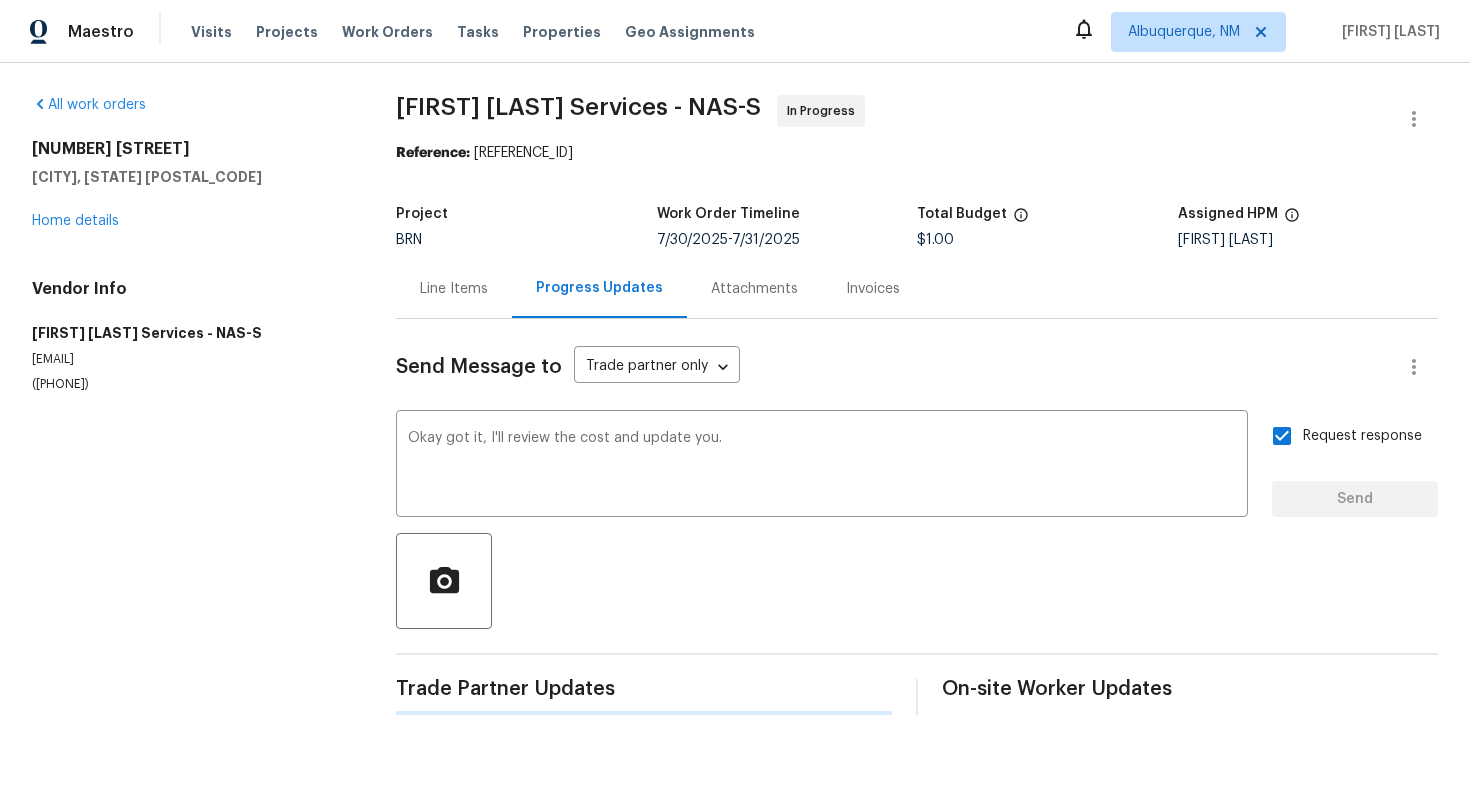 scroll, scrollTop: 0, scrollLeft: 0, axis: both 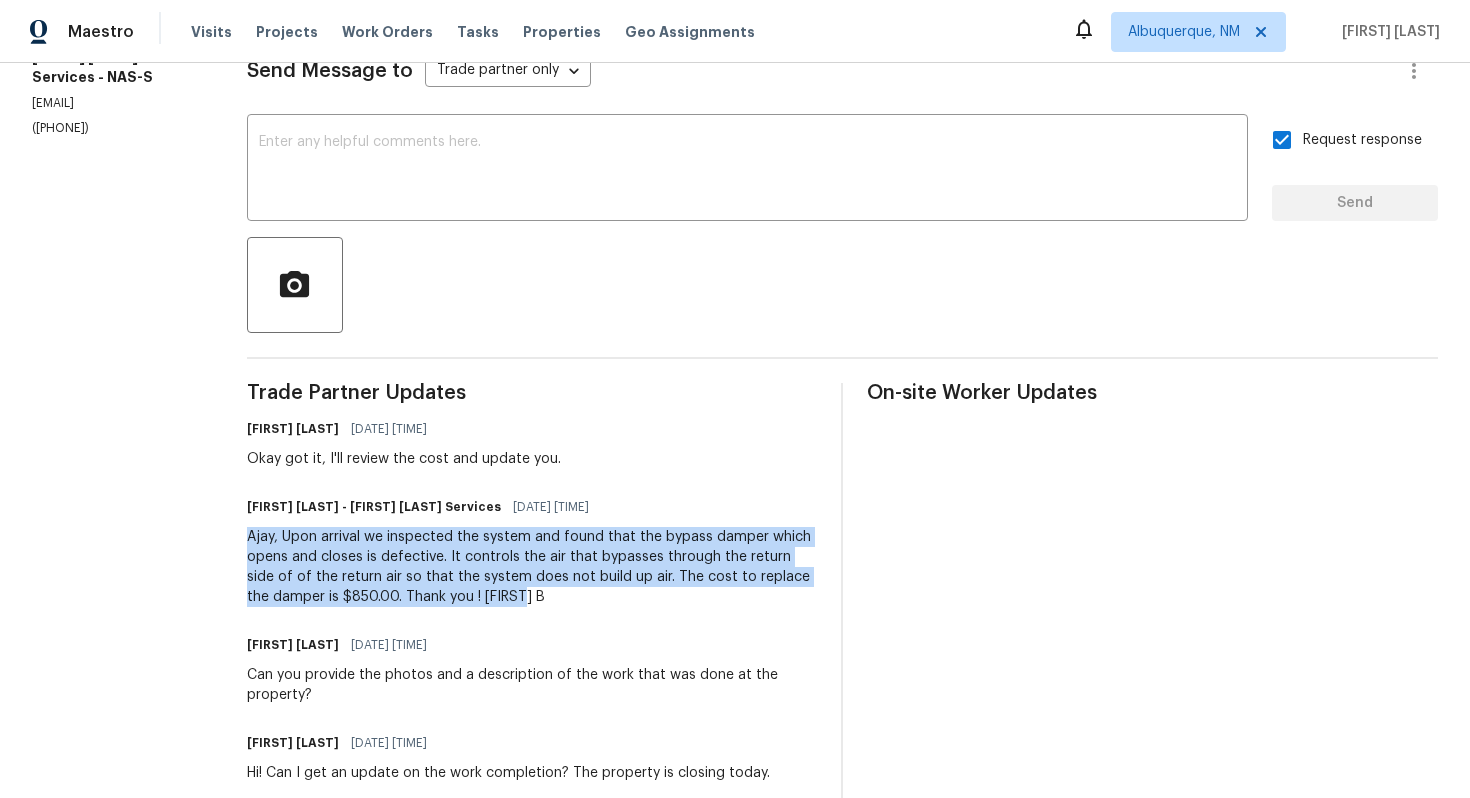drag, startPoint x: 248, startPoint y: 538, endPoint x: 539, endPoint y: 587, distance: 295.0966 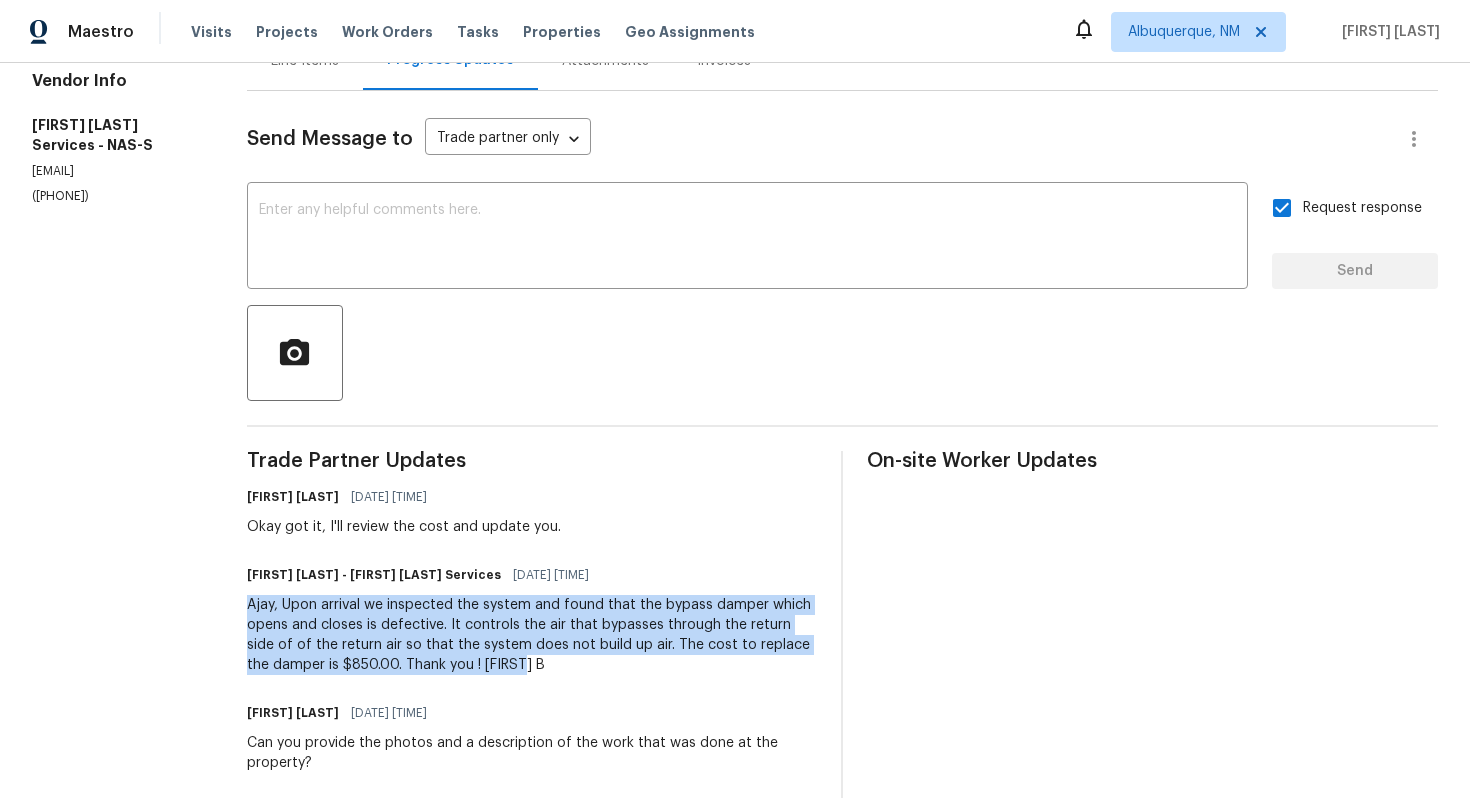 scroll, scrollTop: 0, scrollLeft: 0, axis: both 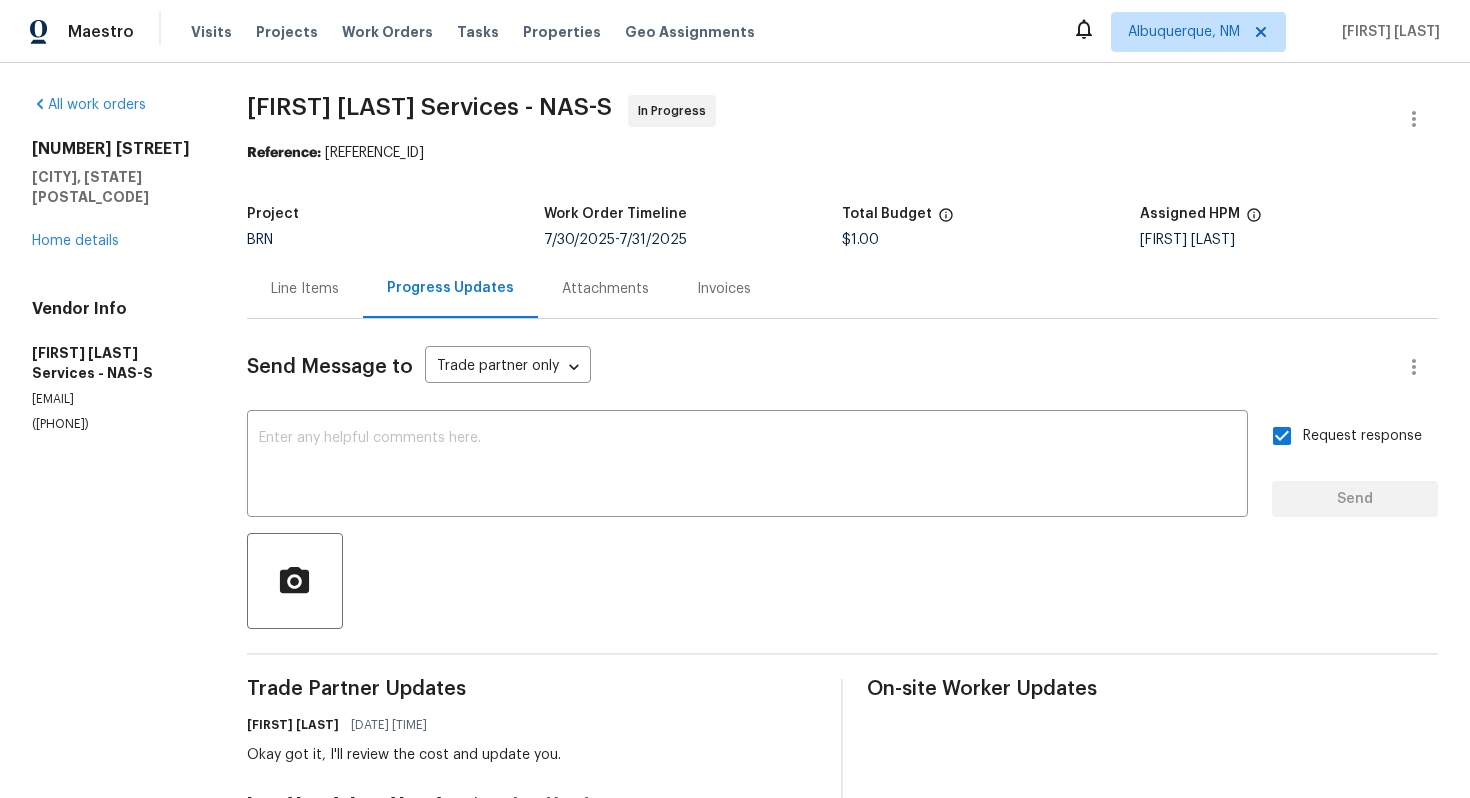 click on "Line Items" at bounding box center [305, 288] 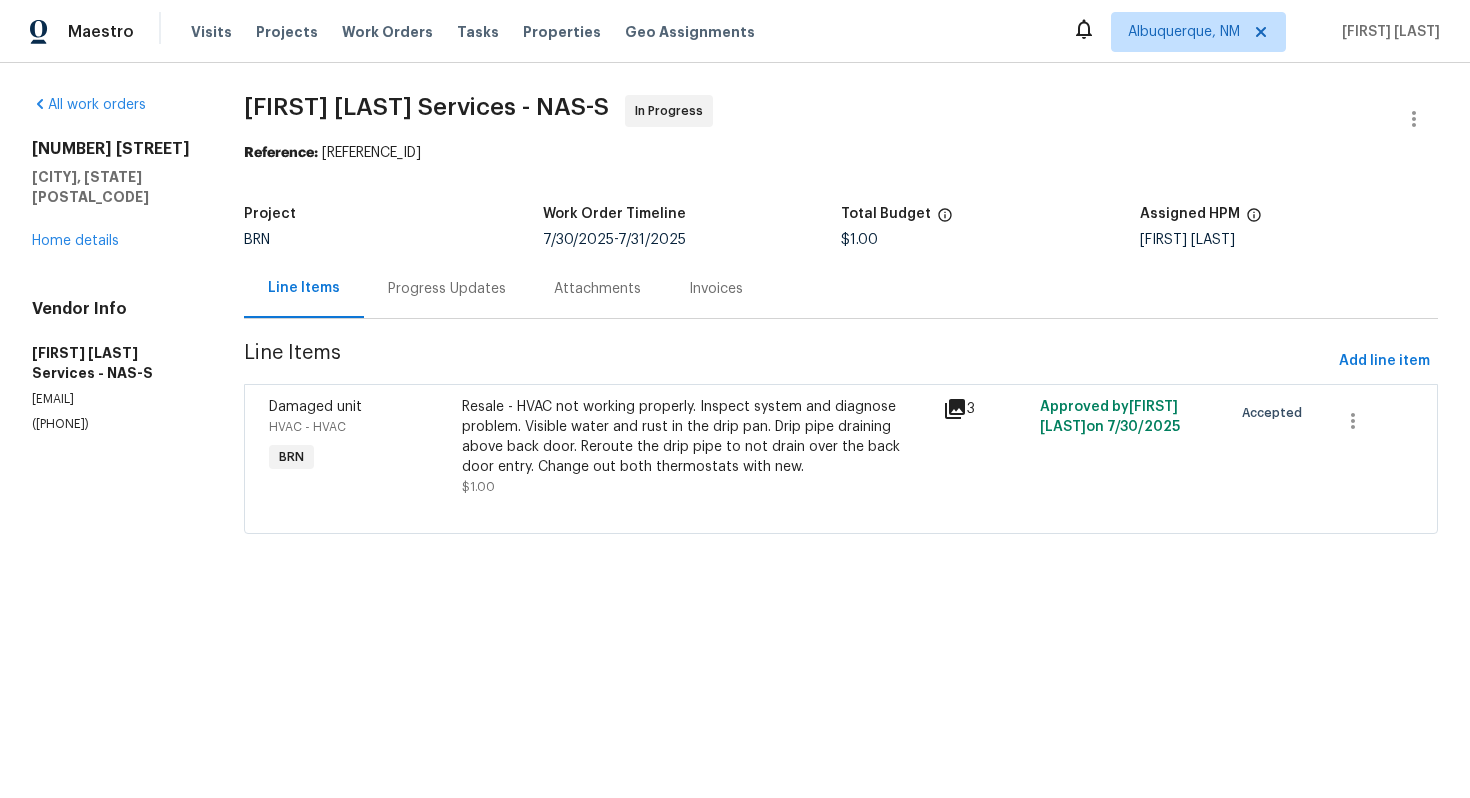 click on "Resale - HVAC not working properly. Inspect system and diagnose problem. Visible water and rust in the drip pan. Drip pipe draining above back door. Reroute the drip pipe to not drain over the back door entry. Change out both thermostats with new." at bounding box center [697, 437] 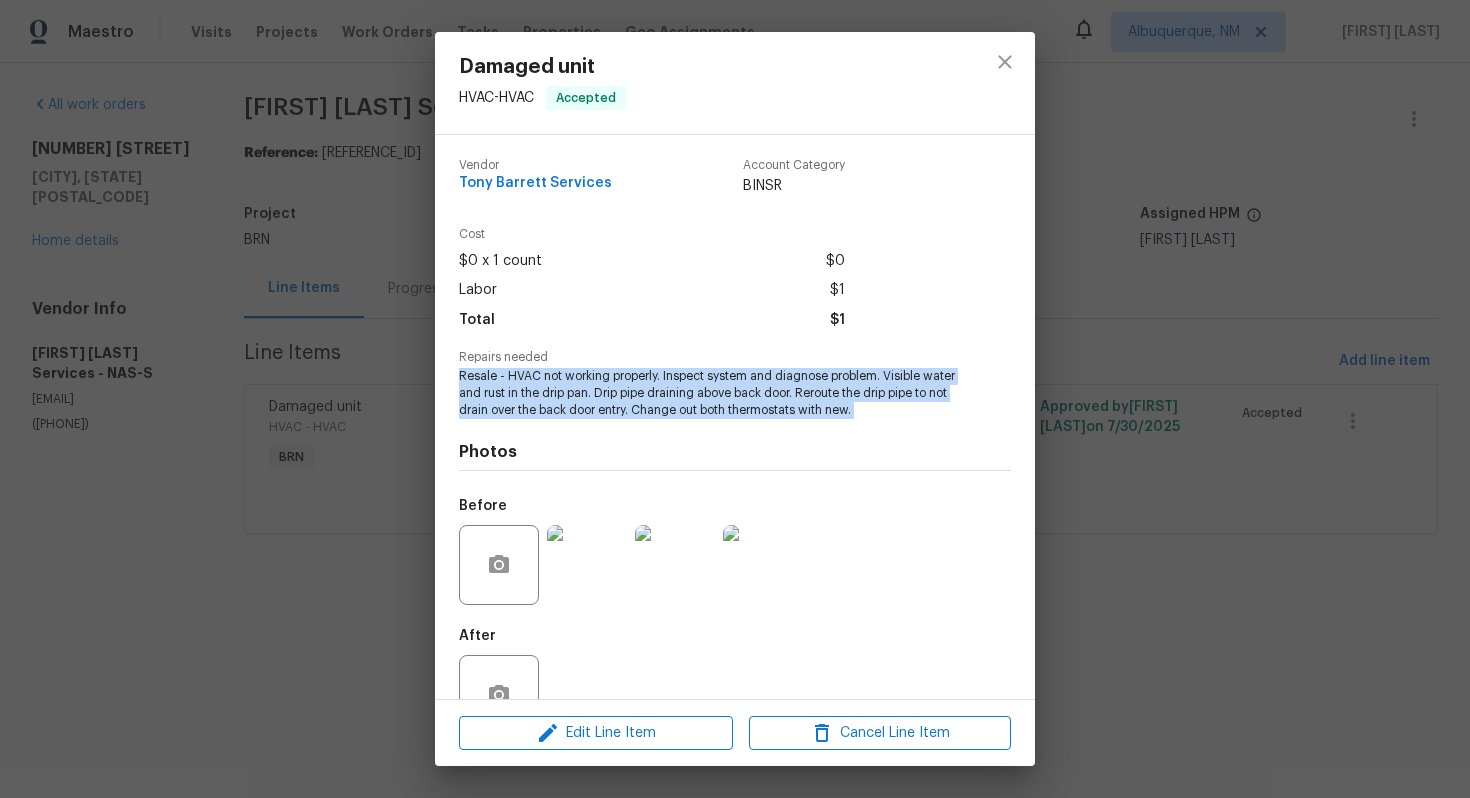 drag, startPoint x: 458, startPoint y: 377, endPoint x: 812, endPoint y: 441, distance: 359.7388 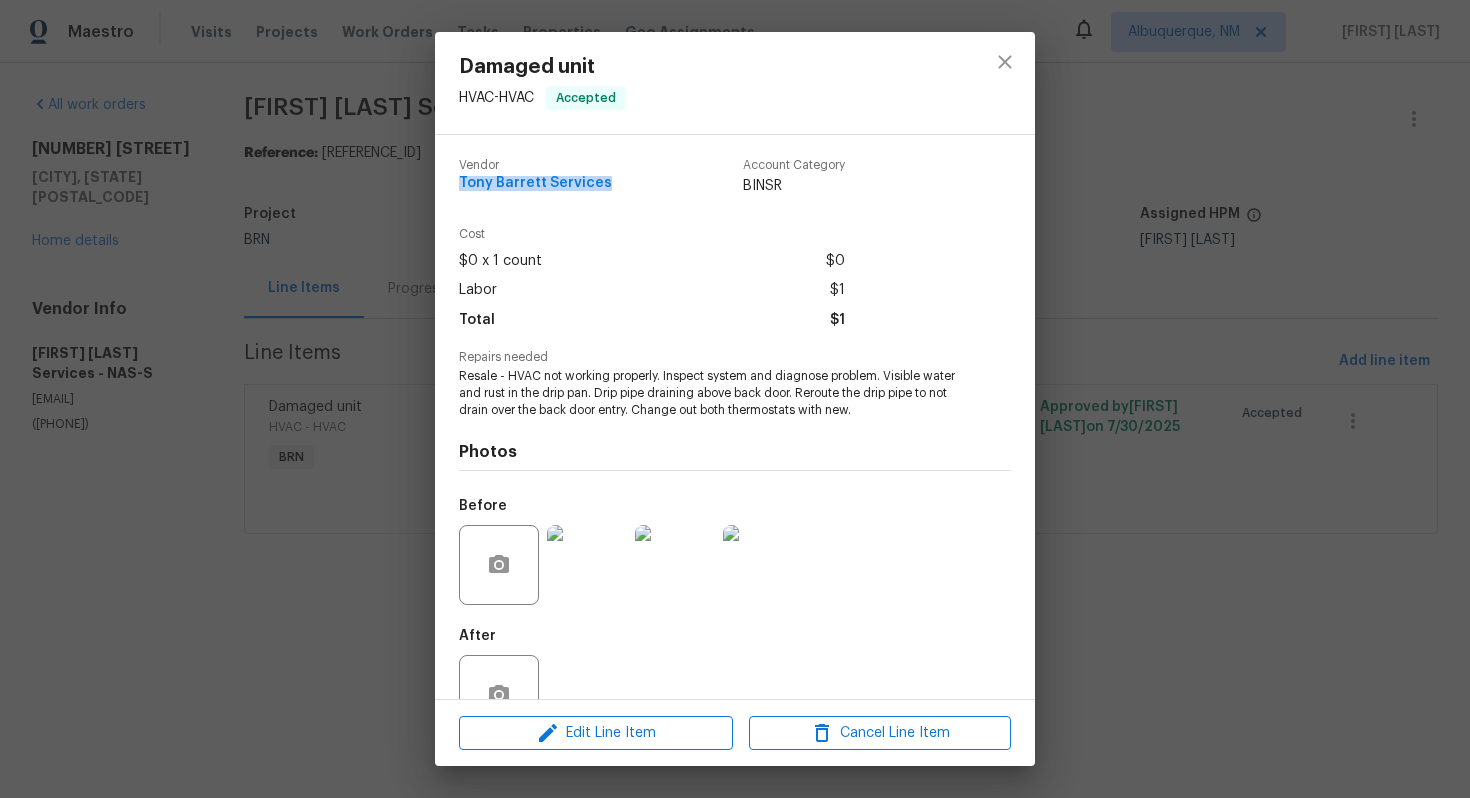 drag, startPoint x: 449, startPoint y: 183, endPoint x: 610, endPoint y: 187, distance: 161.04968 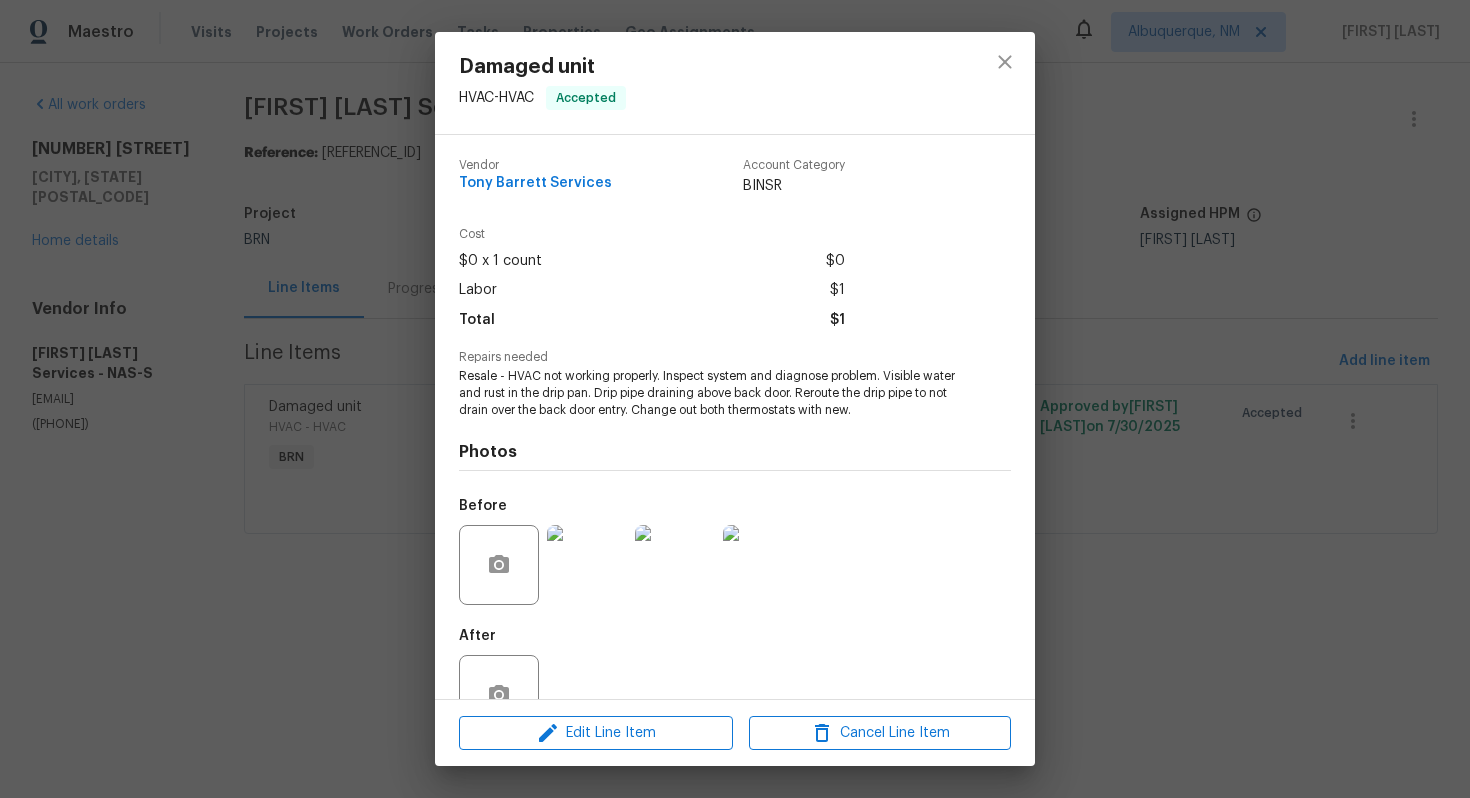 click on "Damaged unit HVAC  -  HVAC Accepted Vendor Tony Barrett Services Account Category BINSR Cost $0 x 1 count $0 Labor $1 Total $1 Repairs needed Resale - HVAC not working properly. Inspect system and diagnose problem. Visible water and rust in the drip pan. Drip pipe draining above back door. Reroute the drip pipe to not drain over the back door entry. Change out both thermostats with new. Photos Before After  Edit Line Item  Cancel Line Item" at bounding box center (735, 399) 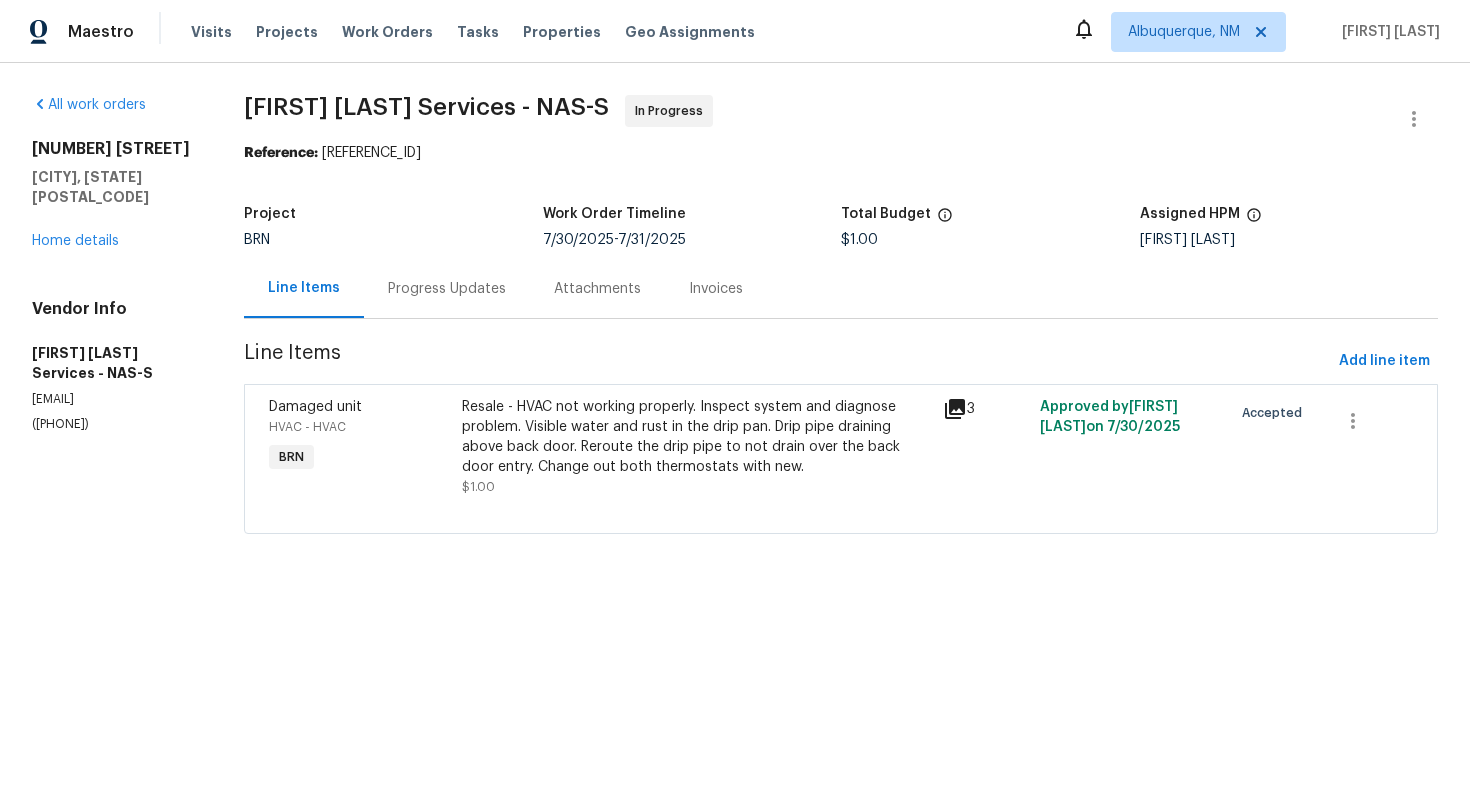 click on "Progress Updates" at bounding box center [447, 288] 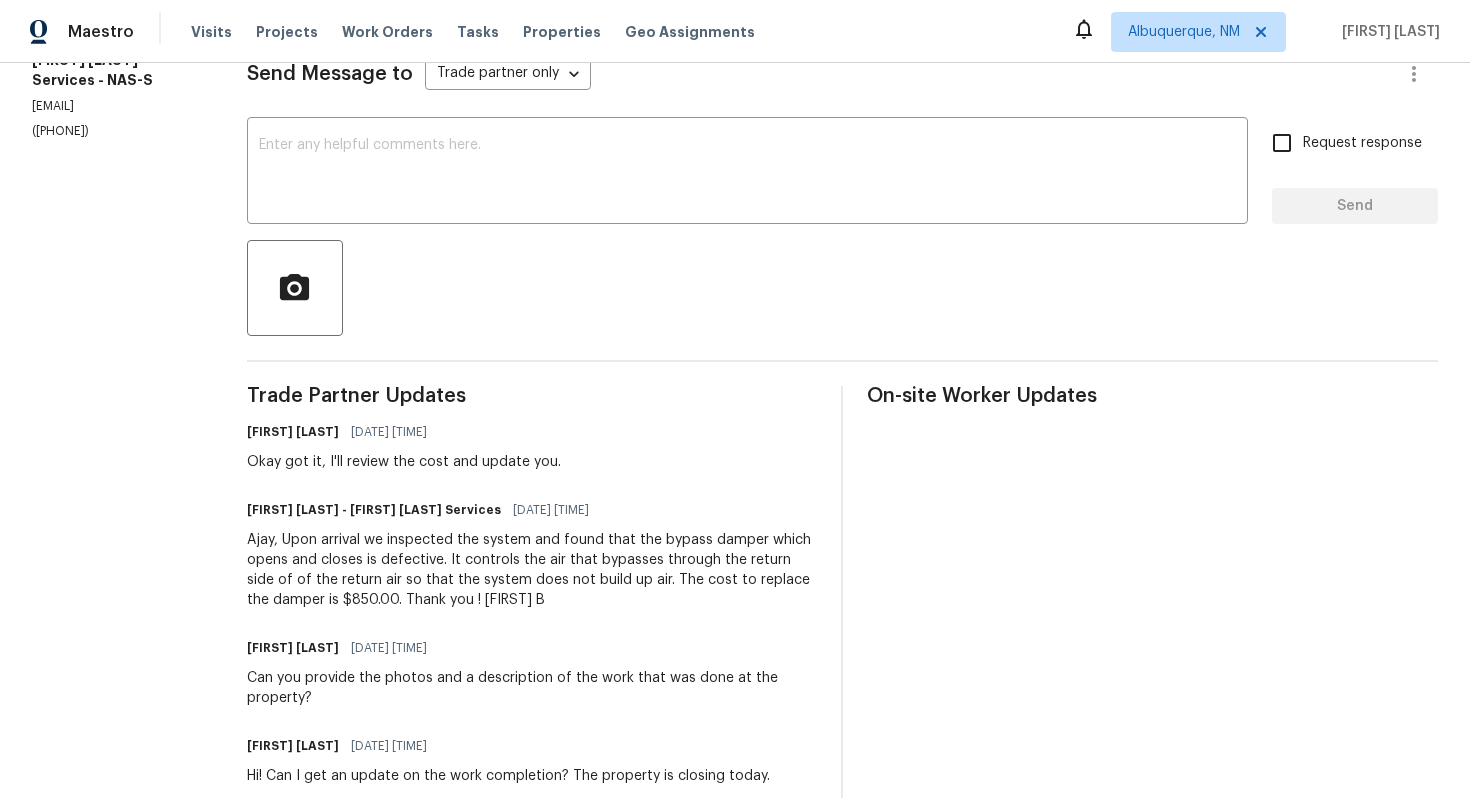 scroll, scrollTop: 309, scrollLeft: 0, axis: vertical 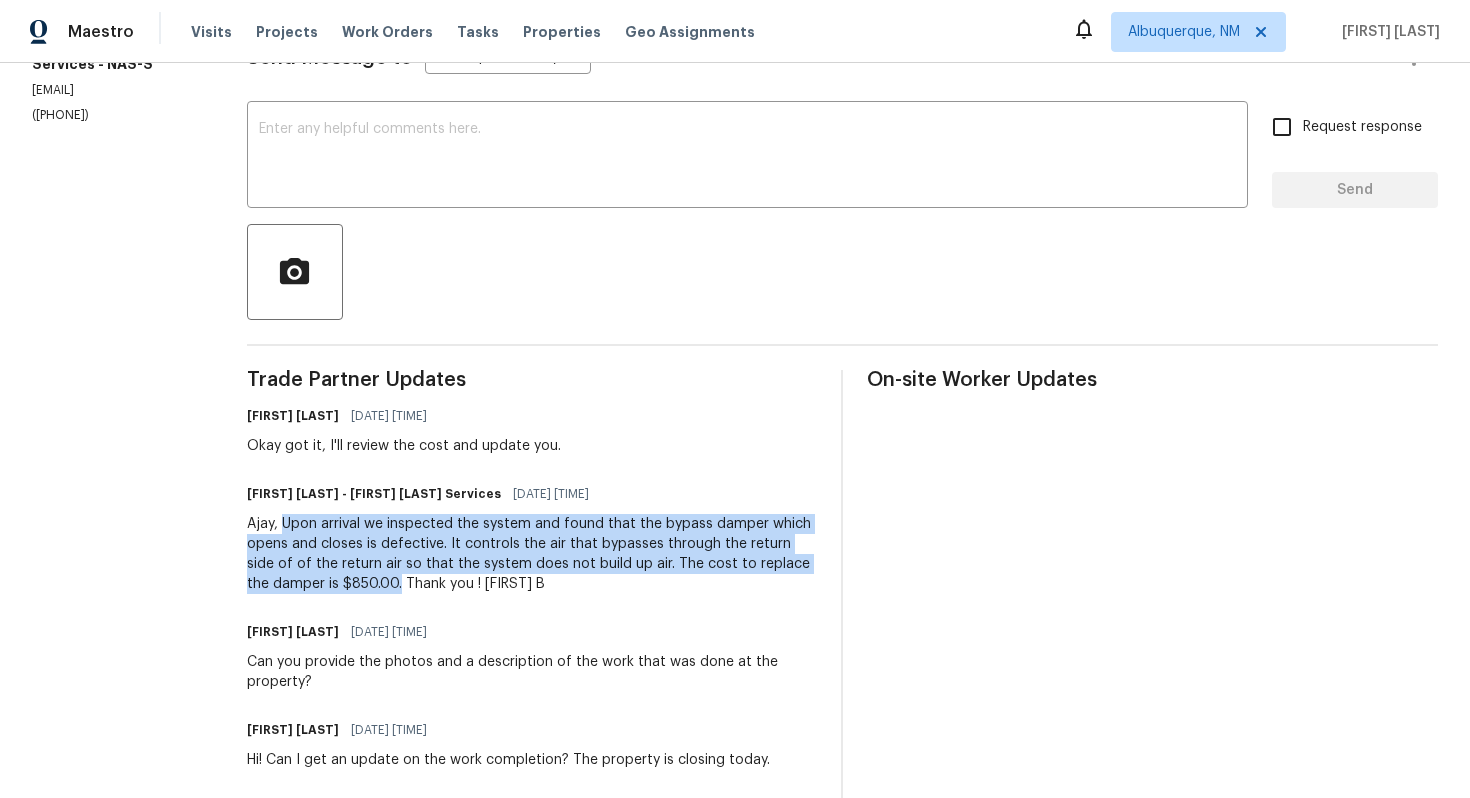 drag, startPoint x: 286, startPoint y: 526, endPoint x: 378, endPoint y: 585, distance: 109.29318 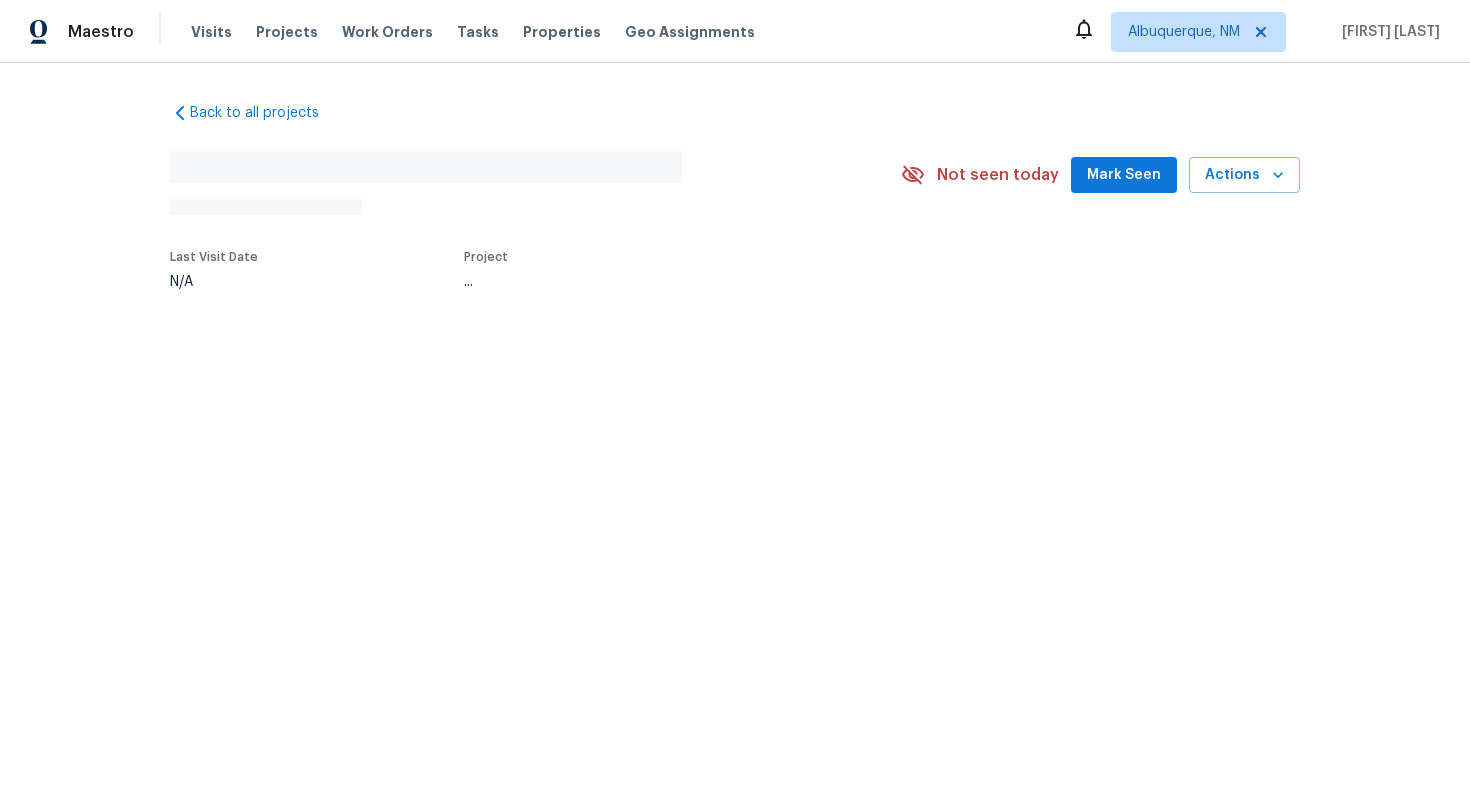 scroll, scrollTop: 0, scrollLeft: 0, axis: both 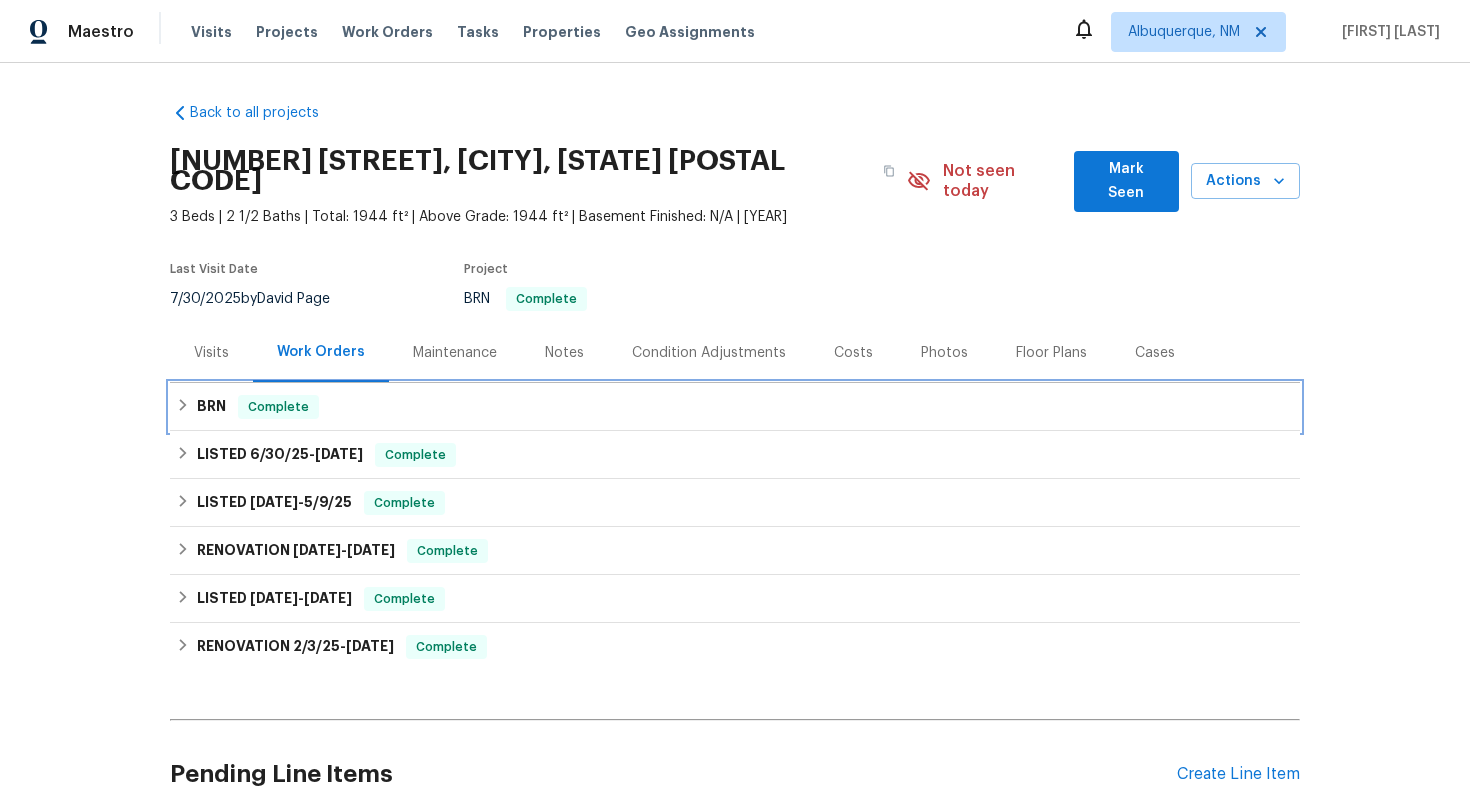 click on "Complete" at bounding box center (278, 407) 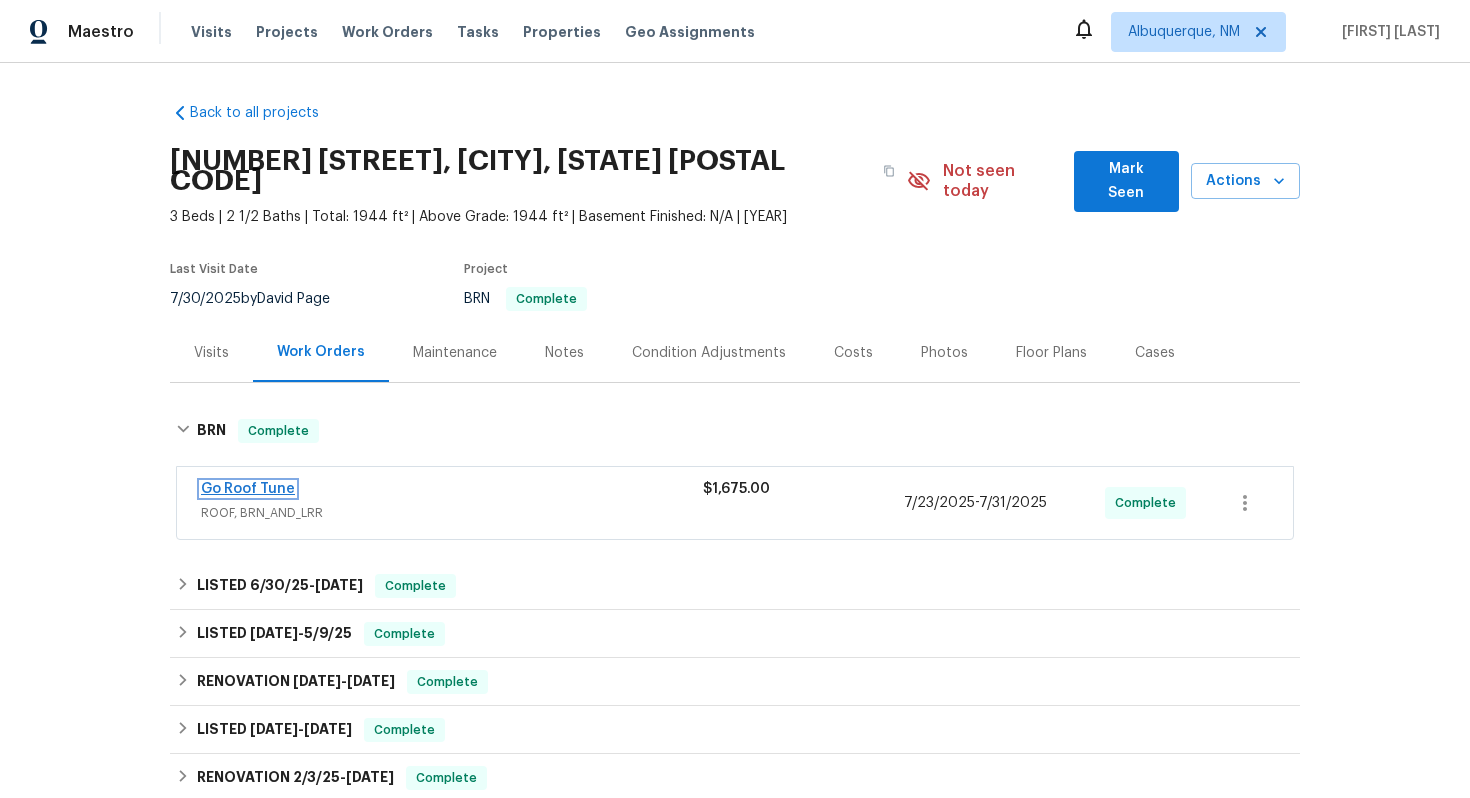 click on "Go Roof Tune" at bounding box center [248, 489] 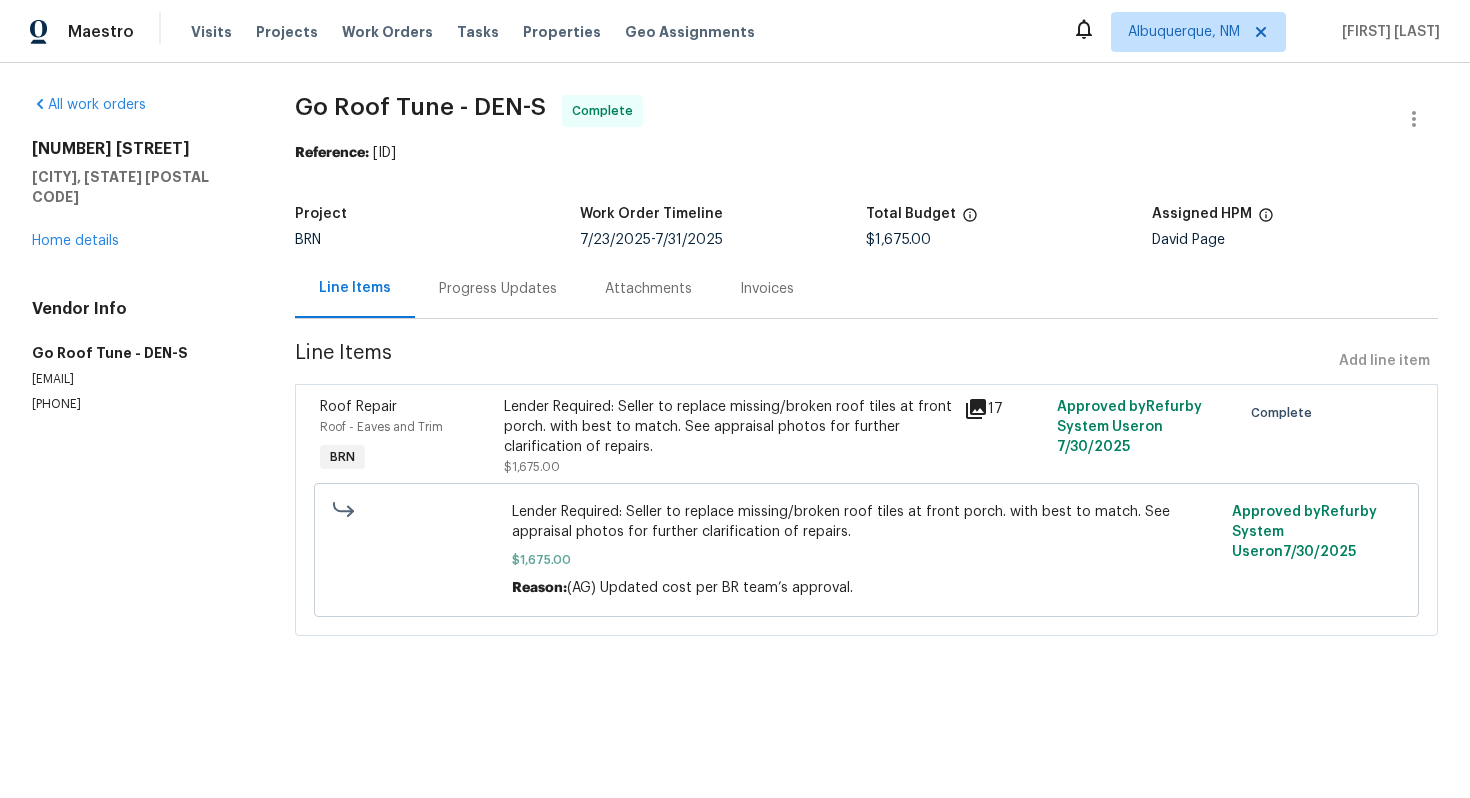 click on "Progress Updates" at bounding box center (498, 289) 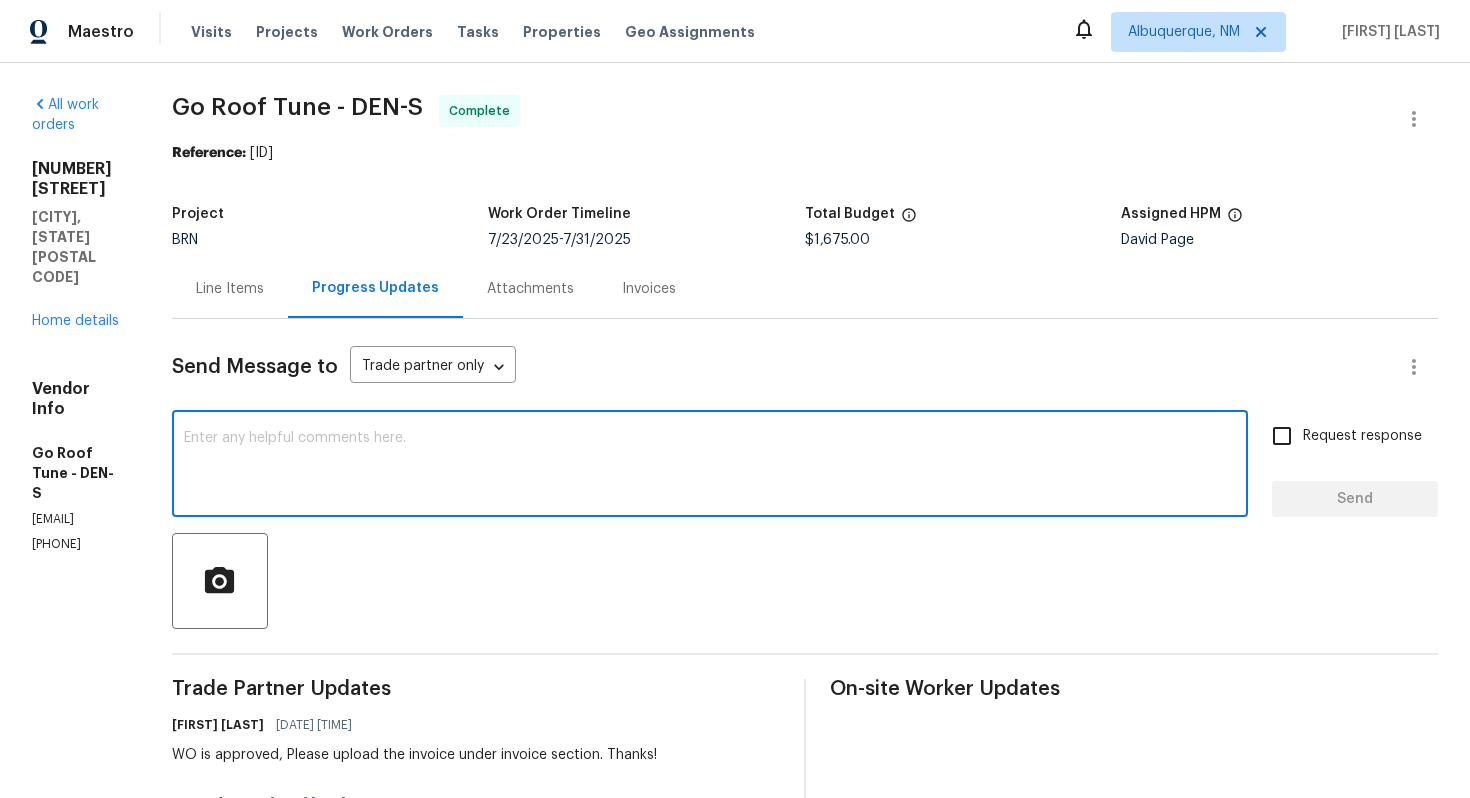 click at bounding box center (710, 466) 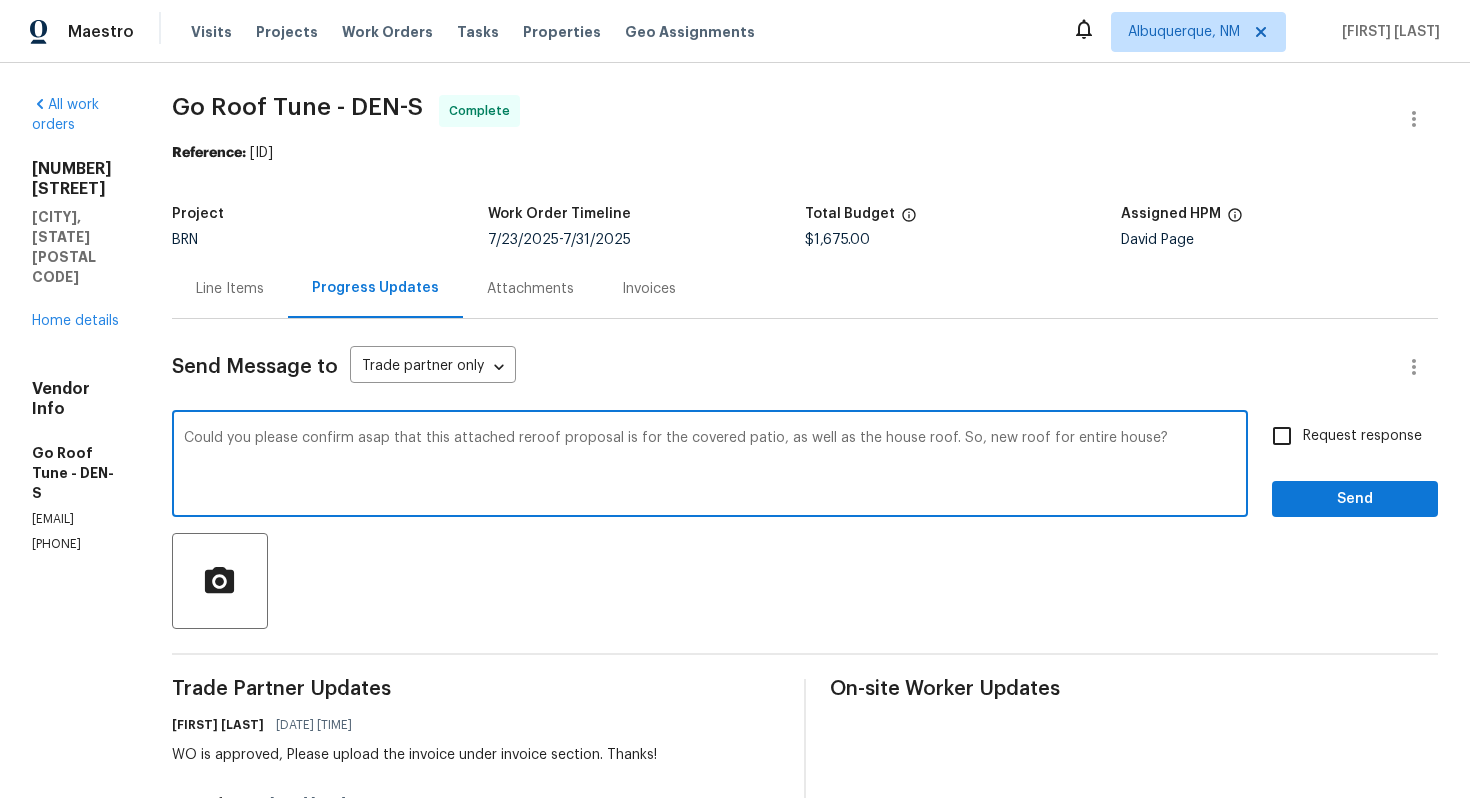 type on "Could you please confirm asap that this attached reroof proposal is for the covered patio, as well as the house roof. So, new roof for entire house?" 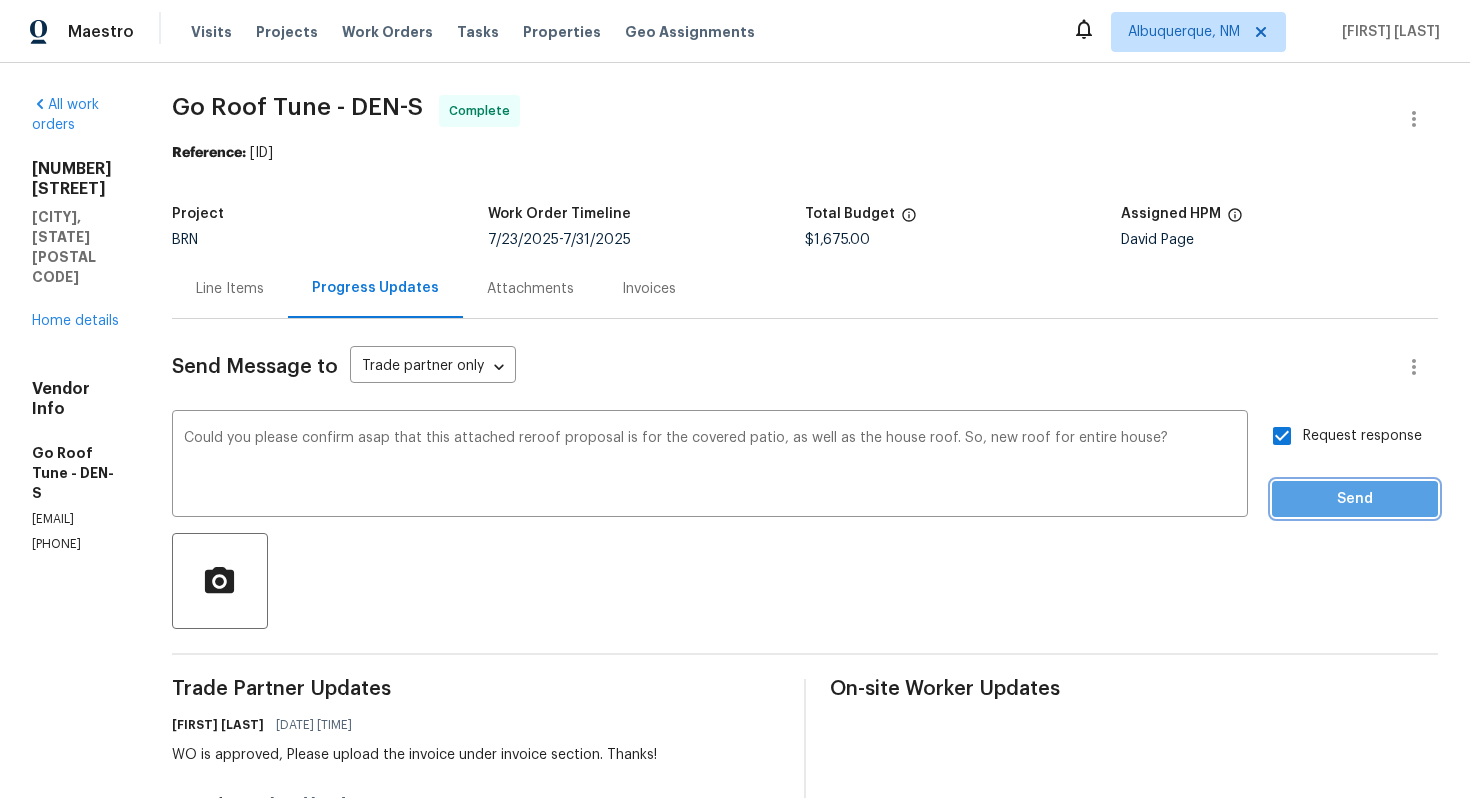 click on "Send" at bounding box center [1355, 499] 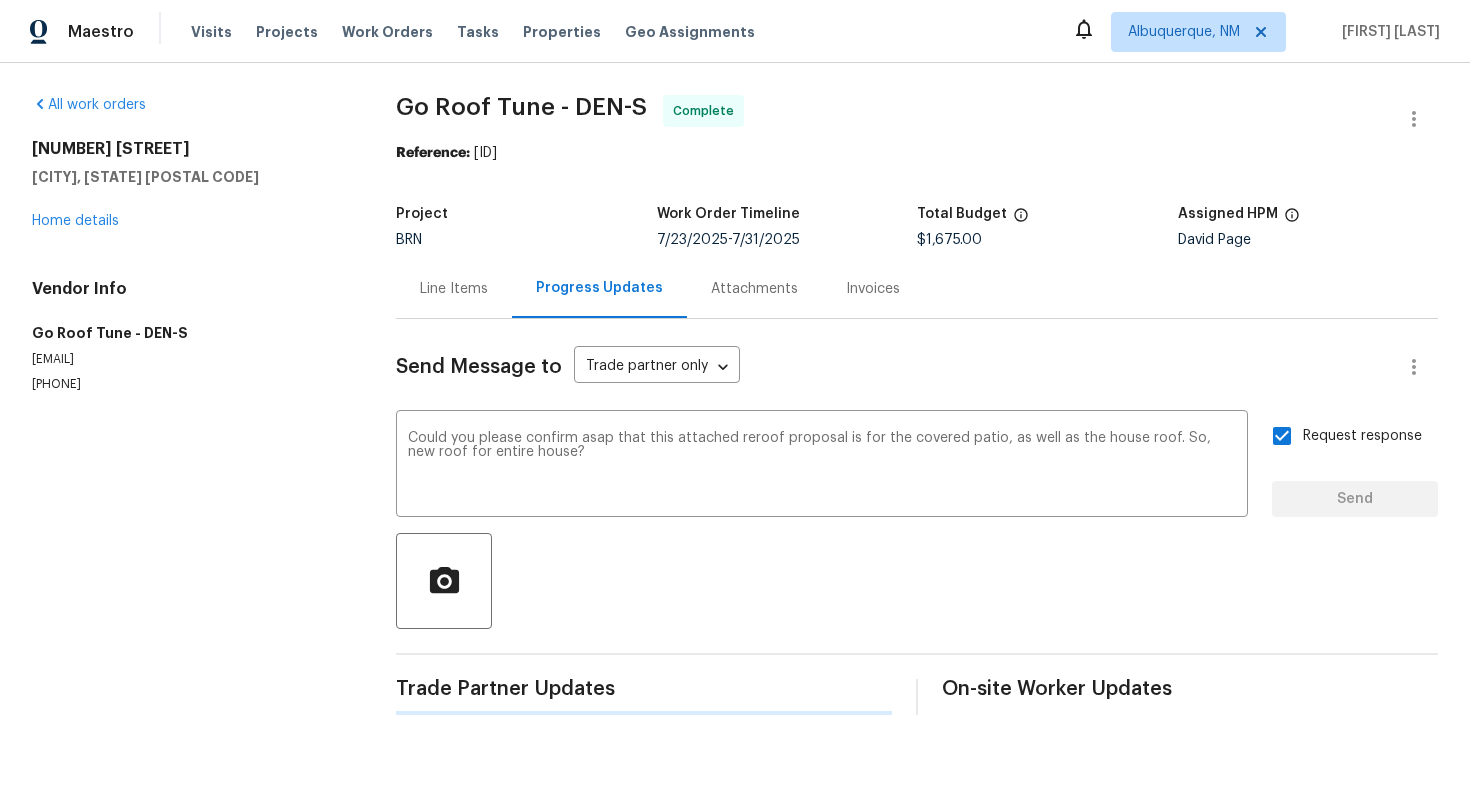 type 